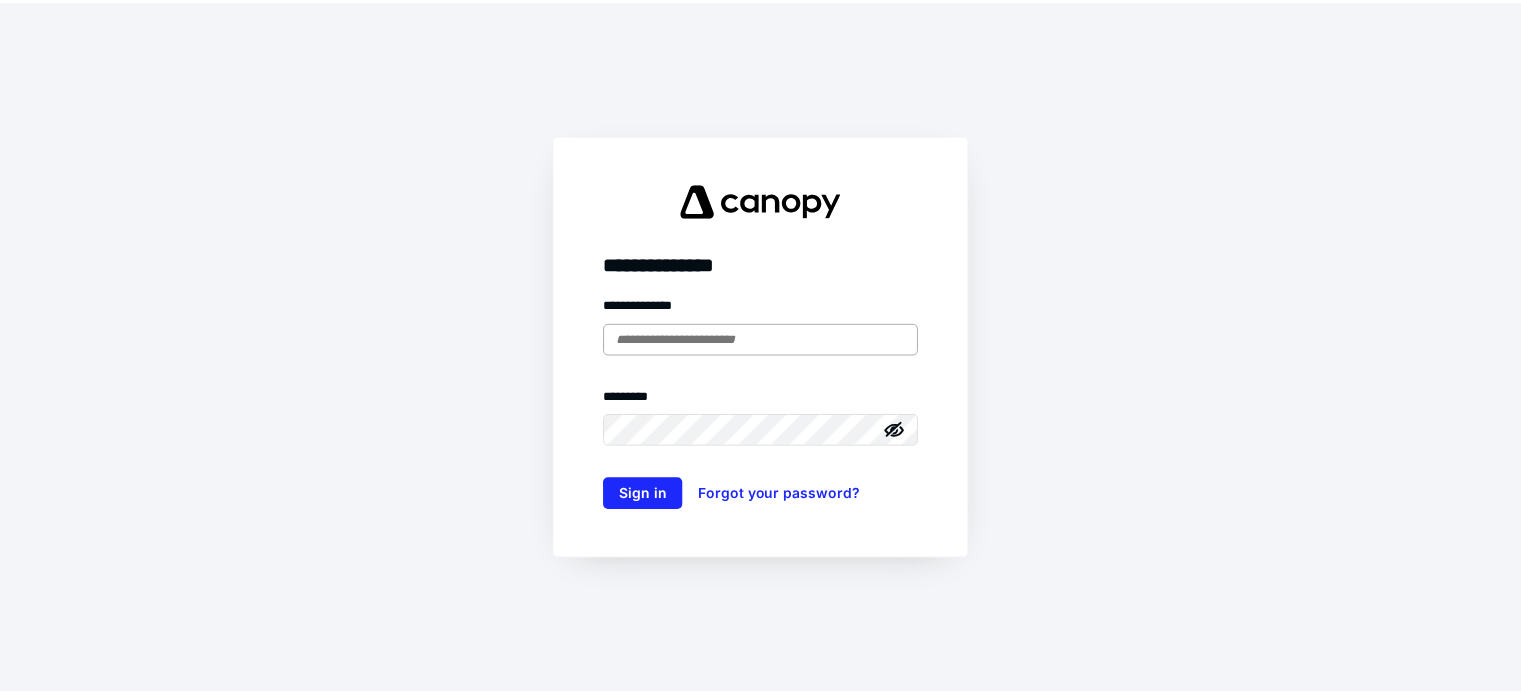 scroll, scrollTop: 0, scrollLeft: 0, axis: both 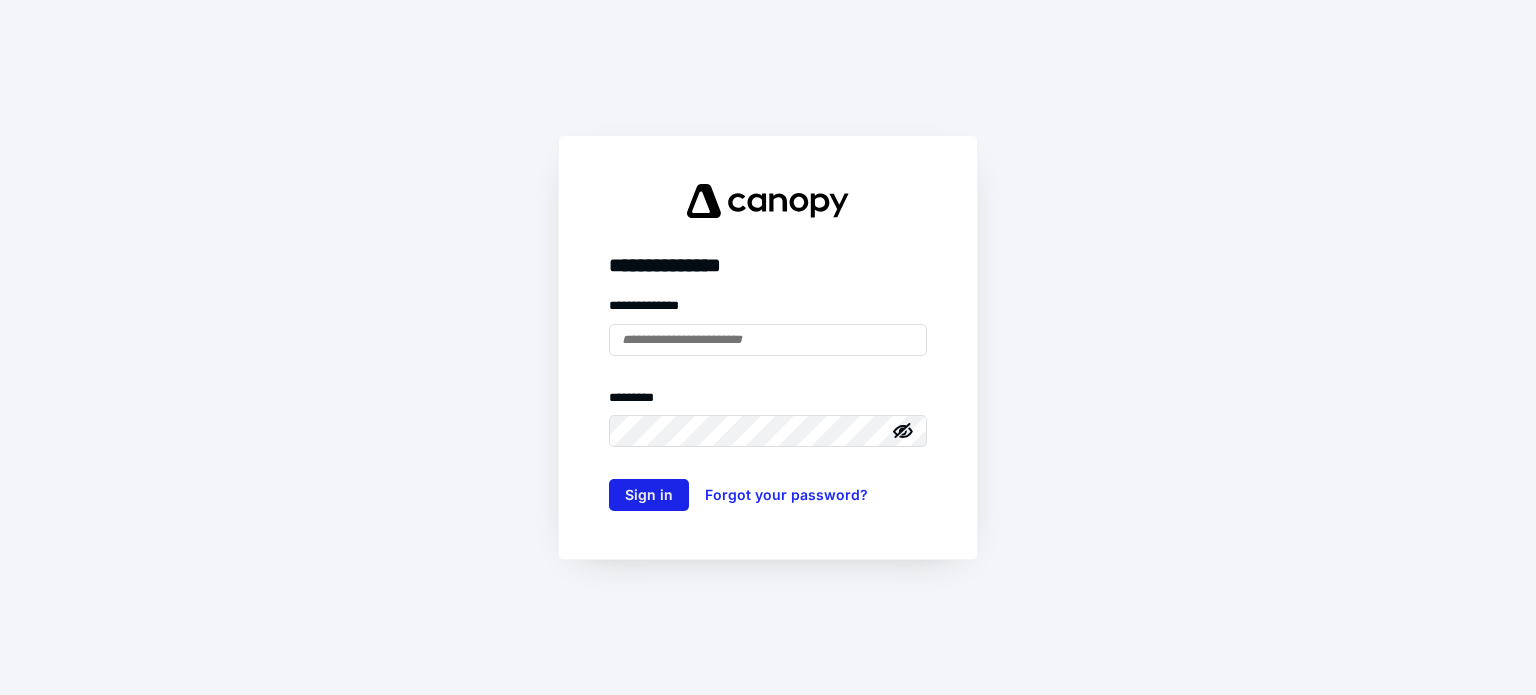 type on "**********" 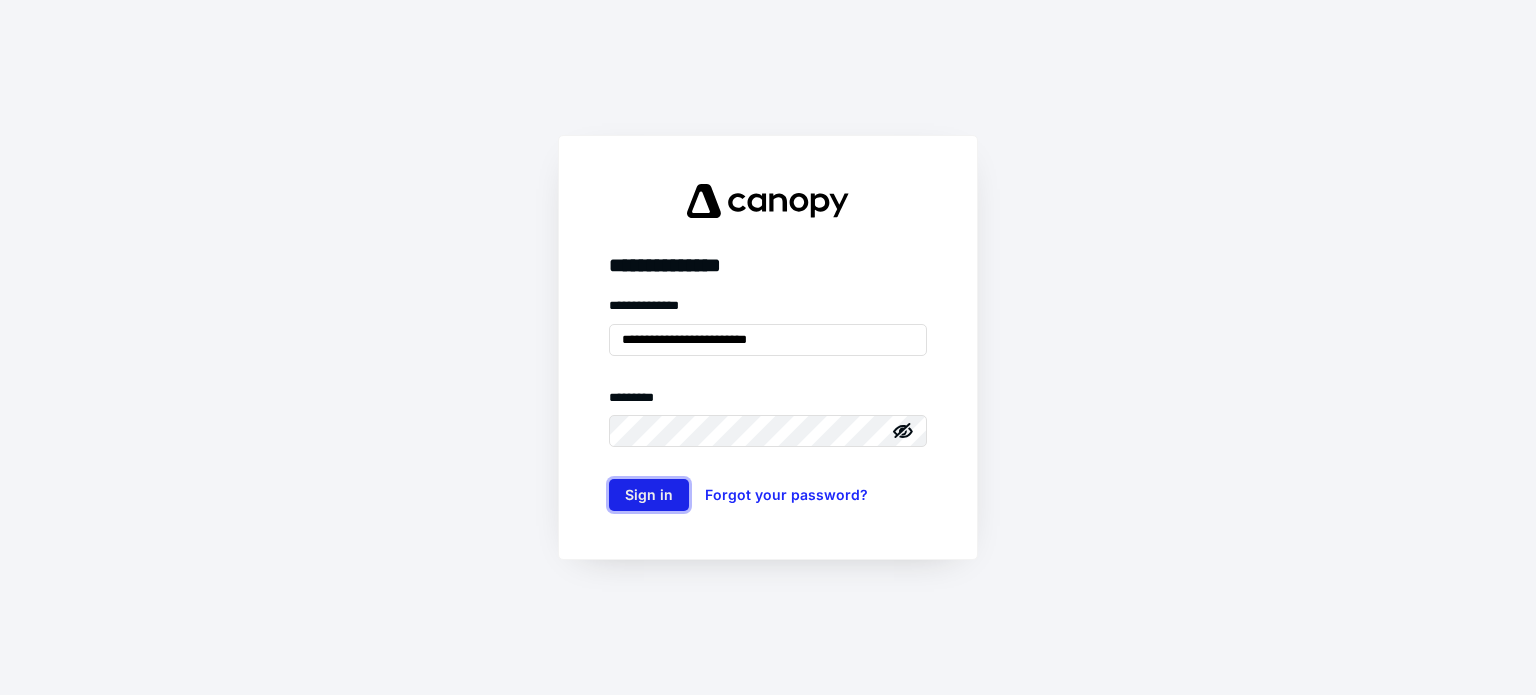 click on "Sign in" at bounding box center (649, 495) 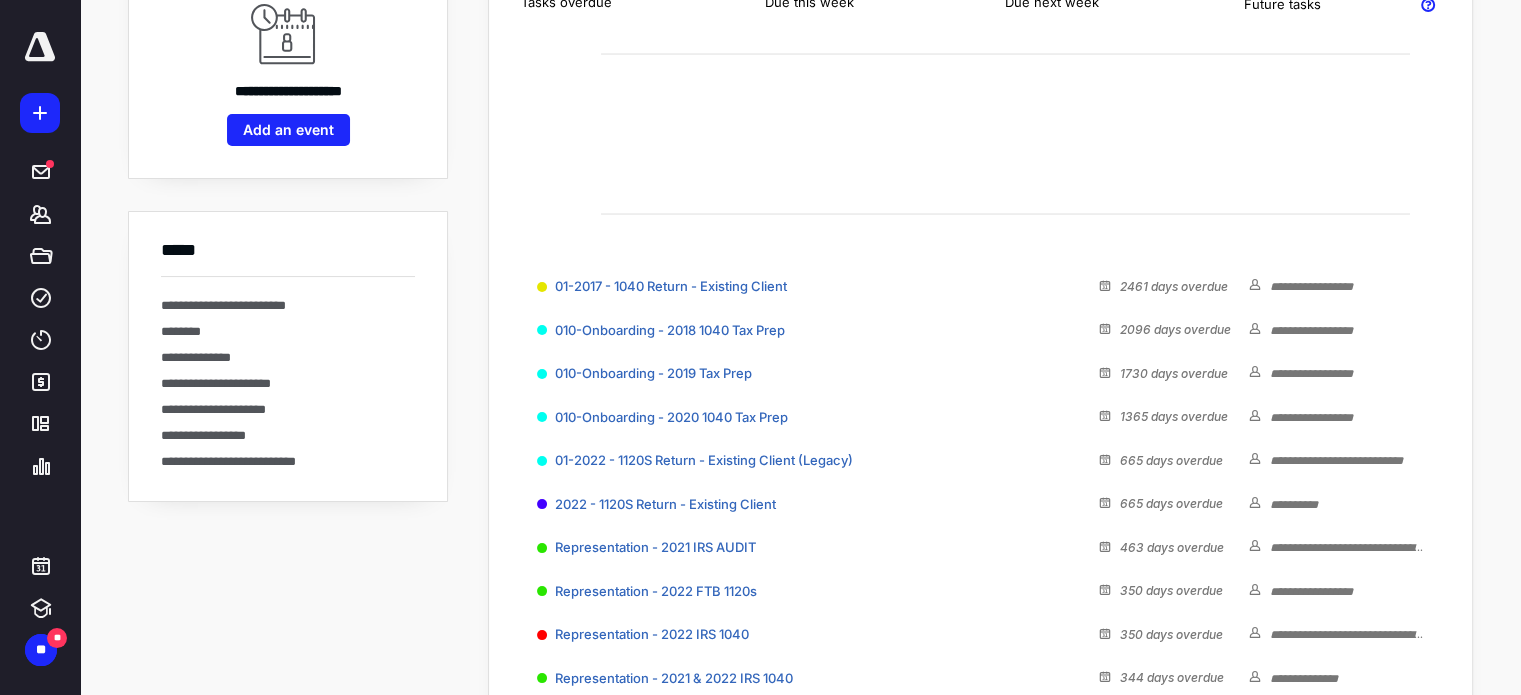 scroll, scrollTop: 0, scrollLeft: 0, axis: both 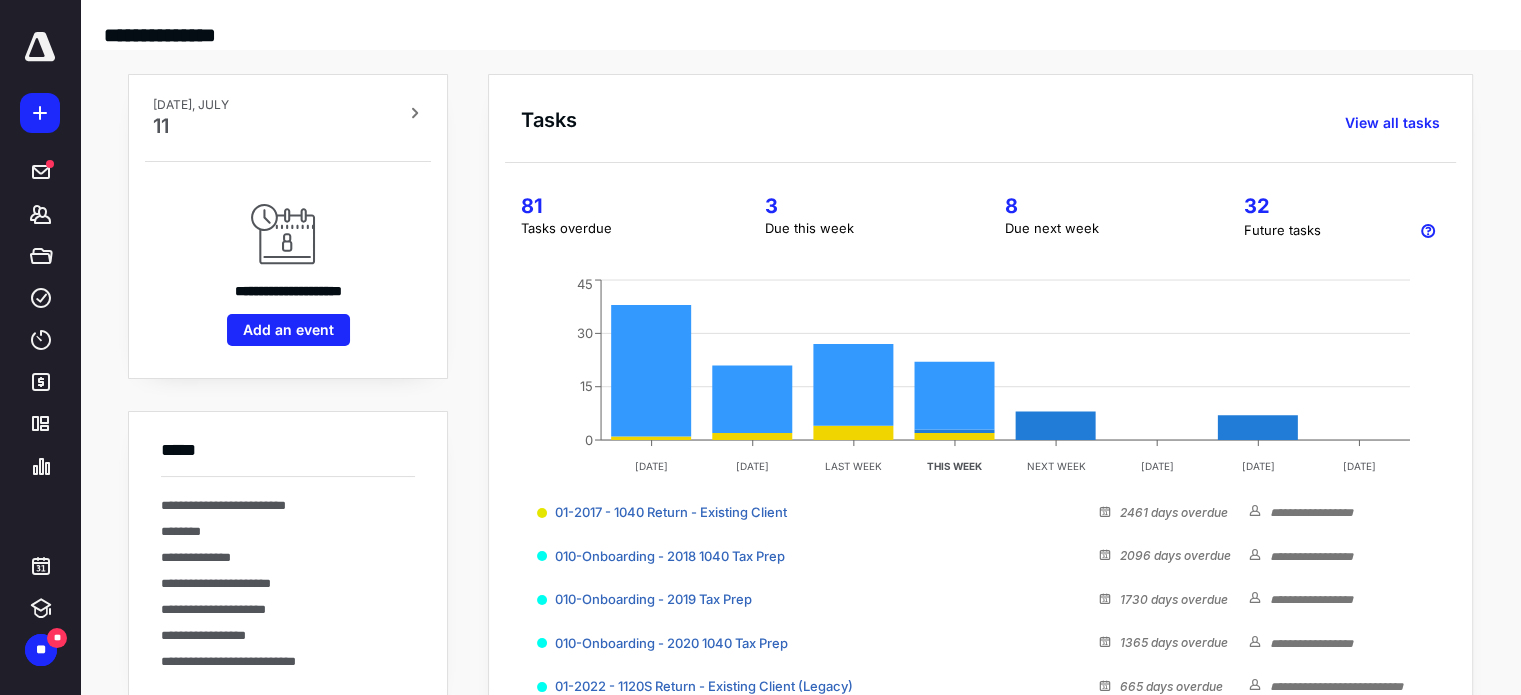 click at bounding box center (40, 47) 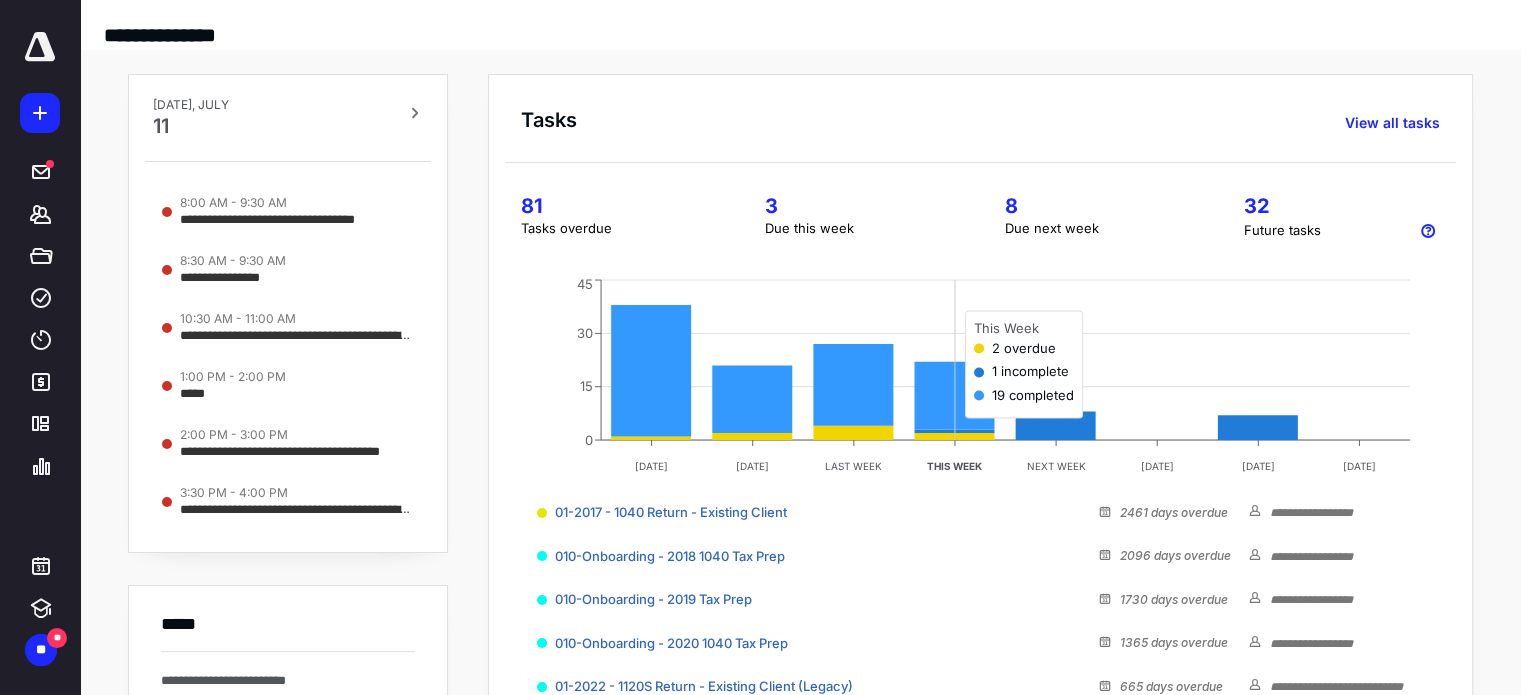 click 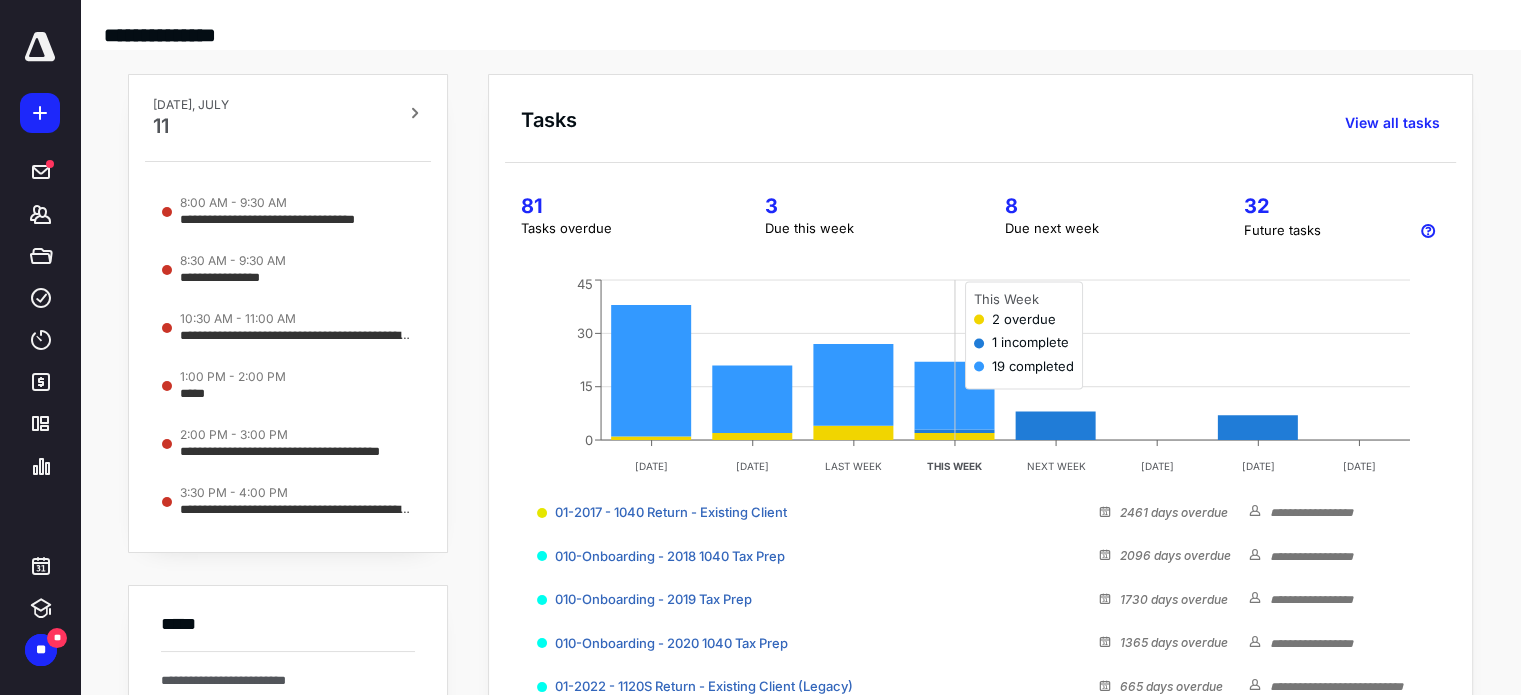 click 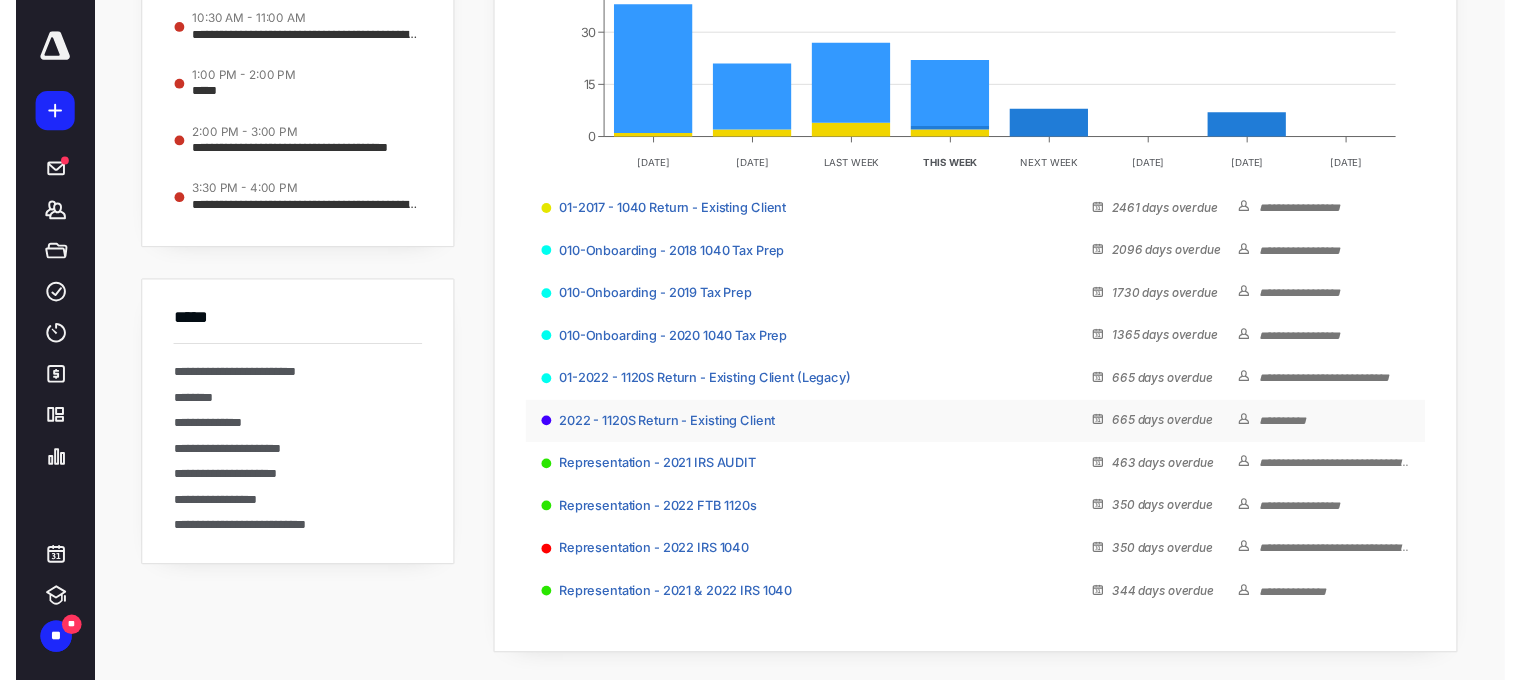 scroll, scrollTop: 0, scrollLeft: 0, axis: both 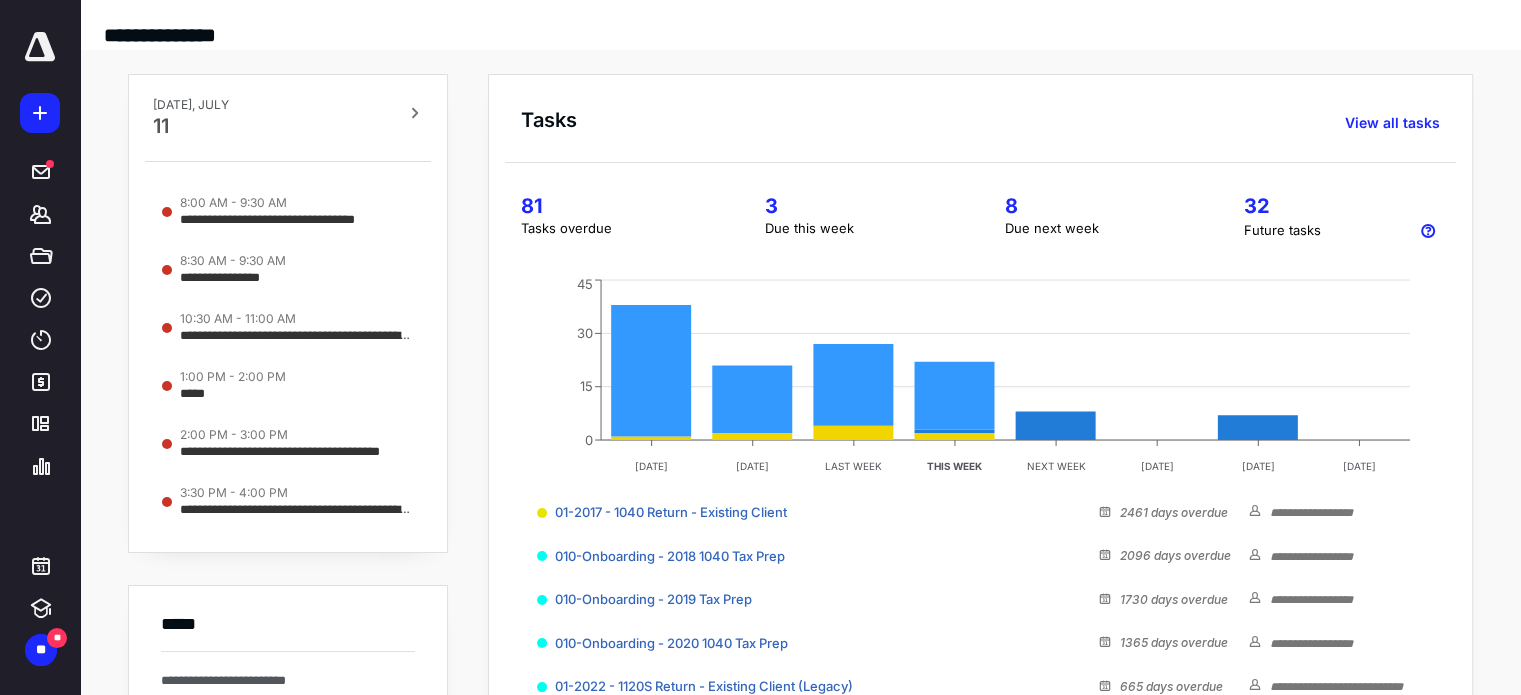 click on "32" at bounding box center [1341, 206] 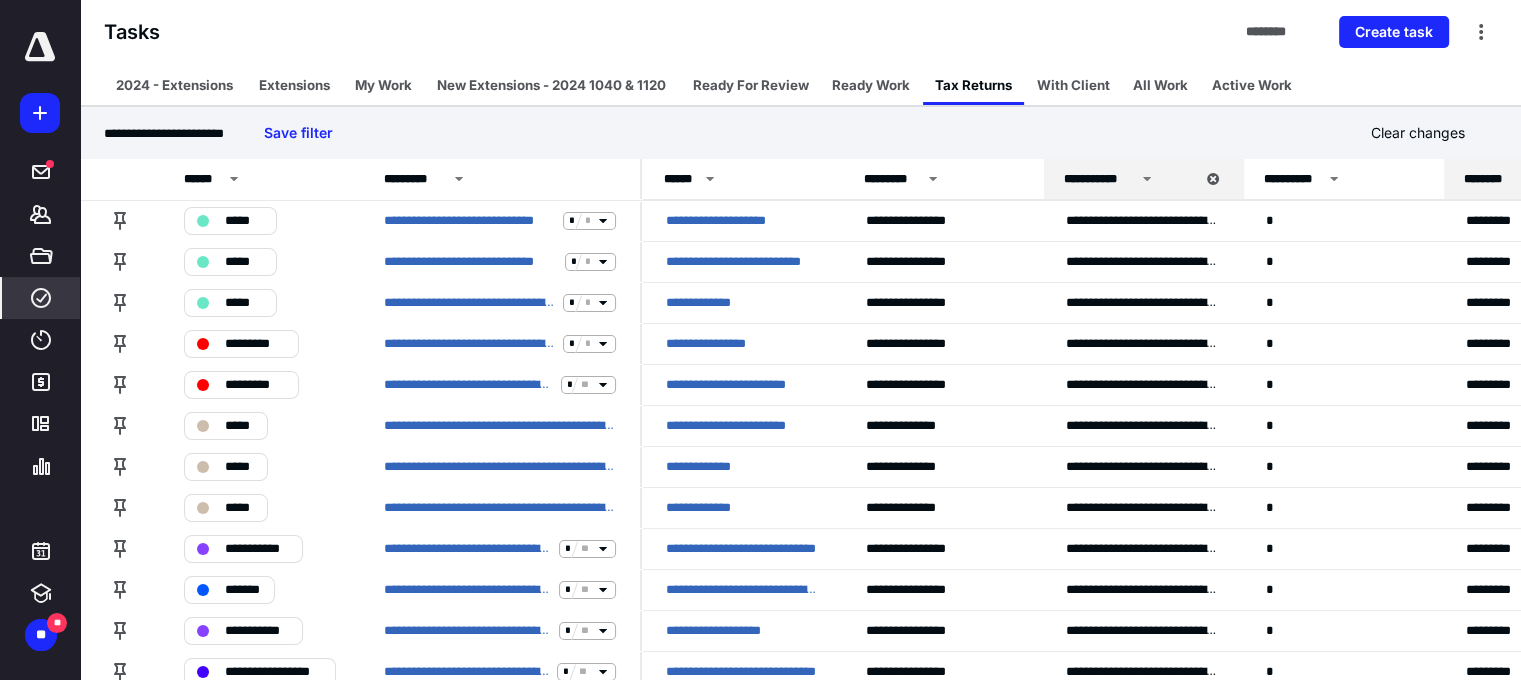 click at bounding box center (40, 47) 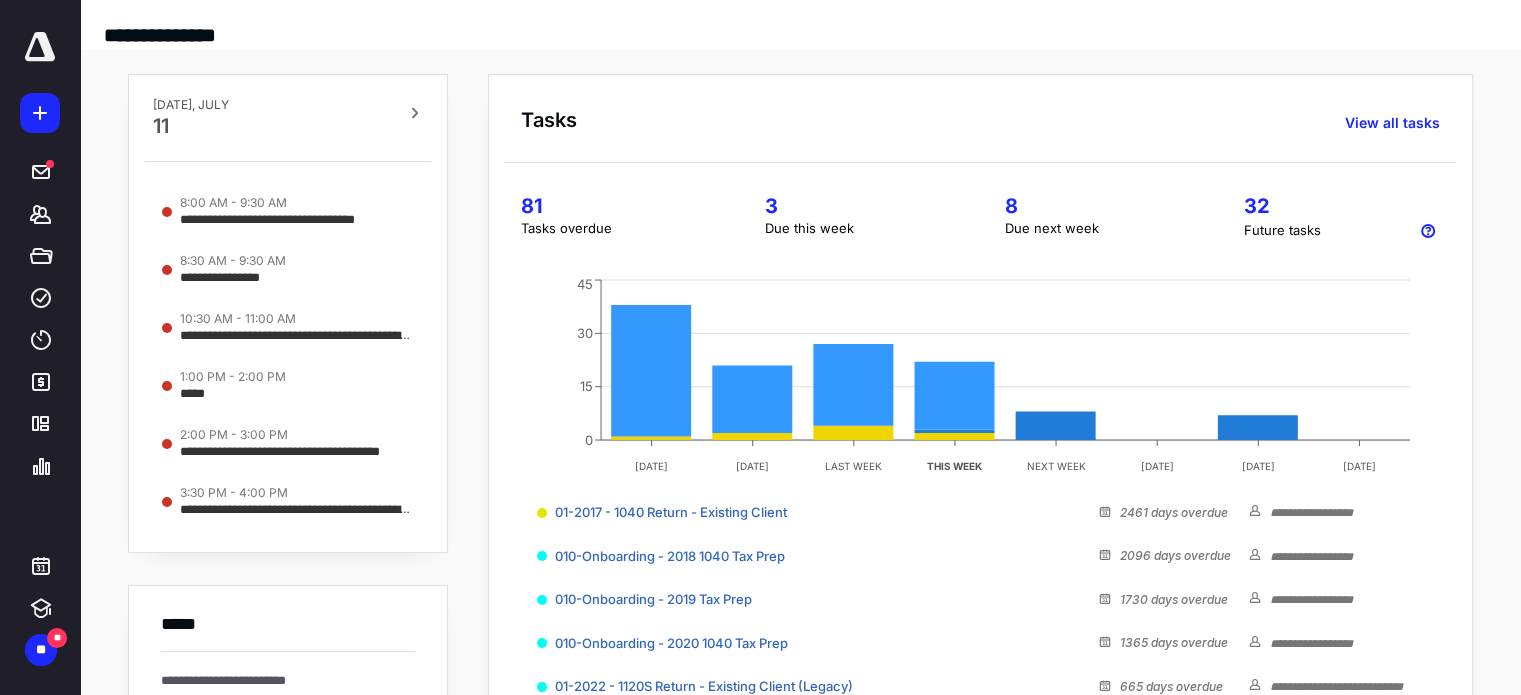 click on "81" at bounding box center [619, 206] 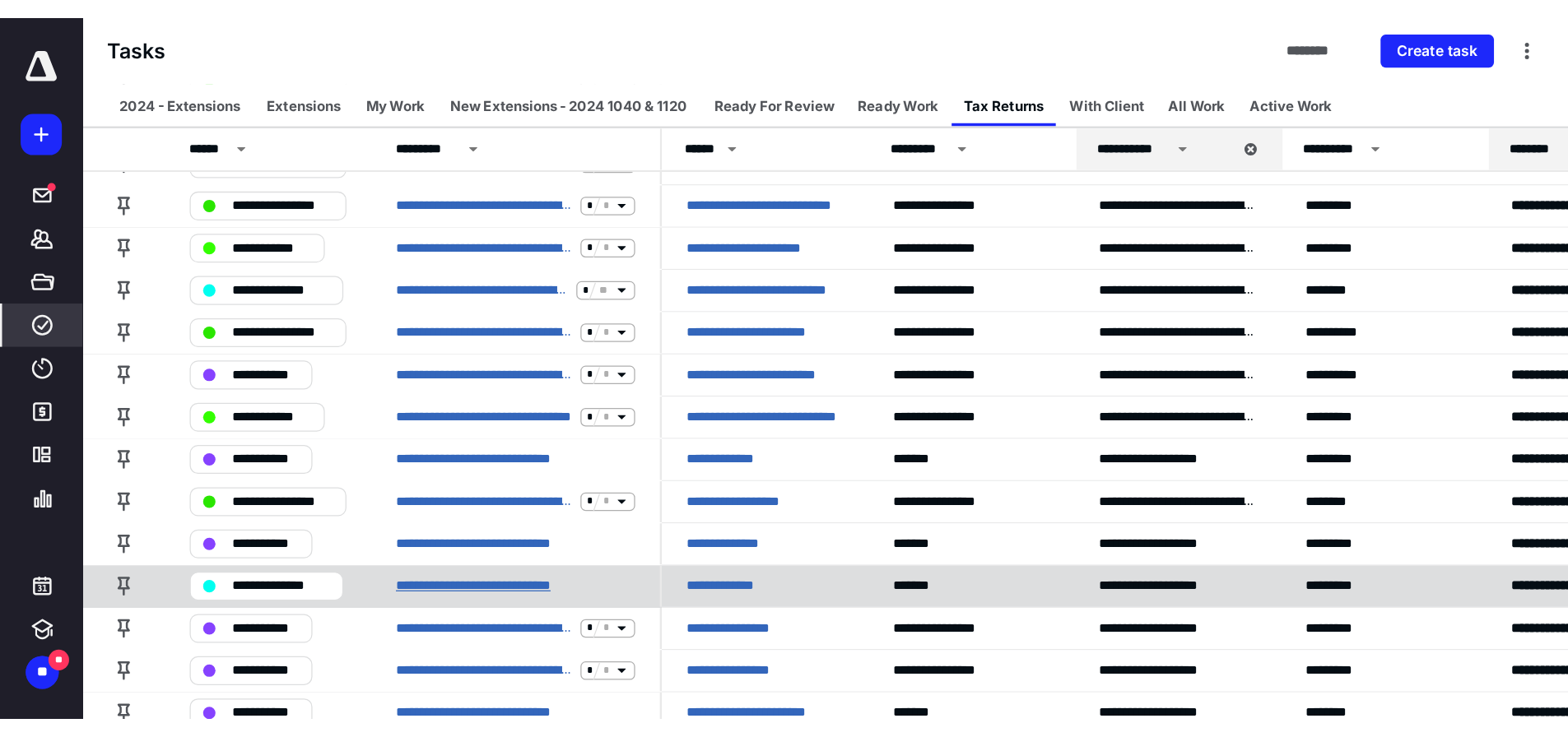 scroll, scrollTop: 0, scrollLeft: 0, axis: both 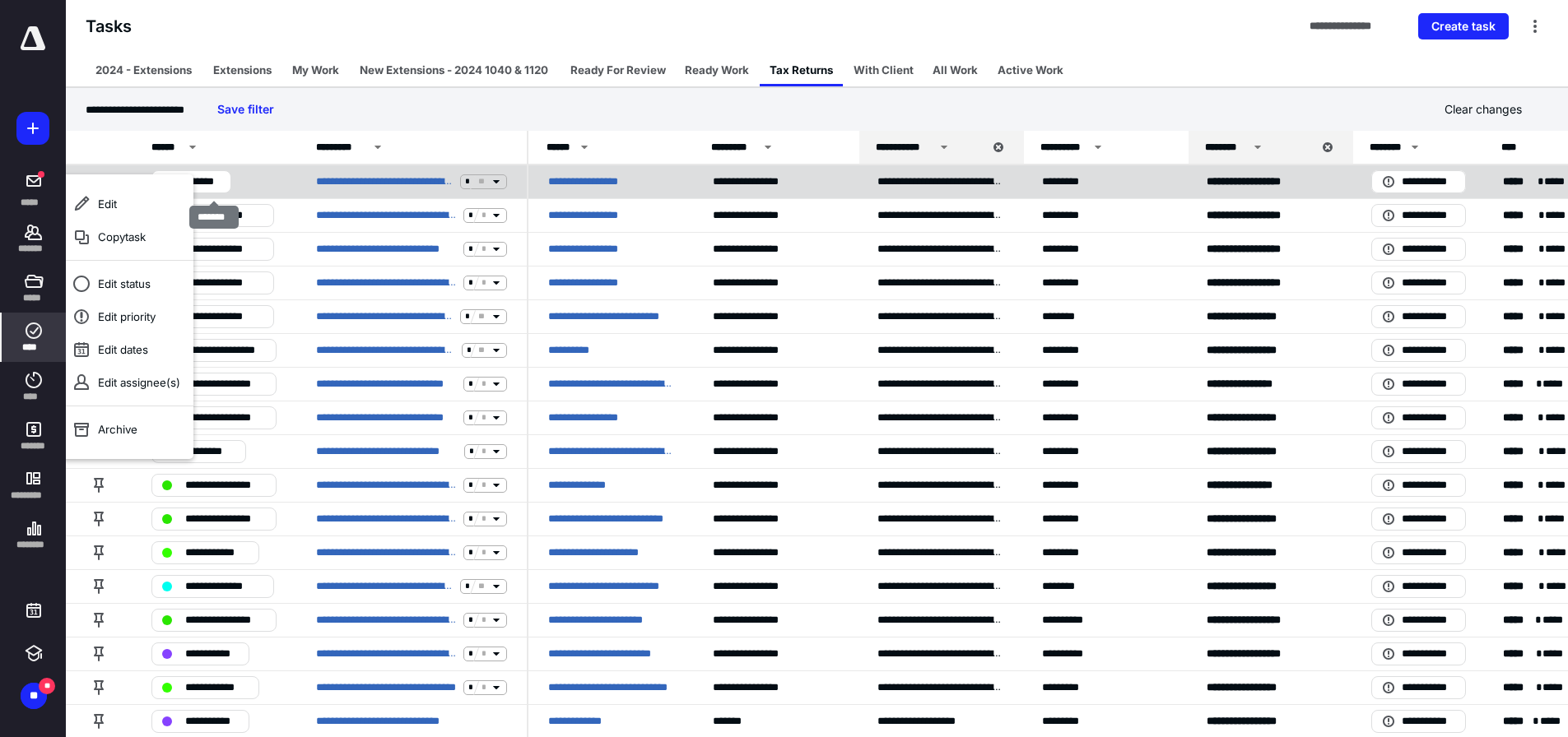 click on "*******" at bounding box center (202, 182) 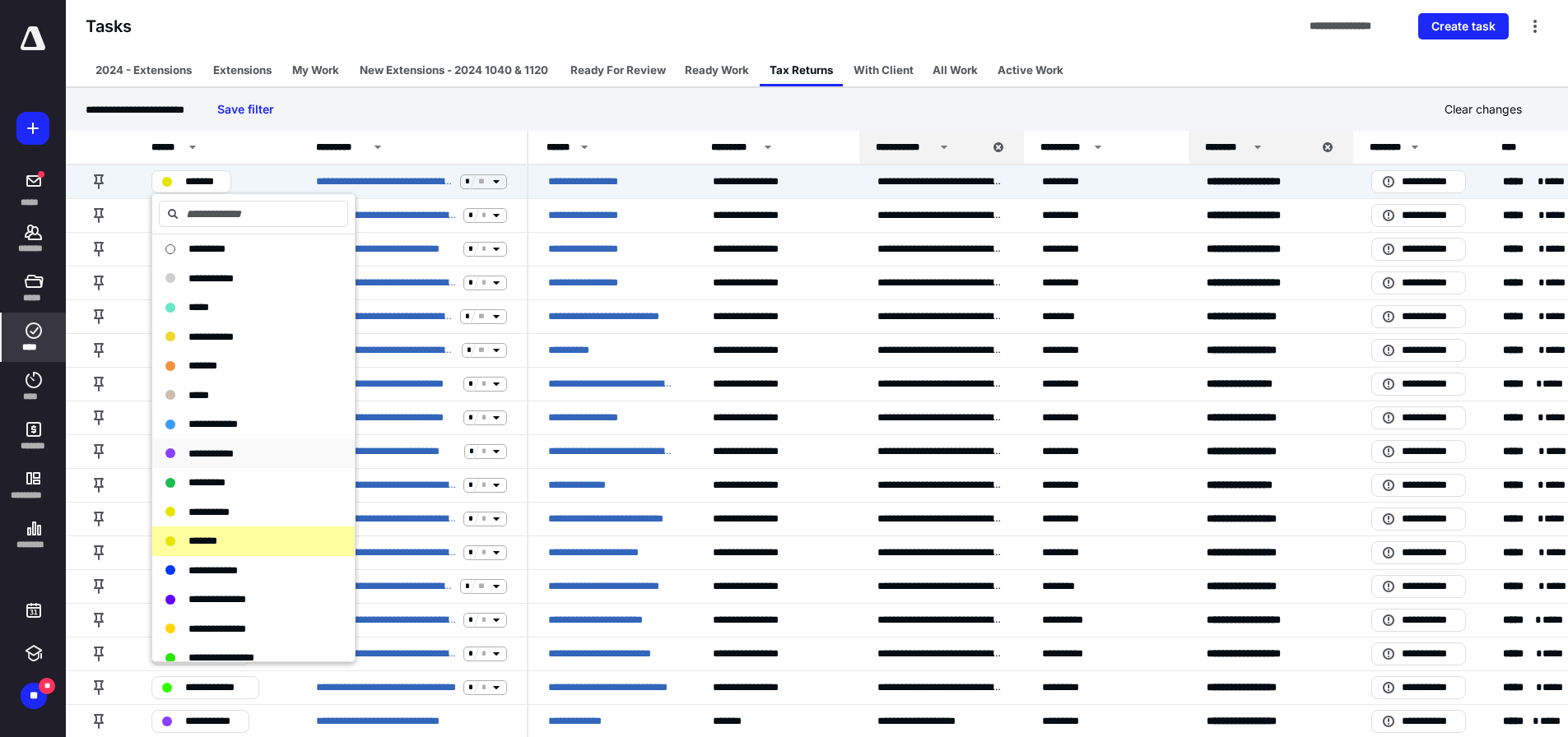click on "**********" at bounding box center (211, 453) 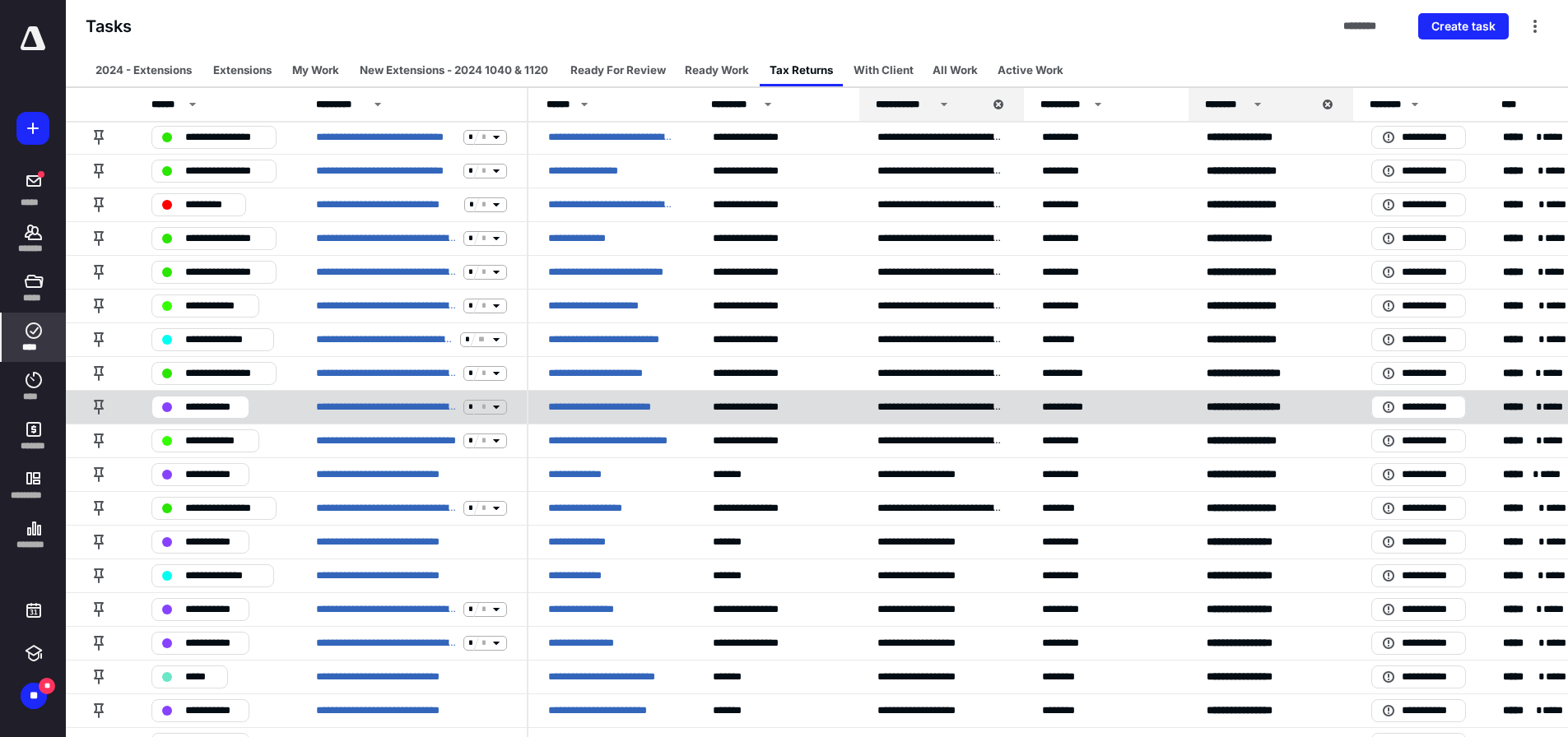 scroll, scrollTop: 329, scrollLeft: 0, axis: vertical 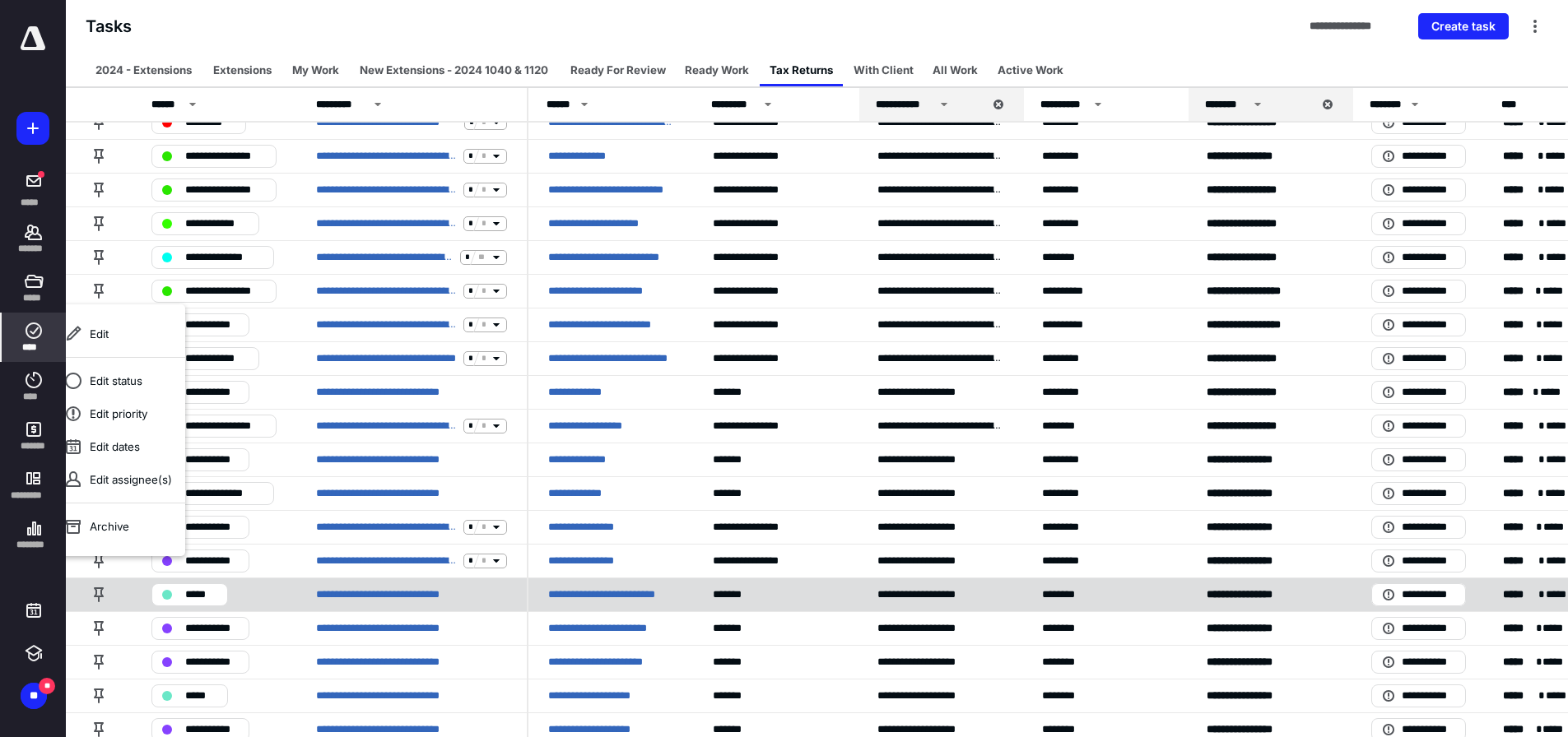 click on "*****" at bounding box center (201, 595) 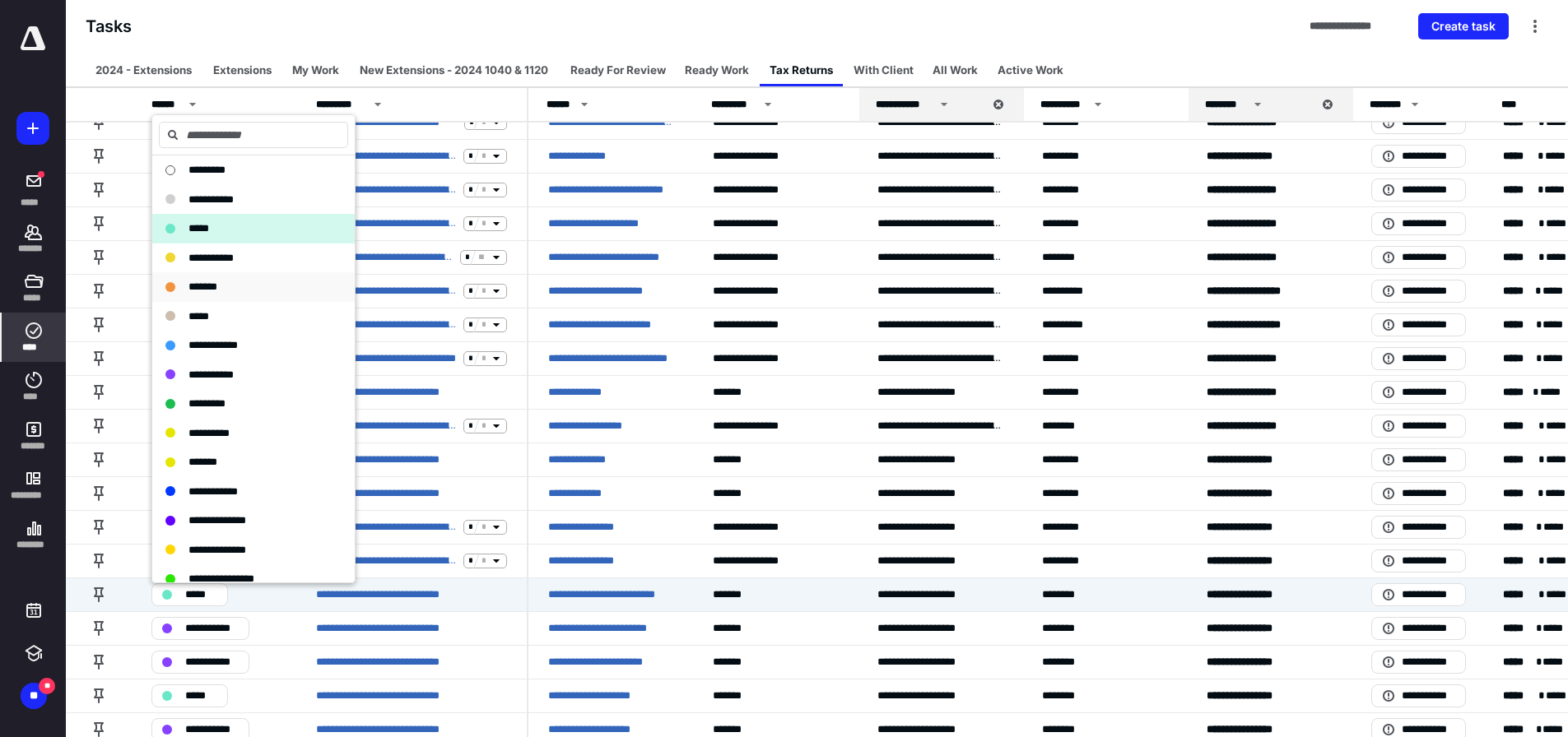 click on "*******" at bounding box center (202, 286) 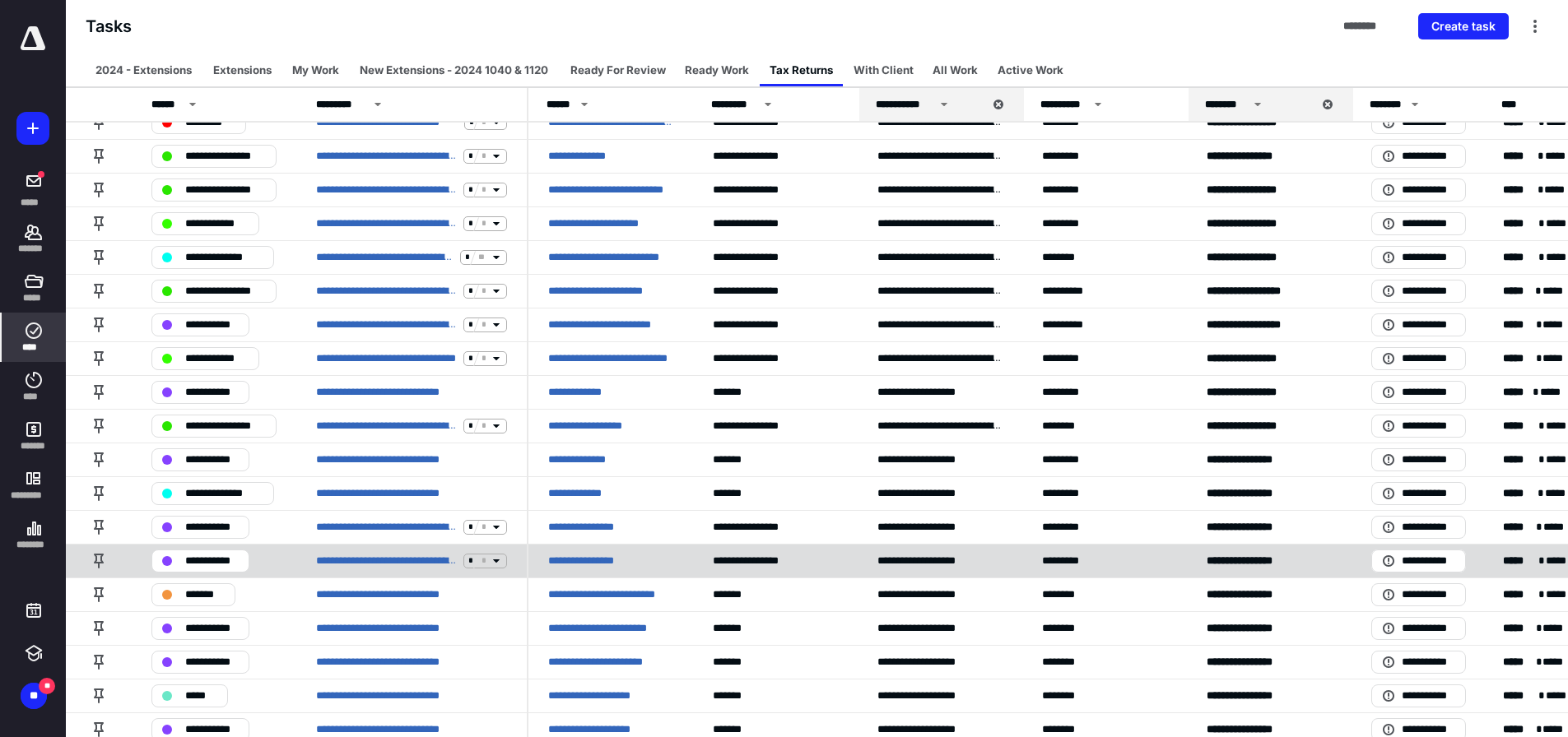 scroll, scrollTop: 411, scrollLeft: 0, axis: vertical 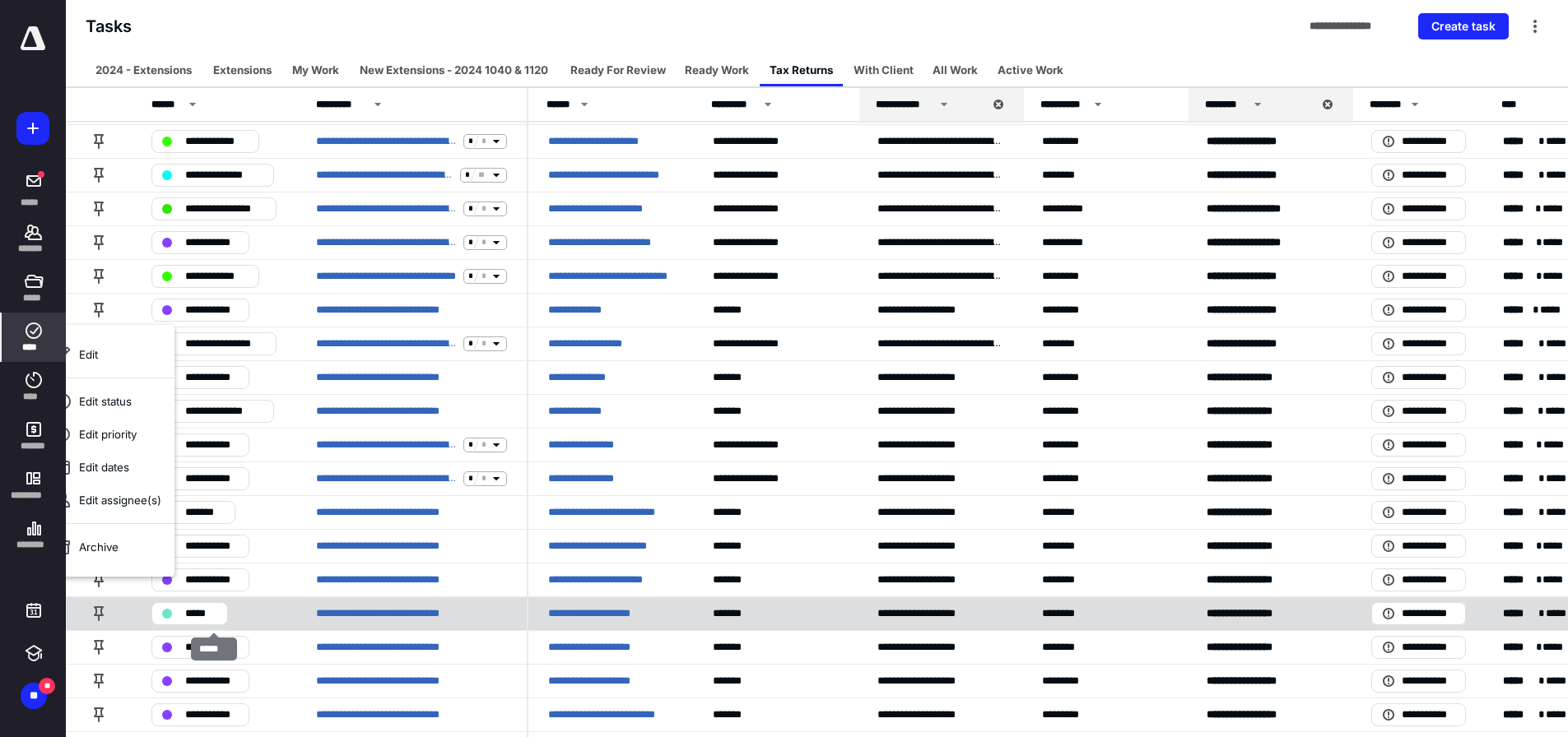 click on "*****" at bounding box center [201, 614] 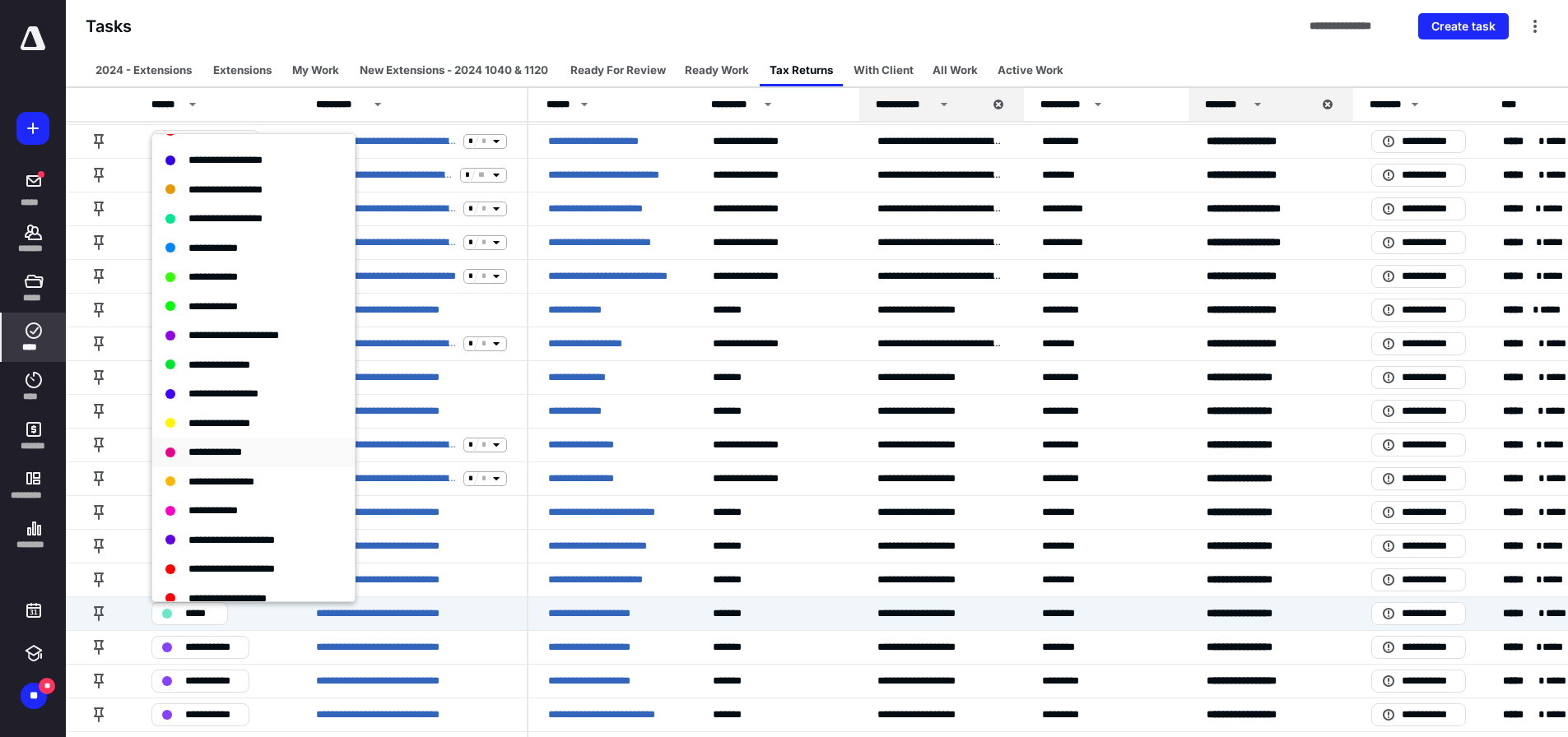 scroll, scrollTop: 916, scrollLeft: 0, axis: vertical 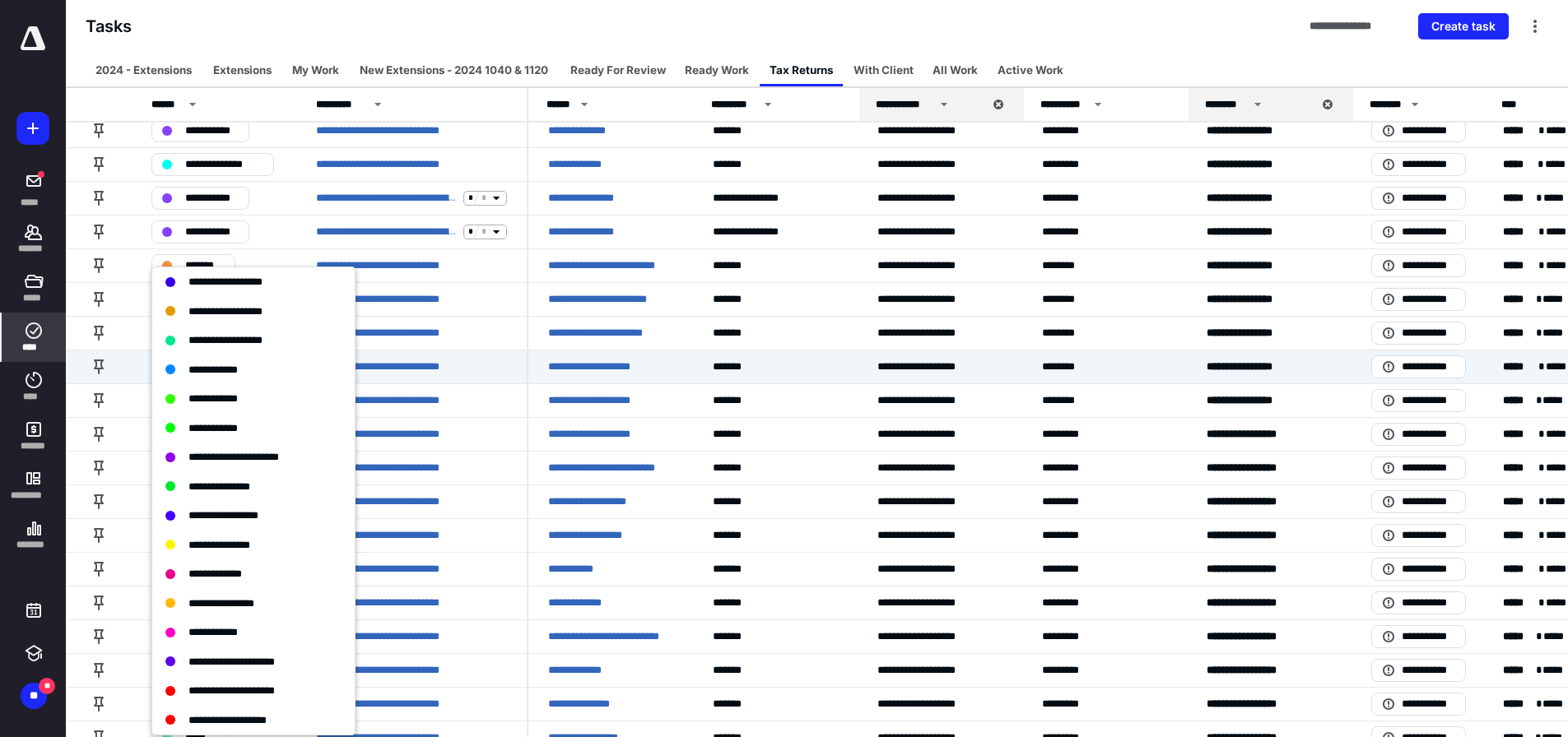 click on "**********" at bounding box center [817, 26] 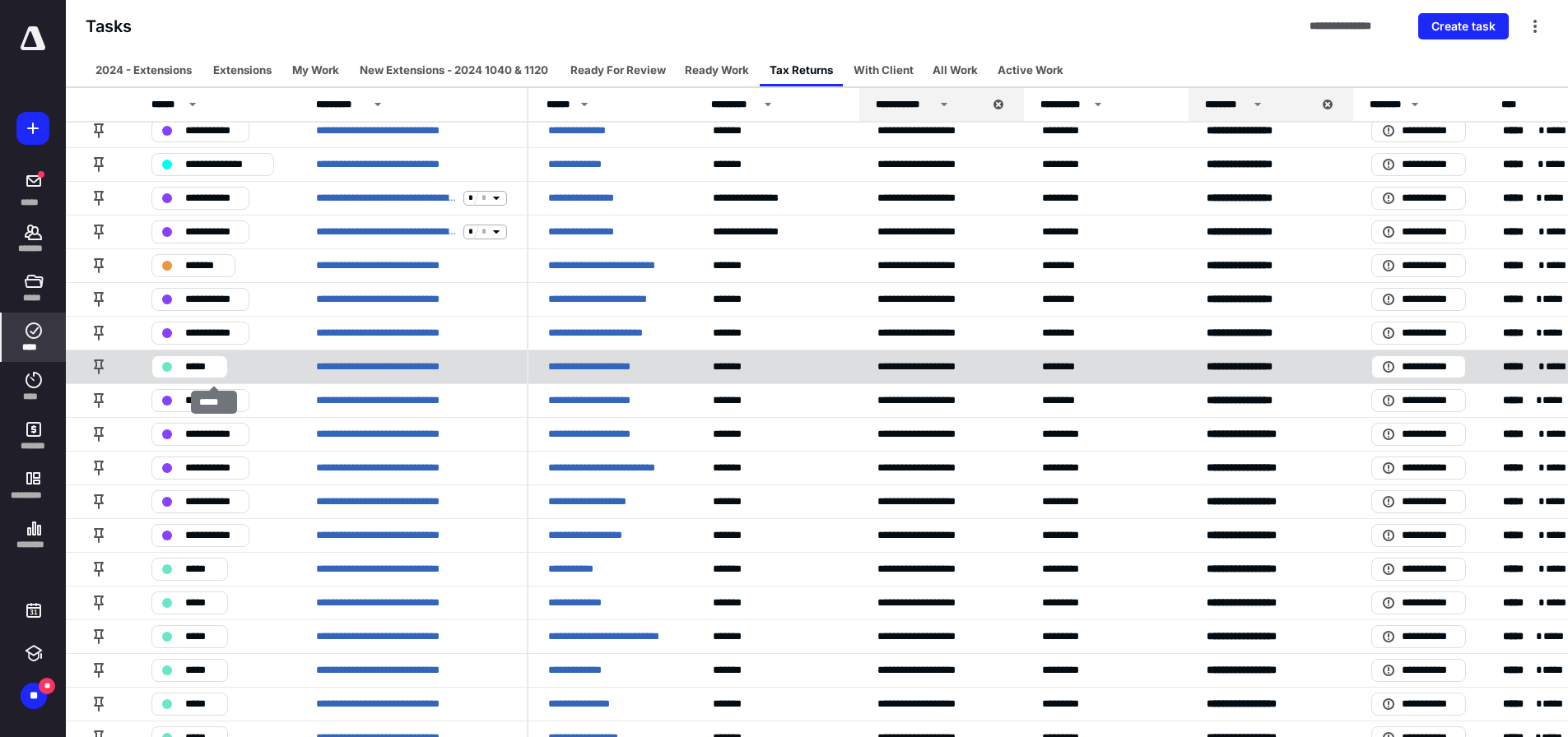 click on "*****" at bounding box center (201, 367) 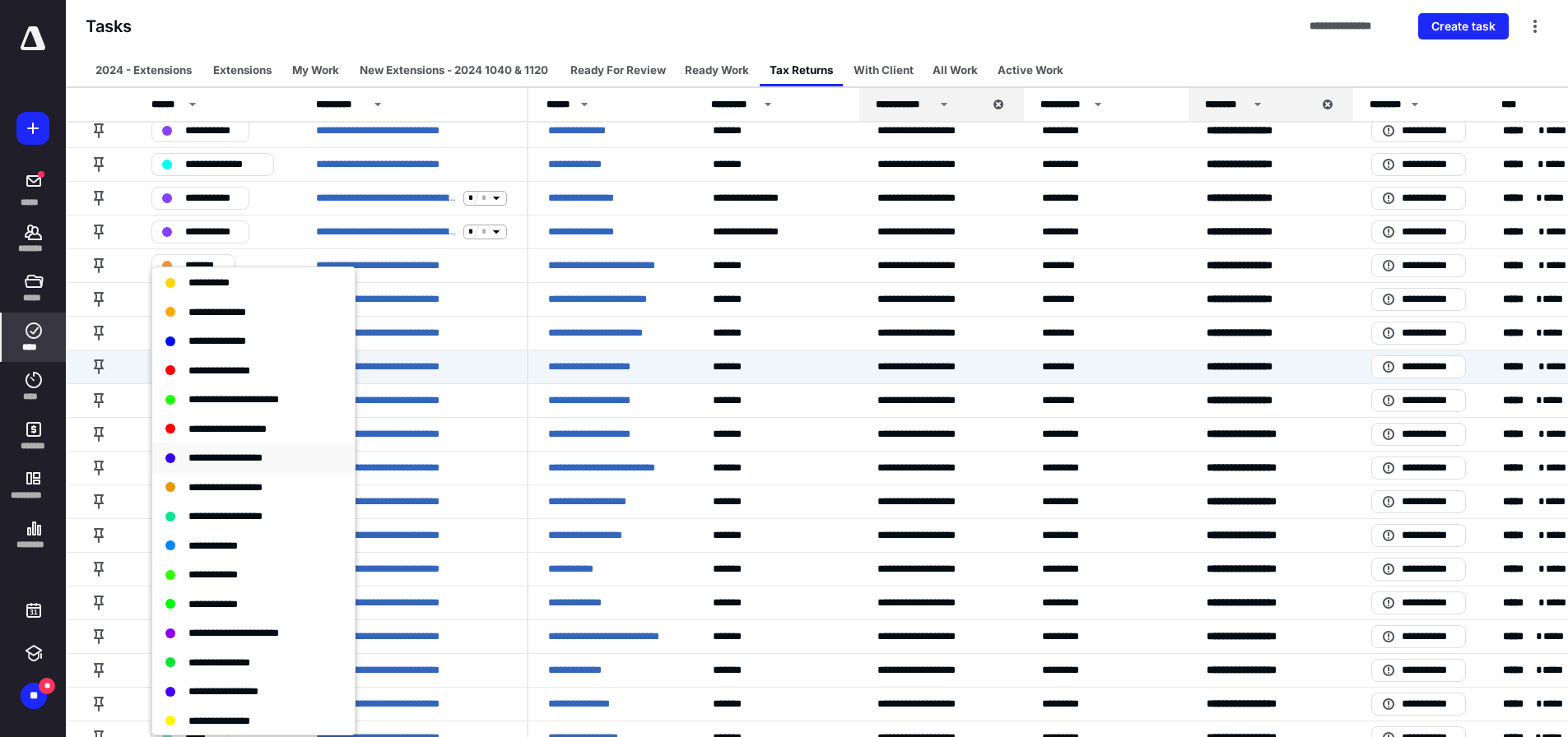 scroll, scrollTop: 823, scrollLeft: 0, axis: vertical 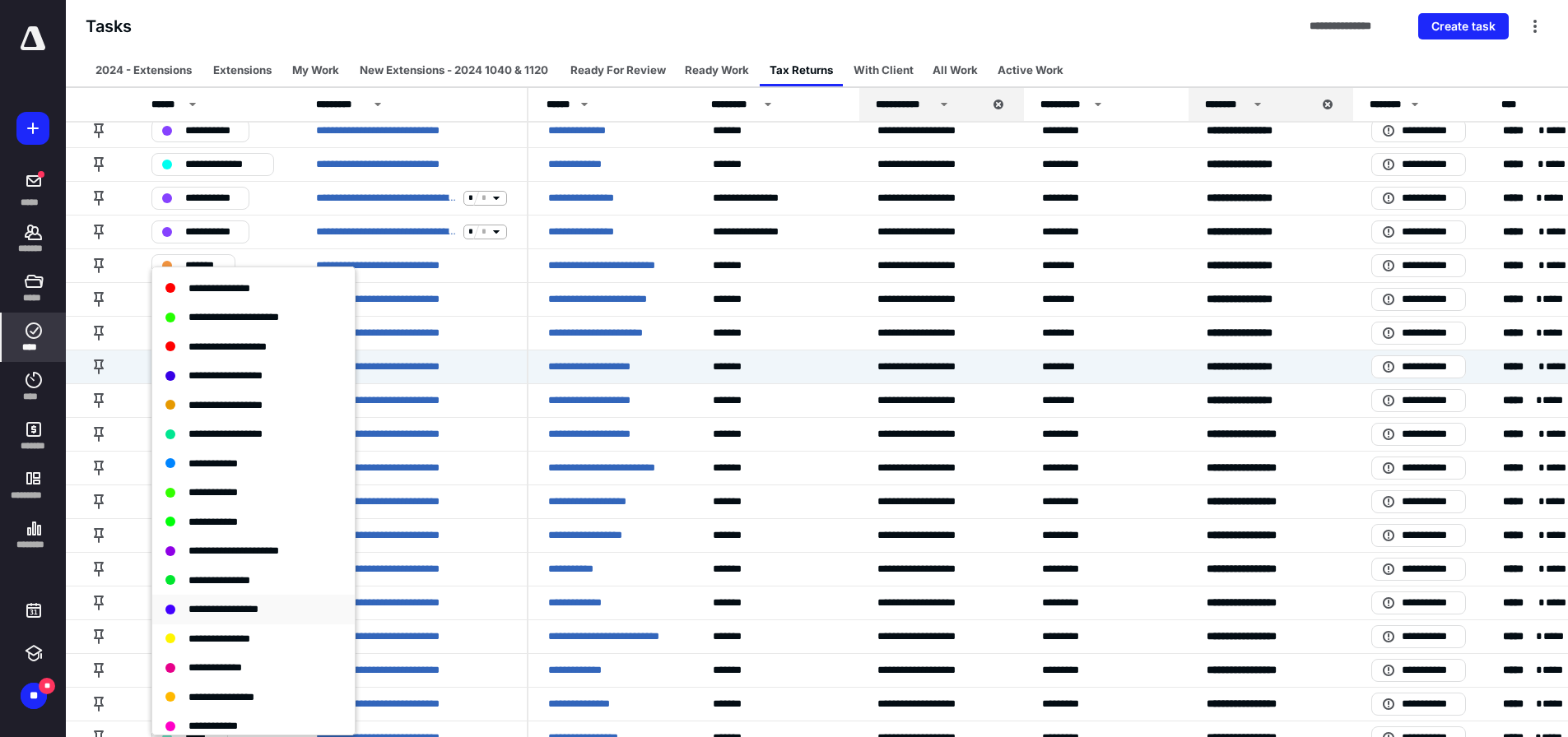 click on "**********" at bounding box center (223, 609) 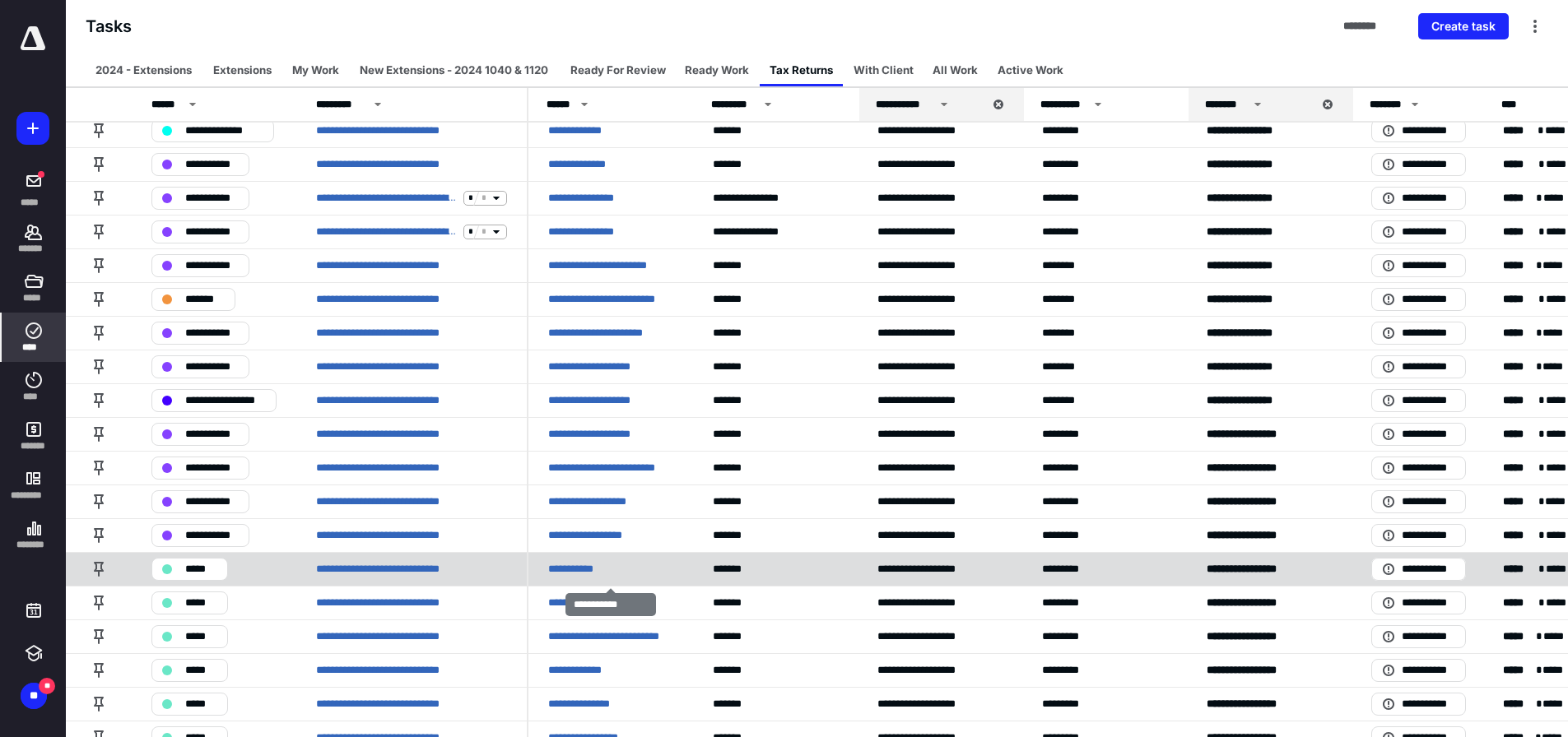 click on "**********" at bounding box center (588, 569) 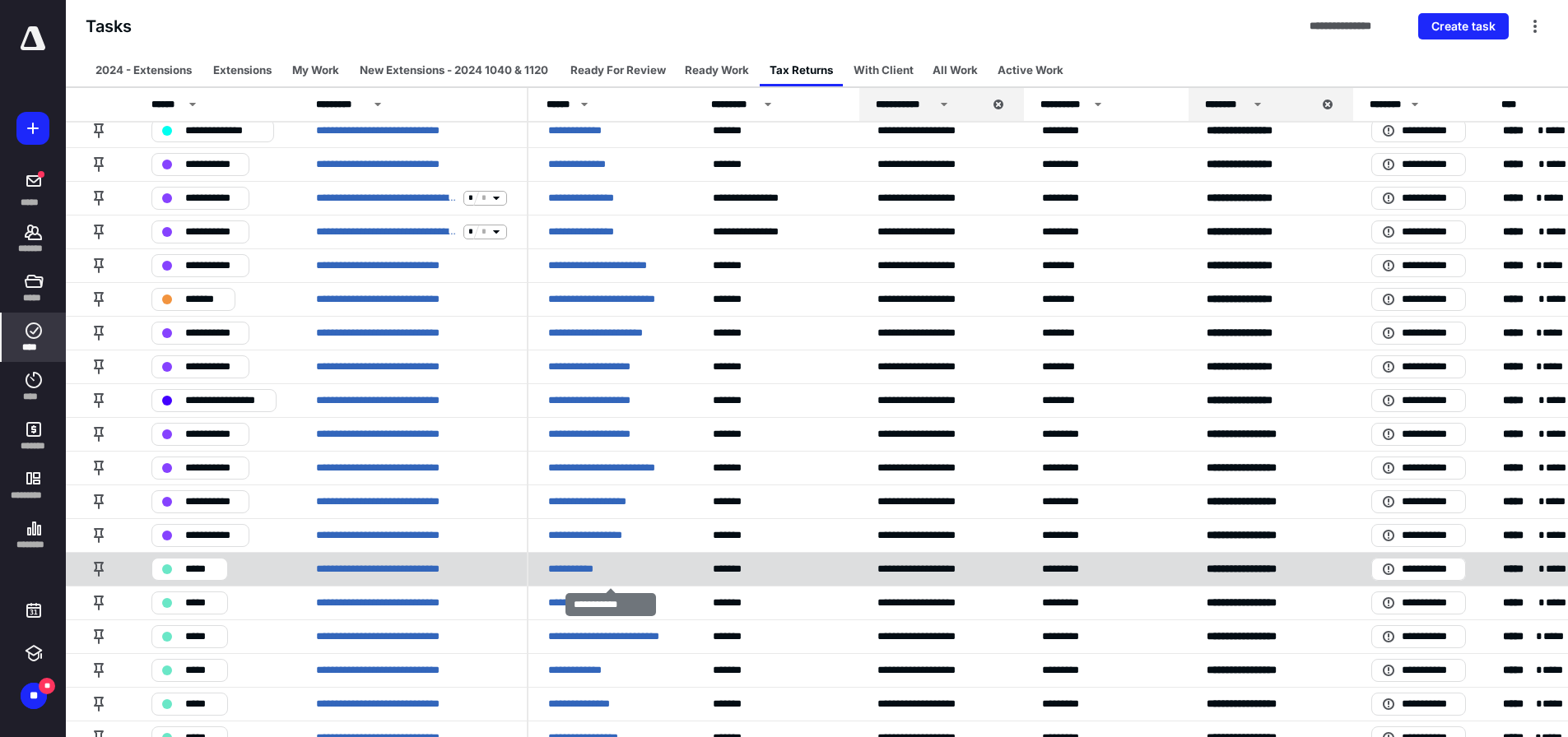 scroll, scrollTop: 0, scrollLeft: 0, axis: both 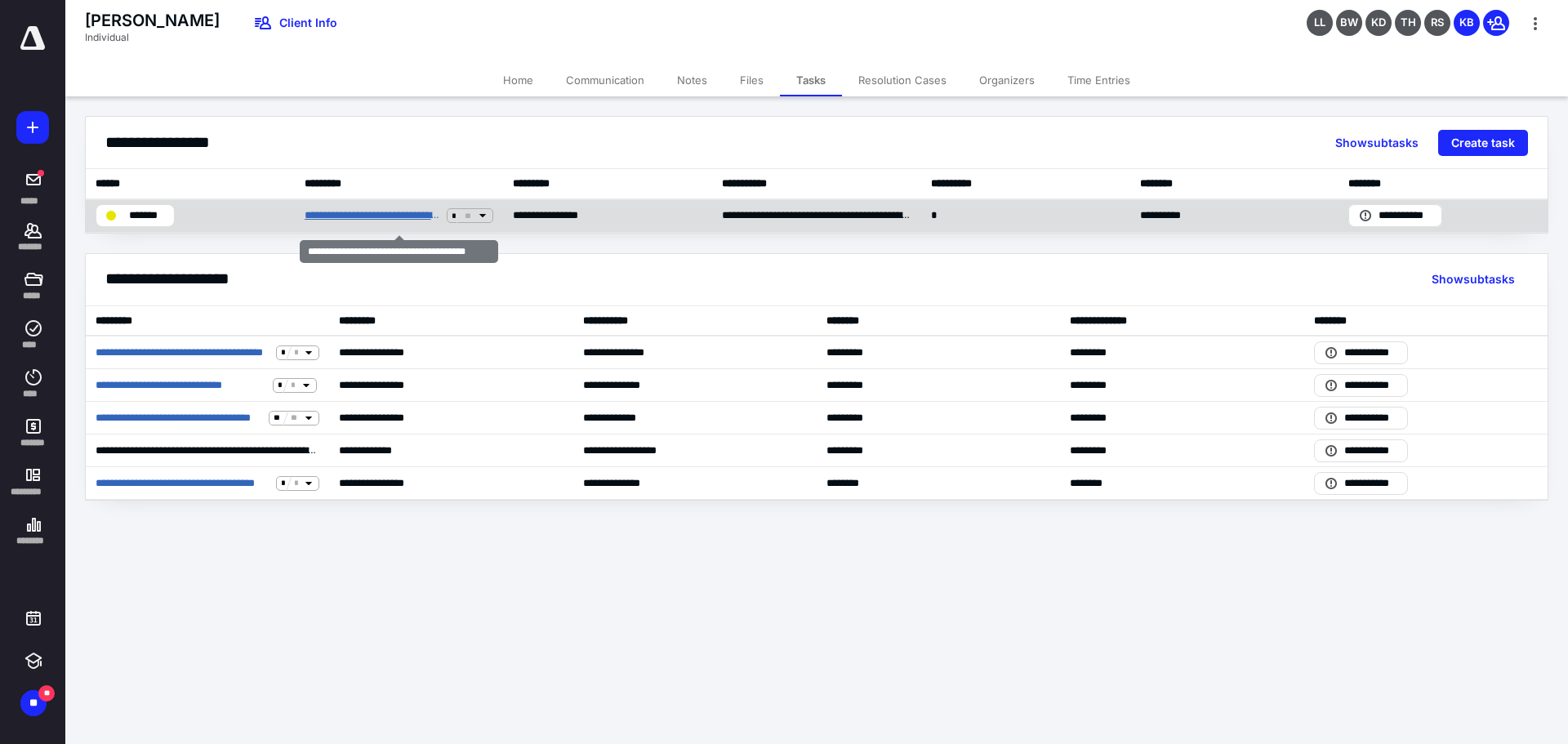 click on "**********" at bounding box center [372, 216] 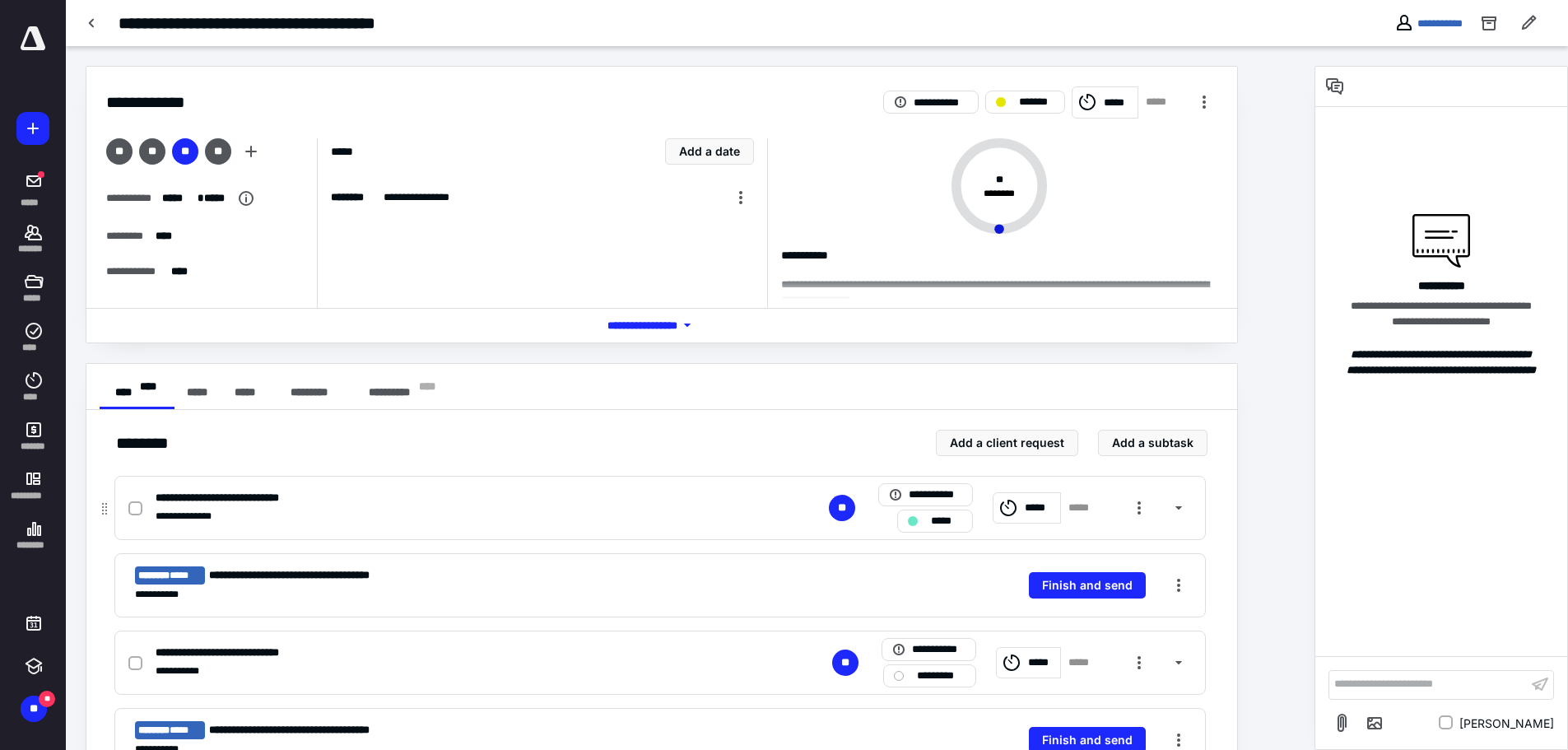 click at bounding box center (135, 509) 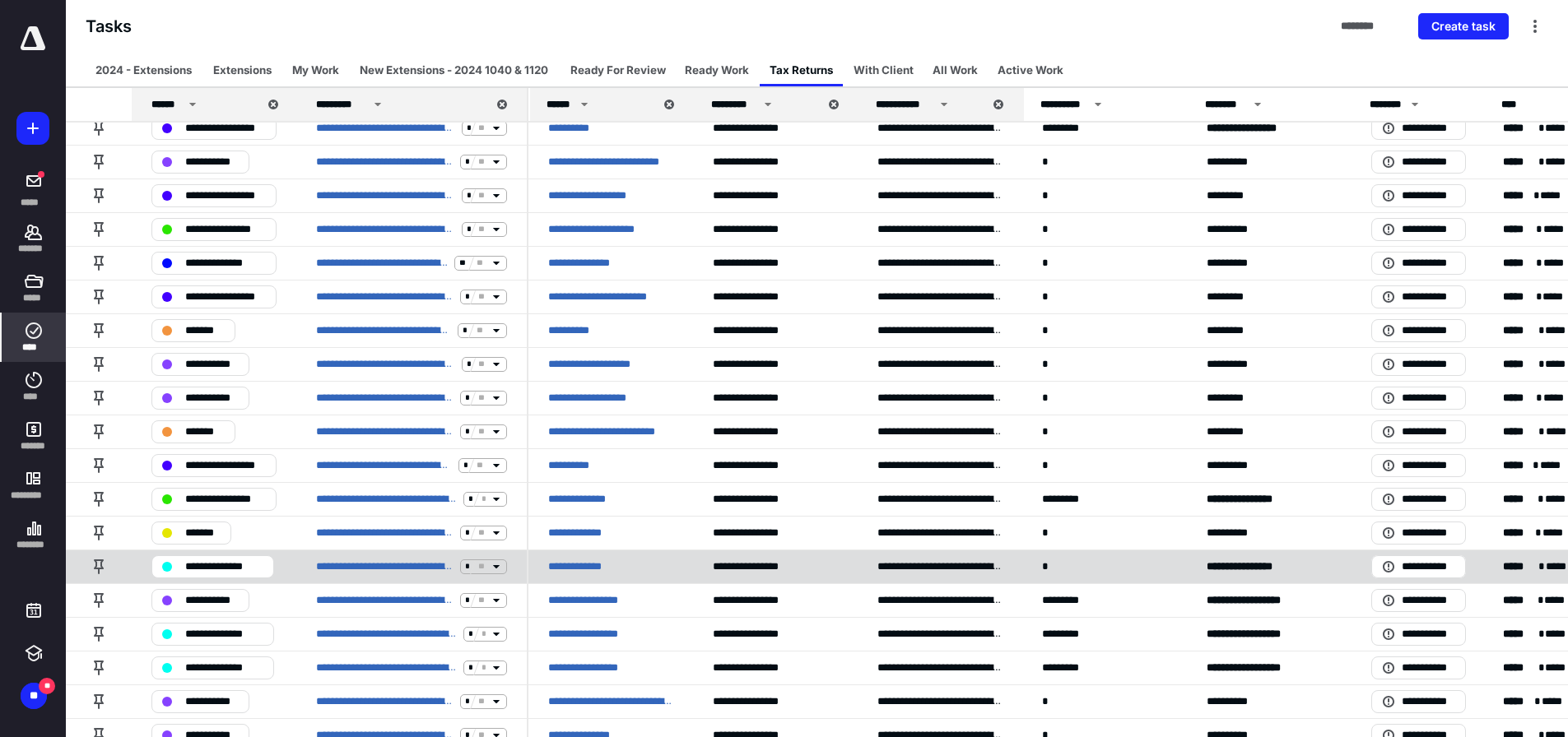 scroll, scrollTop: 329, scrollLeft: 0, axis: vertical 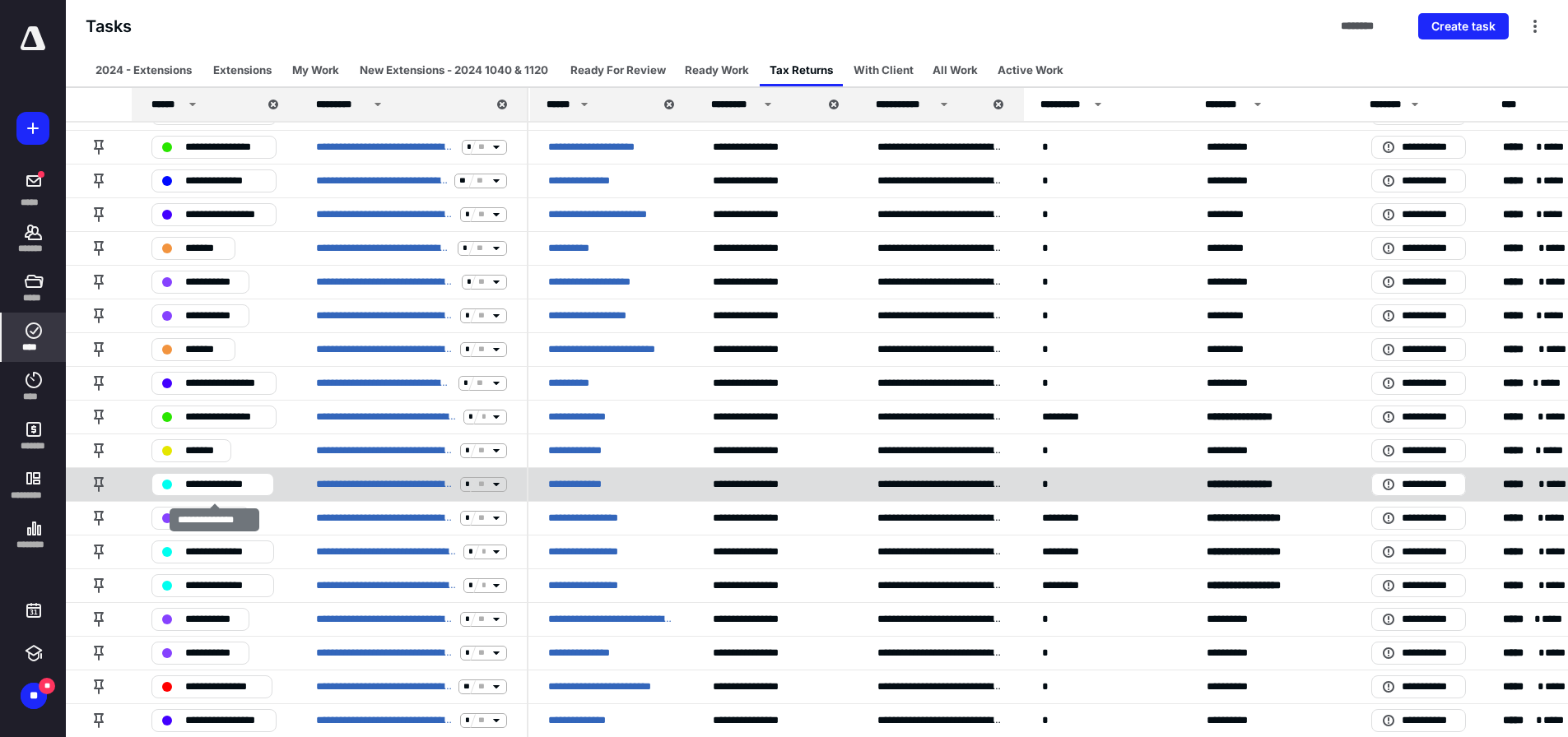 click on "**********" at bounding box center (224, 484) 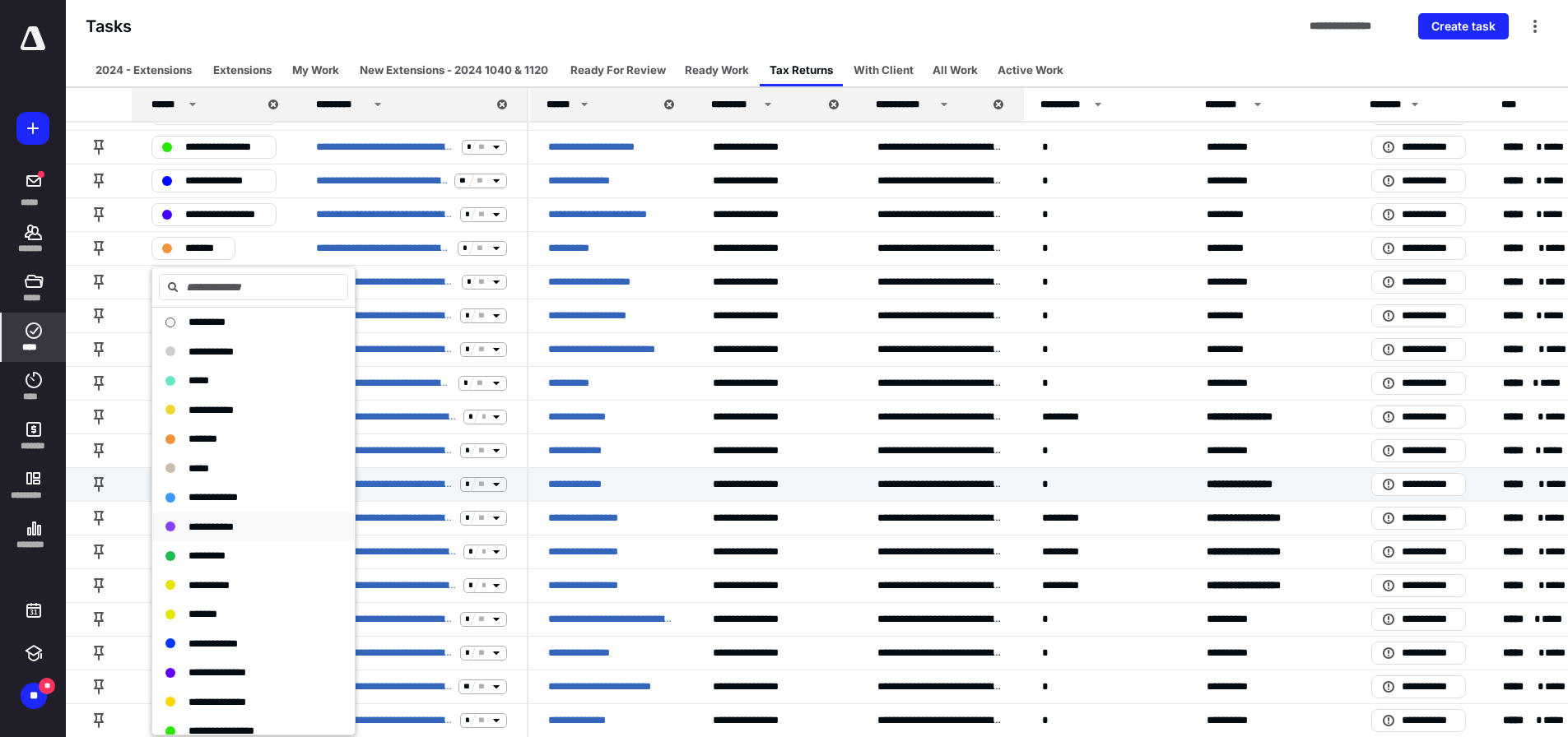click on "**********" at bounding box center (211, 526) 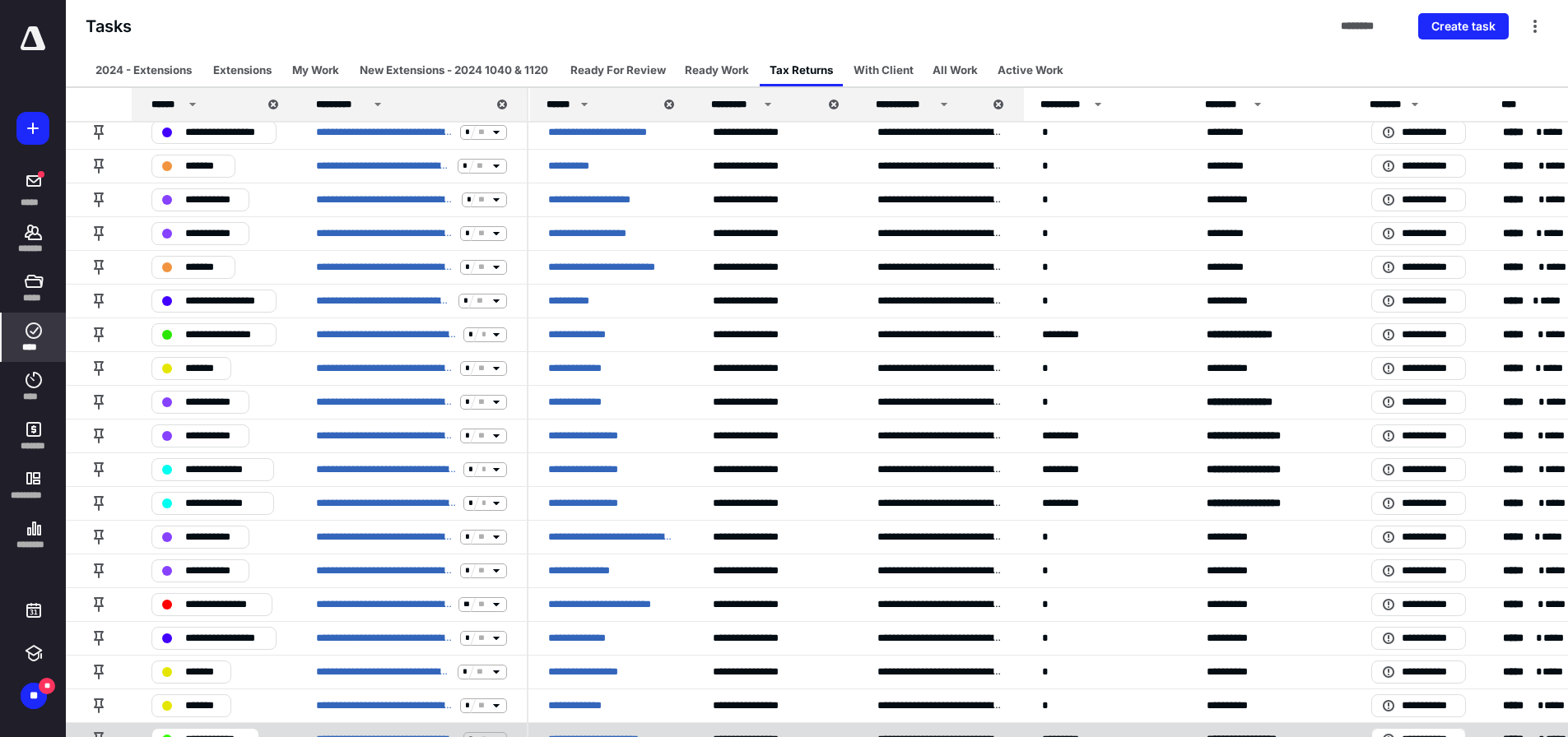 scroll, scrollTop: 494, scrollLeft: 0, axis: vertical 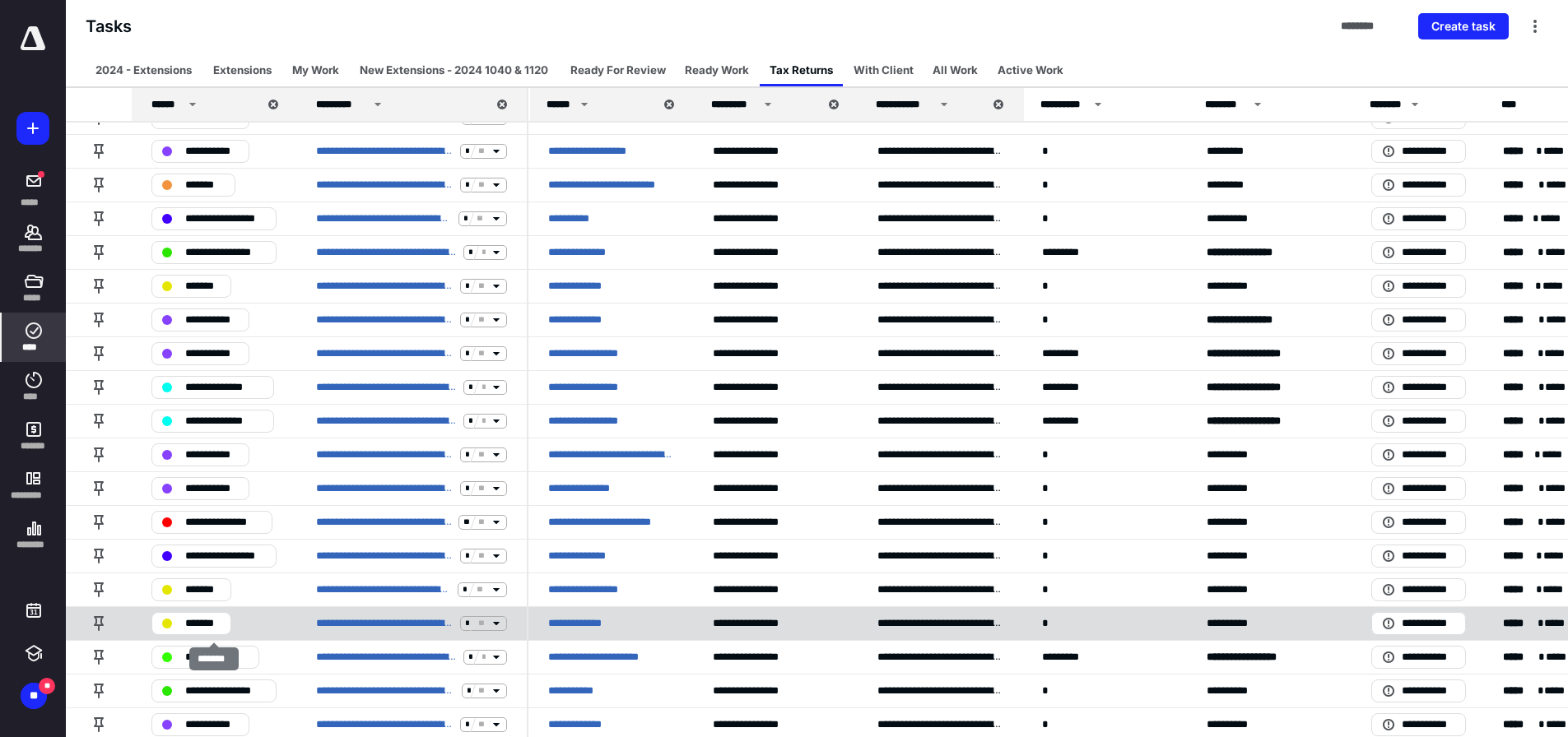 click on "*******" at bounding box center [202, 623] 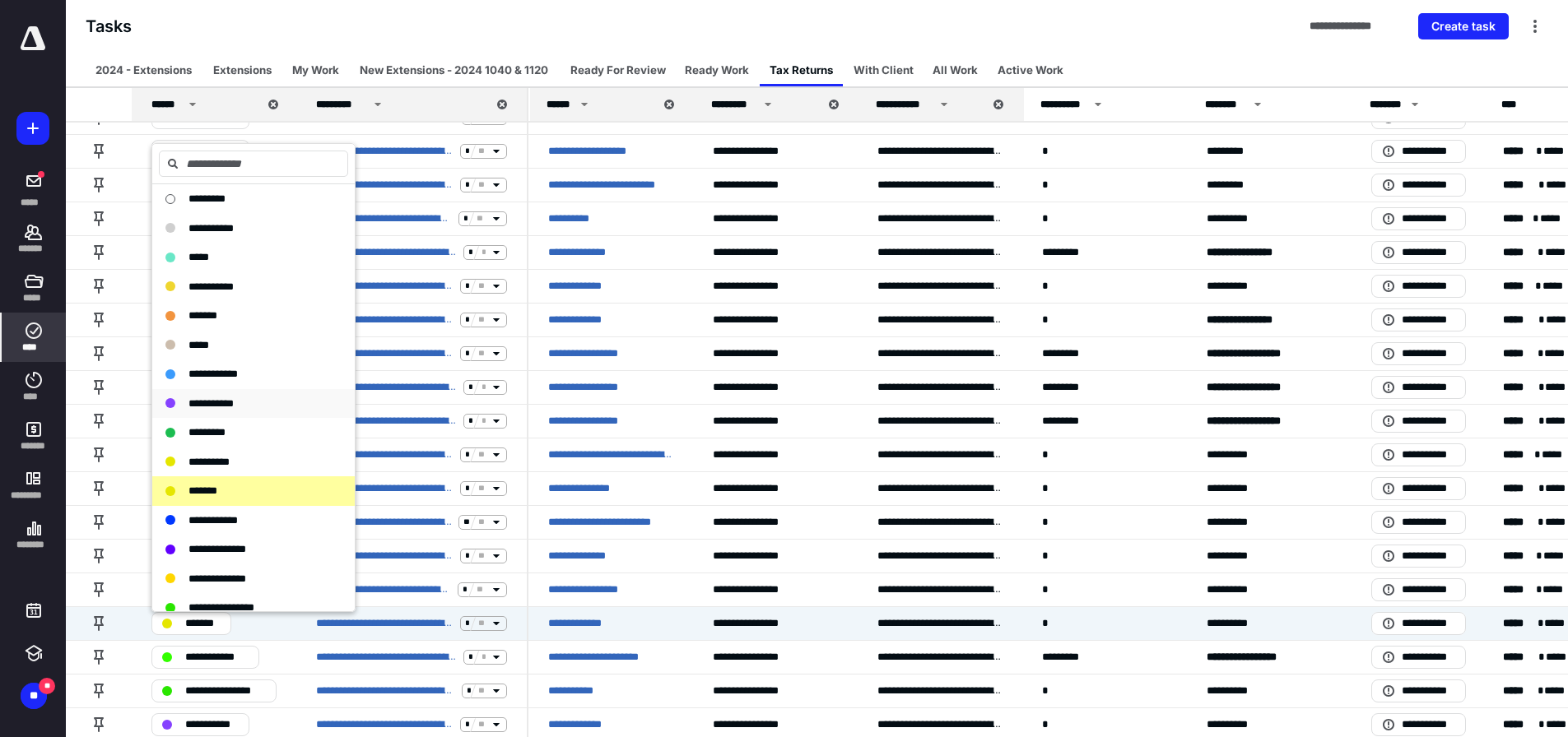 click on "**********" at bounding box center (211, 403) 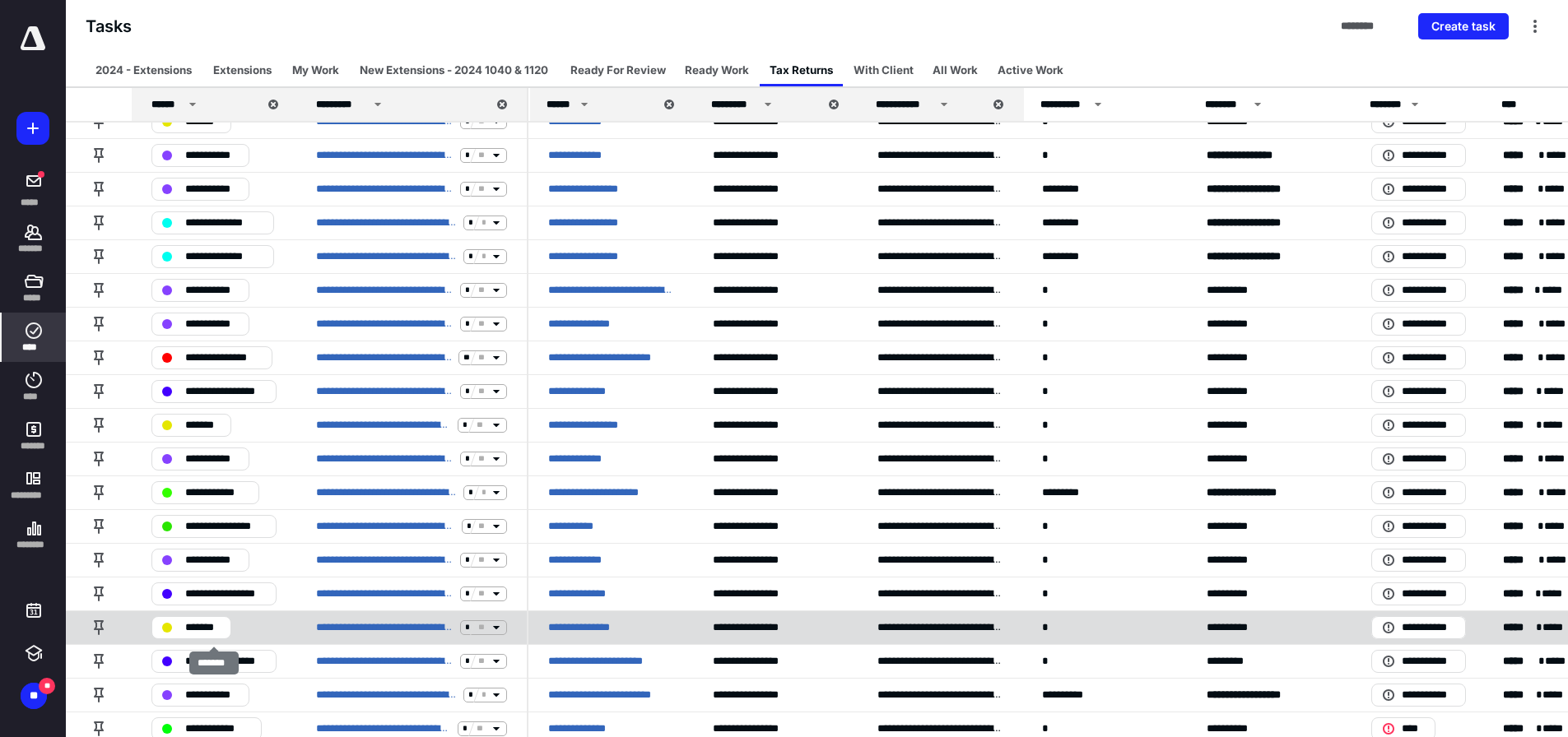 scroll, scrollTop: 740, scrollLeft: 0, axis: vertical 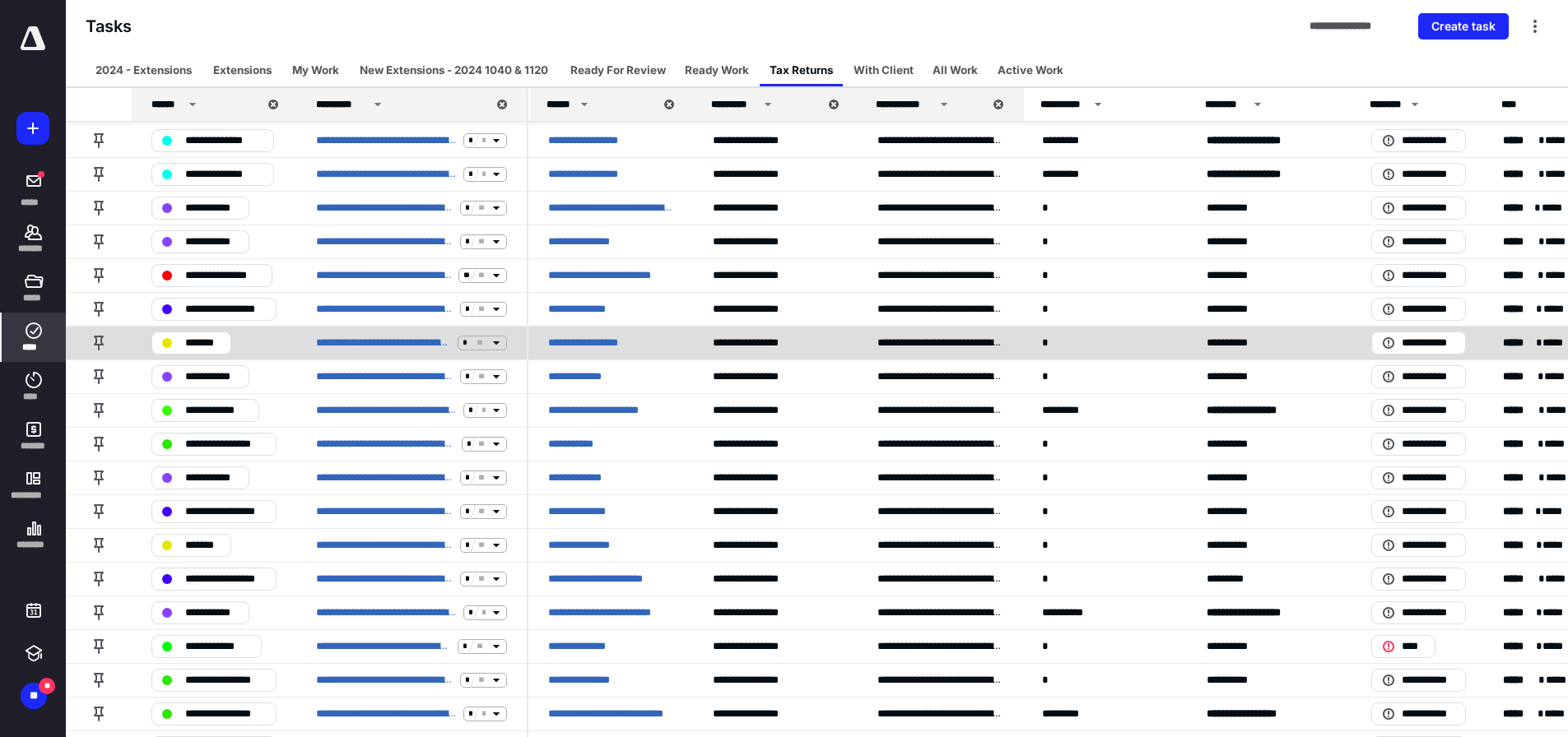 click on "**********" at bounding box center [592, 343] 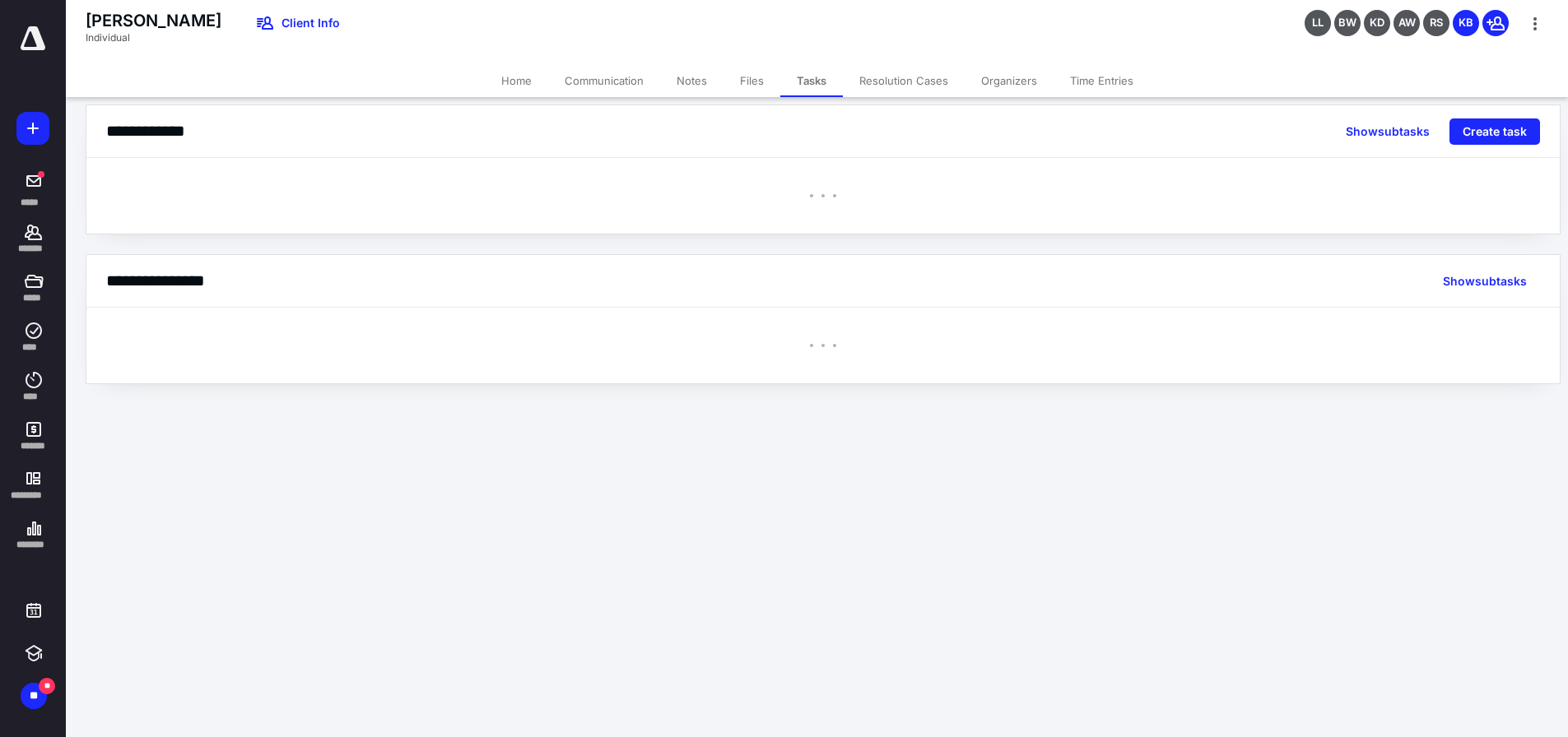 scroll, scrollTop: 0, scrollLeft: 0, axis: both 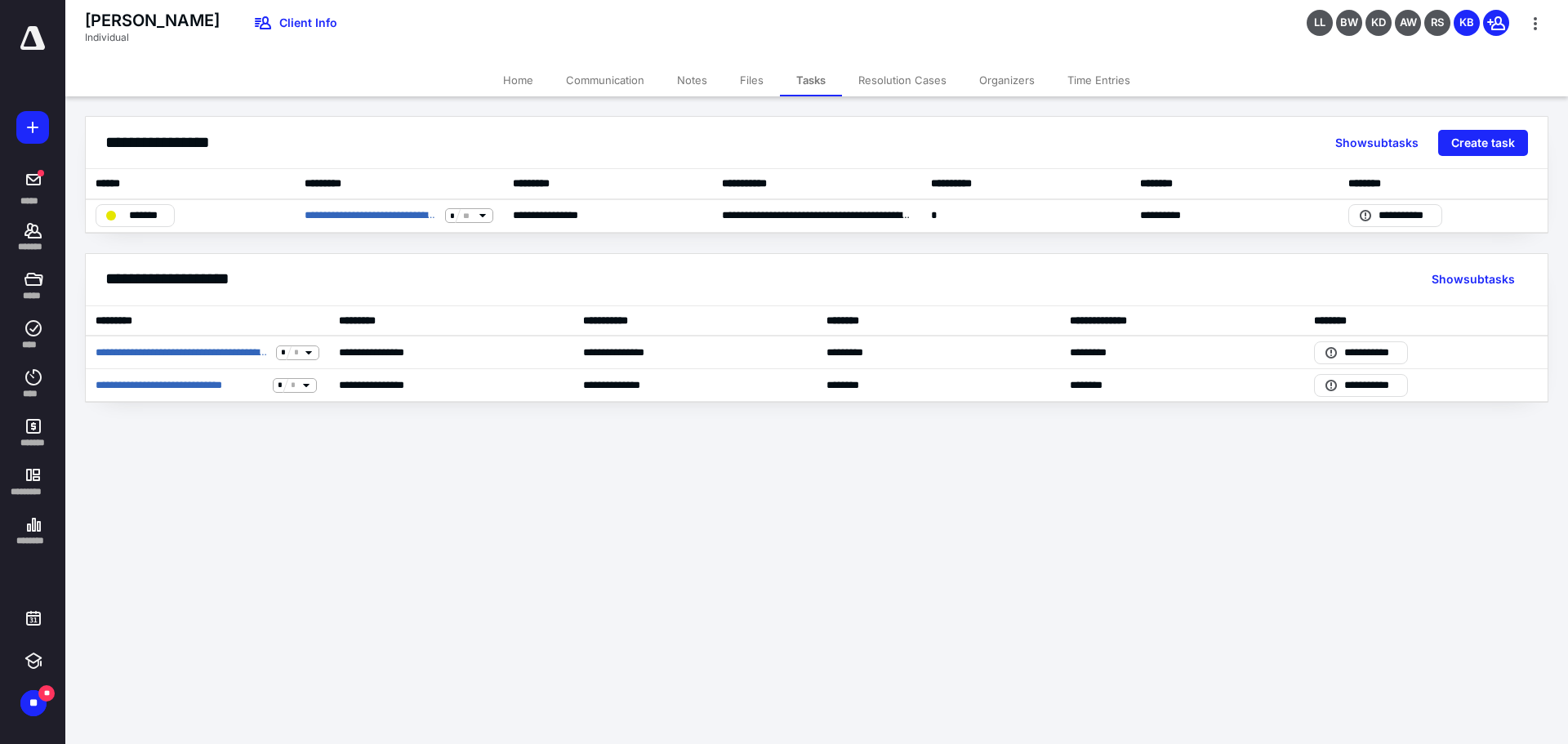 click on "Files" at bounding box center (751, 80) 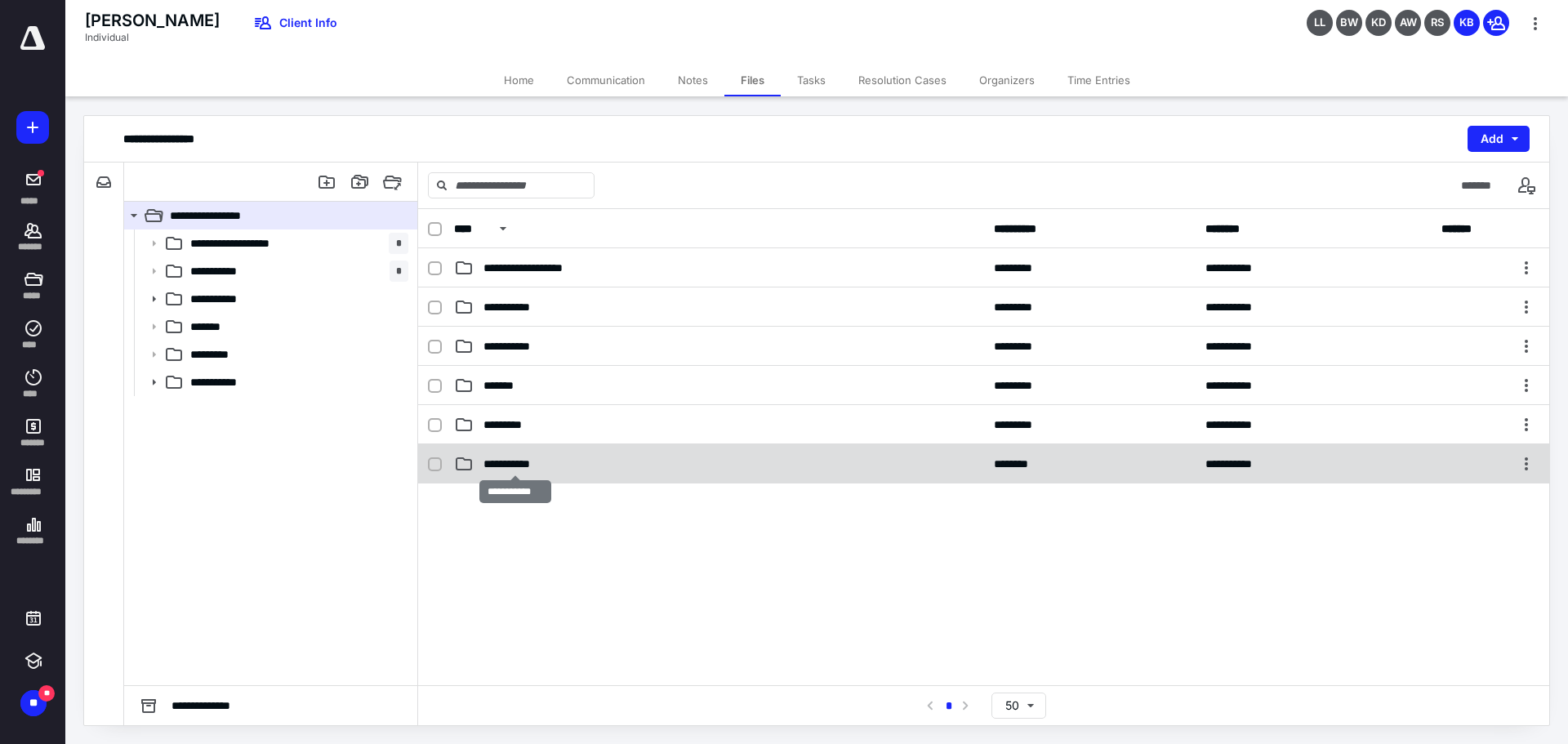 click on "**********" at bounding box center [515, 464] 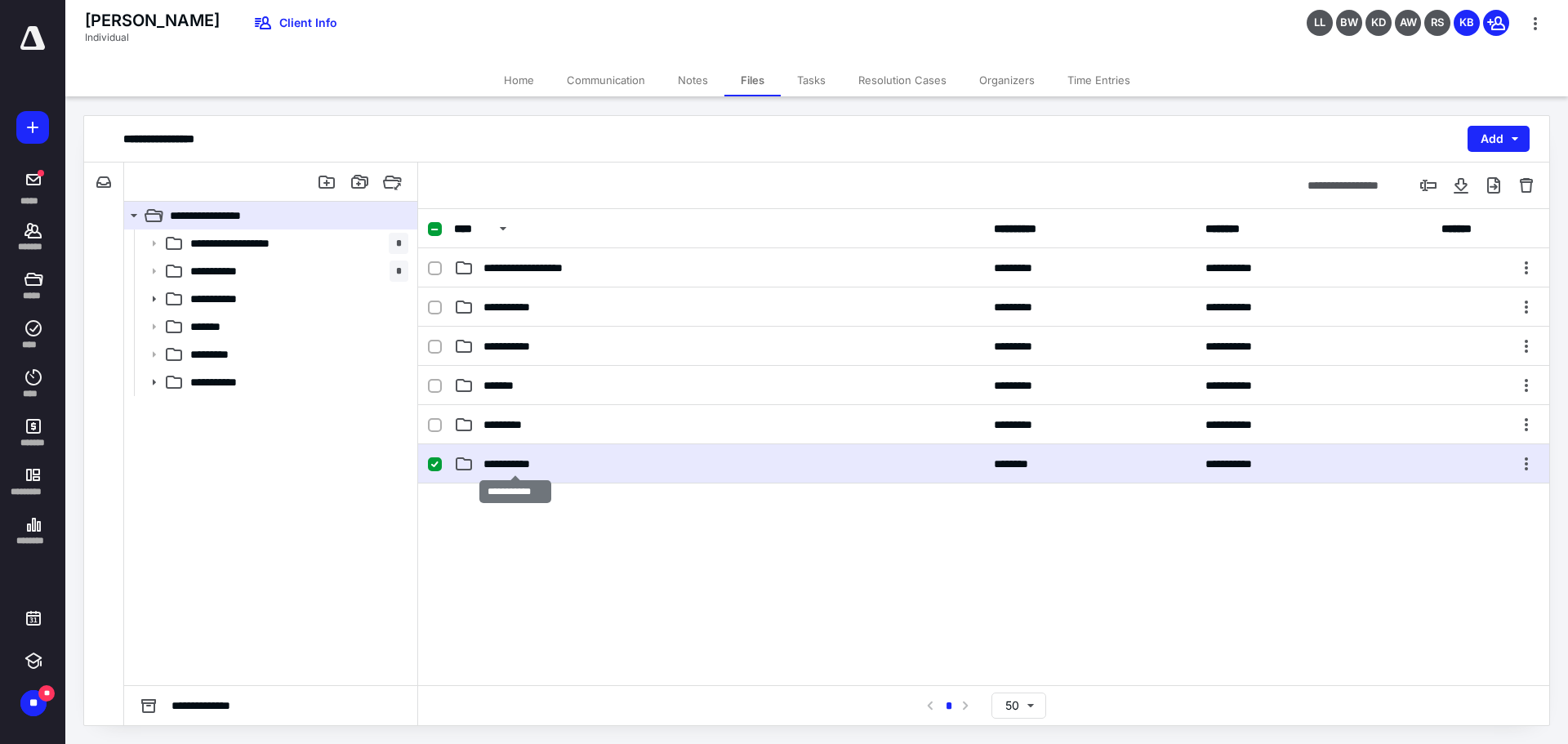 click on "**********" at bounding box center [515, 464] 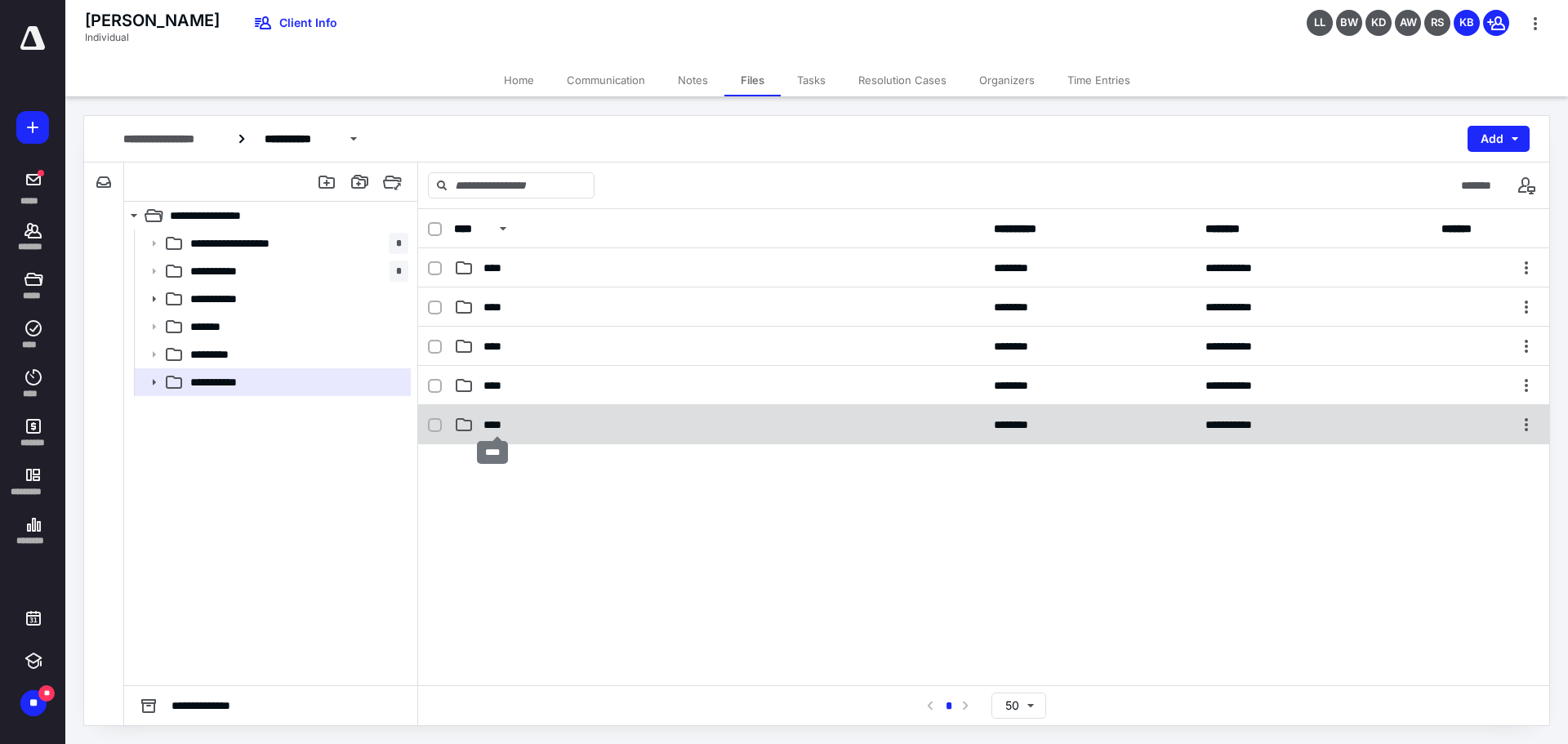 click on "****" at bounding box center [497, 425] 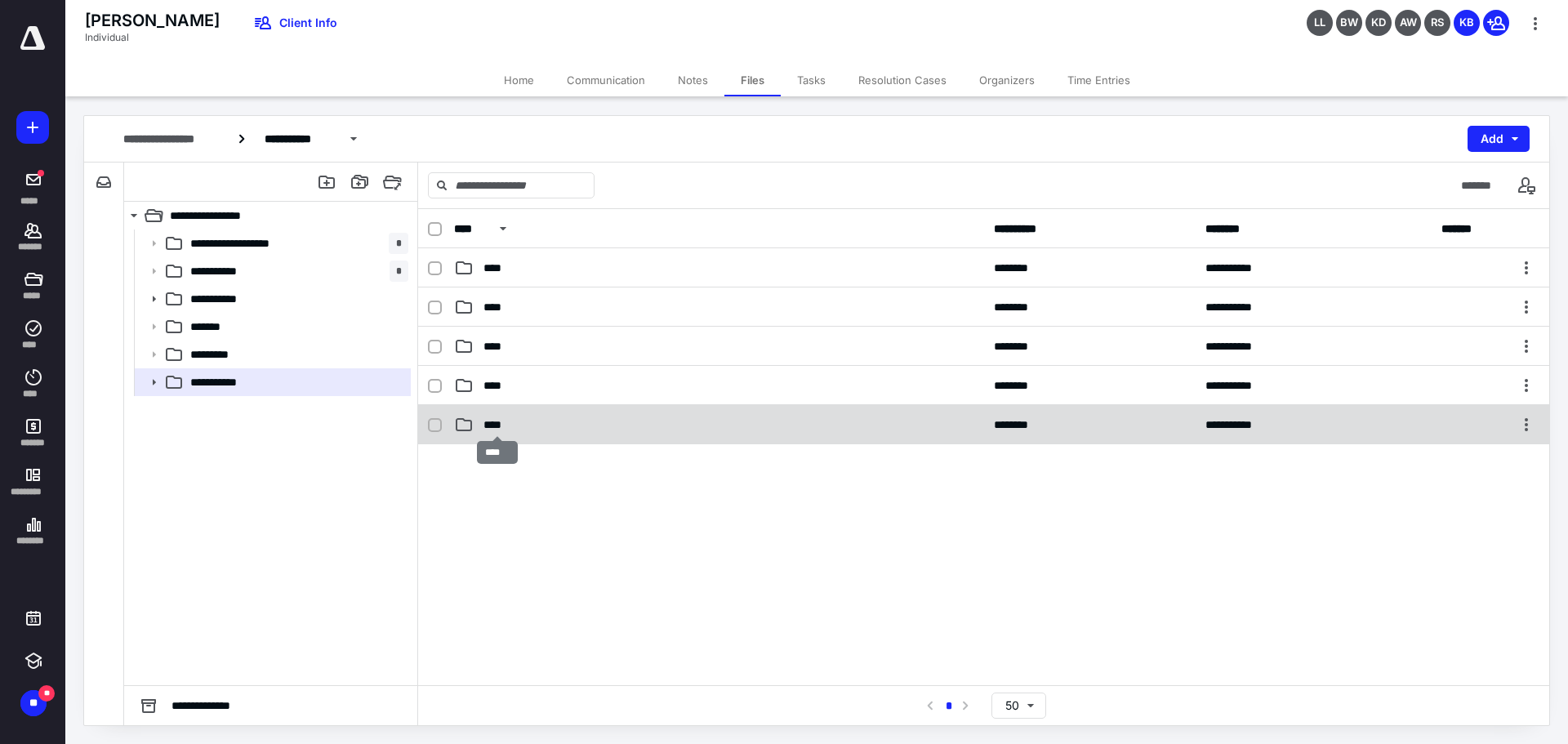click on "****" at bounding box center (497, 425) 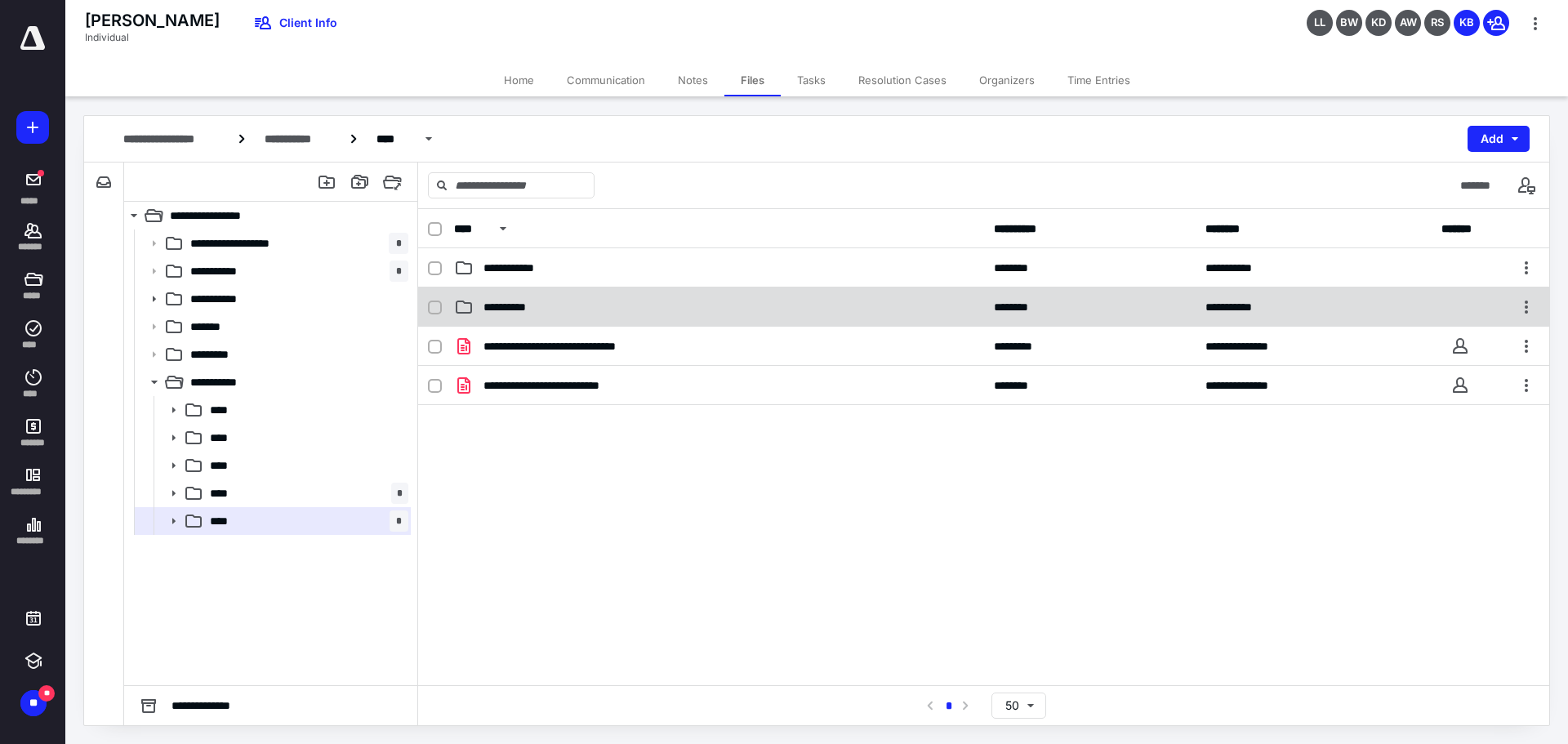 click on "**********" at bounding box center [516, 307] 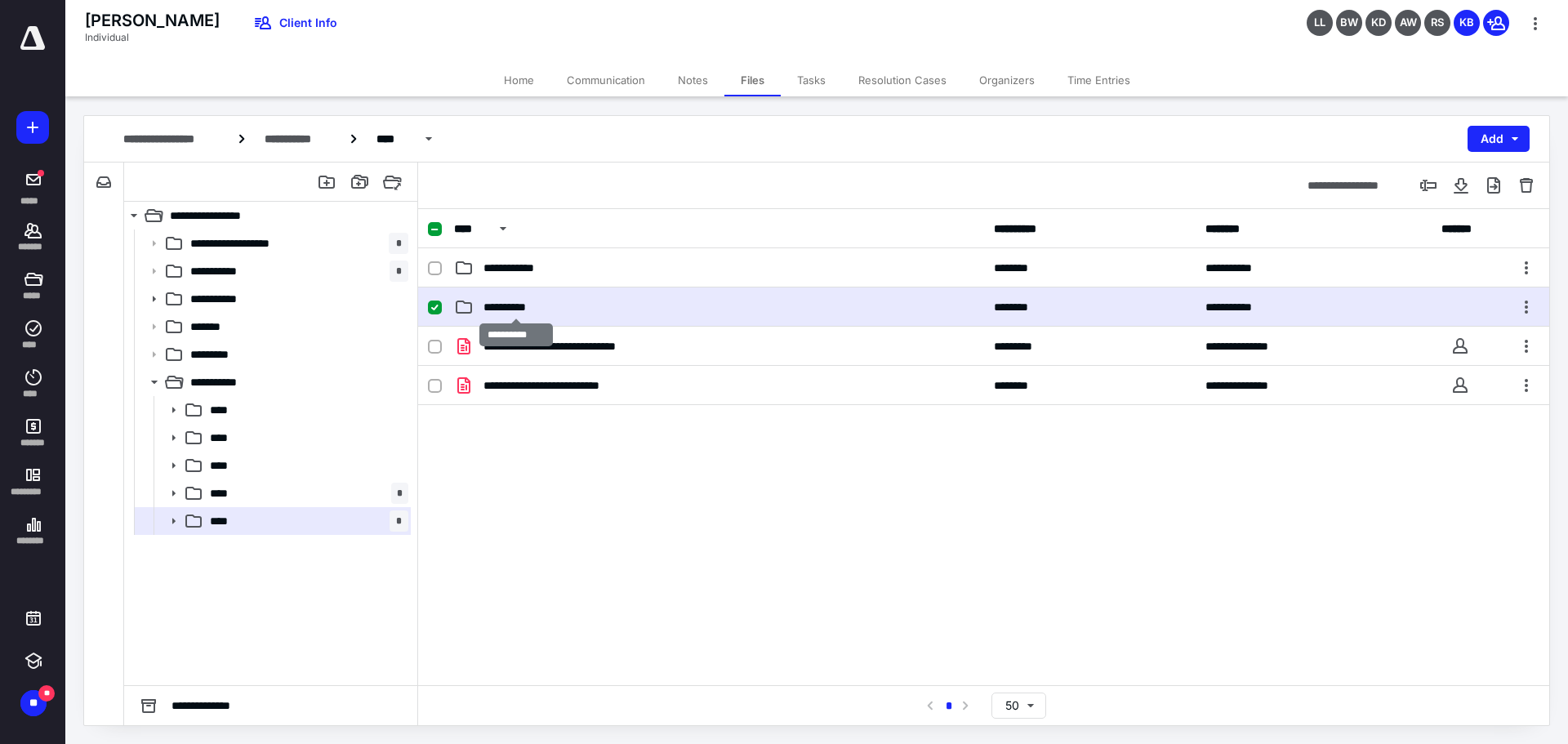 click on "**********" at bounding box center [516, 307] 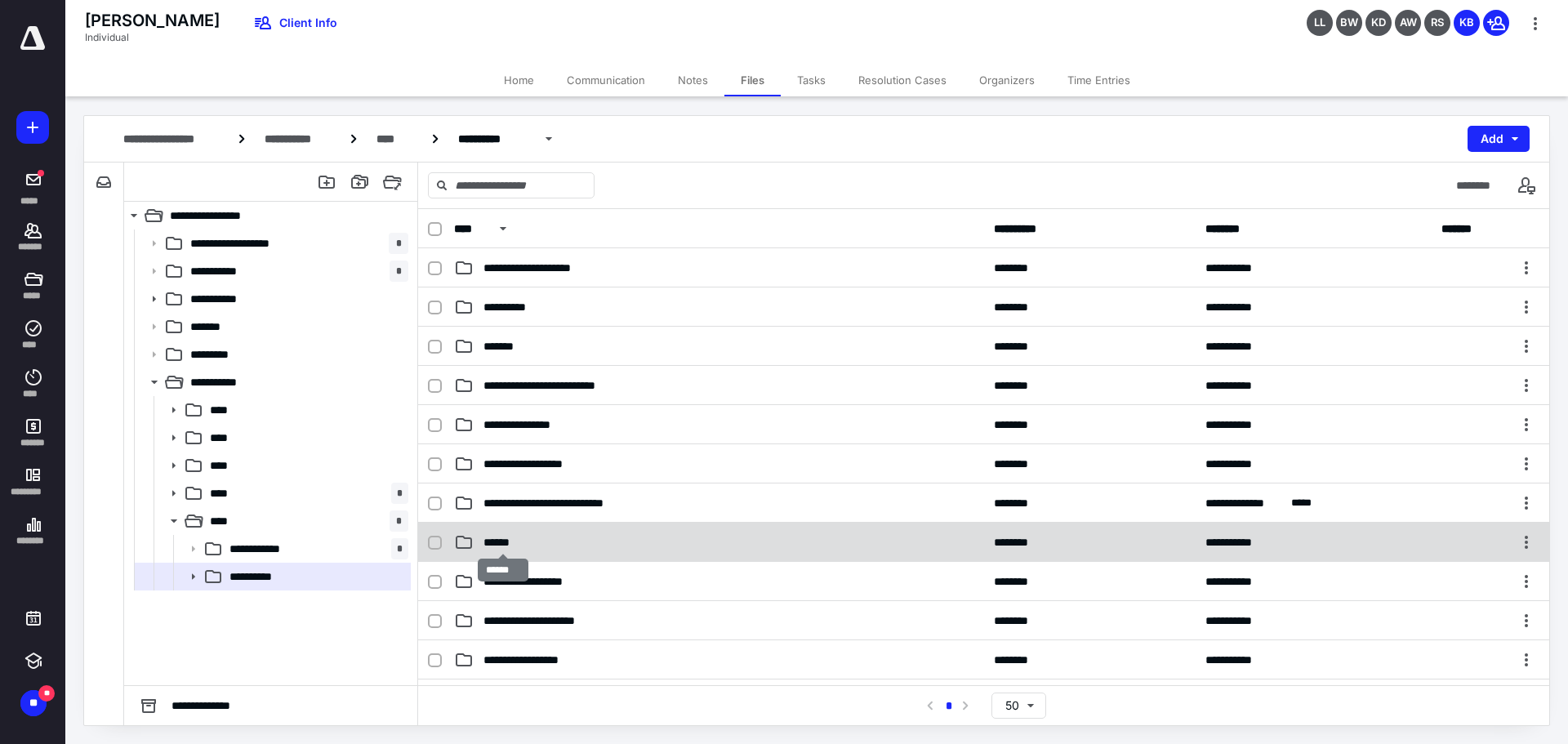 click on "******" at bounding box center (503, 542) 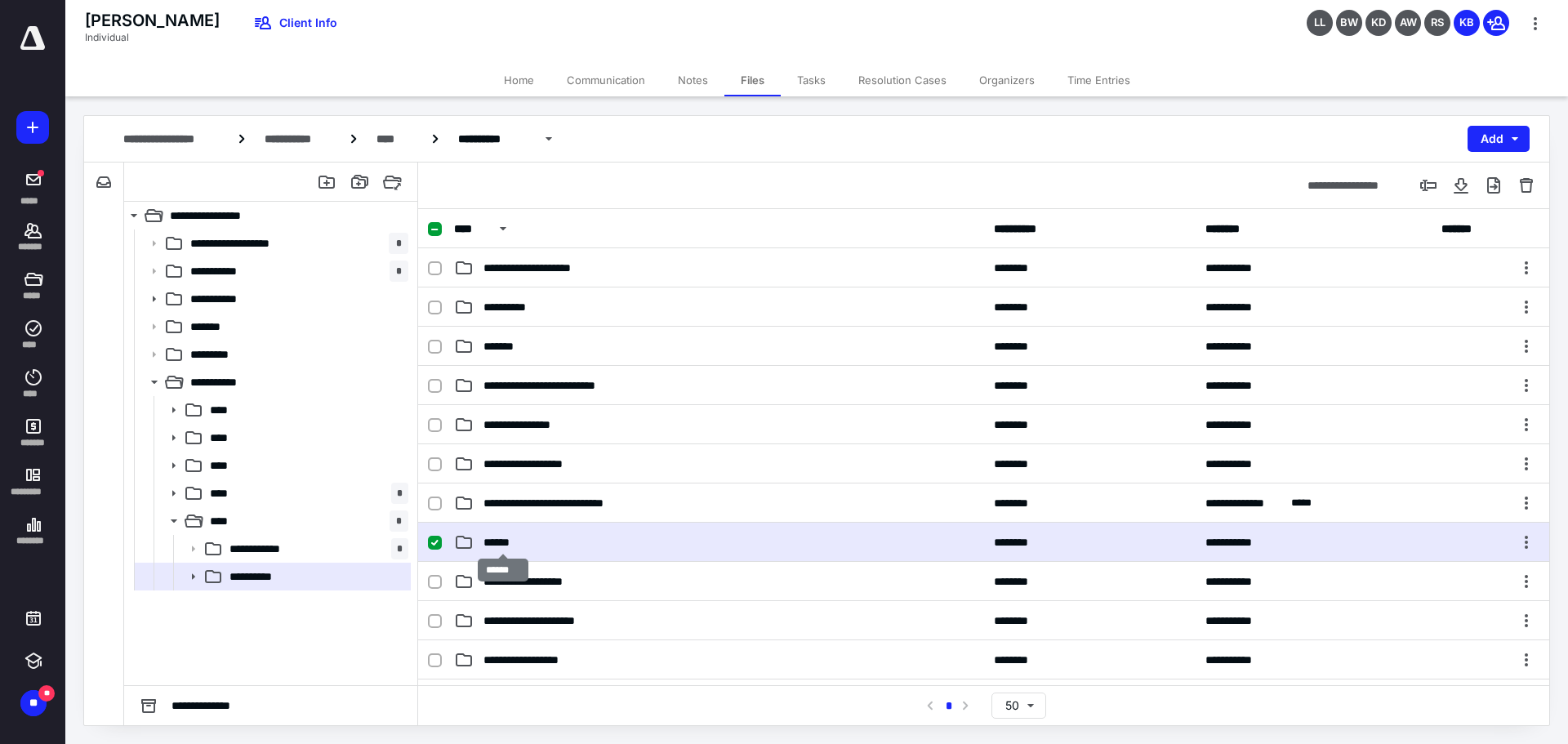 click on "******" at bounding box center [503, 542] 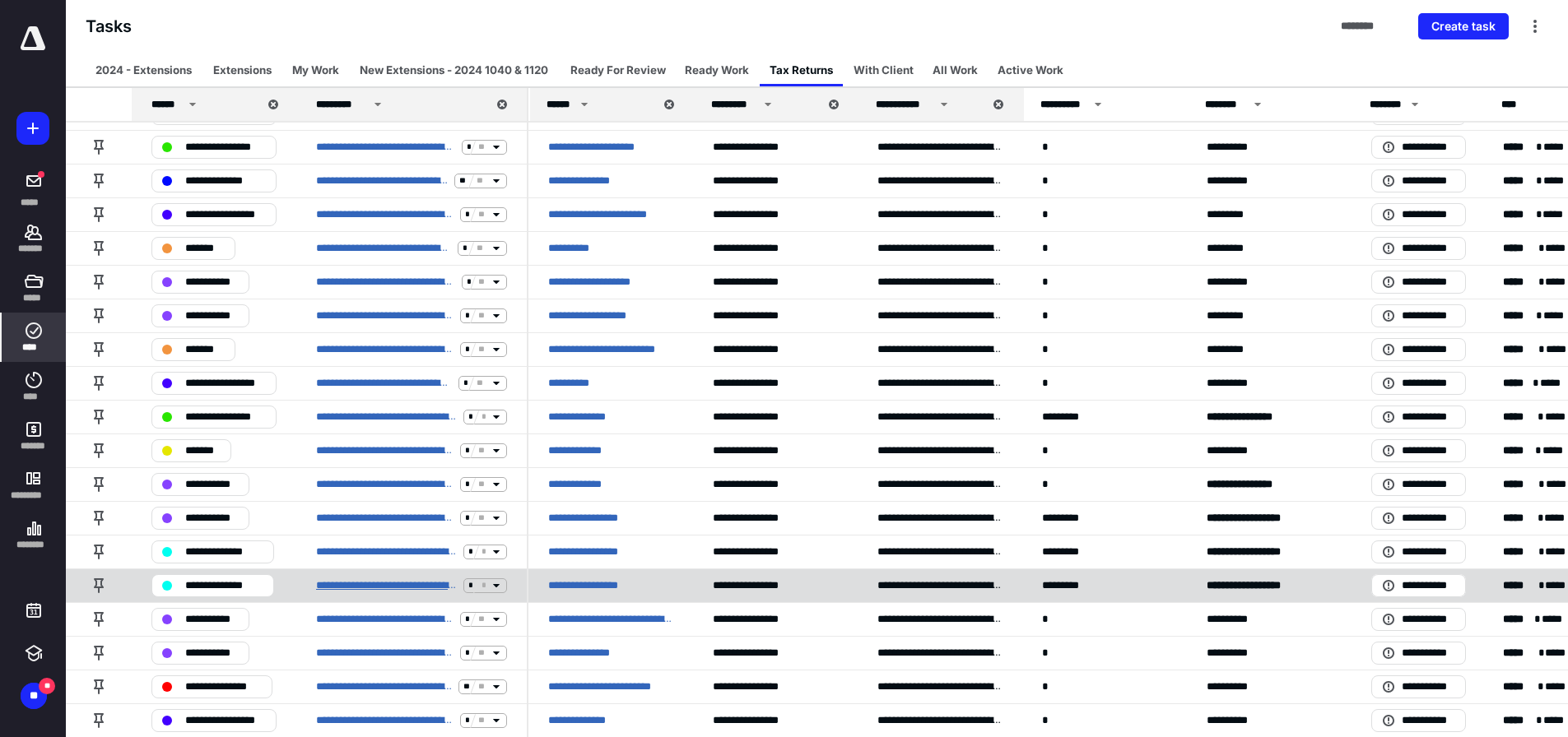 scroll, scrollTop: 411, scrollLeft: 0, axis: vertical 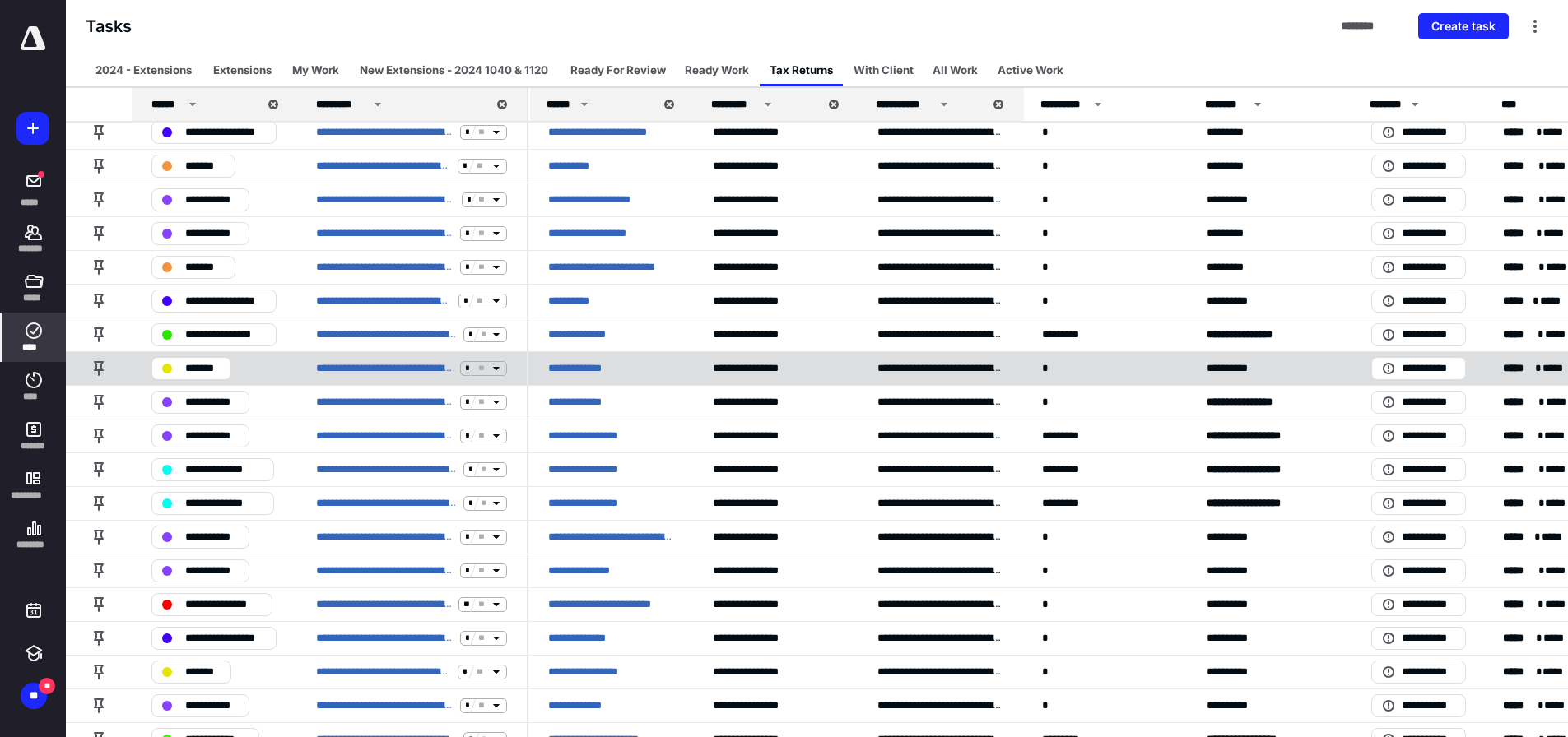 click on "**********" at bounding box center (589, 368) 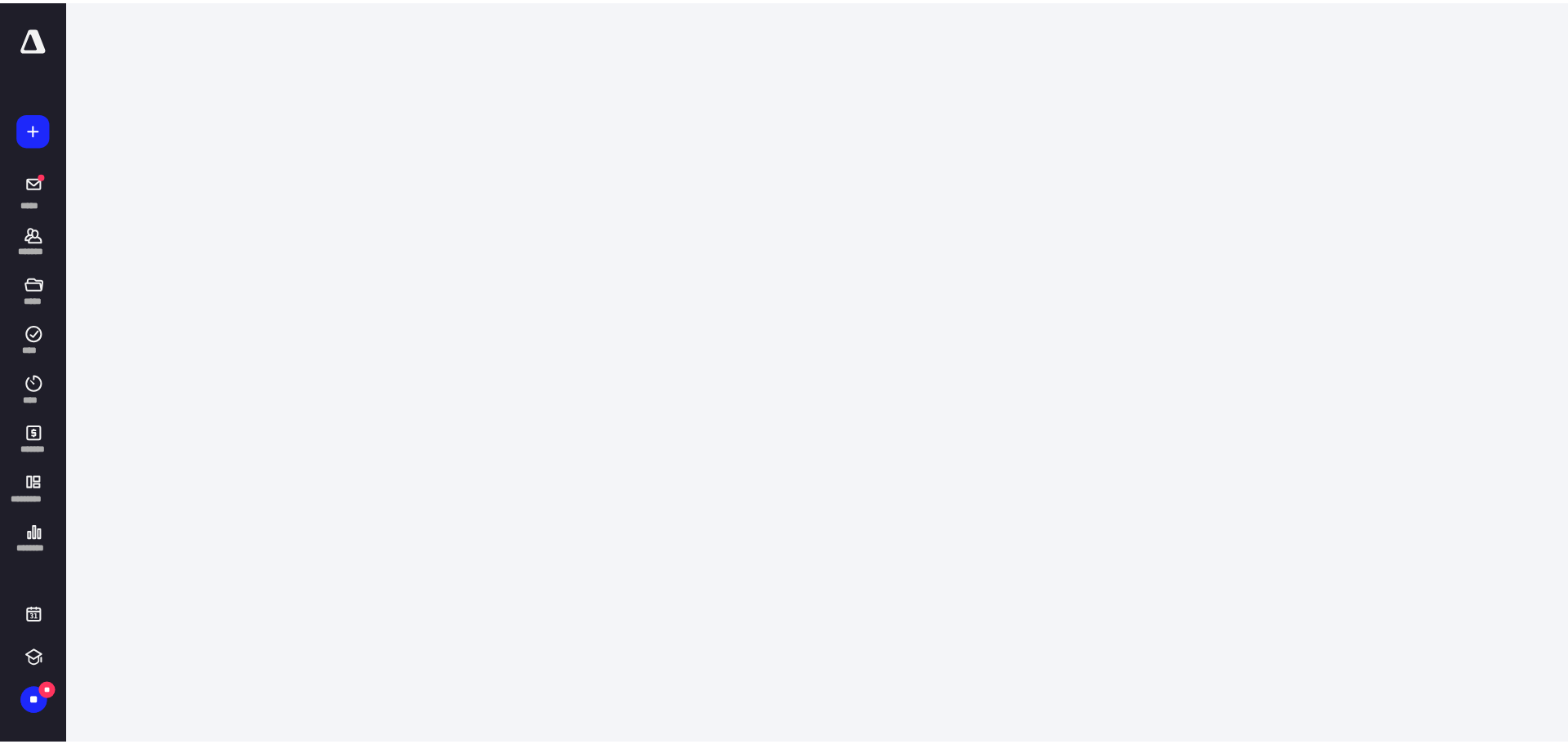 scroll, scrollTop: 0, scrollLeft: 0, axis: both 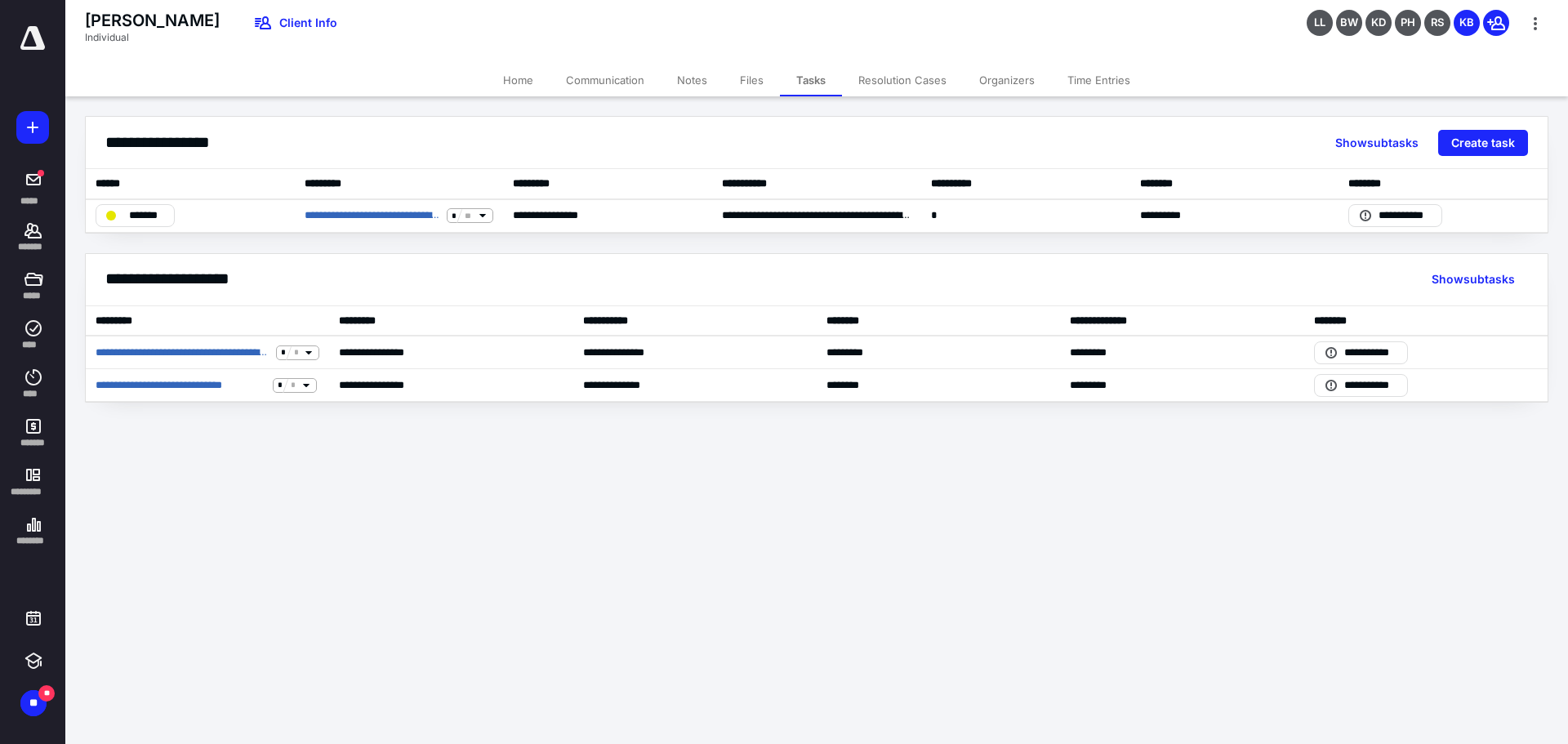 click on "Files" at bounding box center (751, 80) 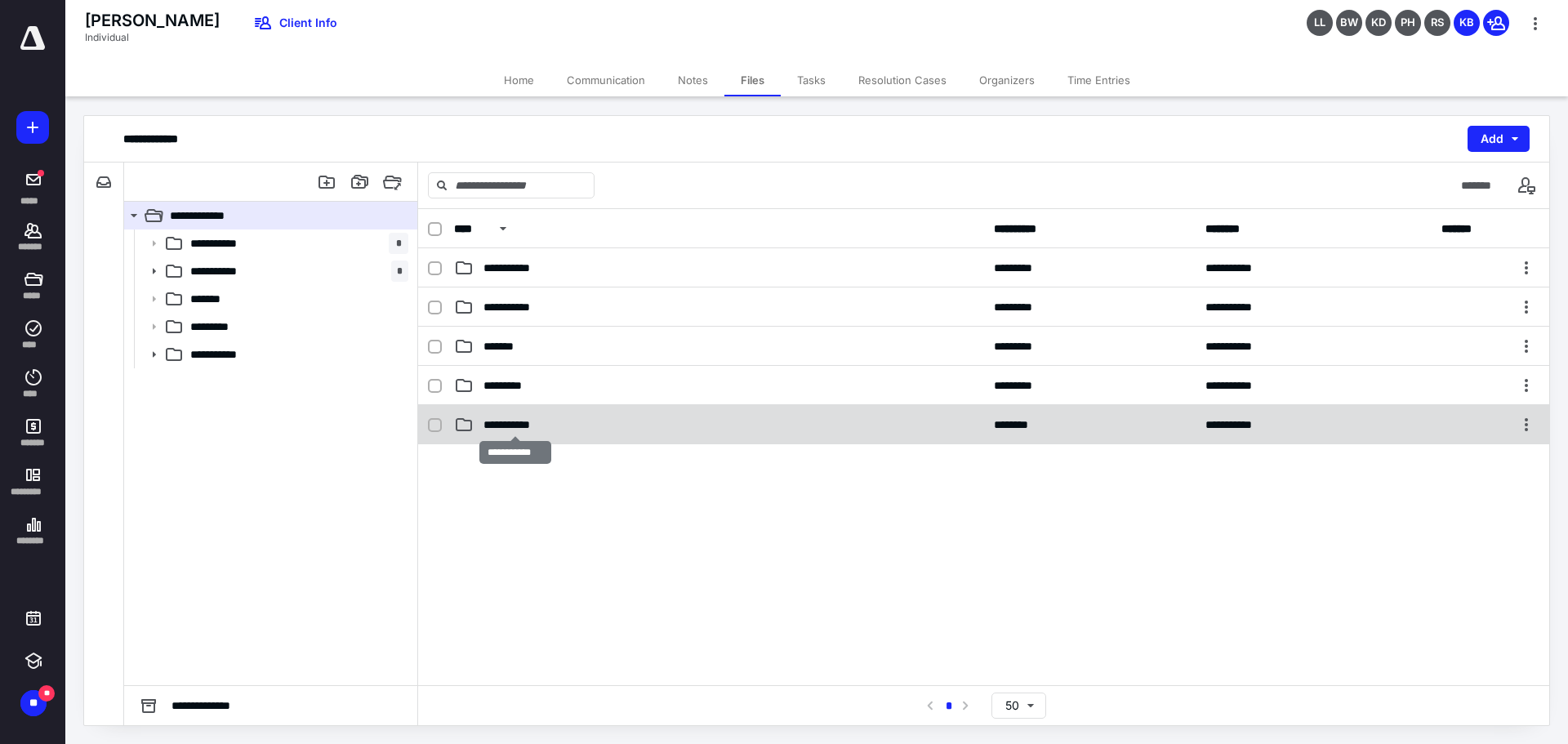 click on "**********" at bounding box center (515, 425) 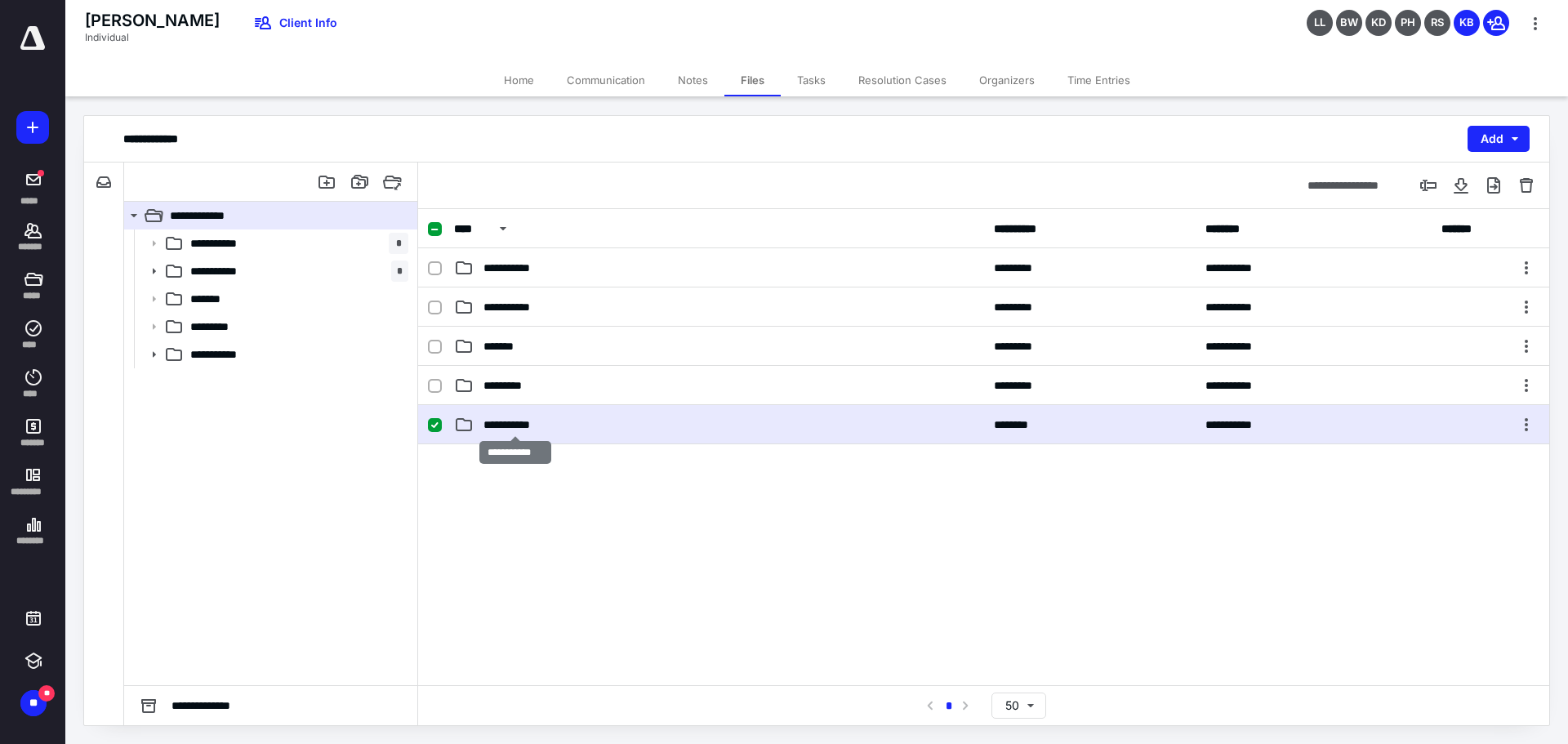 click on "**********" at bounding box center (515, 425) 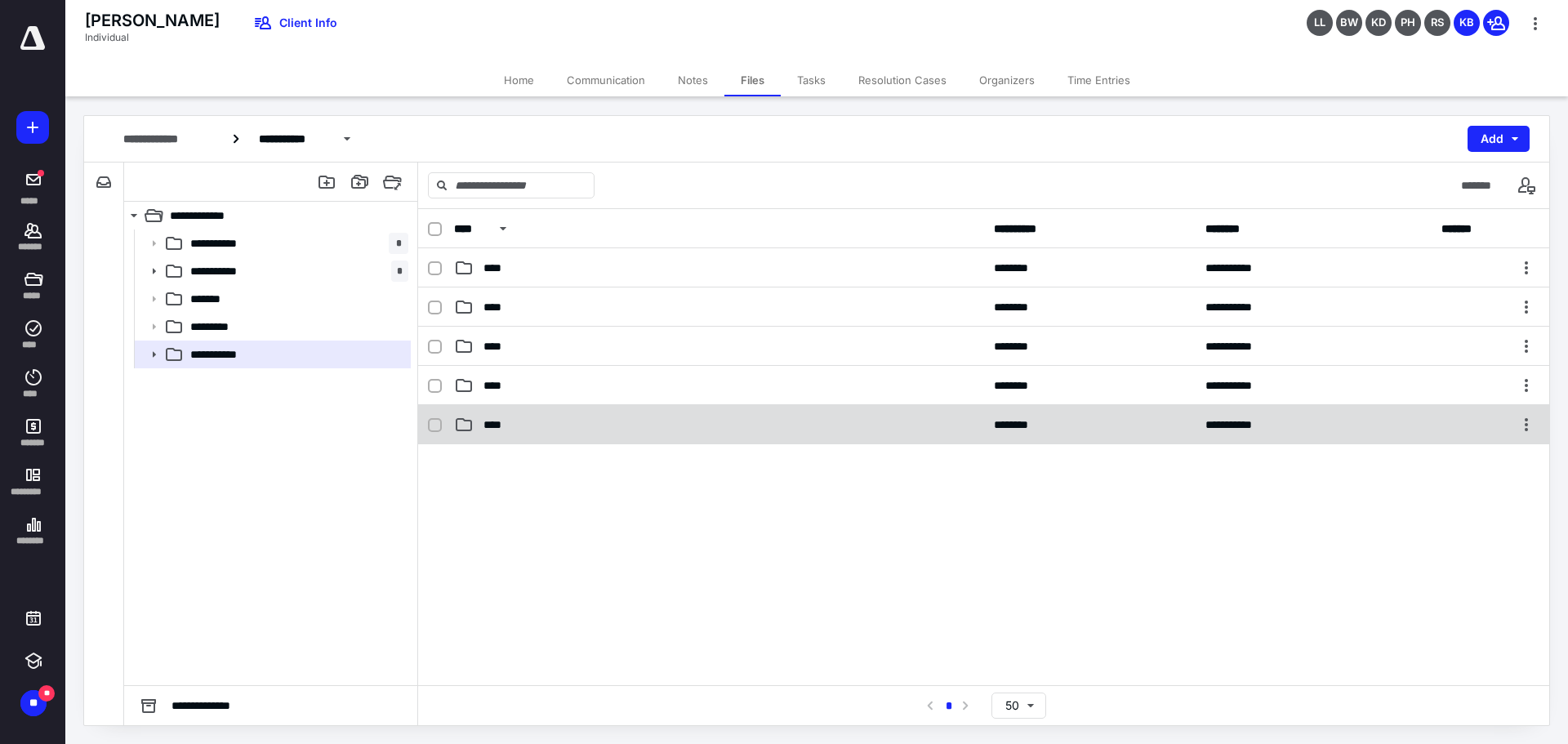 click on "****" at bounding box center [497, 425] 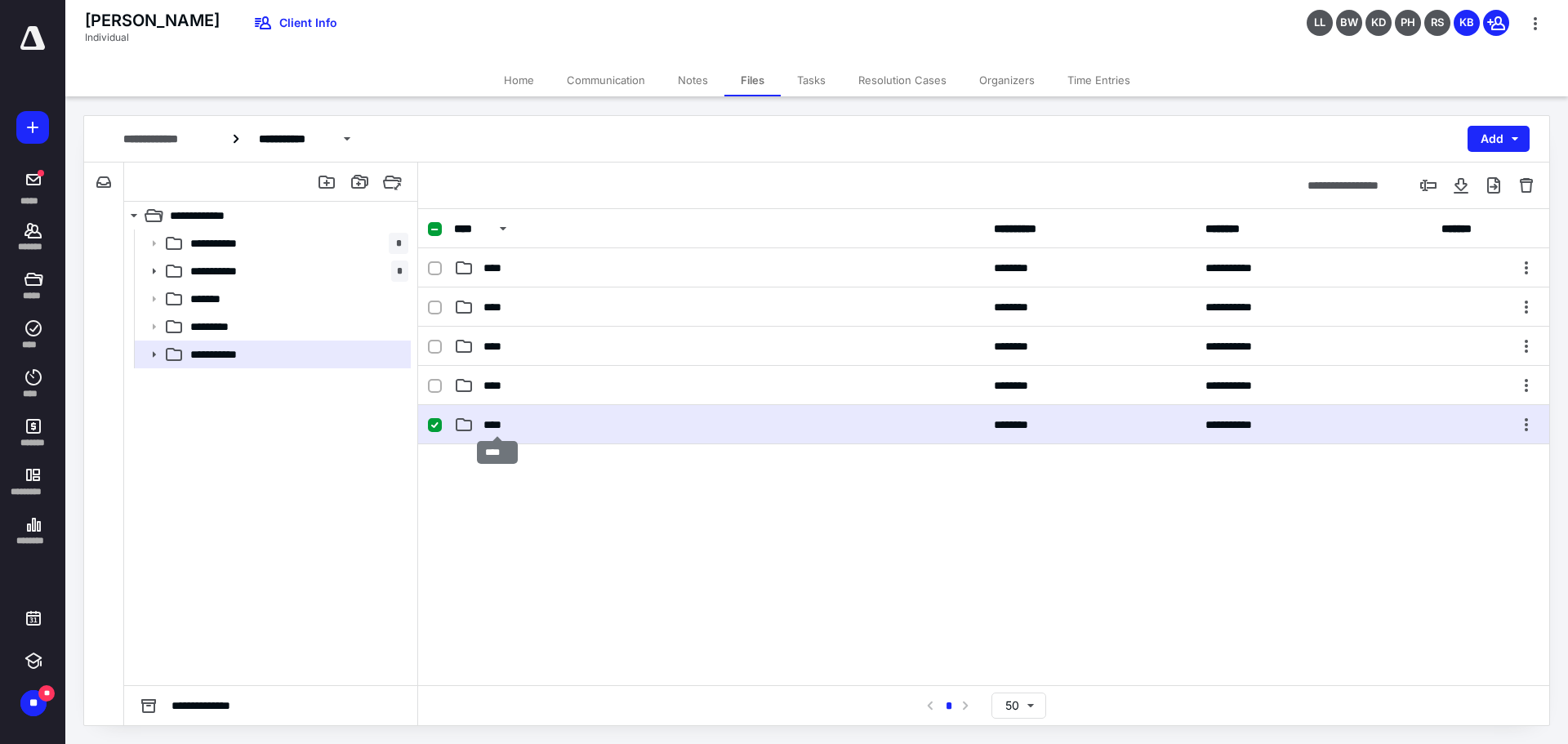 click on "****" at bounding box center (497, 425) 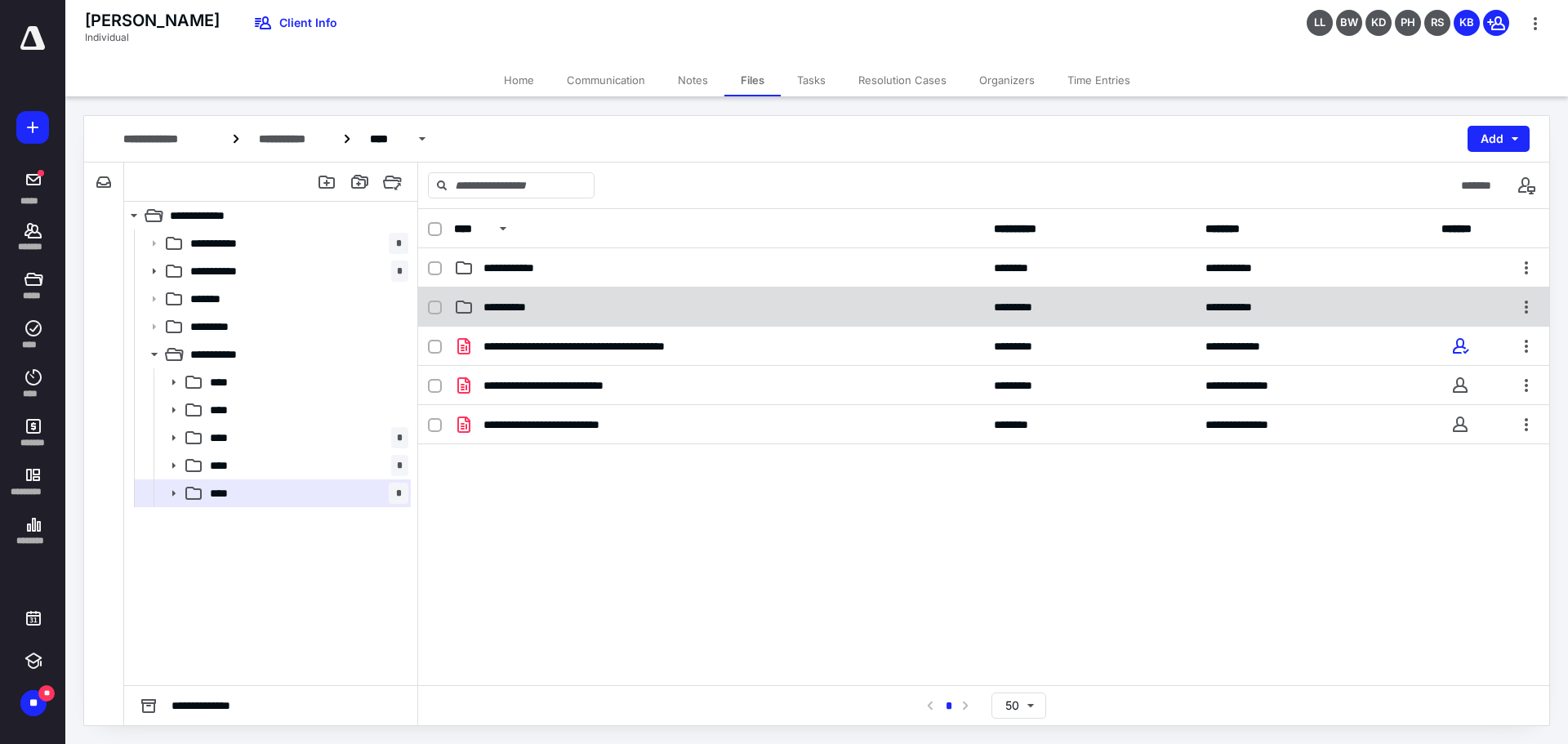 click on "**********" at bounding box center [516, 307] 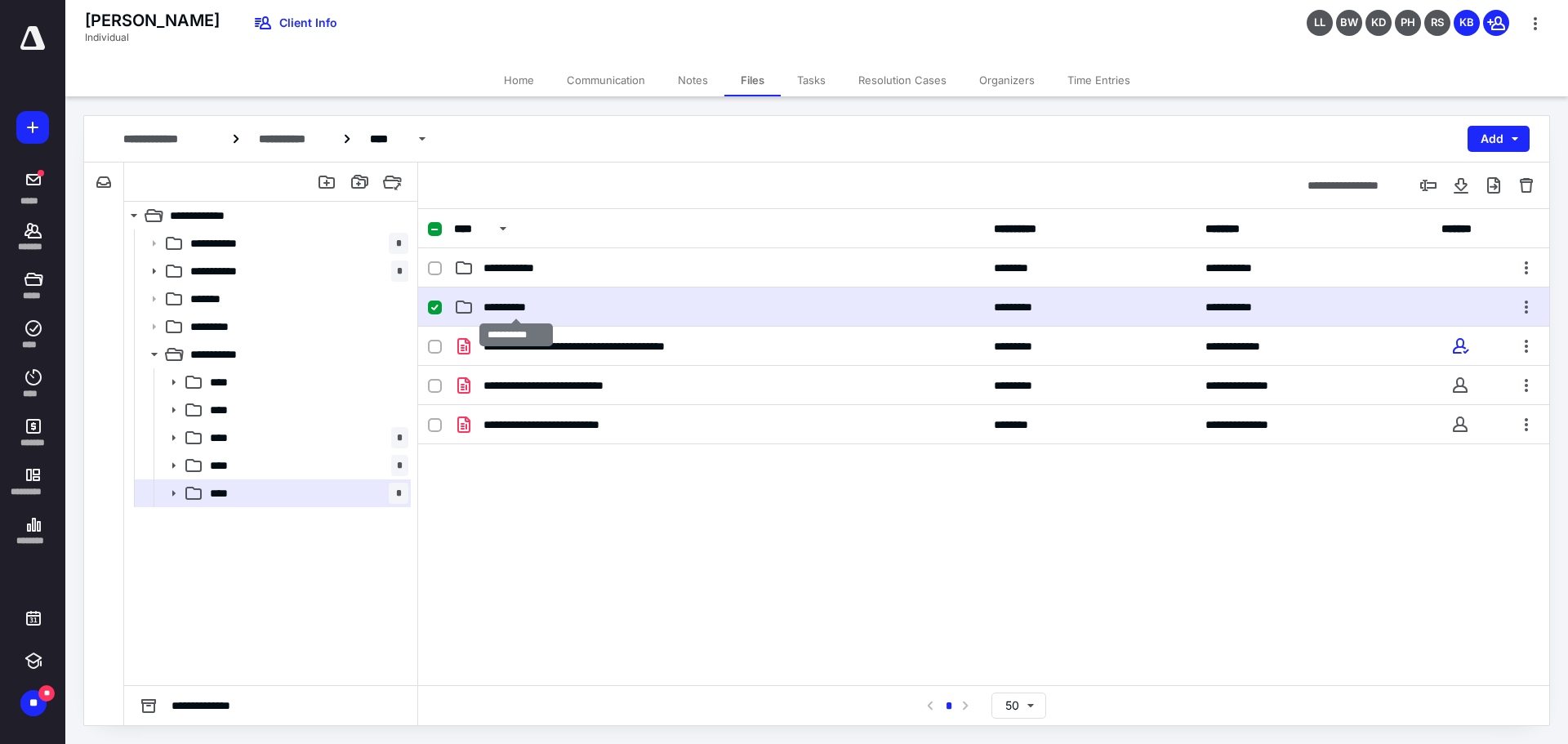 click on "**********" at bounding box center (516, 307) 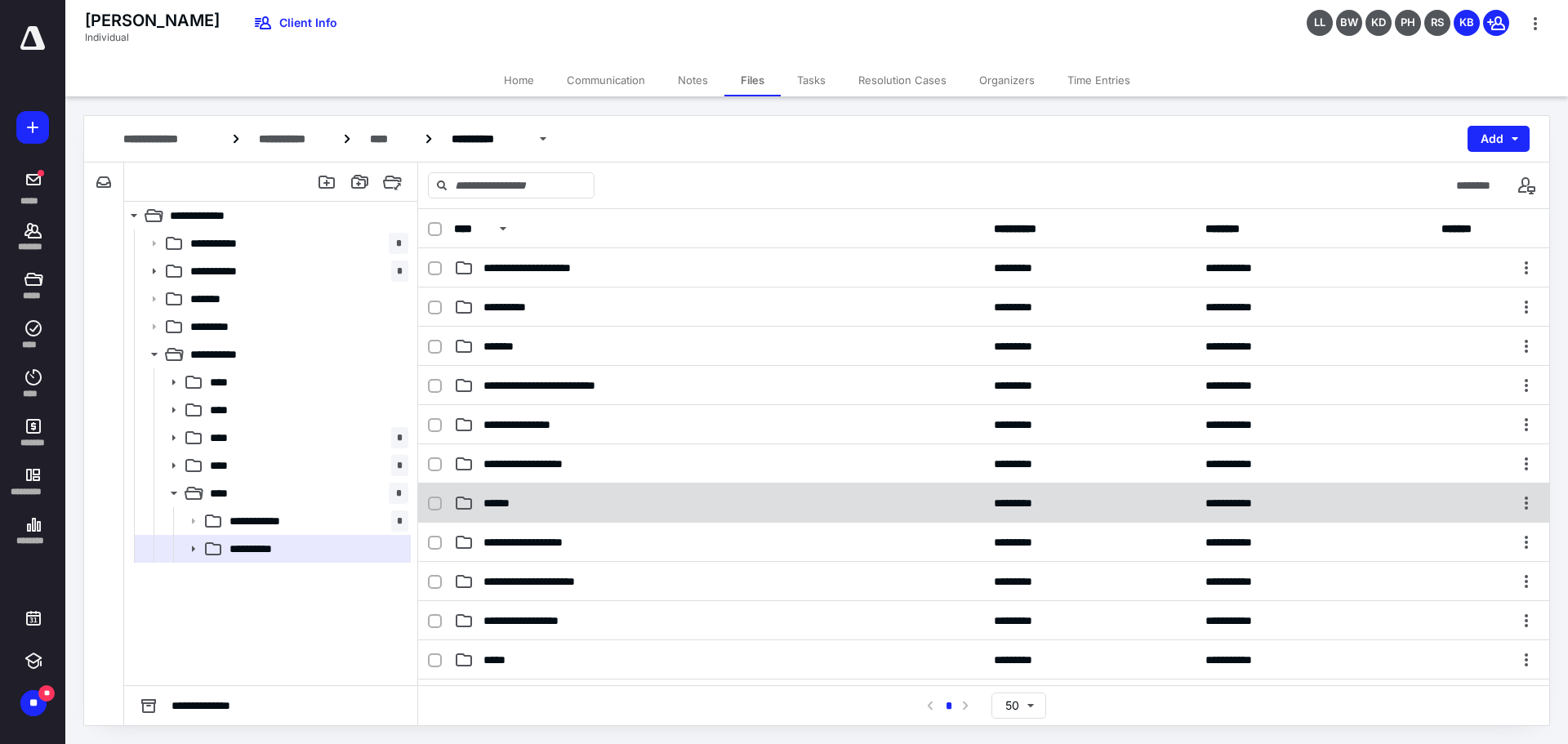 click on "******" at bounding box center (503, 503) 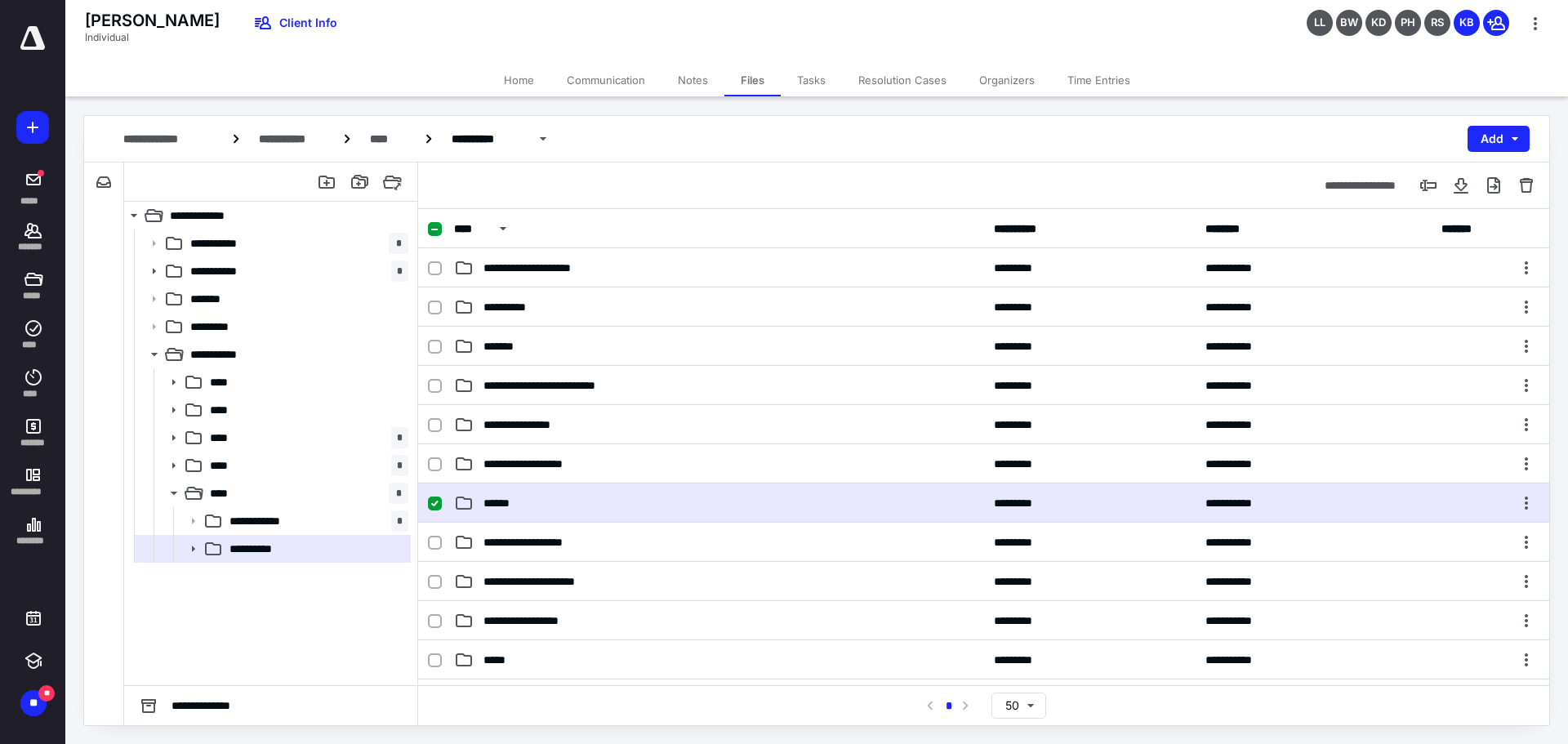 click on "******" at bounding box center (503, 503) 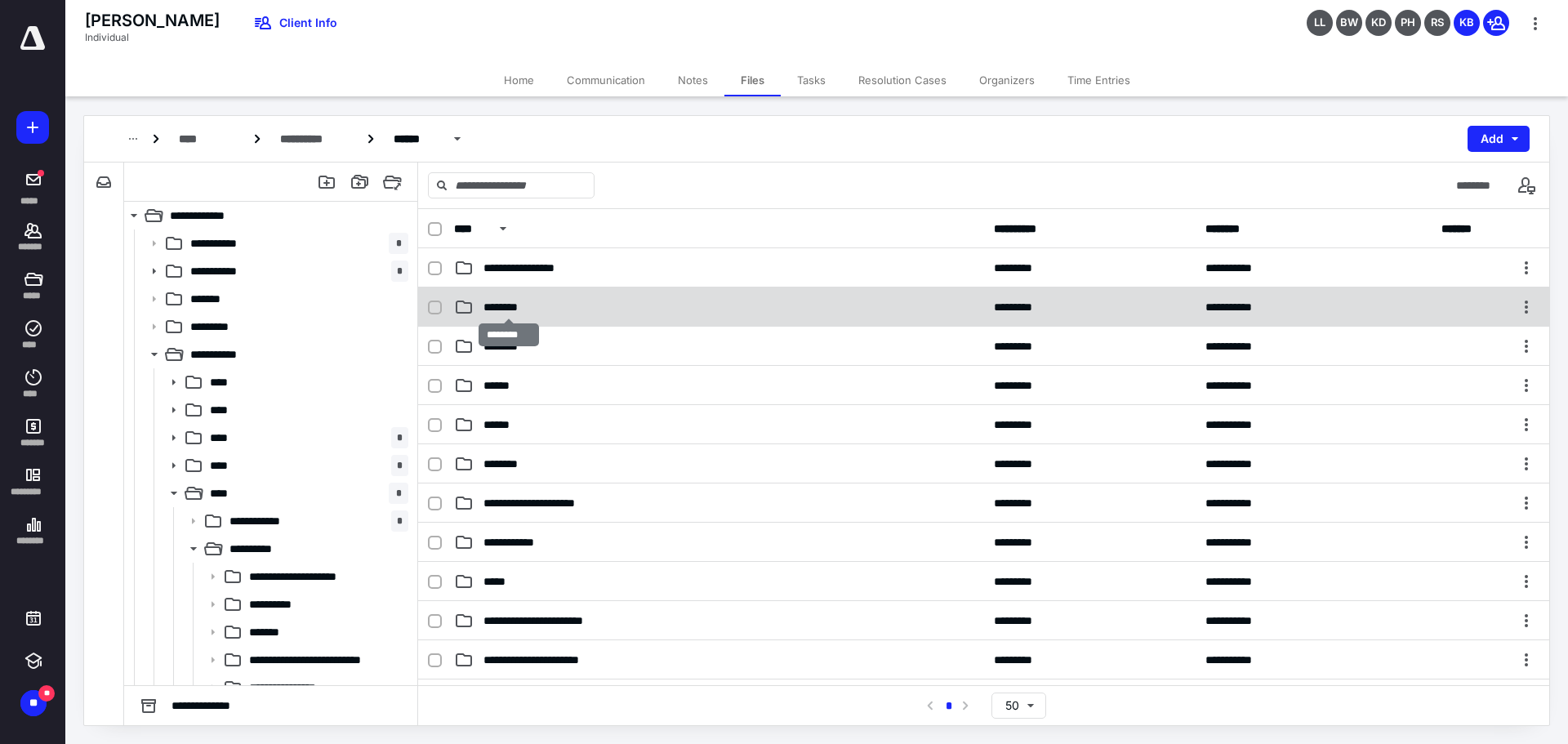 click on "********" at bounding box center (509, 307) 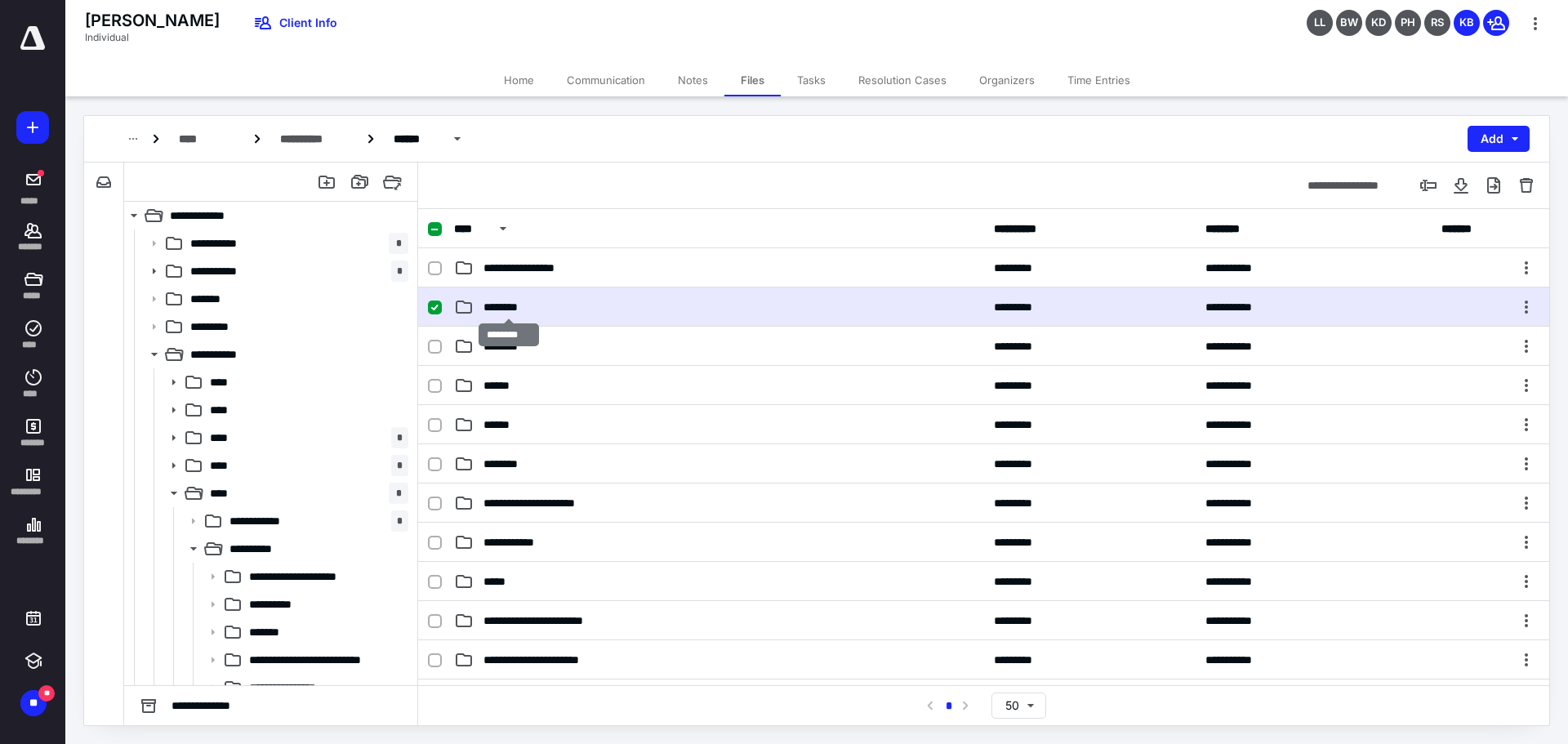 click on "********" at bounding box center [509, 307] 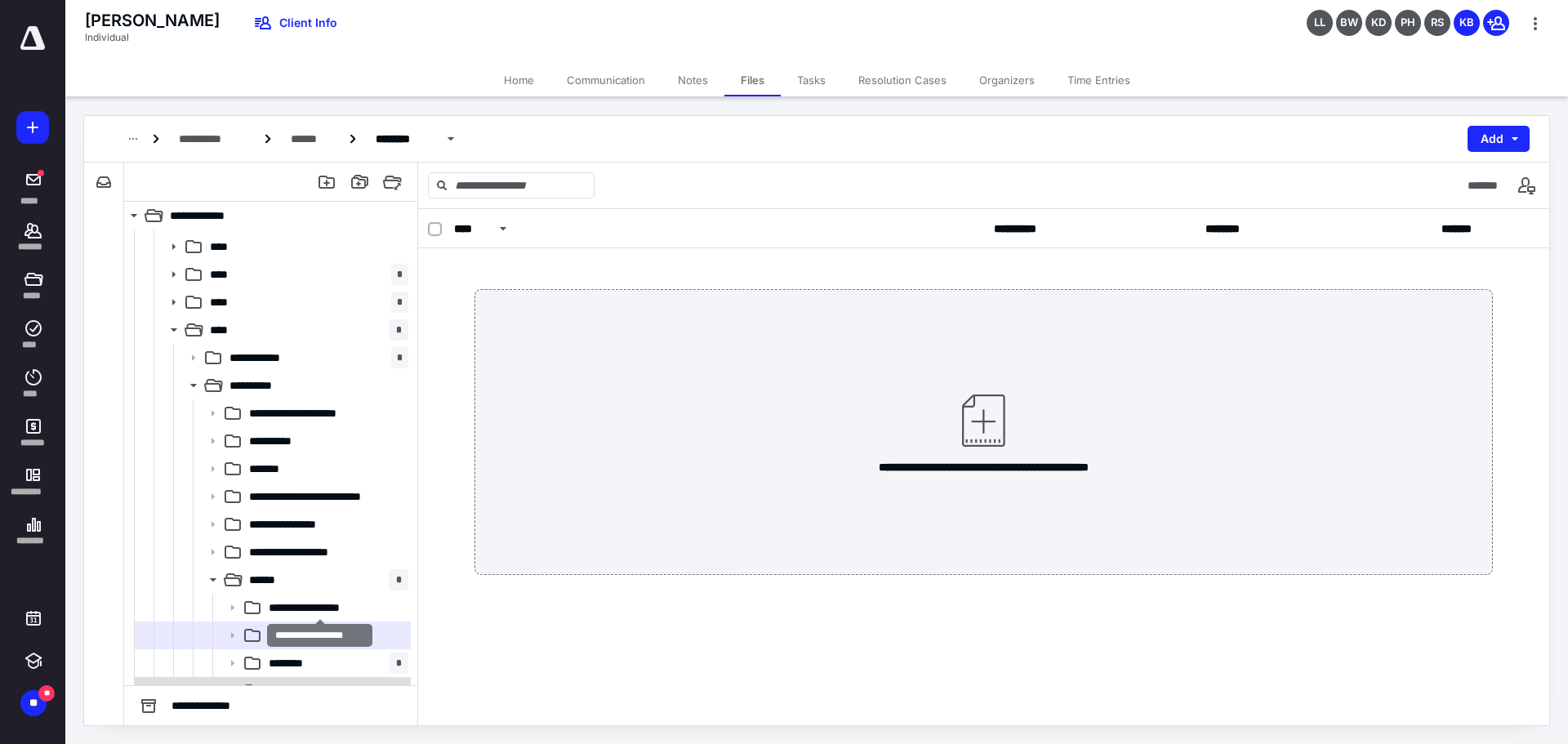 scroll, scrollTop: 245, scrollLeft: 0, axis: vertical 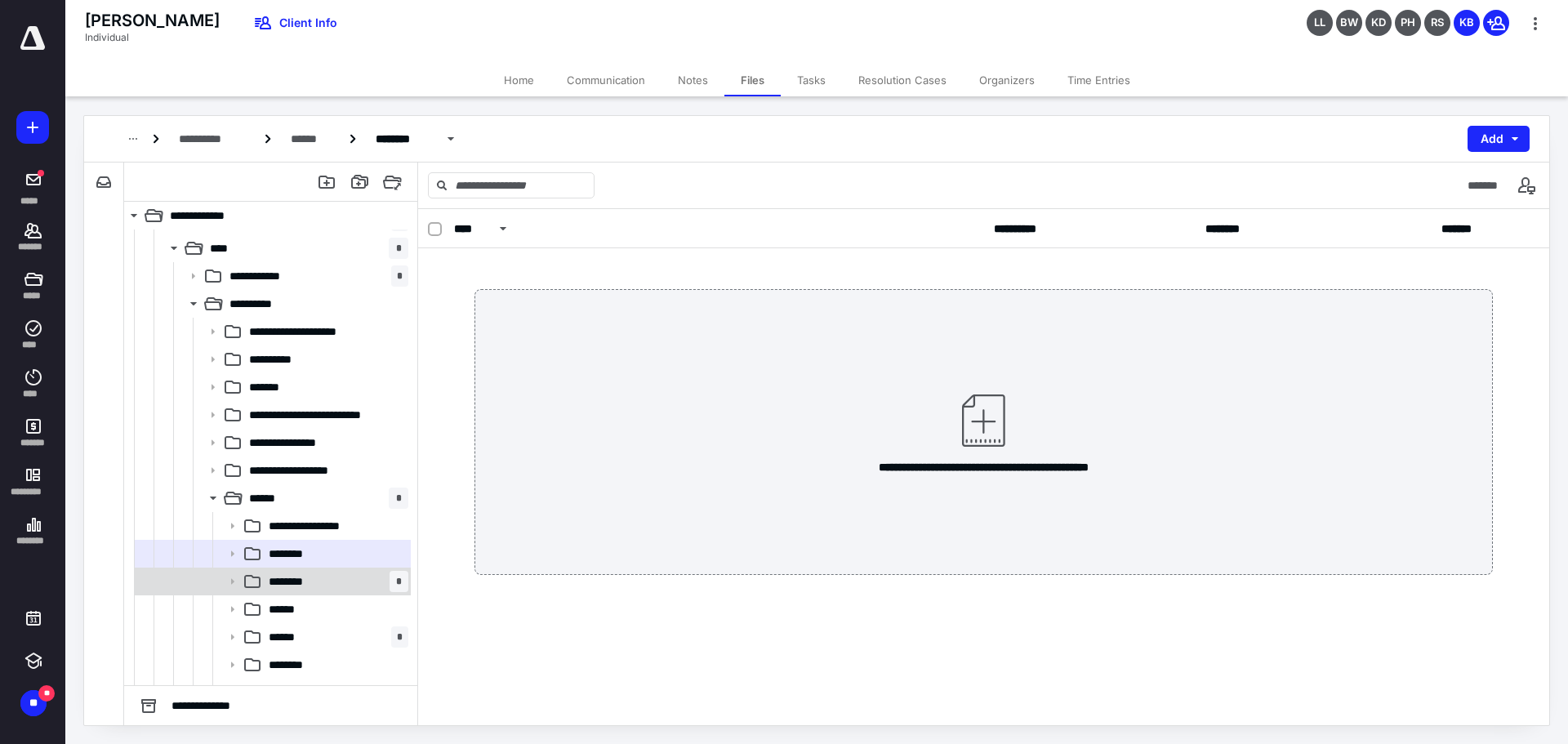 click on "******** *" at bounding box center [335, 581] 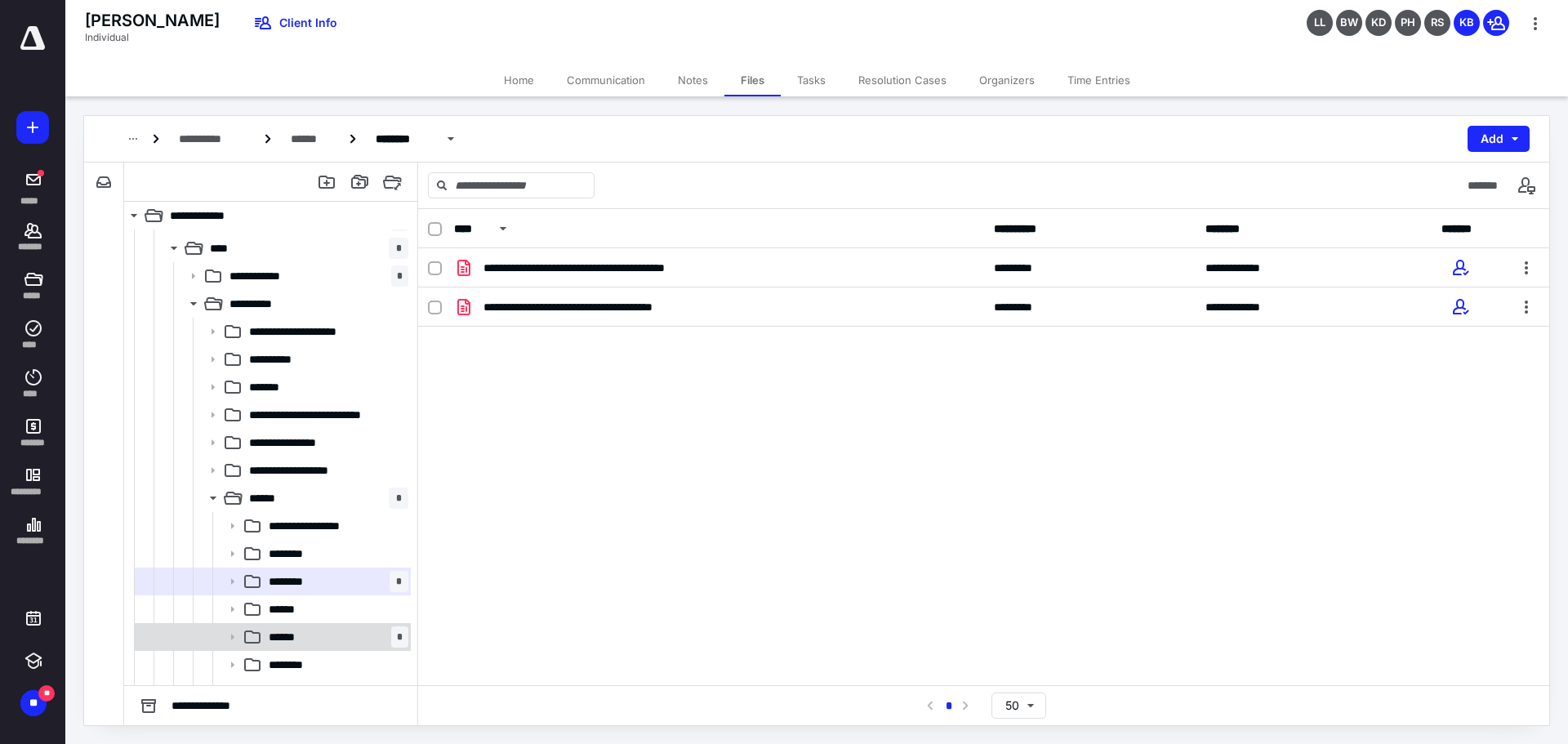 click on "****** *" at bounding box center (335, 637) 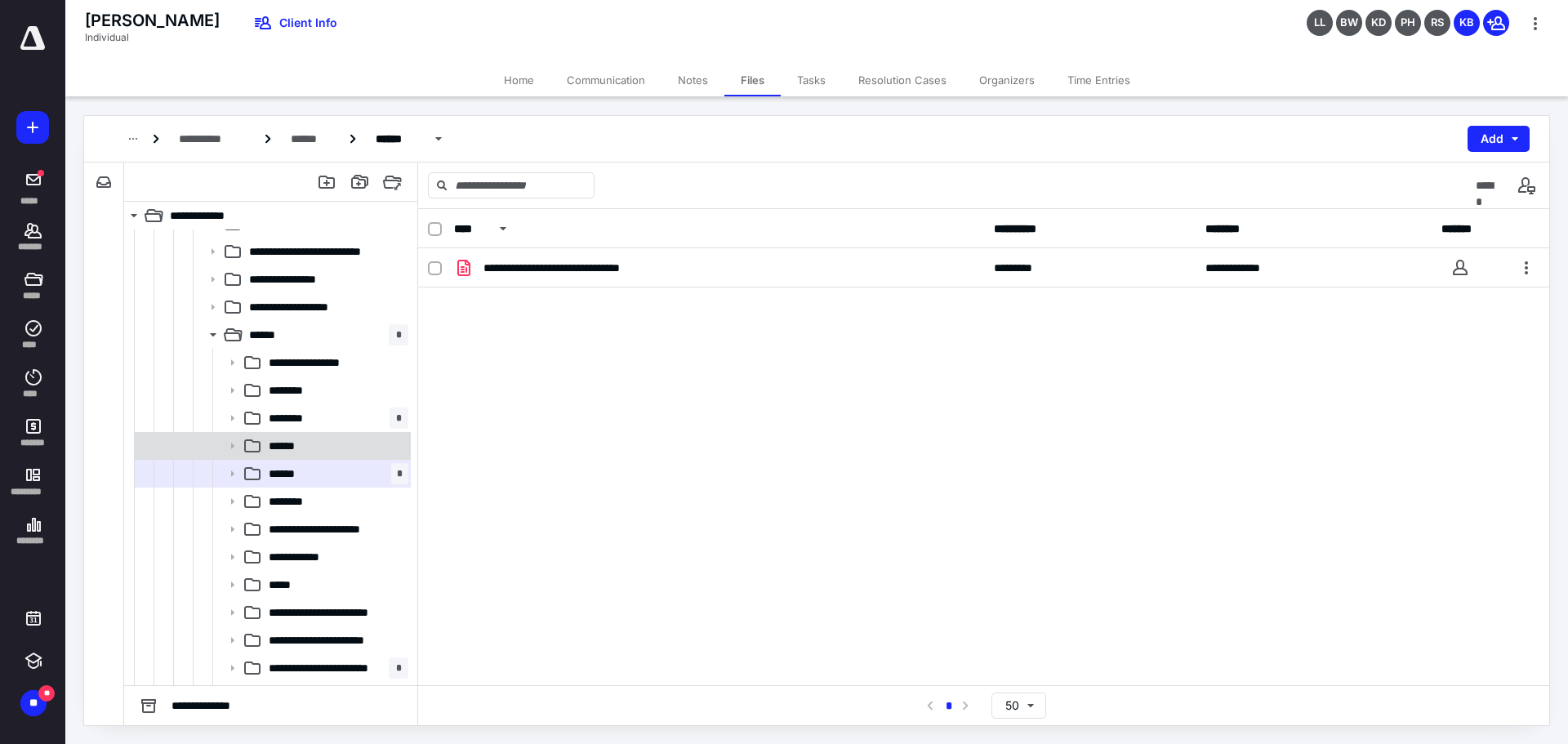 scroll, scrollTop: 490, scrollLeft: 0, axis: vertical 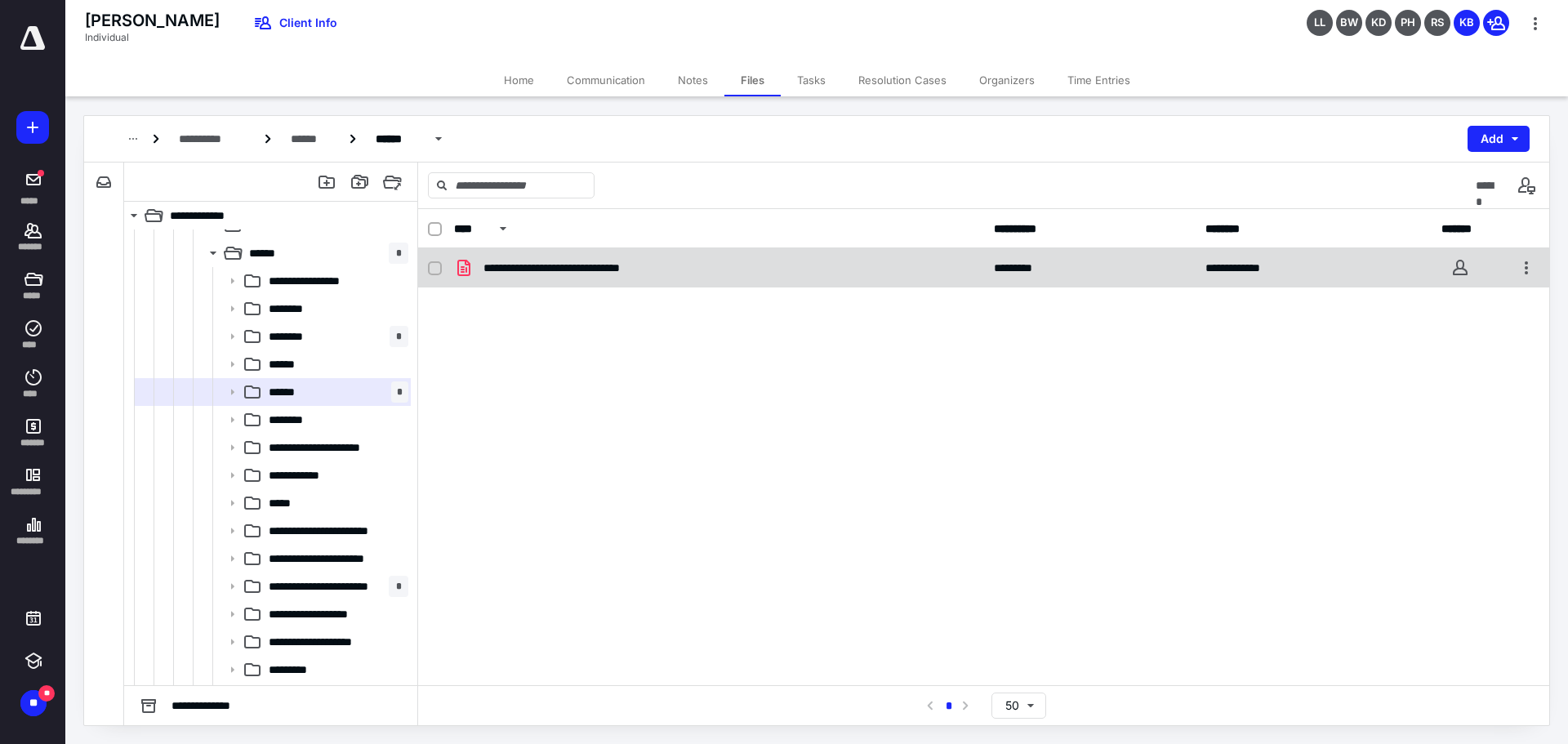 click on "**********" at bounding box center [581, 268] 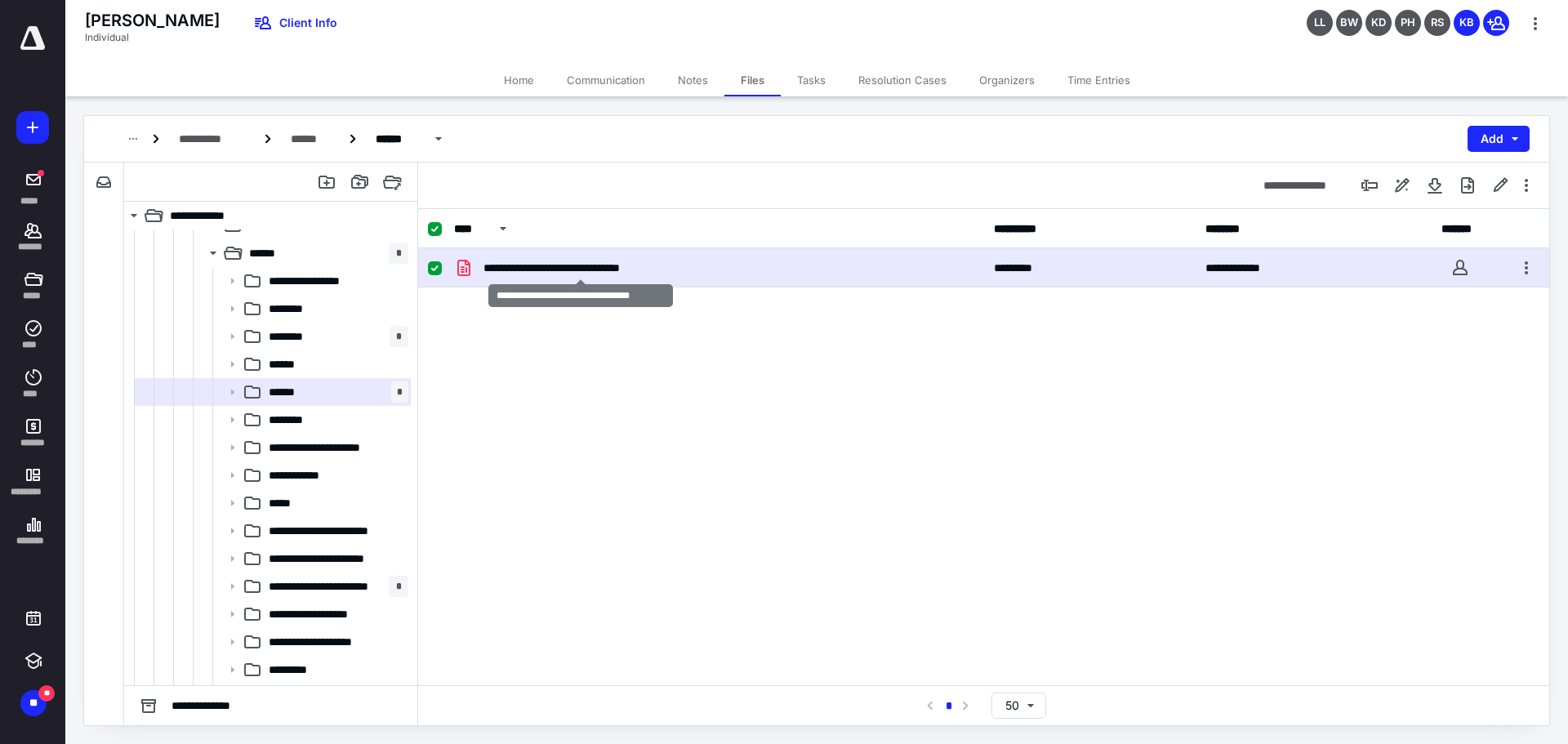 click on "**********" at bounding box center (581, 268) 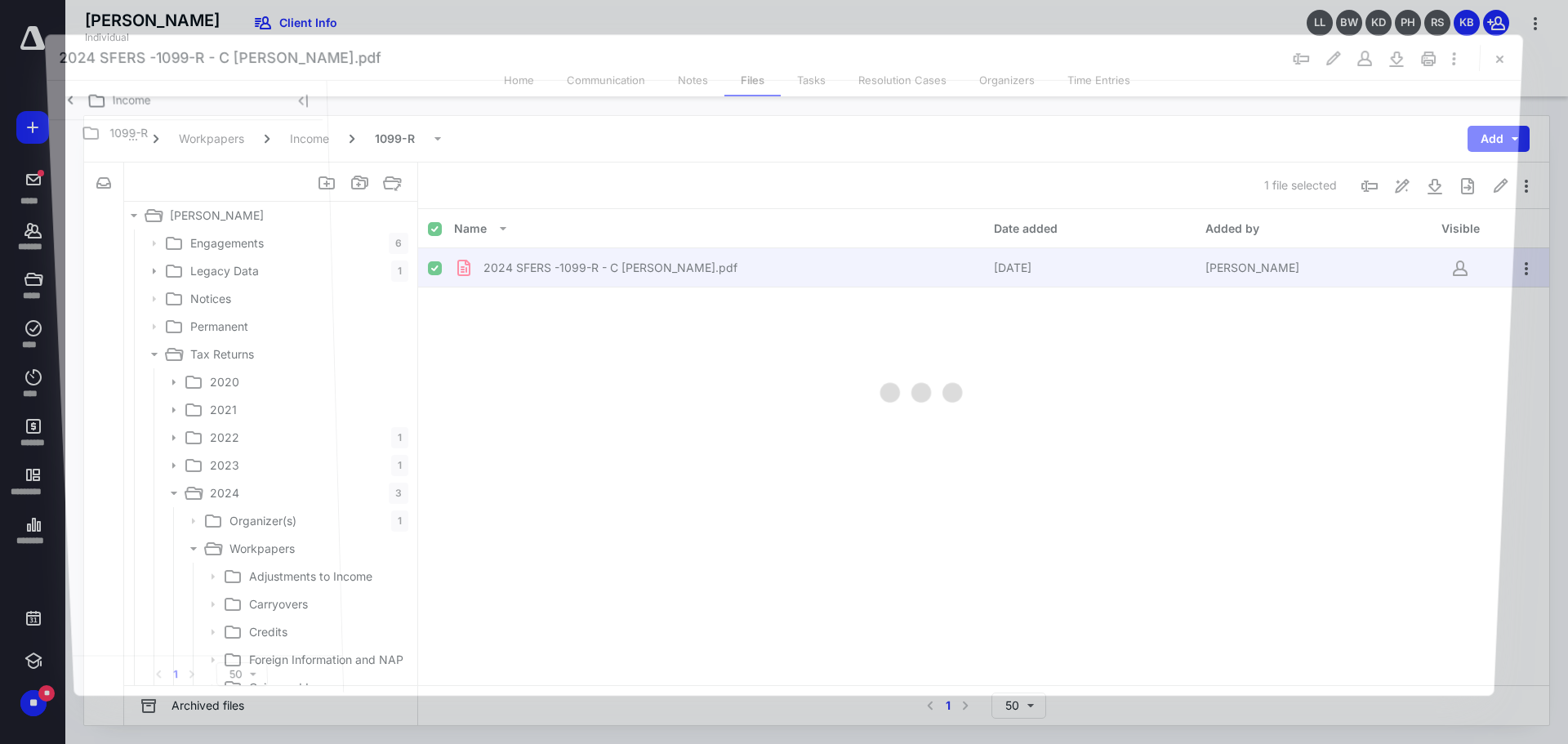 scroll, scrollTop: 490, scrollLeft: 0, axis: vertical 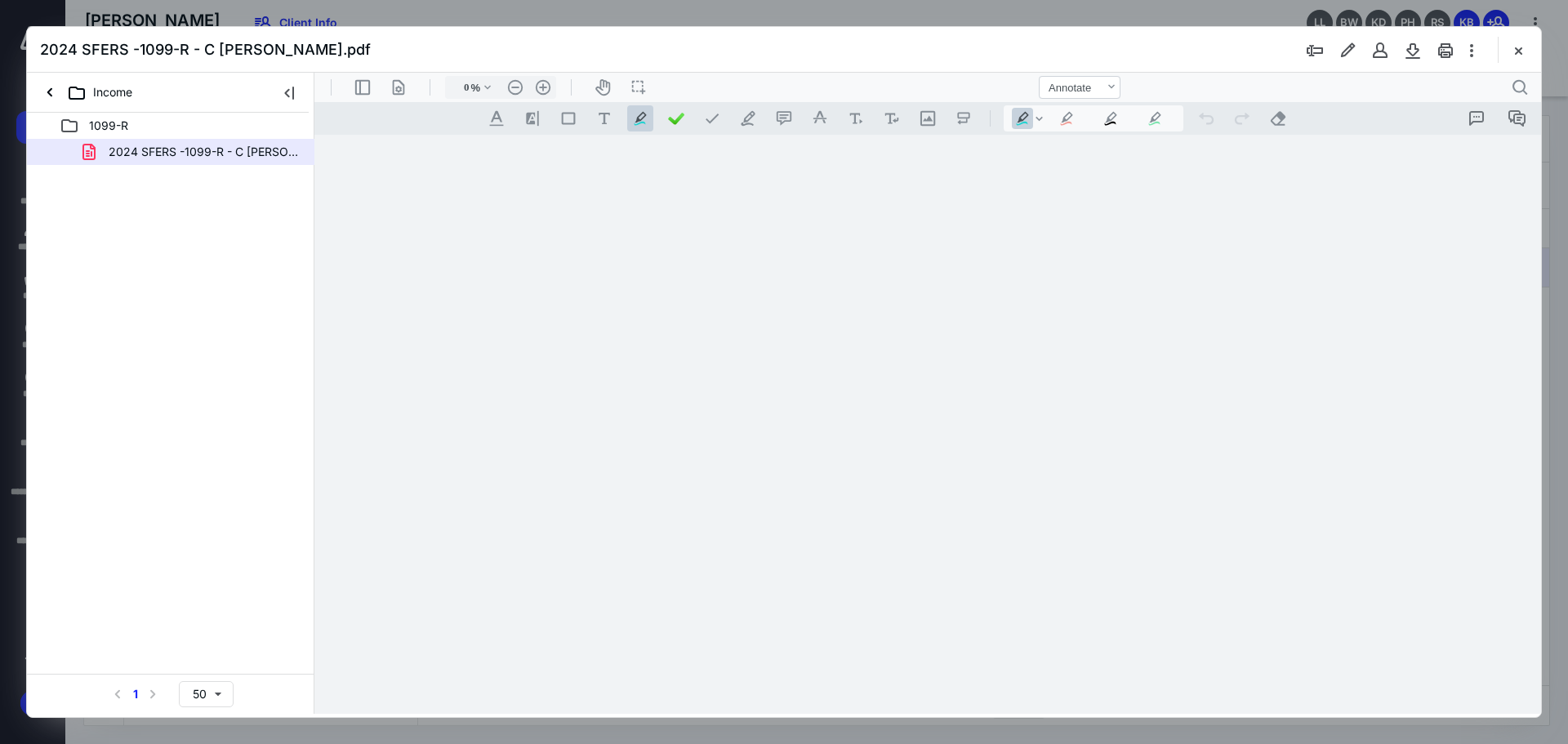 type on "89" 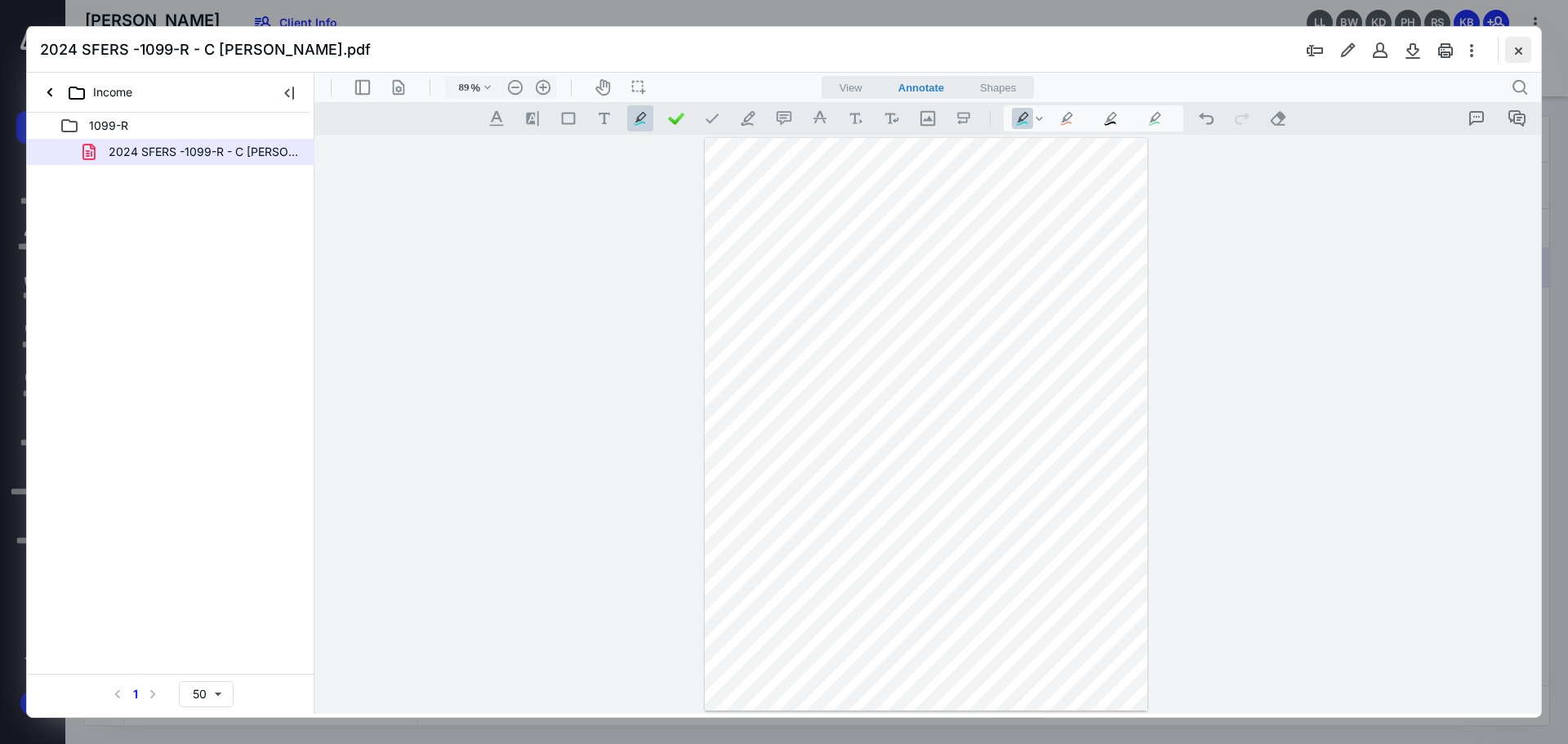 click at bounding box center (1518, 50) 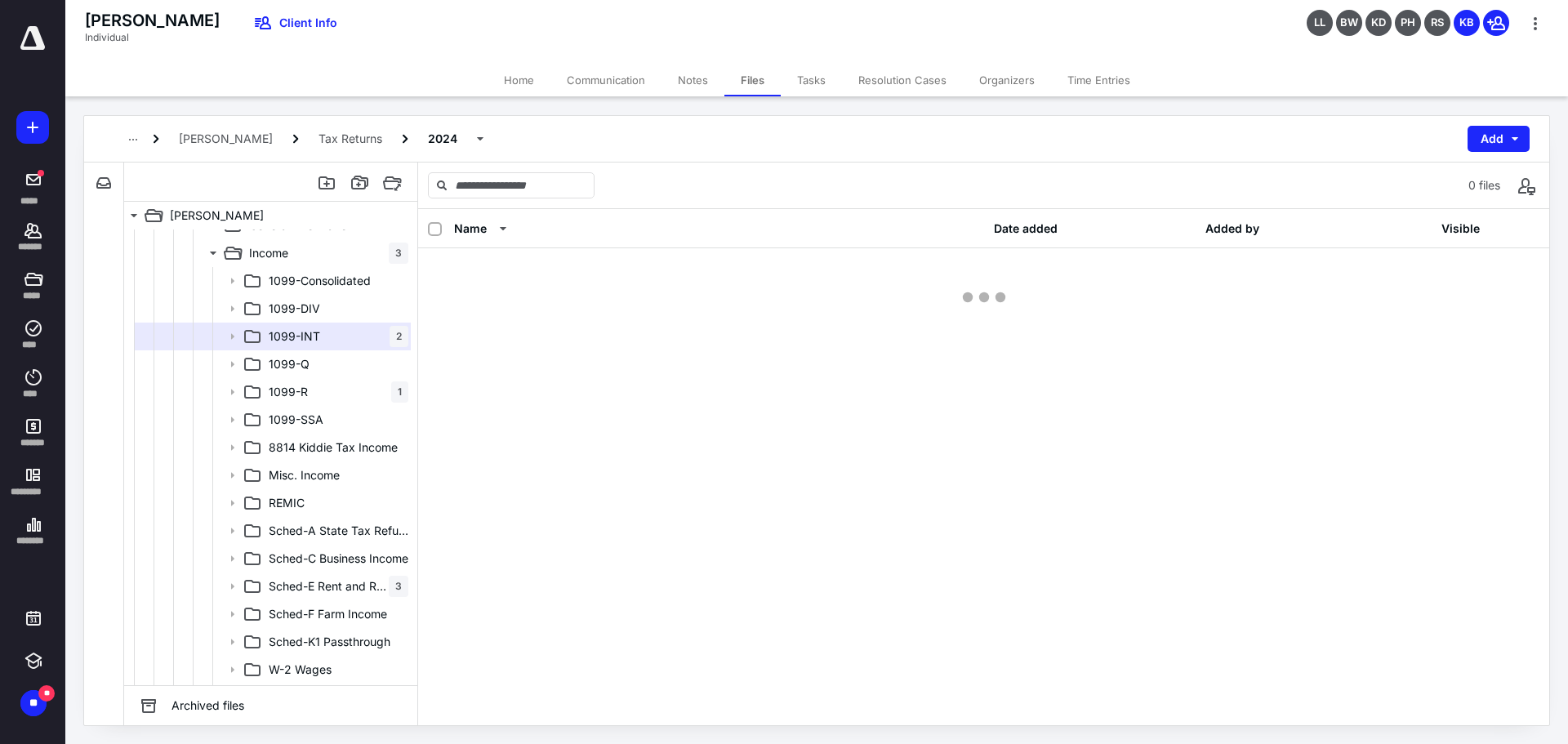 checkbox on "false" 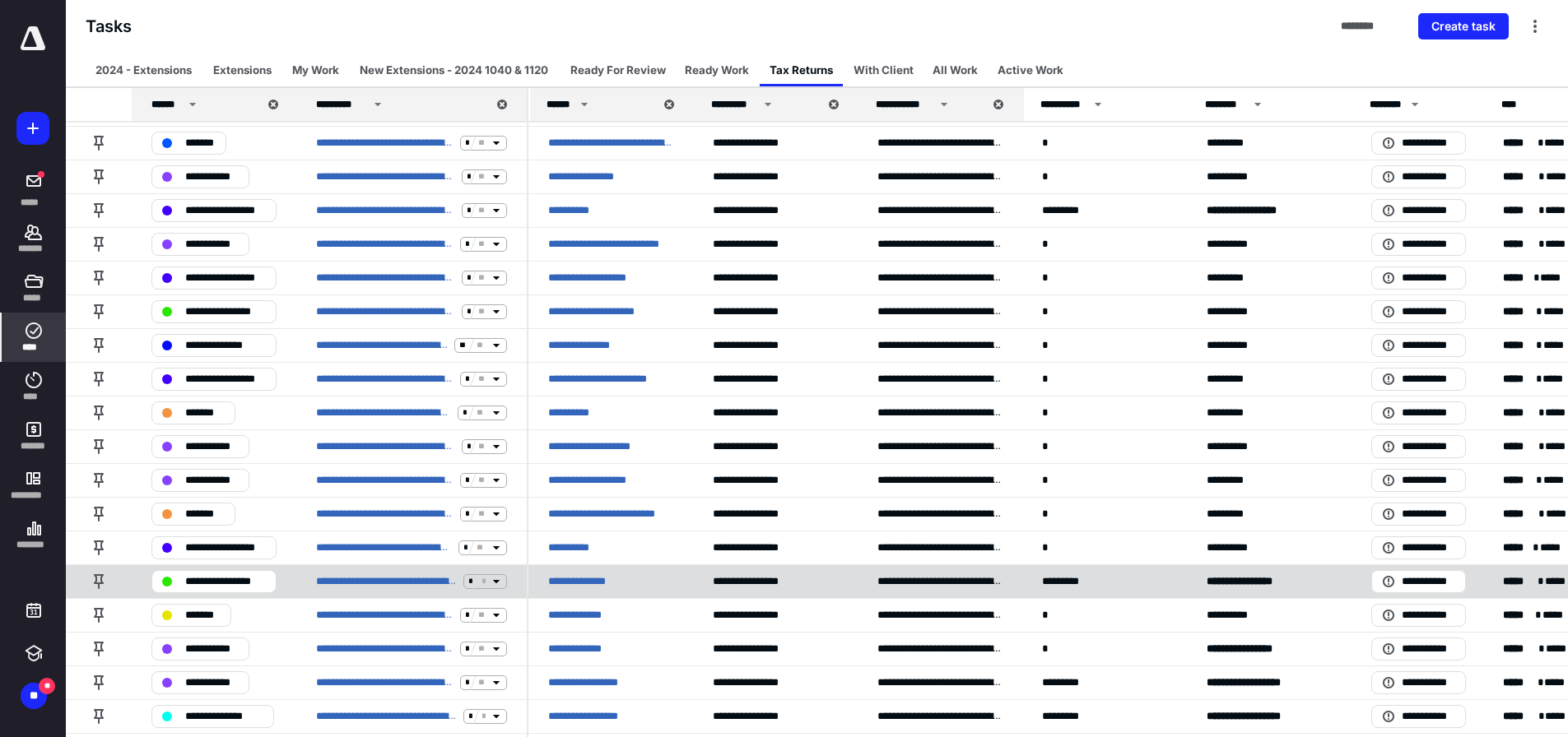 scroll, scrollTop: 247, scrollLeft: 0, axis: vertical 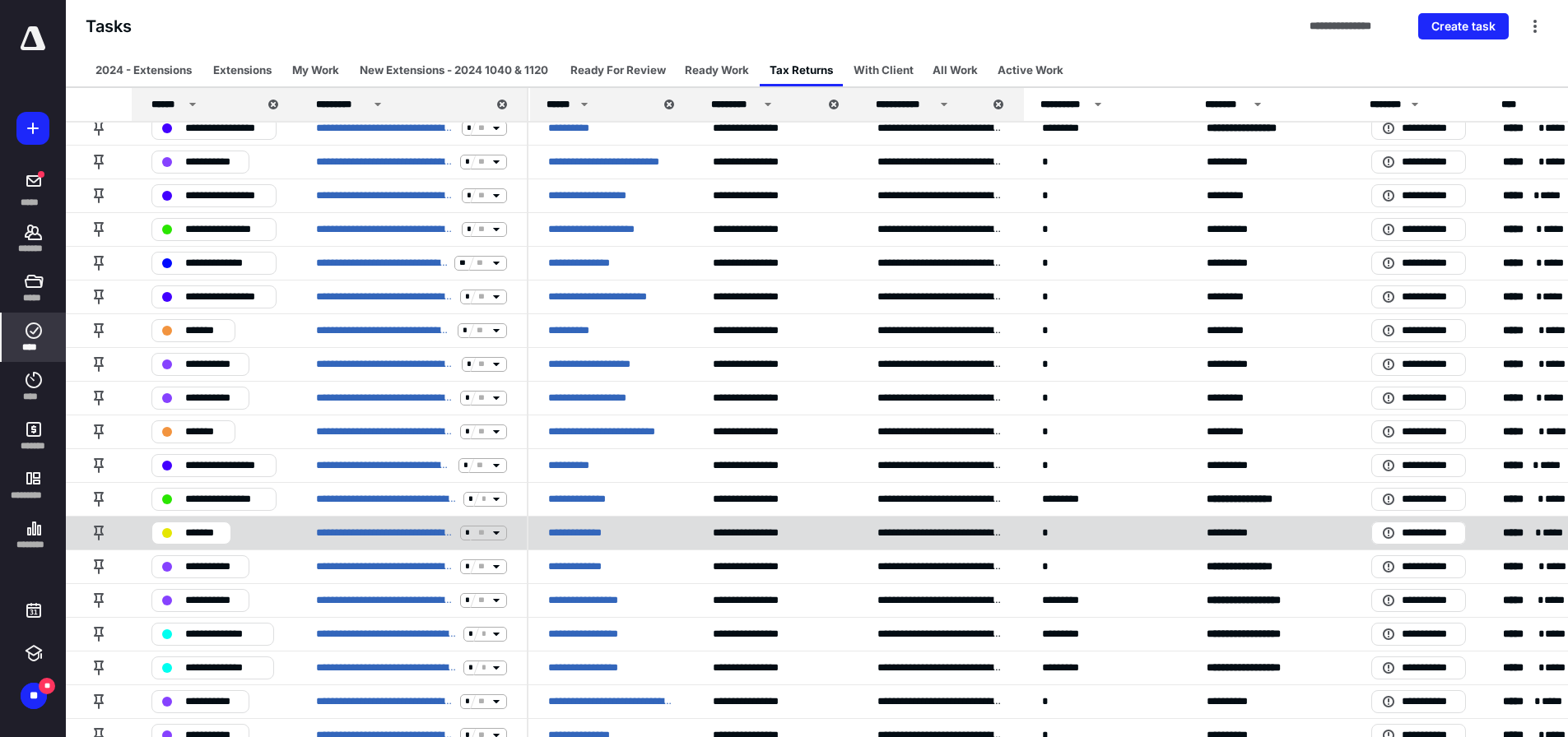 click on "*******" at bounding box center [202, 533] 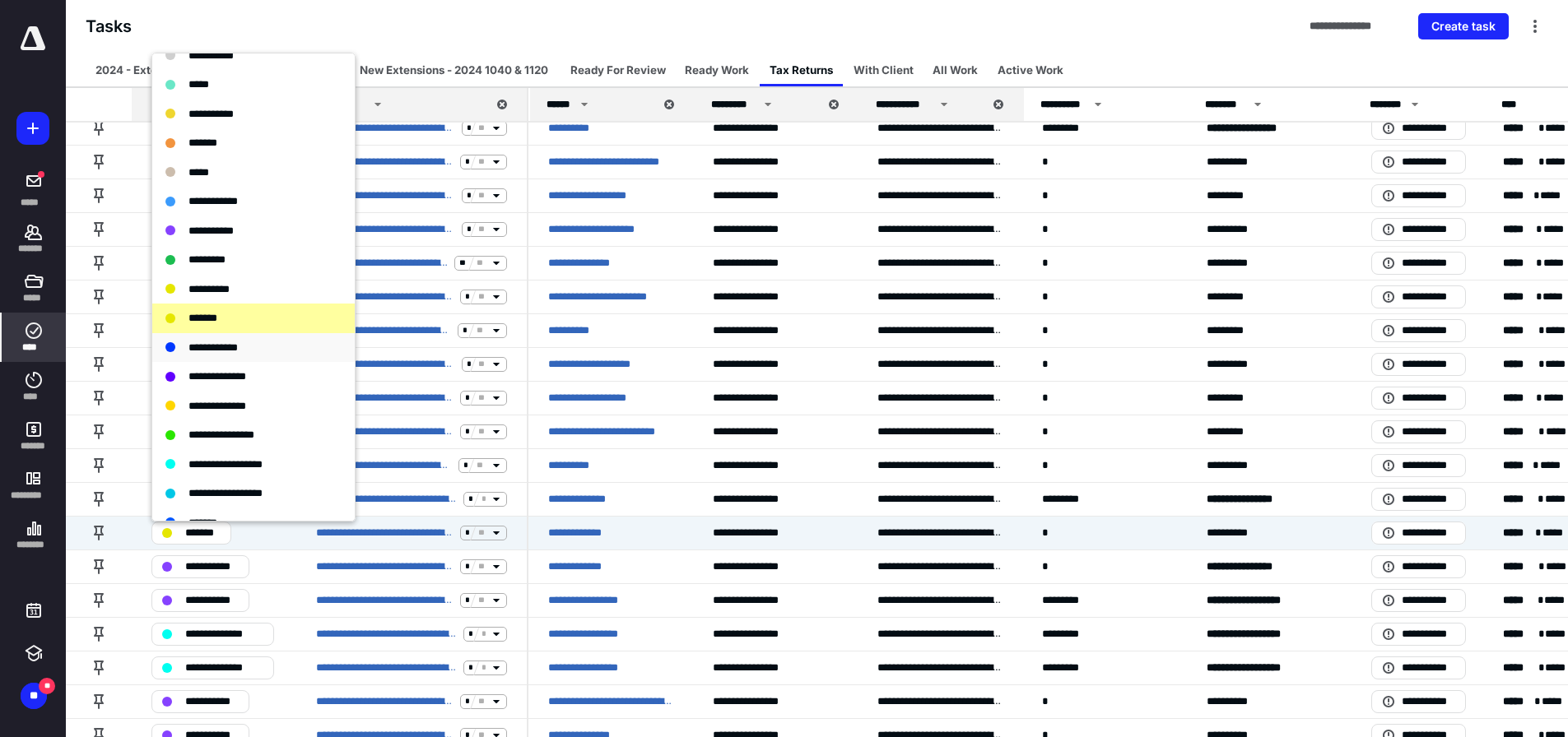 scroll, scrollTop: 165, scrollLeft: 0, axis: vertical 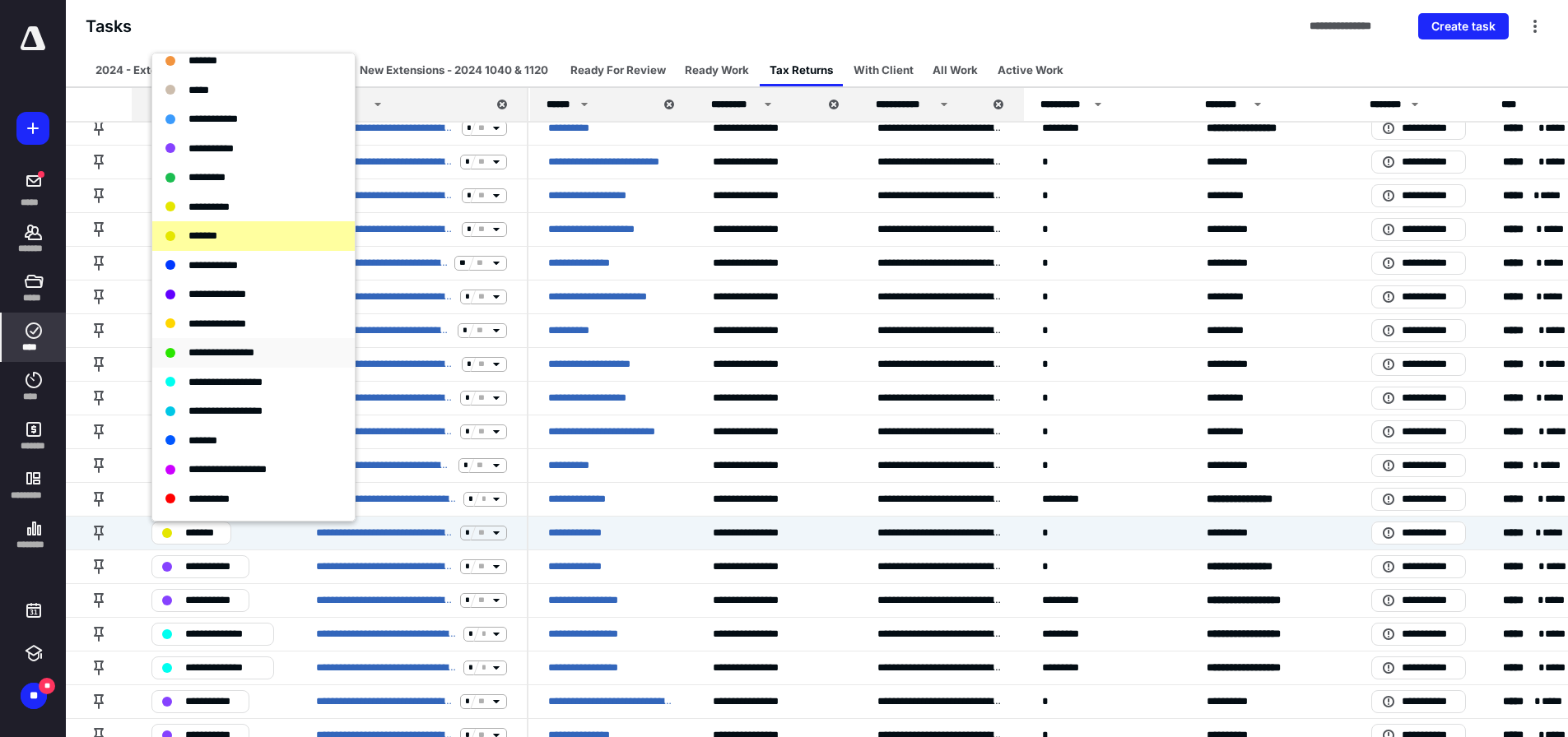 click on "**********" at bounding box center [221, 352] 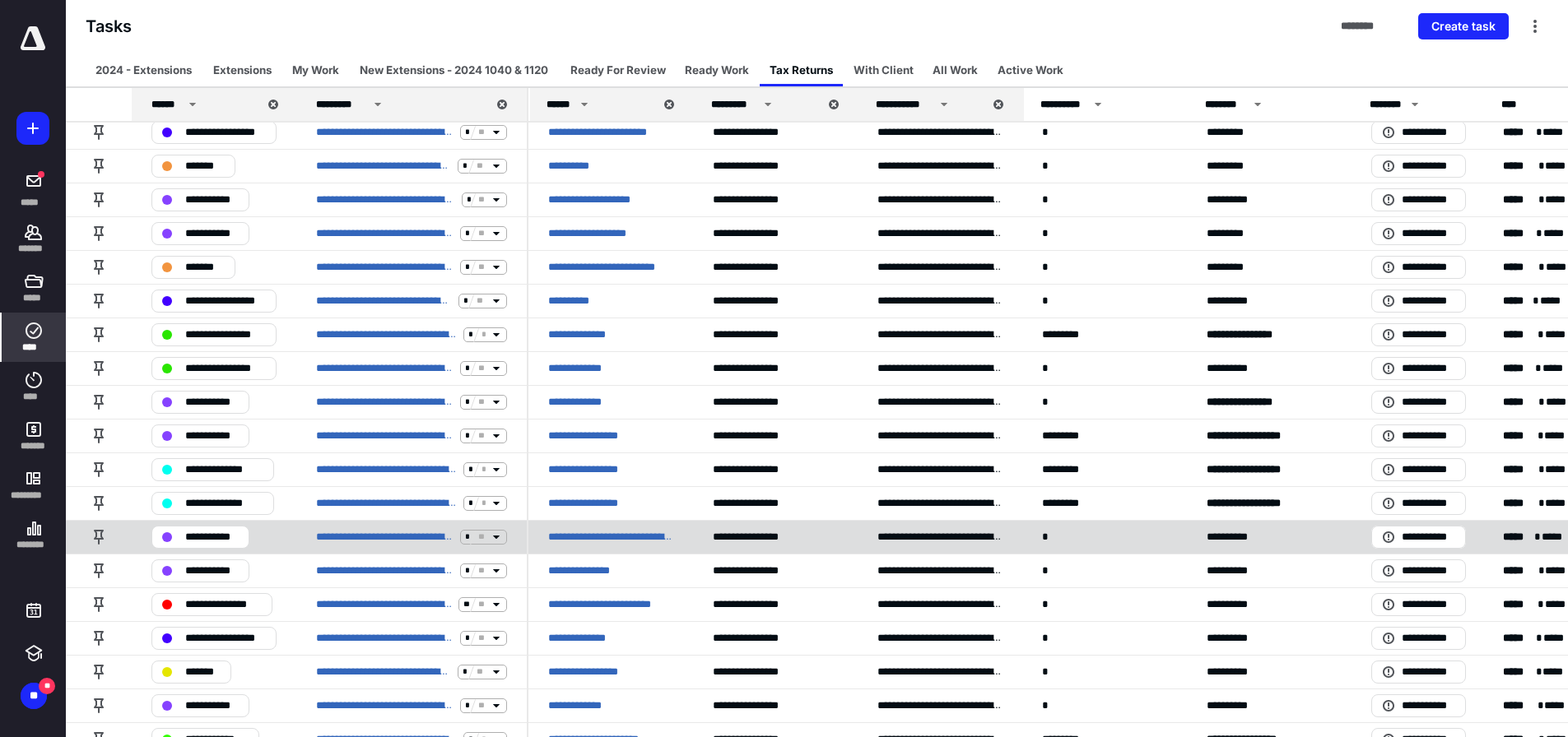 scroll, scrollTop: 494, scrollLeft: 0, axis: vertical 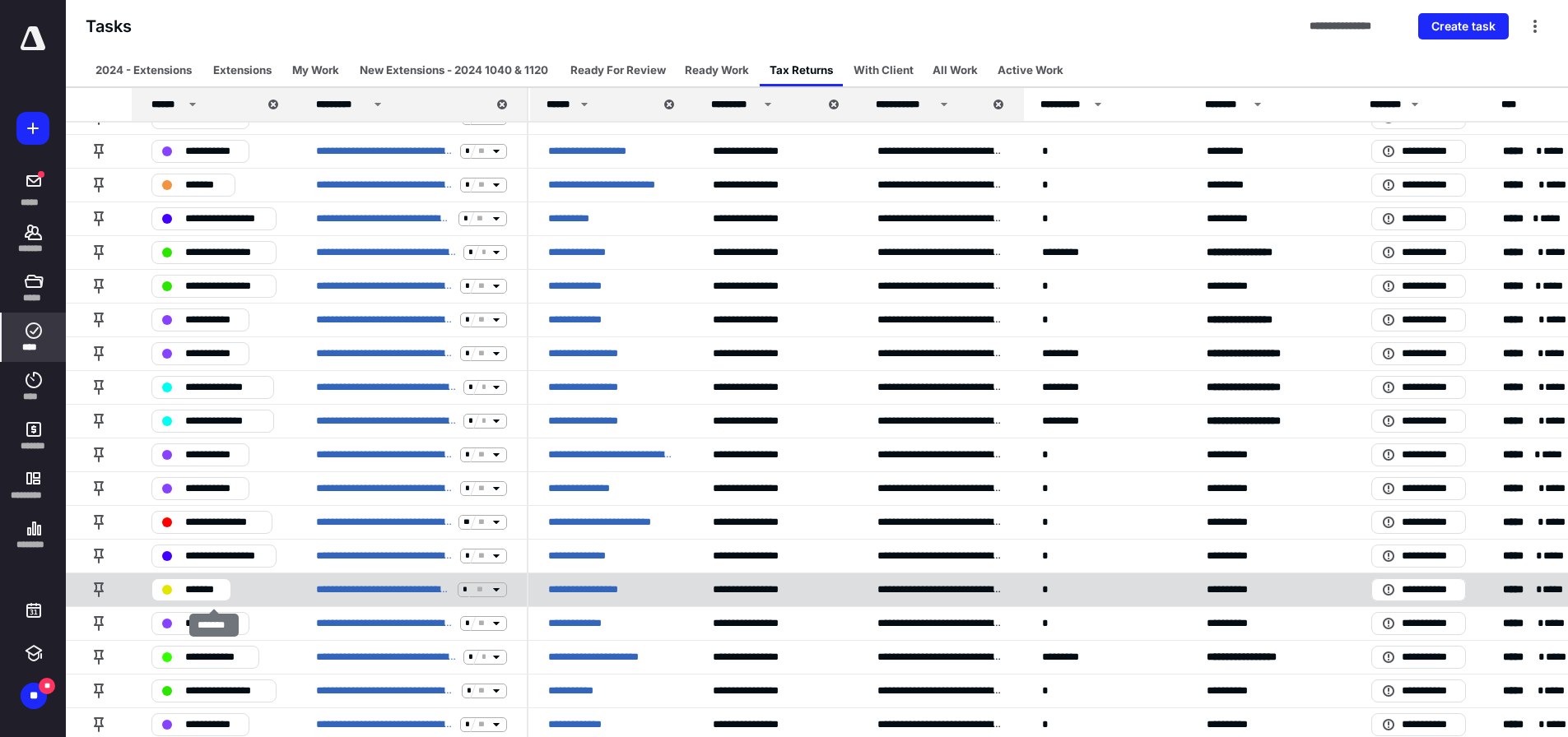 click on "*******" at bounding box center [202, 590] 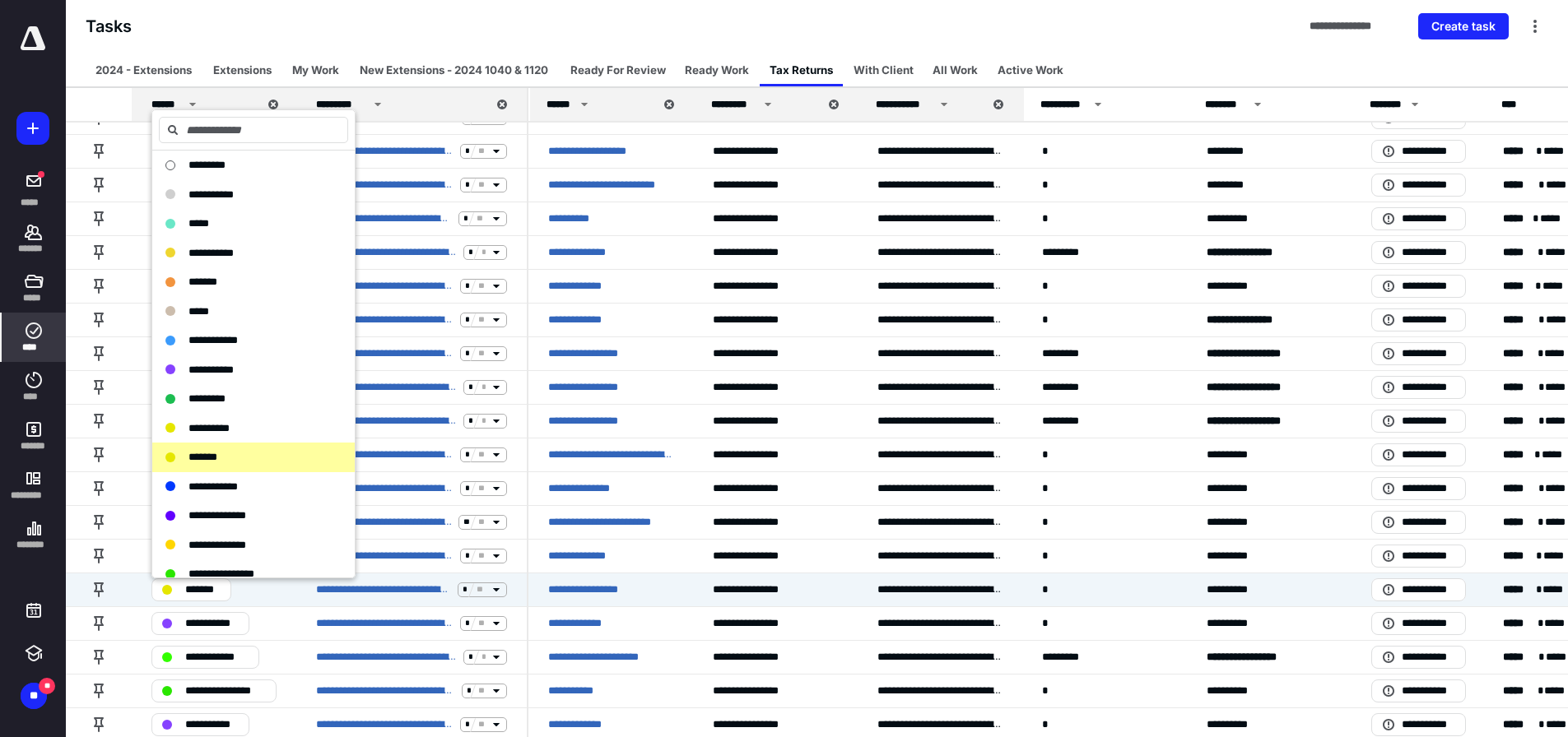 scroll, scrollTop: 82, scrollLeft: 0, axis: vertical 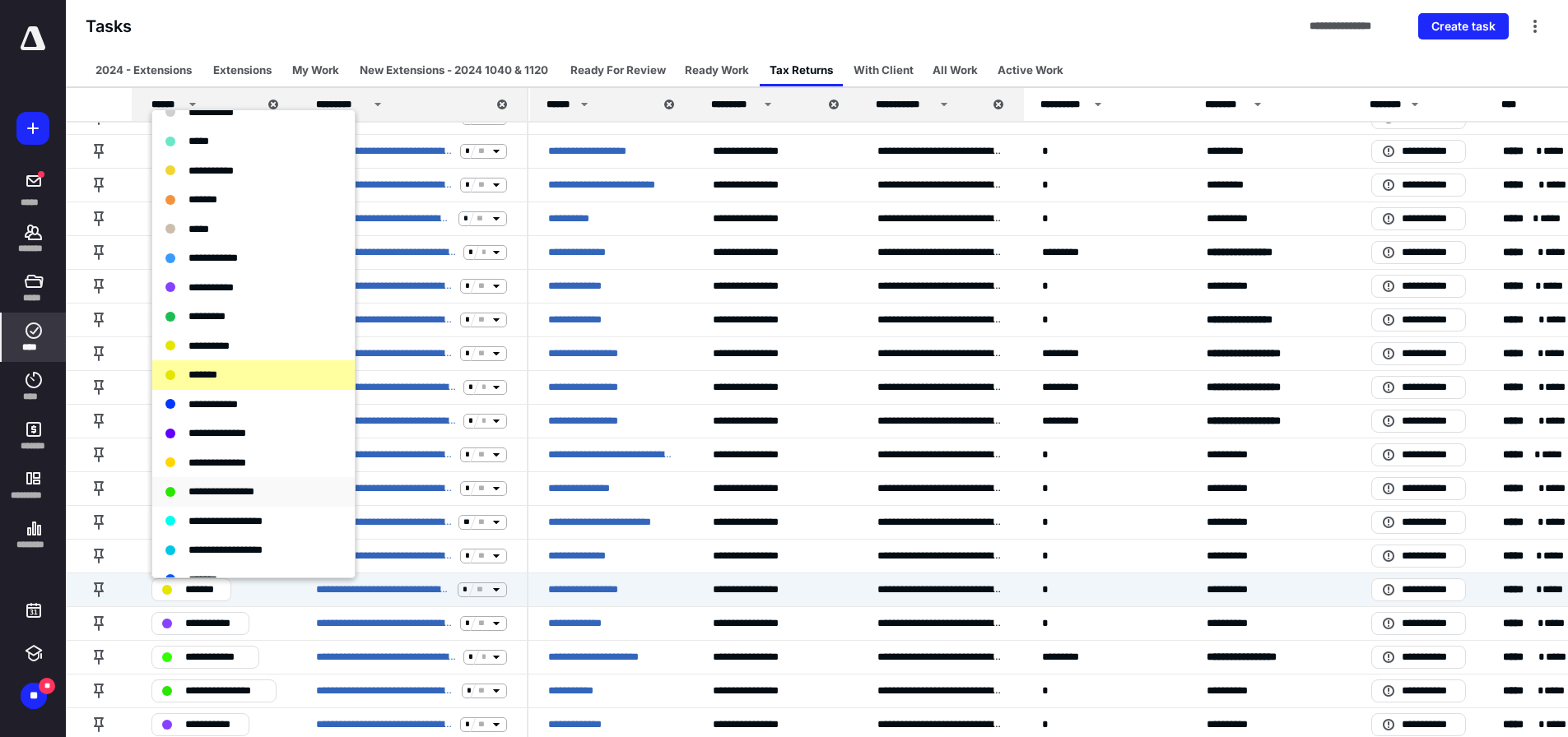 click on "**********" at bounding box center (221, 491) 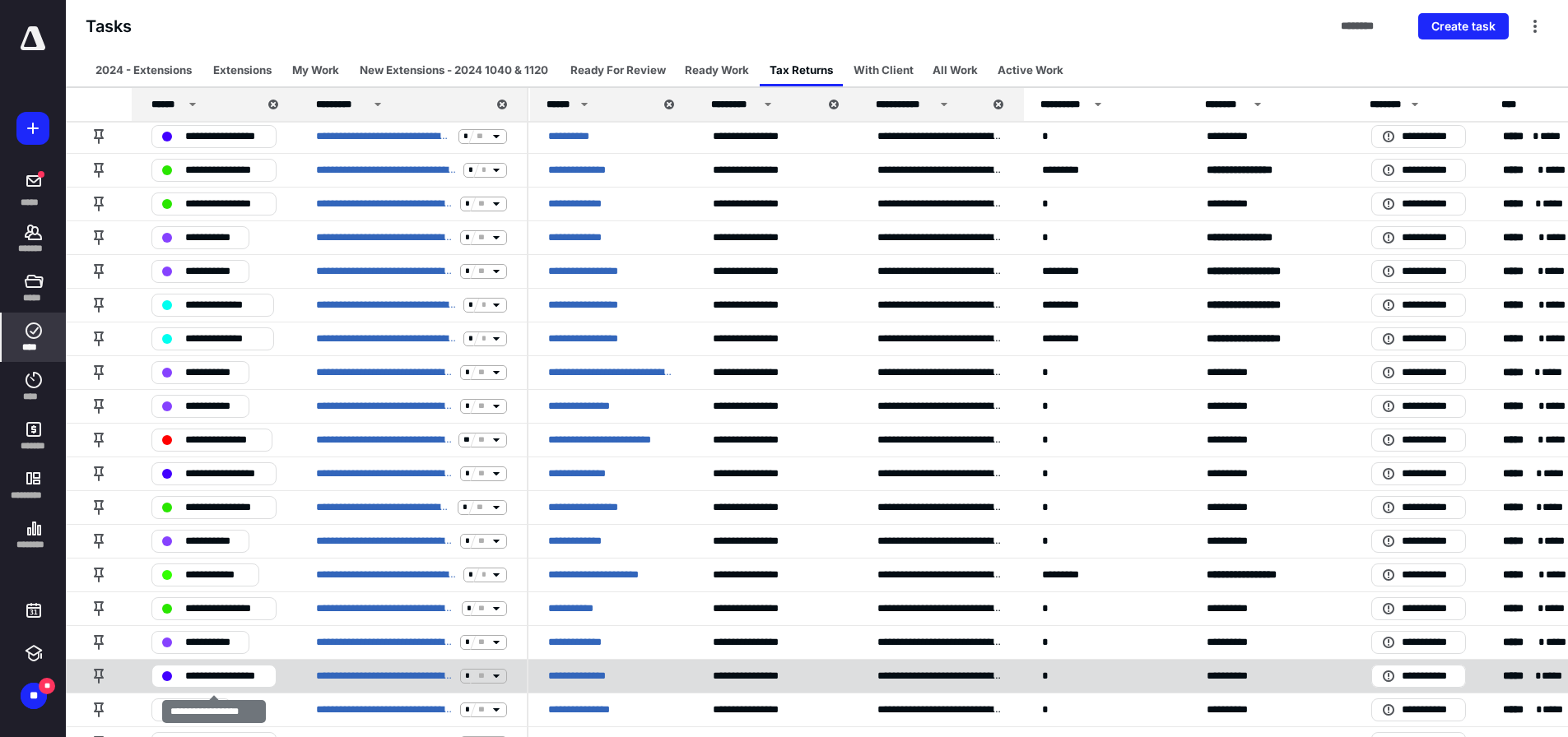 scroll, scrollTop: 658, scrollLeft: 0, axis: vertical 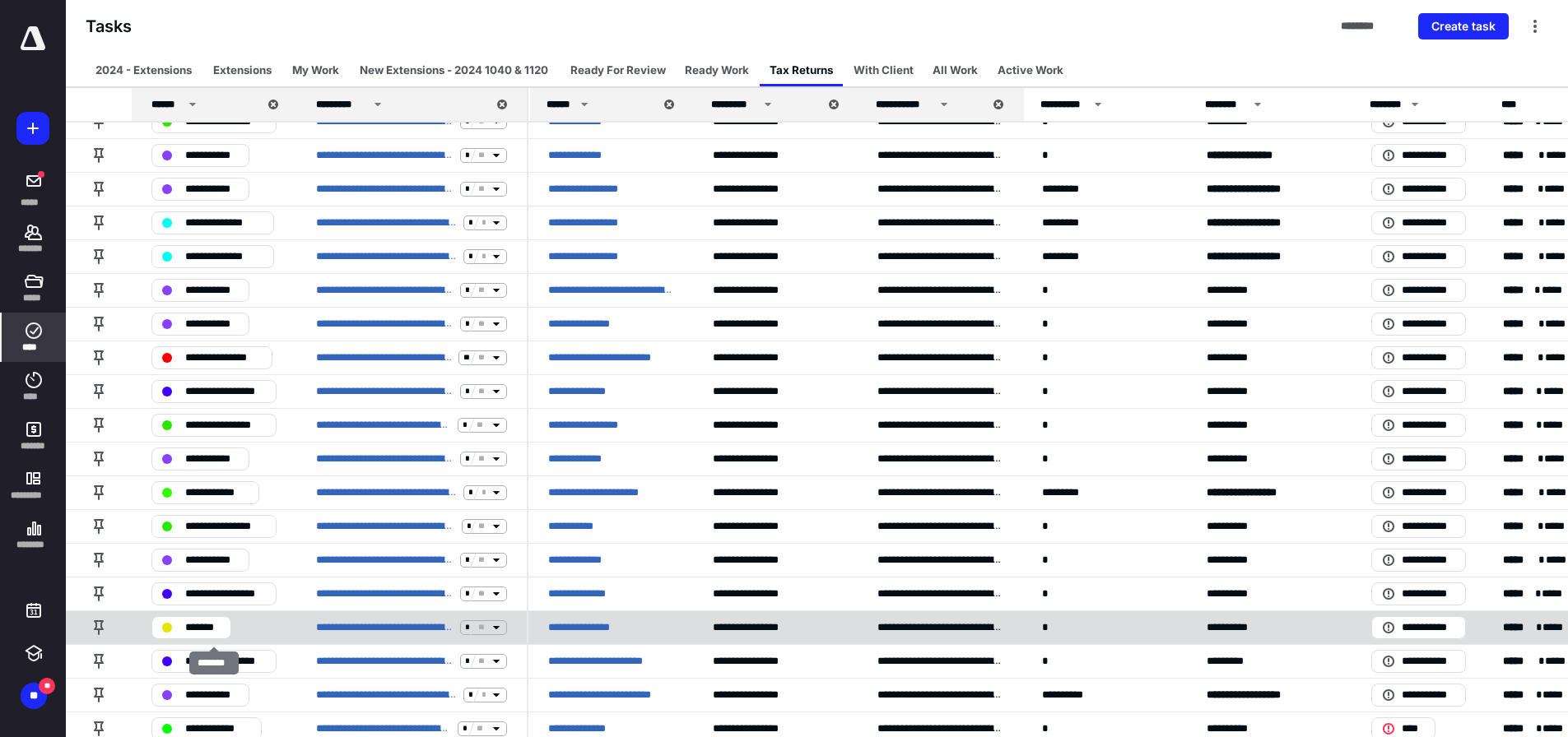 click on "*******" at bounding box center [202, 628] 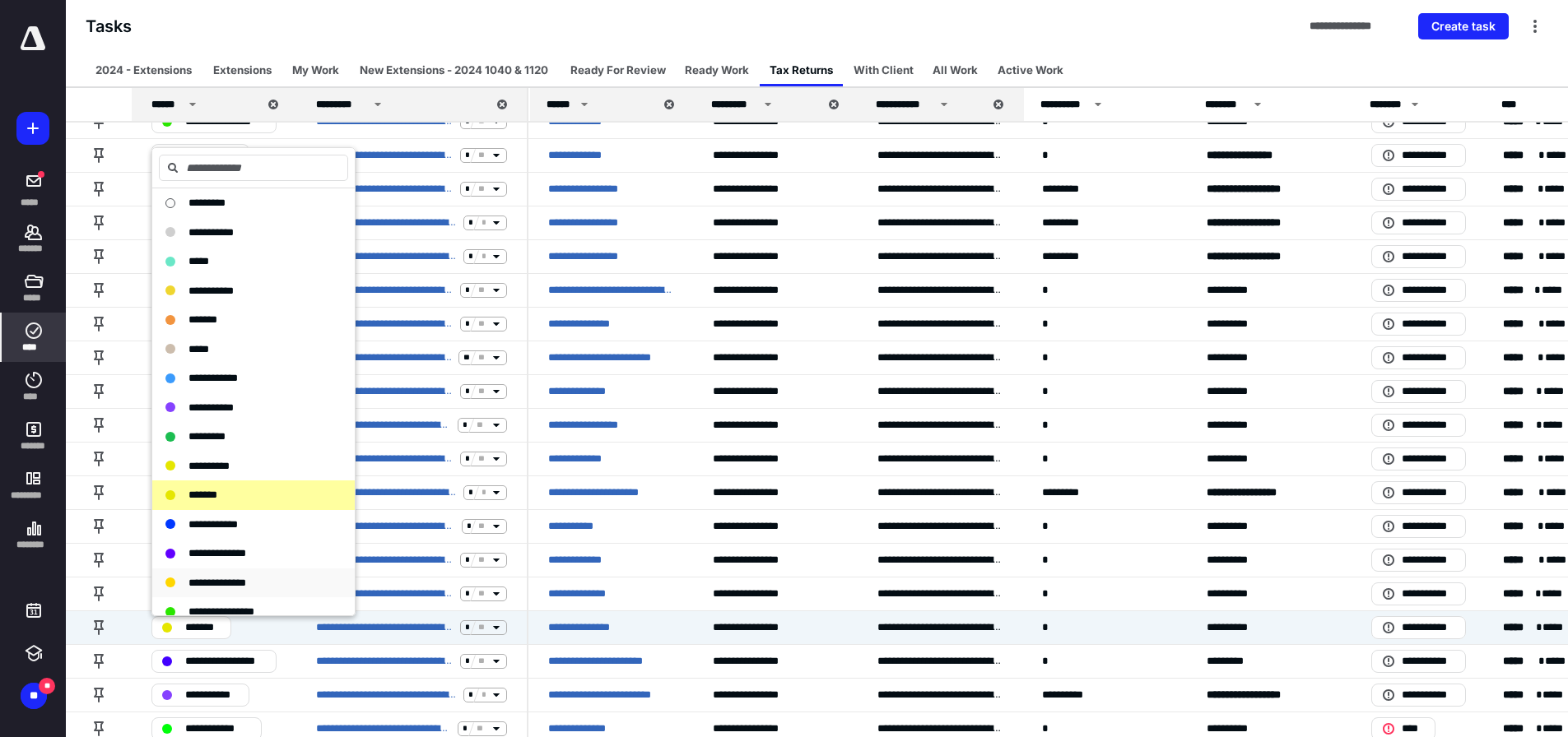 scroll, scrollTop: 82, scrollLeft: 0, axis: vertical 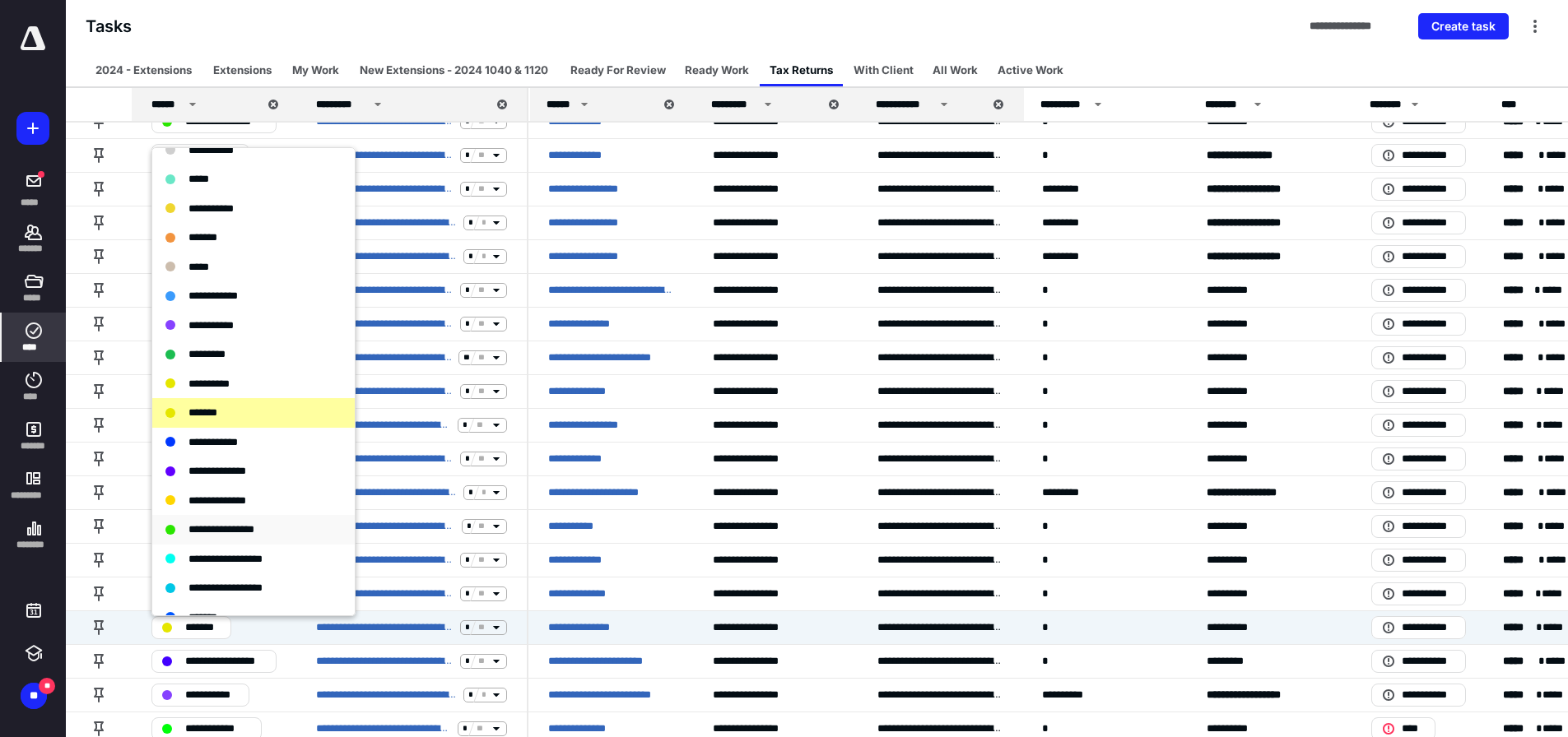 click on "**********" at bounding box center [221, 529] 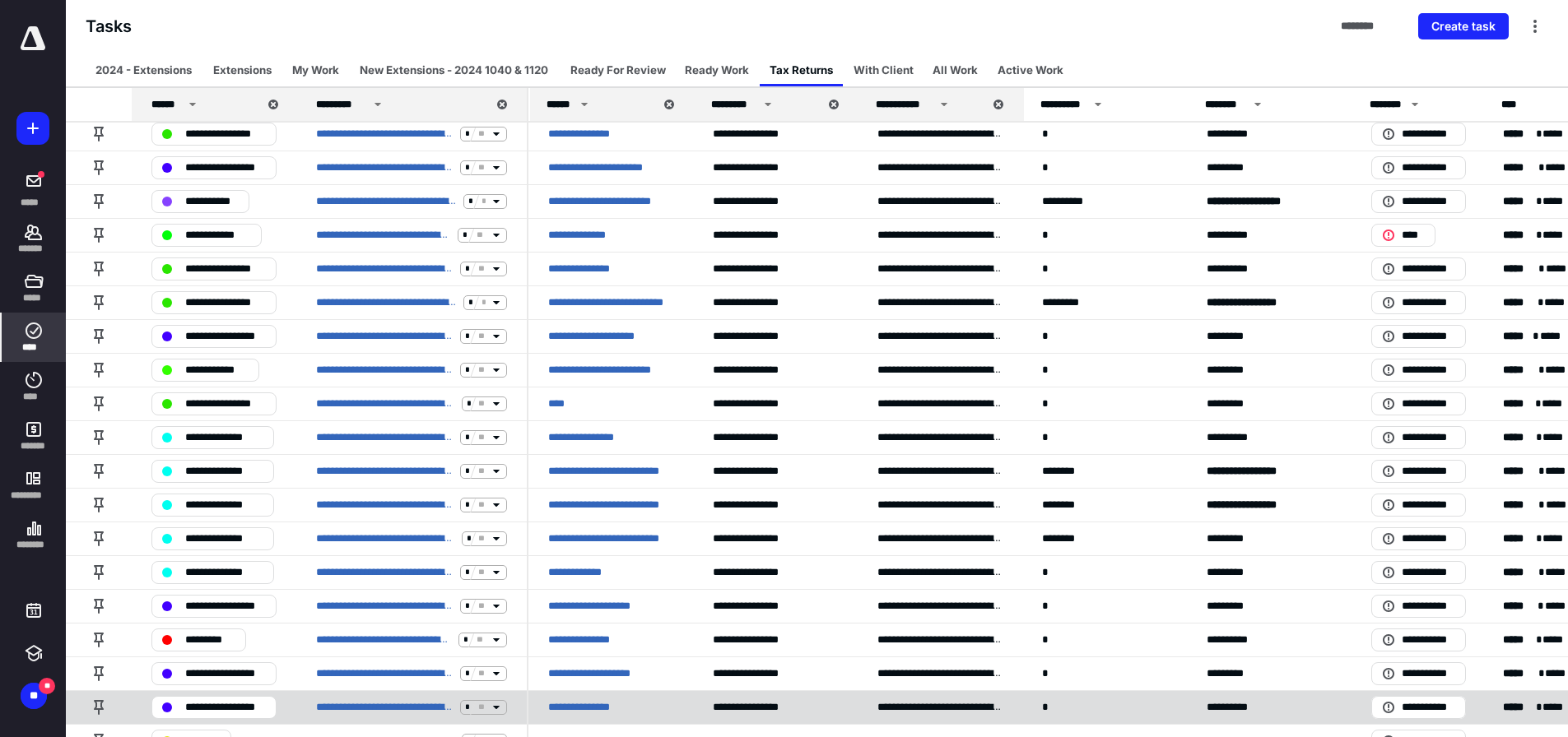 scroll, scrollTop: 1234, scrollLeft: 0, axis: vertical 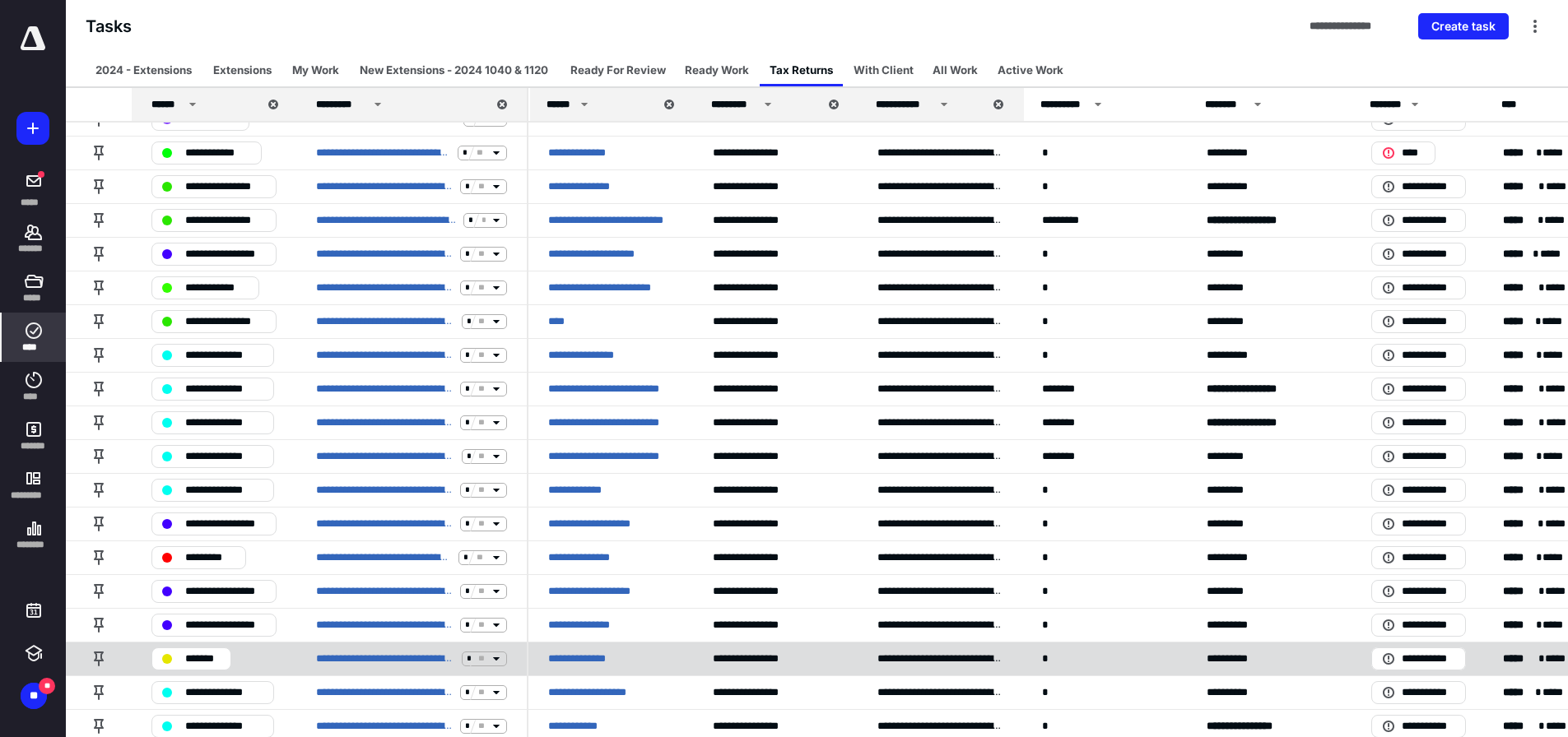 click on "**********" at bounding box center (586, 659) 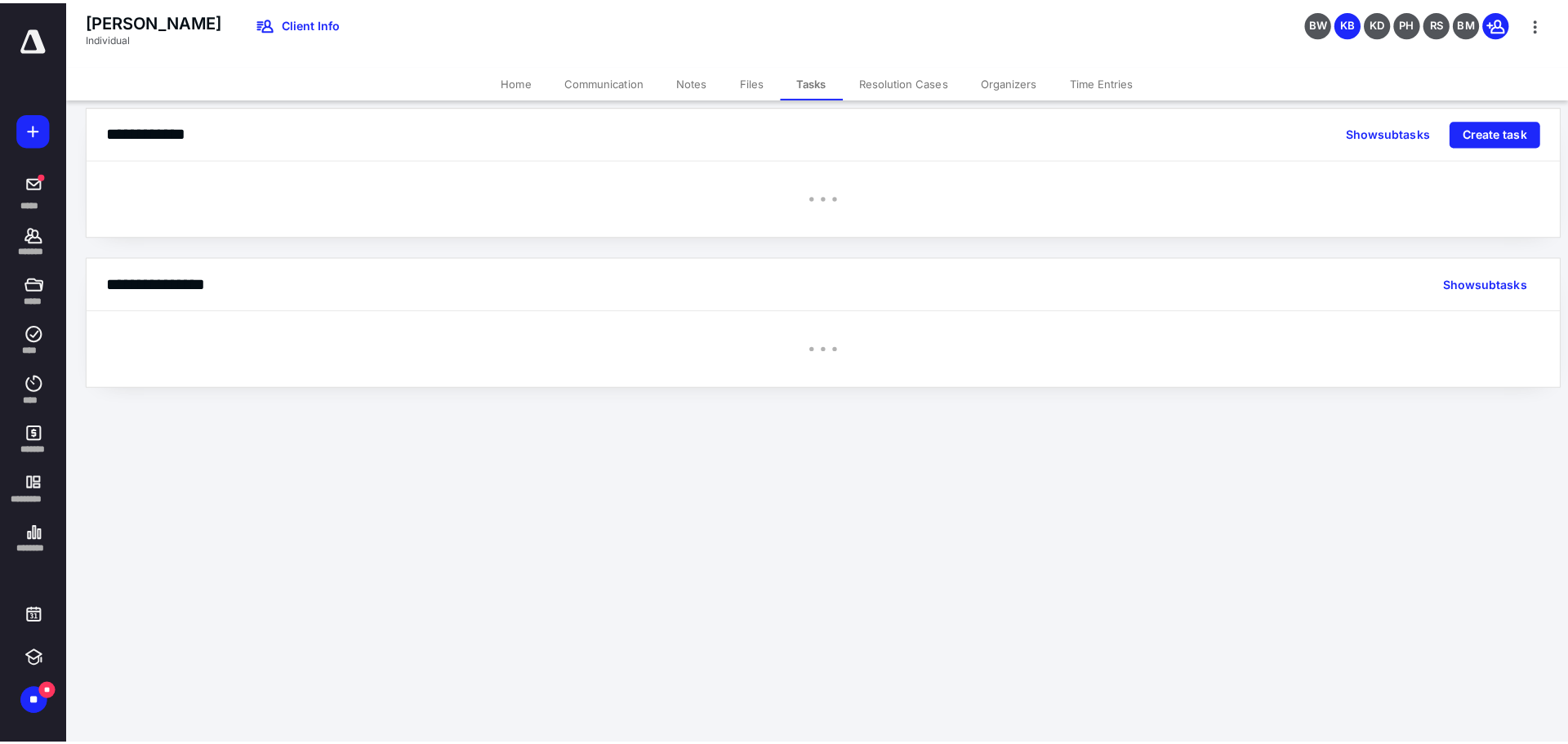 scroll, scrollTop: 0, scrollLeft: 0, axis: both 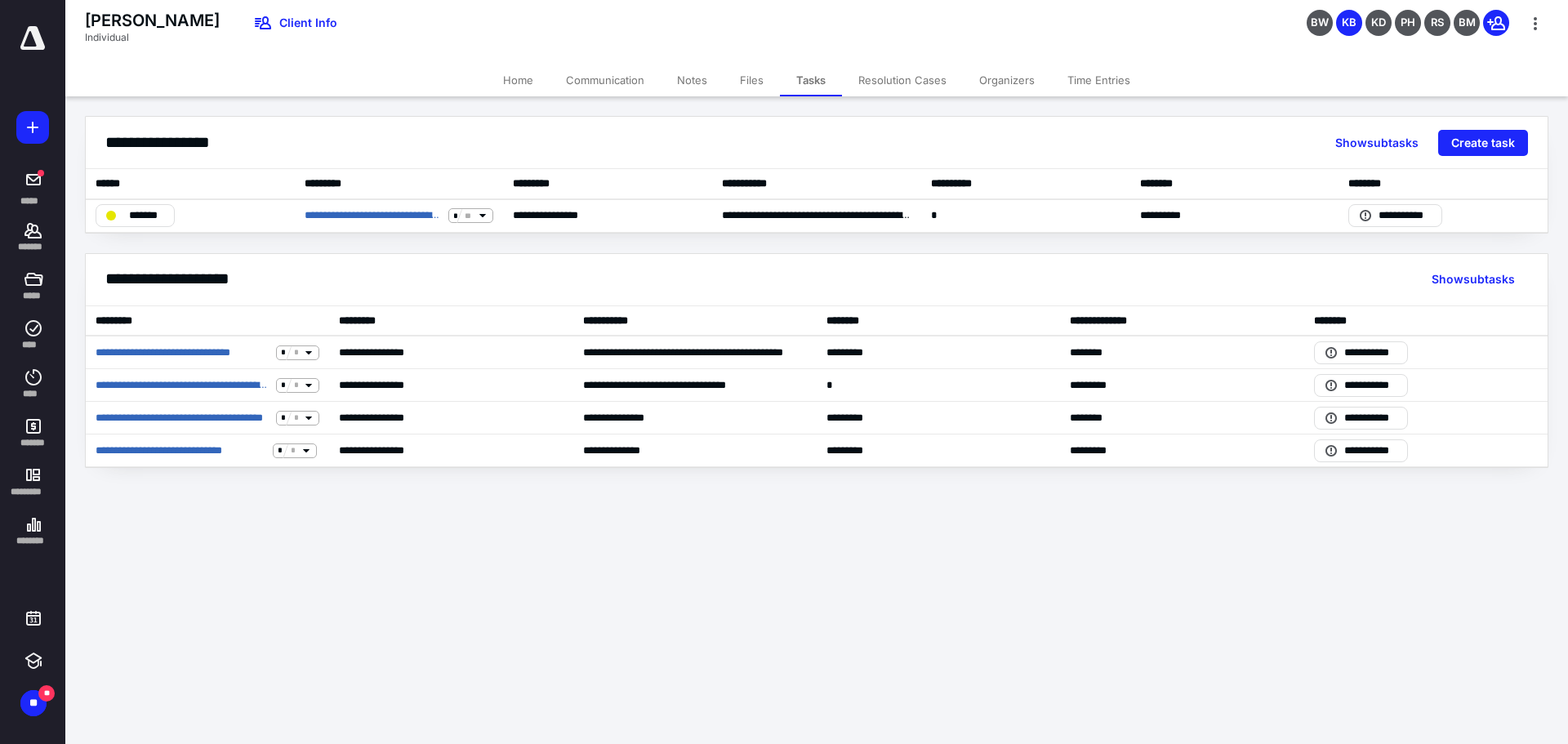 click on "Files" at bounding box center [751, 80] 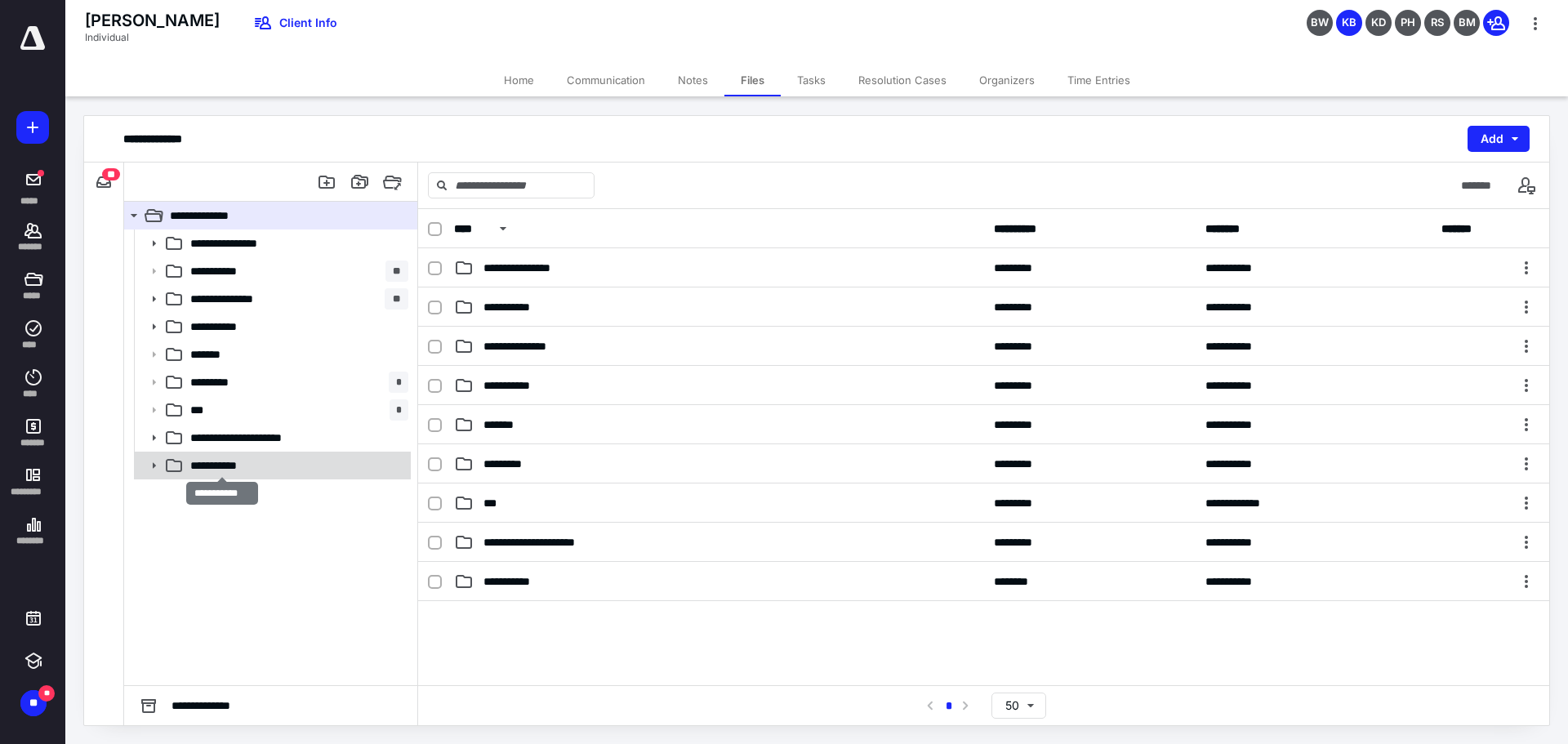 click on "**********" at bounding box center (222, 466) 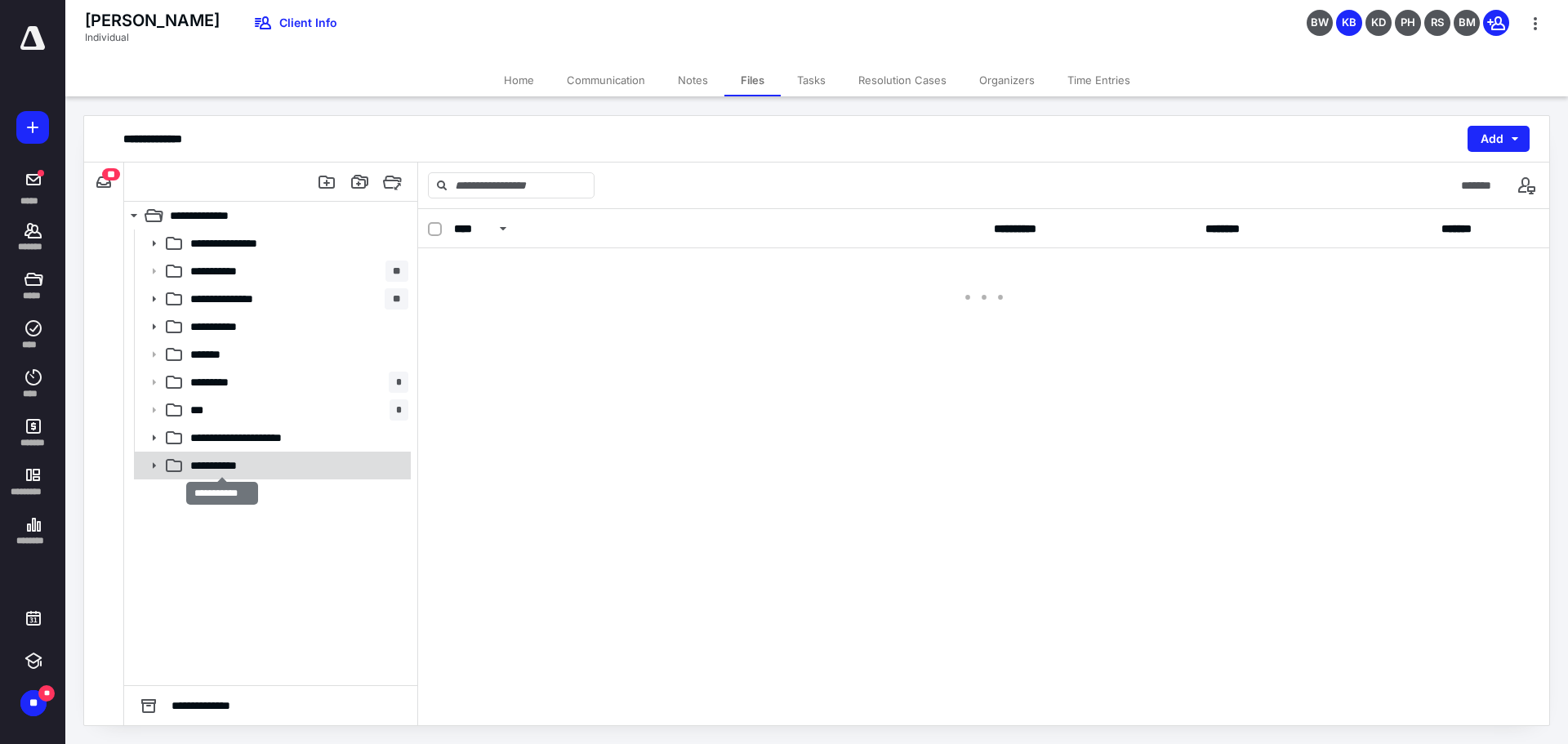 click on "**********" at bounding box center (222, 466) 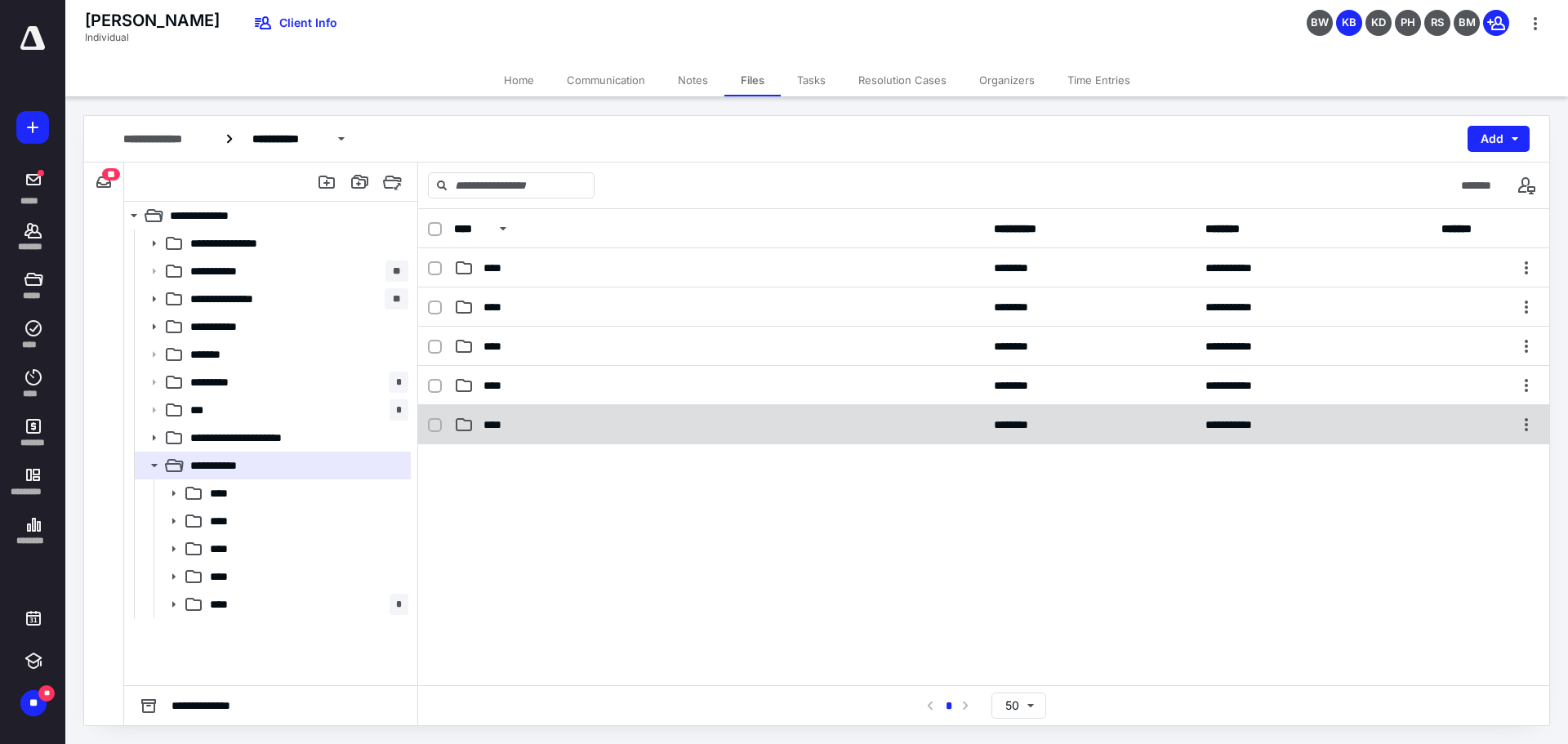click on "****" at bounding box center [497, 425] 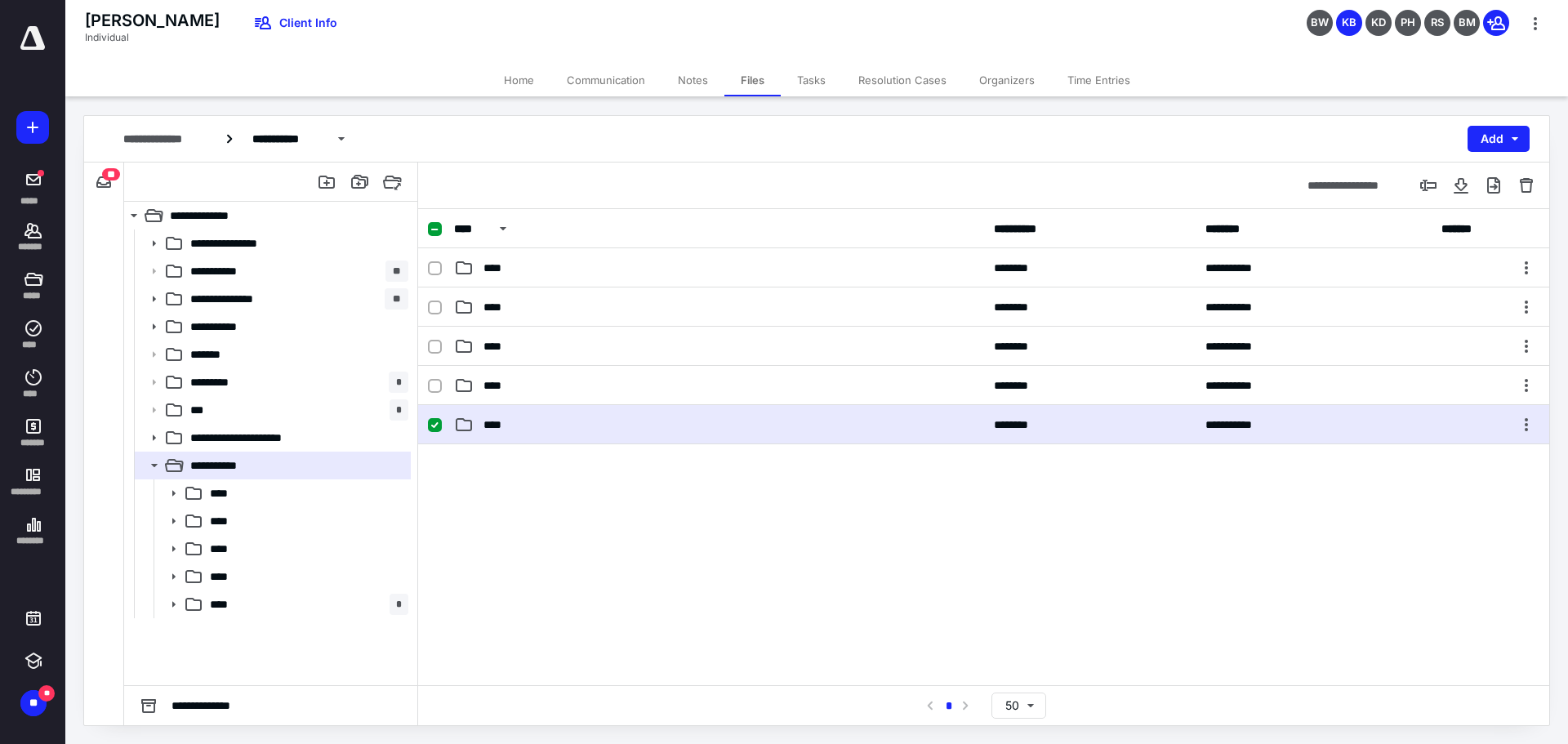 click on "****" at bounding box center (497, 425) 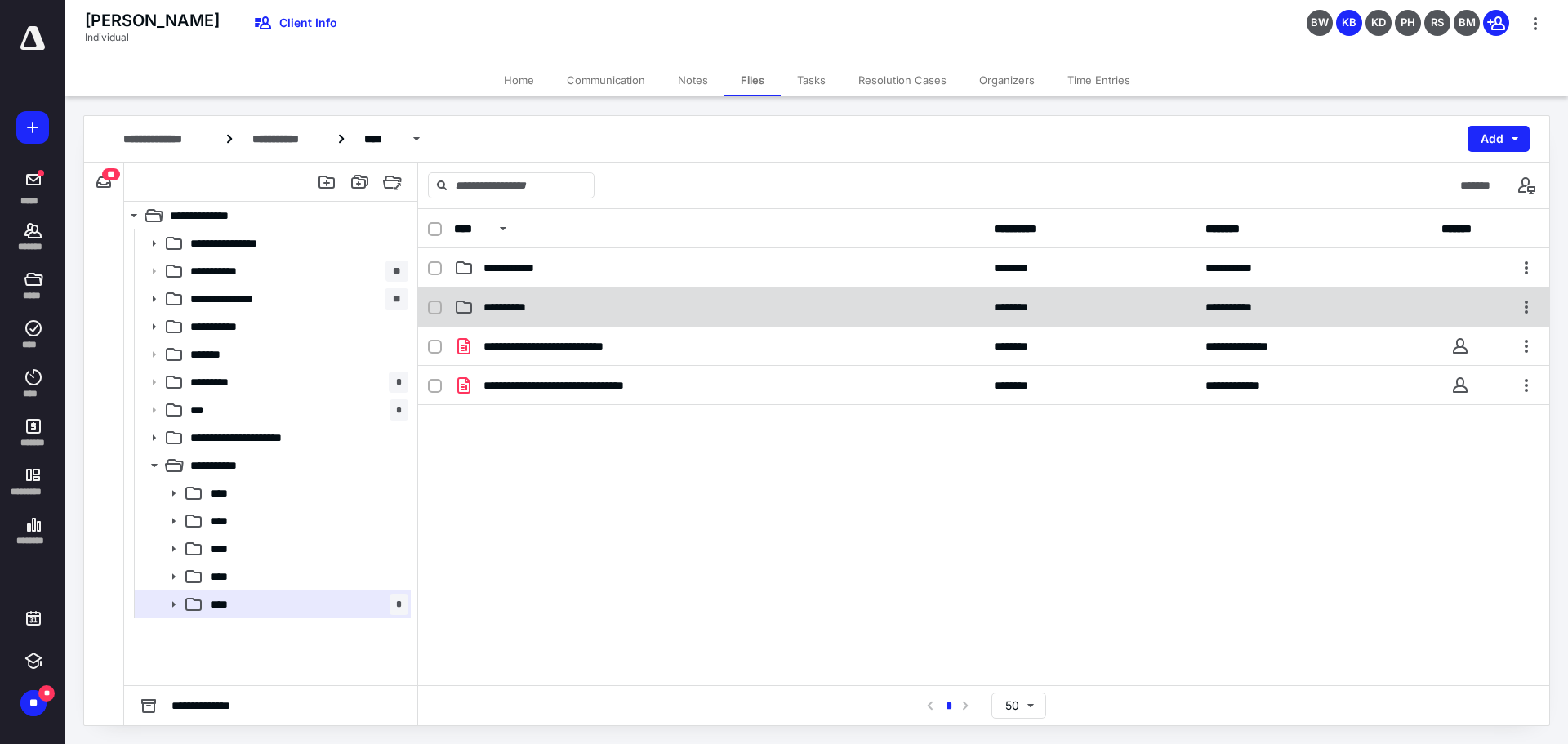 click on "**********" at bounding box center [516, 307] 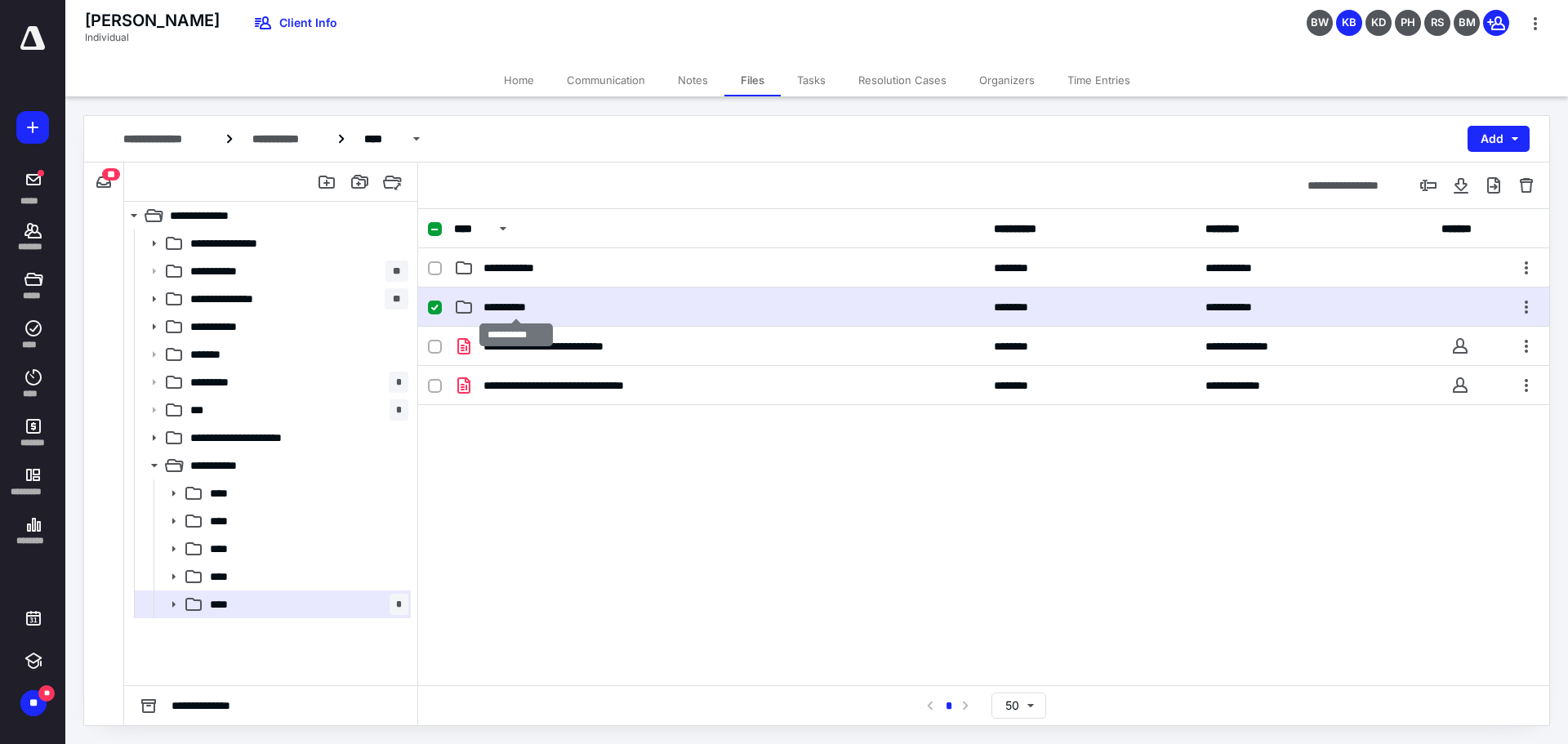 click on "**********" at bounding box center (516, 307) 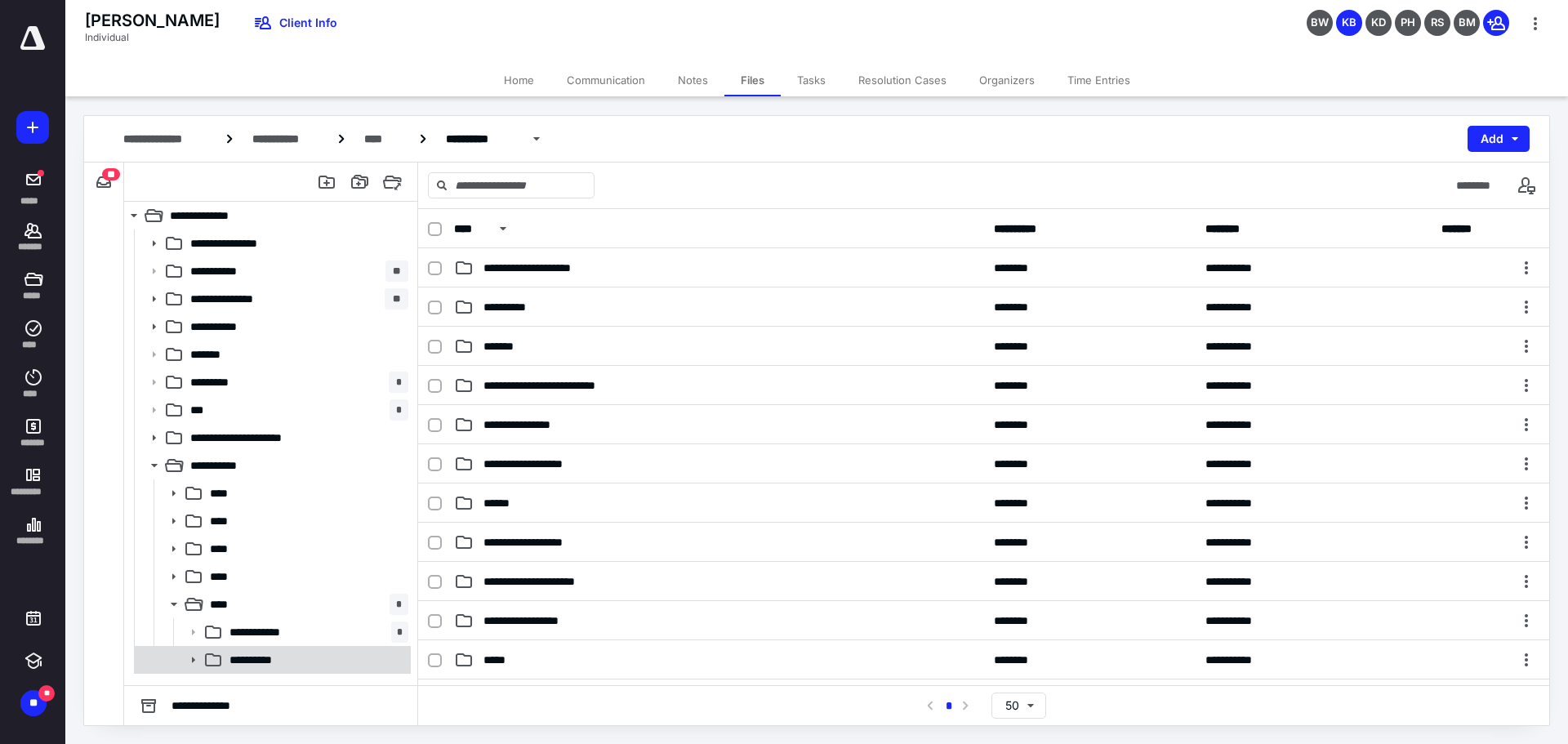 click on "**********" at bounding box center (262, 660) 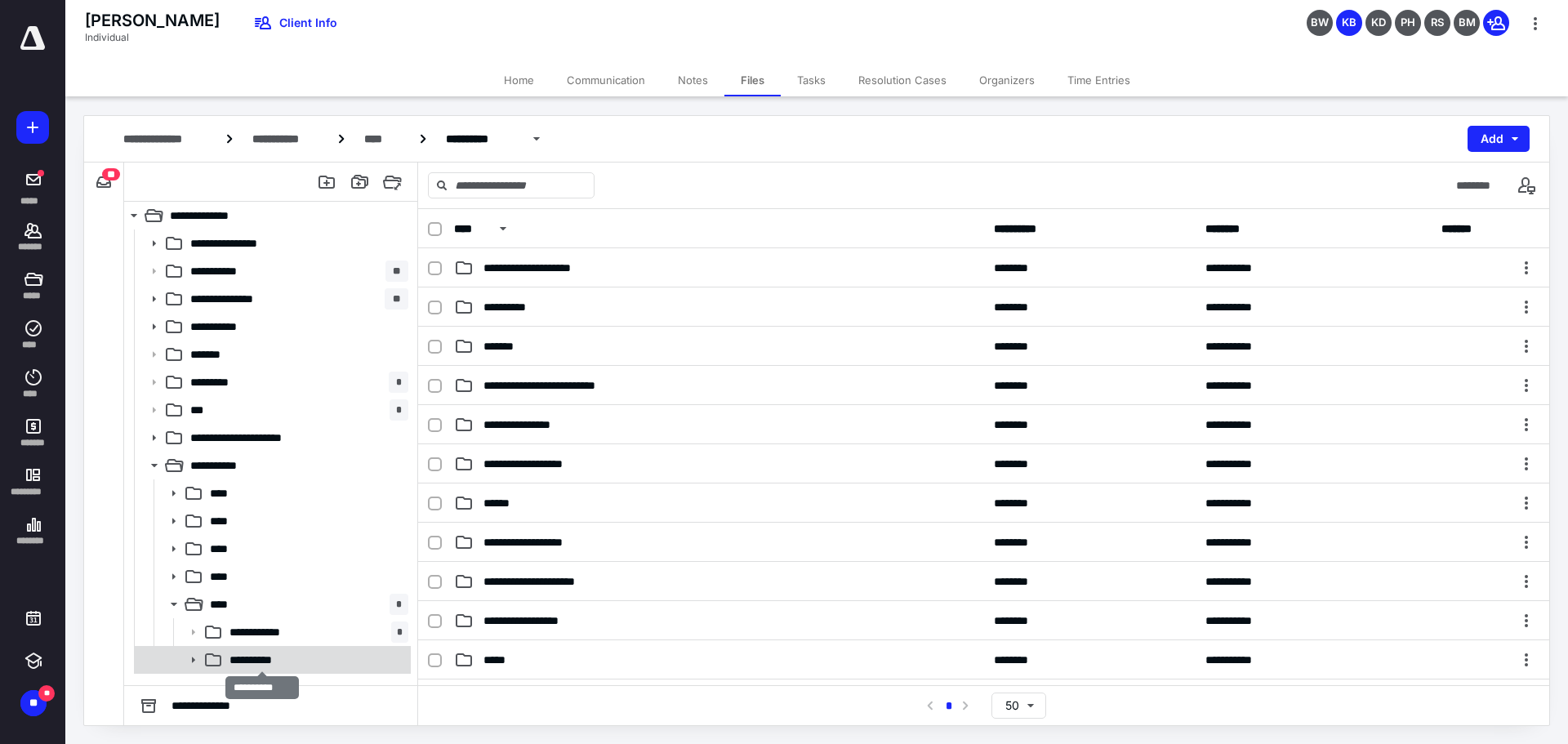 click on "**********" at bounding box center (262, 660) 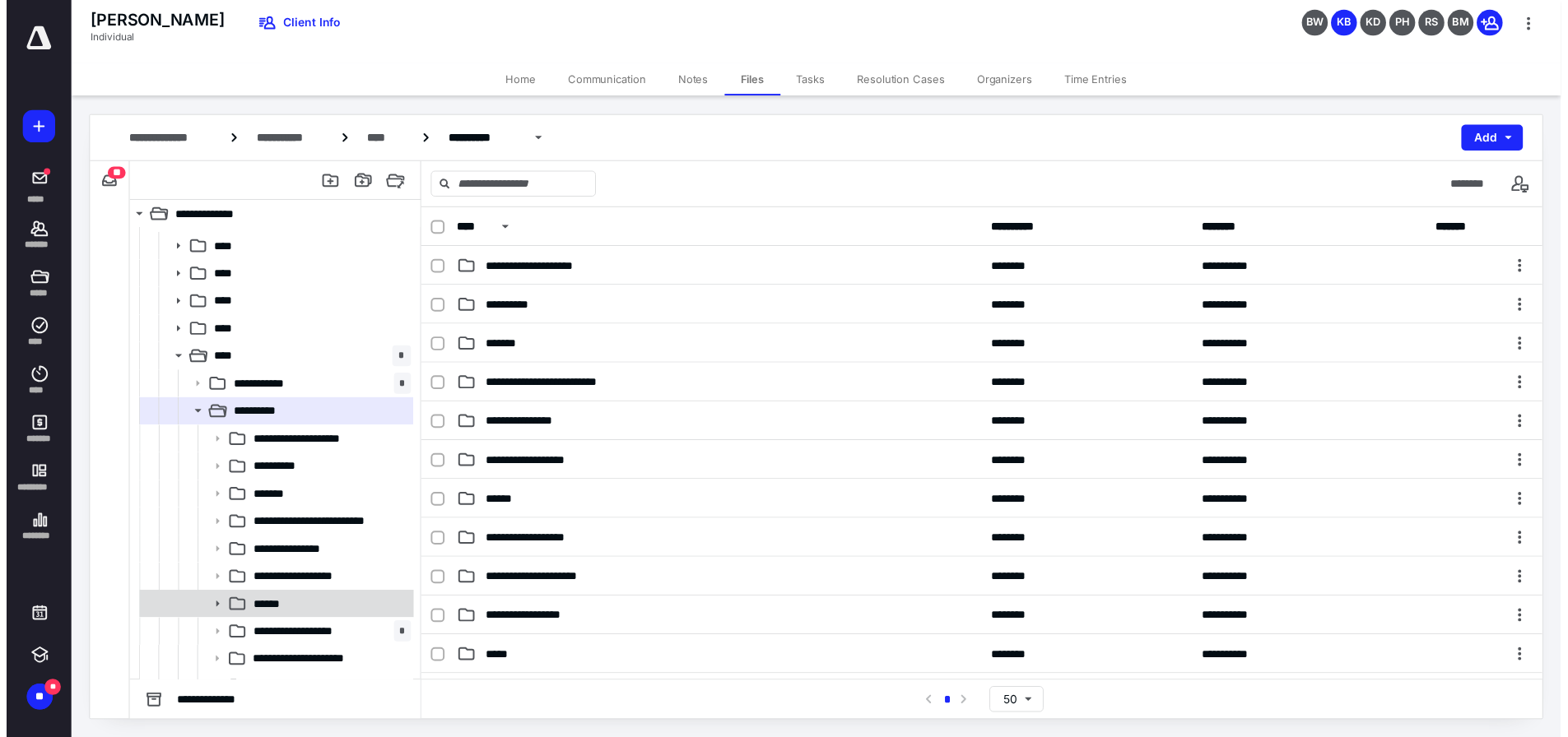 scroll, scrollTop: 352, scrollLeft: 0, axis: vertical 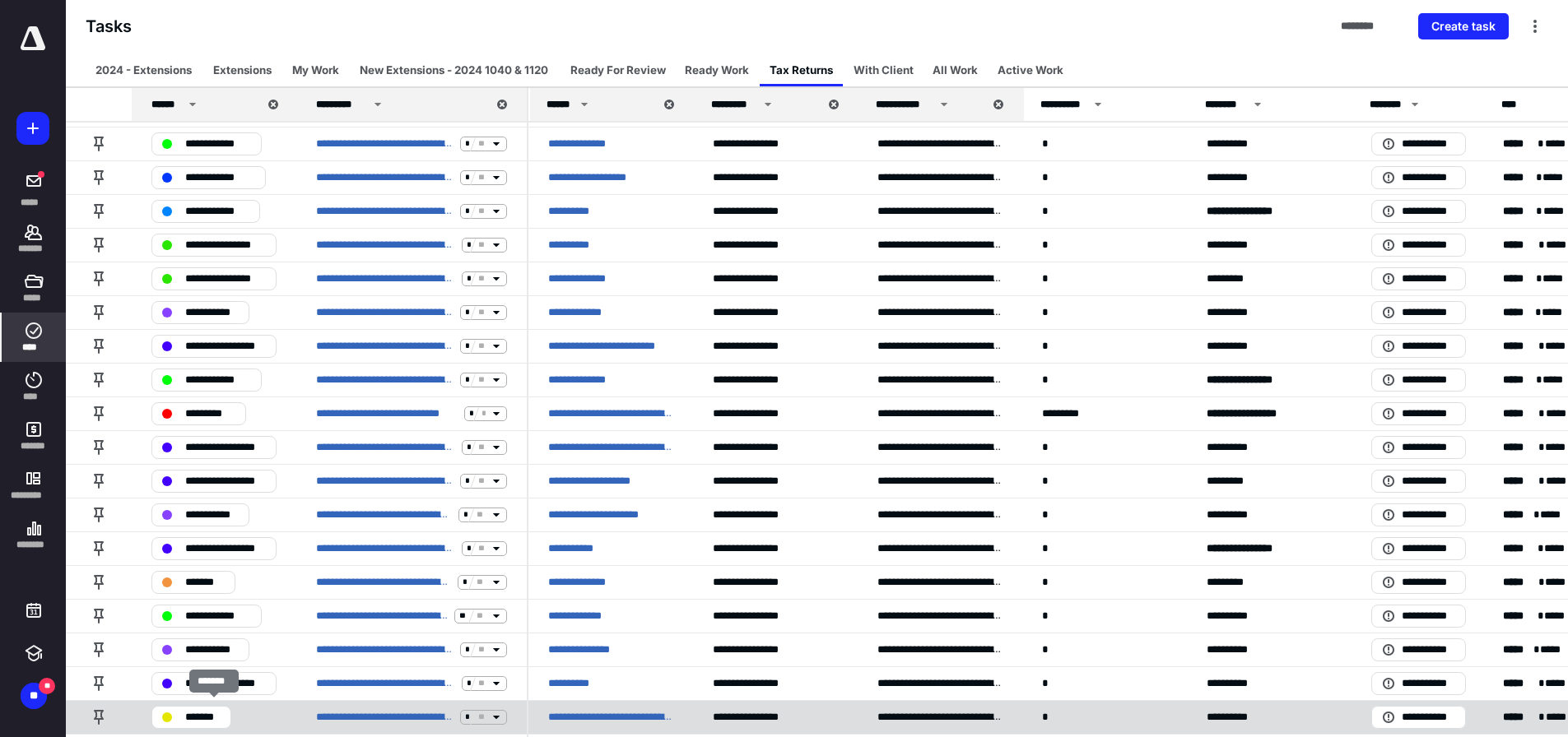 click on "*******" at bounding box center [202, 717] 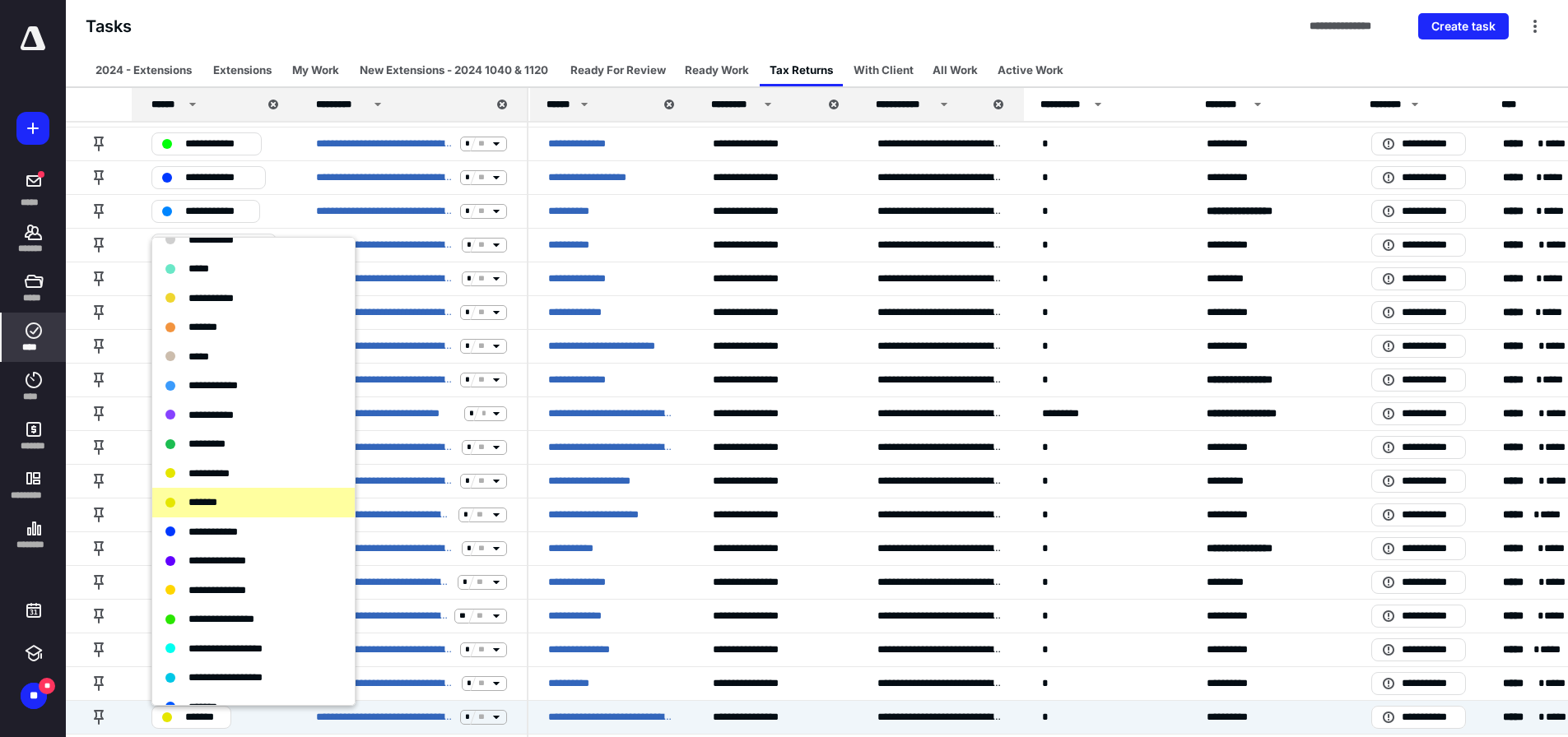 scroll, scrollTop: 0, scrollLeft: 0, axis: both 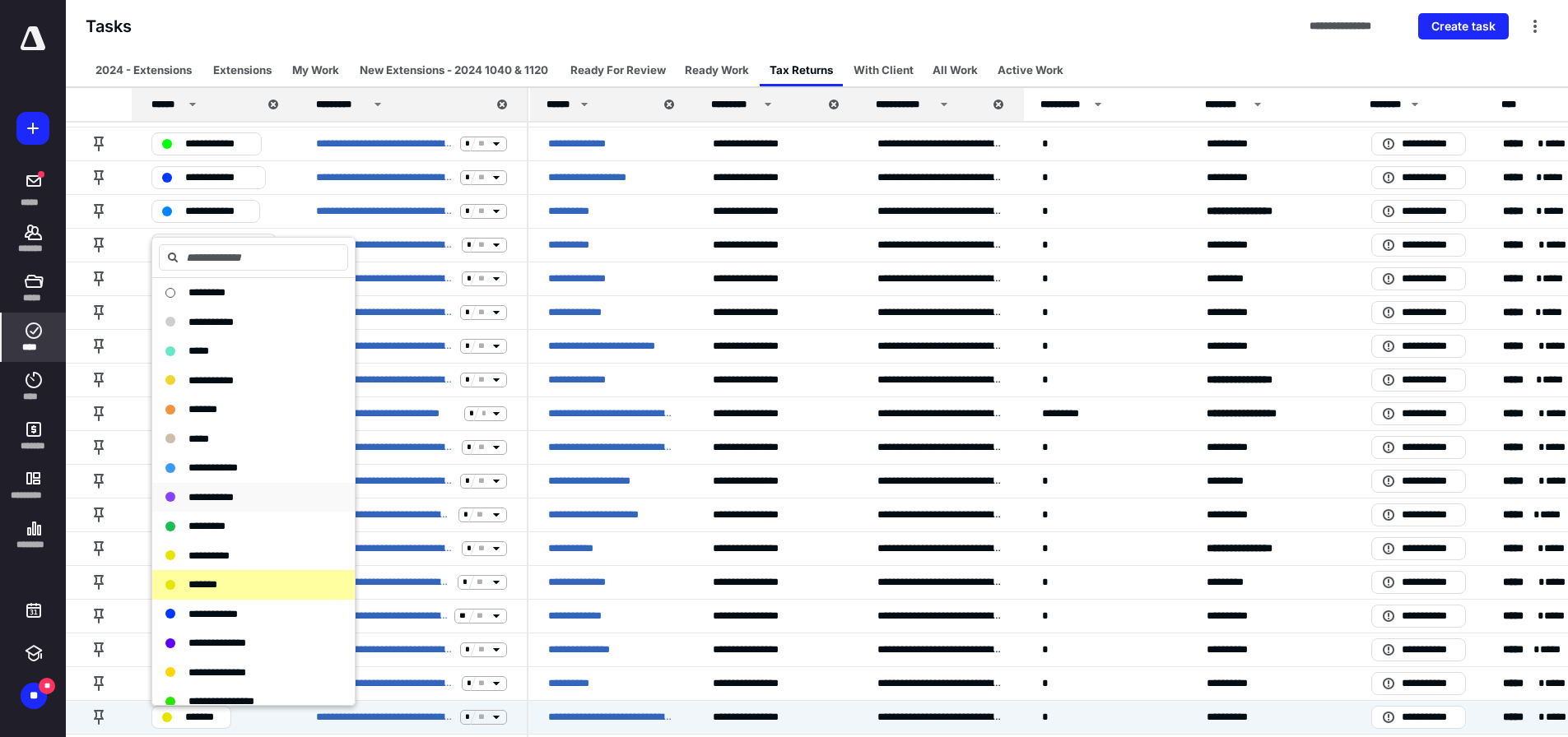 click on "**********" at bounding box center [211, 497] 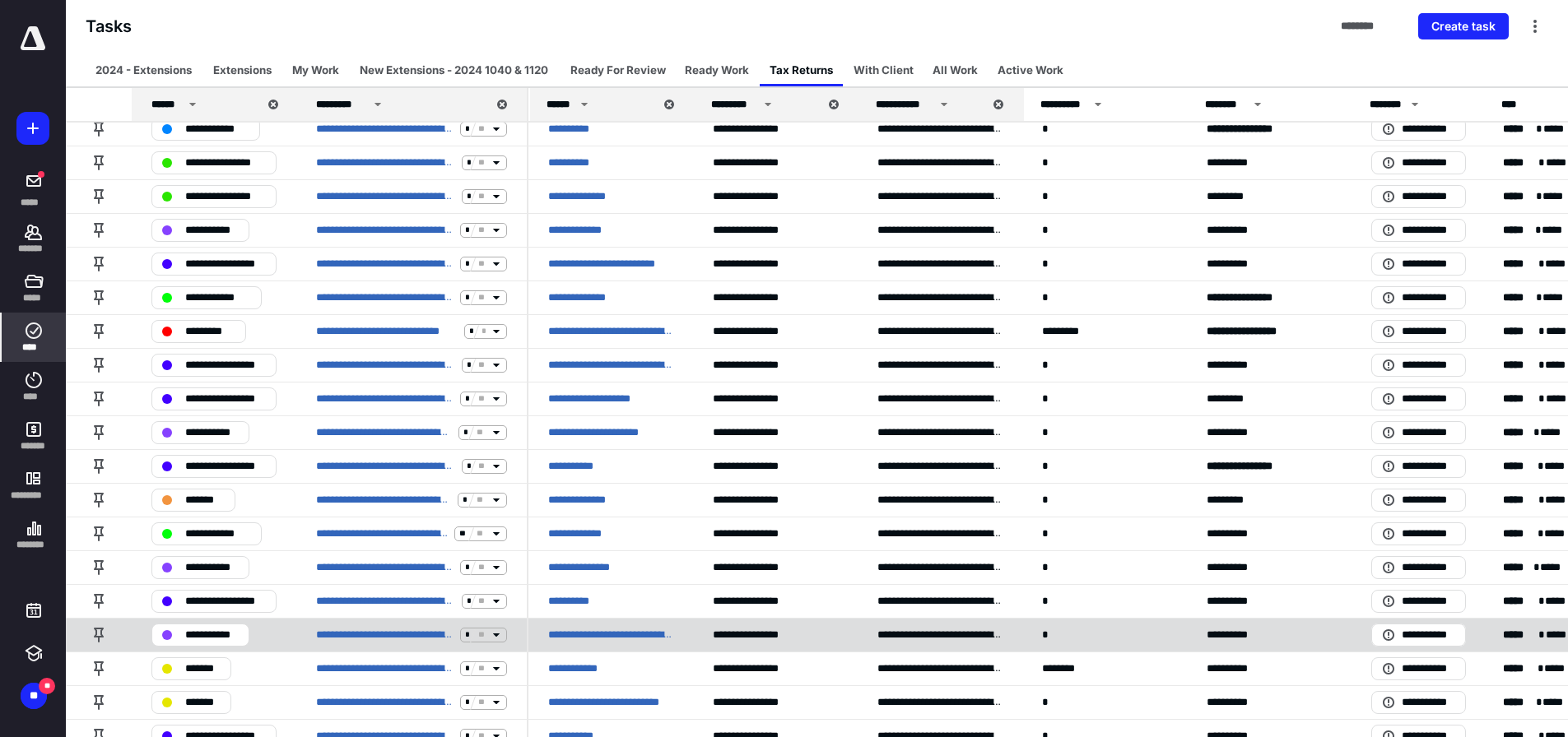 scroll, scrollTop: 2373, scrollLeft: 0, axis: vertical 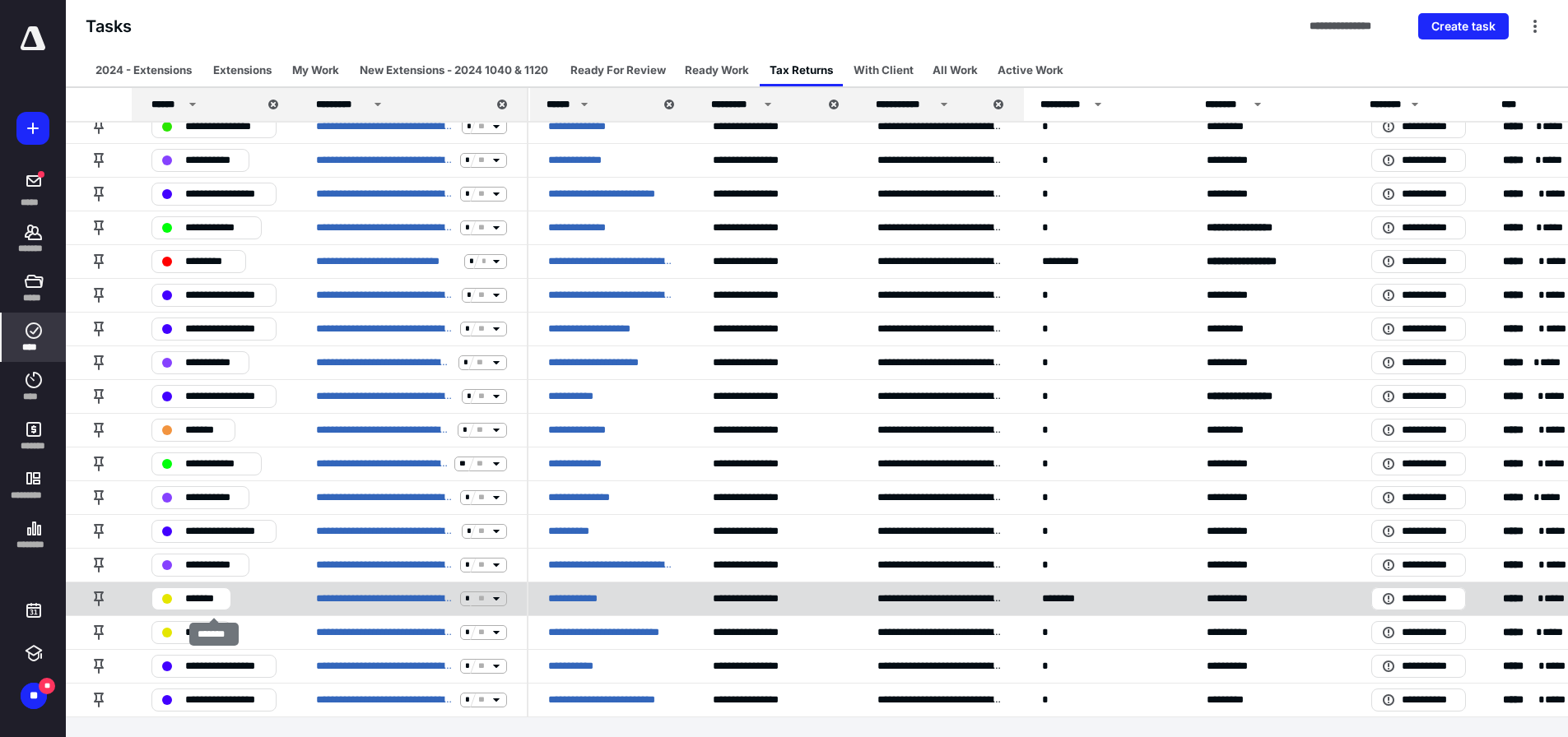 click on "*******" at bounding box center (202, 599) 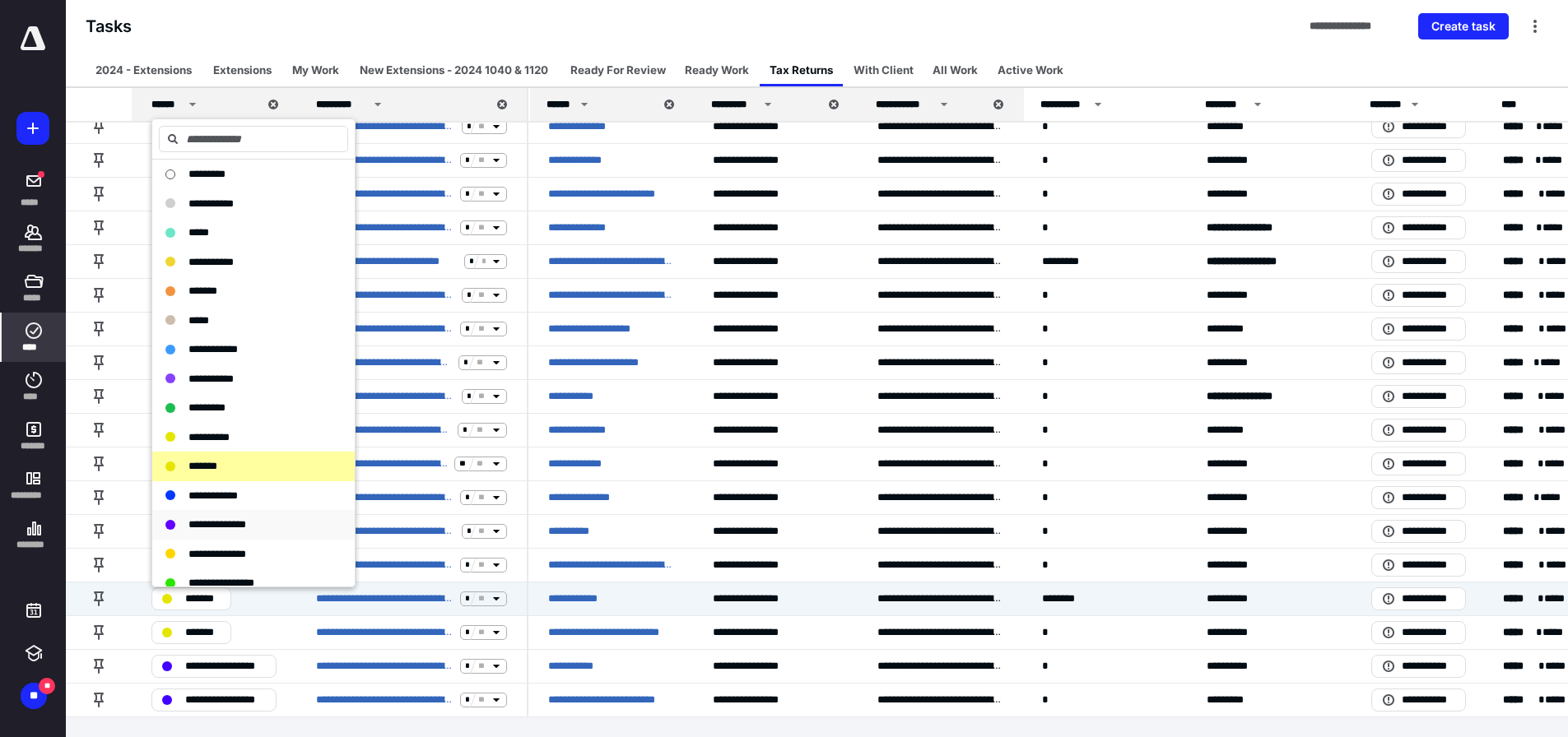 scroll, scrollTop: 82, scrollLeft: 0, axis: vertical 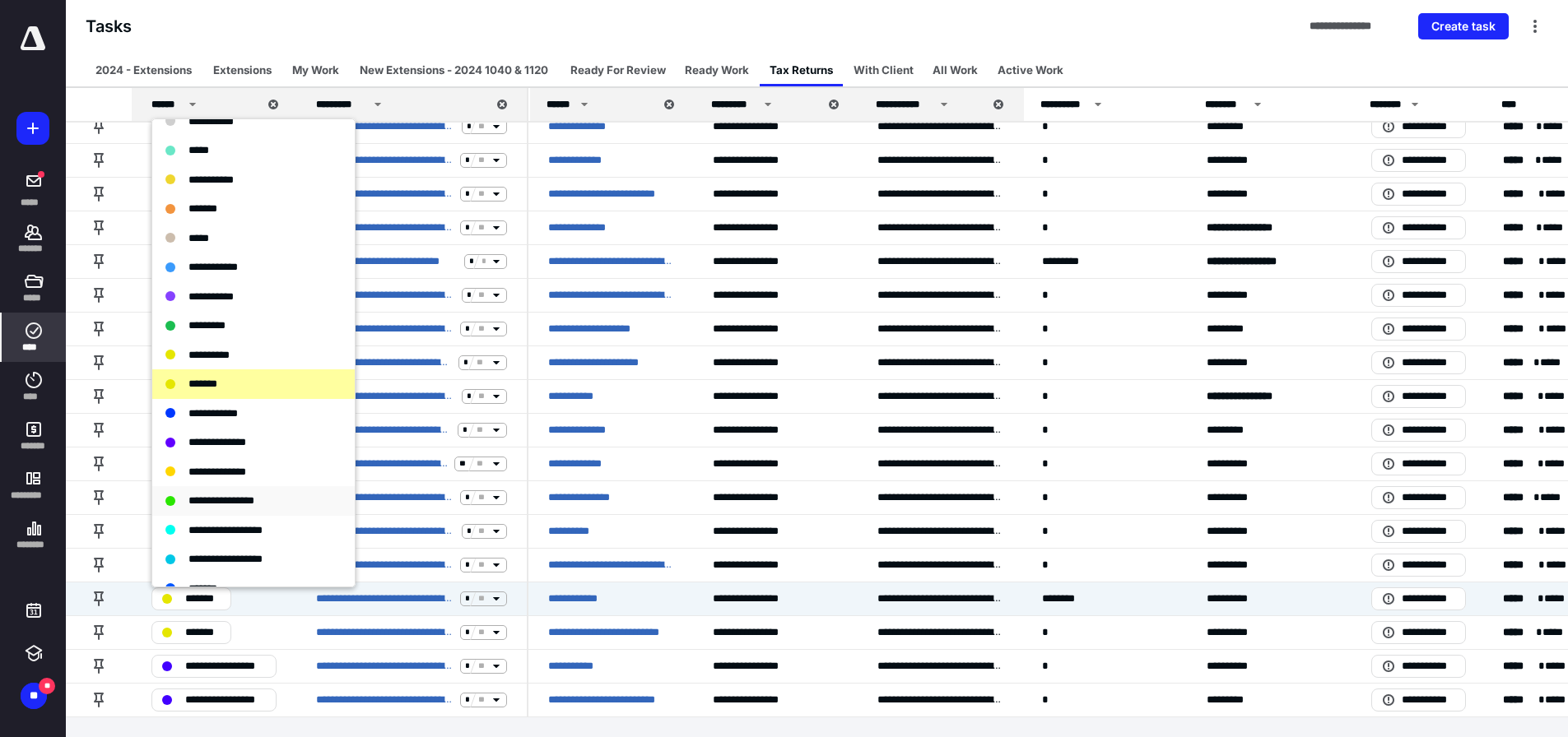 click on "**********" at bounding box center [221, 500] 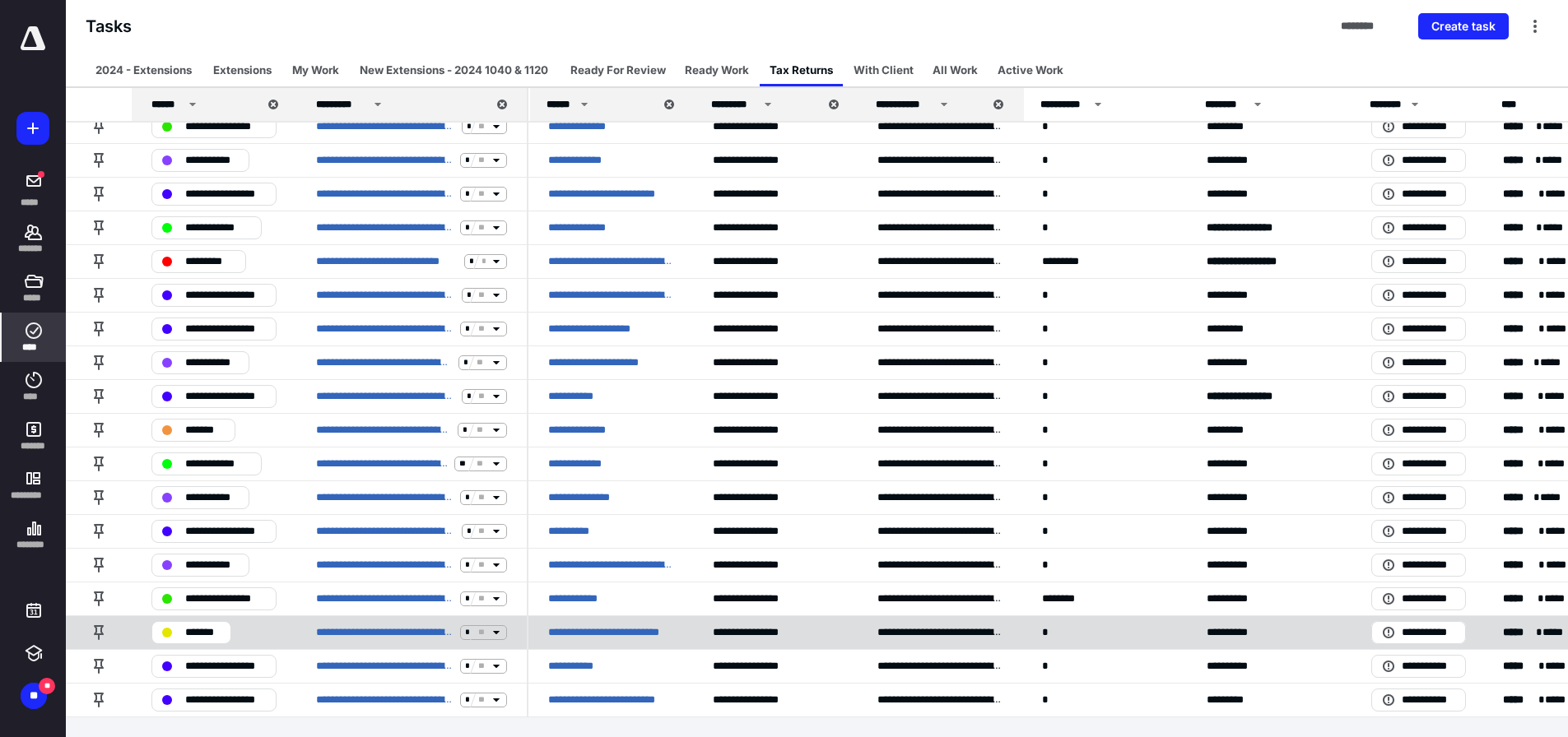 click on "*******" at bounding box center [202, 633] 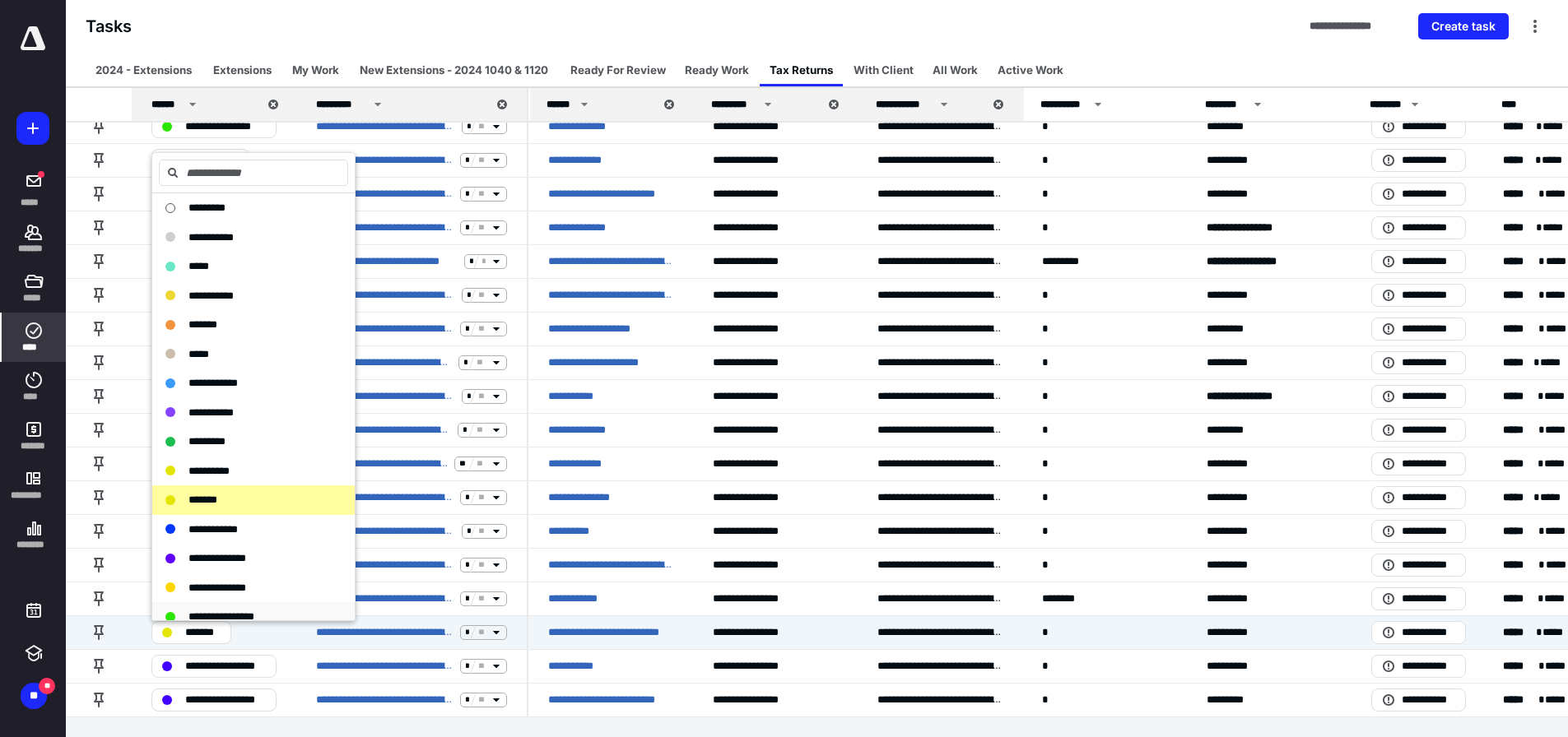 click on "**********" at bounding box center [221, 616] 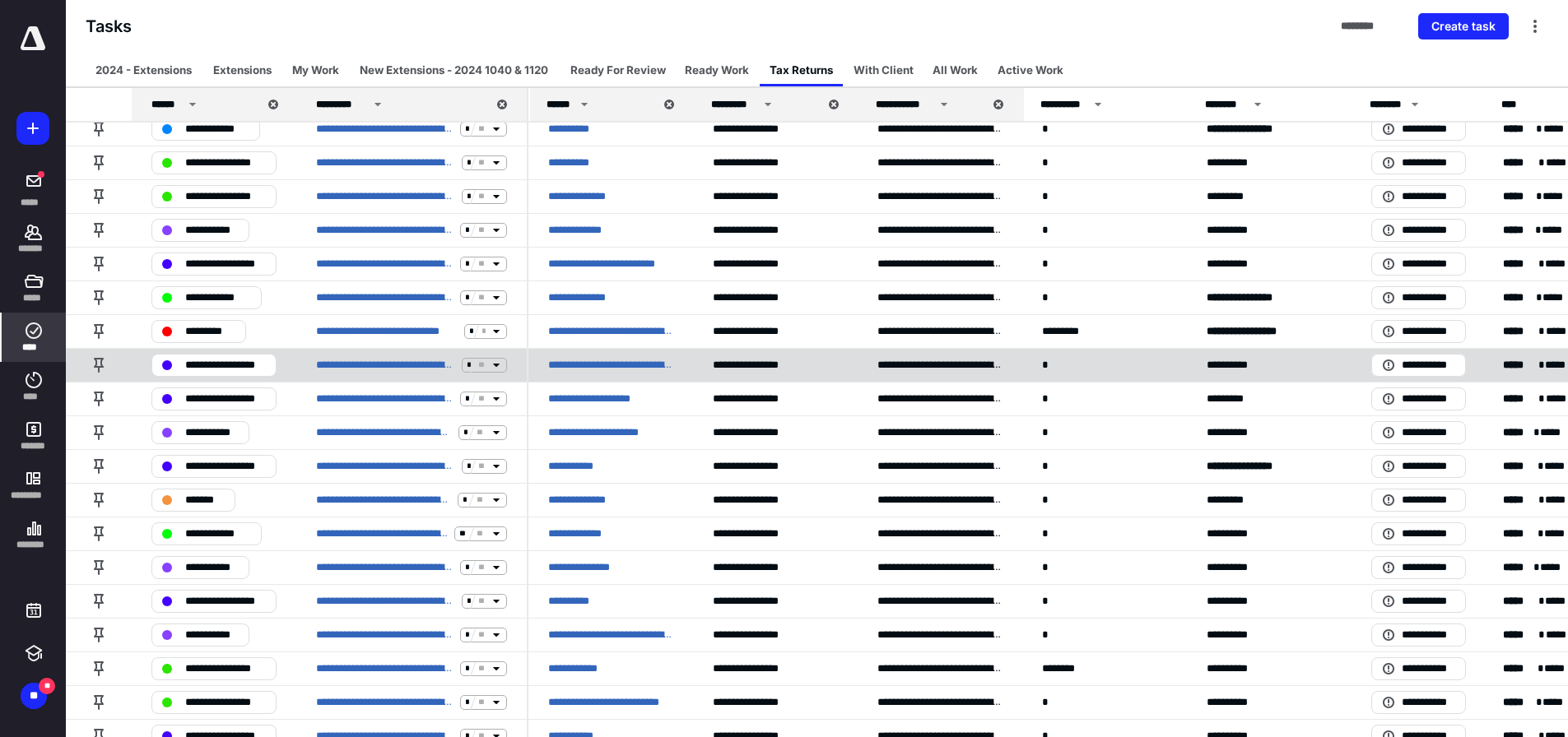 scroll, scrollTop: 2373, scrollLeft: 0, axis: vertical 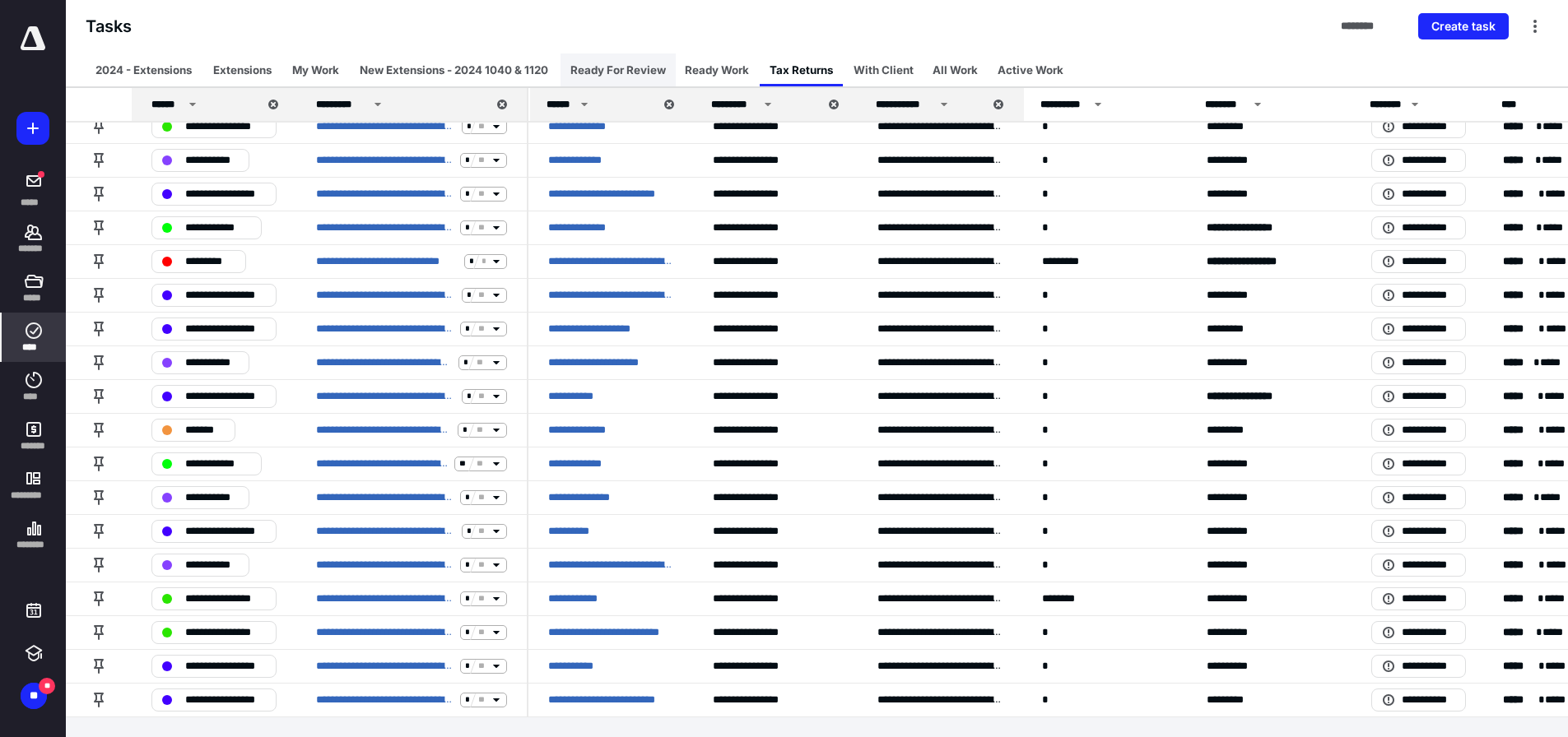 click on "Ready For Review" at bounding box center [618, 70] 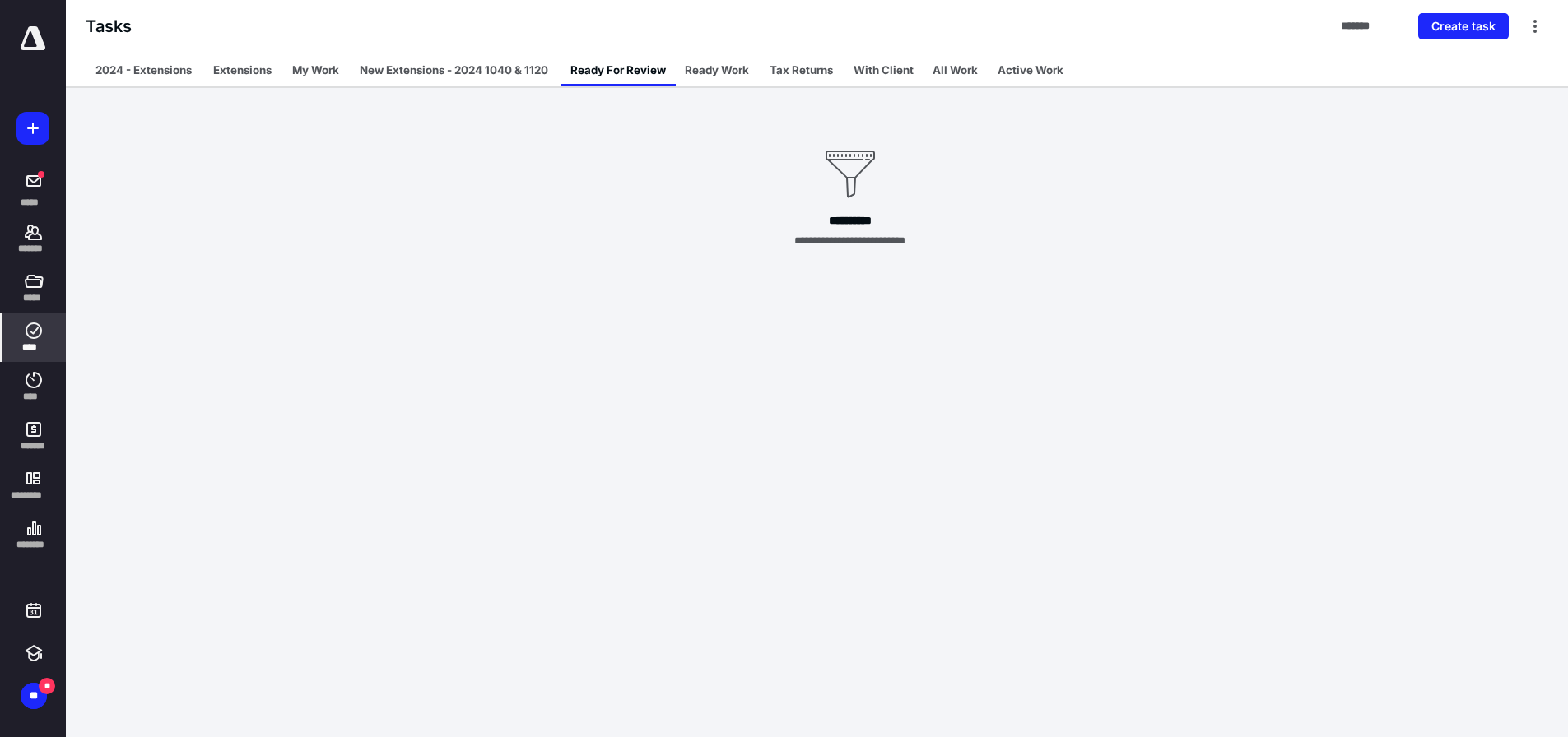 scroll, scrollTop: 0, scrollLeft: 0, axis: both 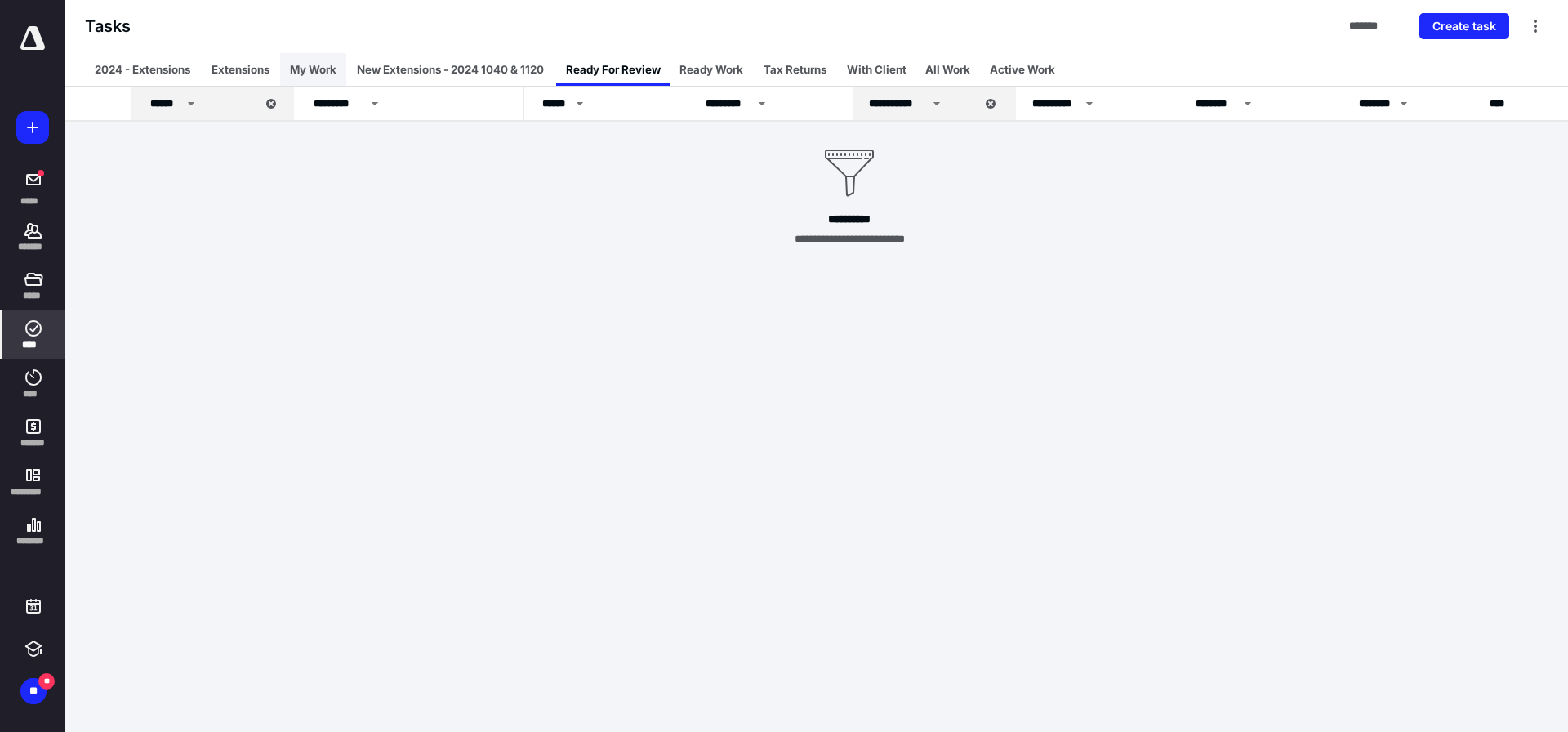 click on "My Work" at bounding box center [313, 69] 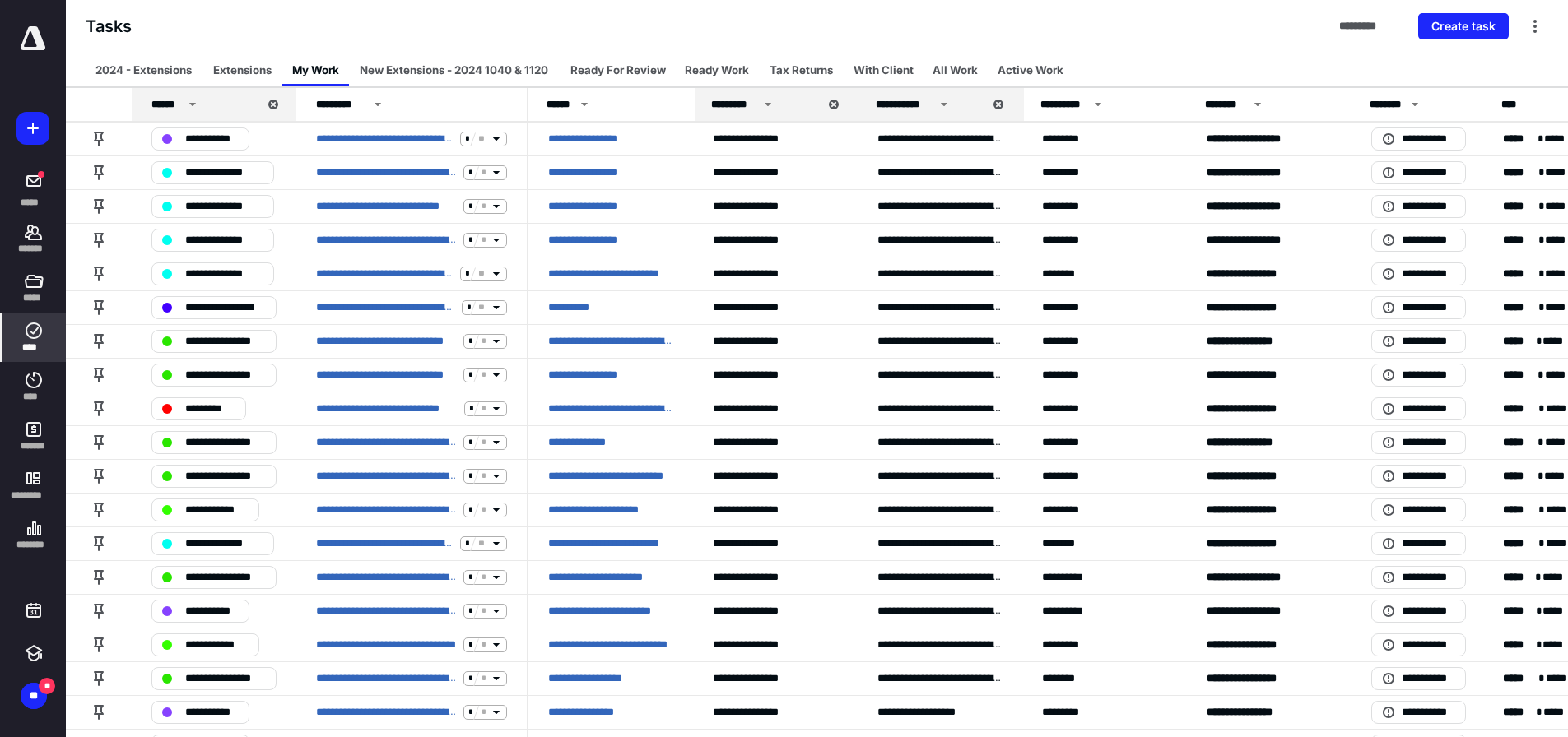 click on "Ready Work" at bounding box center (717, 70) 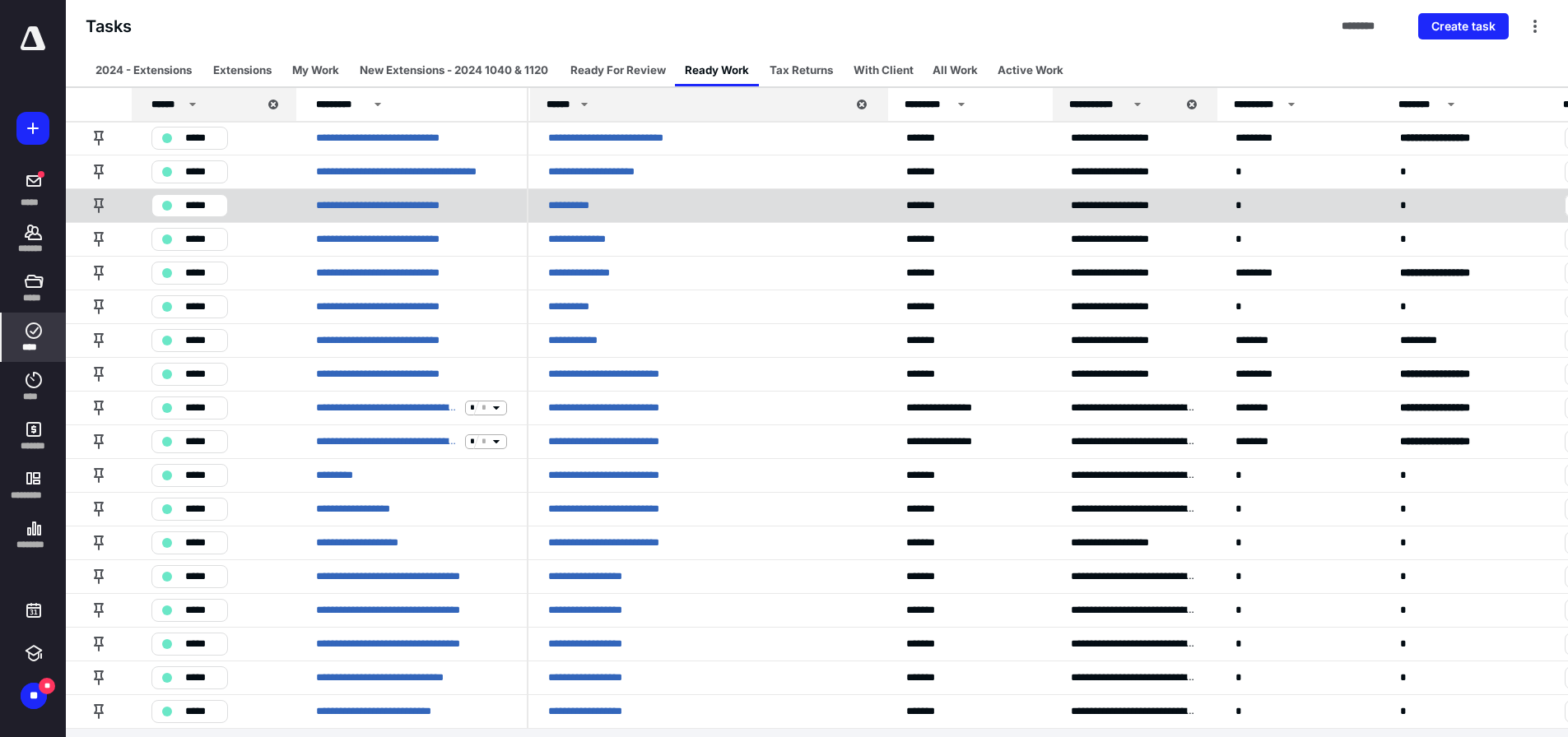 scroll, scrollTop: 1328, scrollLeft: 0, axis: vertical 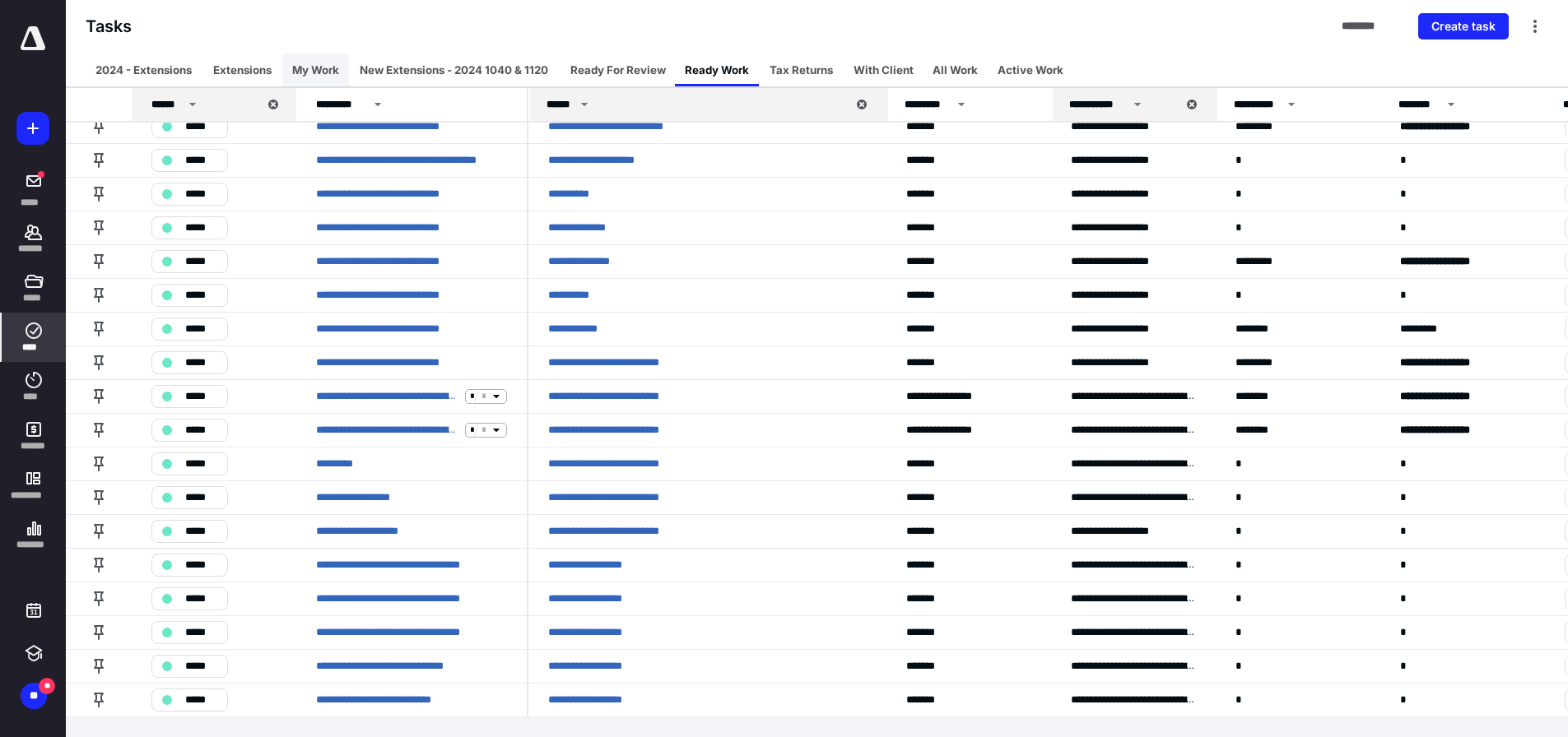 click on "My Work" at bounding box center (315, 70) 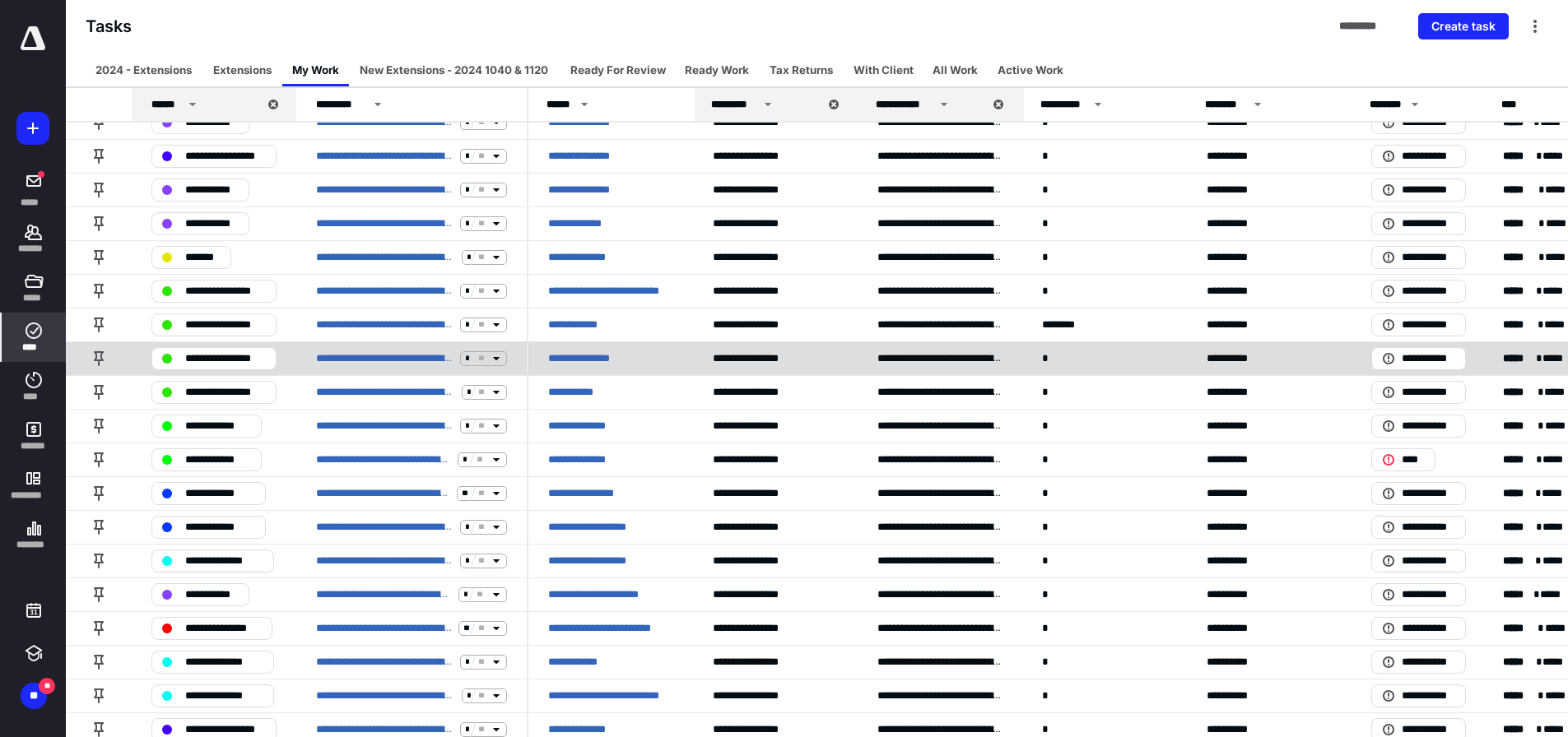 scroll, scrollTop: 2794, scrollLeft: 0, axis: vertical 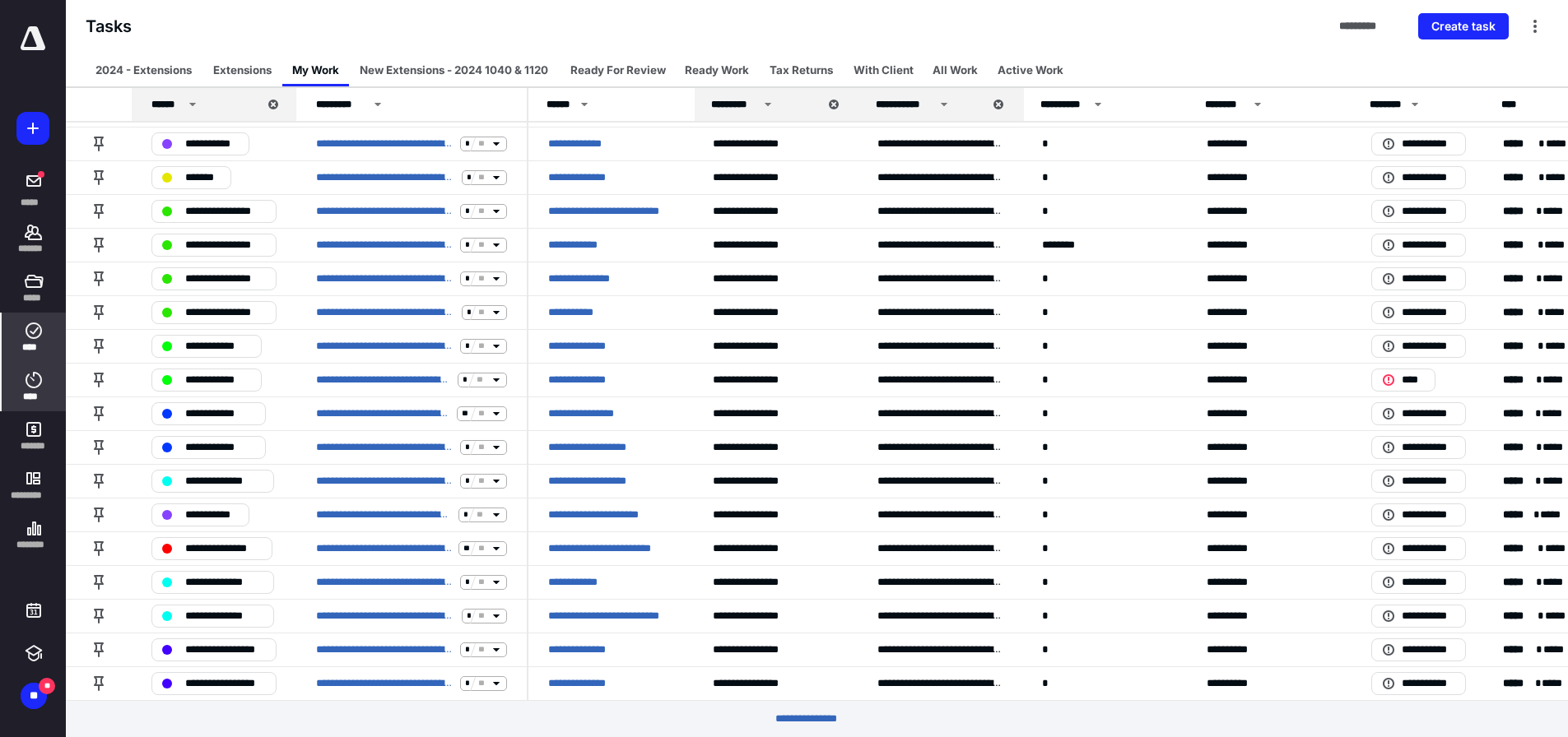 click 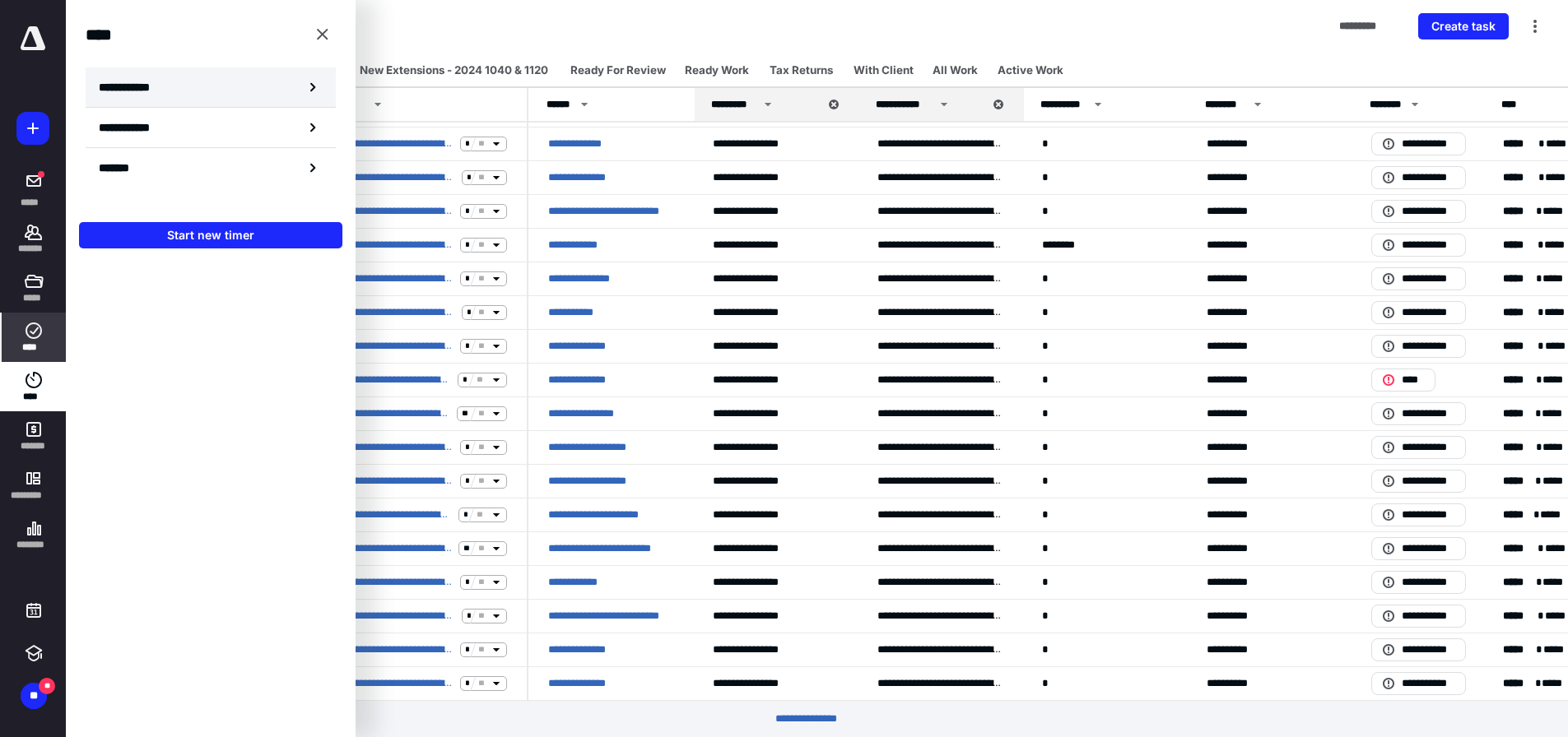 click on "**********" at bounding box center (133, 87) 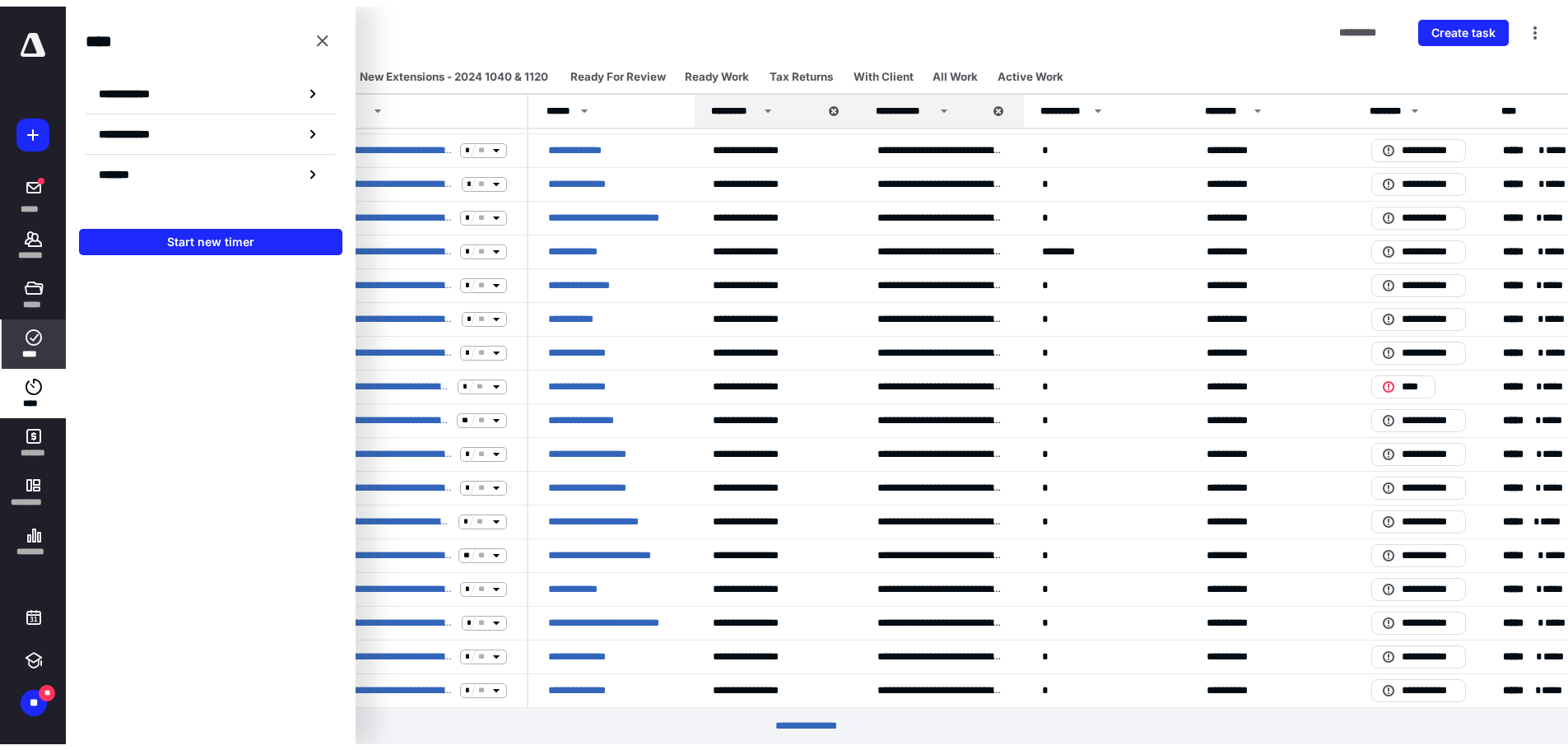 scroll, scrollTop: 0, scrollLeft: 0, axis: both 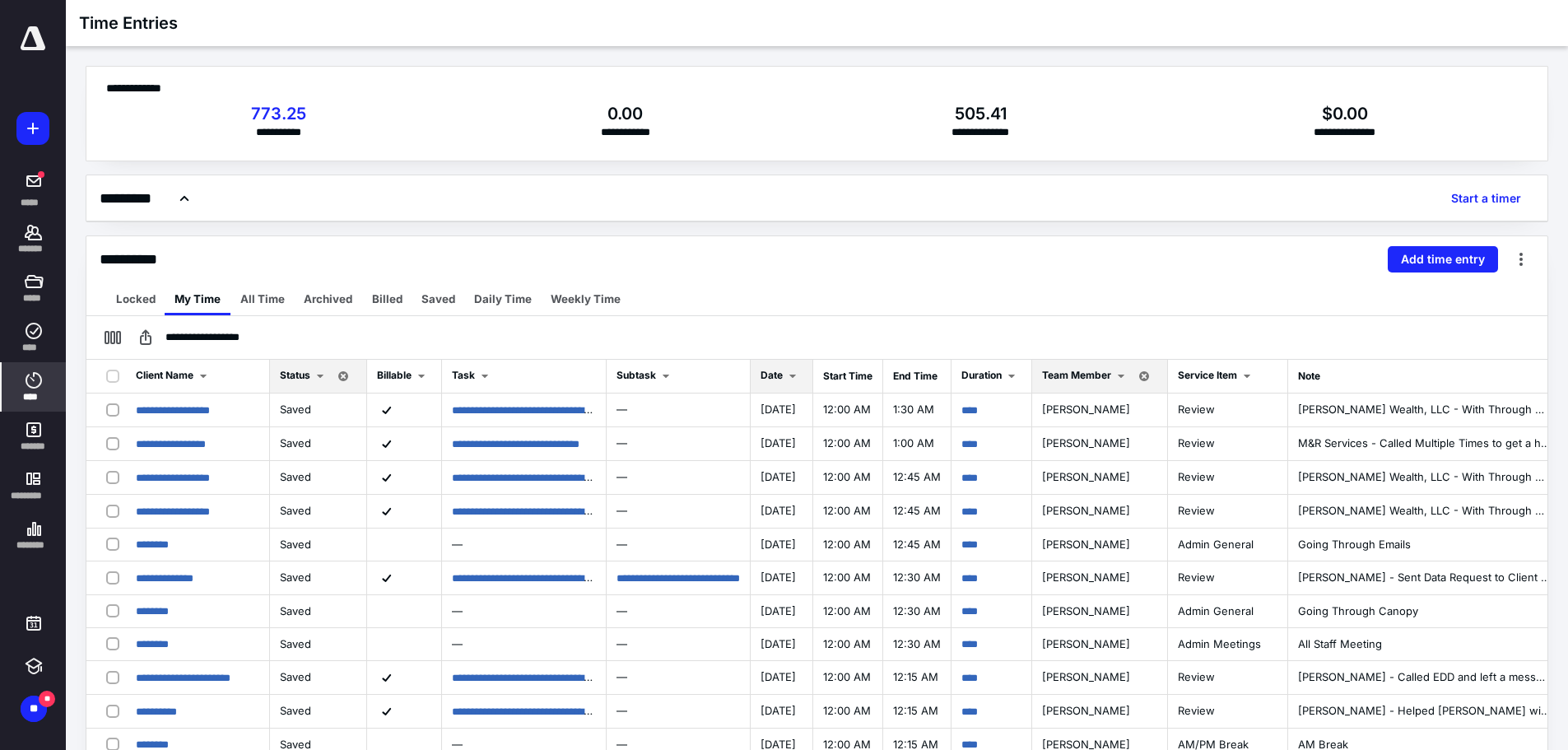 click on "Date" at bounding box center (771, 375) 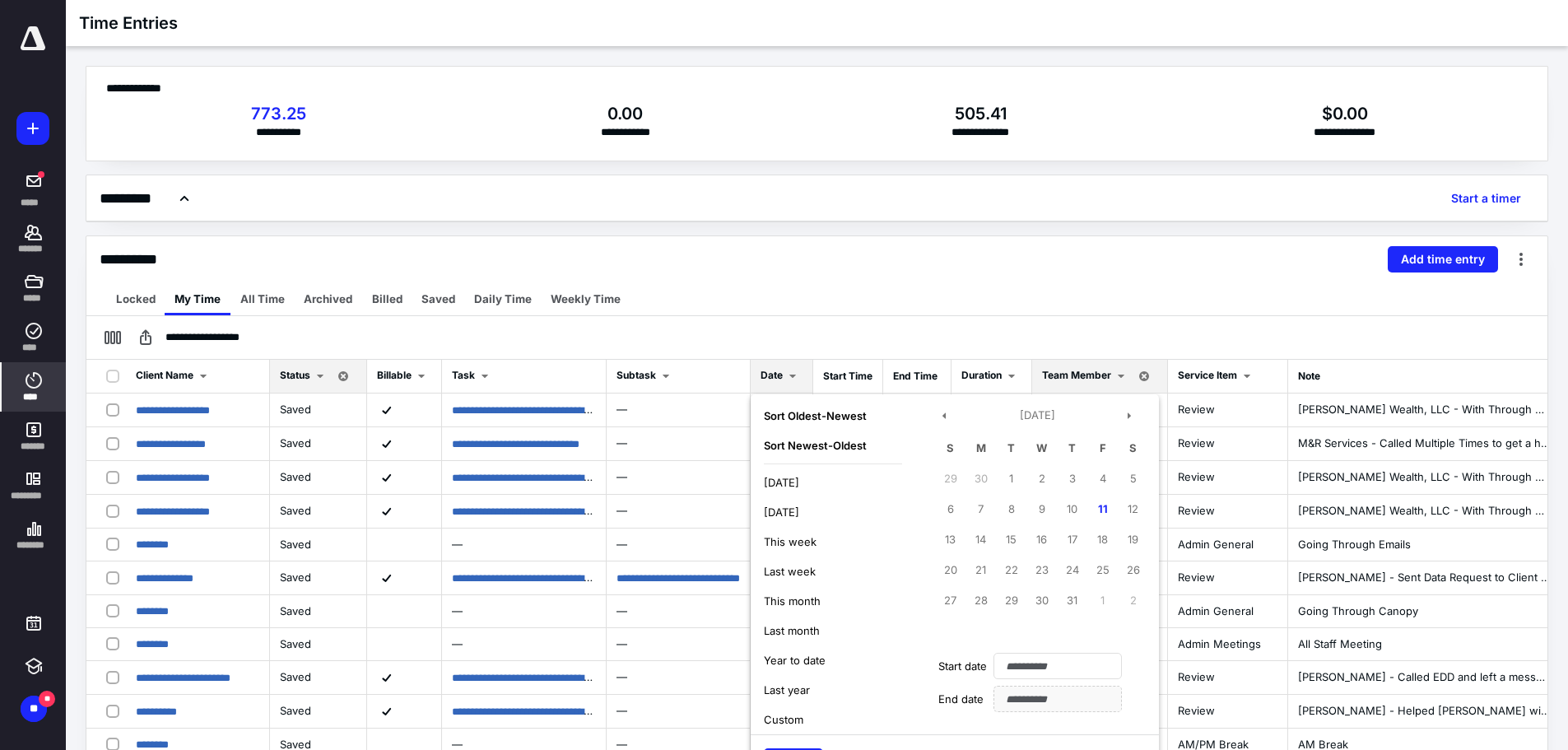 click on "[DATE]" at bounding box center [781, 512] 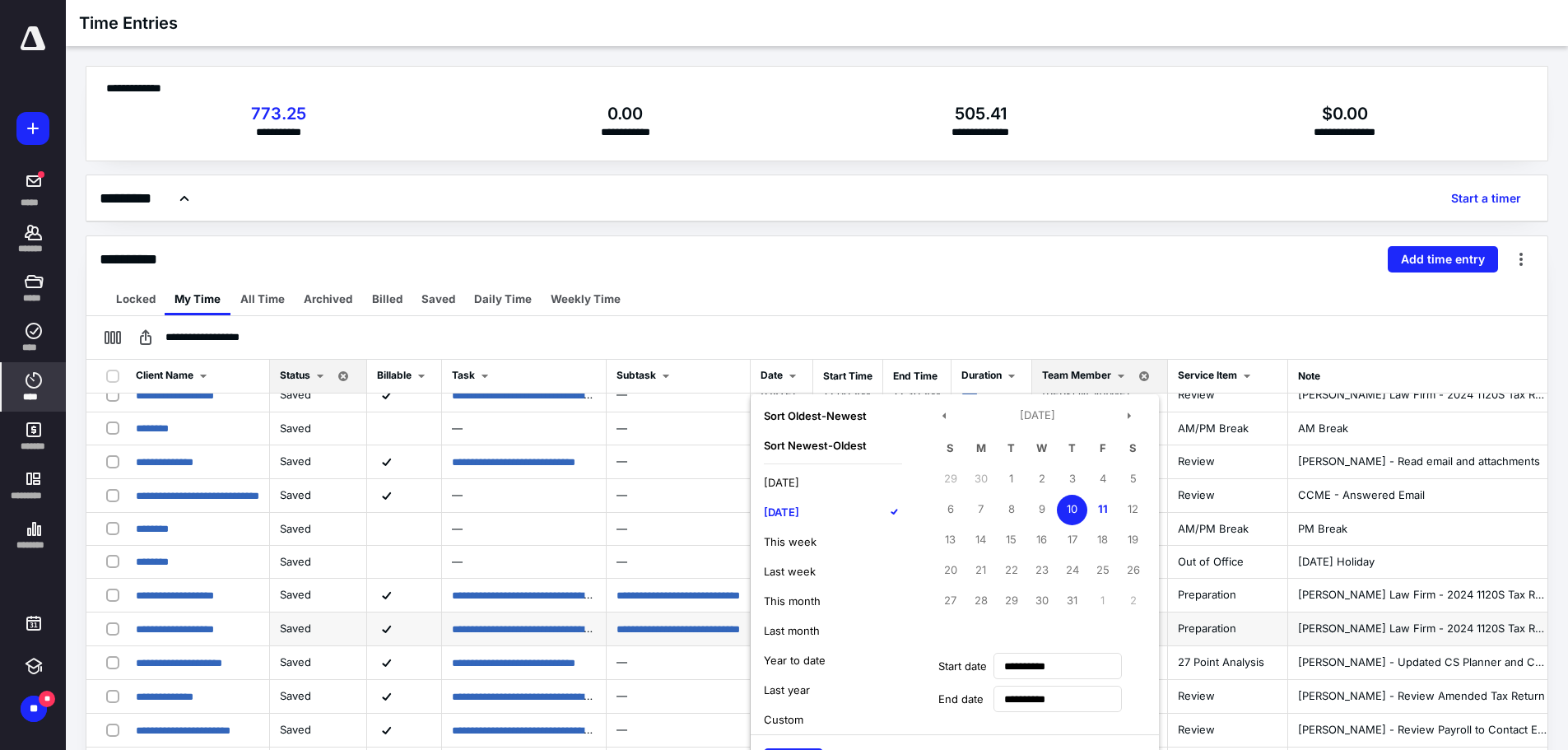 scroll, scrollTop: 1173, scrollLeft: 0, axis: vertical 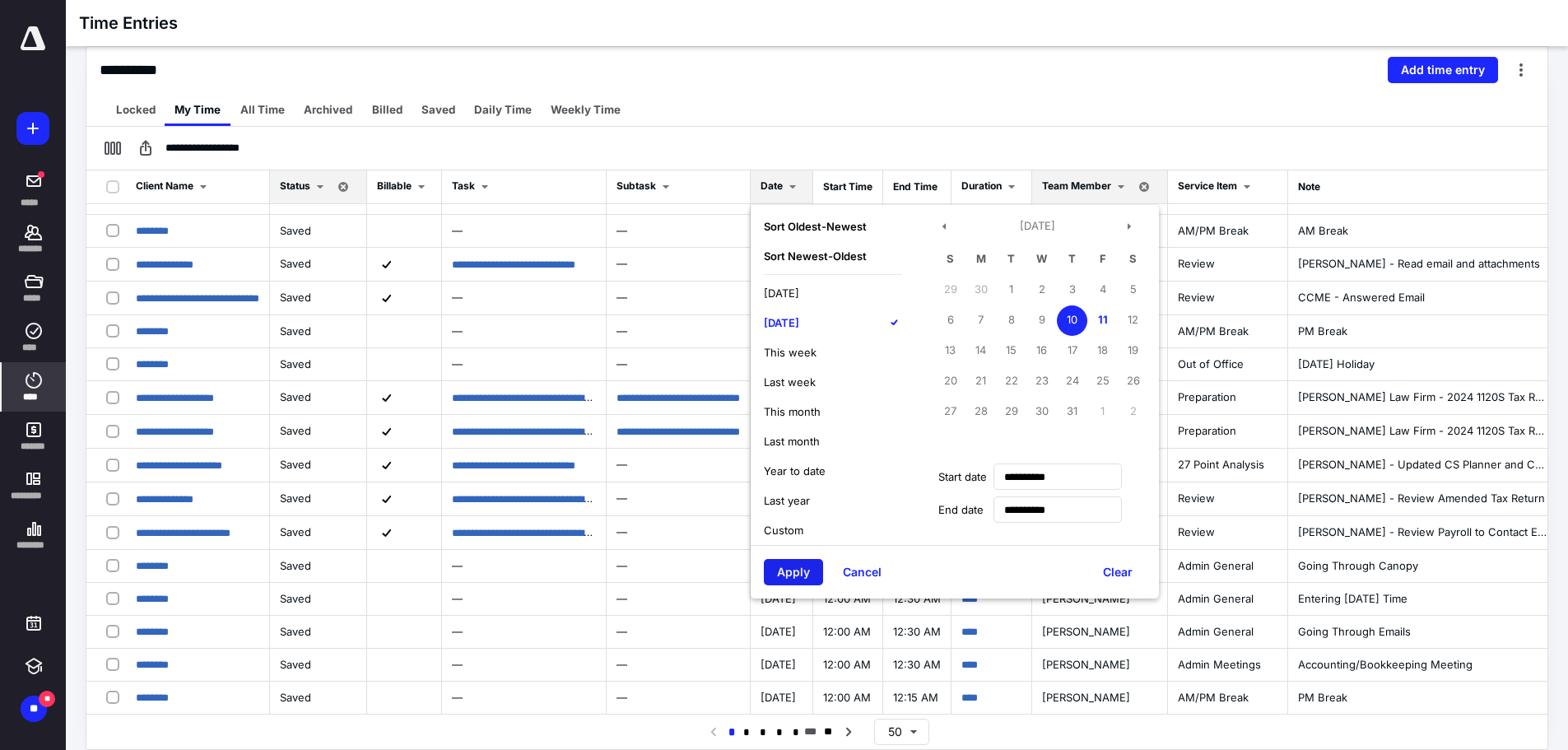 click on "Apply" at bounding box center [793, 572] 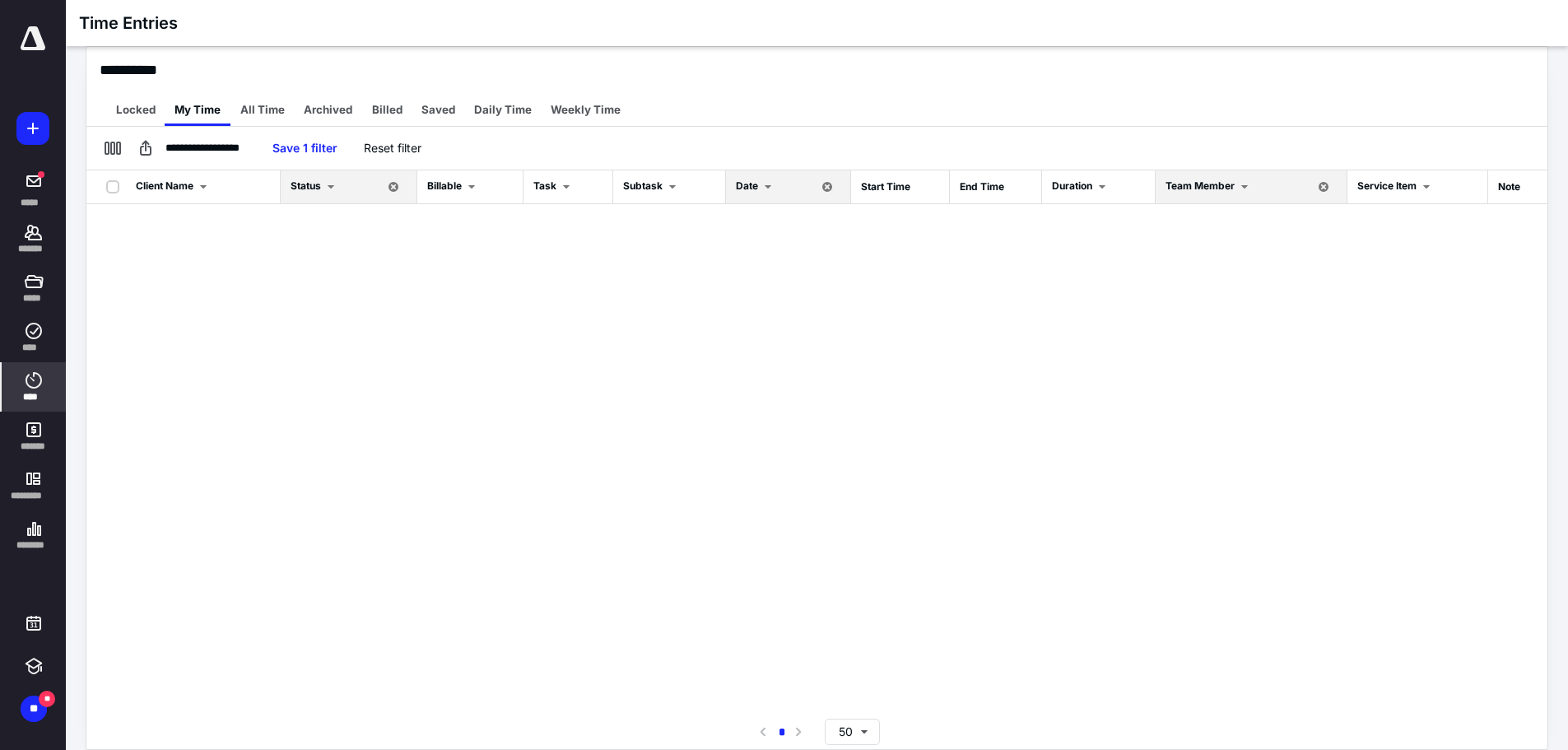scroll, scrollTop: 0, scrollLeft: 0, axis: both 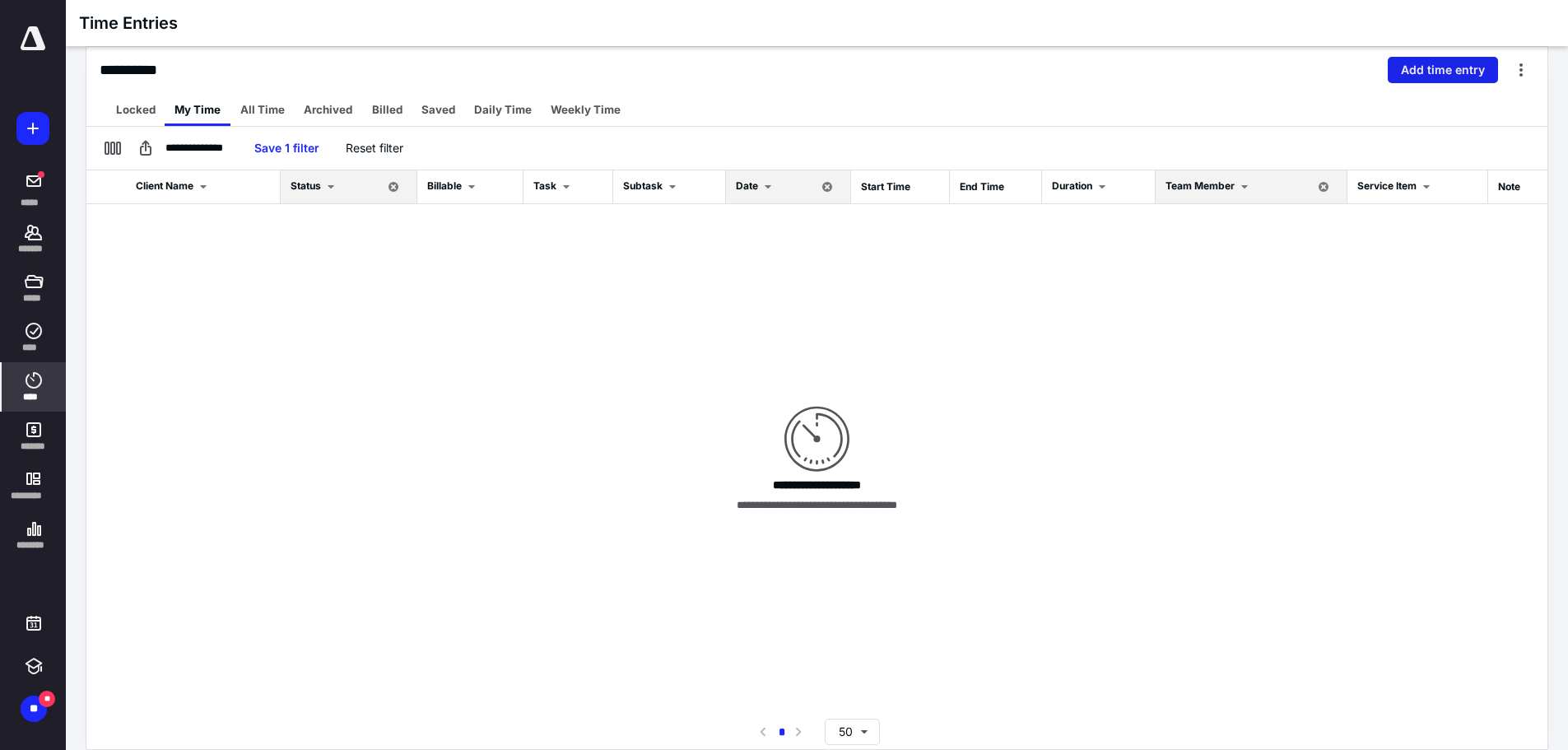 click on "Add time entry" at bounding box center [1443, 70] 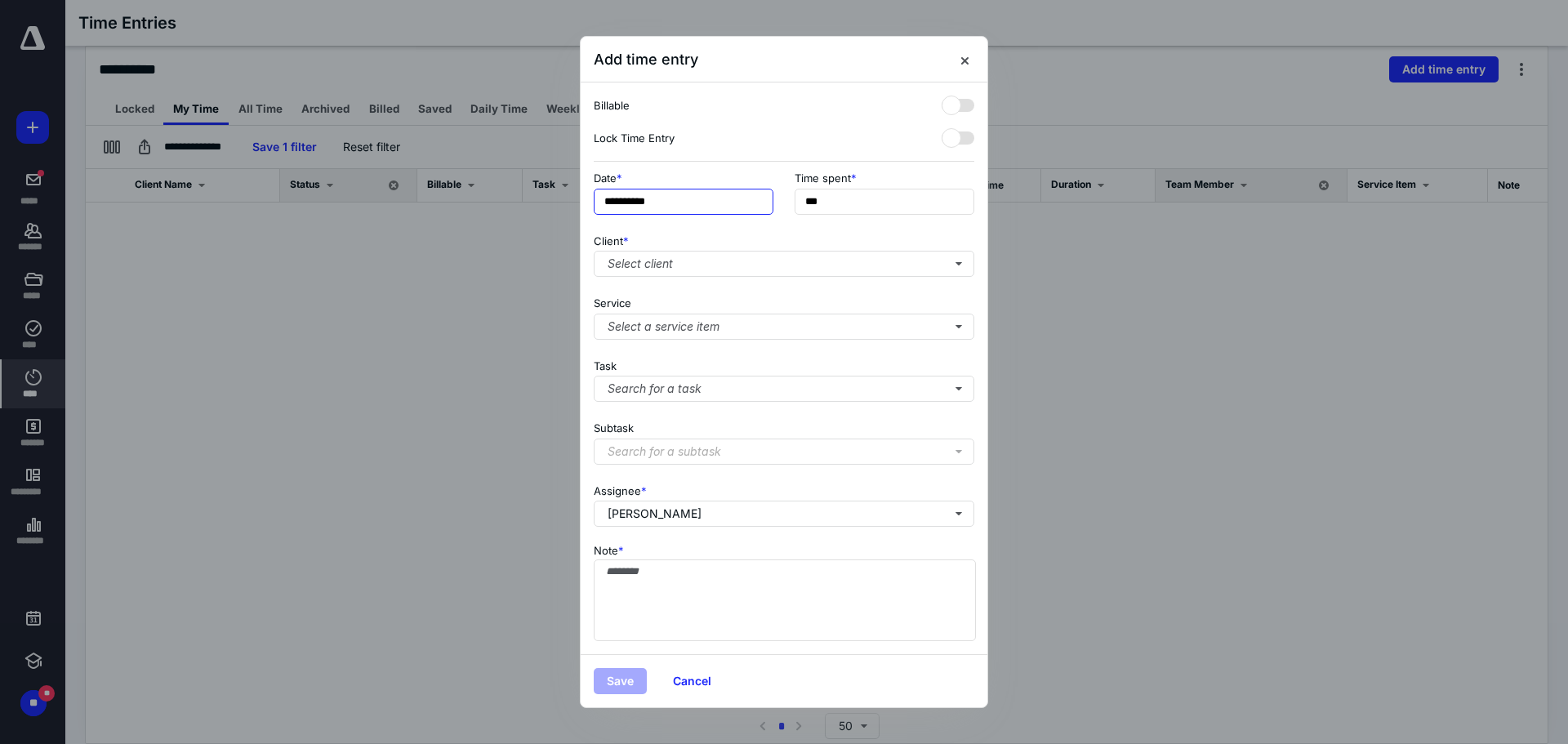 click on "**********" at bounding box center (684, 202) 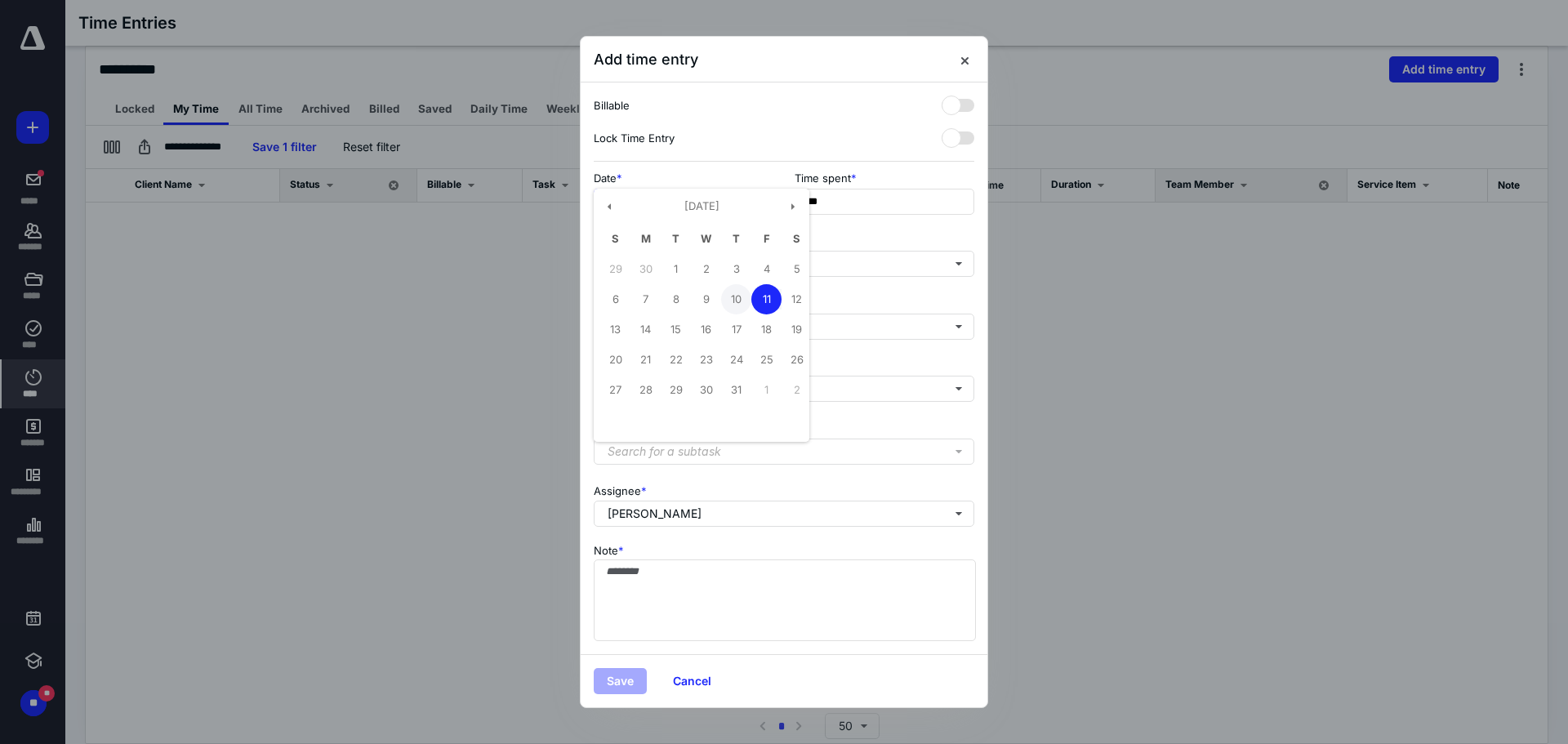 click on "10" at bounding box center (736, 299) 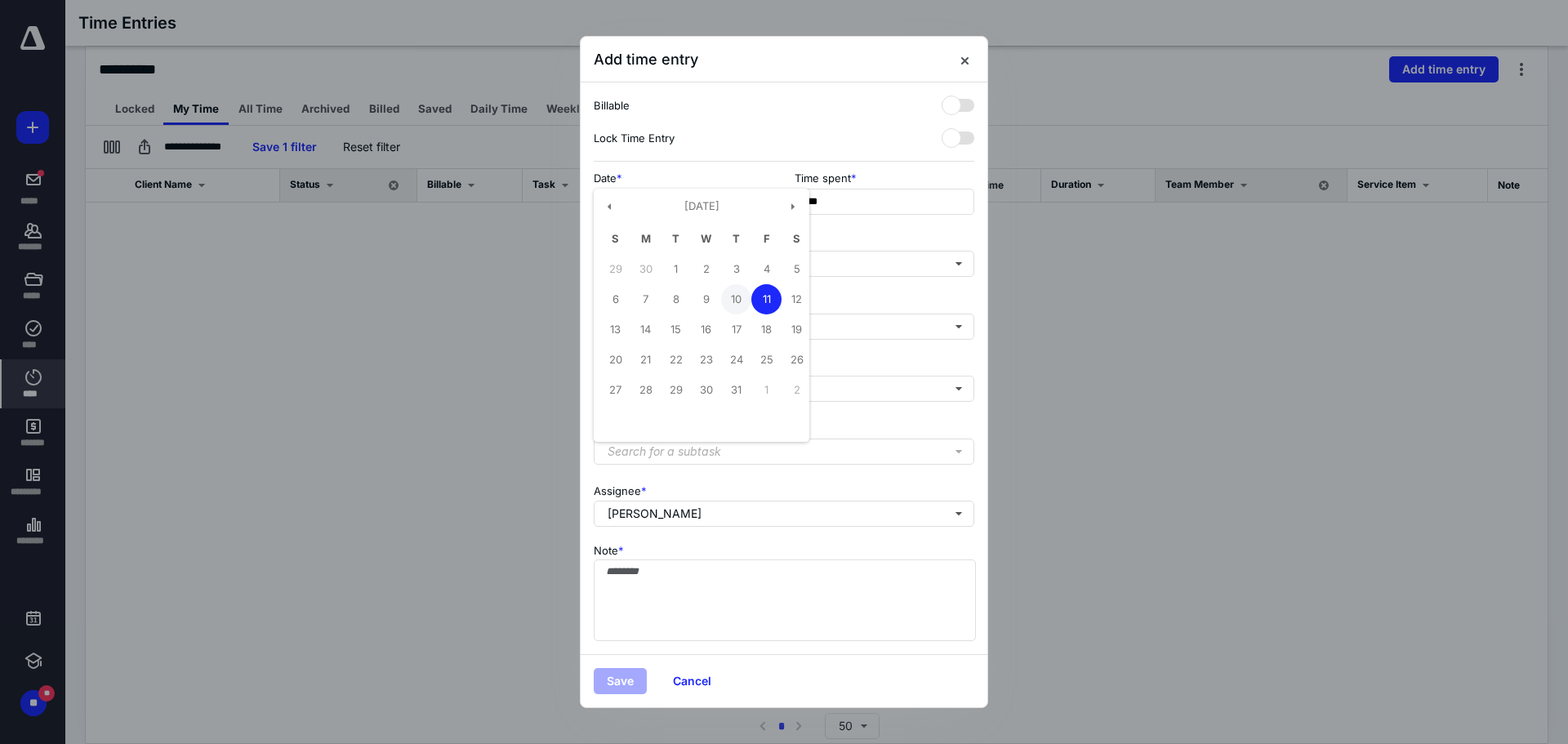 type on "**********" 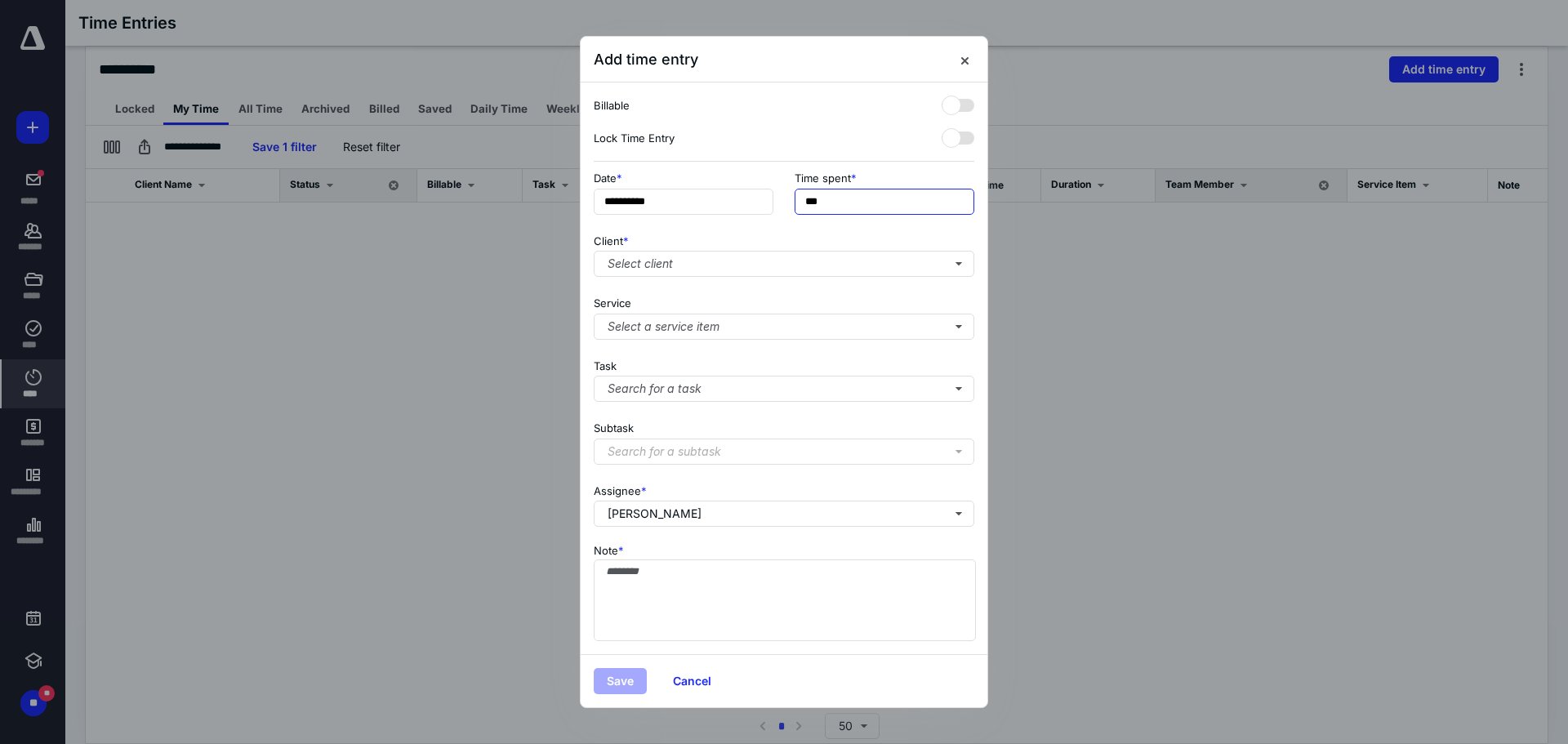 drag, startPoint x: 896, startPoint y: 206, endPoint x: 446, endPoint y: 200, distance: 450.04 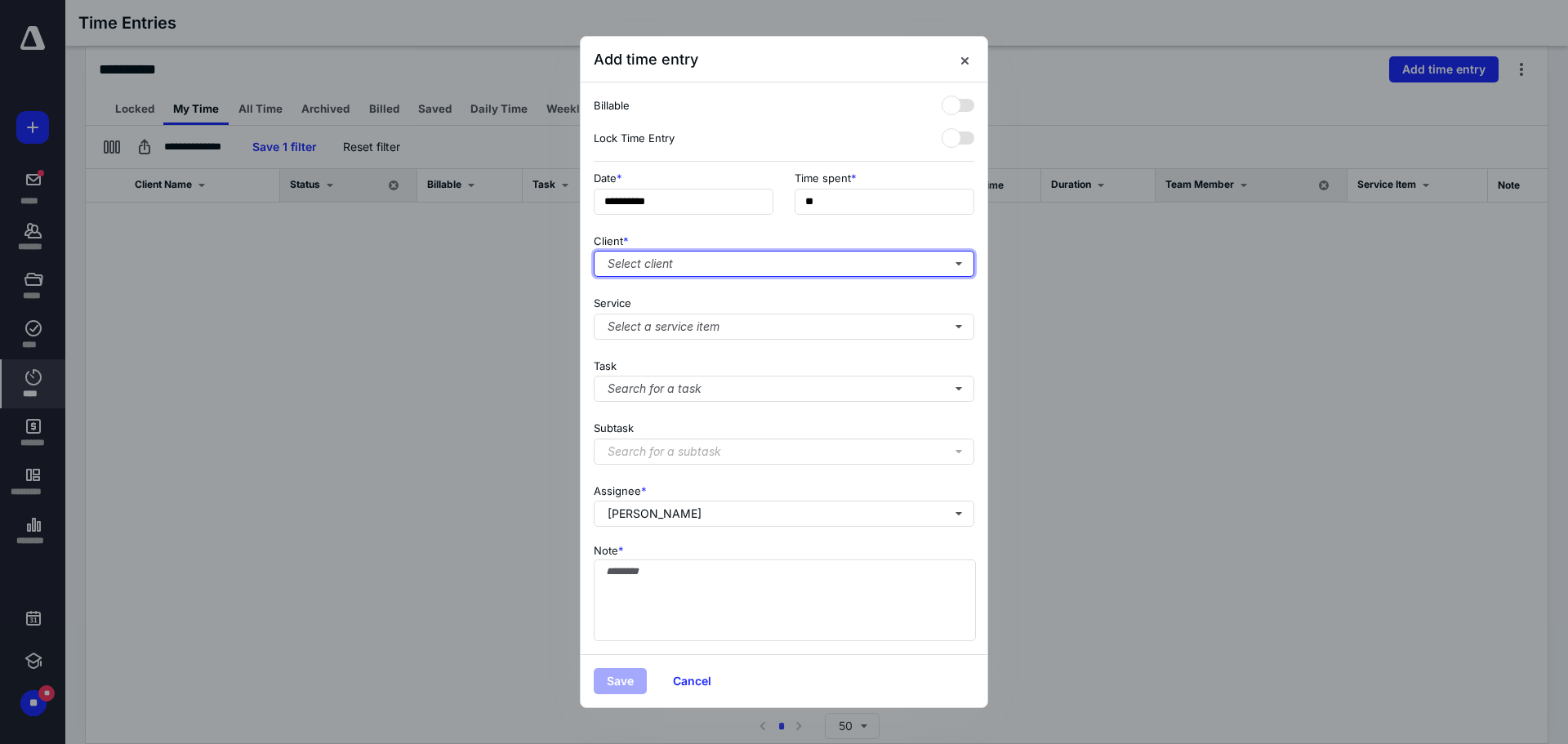 type on "***" 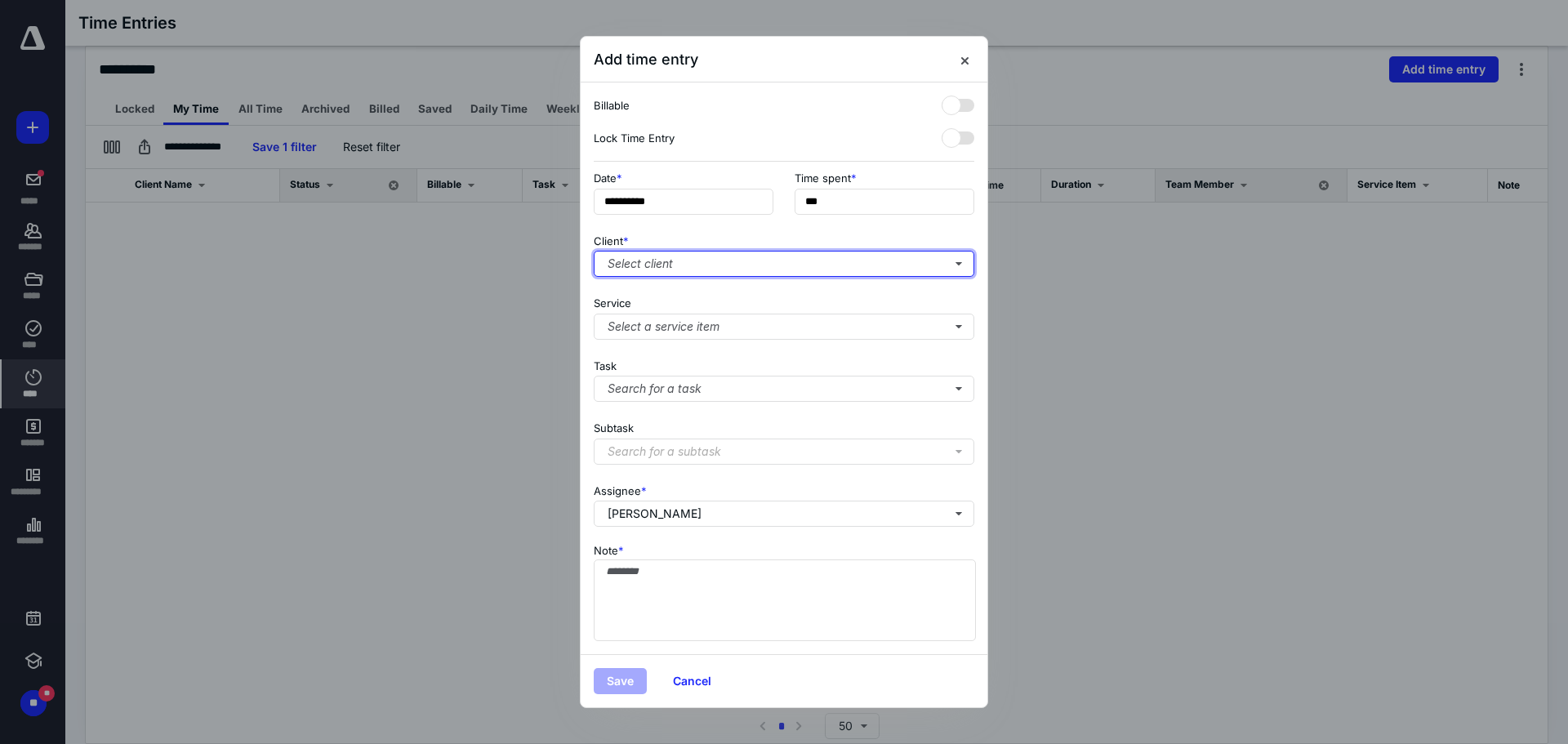 type 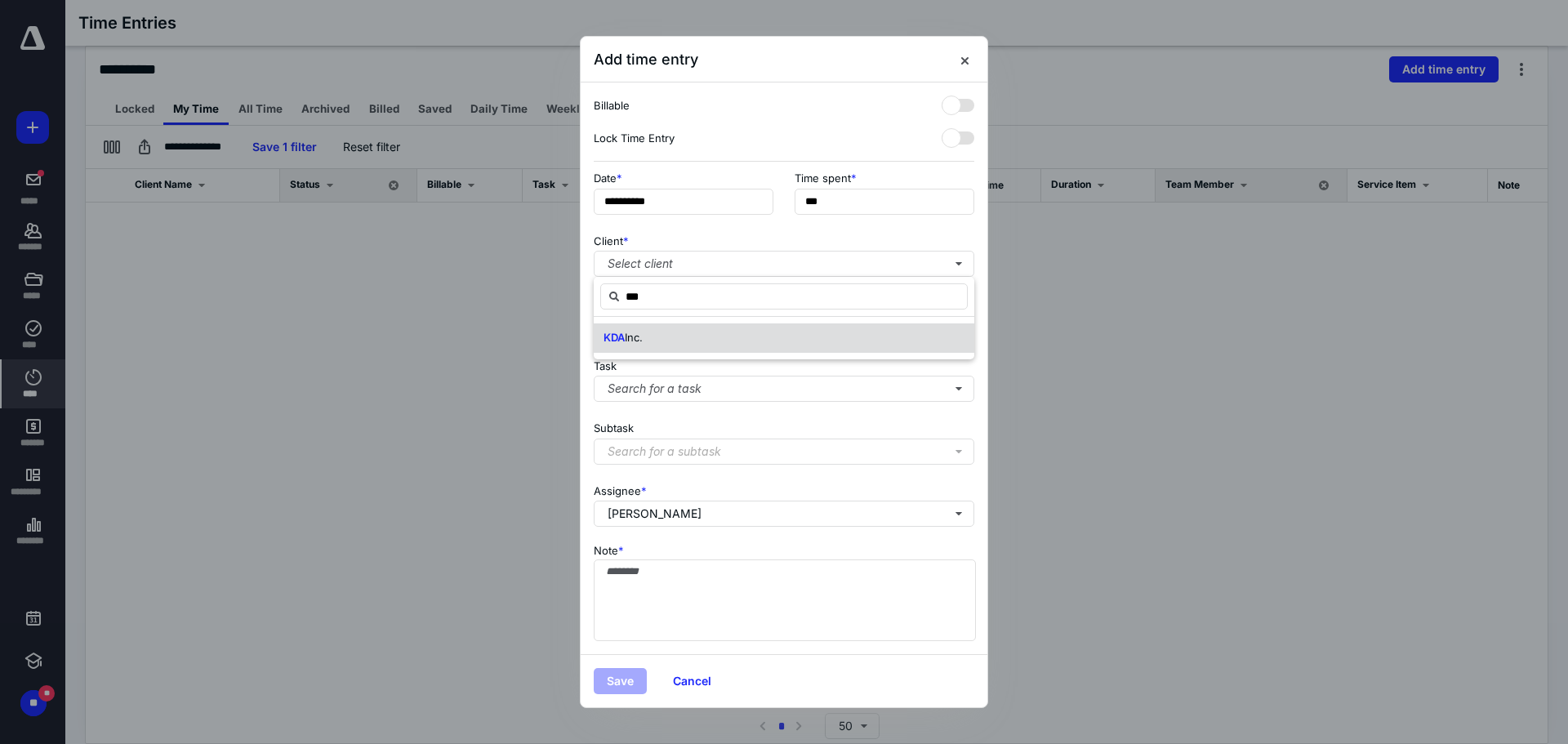 click on "Inc." at bounding box center [634, 337] 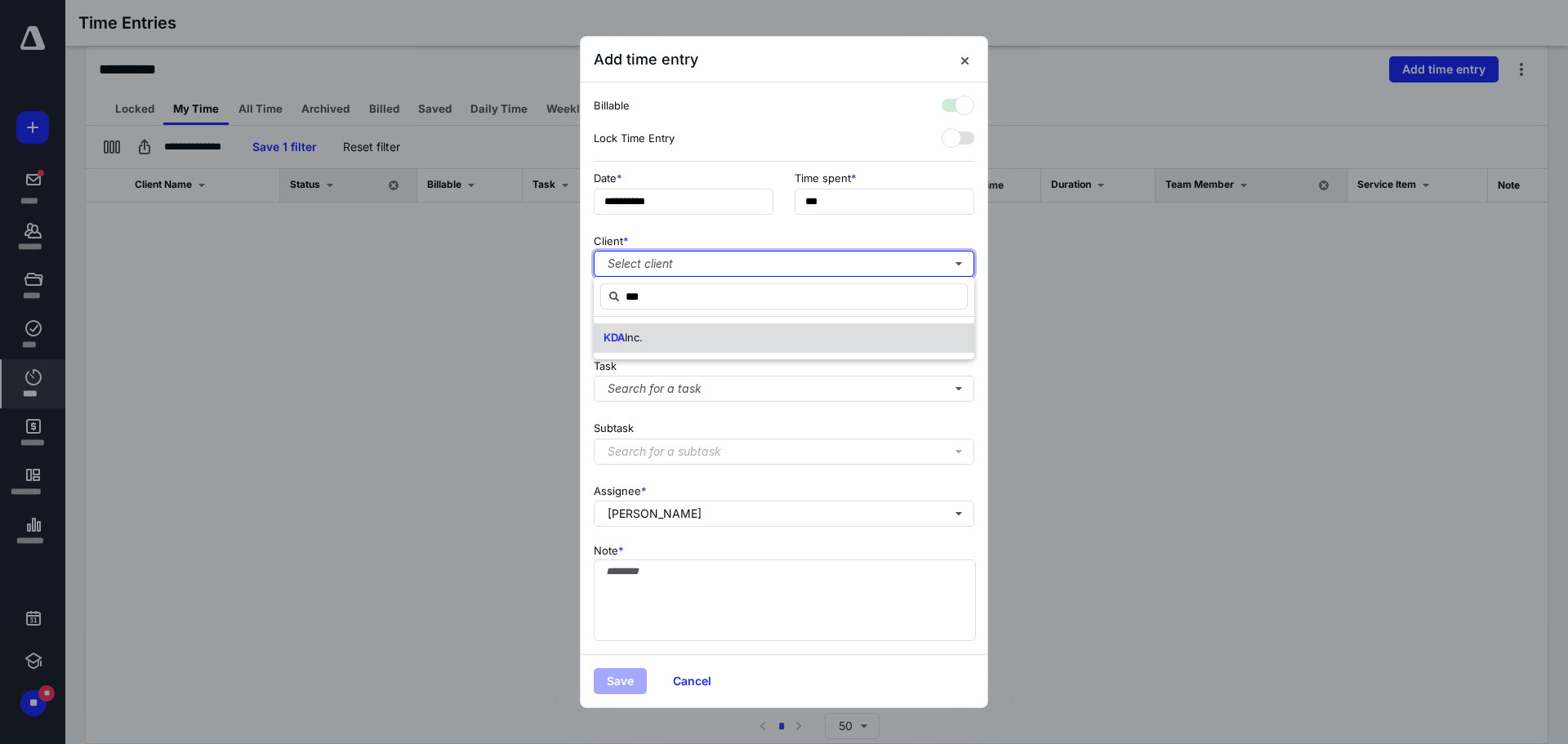 checkbox on "true" 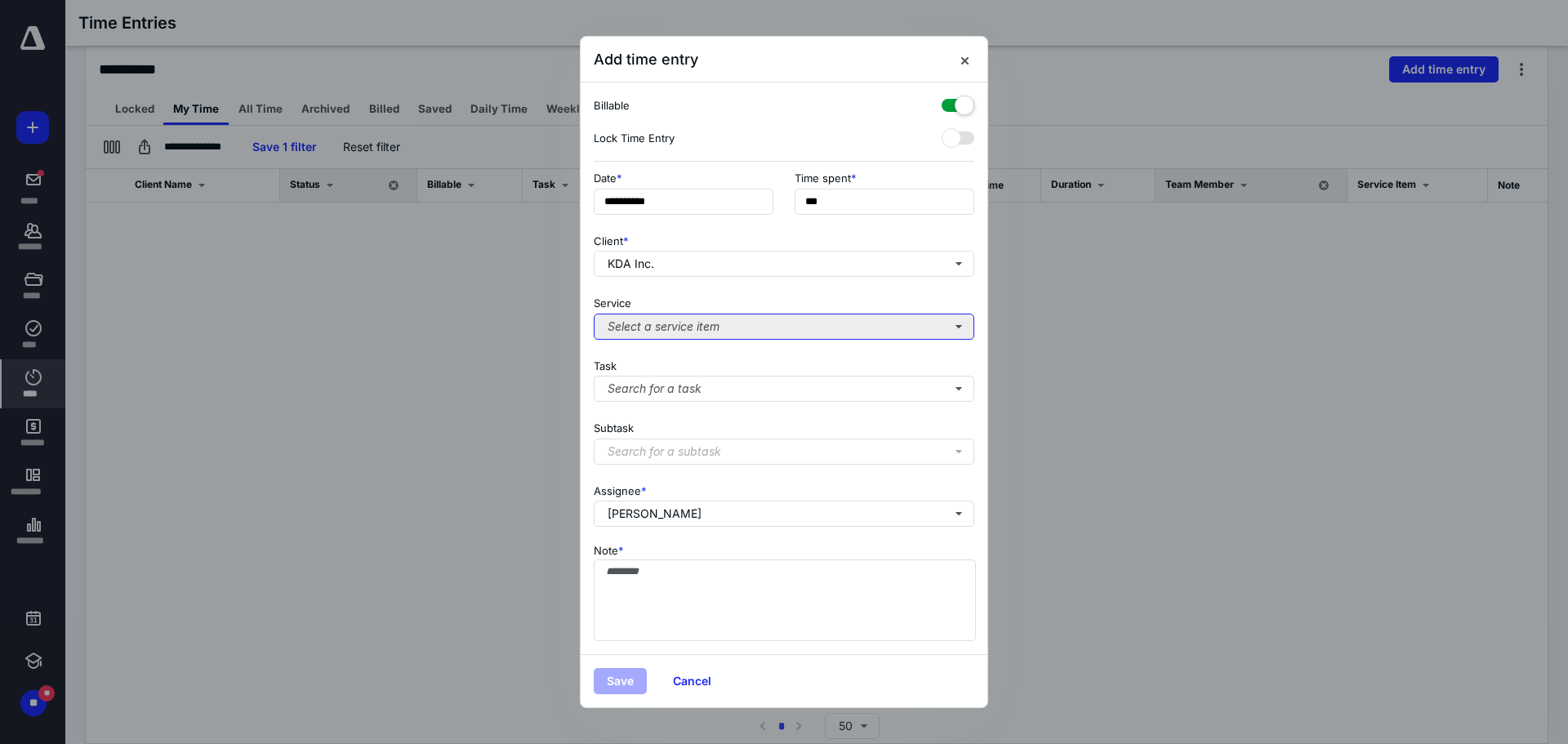 click on "Select a service item" at bounding box center [784, 327] 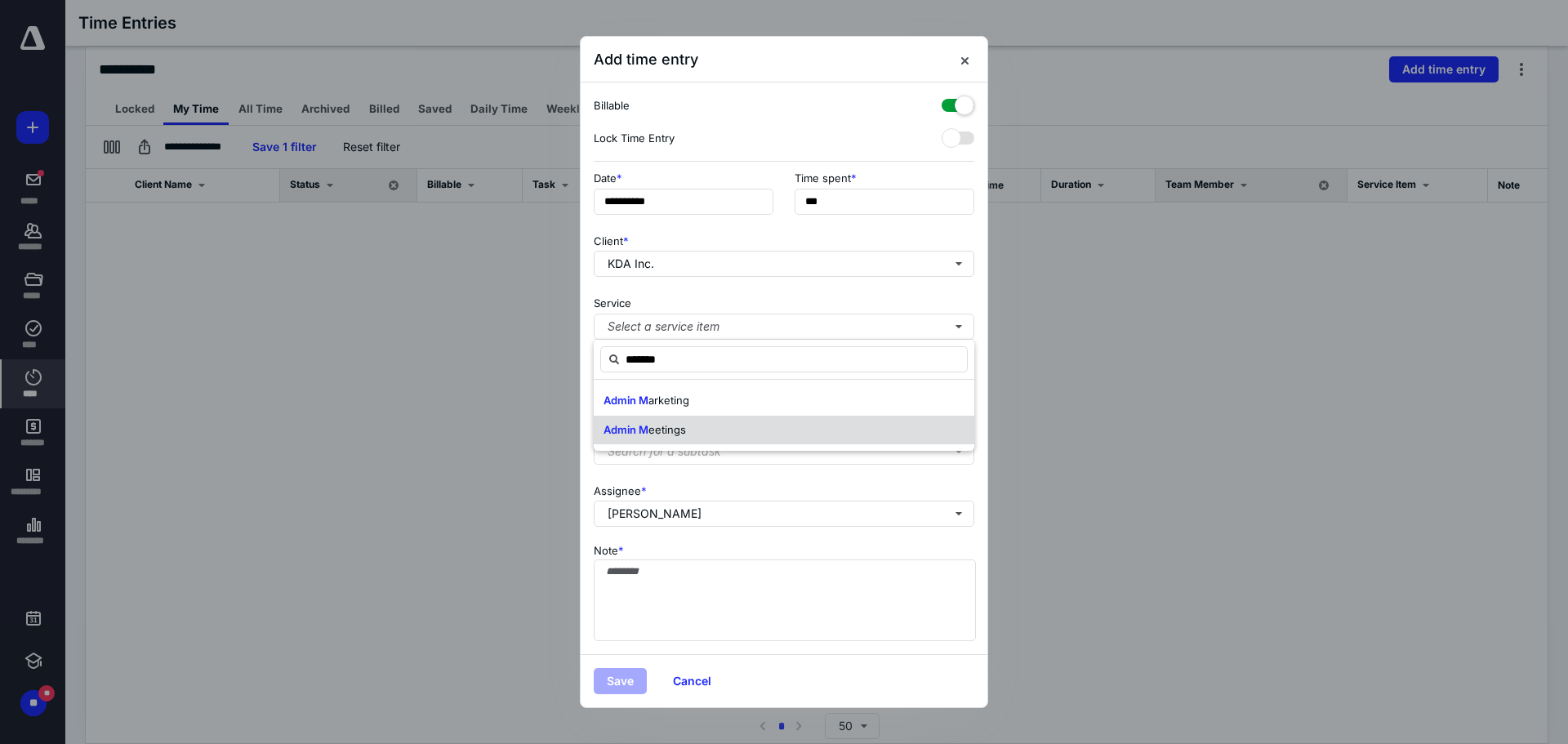 click on "eetings" at bounding box center (667, 430) 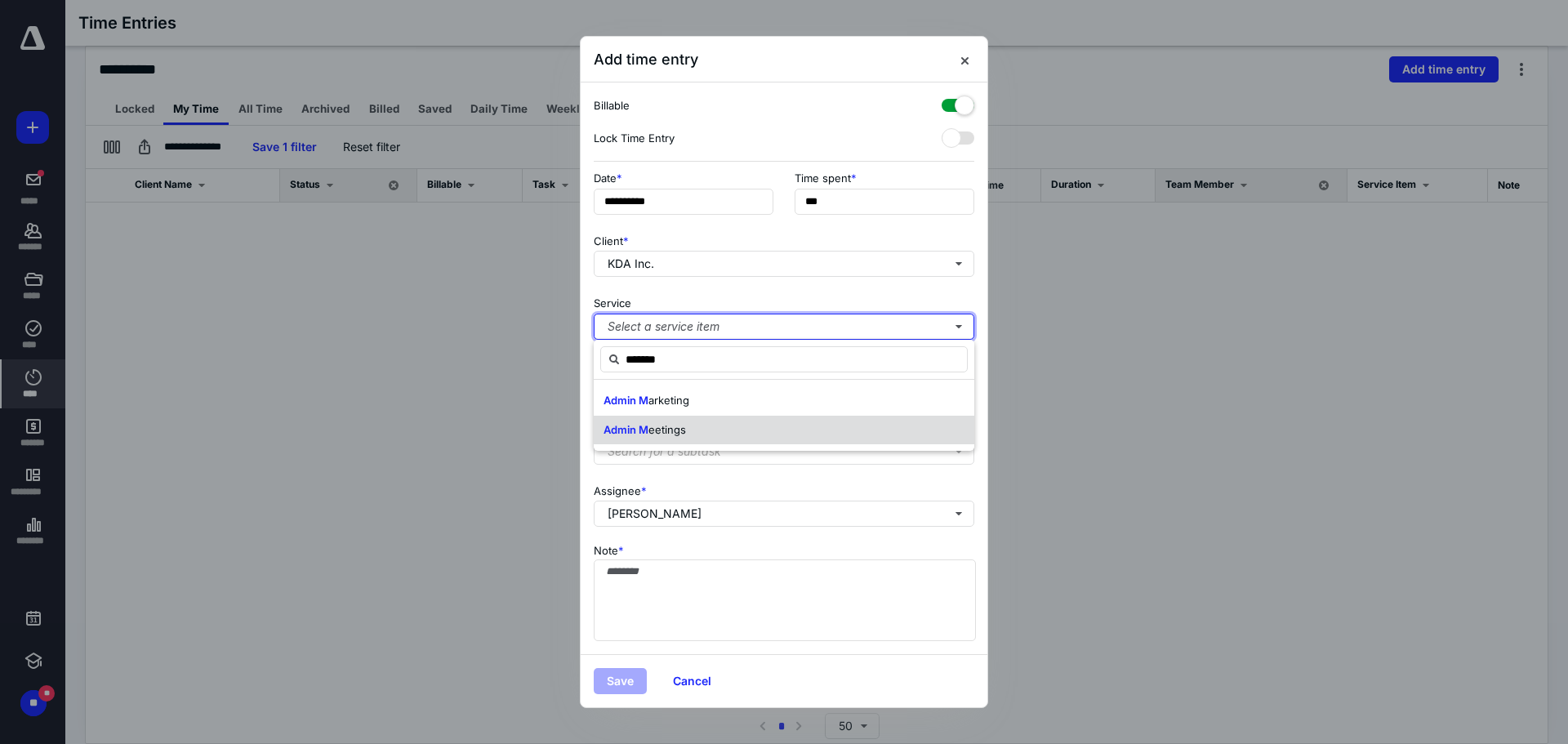 type 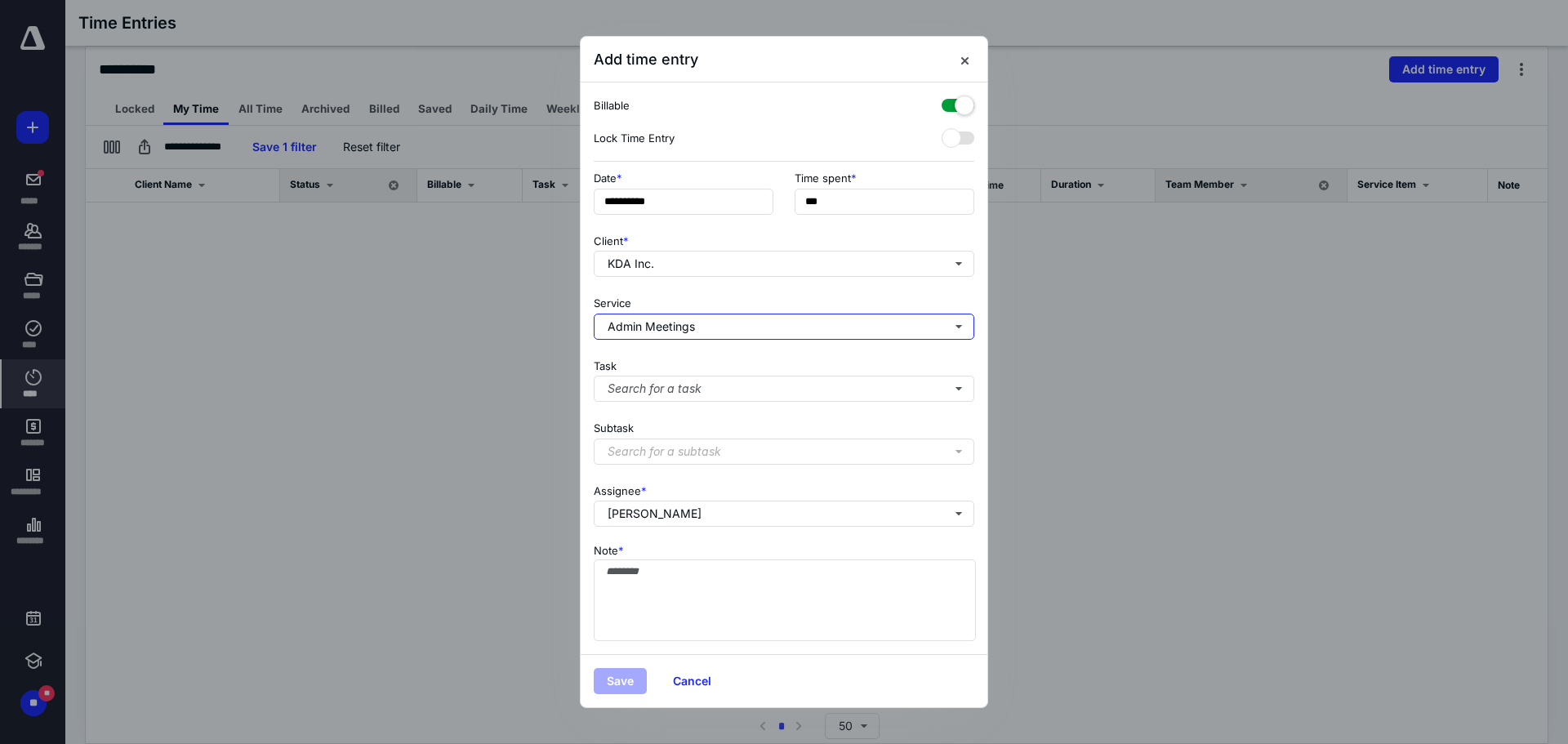 type 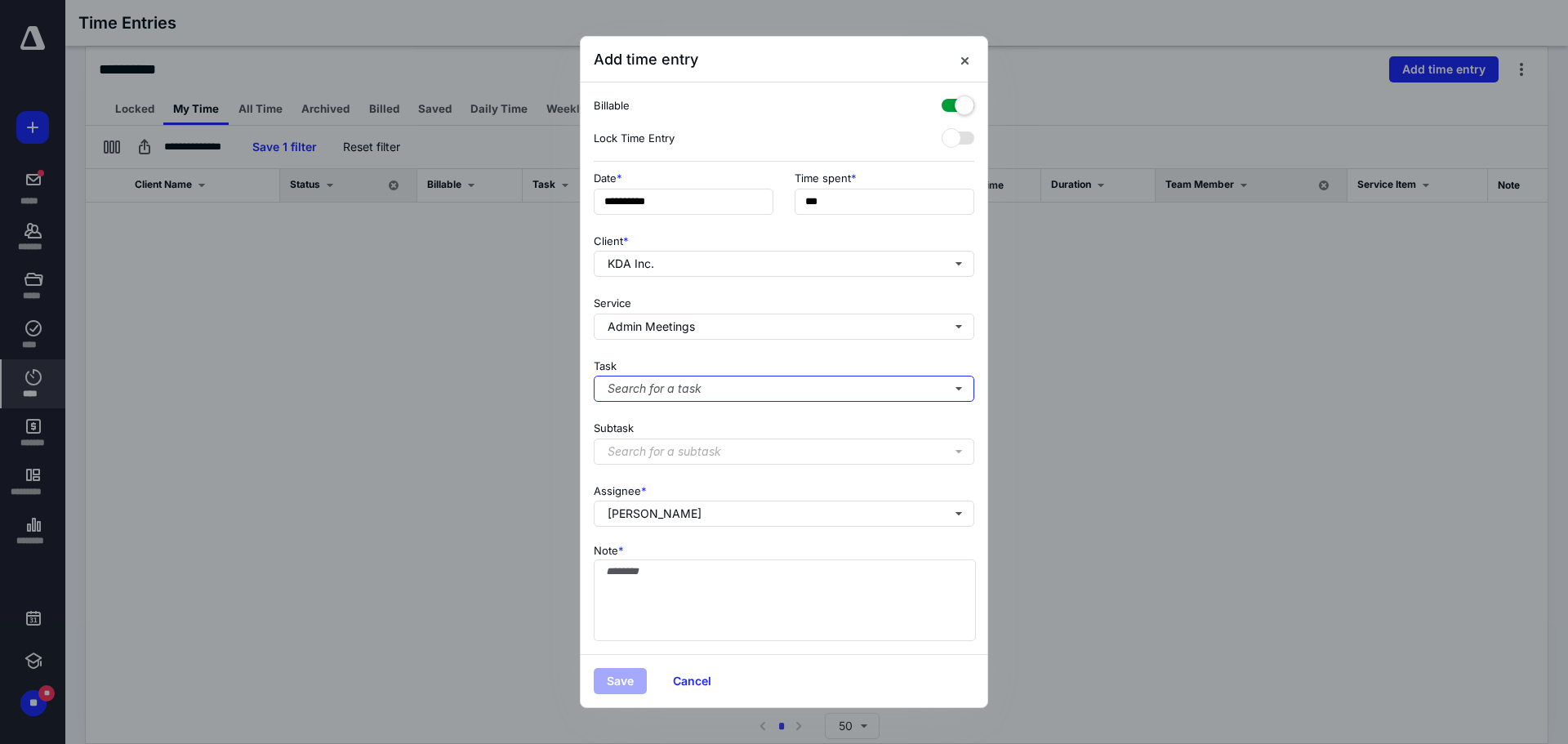 type 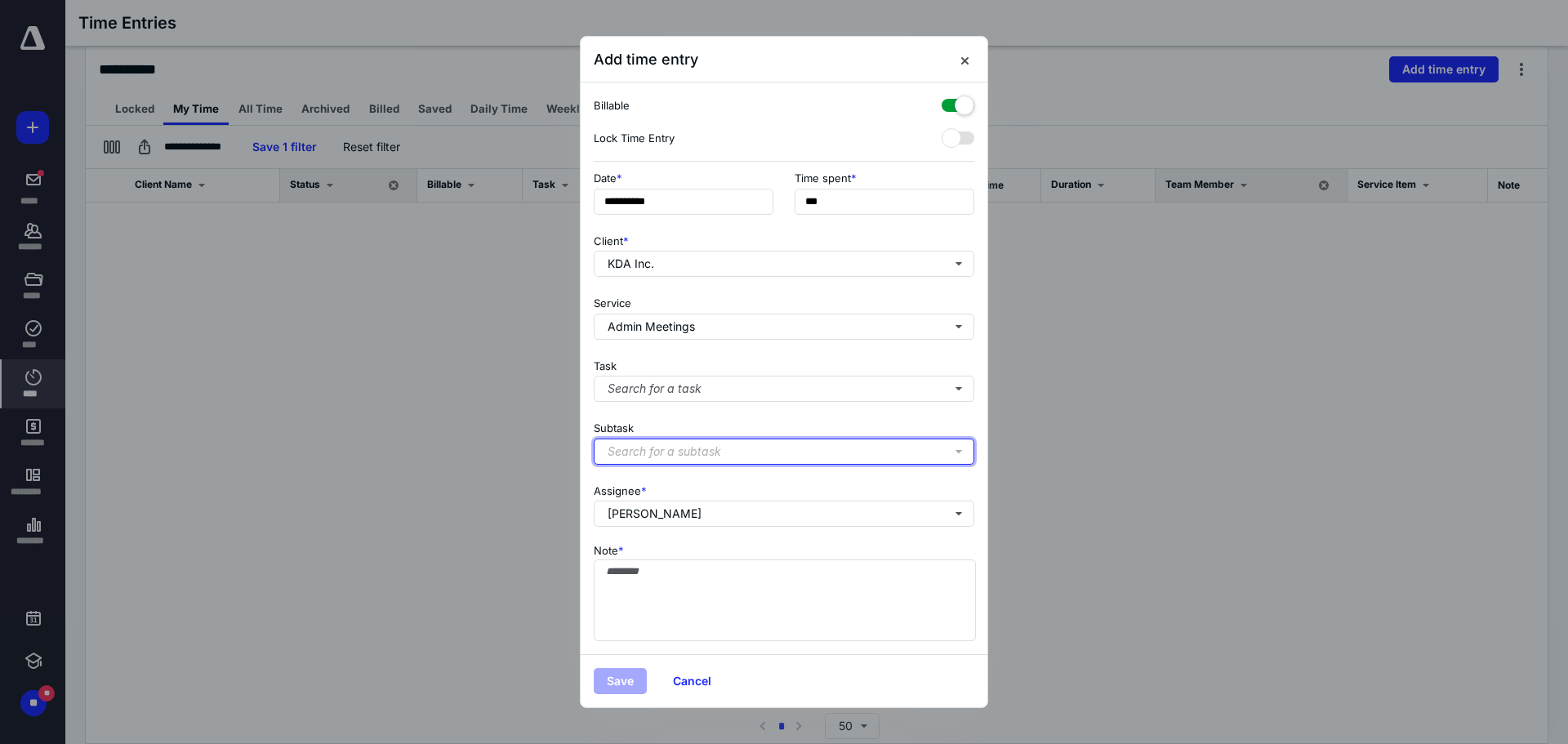 type 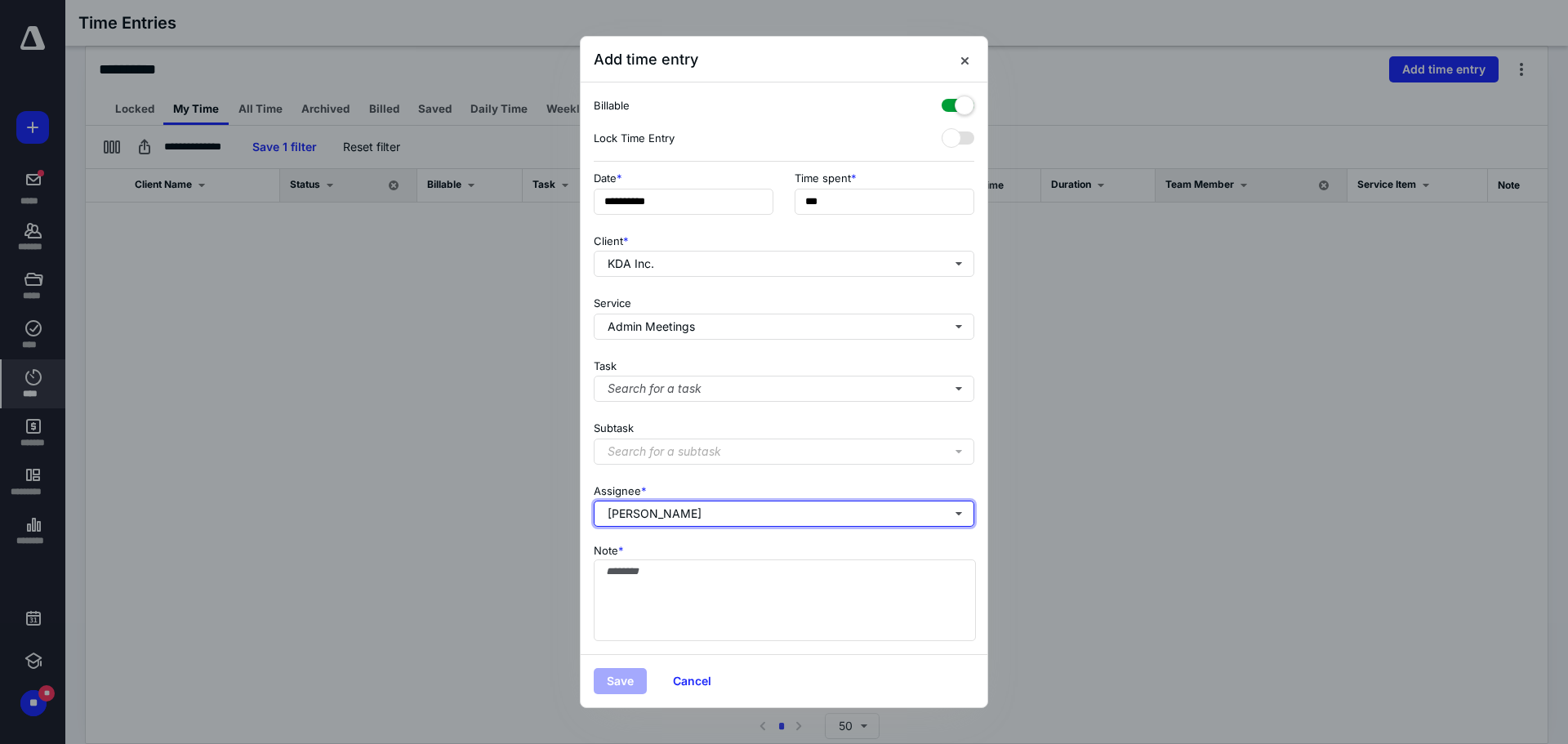 type 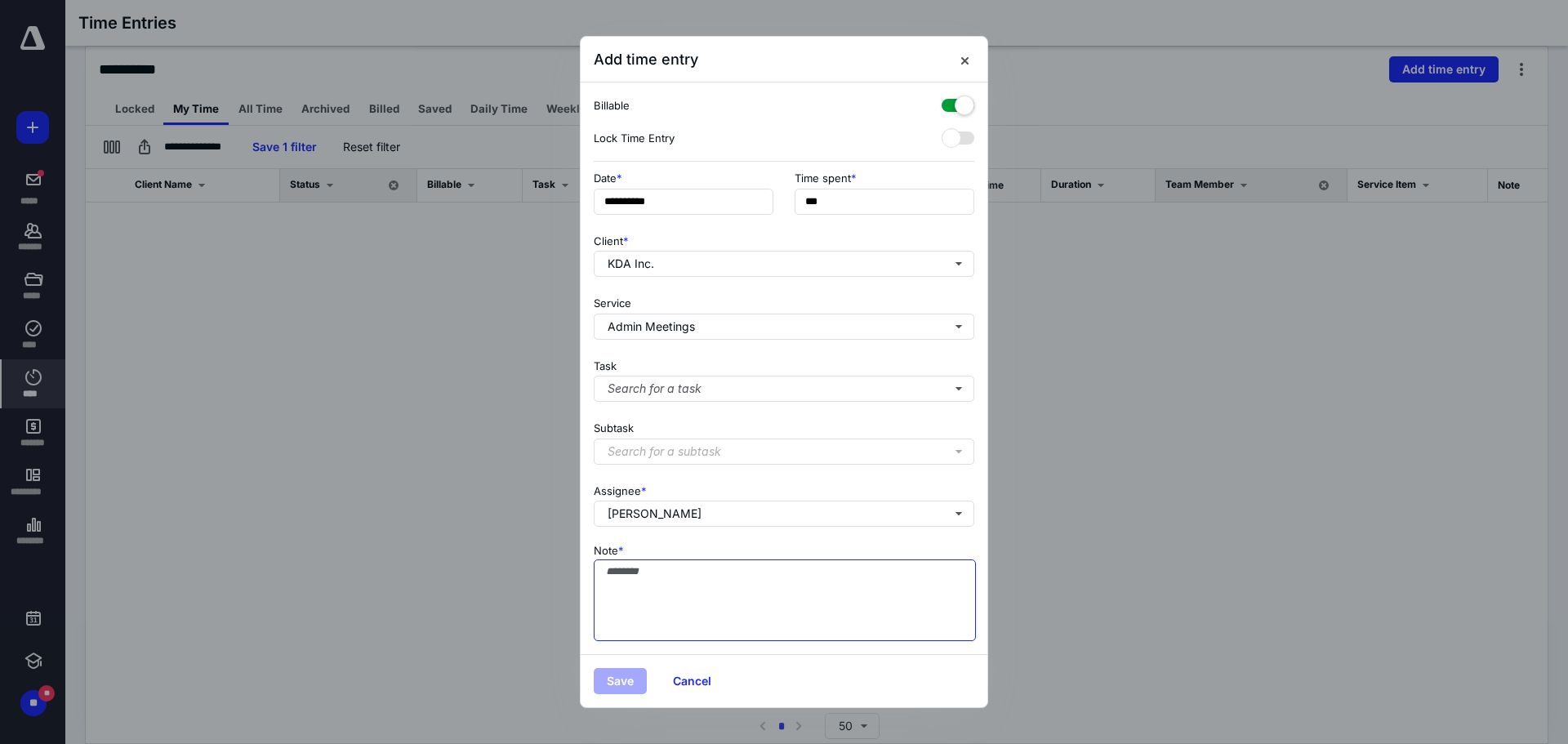 paste on "**********" 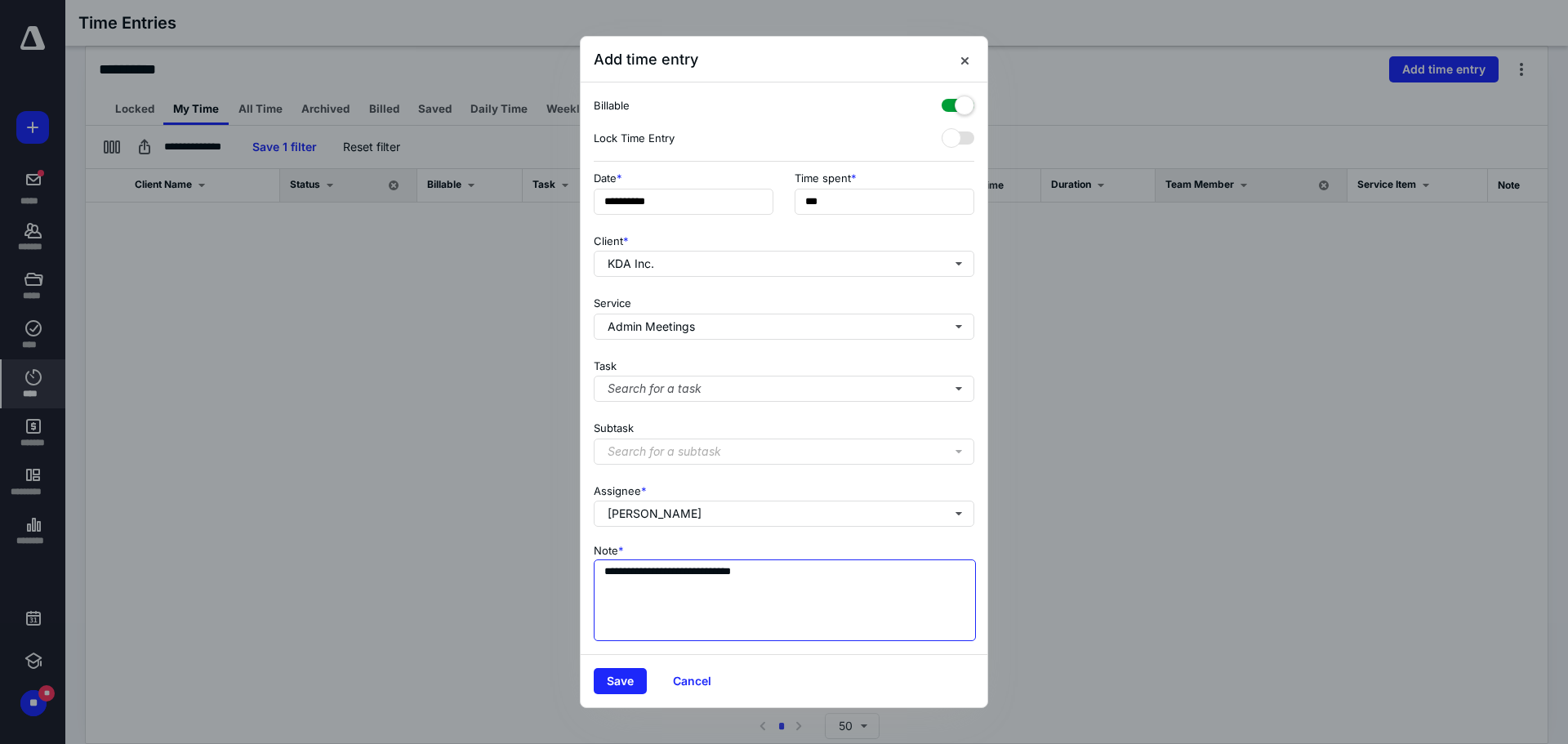 type on "**********" 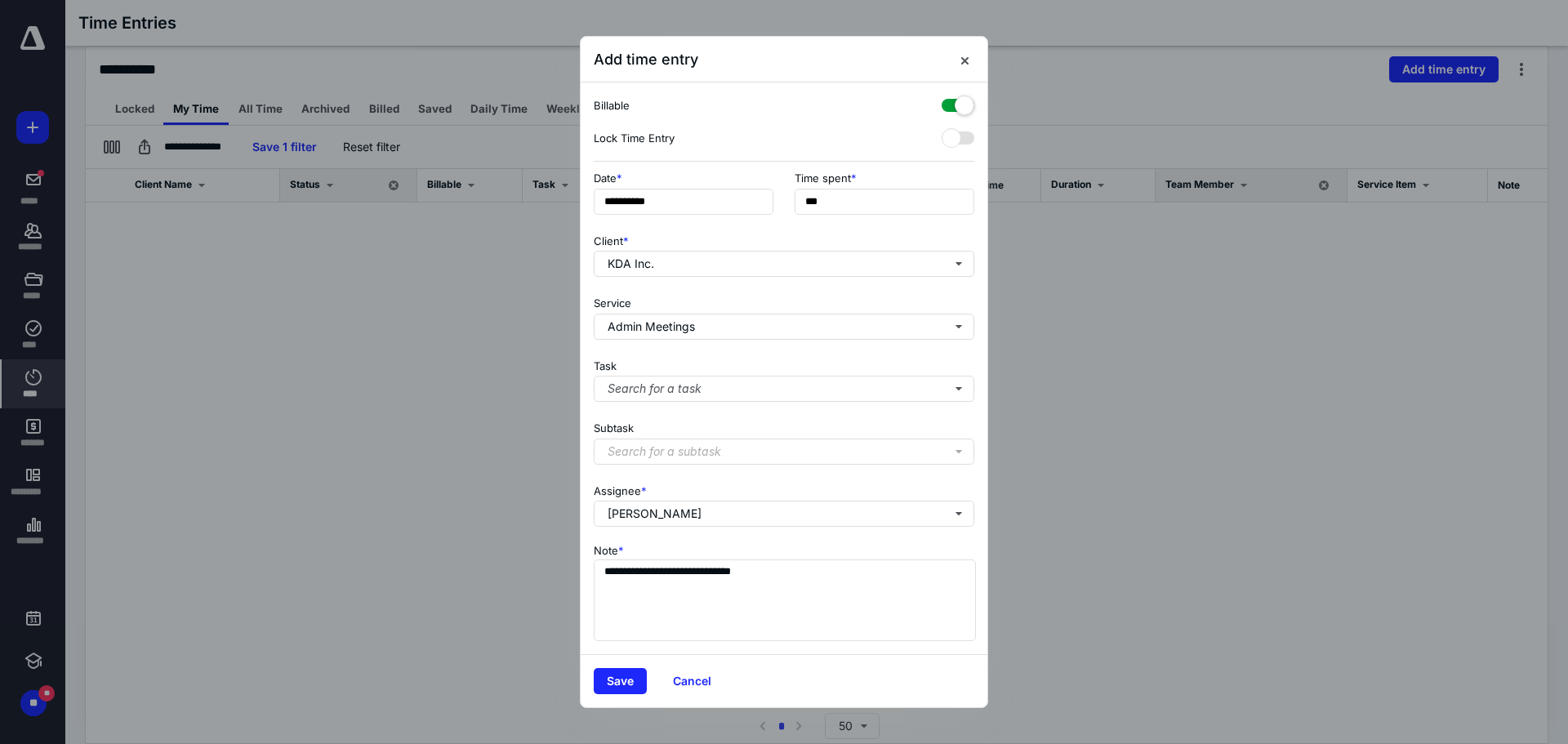click at bounding box center (958, 102) 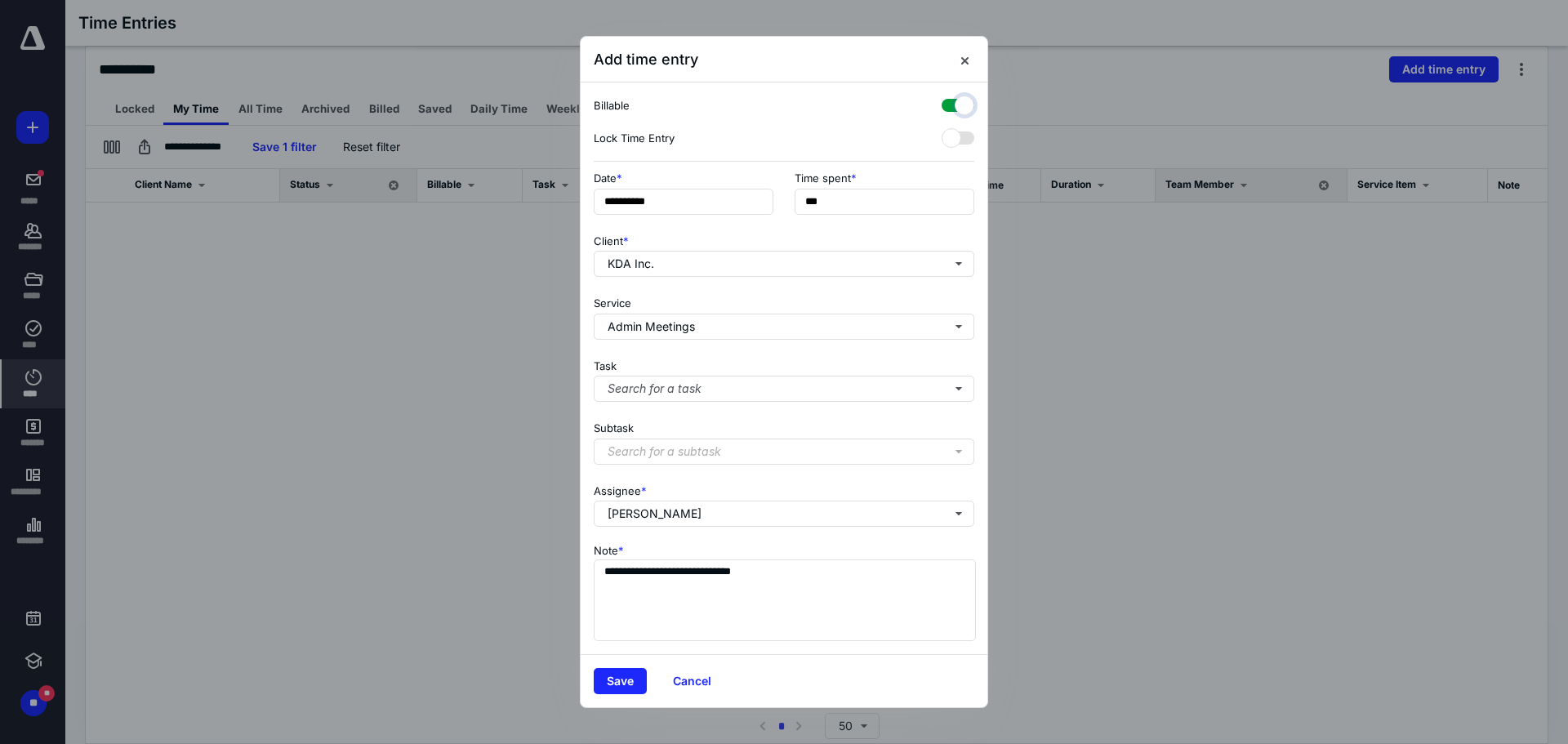 click at bounding box center (950, 103) 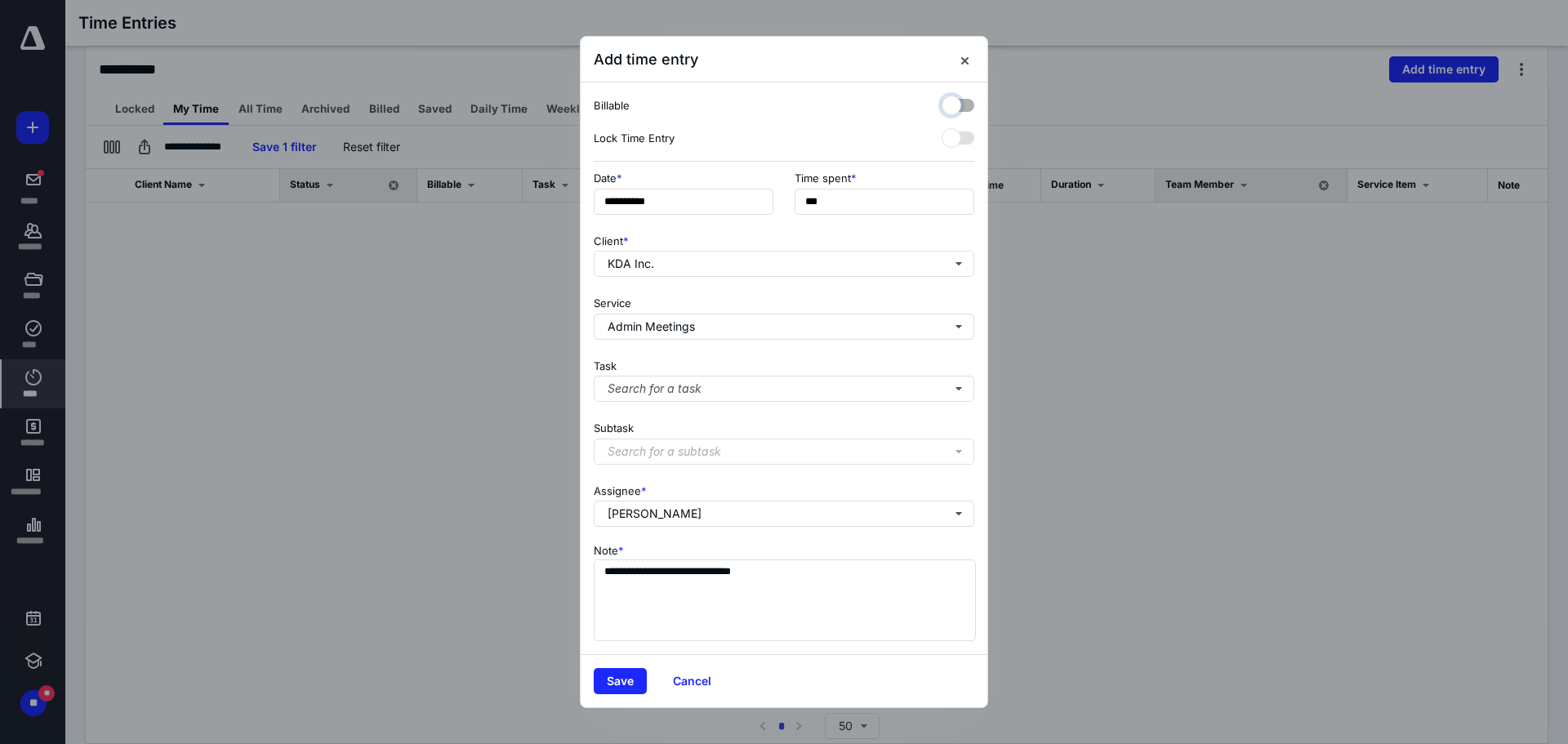 checkbox on "false" 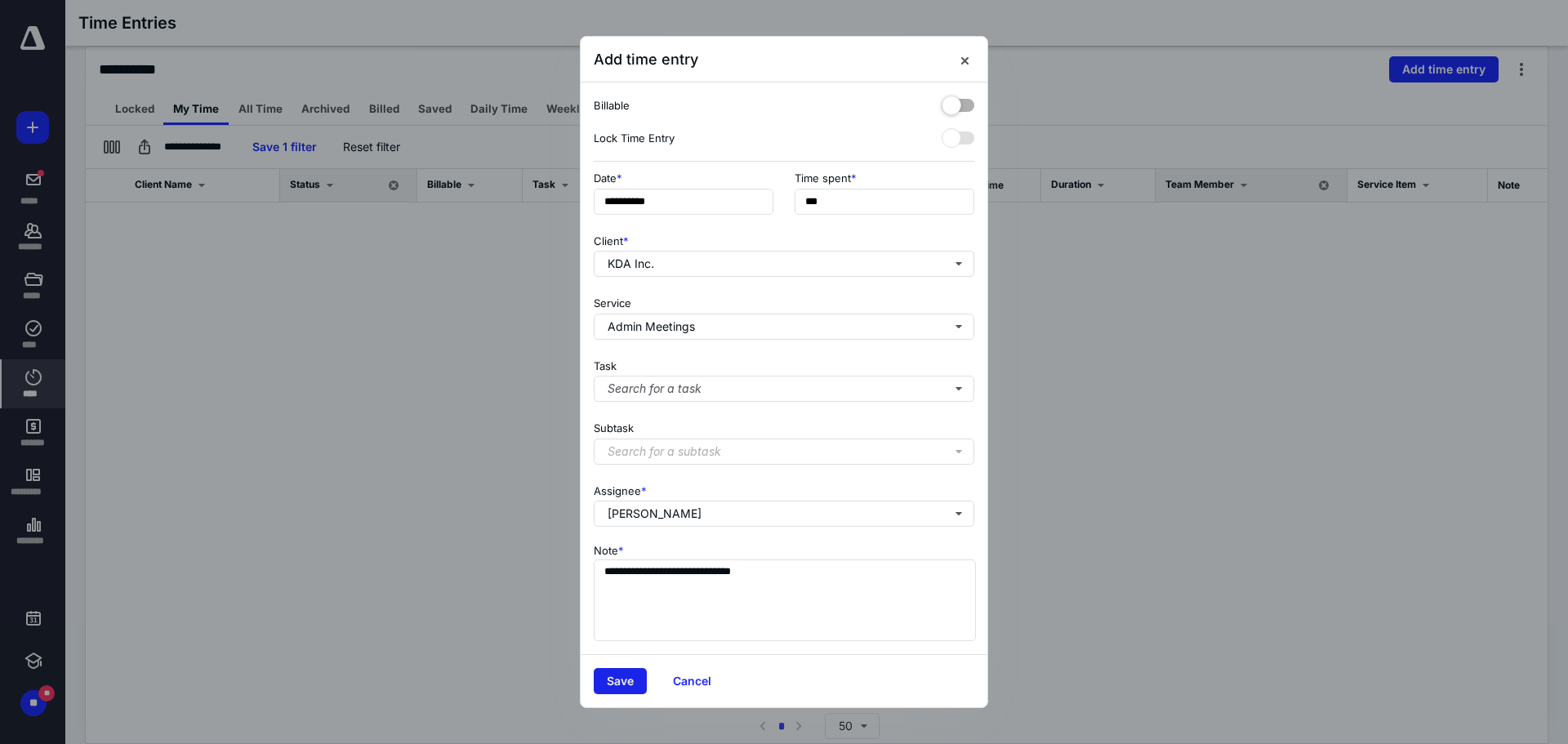 click on "Save" at bounding box center [620, 681] 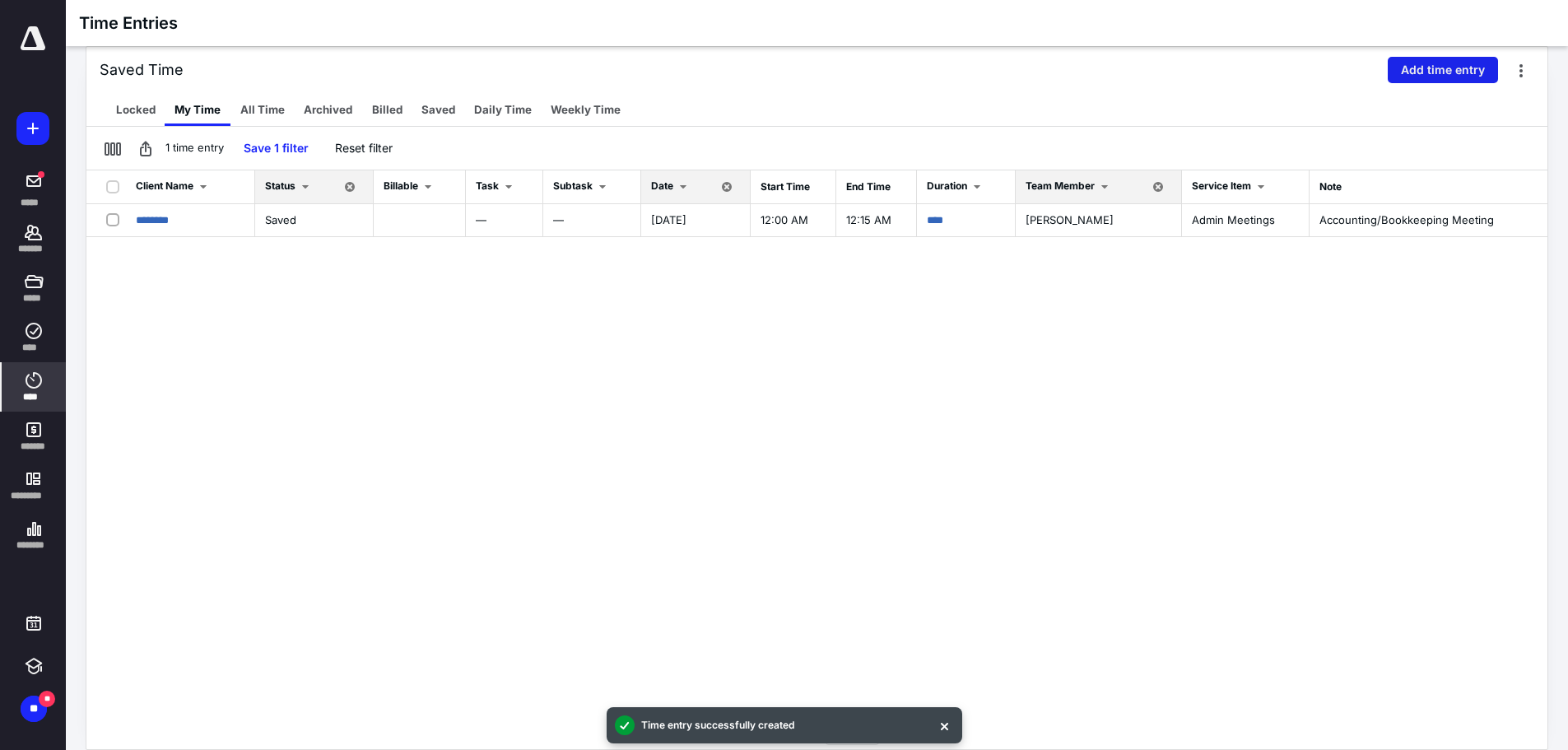 click on "Add time entry" at bounding box center (1443, 70) 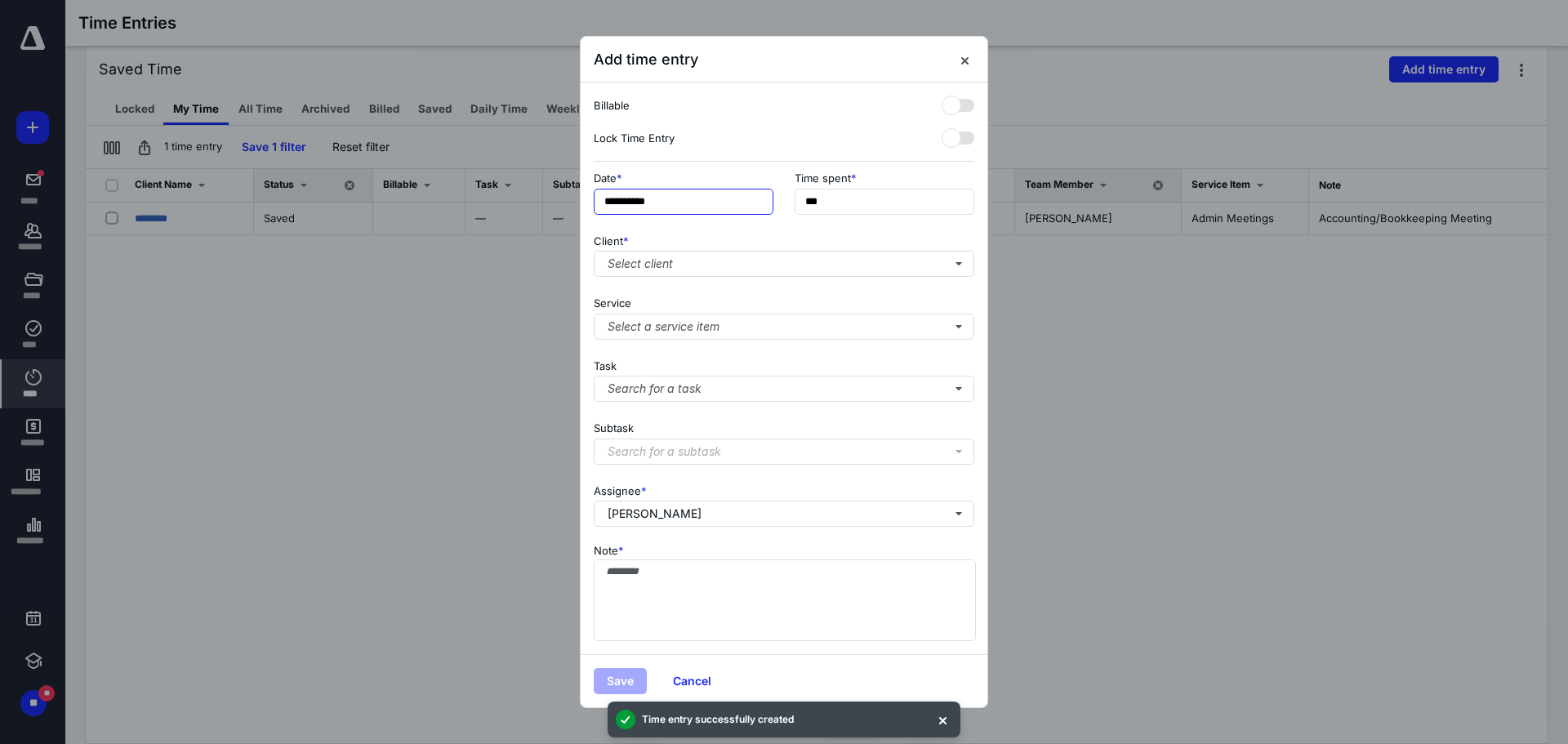 click on "**********" at bounding box center (684, 202) 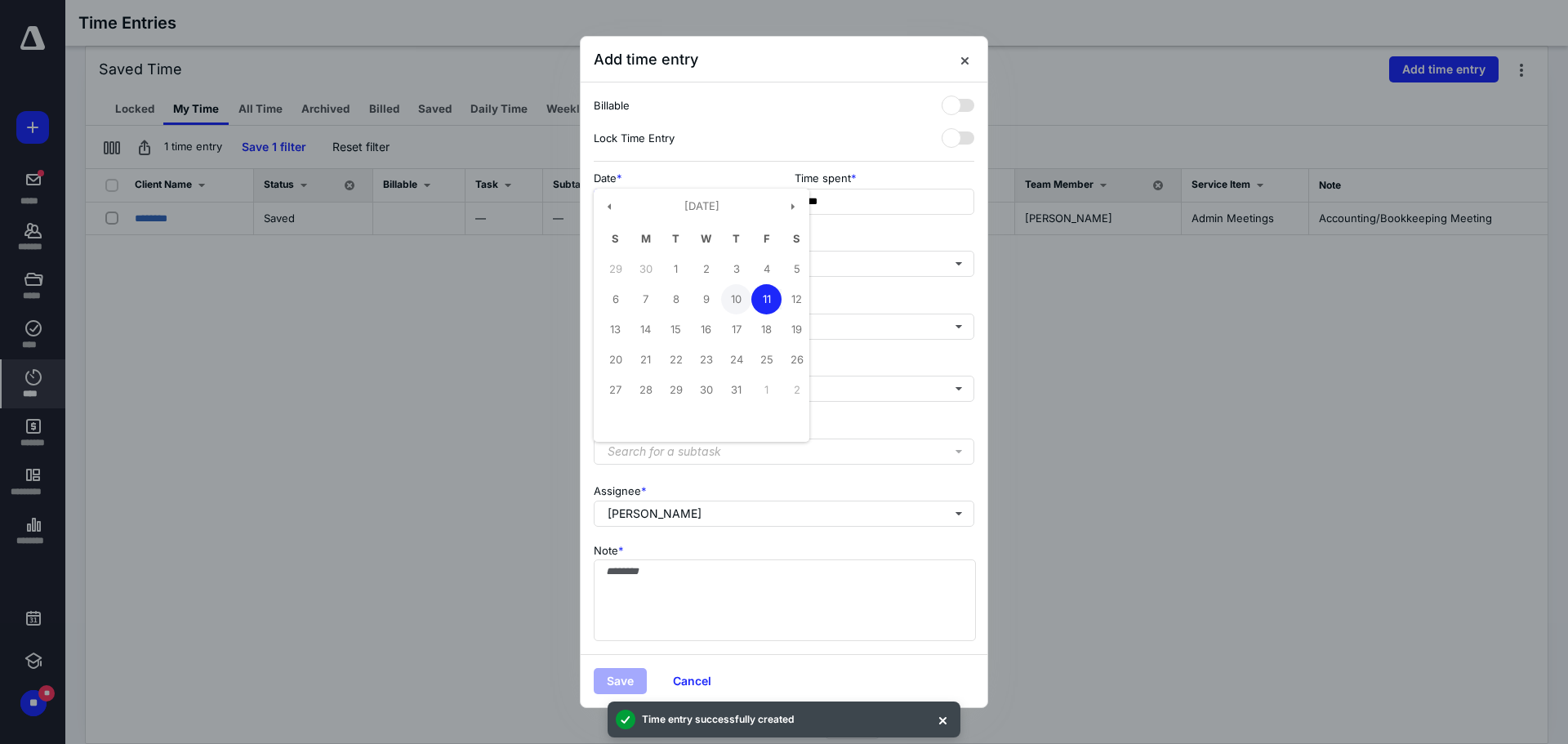 click on "10" at bounding box center [736, 299] 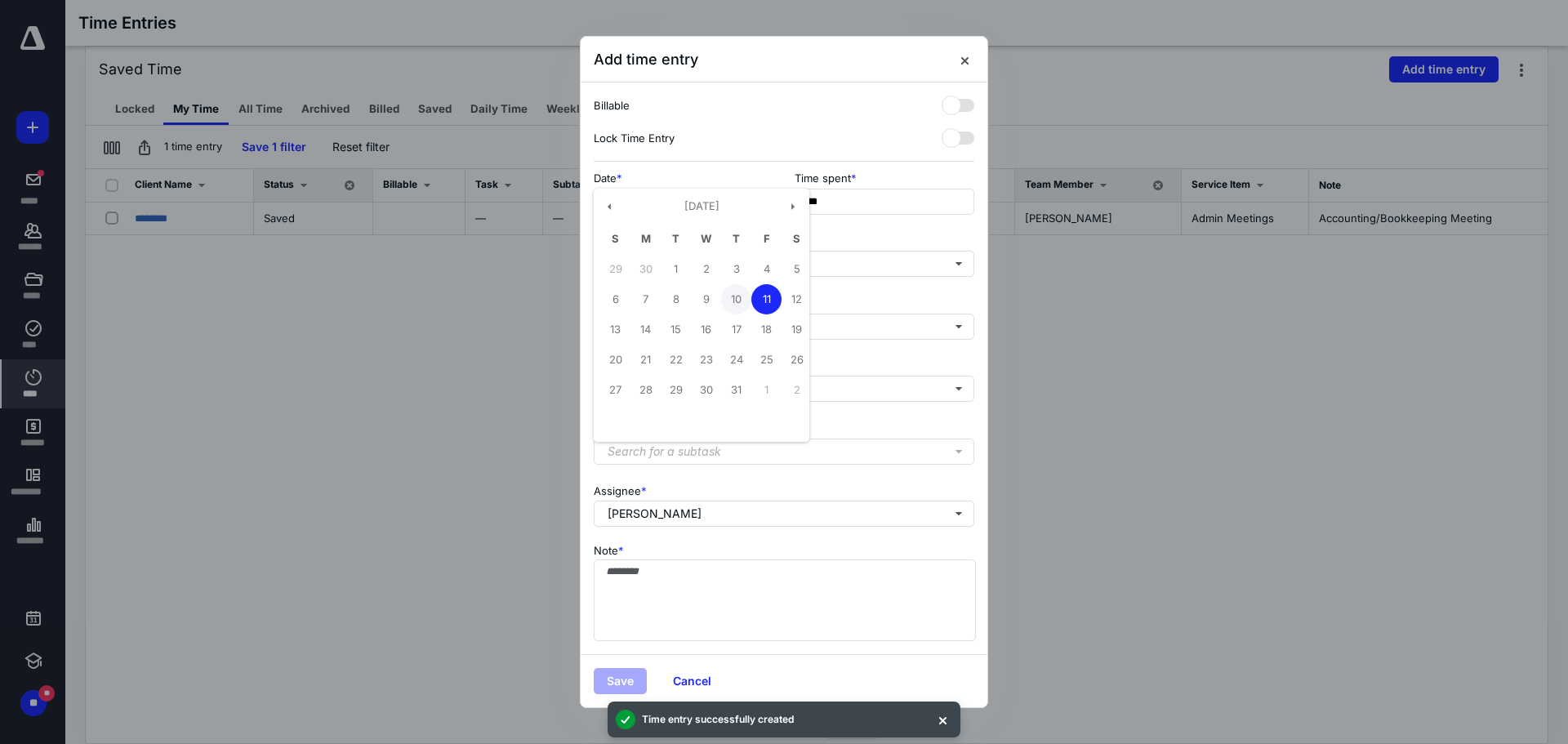 type on "**********" 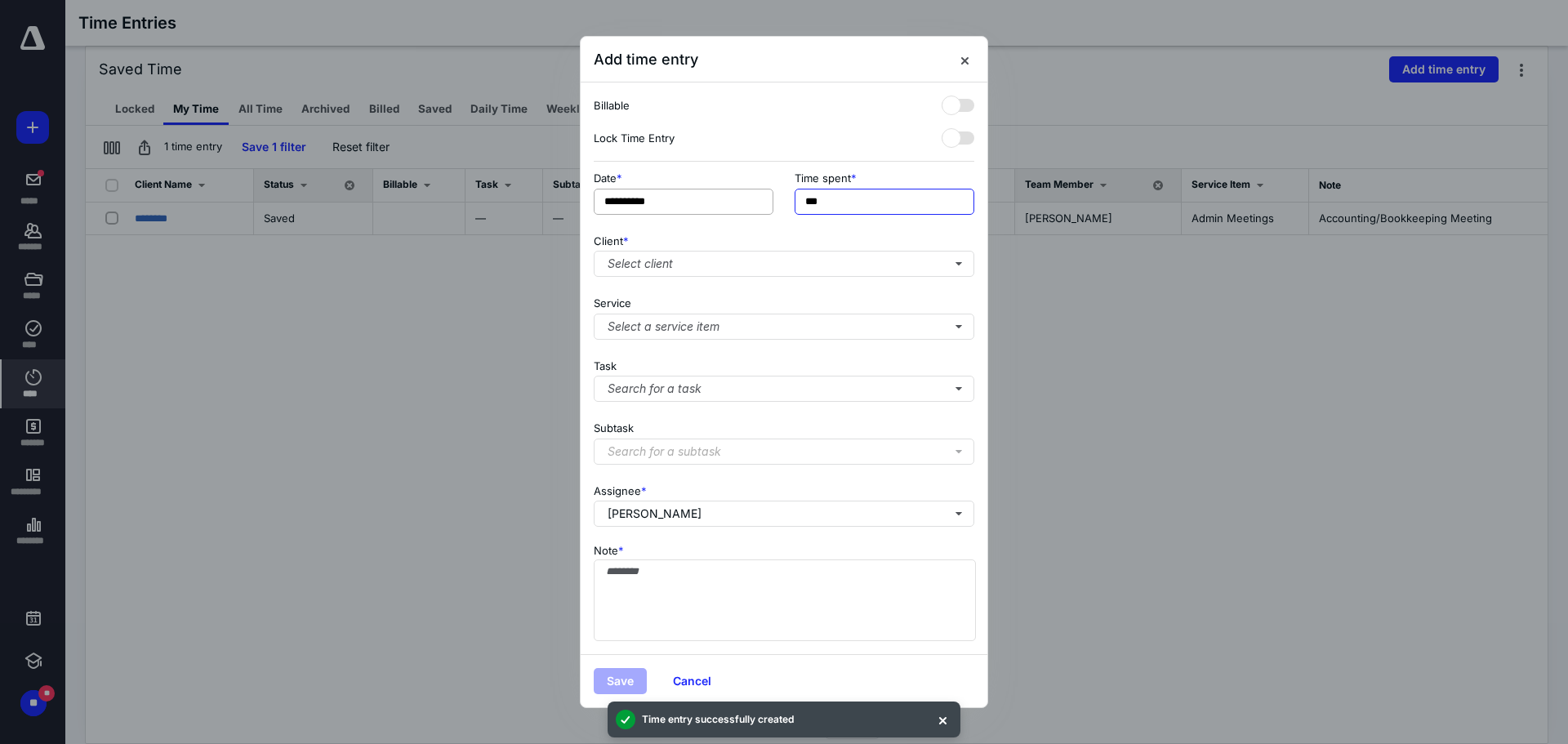 drag, startPoint x: 847, startPoint y: 201, endPoint x: 716, endPoint y: 206, distance: 131.09539 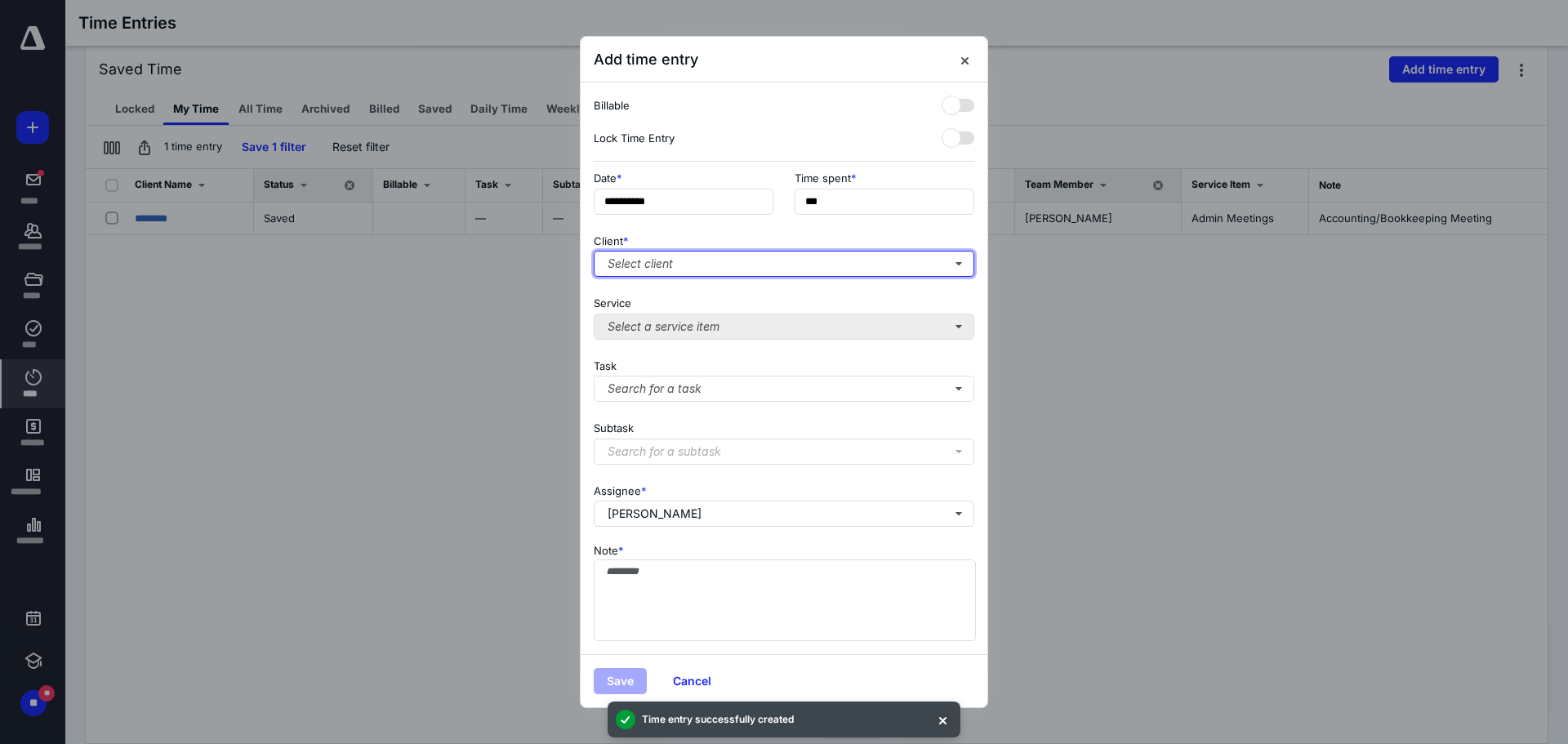 type 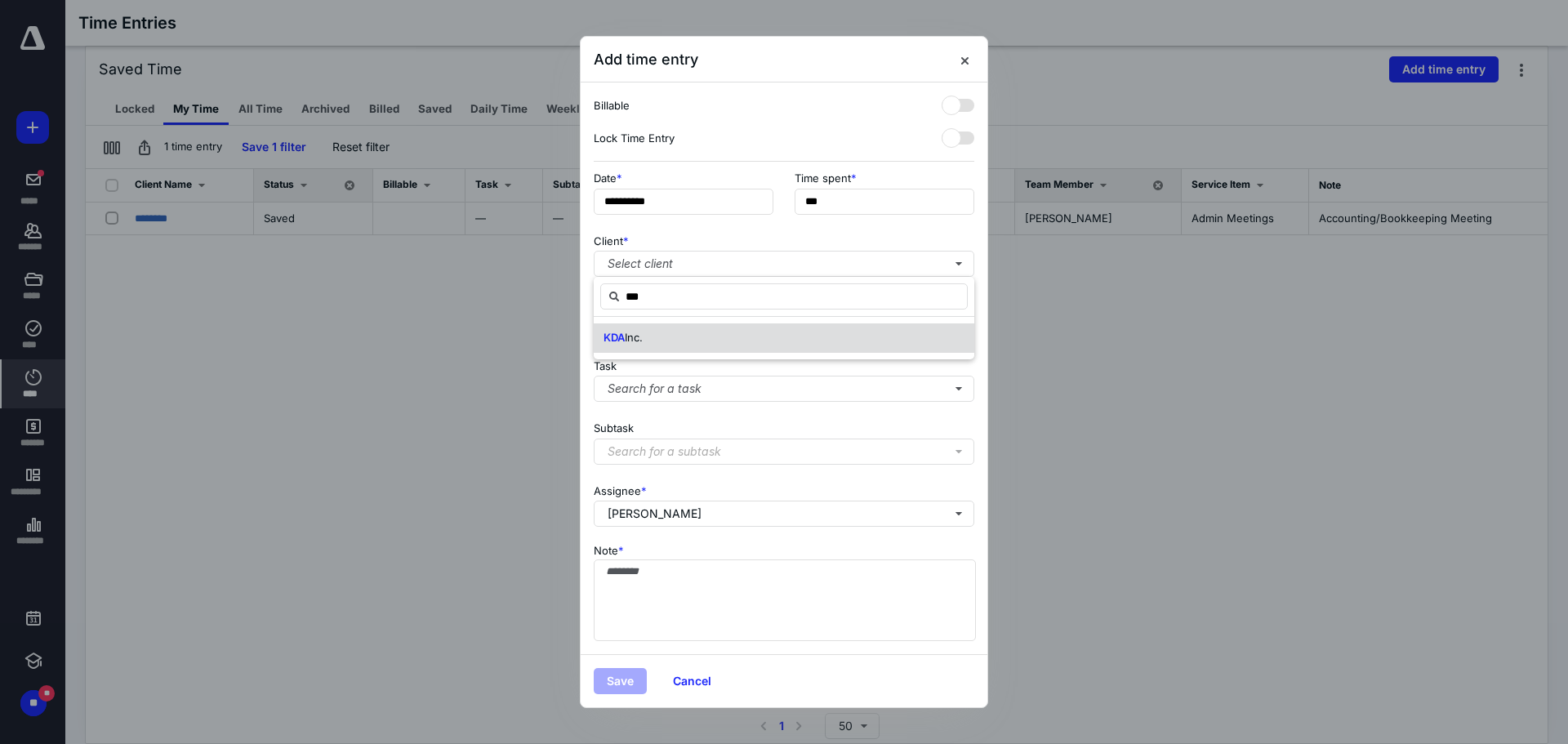click on "KDA  Inc." at bounding box center [784, 338] 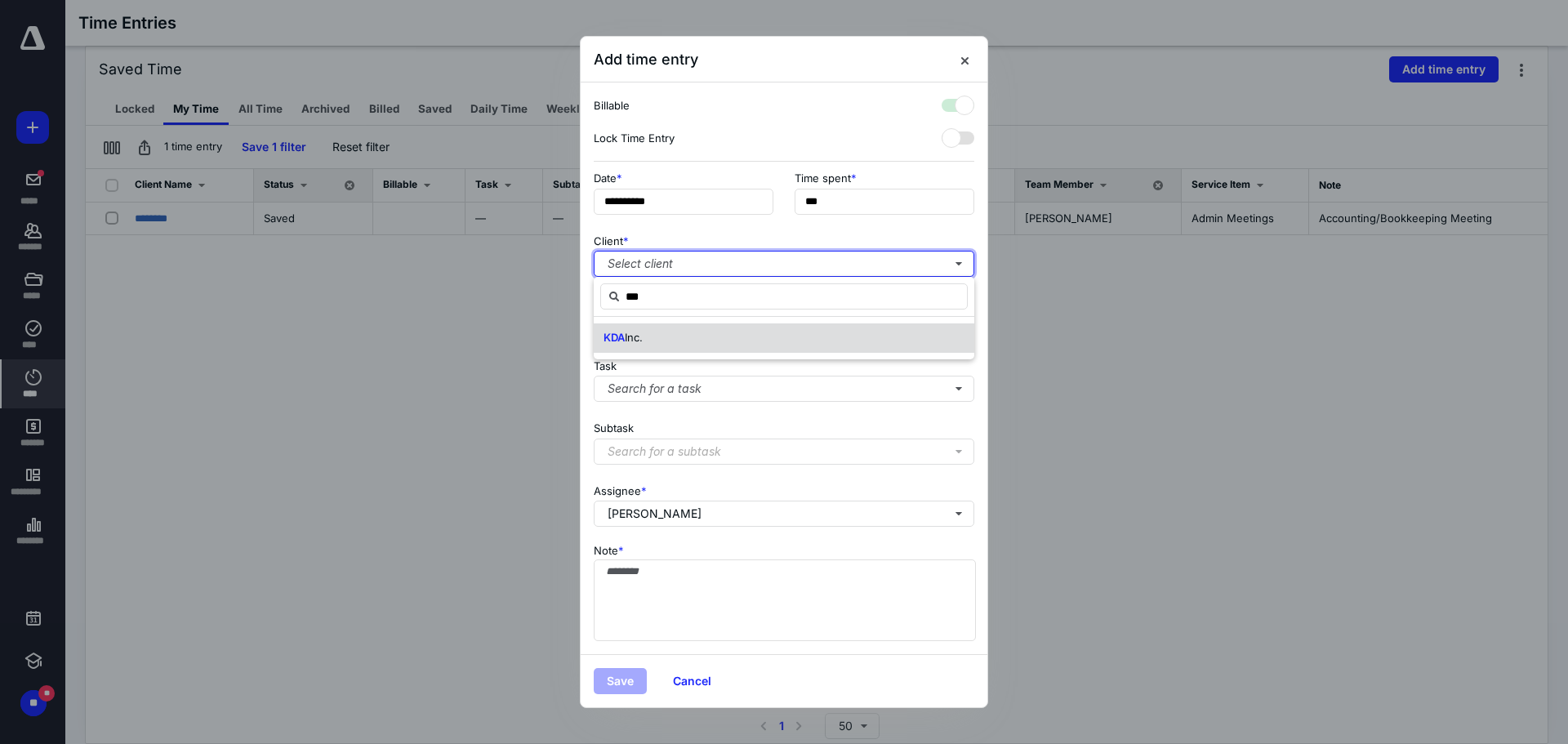 checkbox on "true" 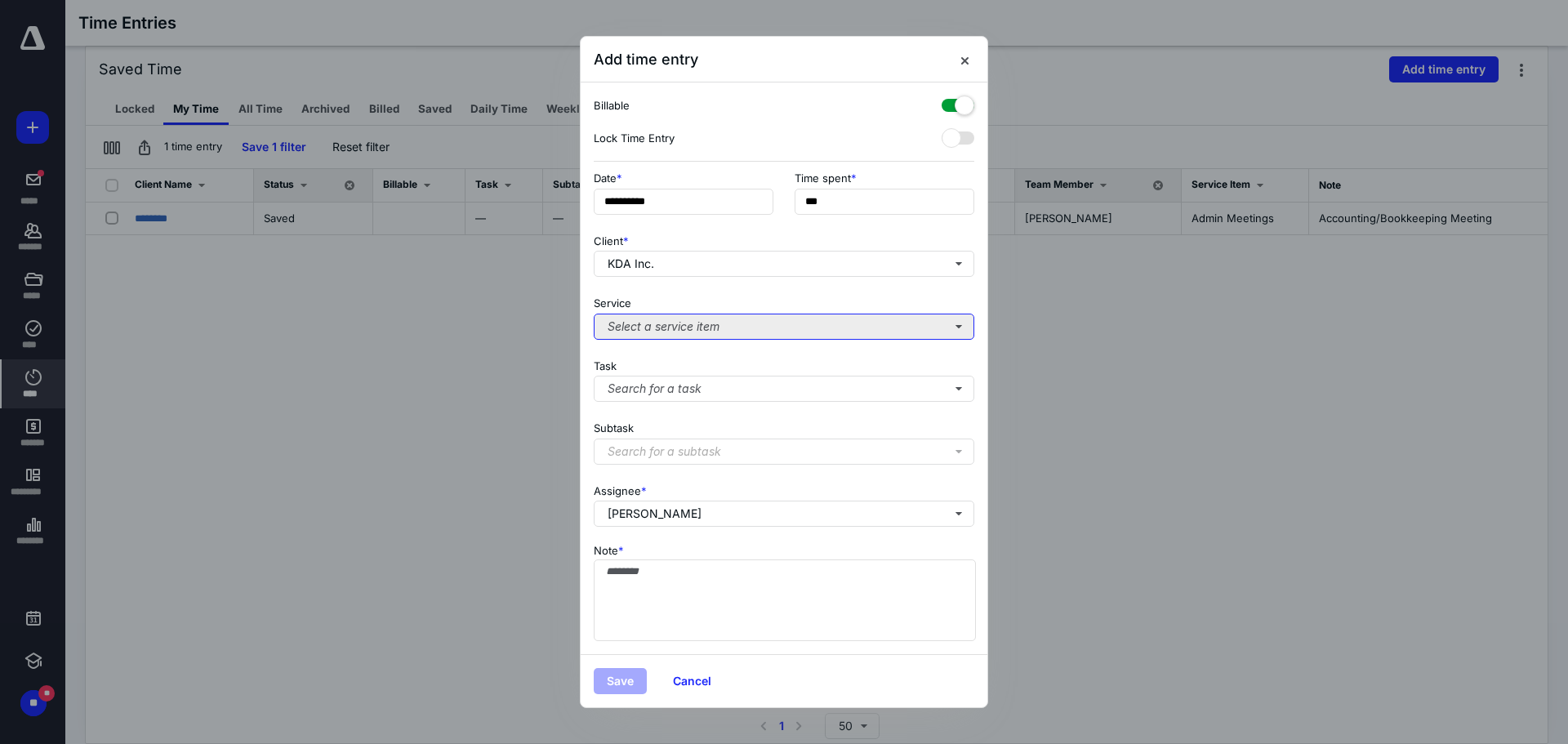 click on "Select a service item" at bounding box center (784, 327) 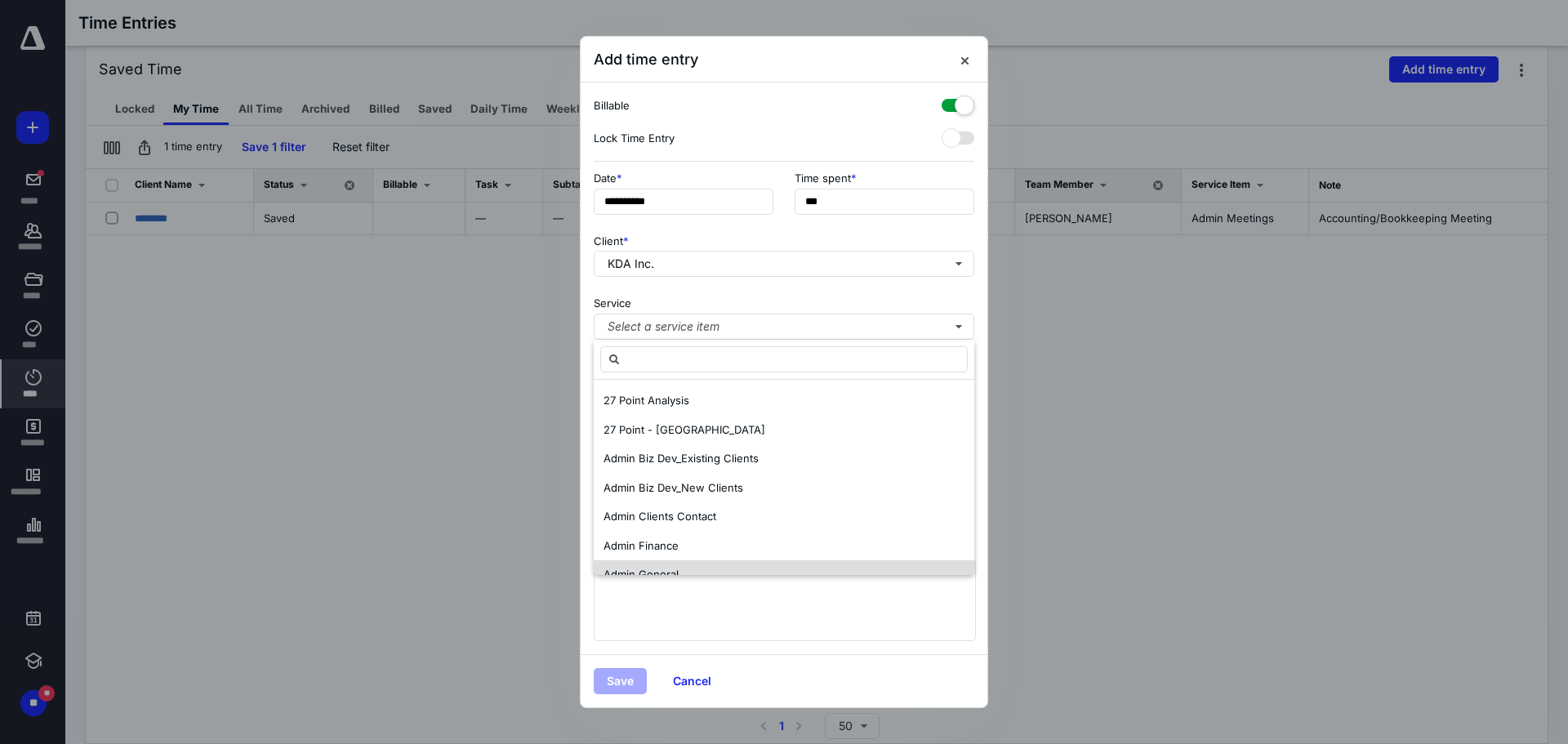 click on "Admin General" at bounding box center (641, 574) 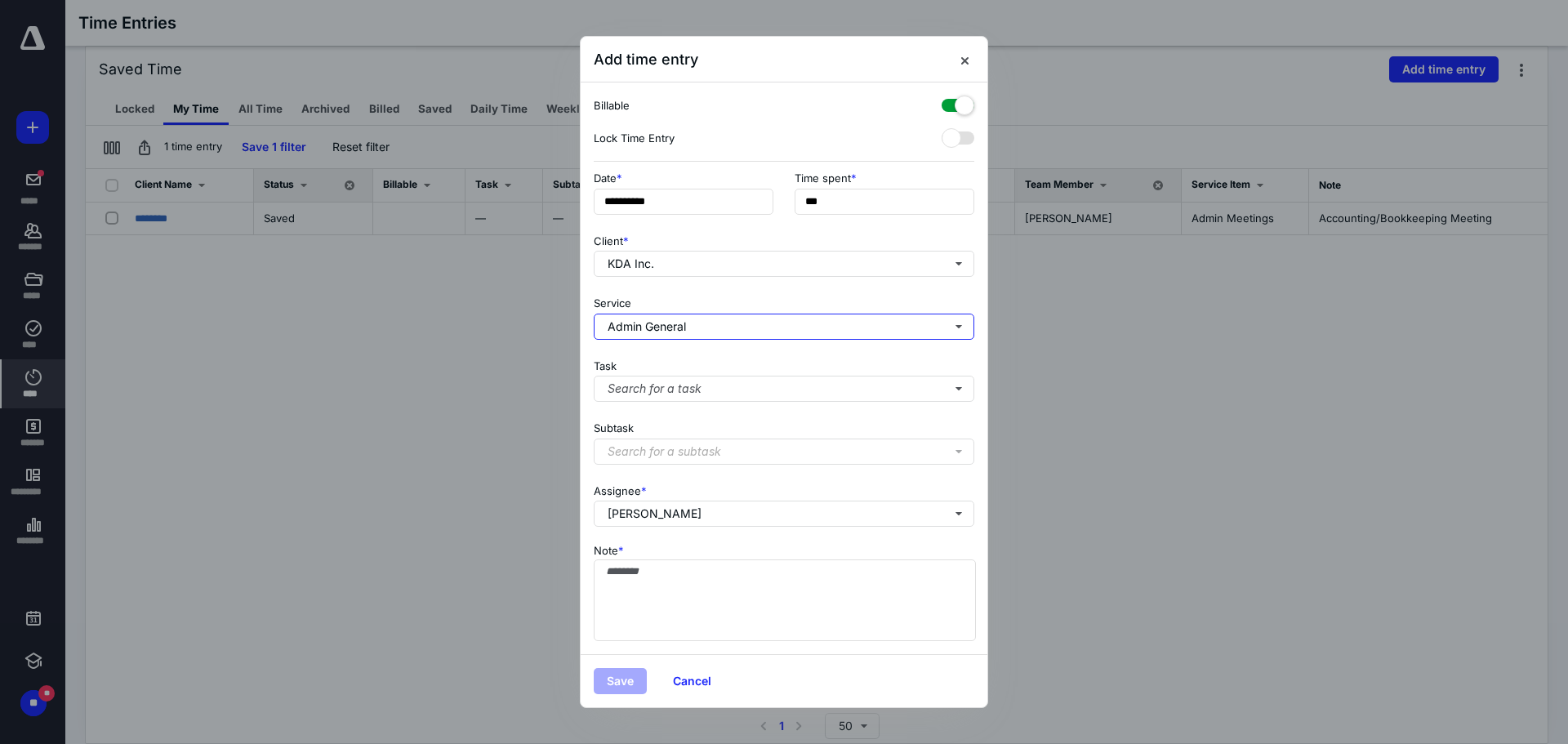 type 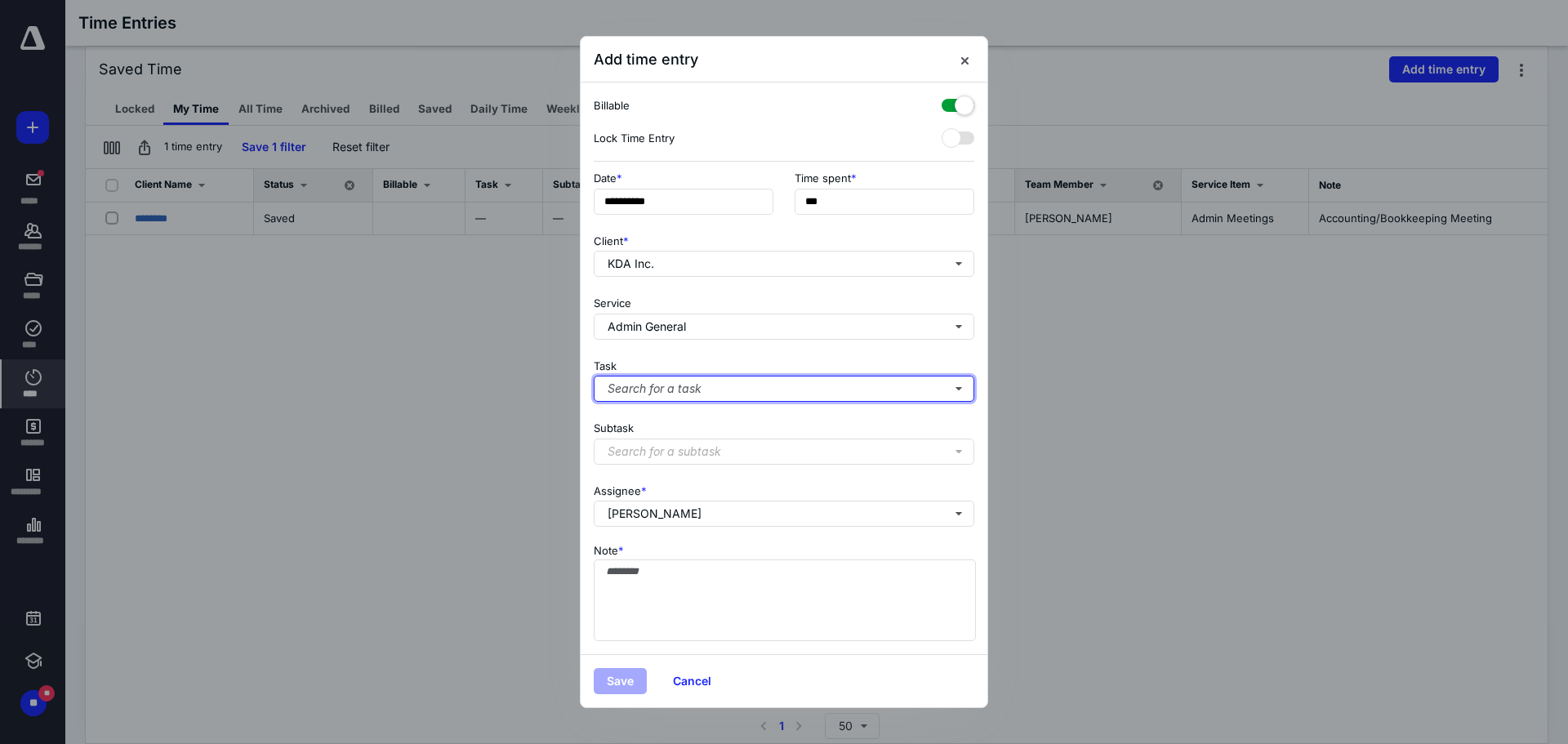 type 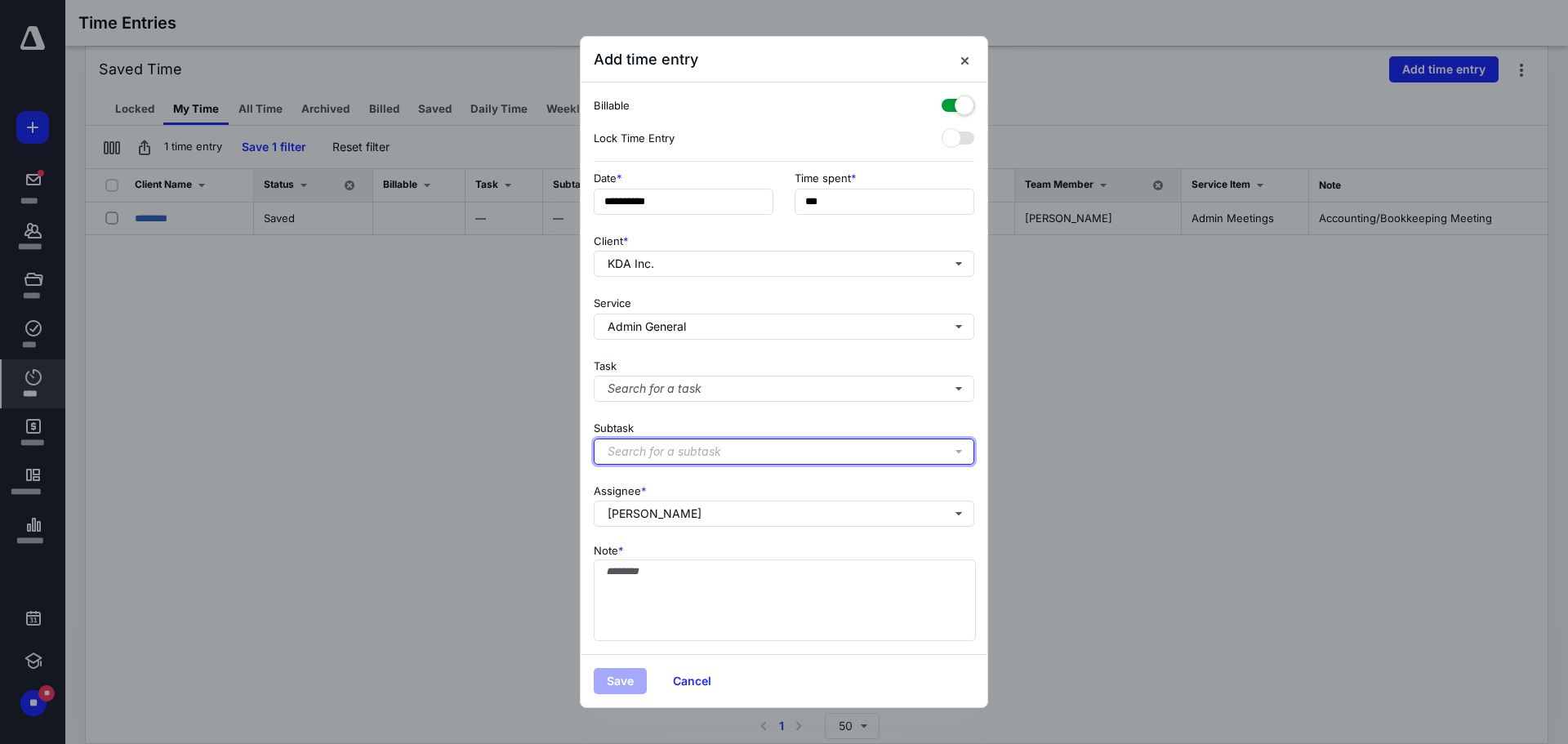 type 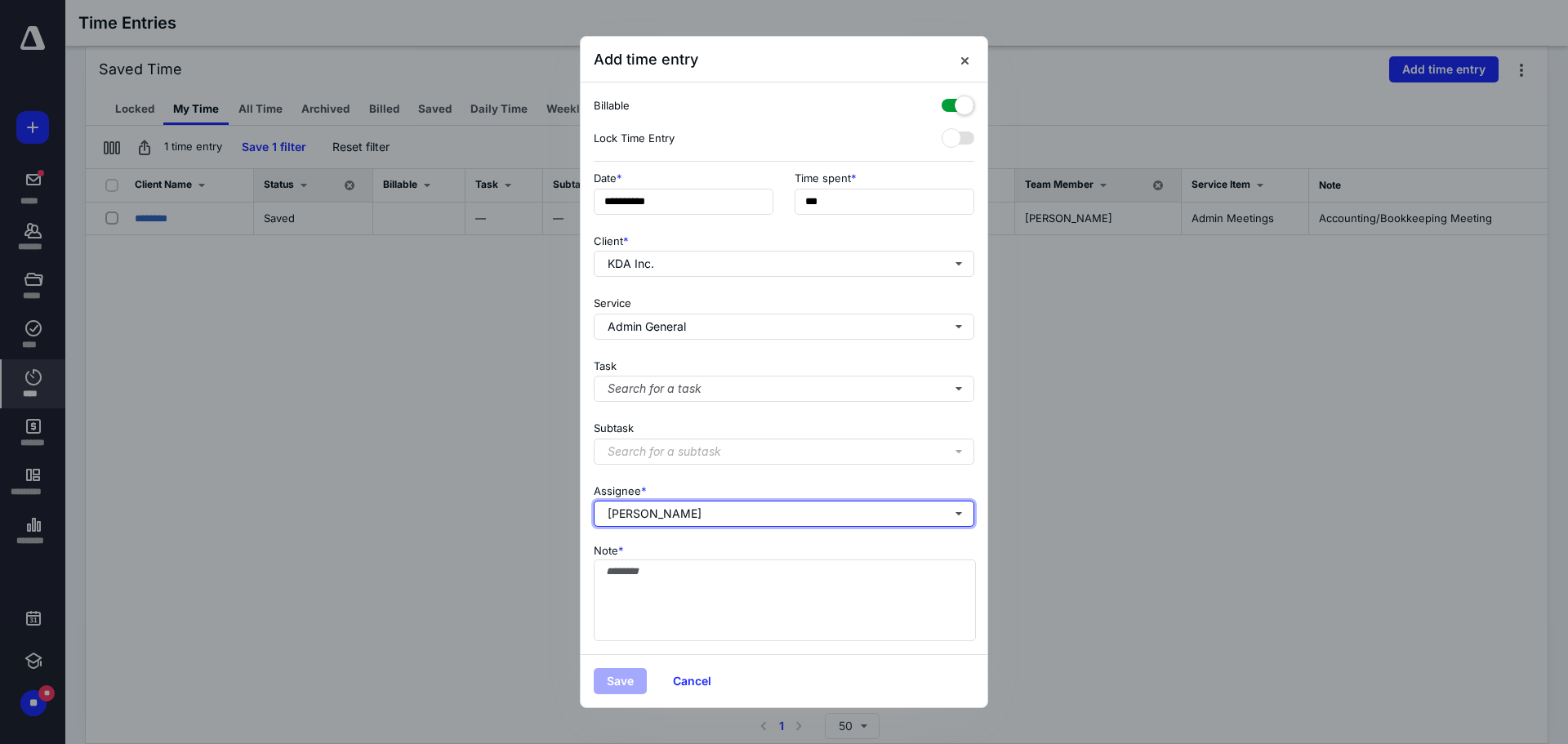 type 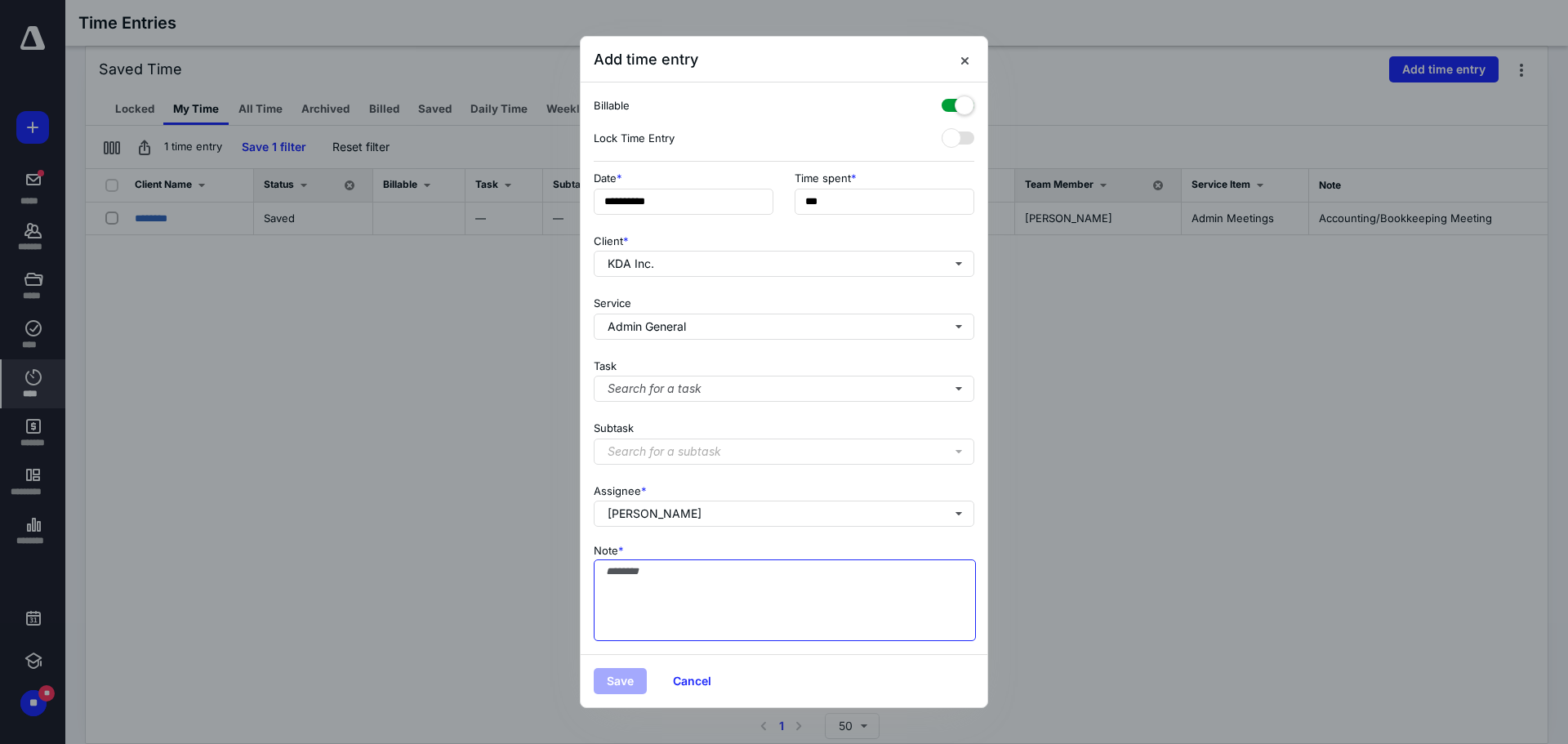 paste on "**********" 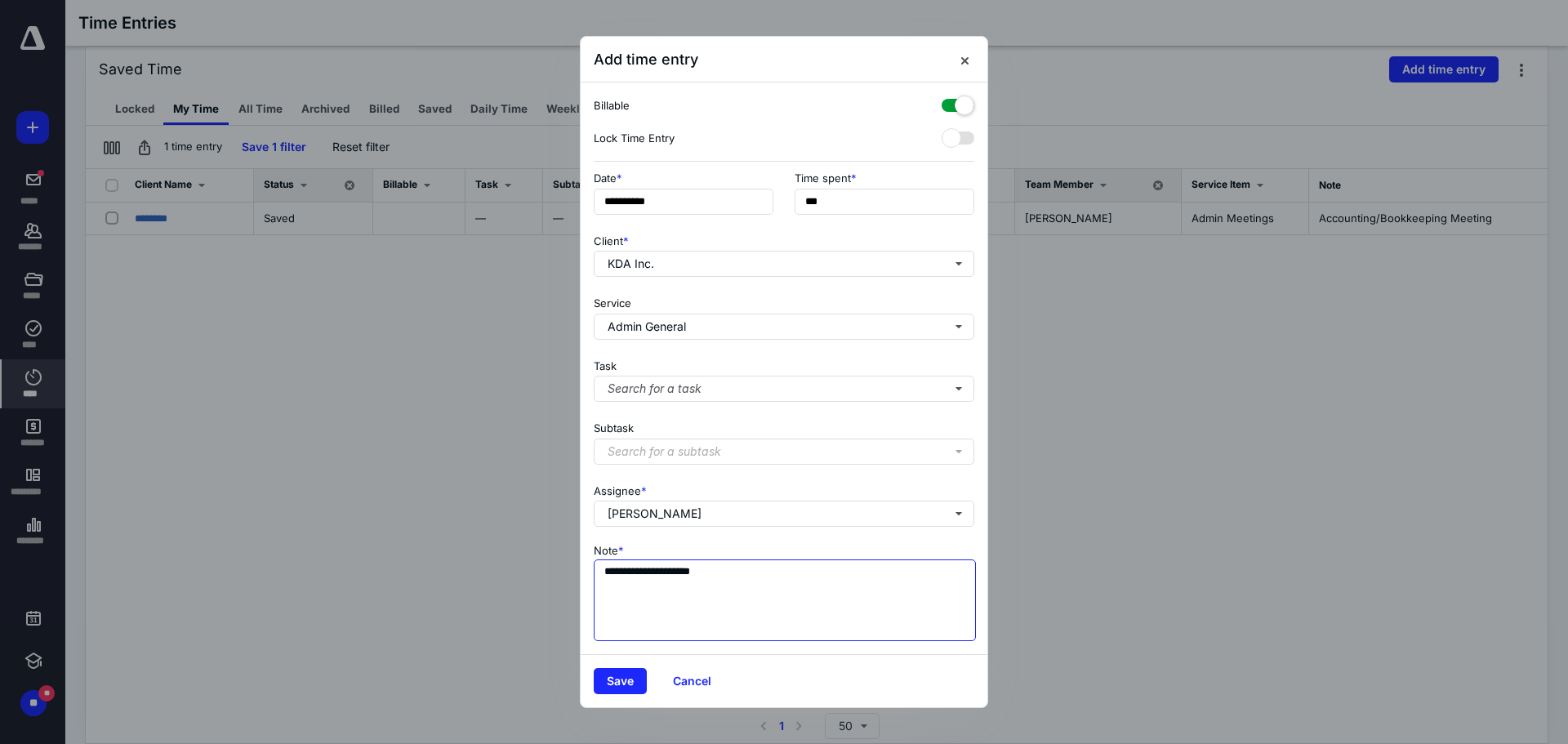 type on "**********" 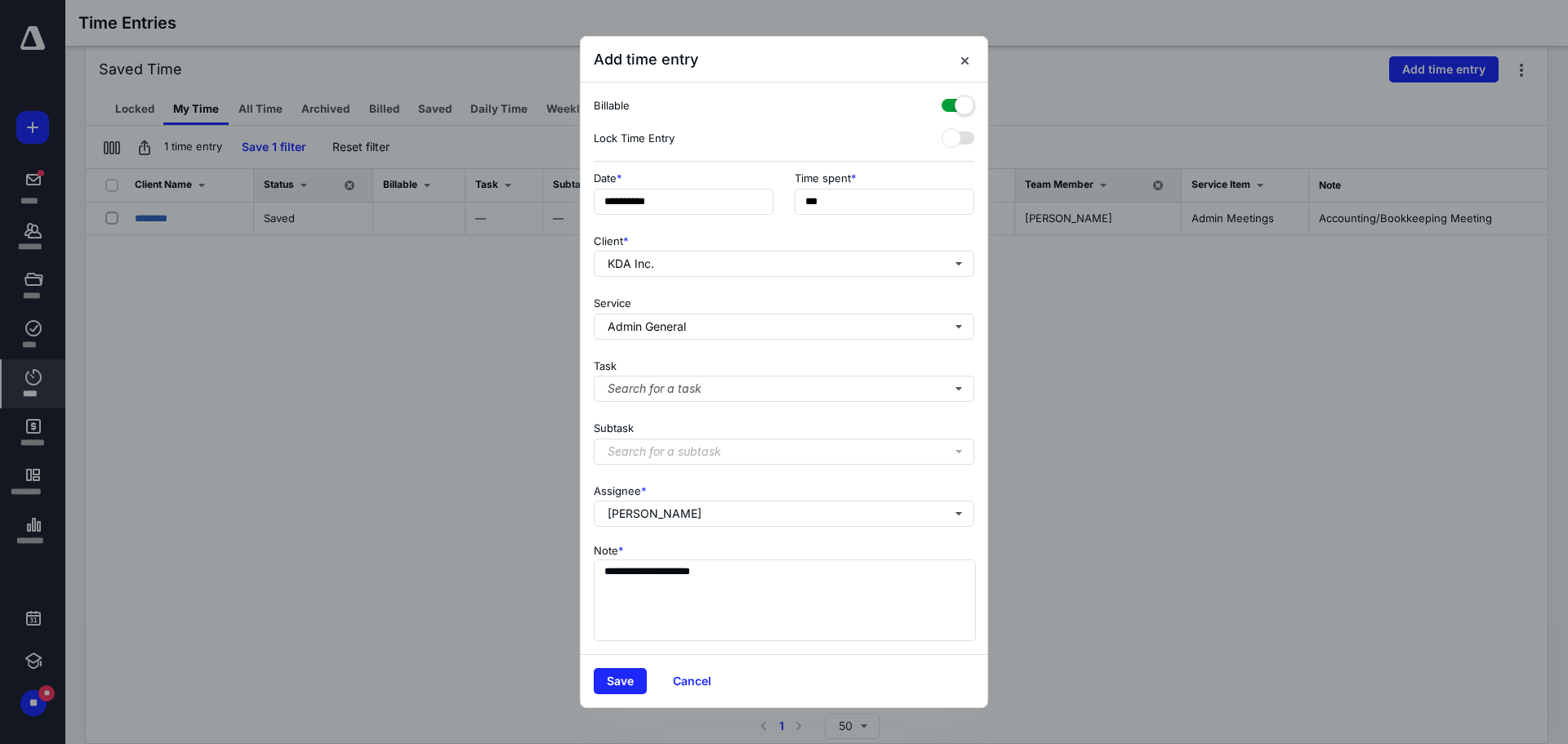 click at bounding box center (958, 102) 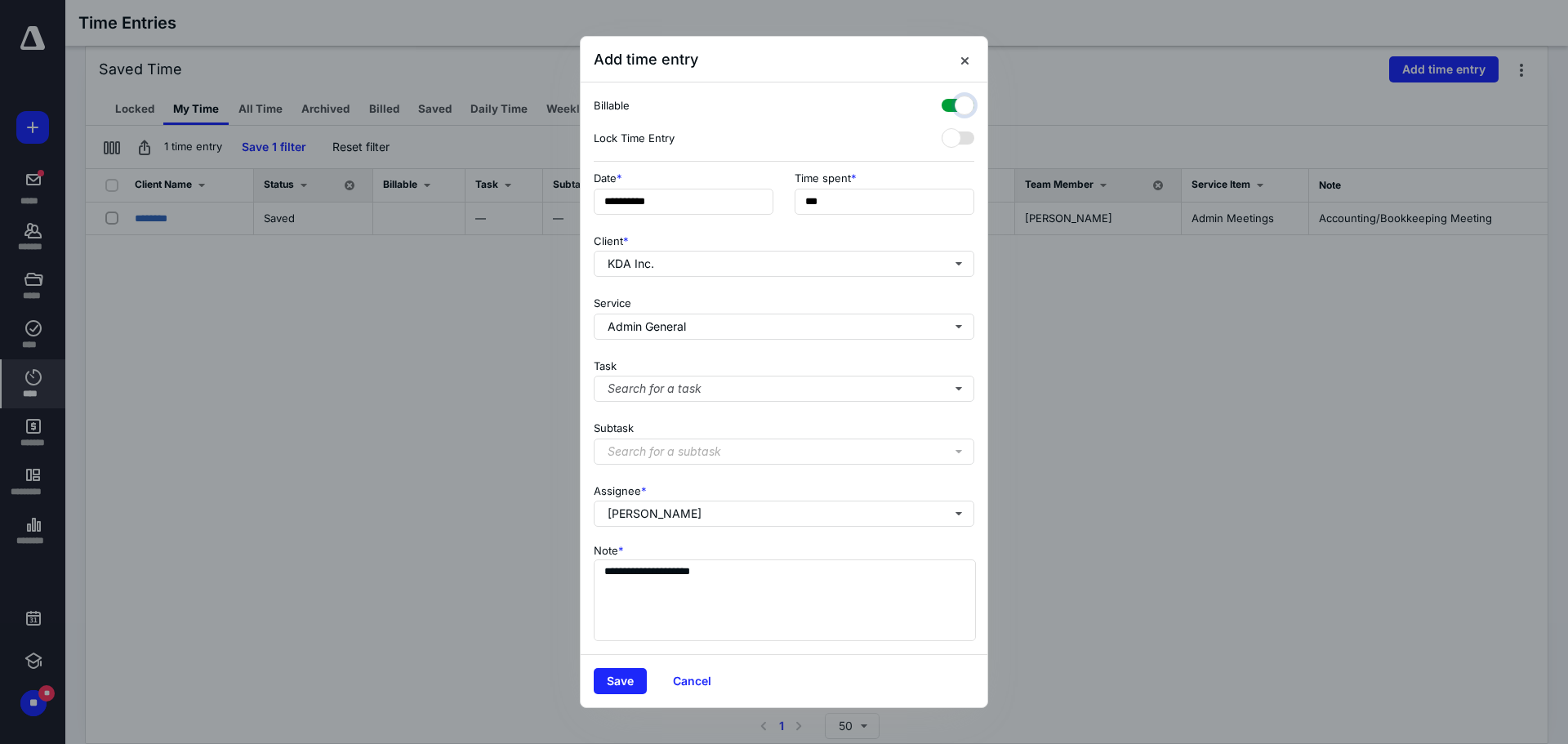 click at bounding box center (950, 103) 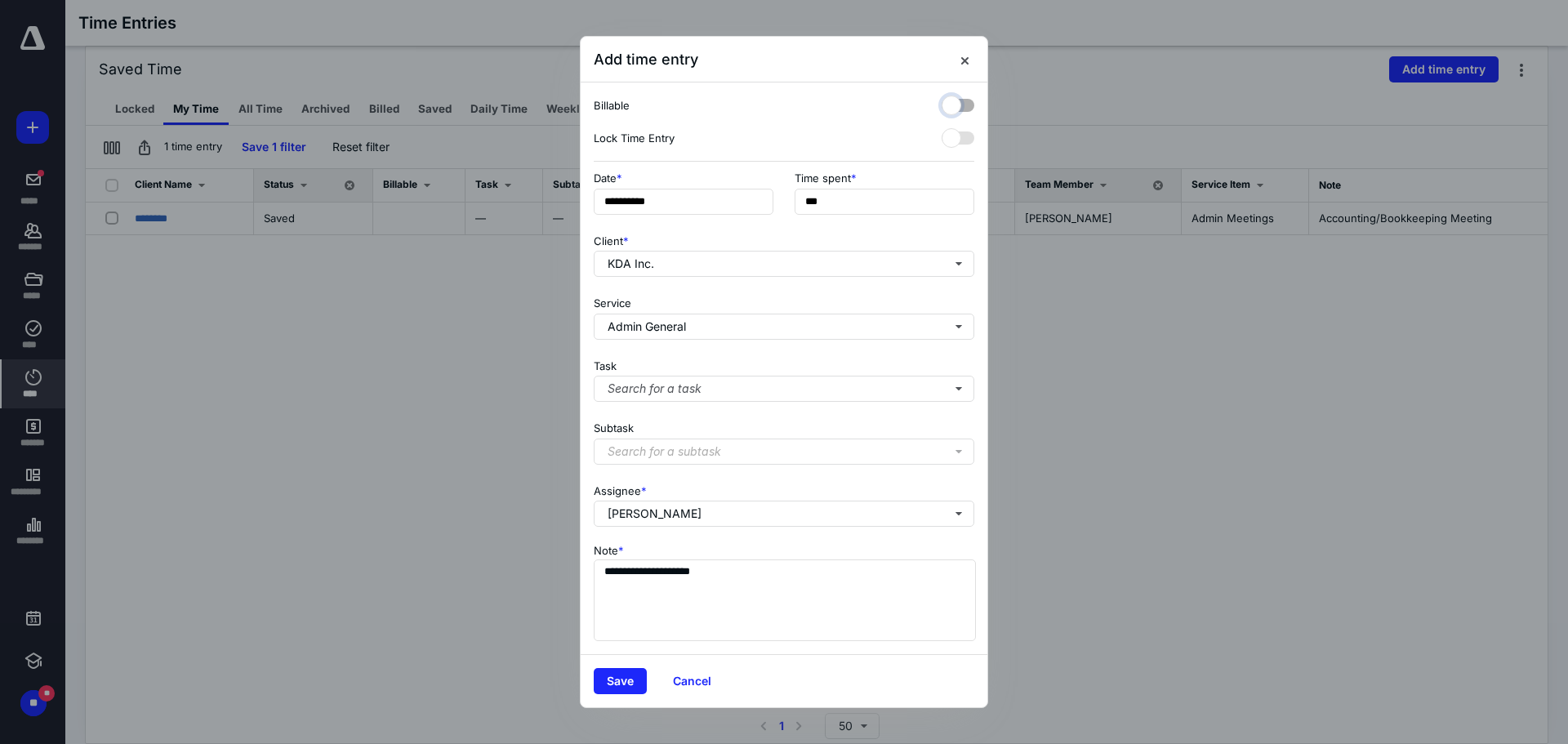 checkbox on "false" 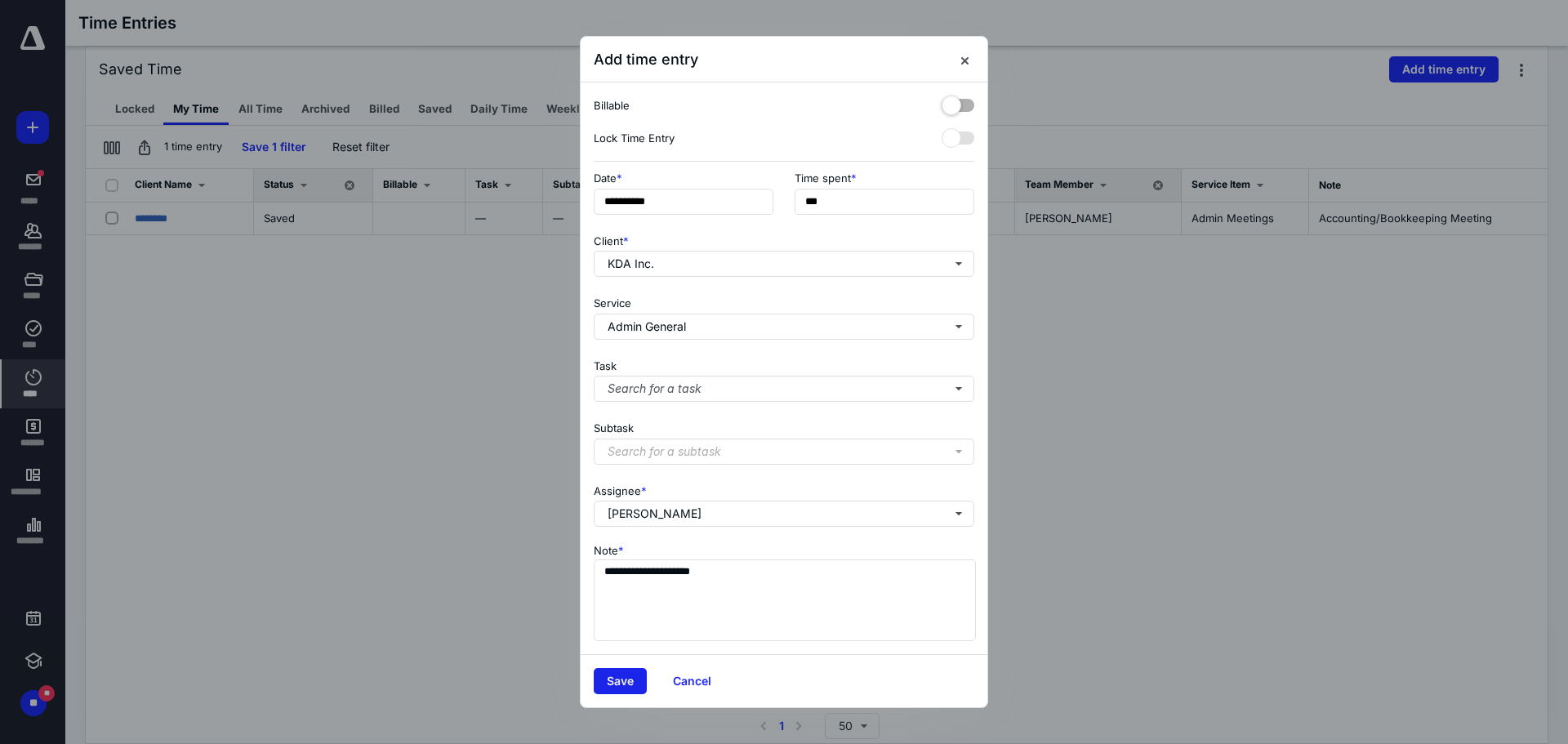 click on "Save" at bounding box center [620, 681] 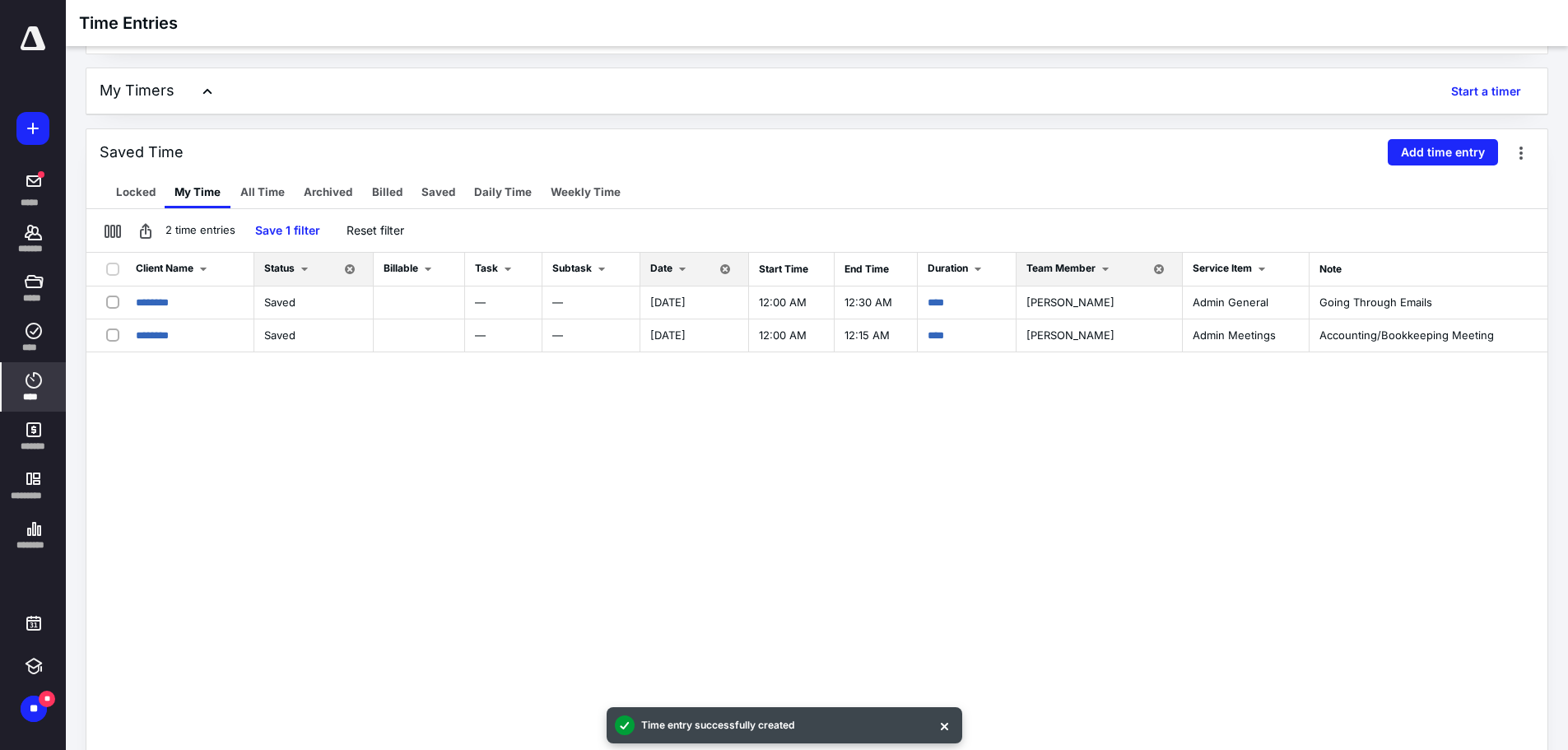 scroll, scrollTop: 25, scrollLeft: 0, axis: vertical 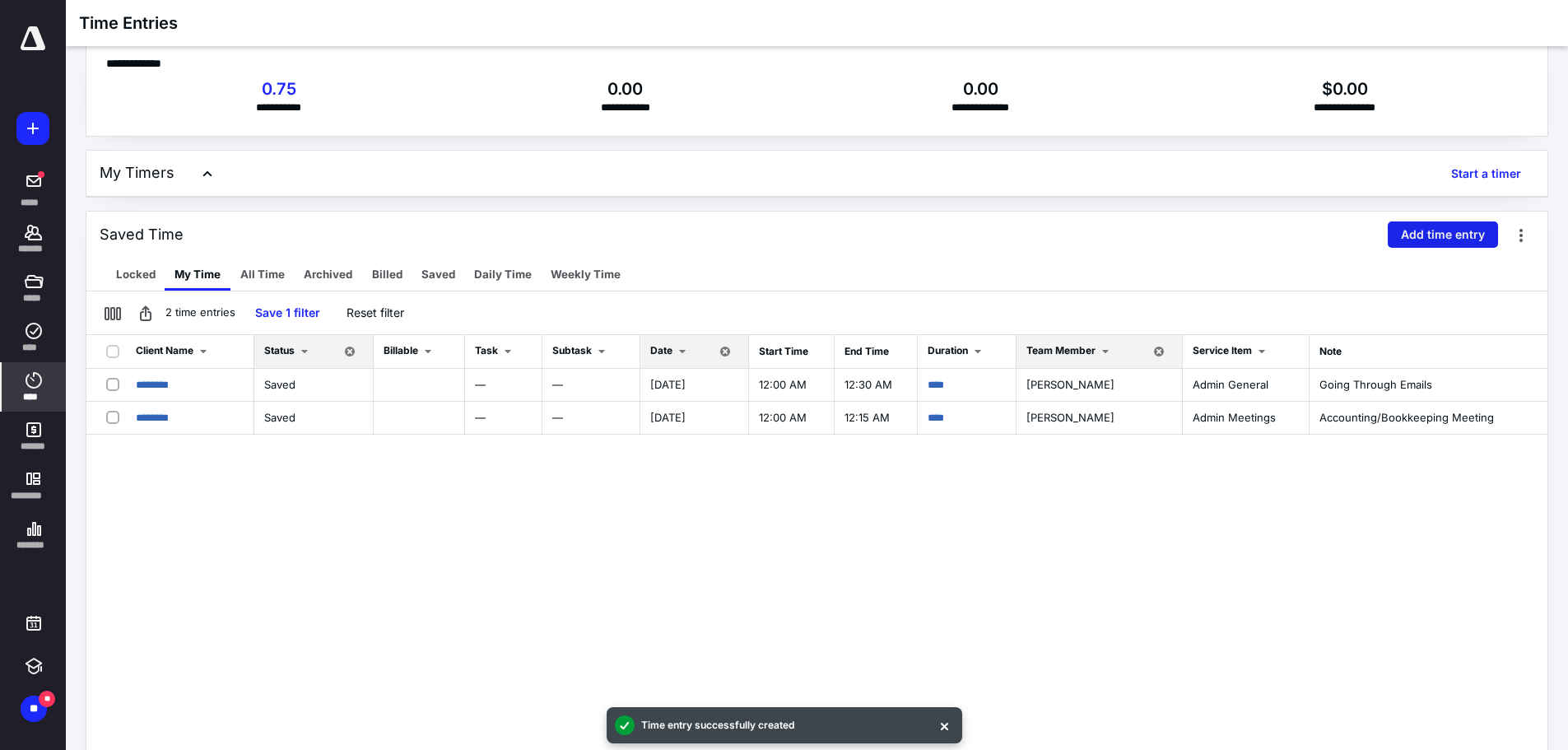 click on "Add time entry" at bounding box center (1443, 235) 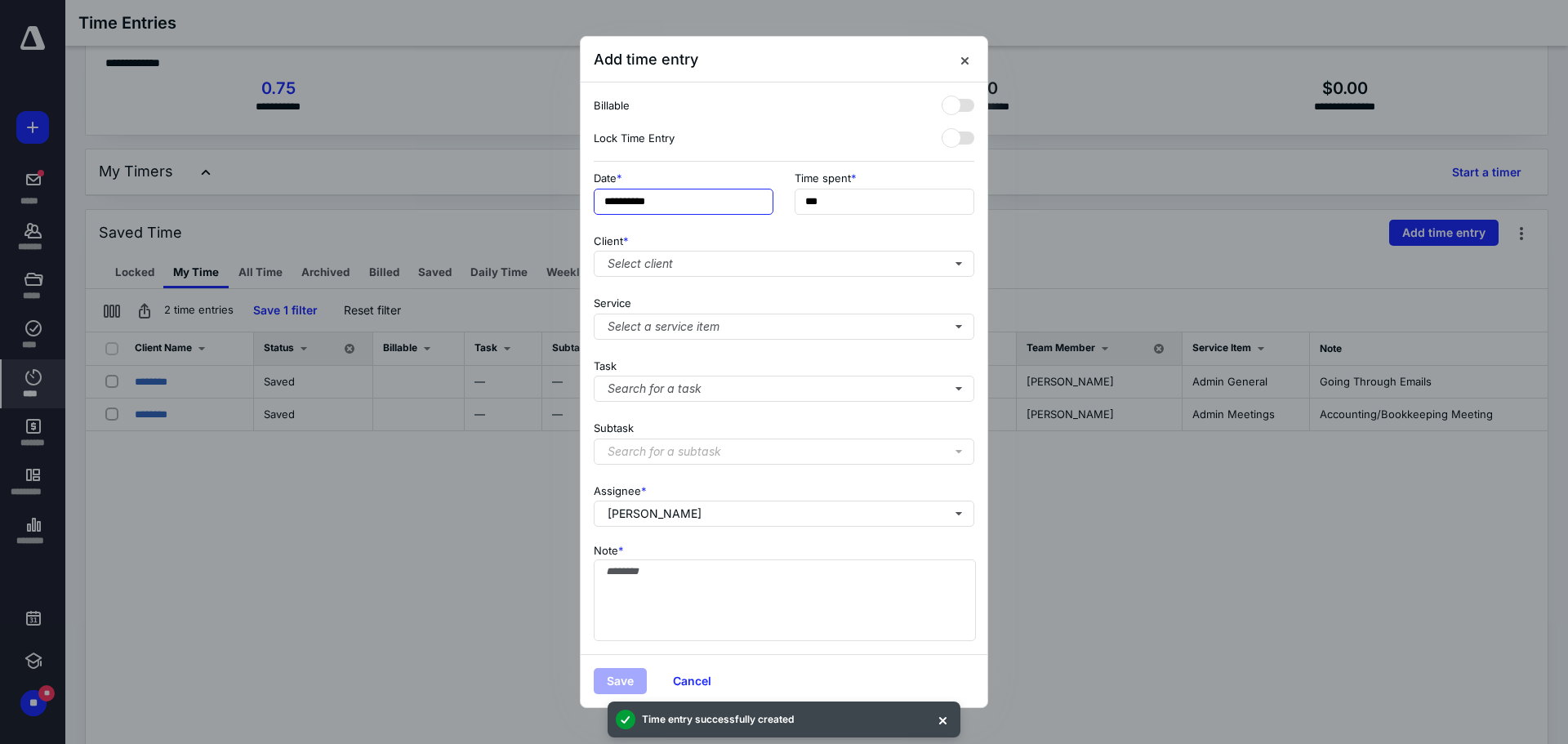 click on "**********" at bounding box center [684, 202] 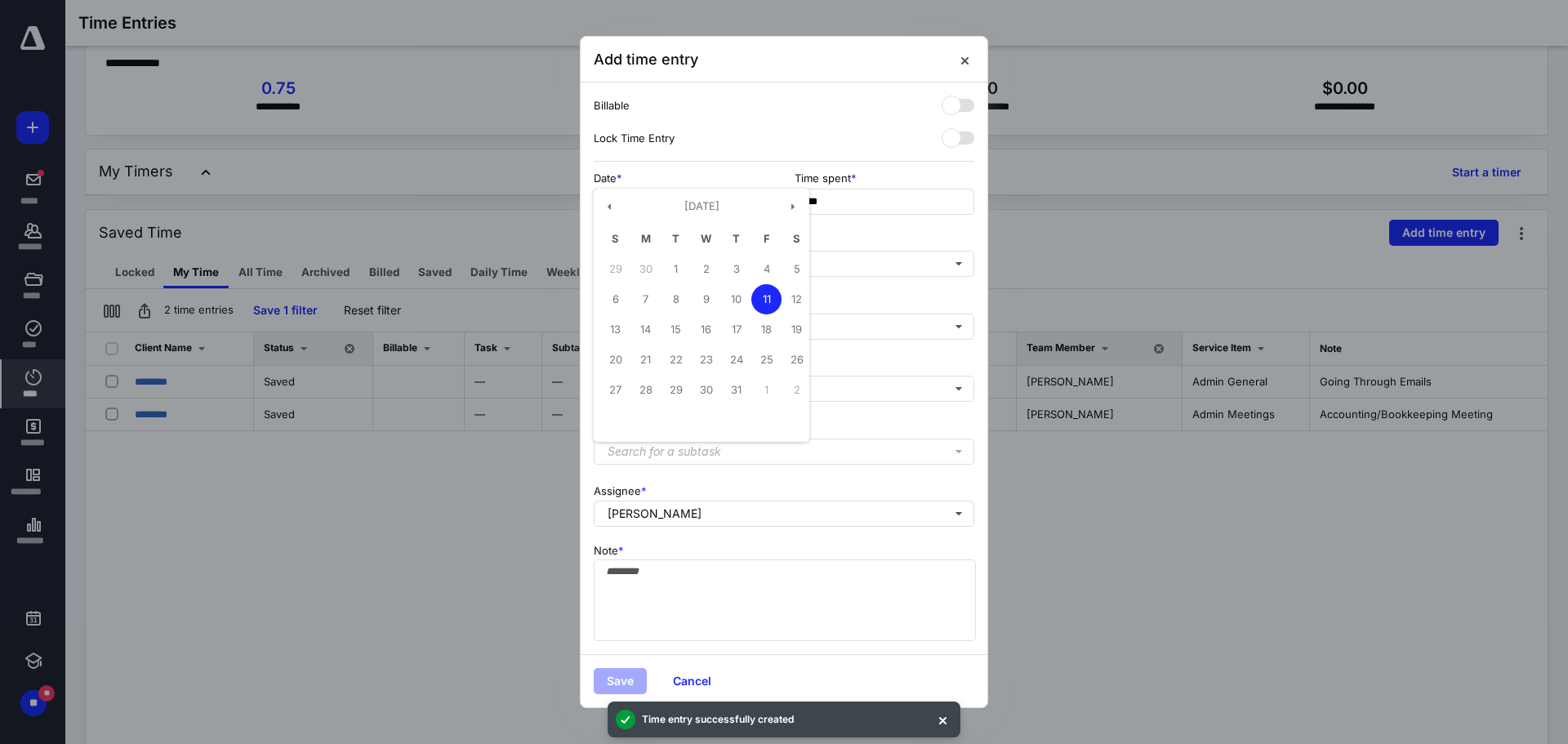click on "10" at bounding box center [736, 299] 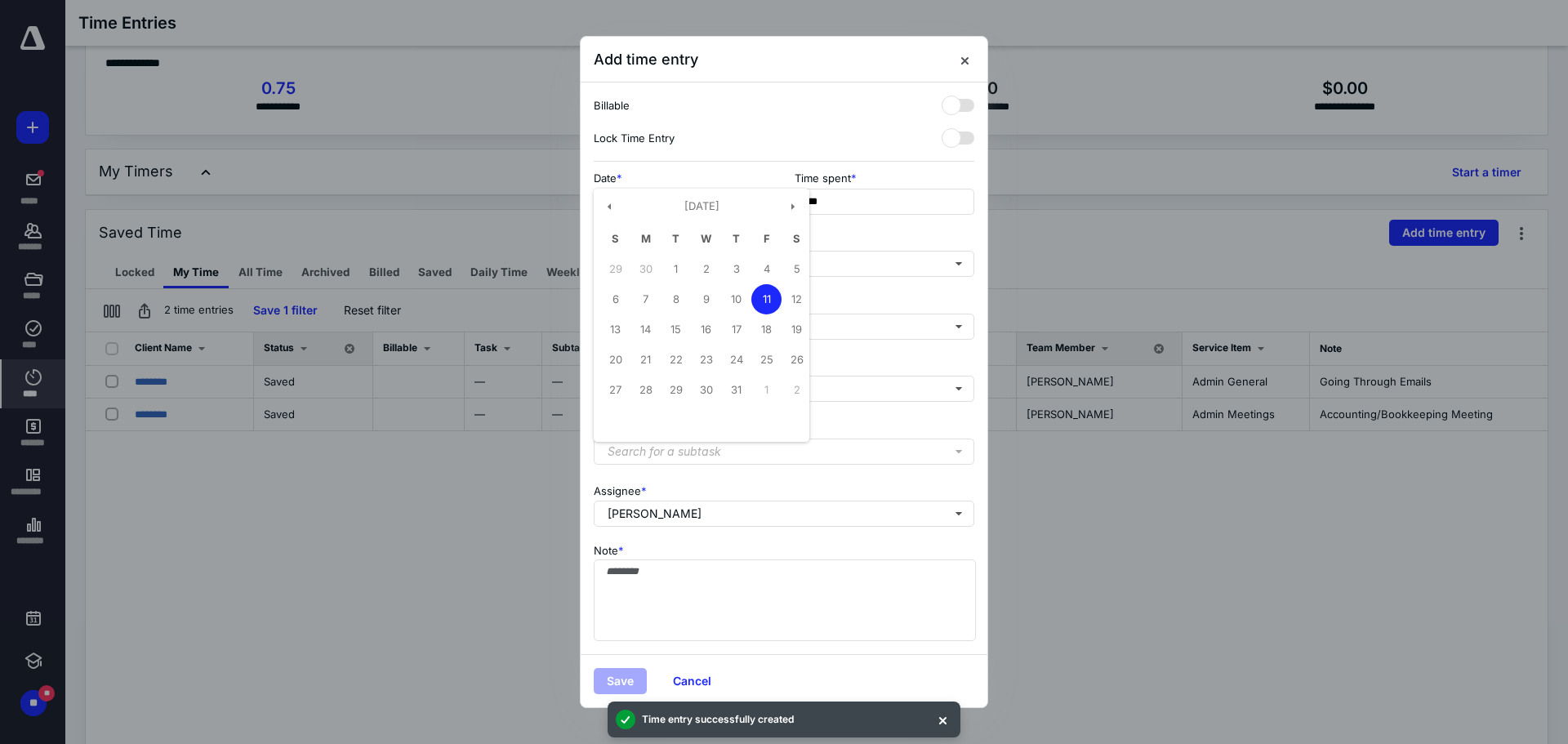 type on "**********" 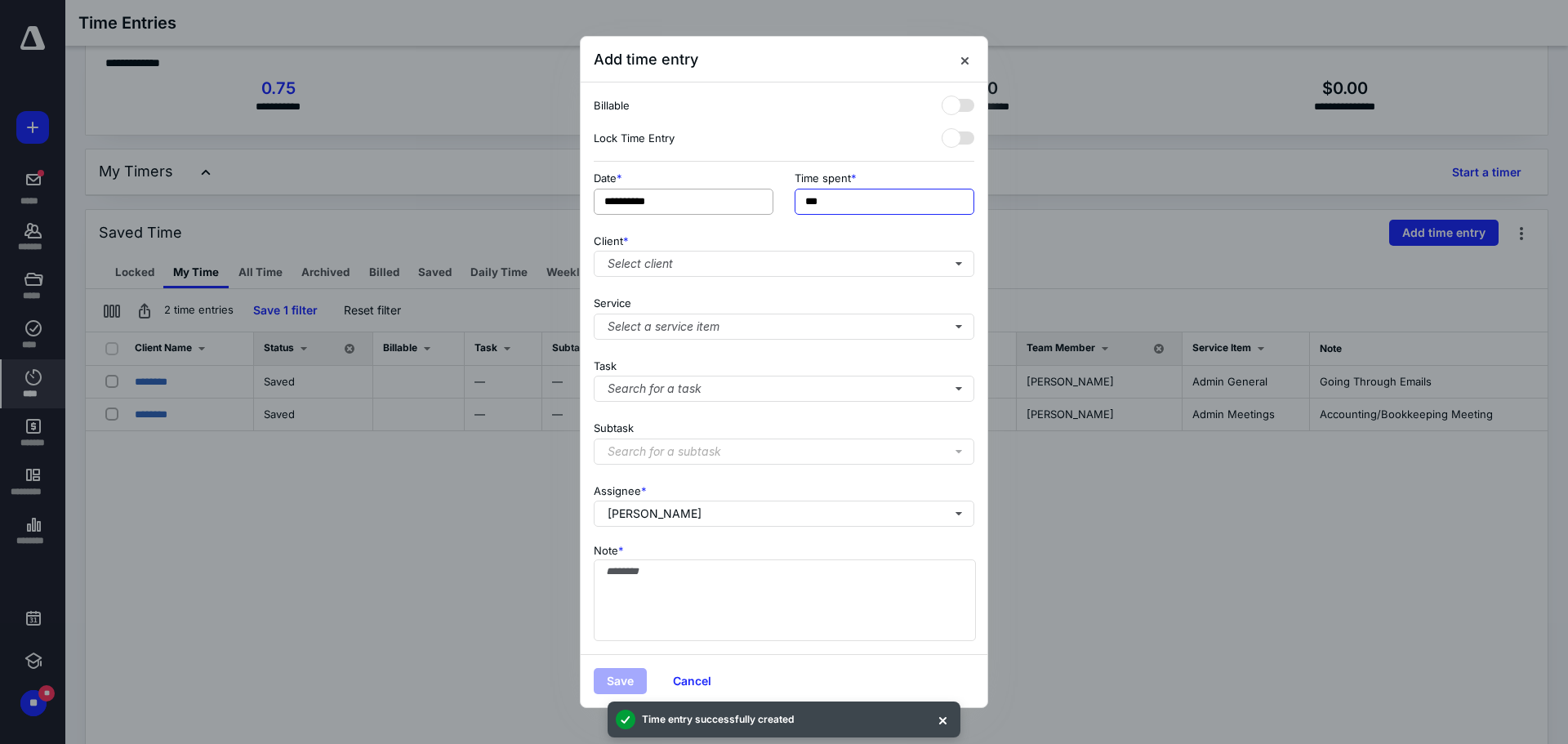 drag, startPoint x: 851, startPoint y: 203, endPoint x: 662, endPoint y: 208, distance: 189.06613 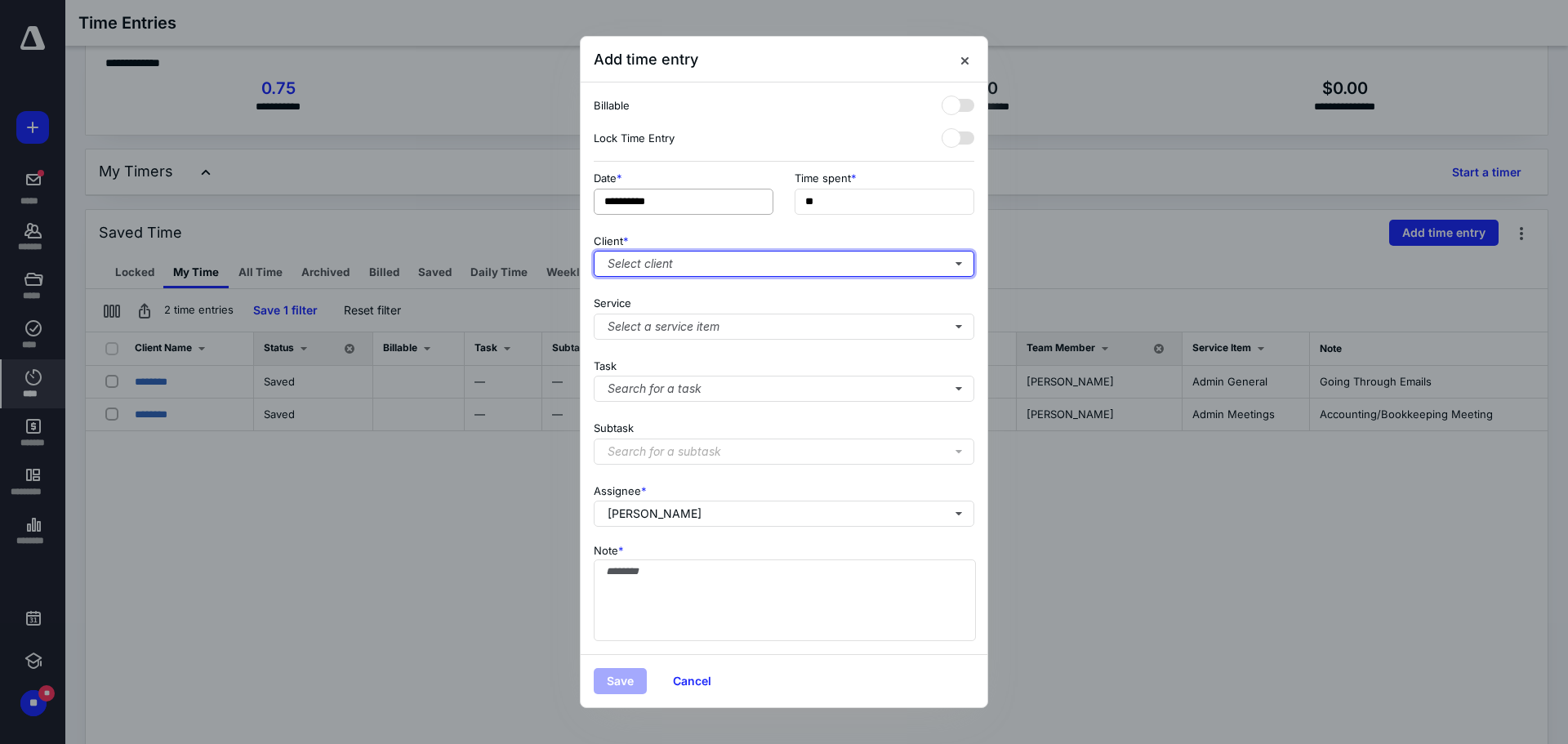 type on "***" 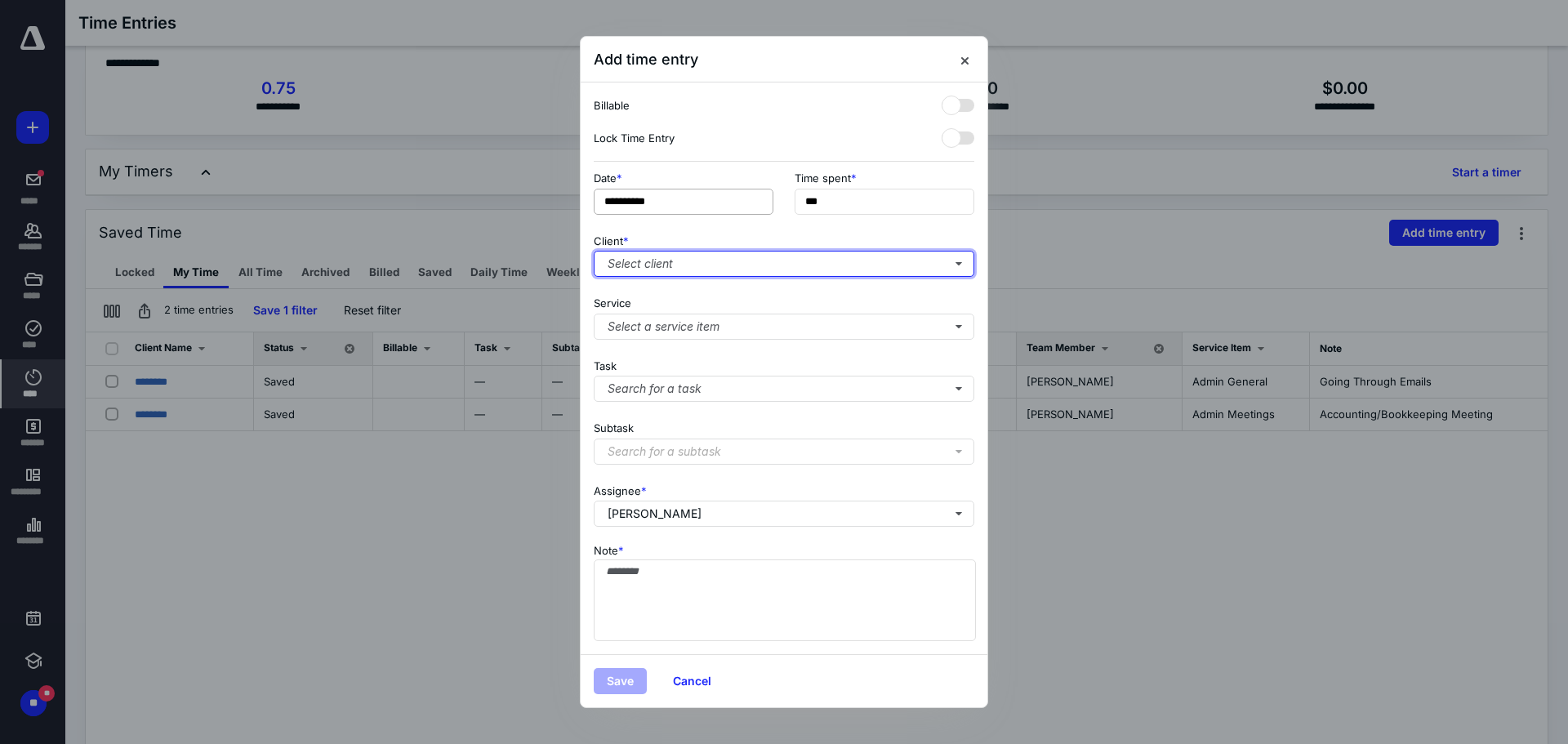 type 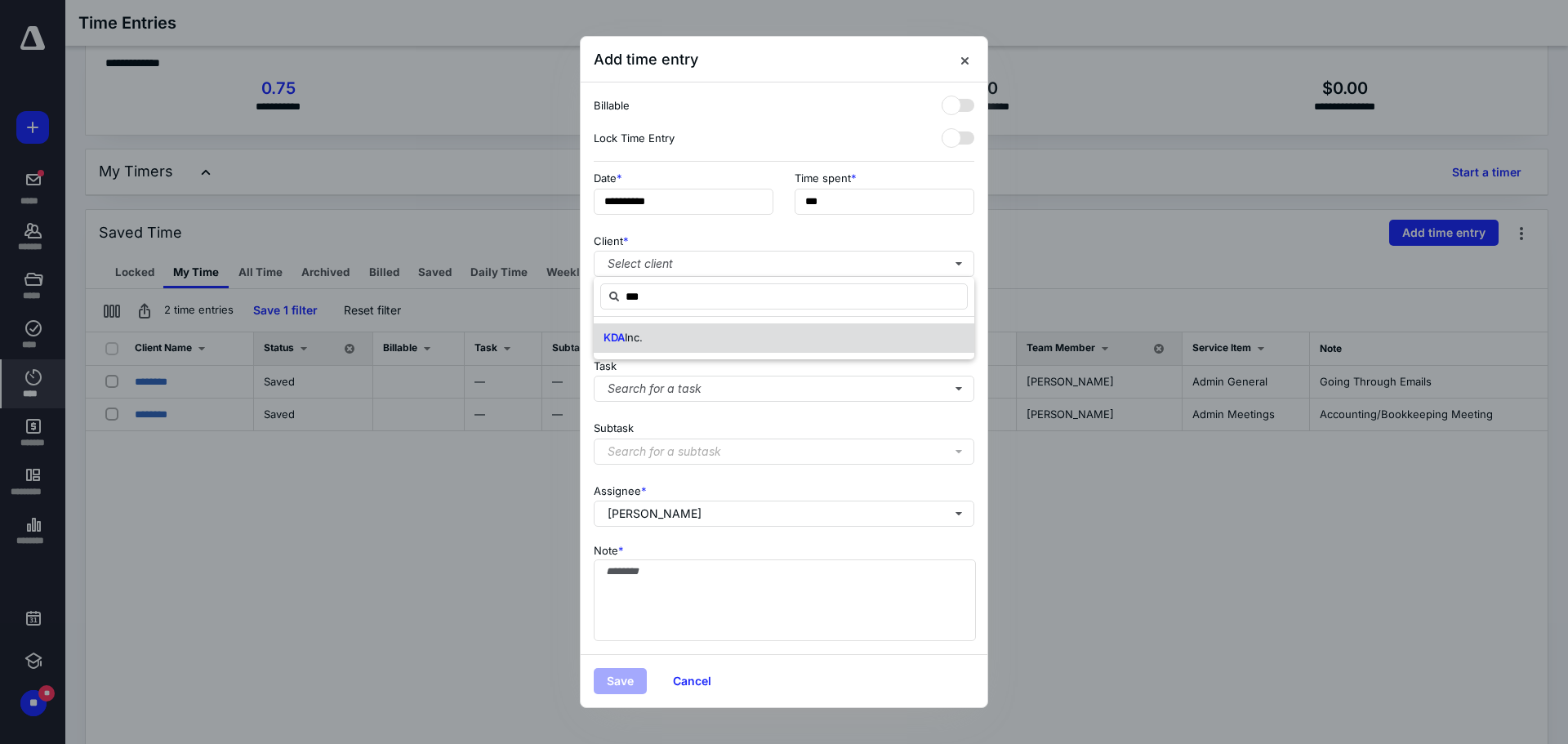 click on "Inc." at bounding box center (634, 337) 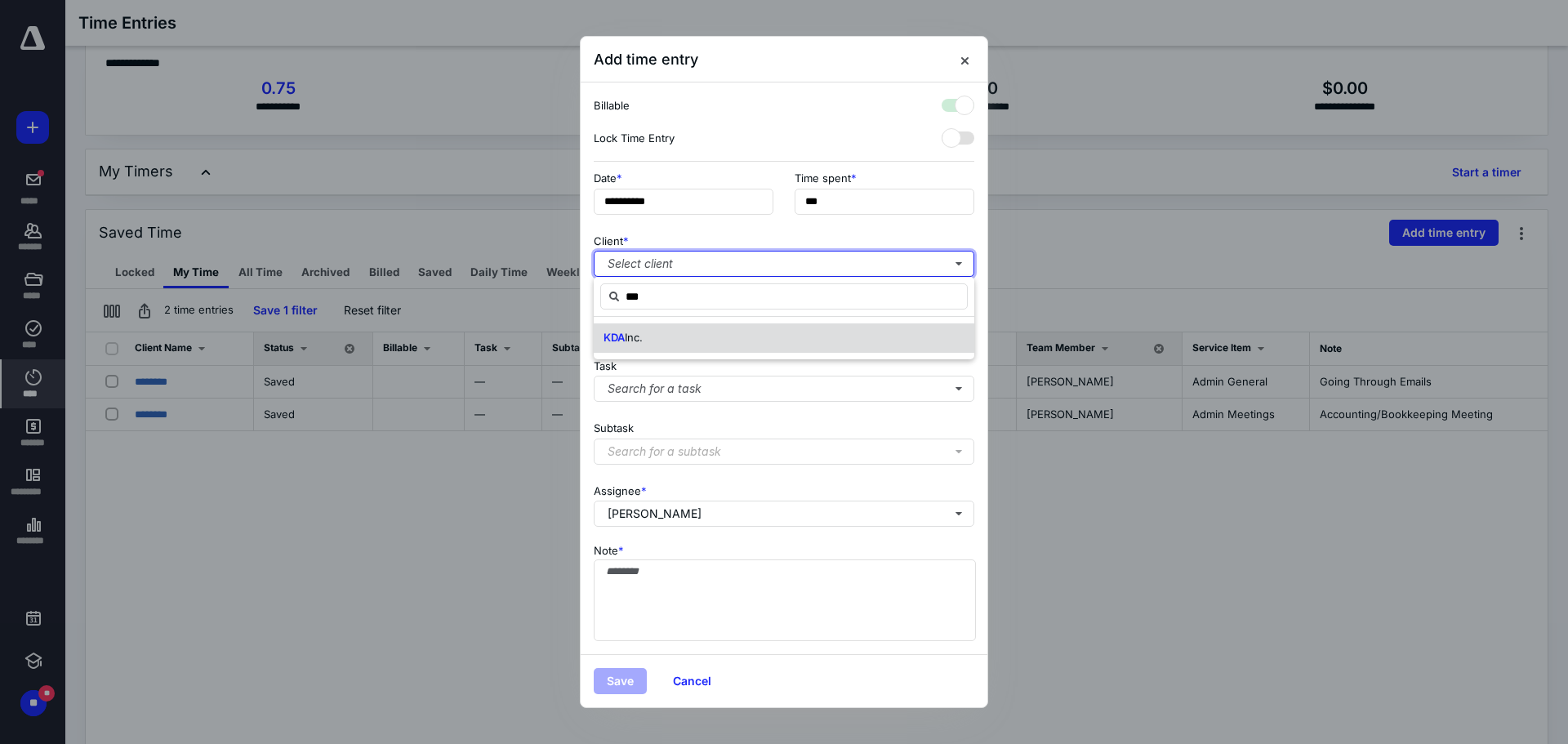 checkbox on "true" 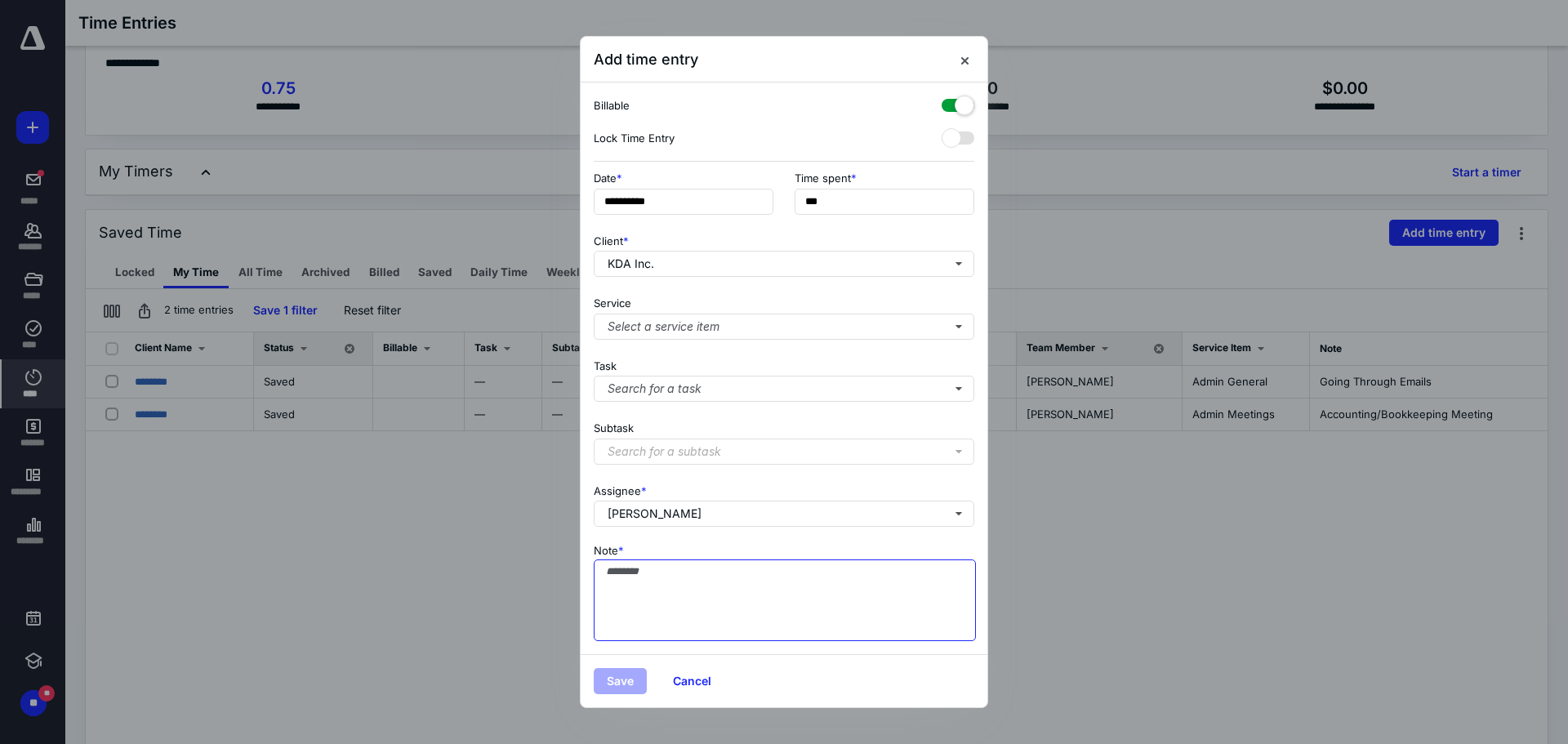 click on "Note *" at bounding box center [785, 600] 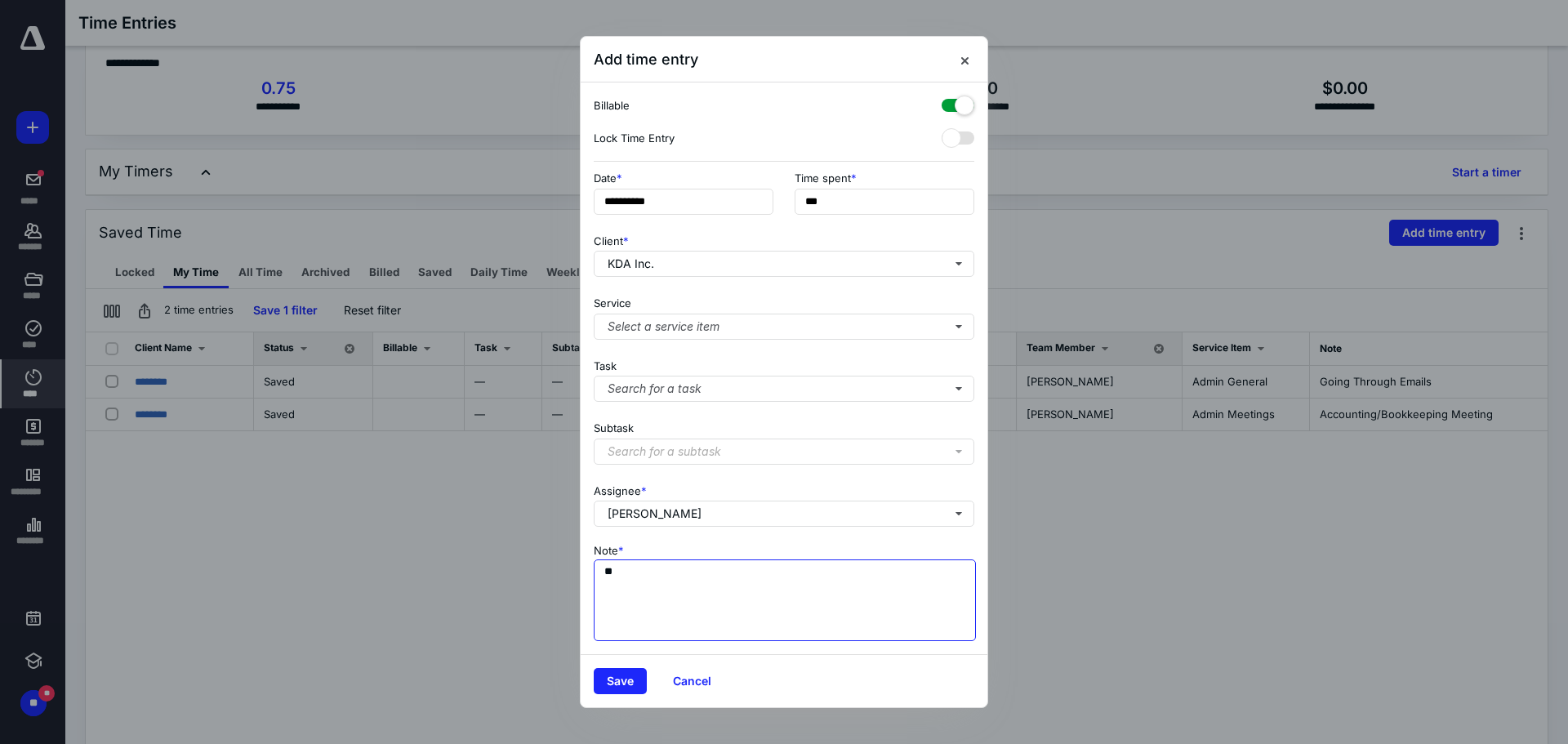 type on "*" 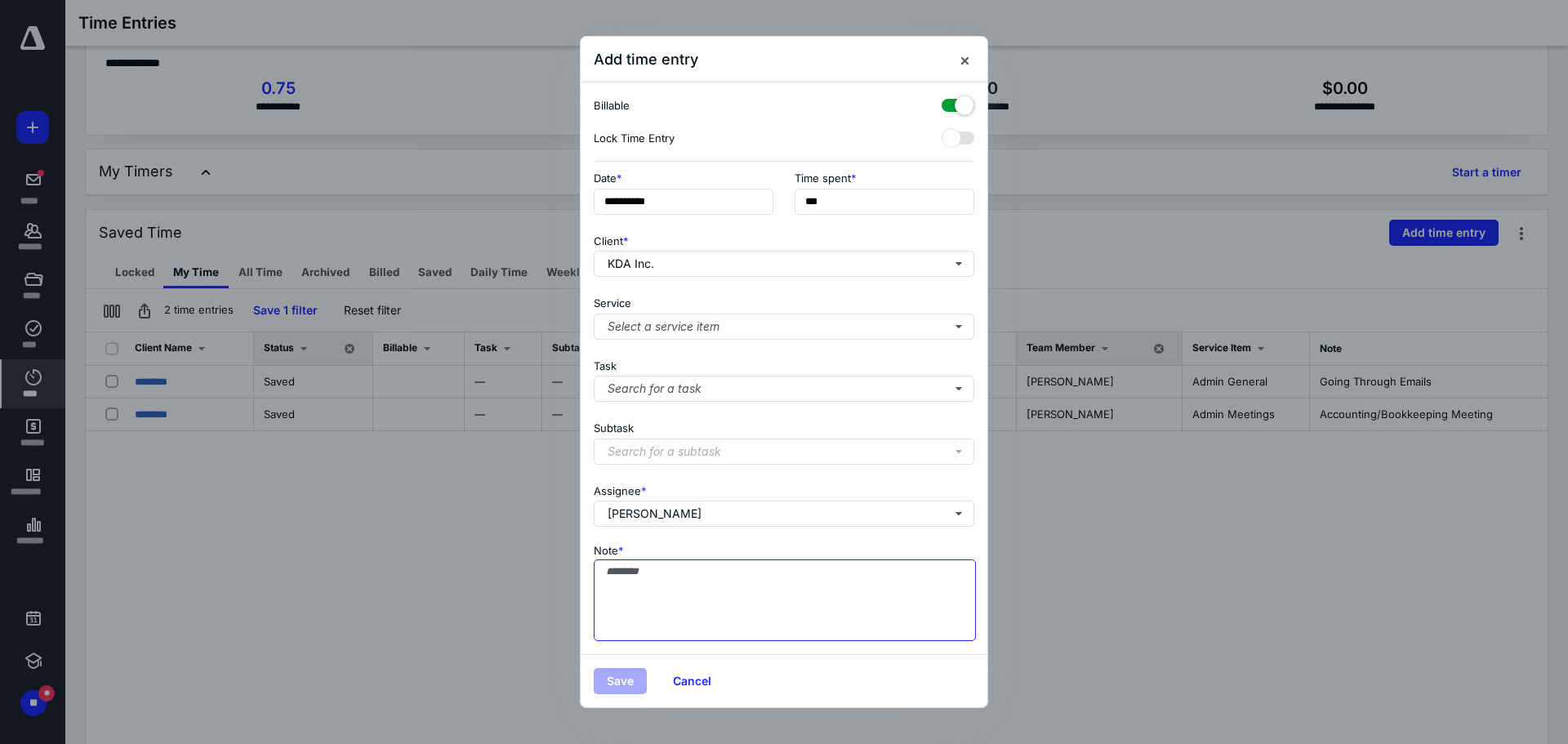 paste on "**********" 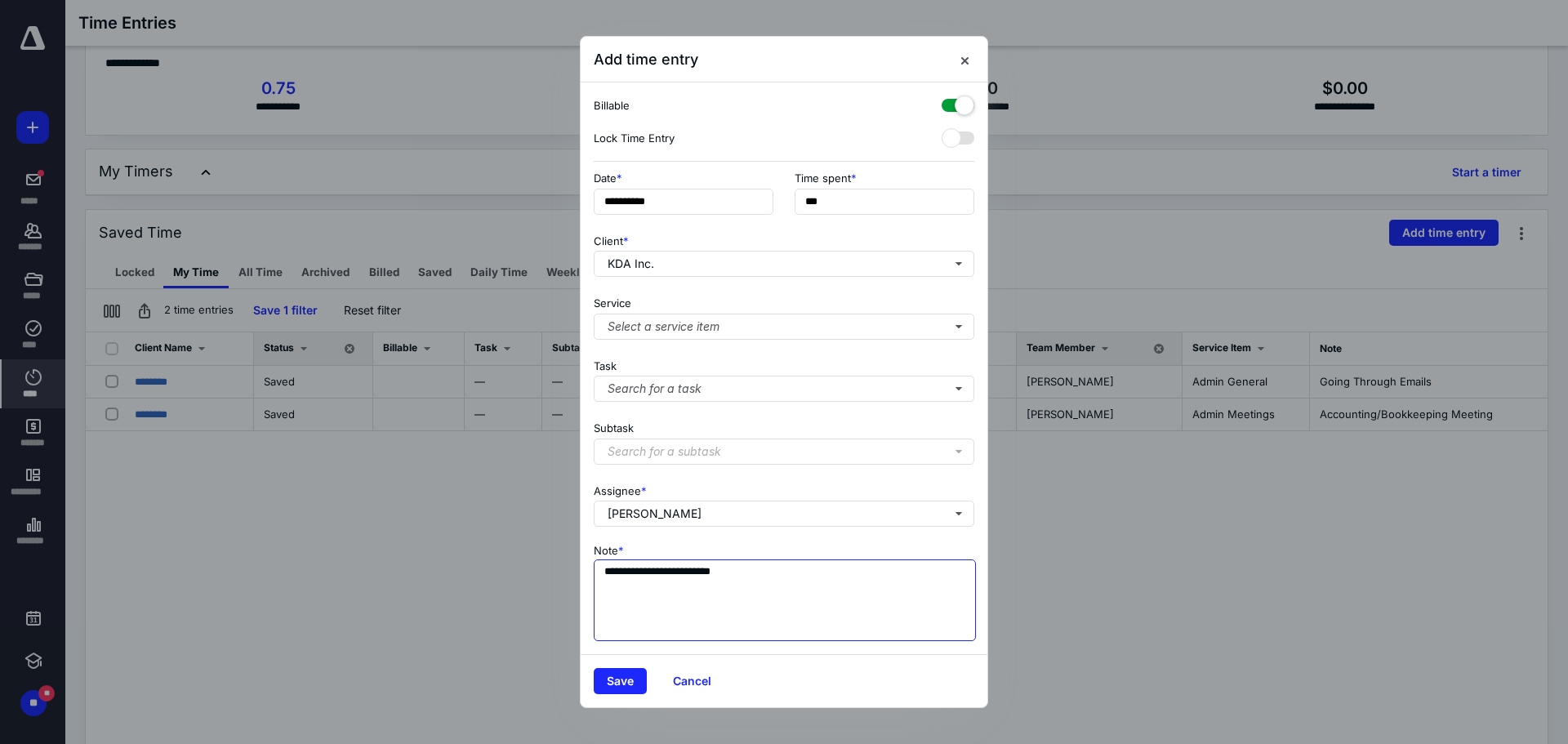 type on "**********" 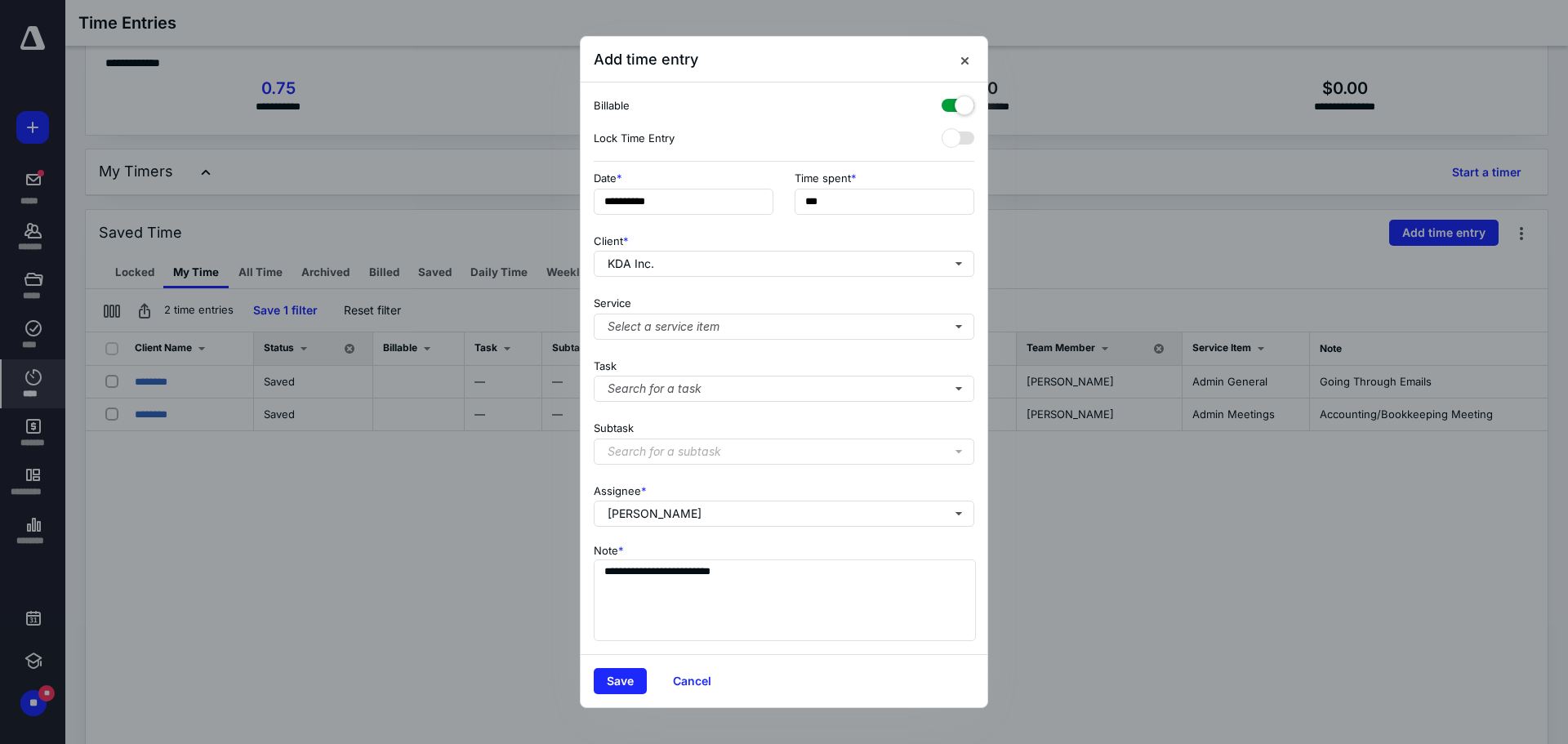 click at bounding box center (958, 102) 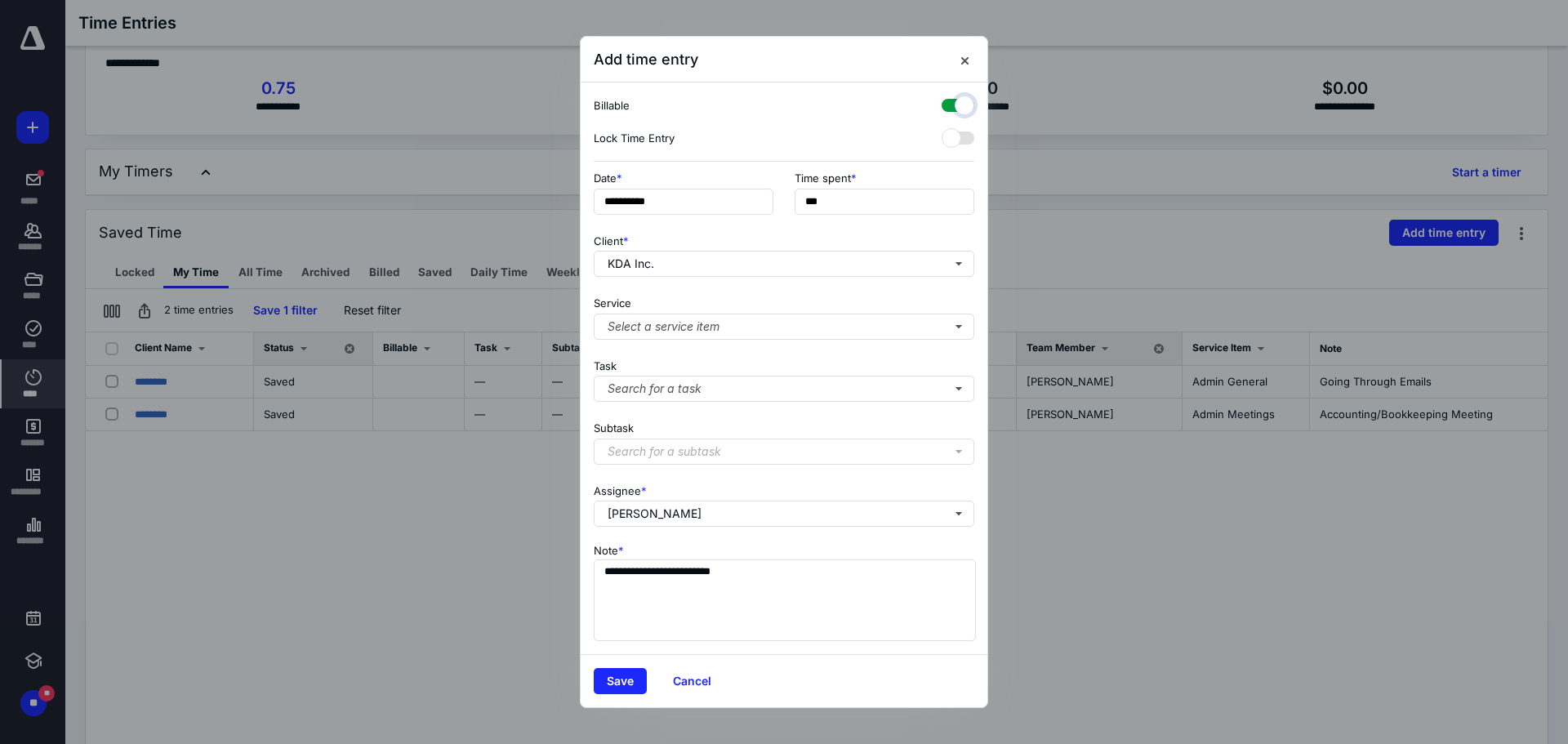 click at bounding box center [950, 103] 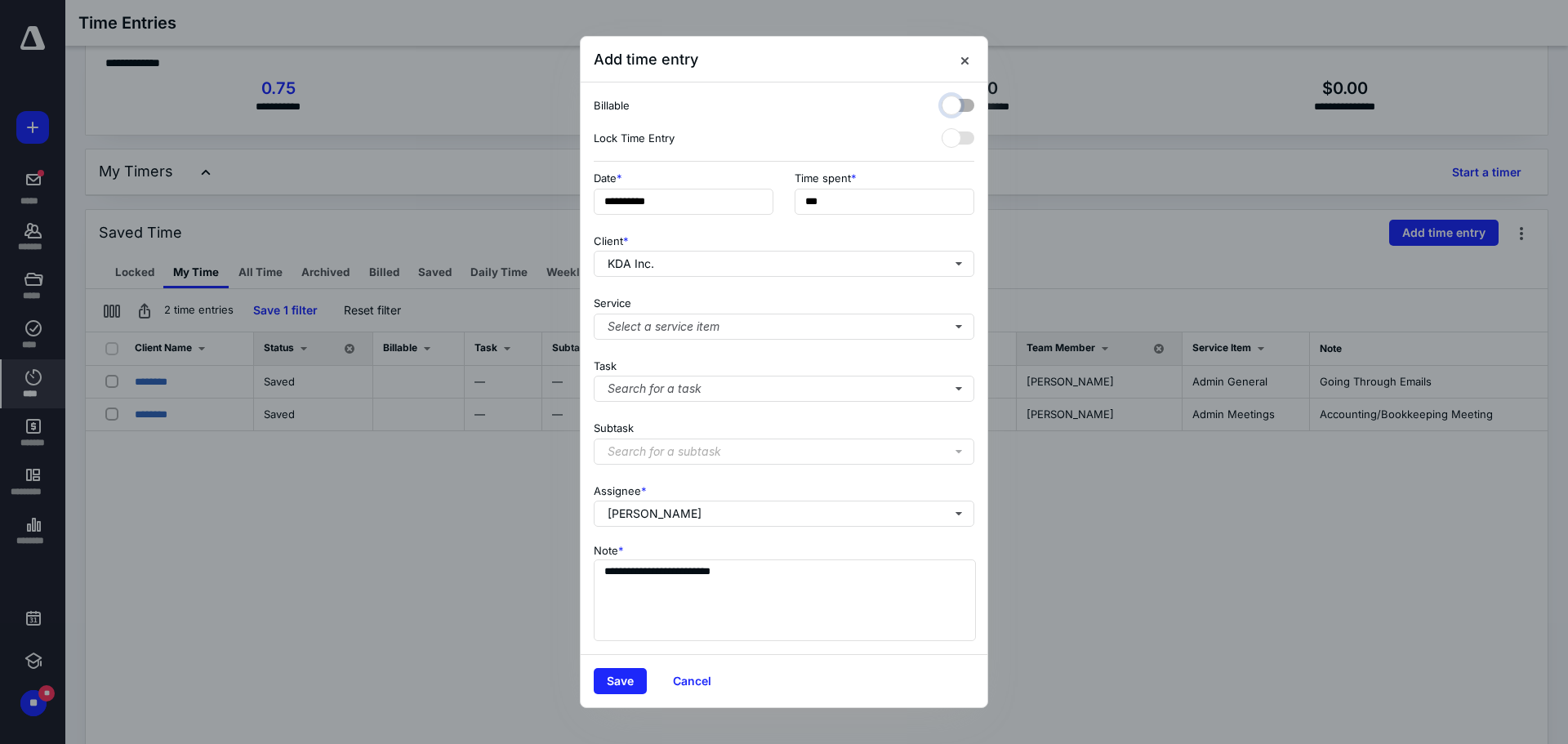 checkbox on "false" 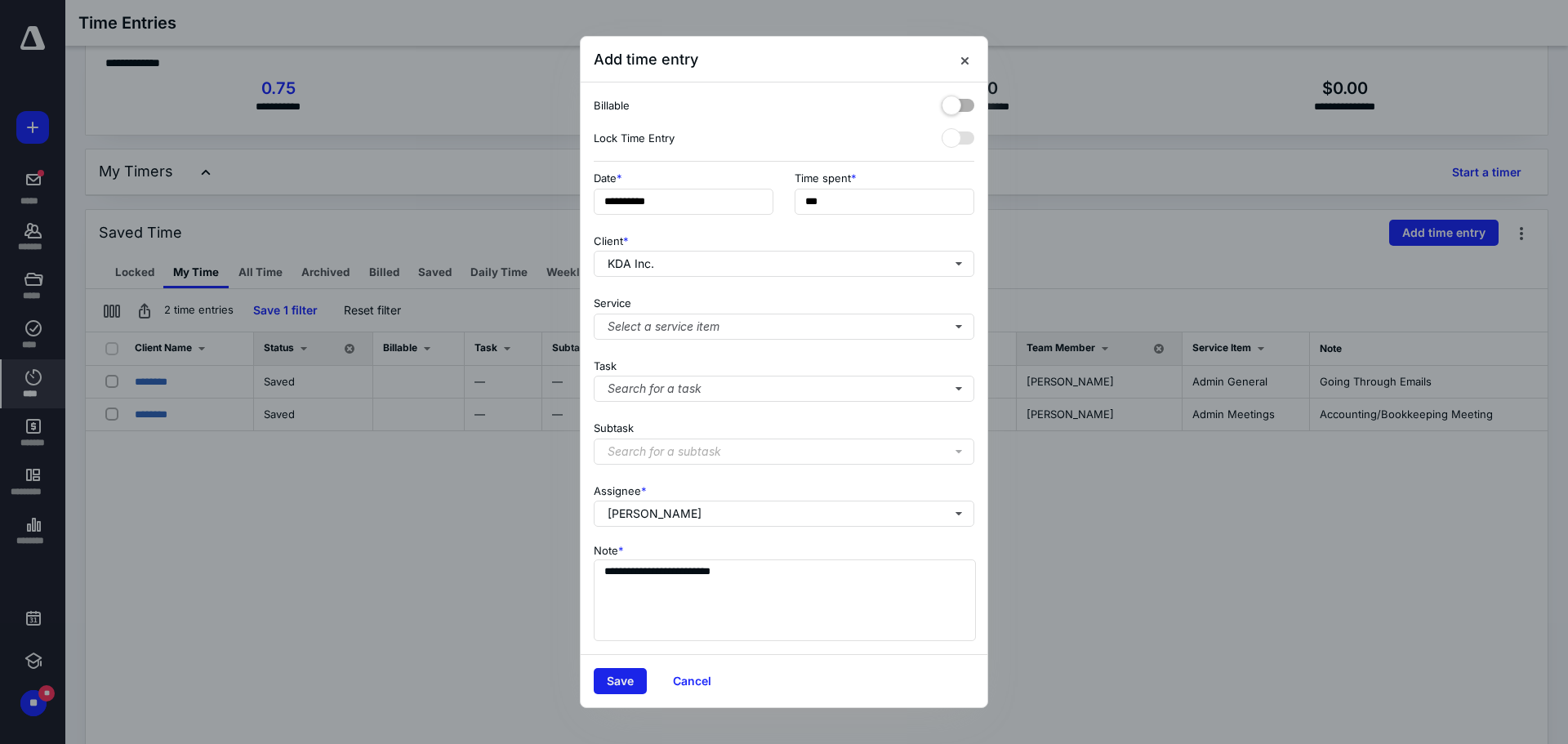 click on "Save" at bounding box center [620, 681] 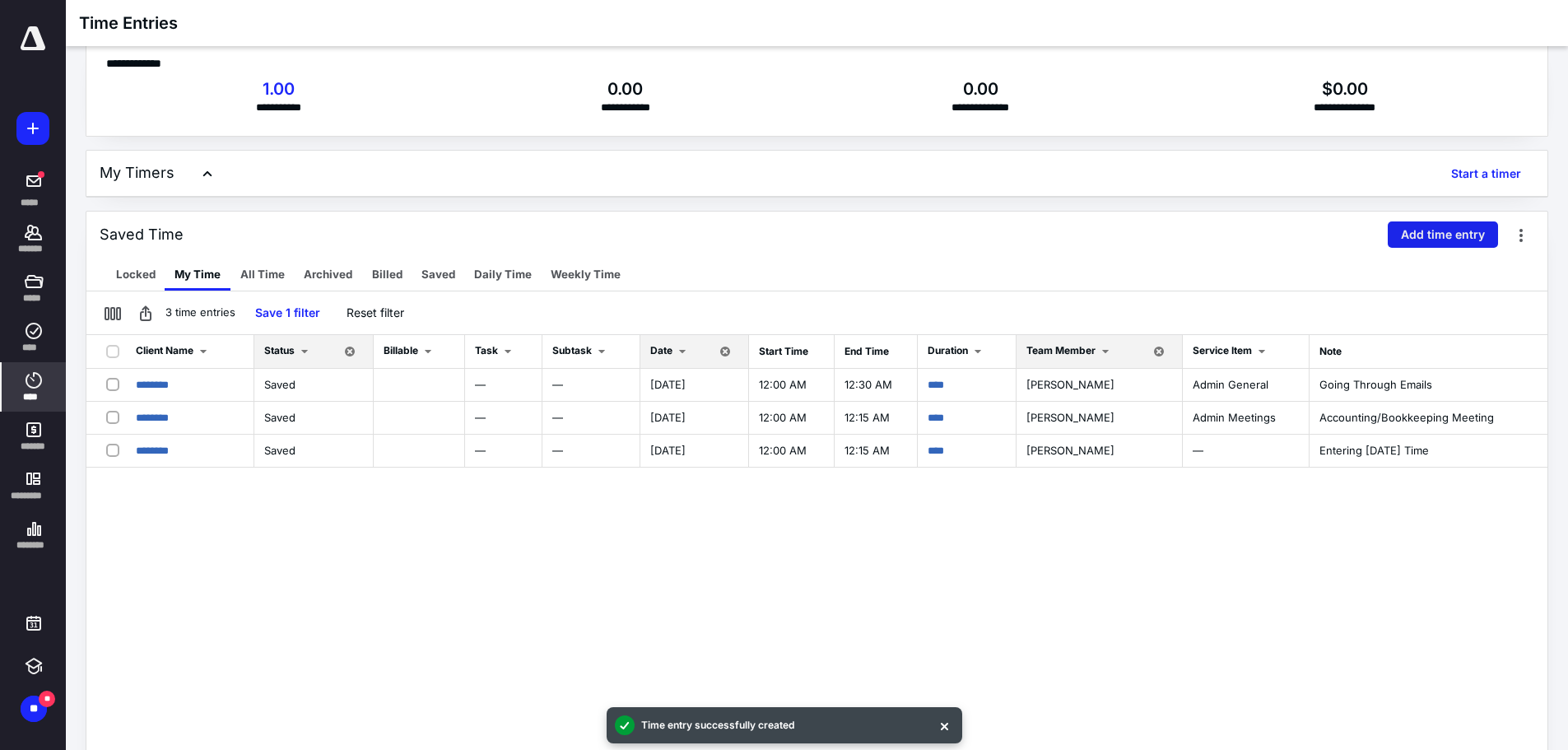 click on "Add time entry" at bounding box center (1443, 235) 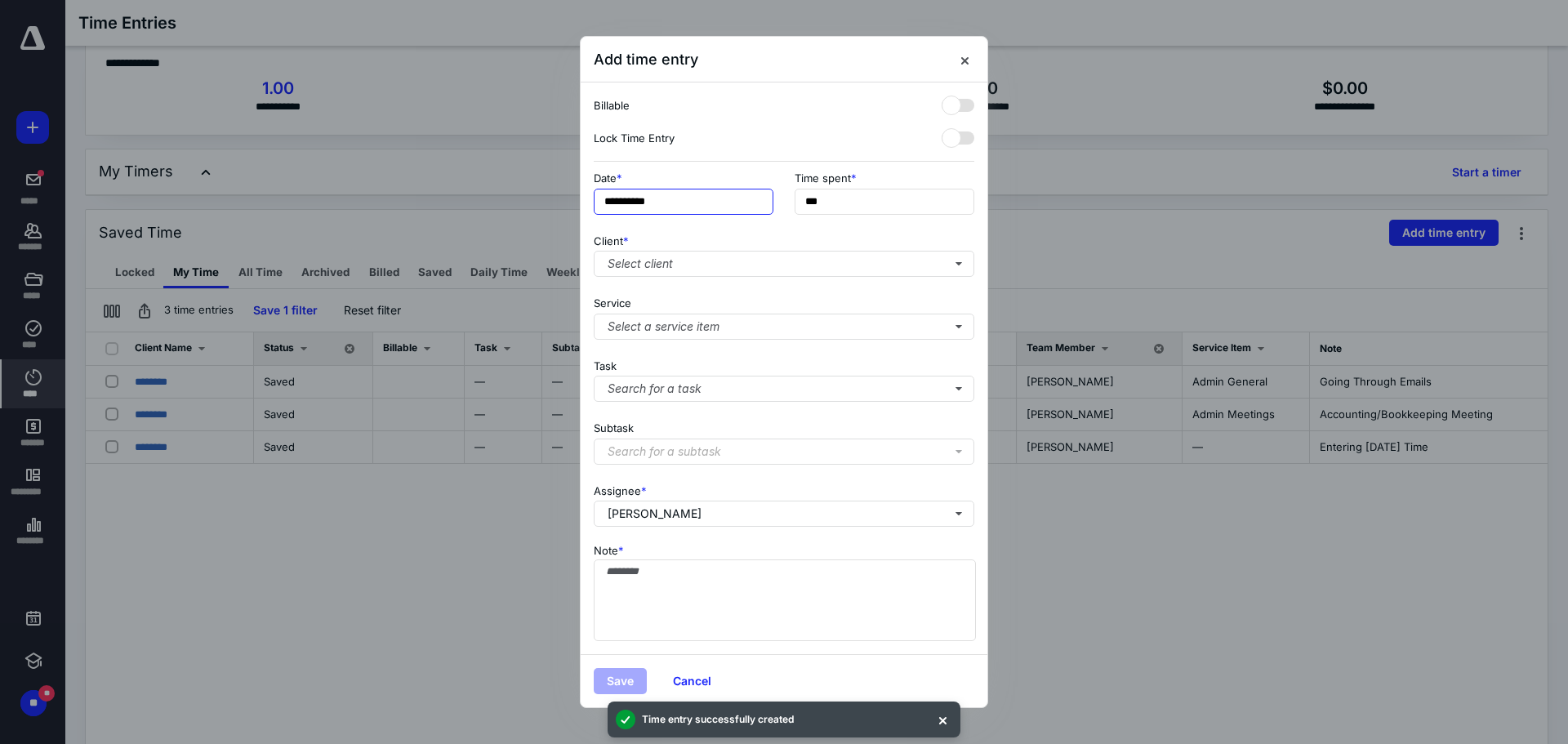 click on "**********" at bounding box center (684, 202) 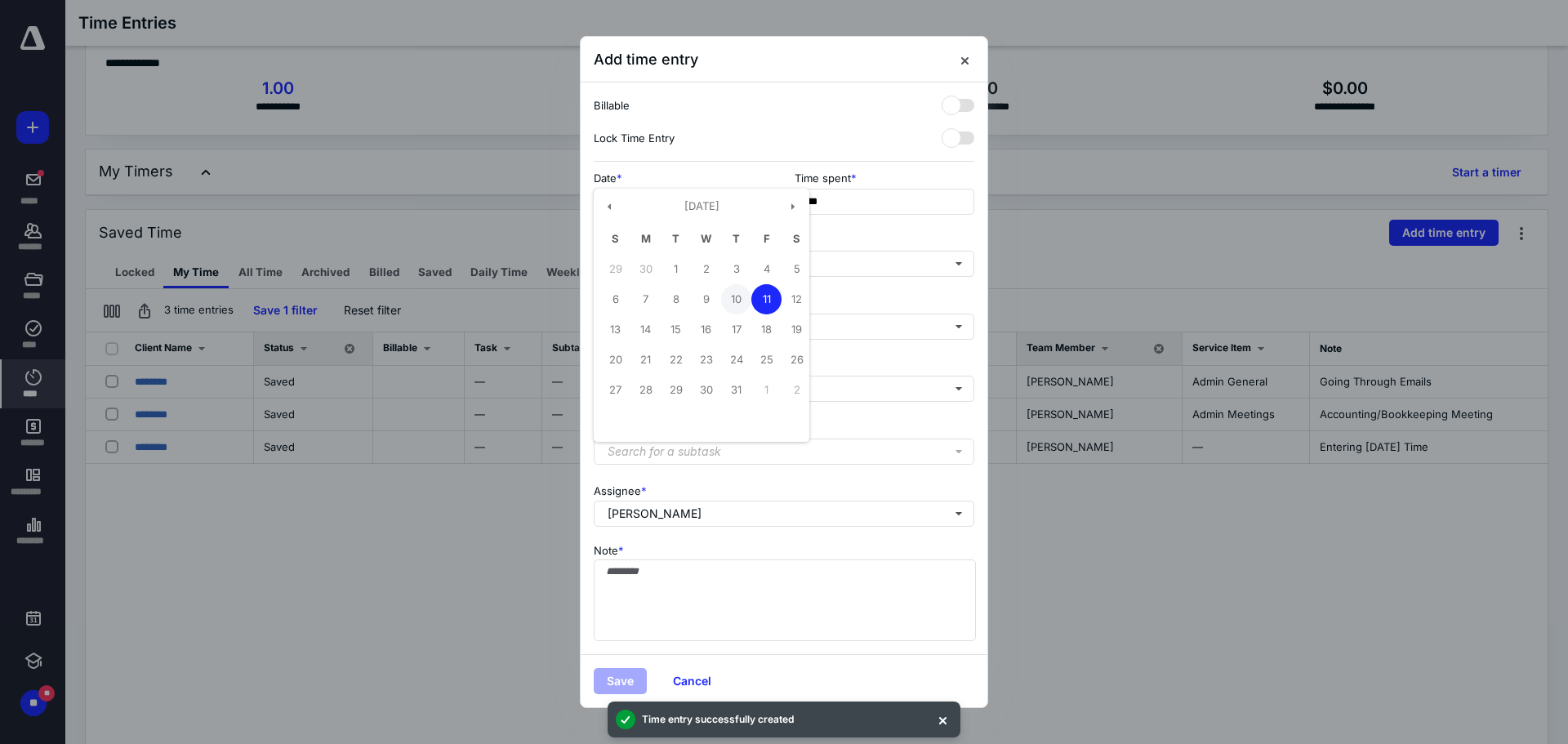 click on "10" at bounding box center (736, 299) 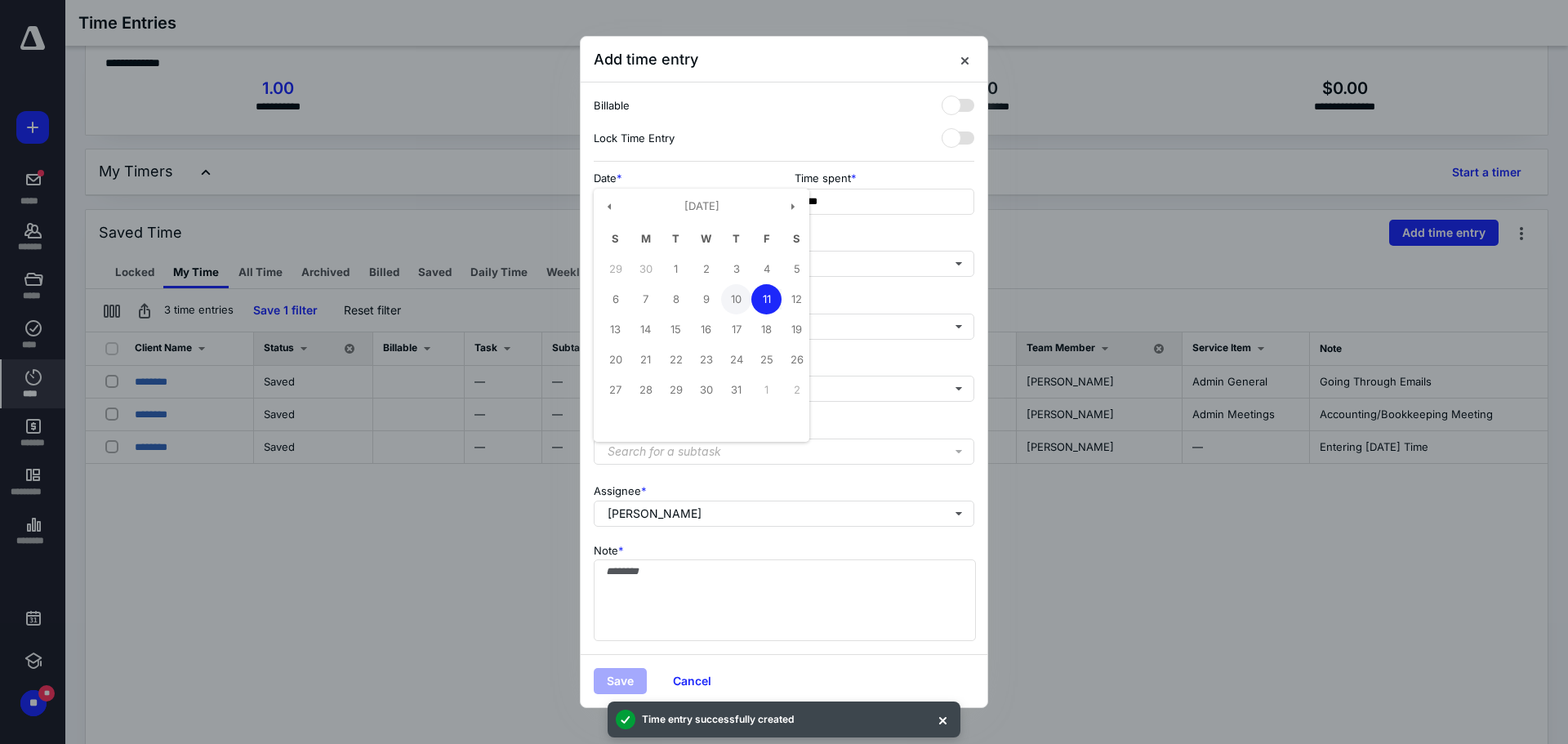 type on "**********" 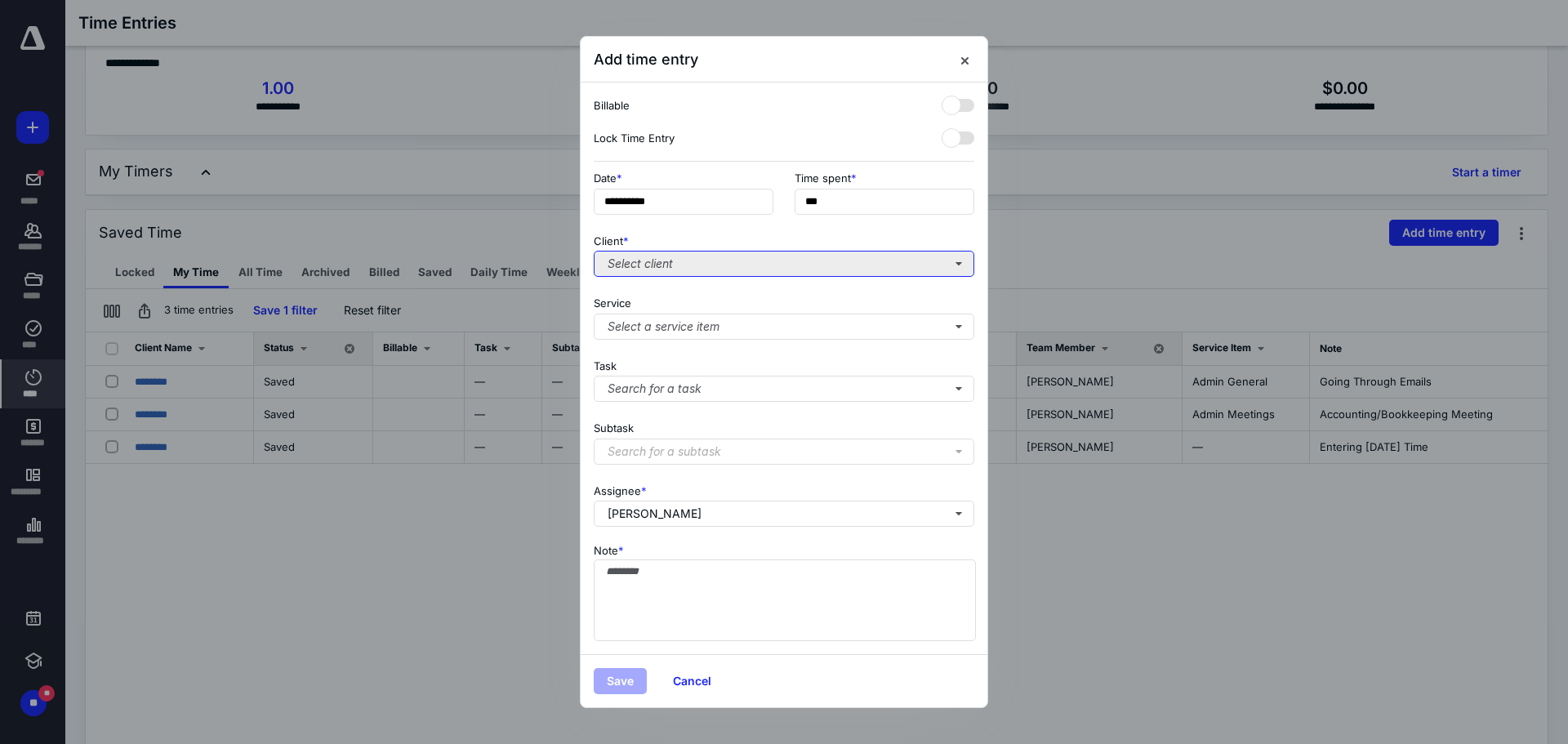 click on "Select client" at bounding box center (784, 264) 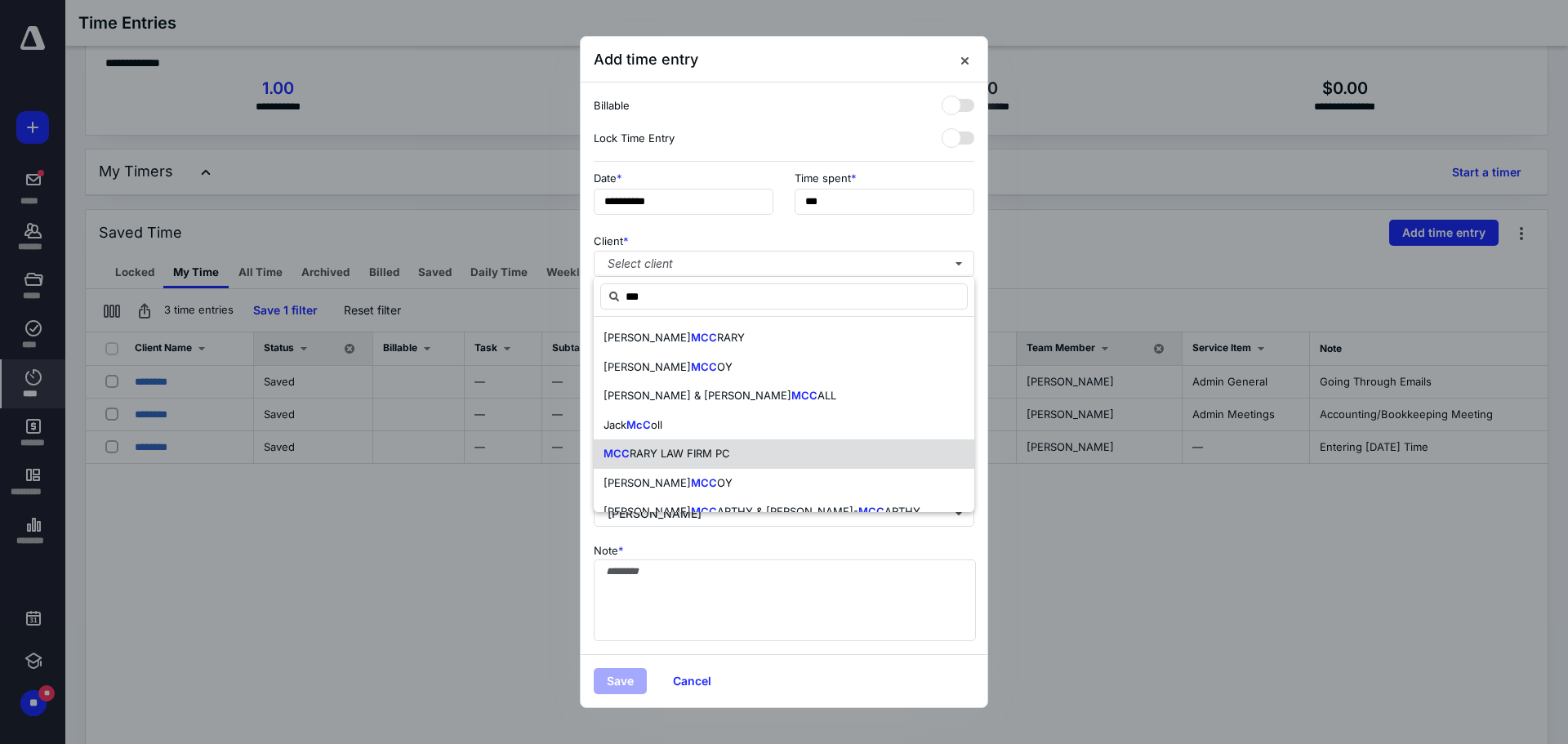 click on "RARY LAW FIRM PC" at bounding box center (679, 453) 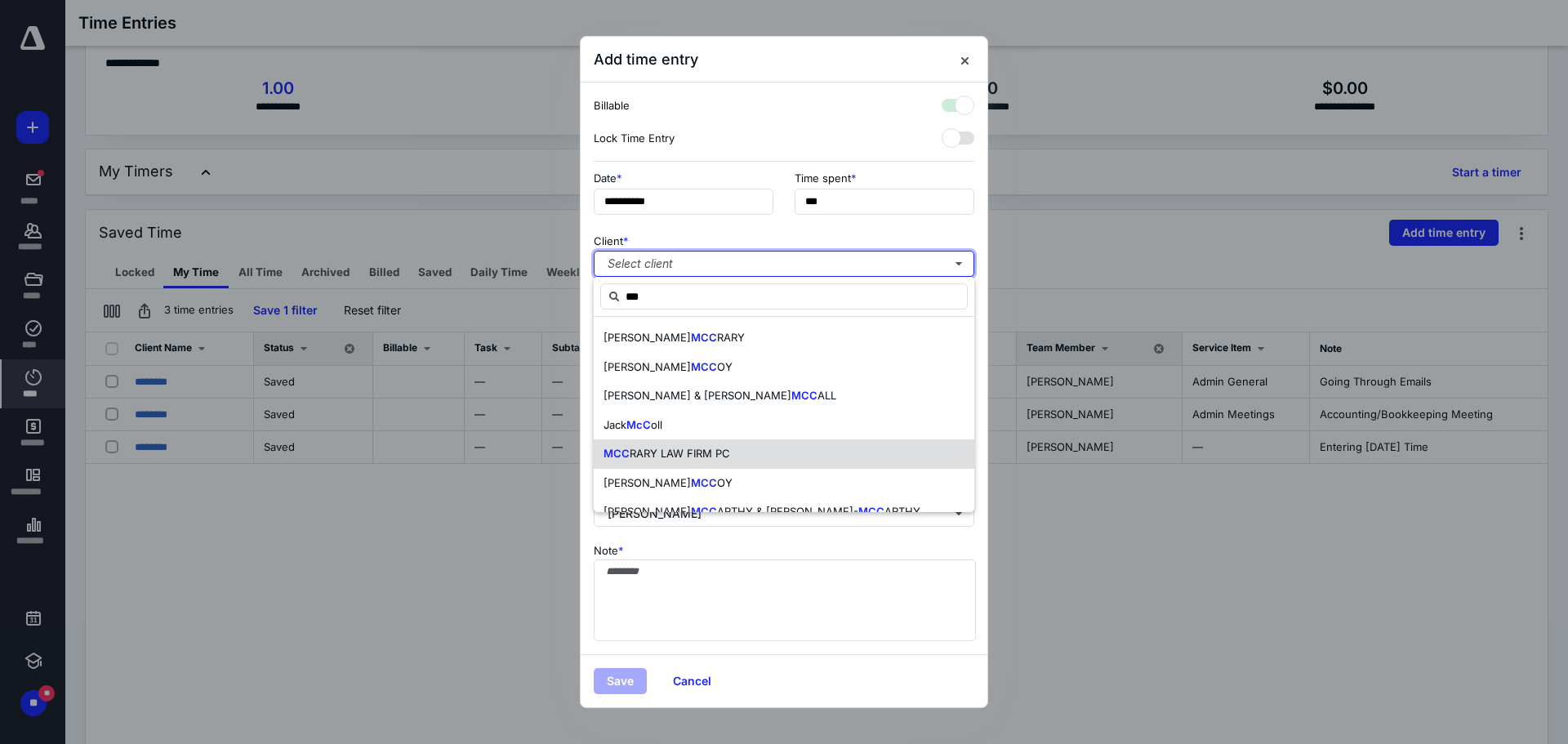 checkbox on "true" 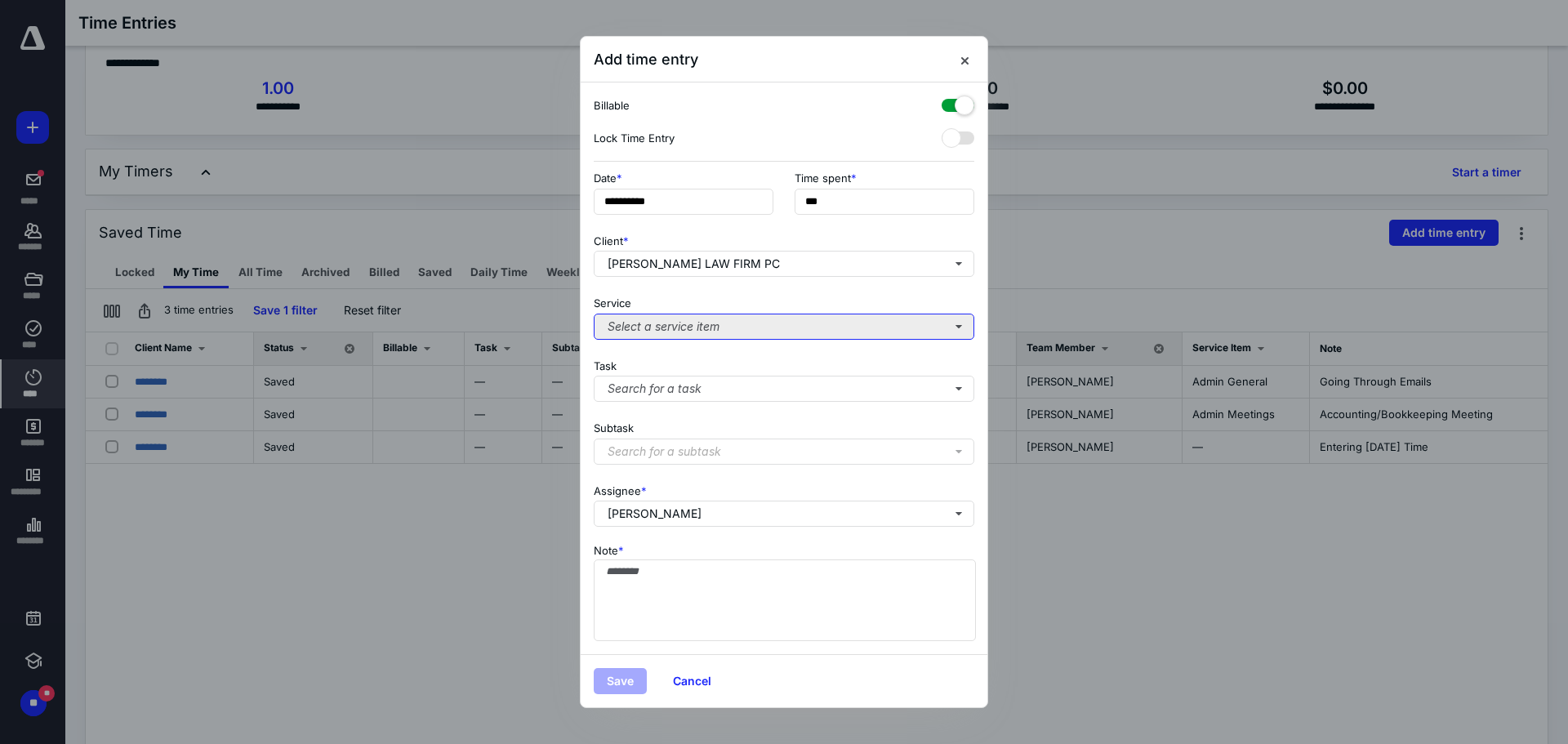 click on "Select a service item" at bounding box center [784, 327] 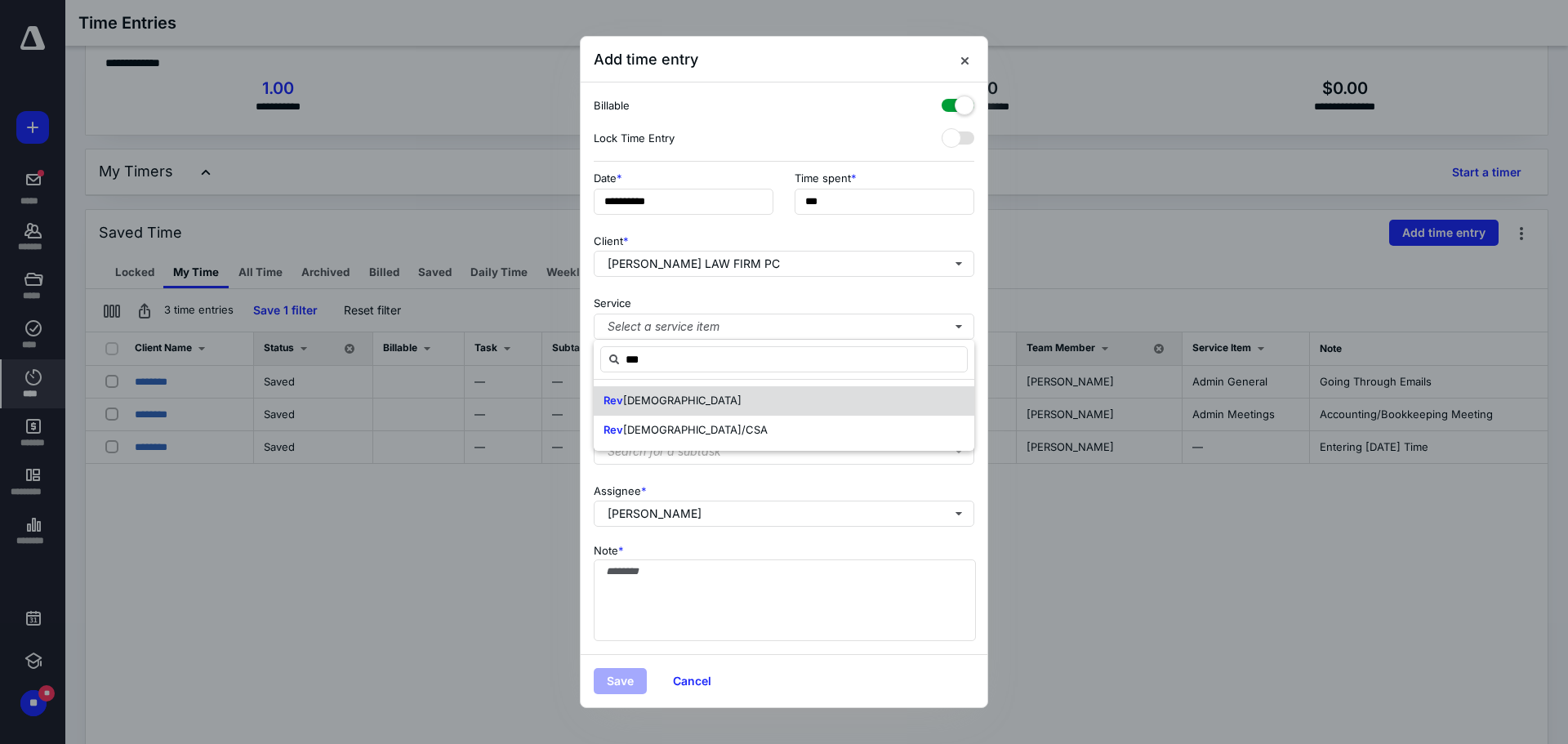 click on "Rev [DEMOGRAPHIC_DATA]" at bounding box center (784, 401) 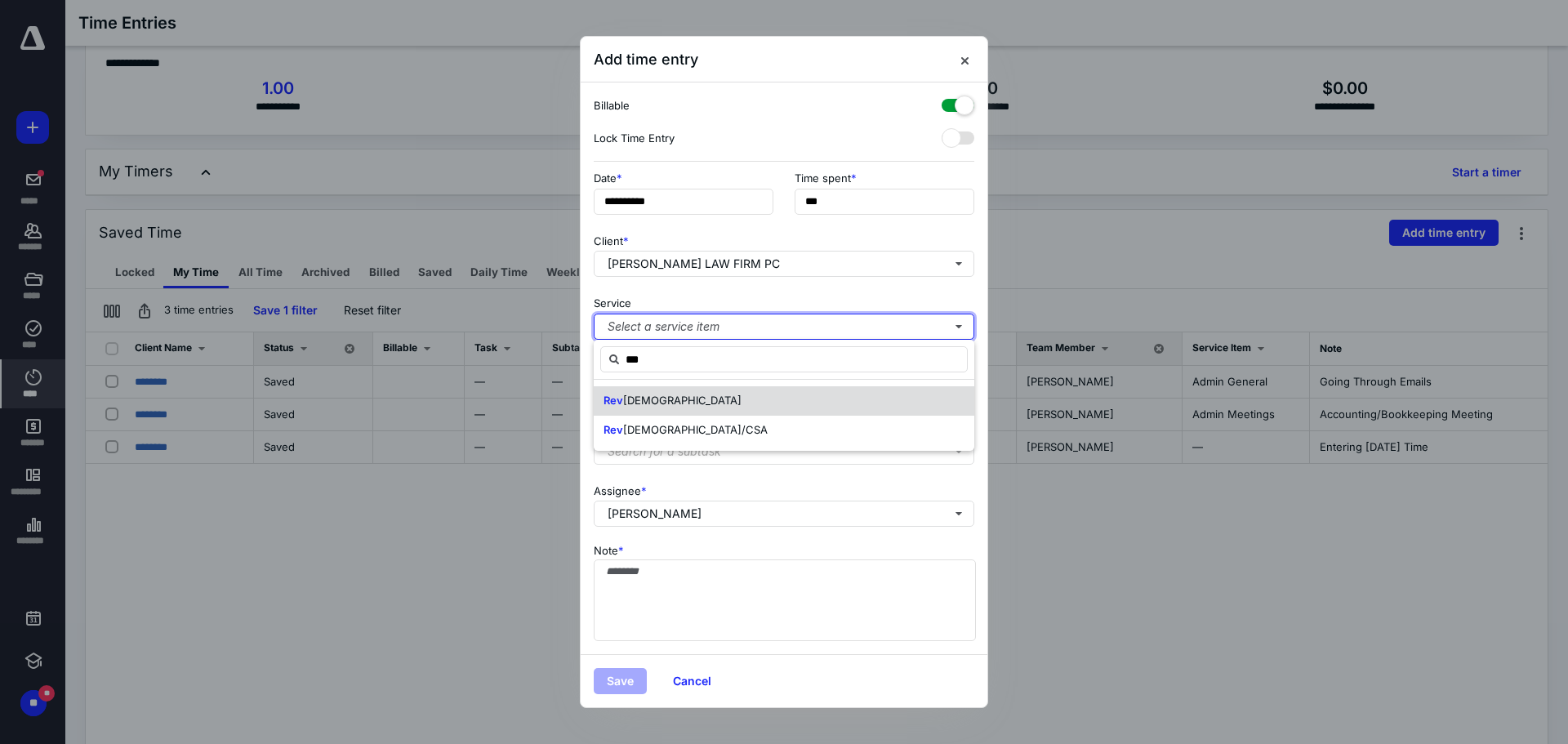 type 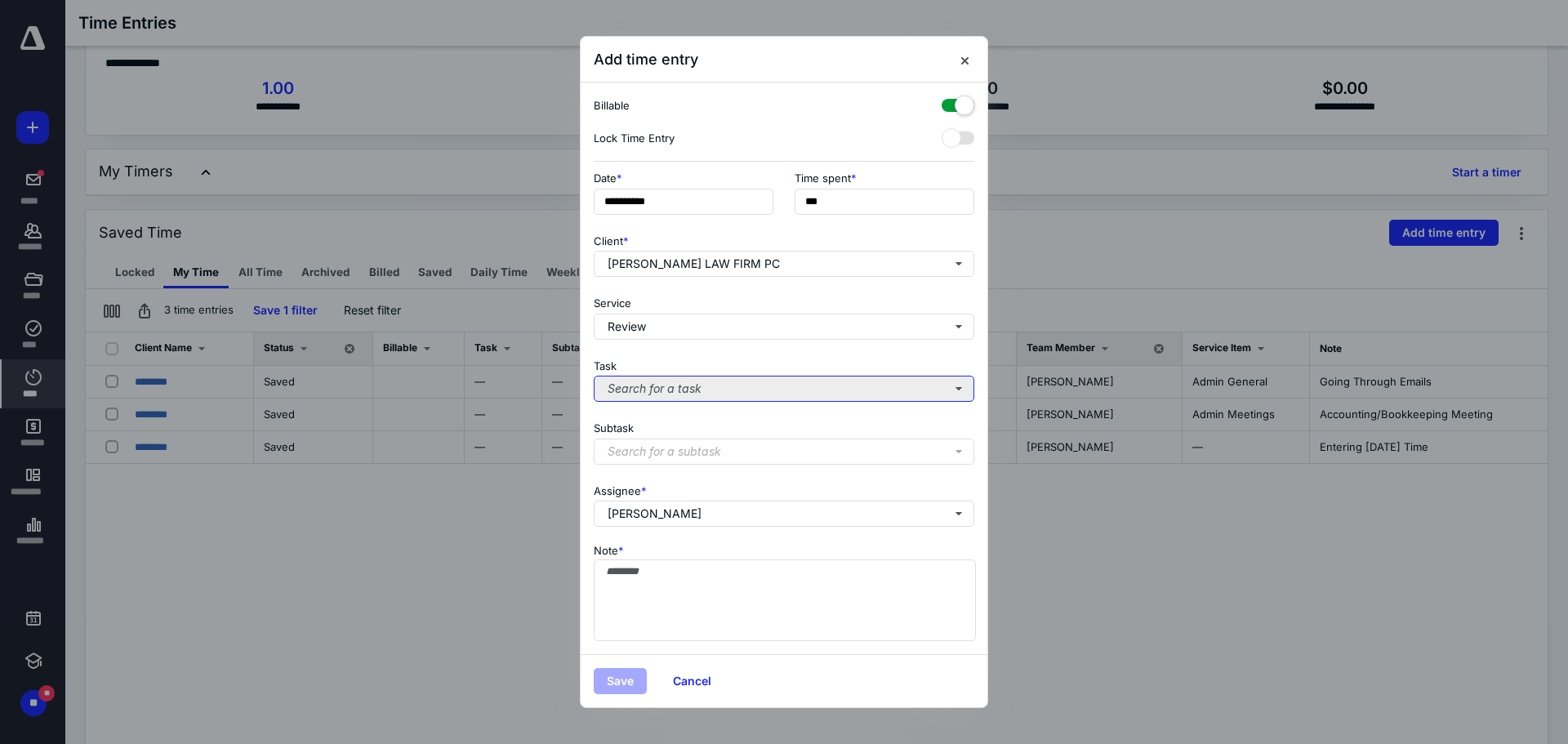 click on "Search for a task" at bounding box center [784, 389] 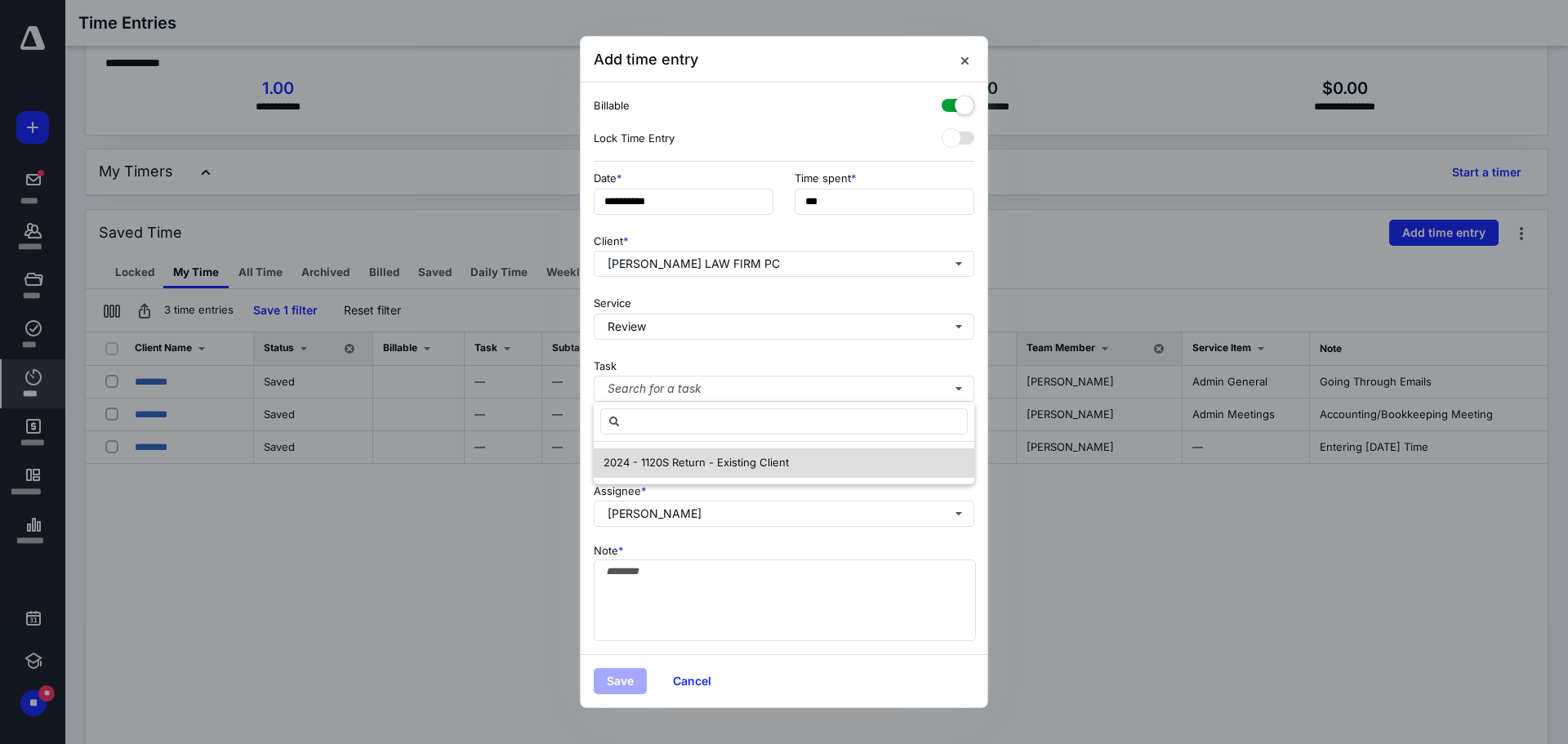click on "2024 - 1120S Return - Existing Client" at bounding box center [696, 462] 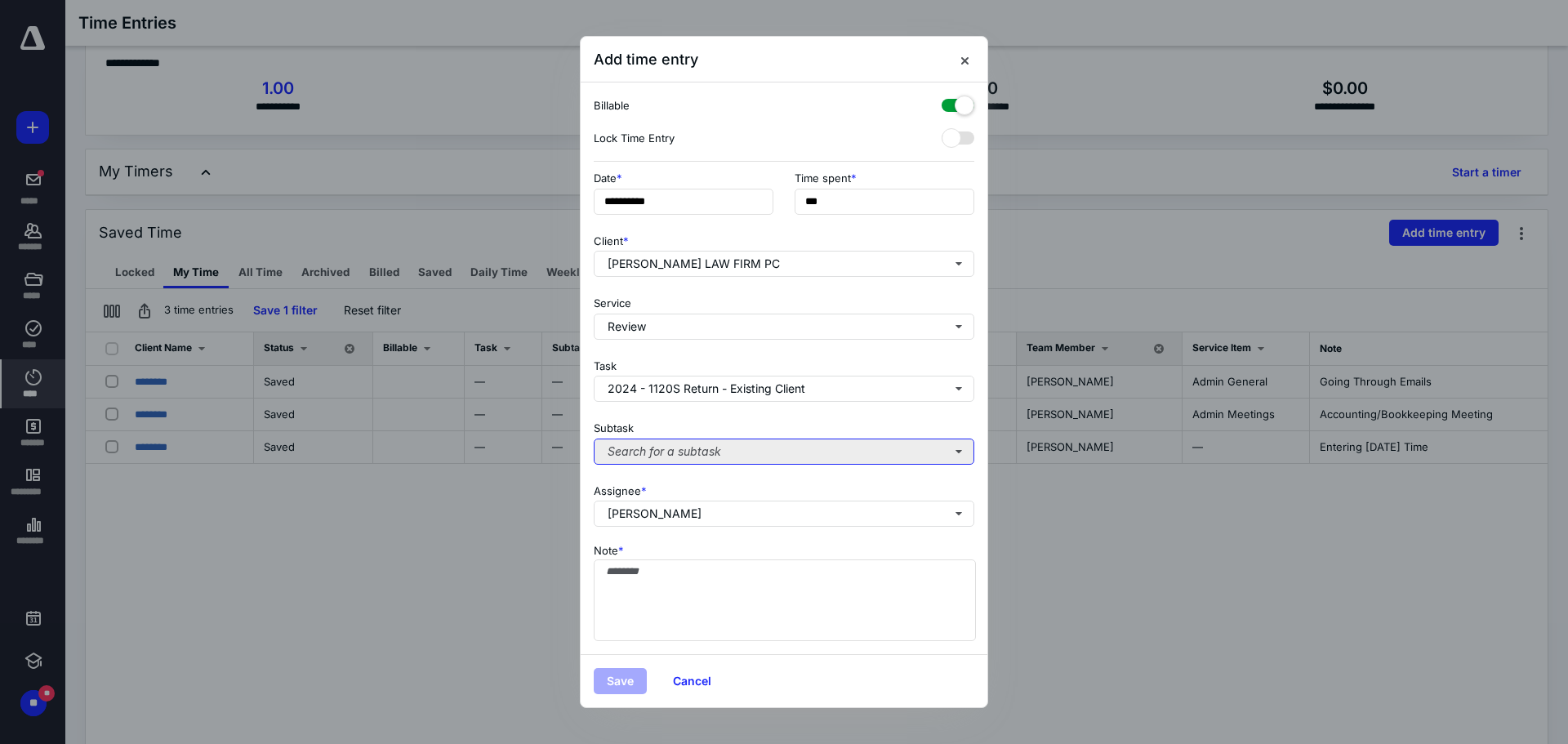 click on "Search for a subtask" at bounding box center [784, 452] 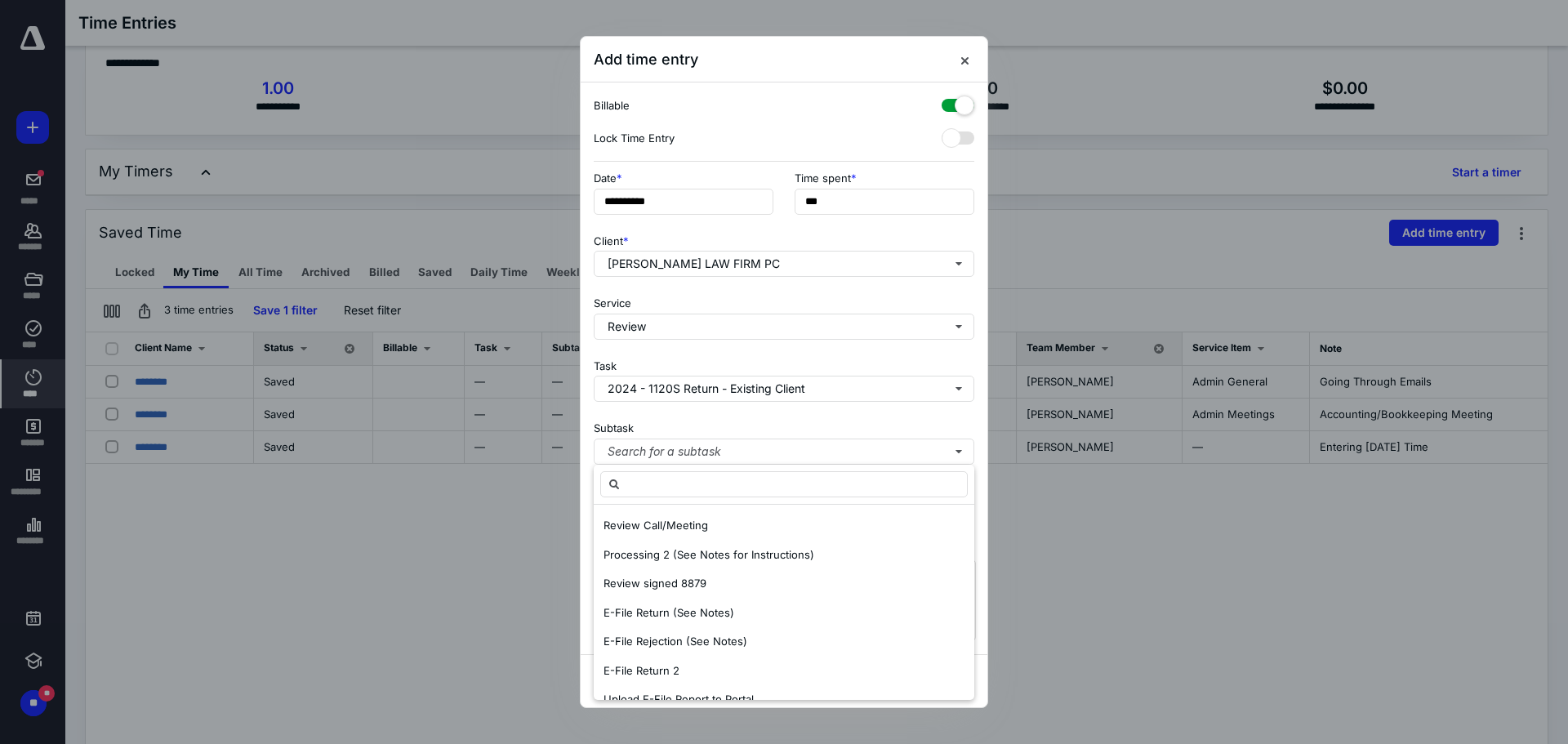 click on "Subtask Search for a subtask" at bounding box center [784, 439] 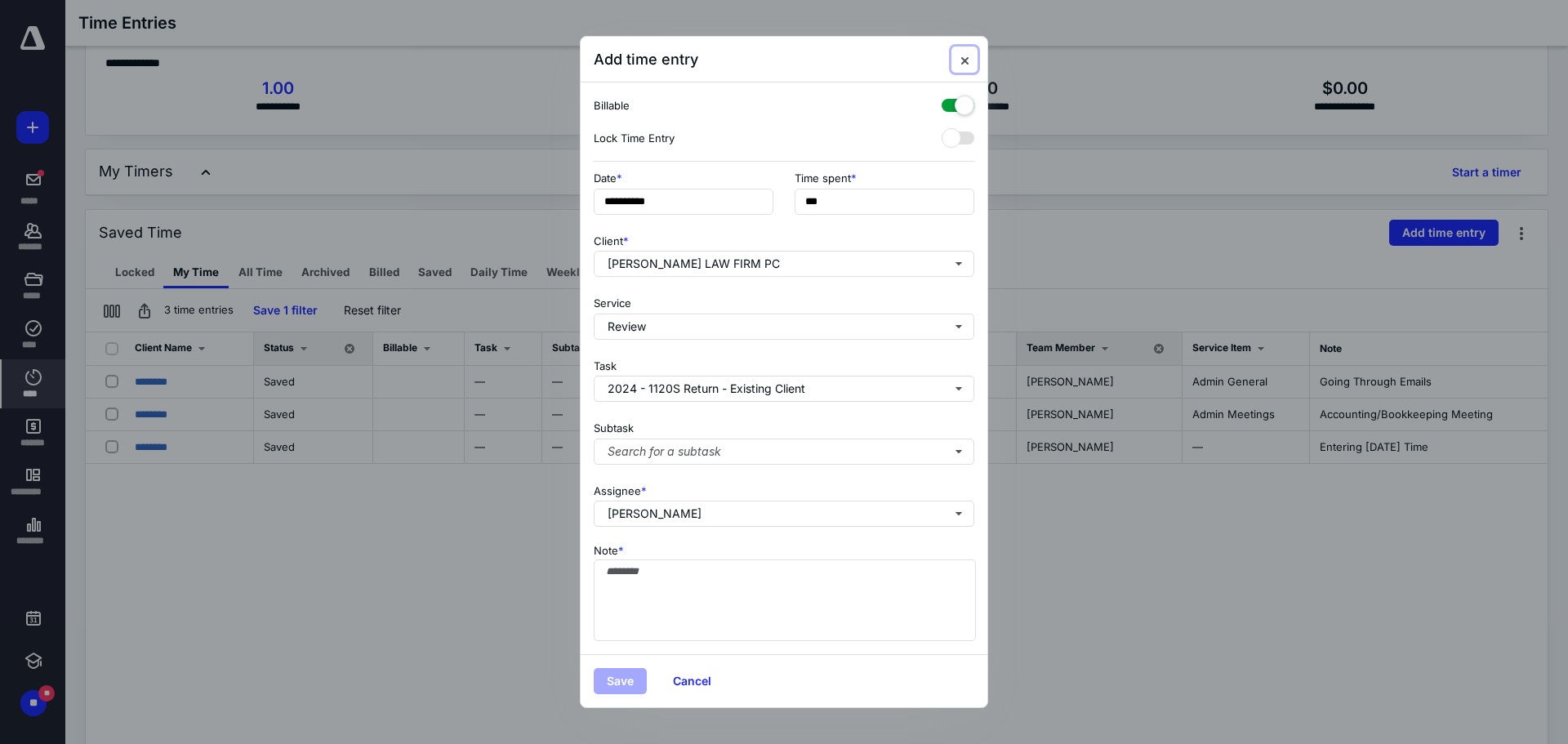 type 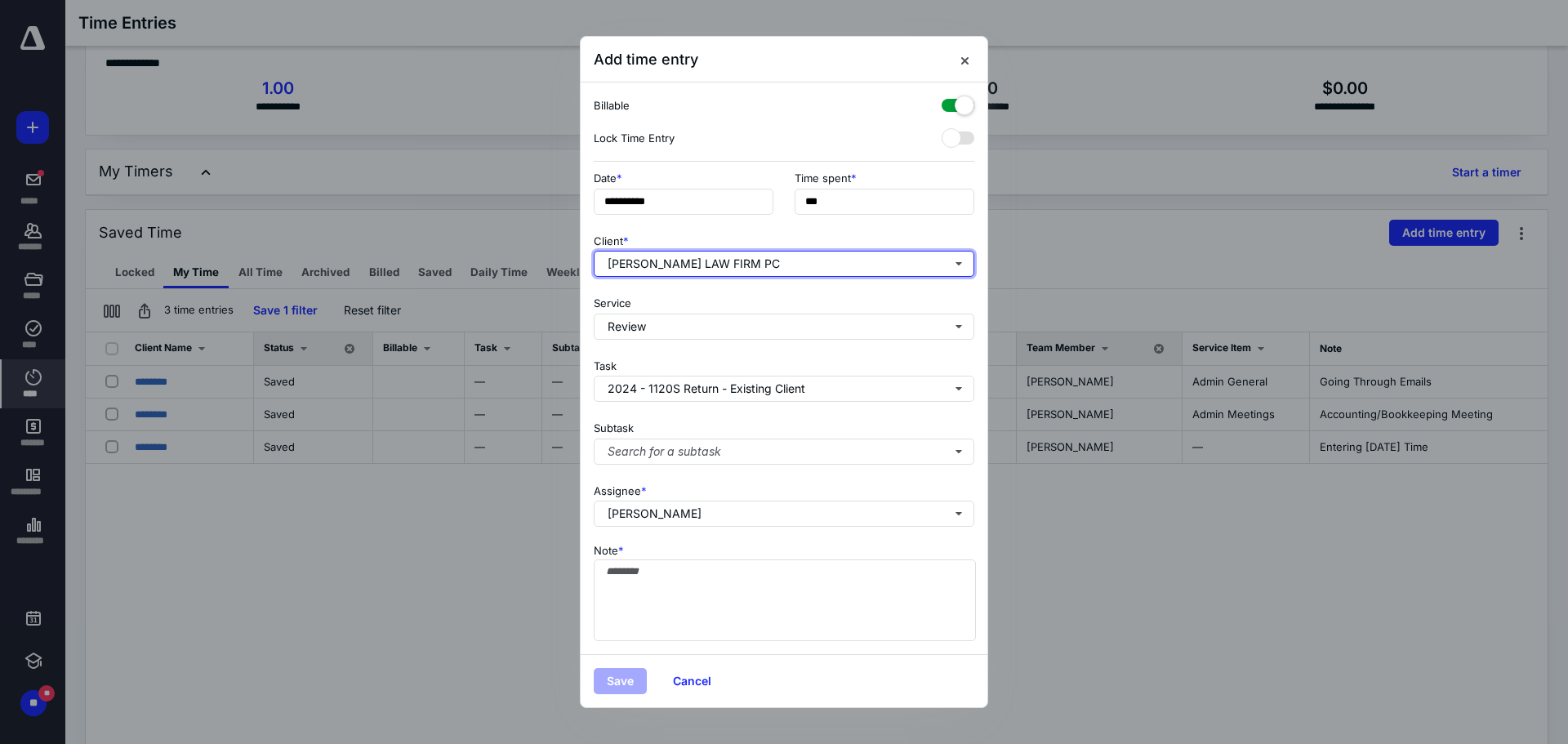type 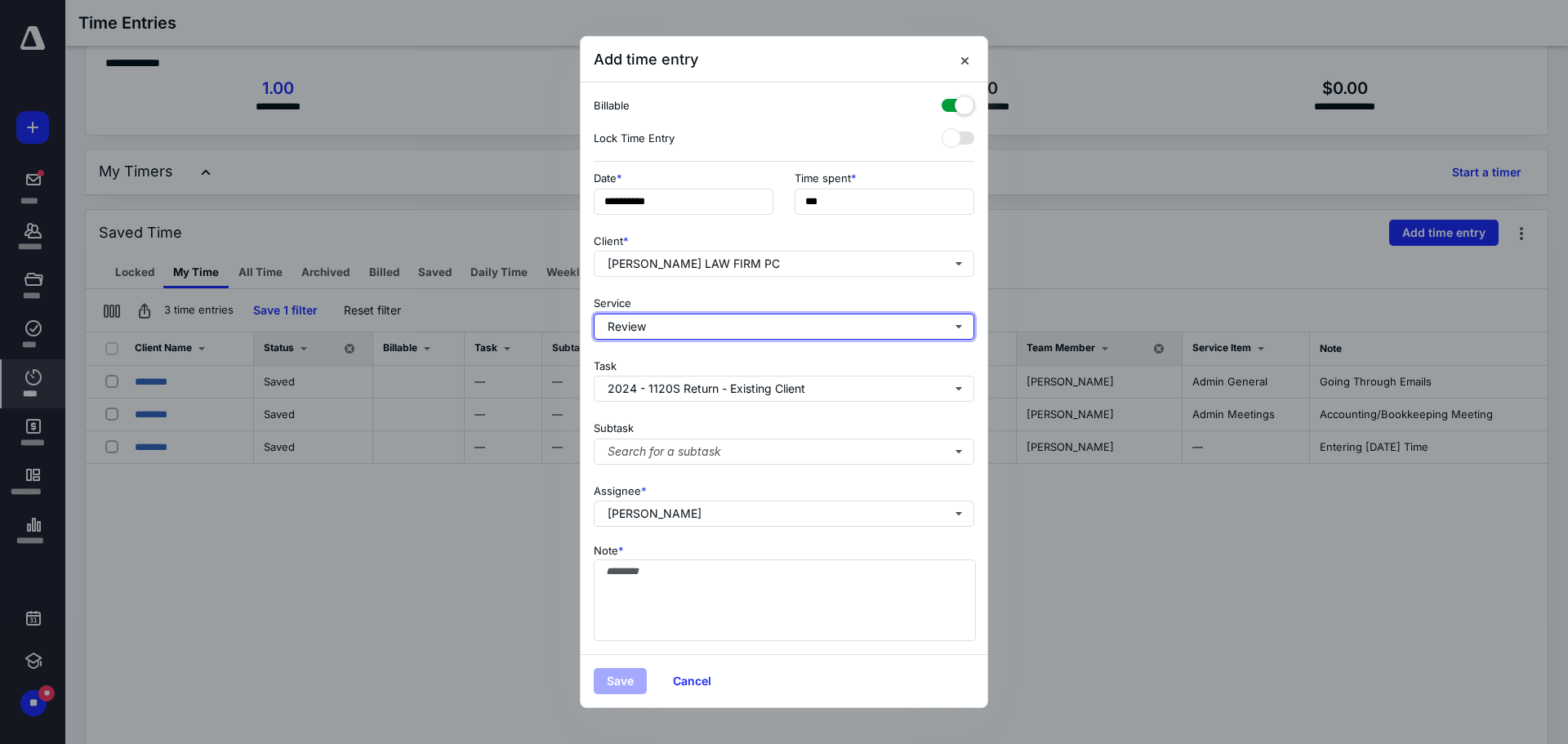 type 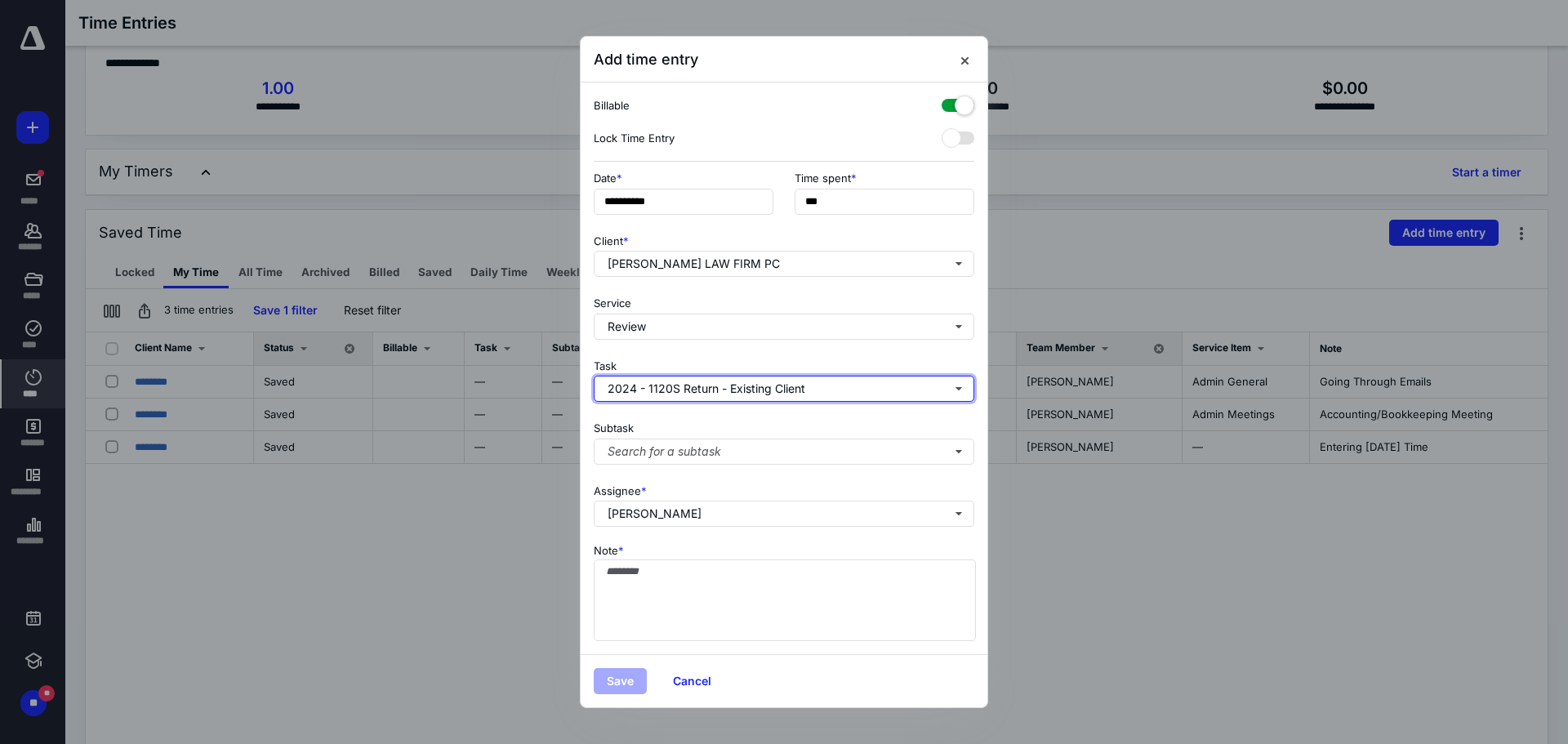 type 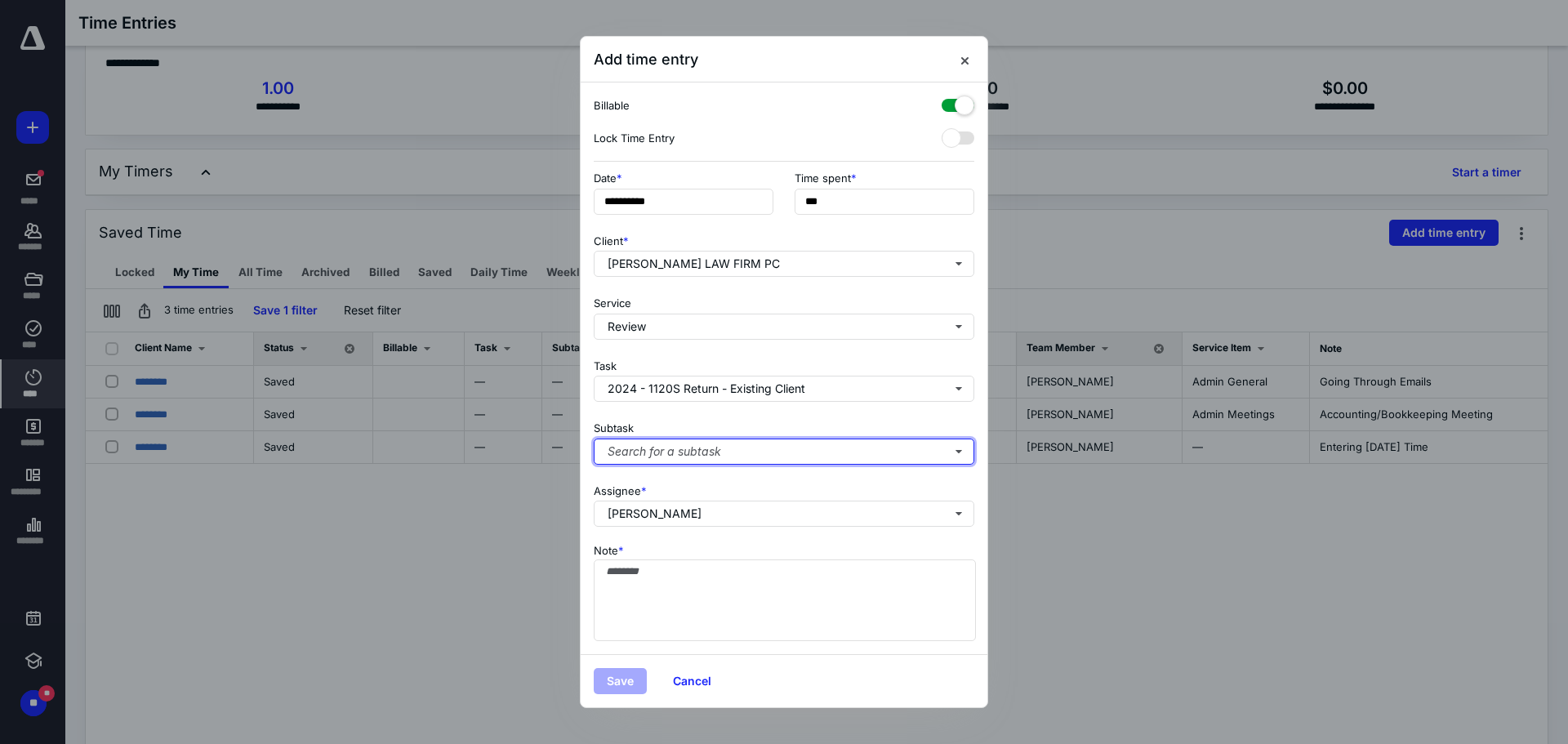 type 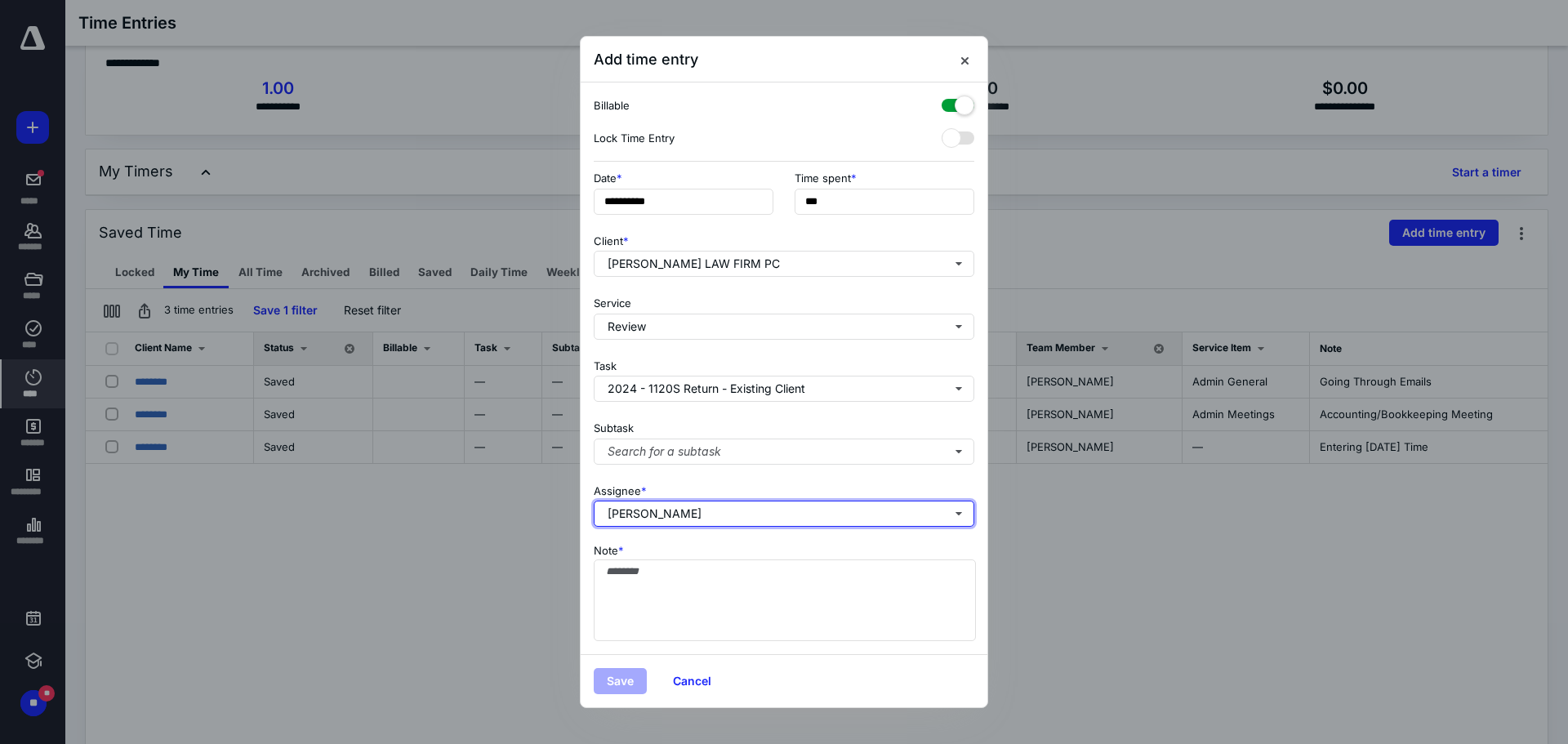 type 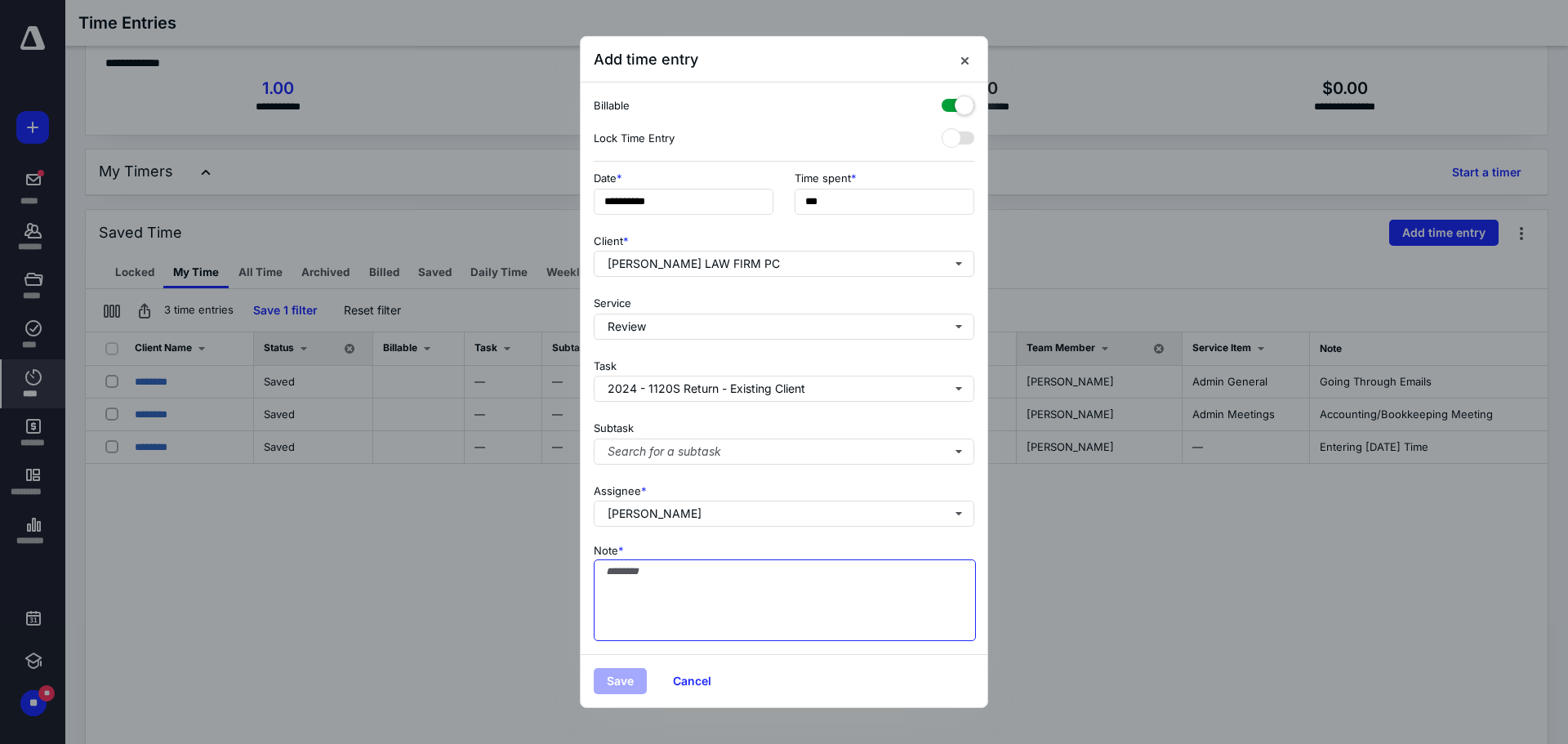 paste on "**********" 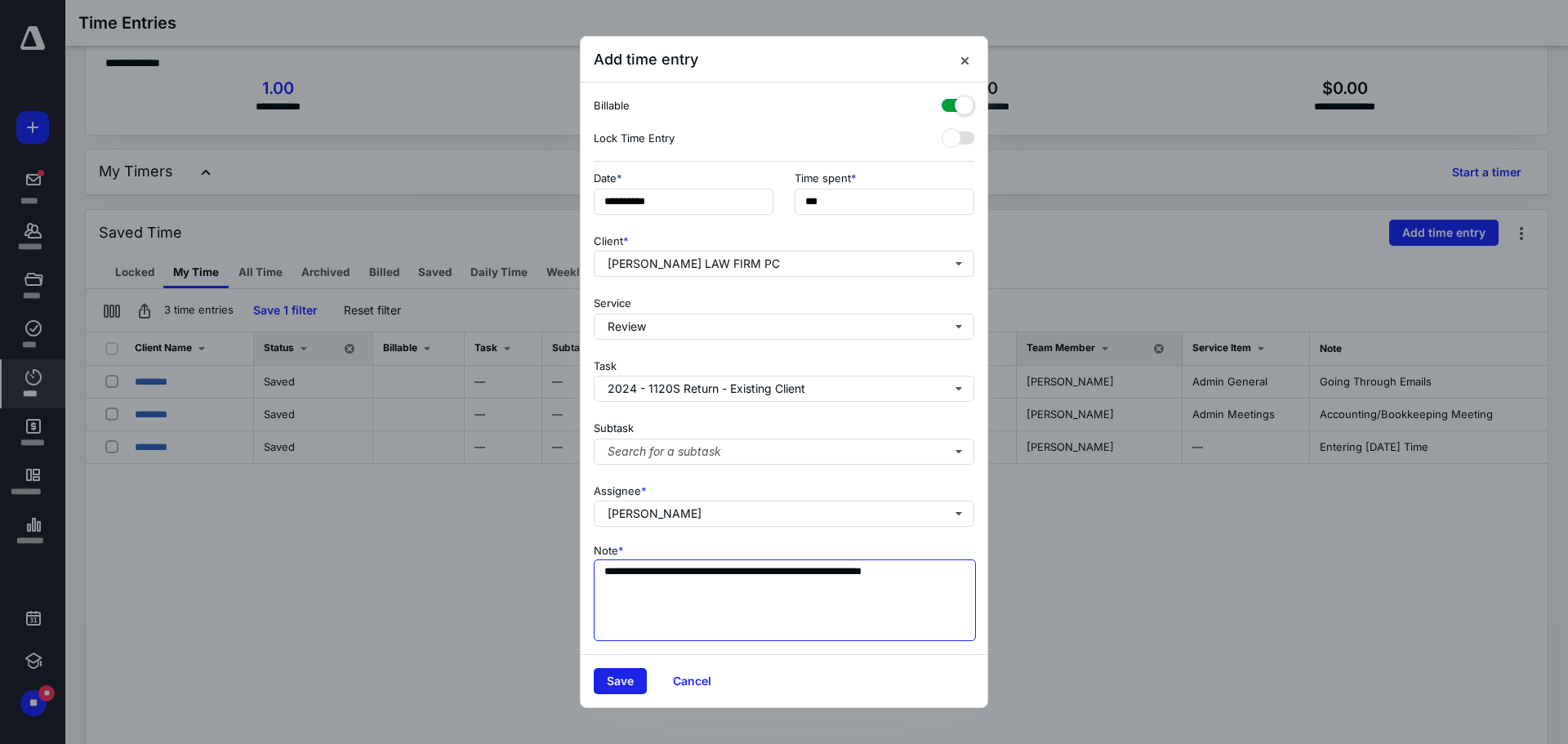 type on "**********" 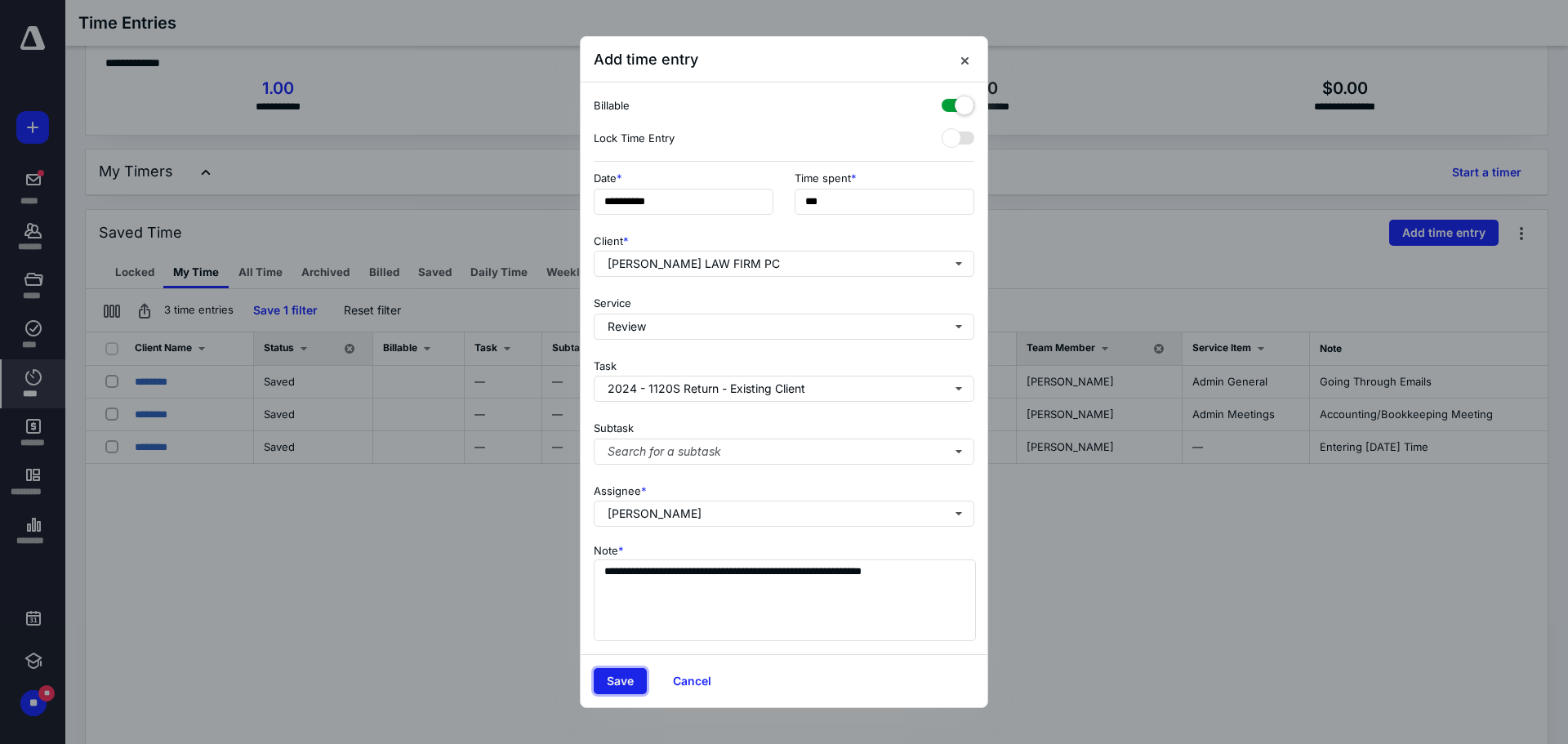 click on "Save" at bounding box center [620, 681] 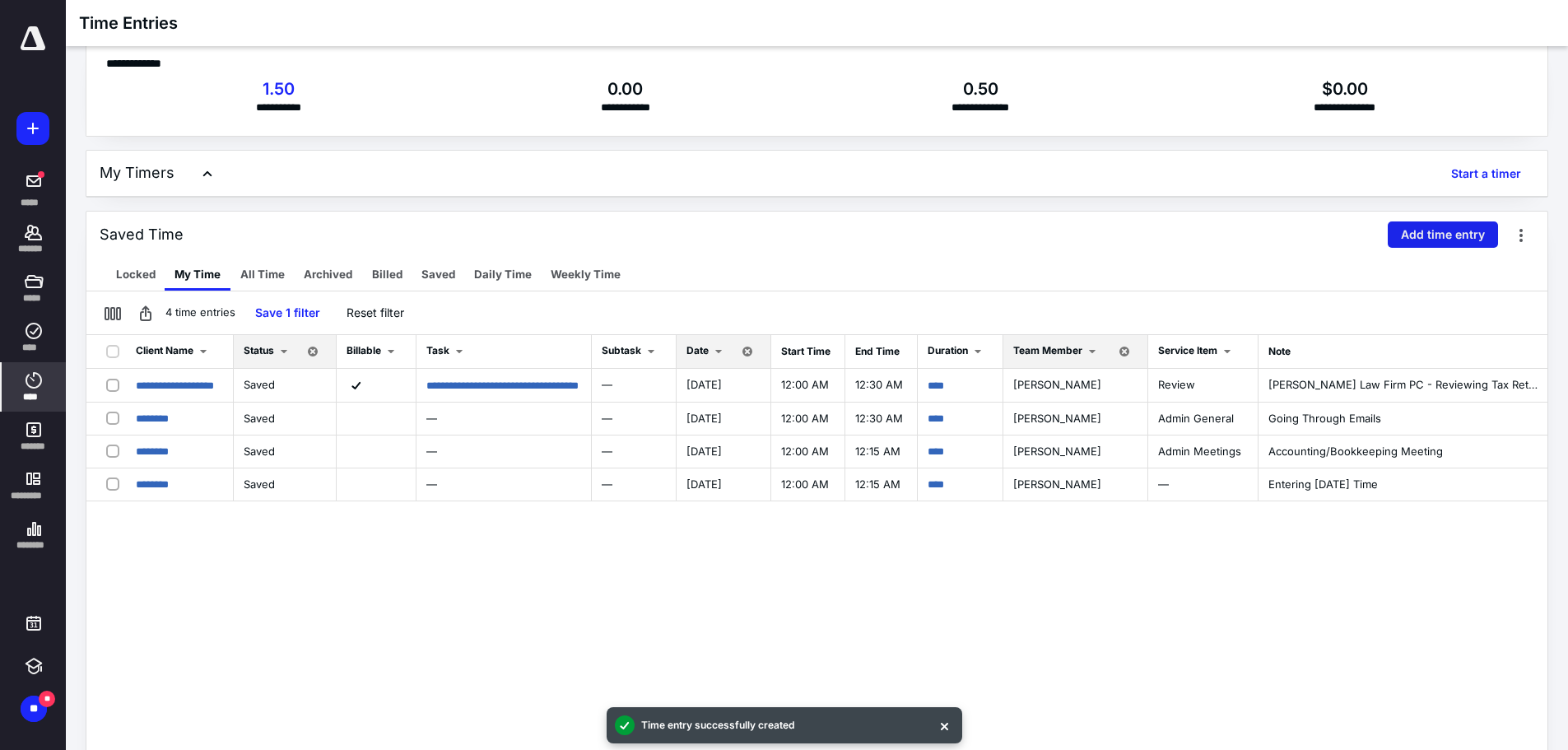 click on "Add time entry" at bounding box center [1443, 235] 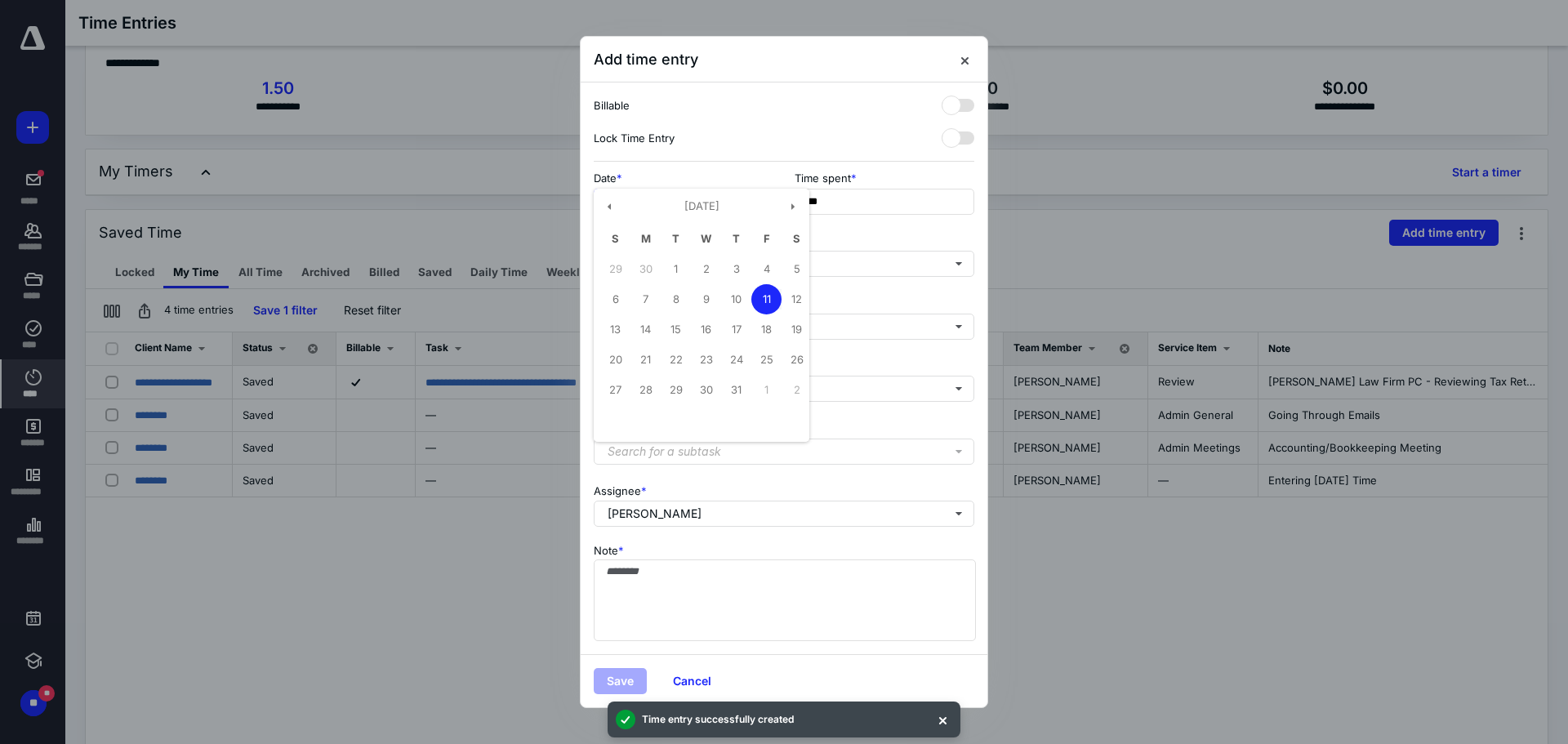click on "**********" at bounding box center (684, 202) 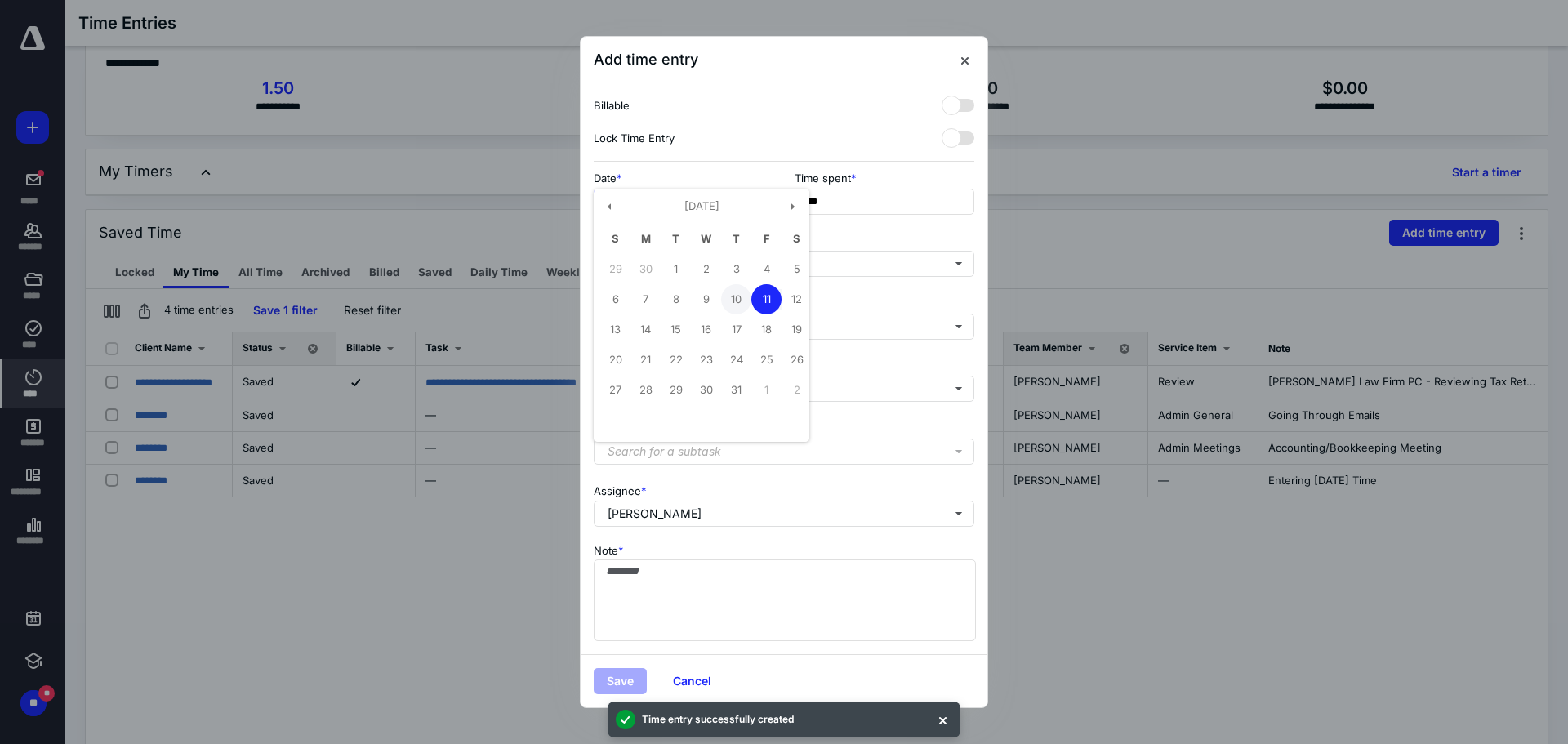 click on "10" at bounding box center [736, 299] 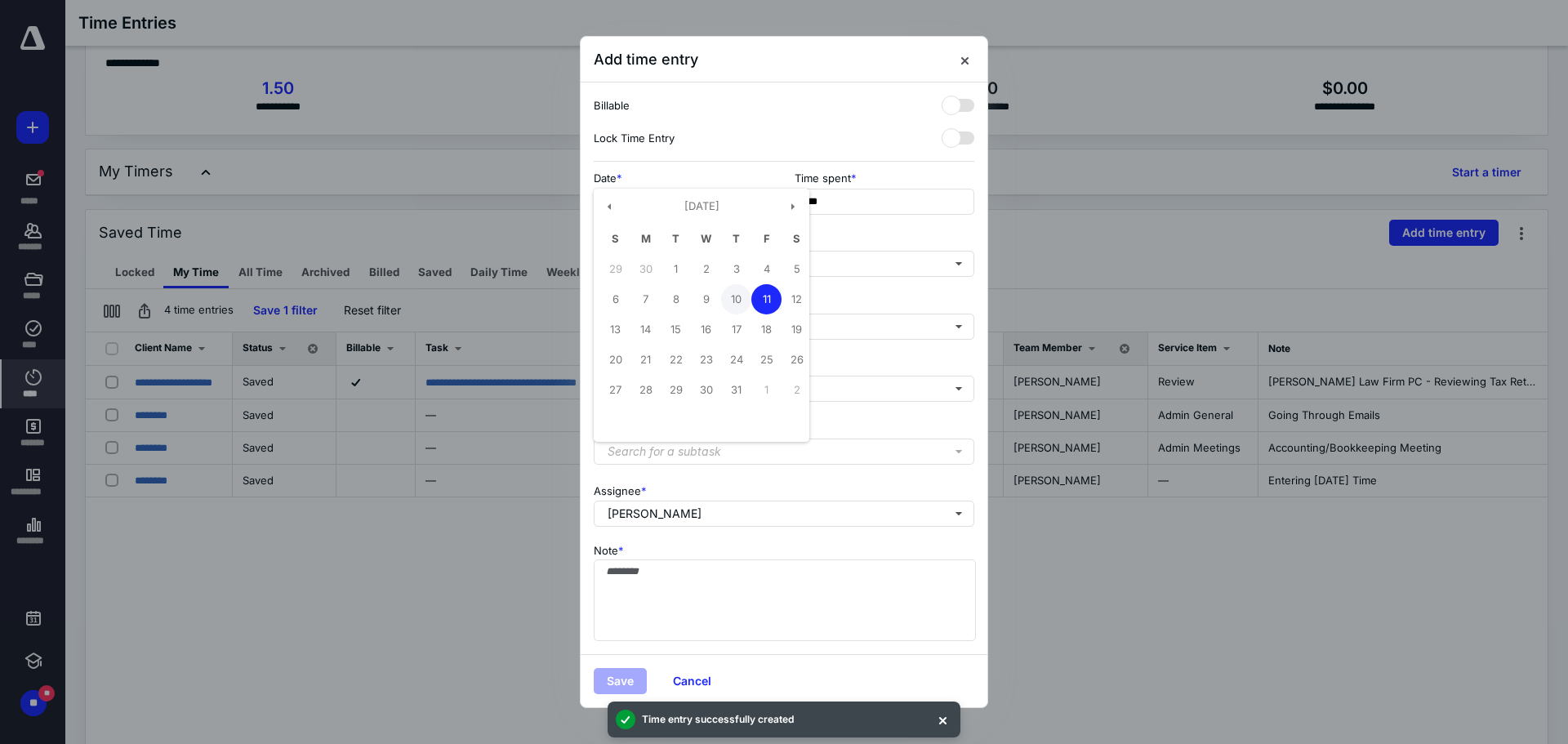 type on "**********" 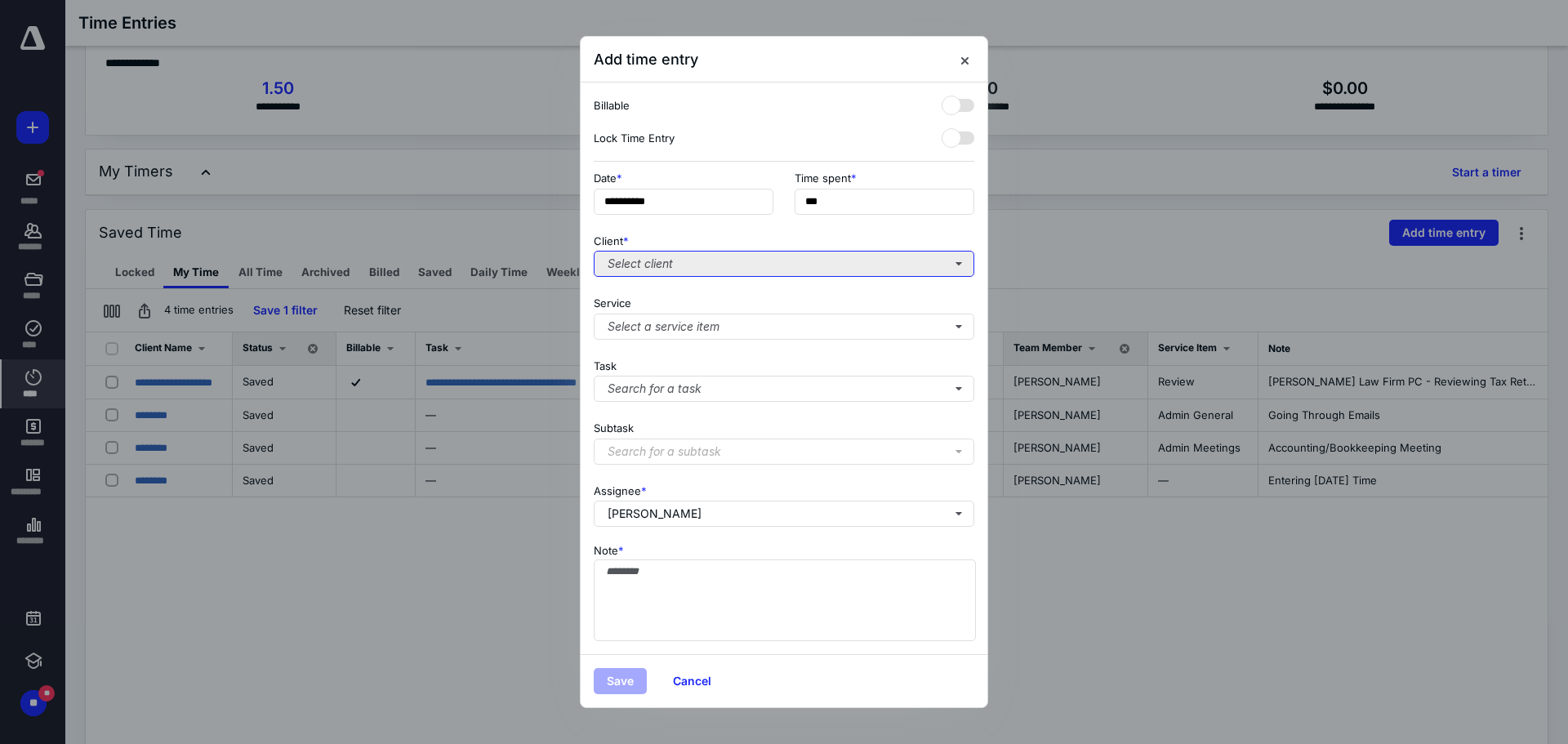 click on "Select client" at bounding box center [784, 264] 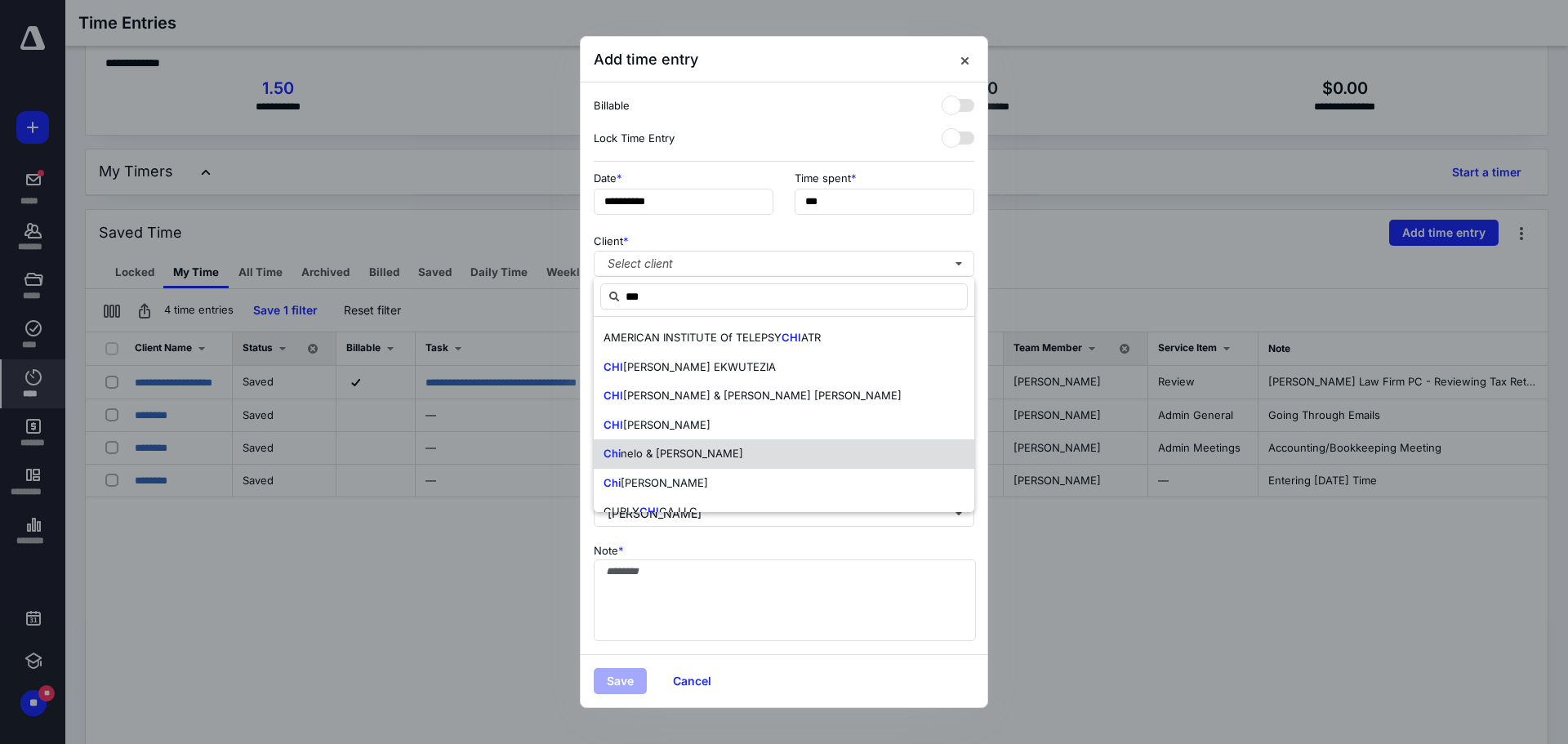 click on "nelo & [PERSON_NAME]" at bounding box center (682, 453) 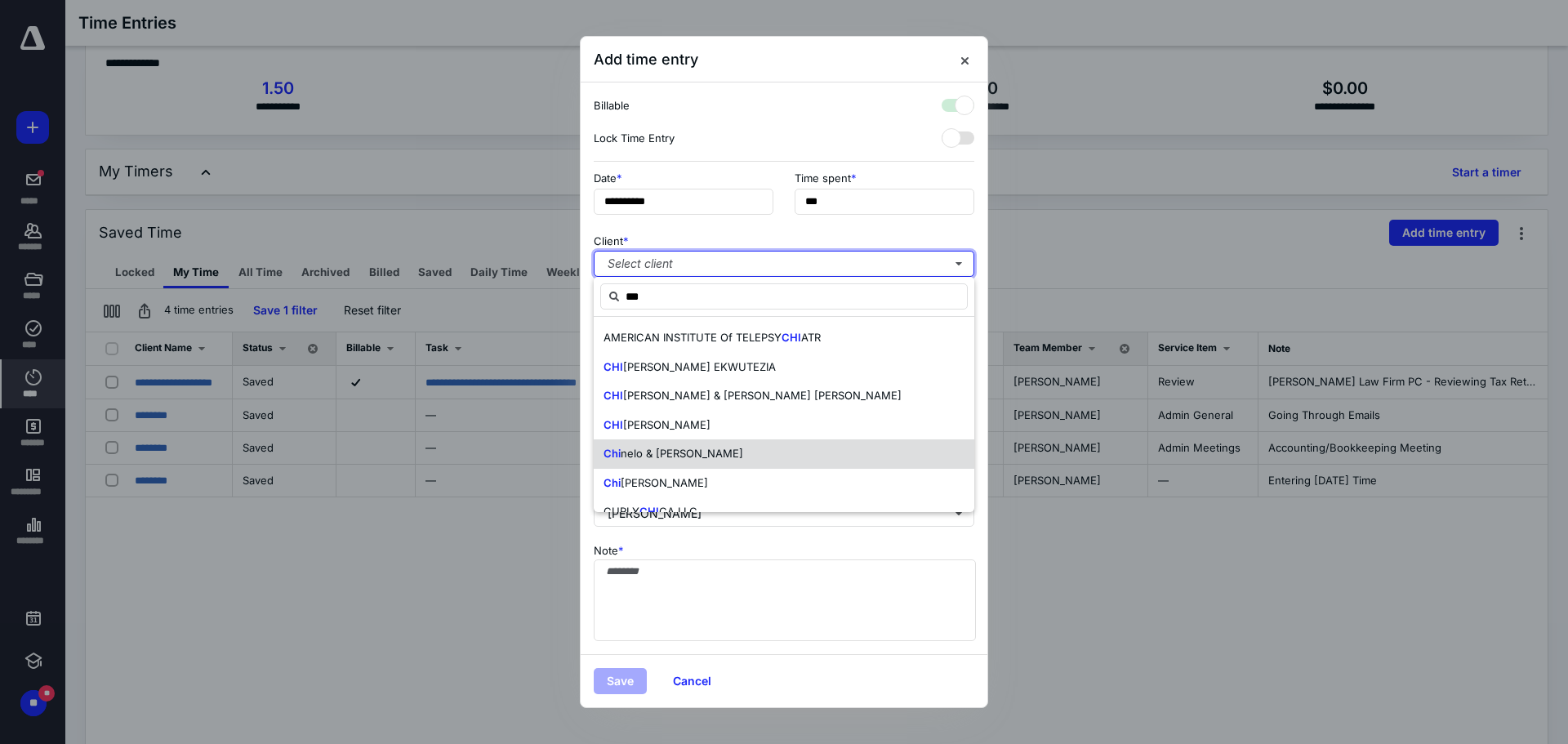 checkbox on "true" 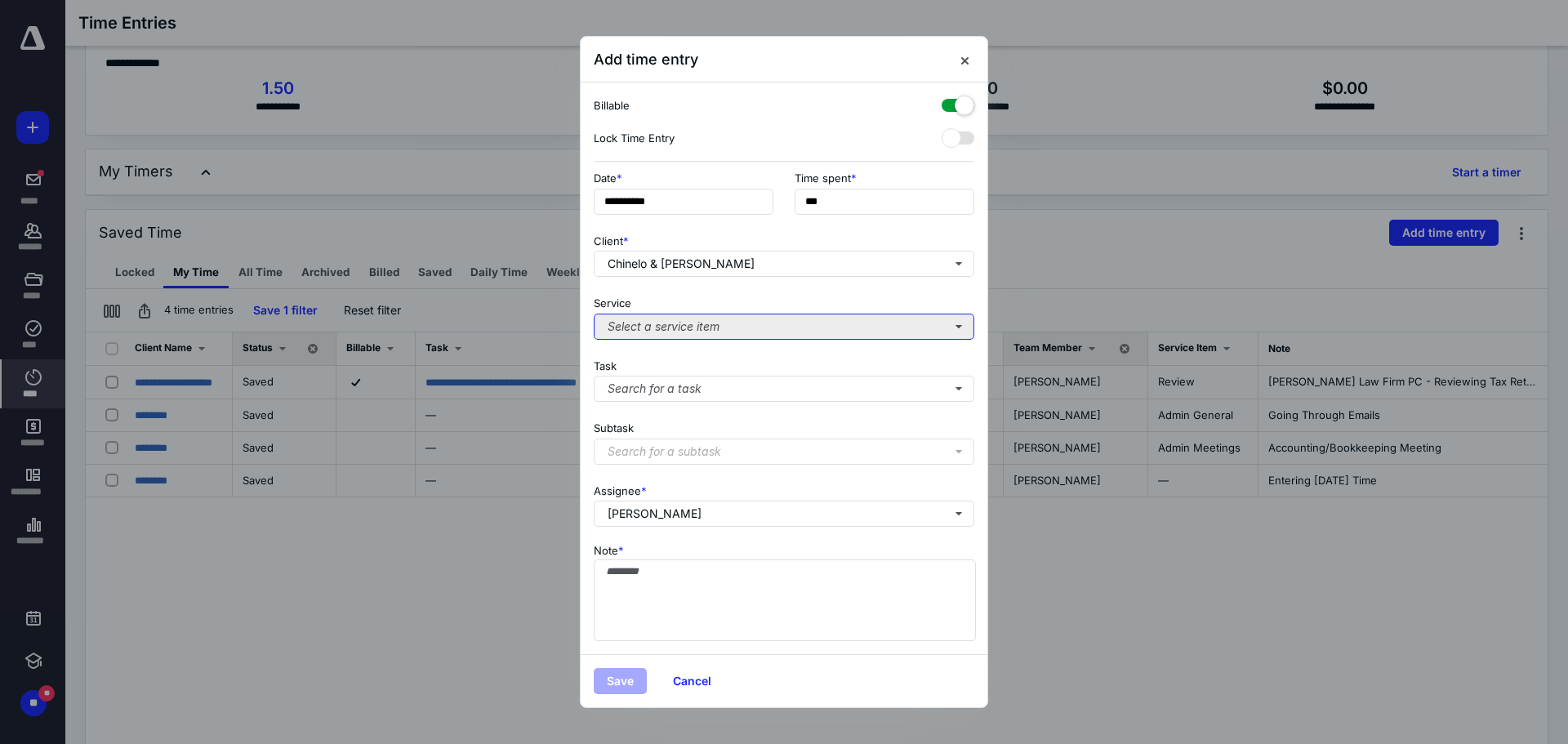 click on "Select a service item" at bounding box center [784, 327] 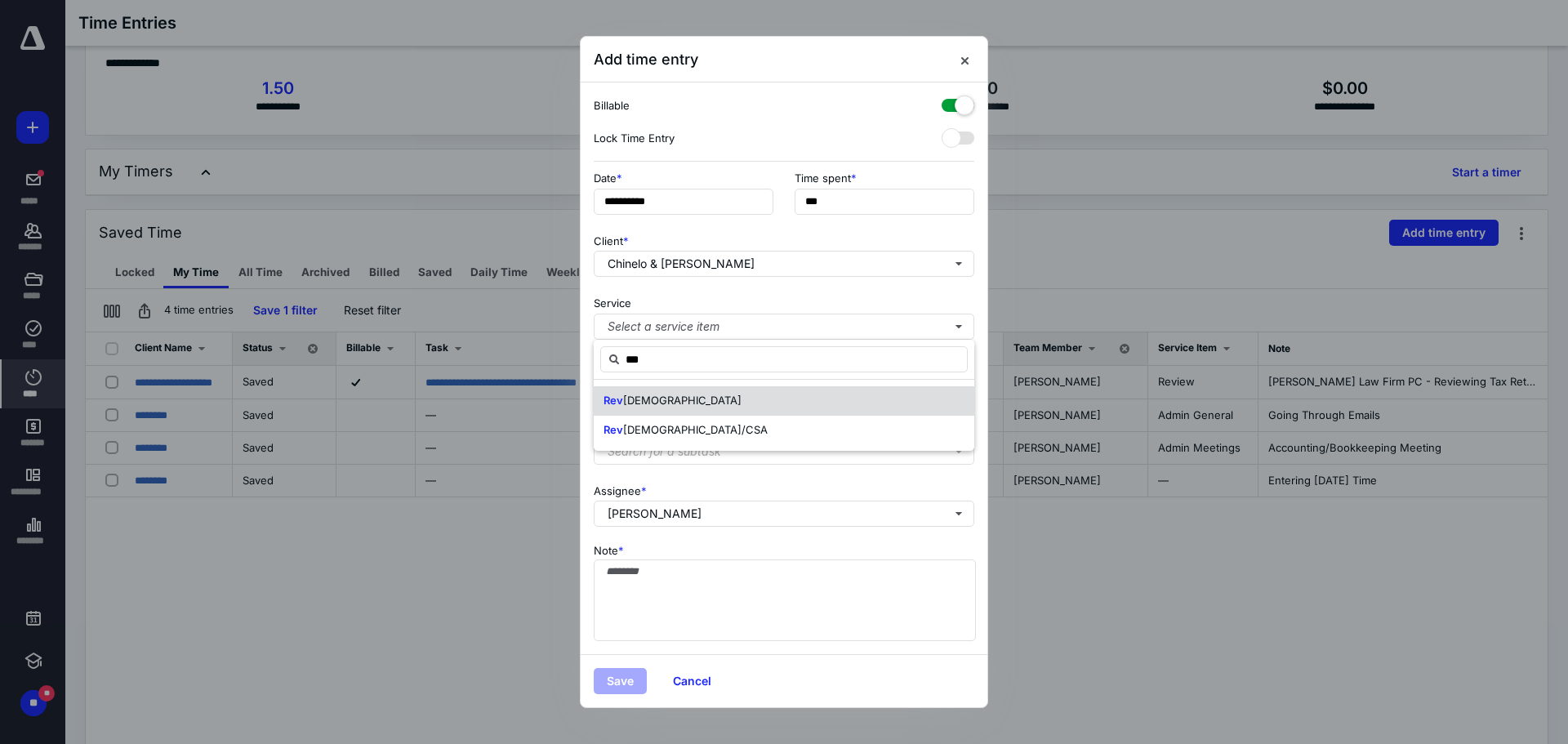 click on "Rev [DEMOGRAPHIC_DATA]" at bounding box center (784, 401) 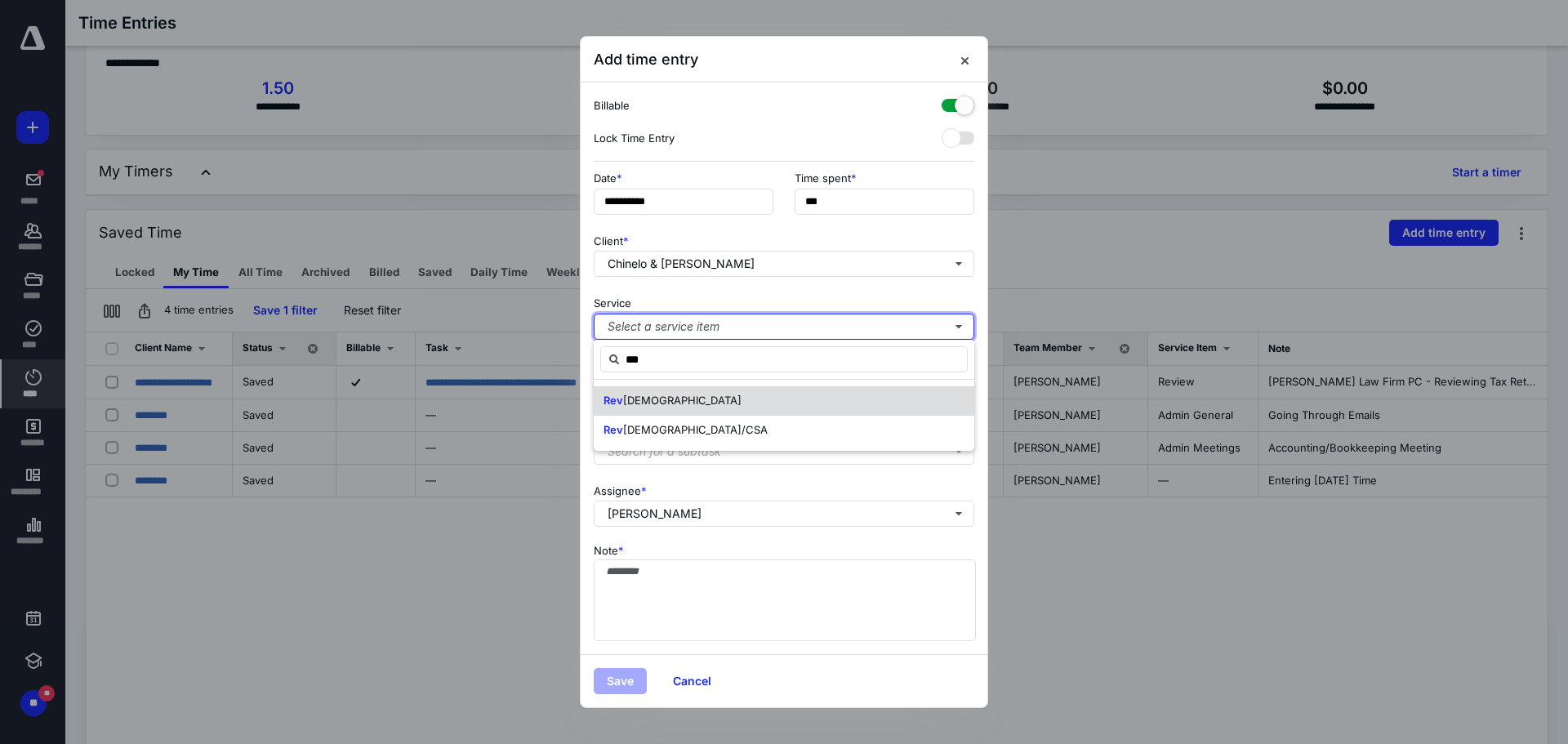 type 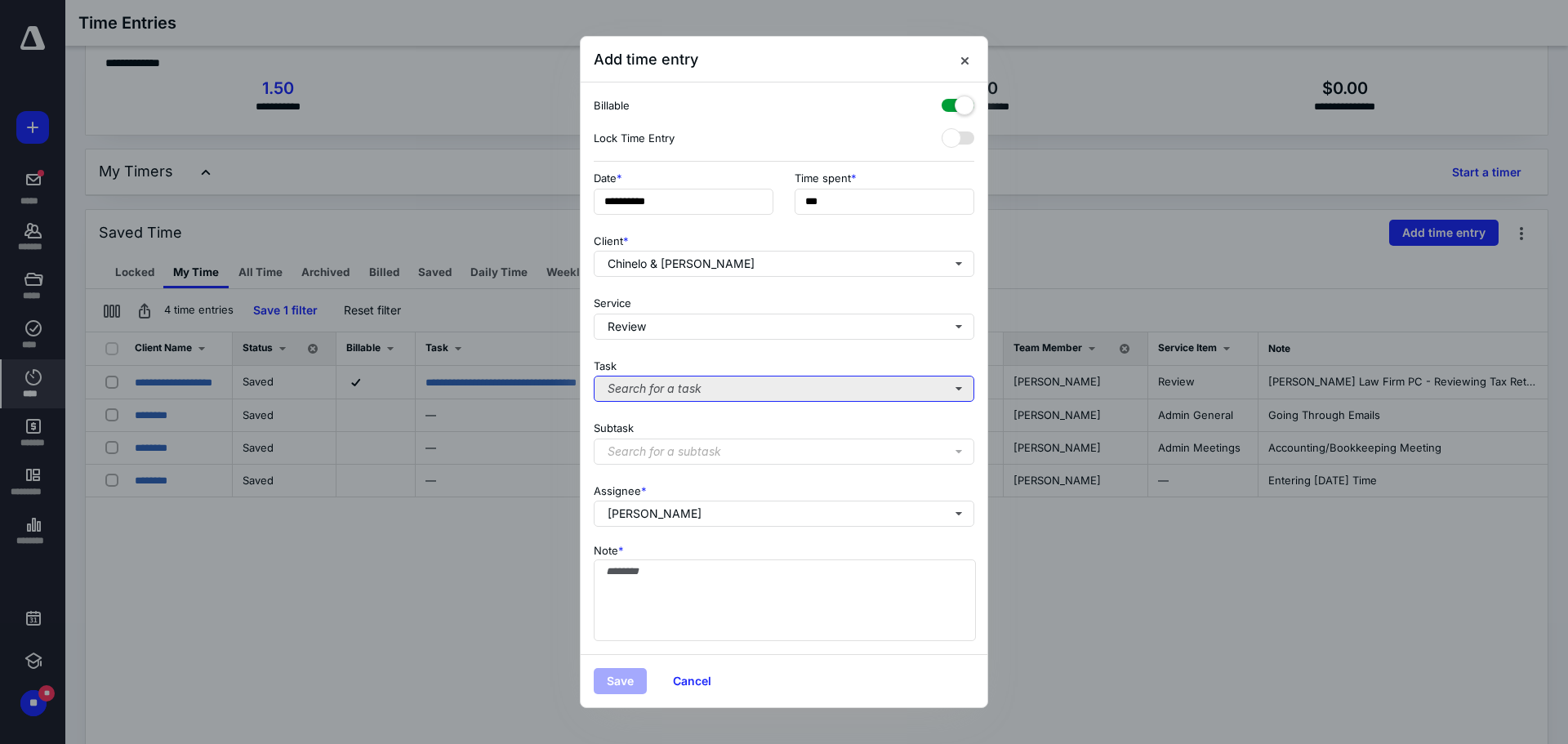 click on "Search for a task" at bounding box center (784, 389) 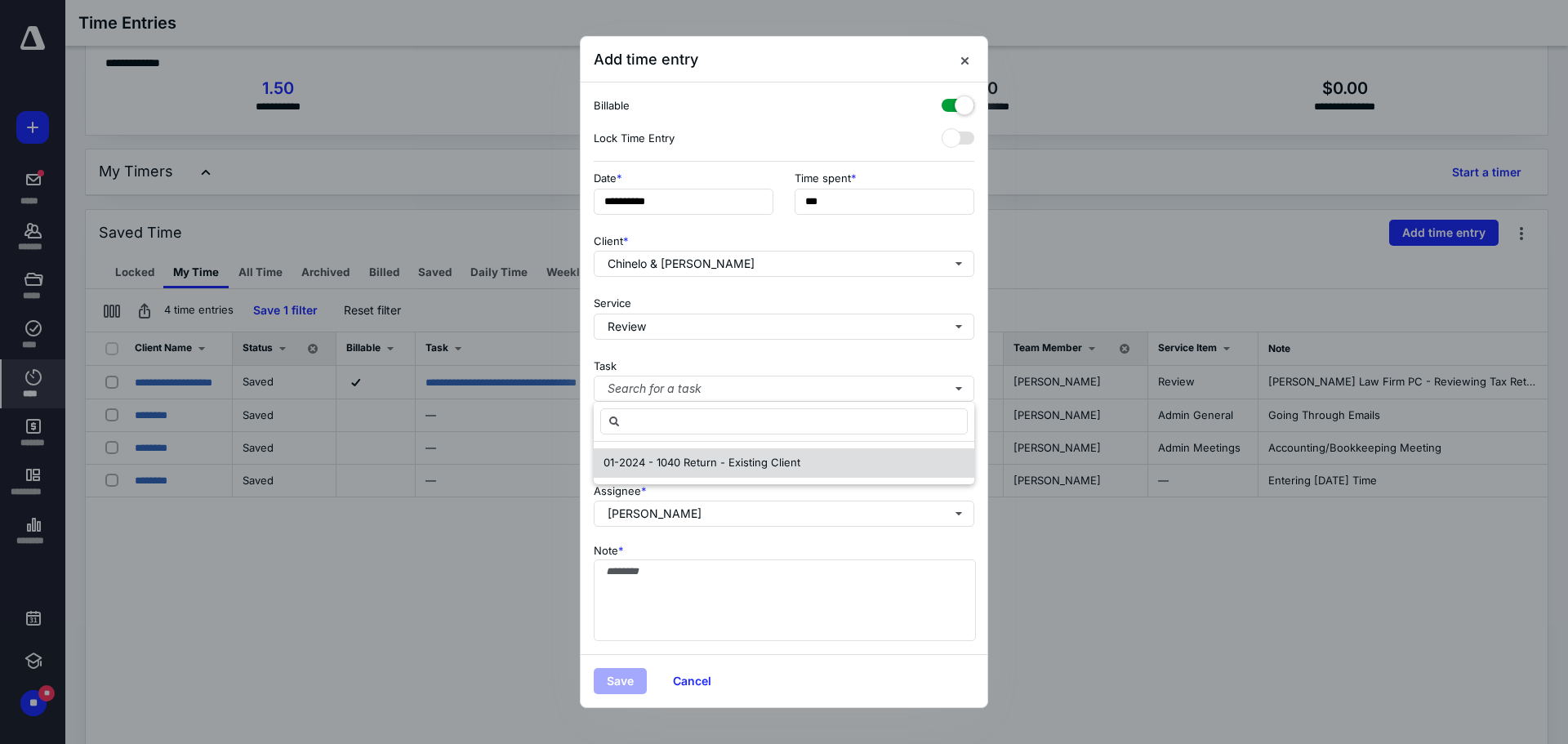 click on "01-2024 - 1040 Return - Existing Client" at bounding box center [702, 462] 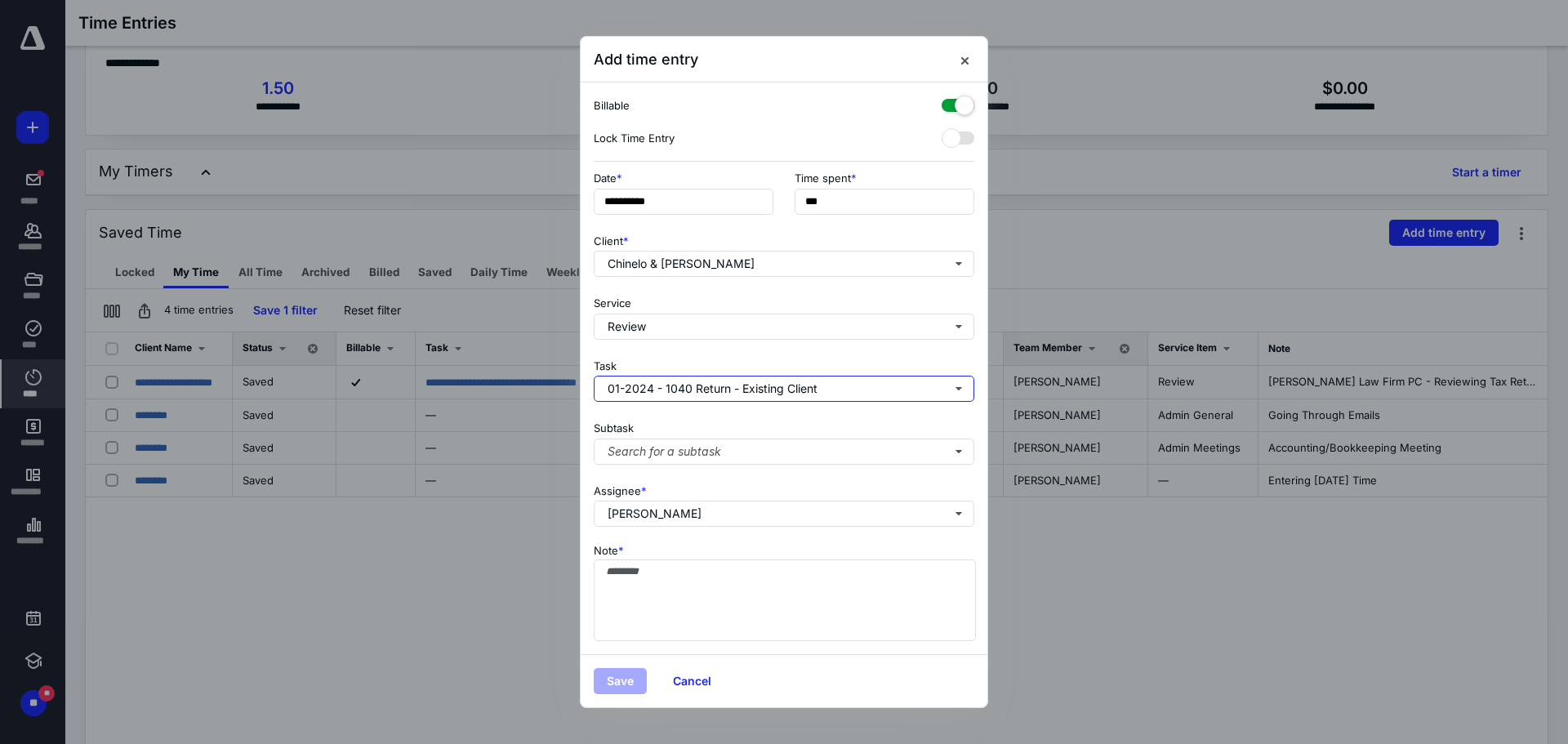 type 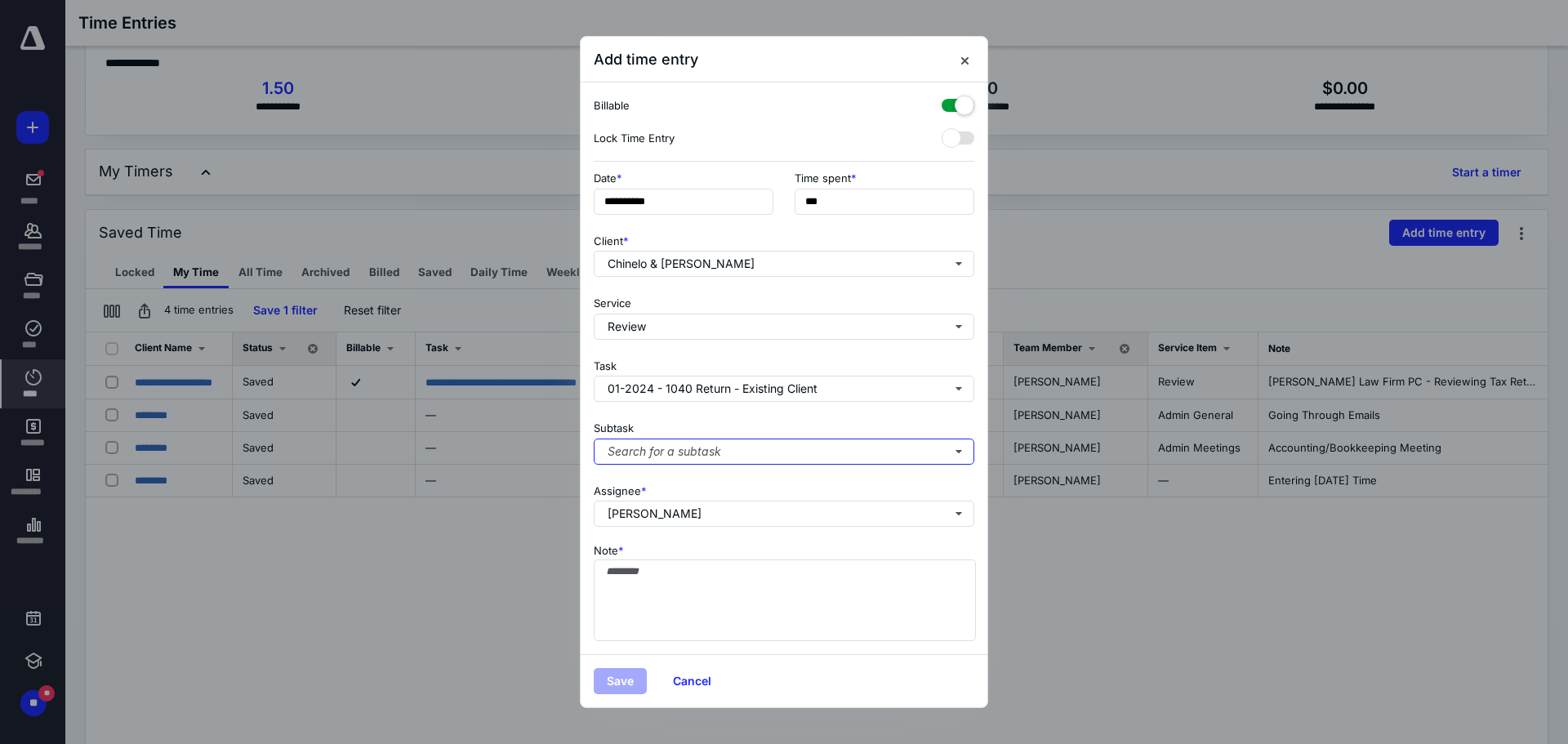type 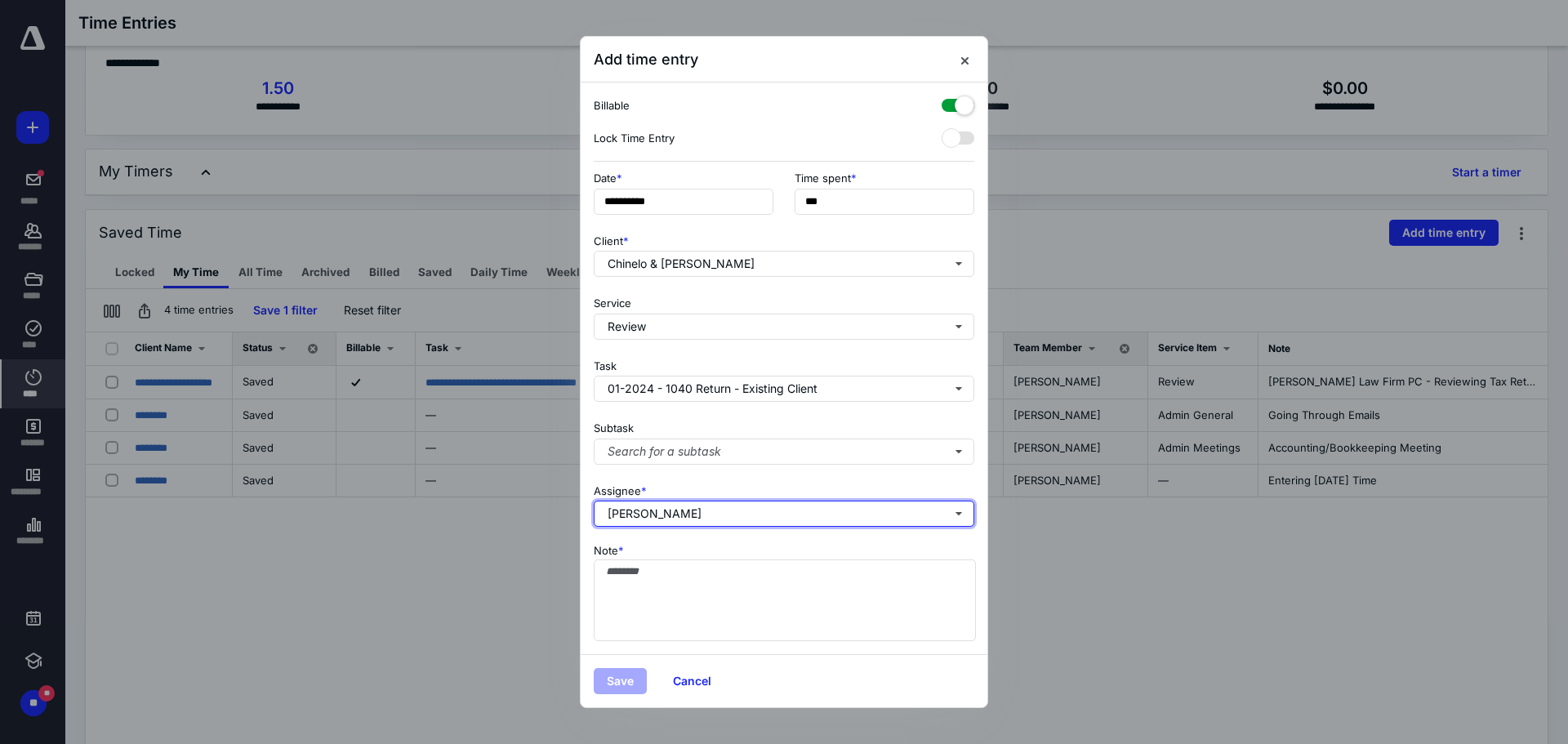 type 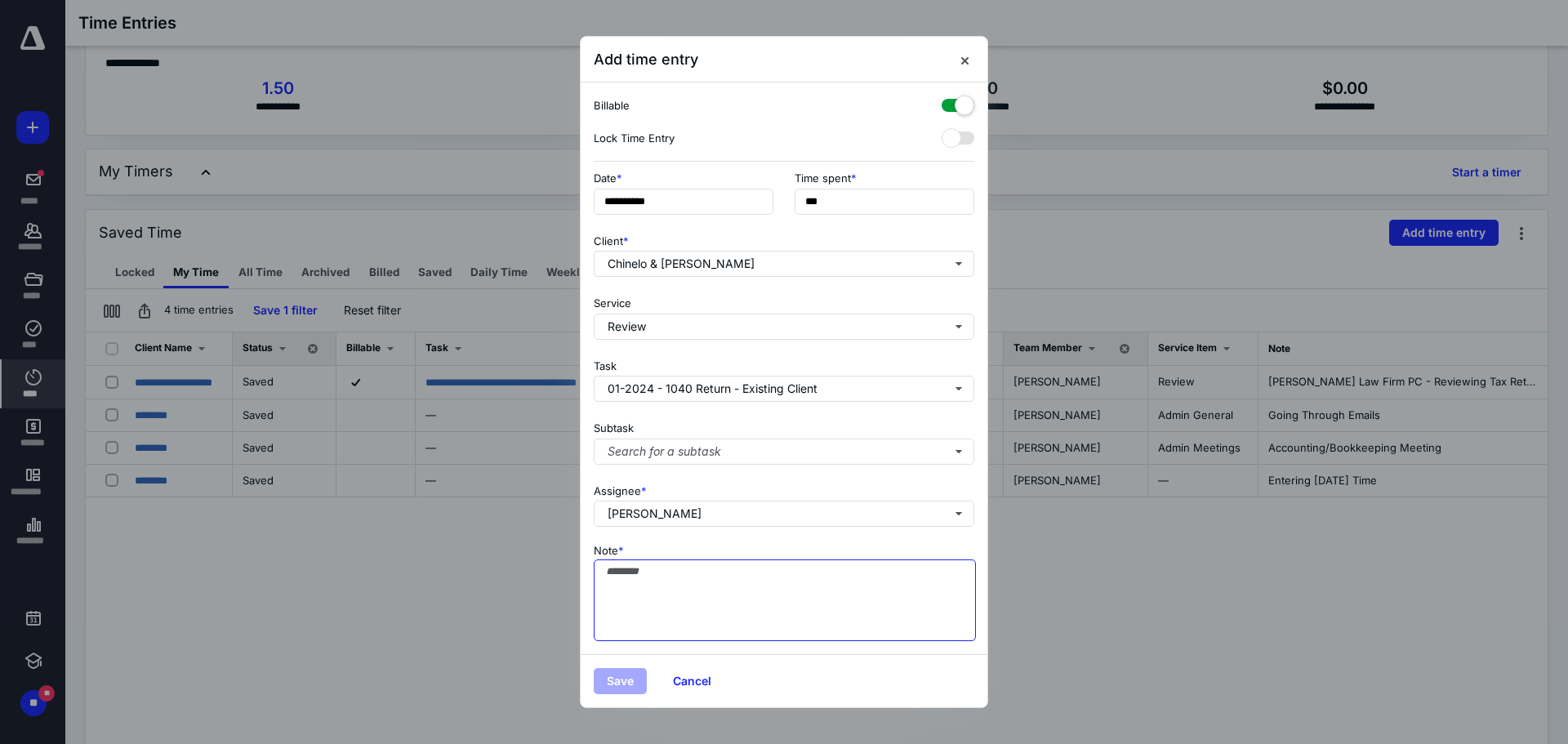 paste on "**********" 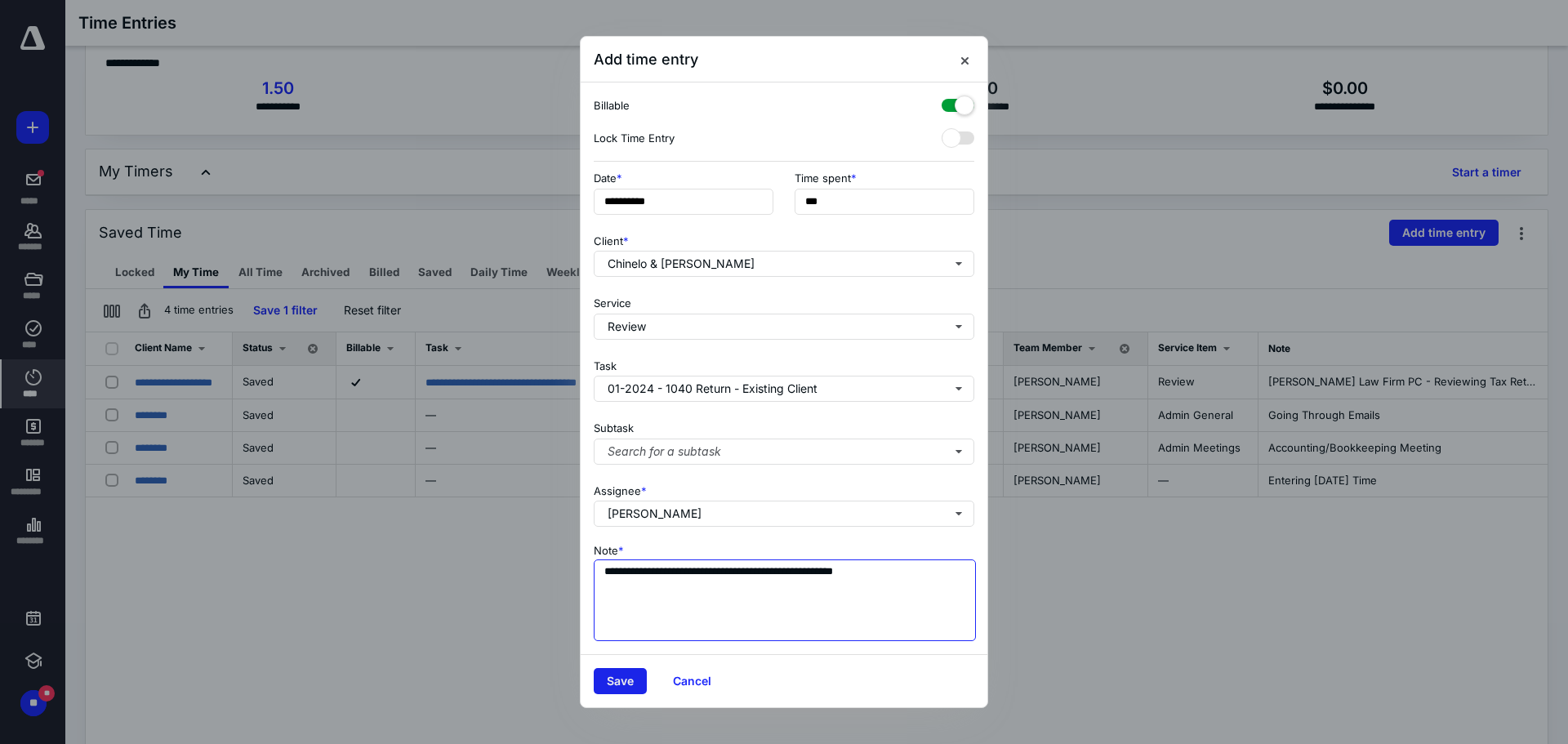 type on "**********" 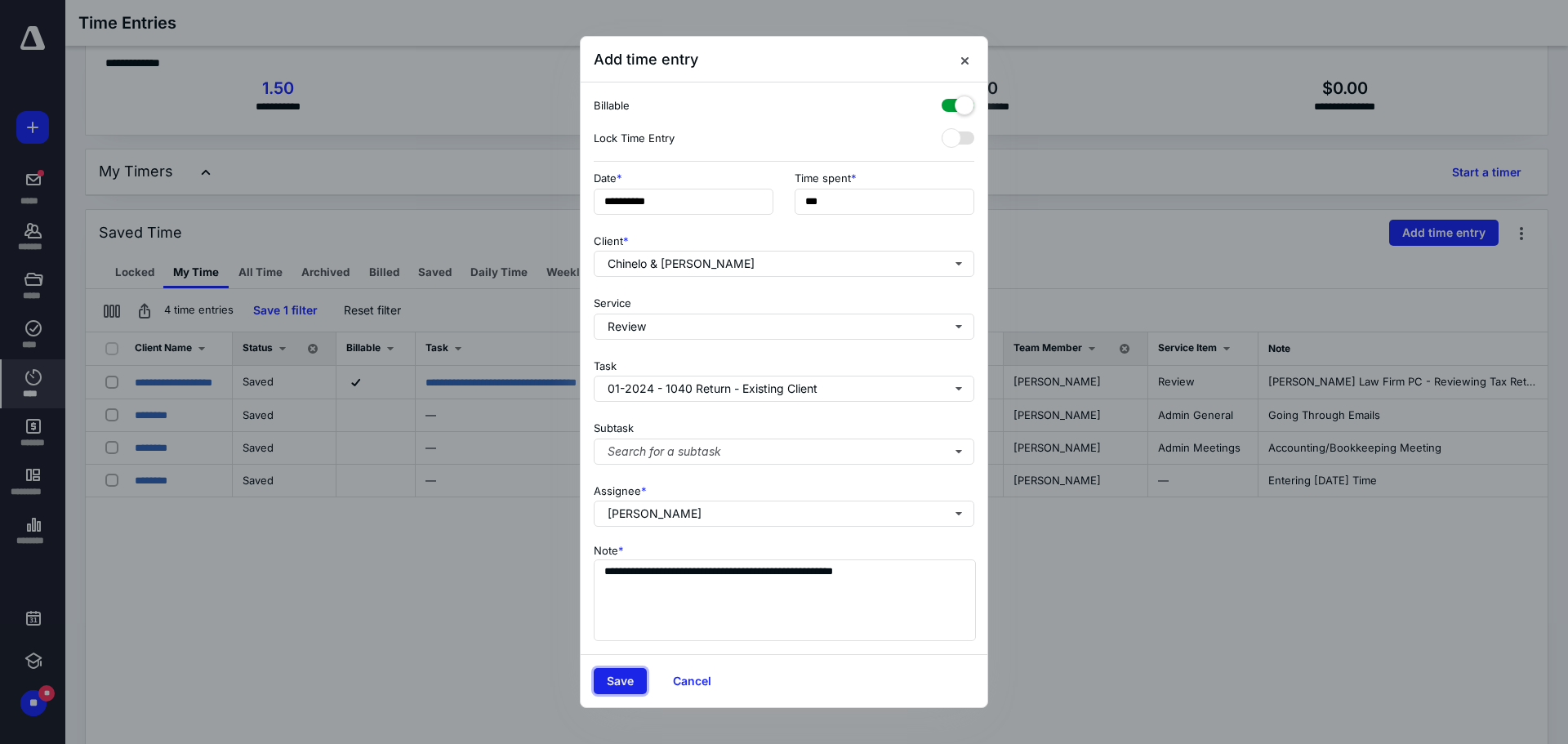click on "Save" at bounding box center [620, 681] 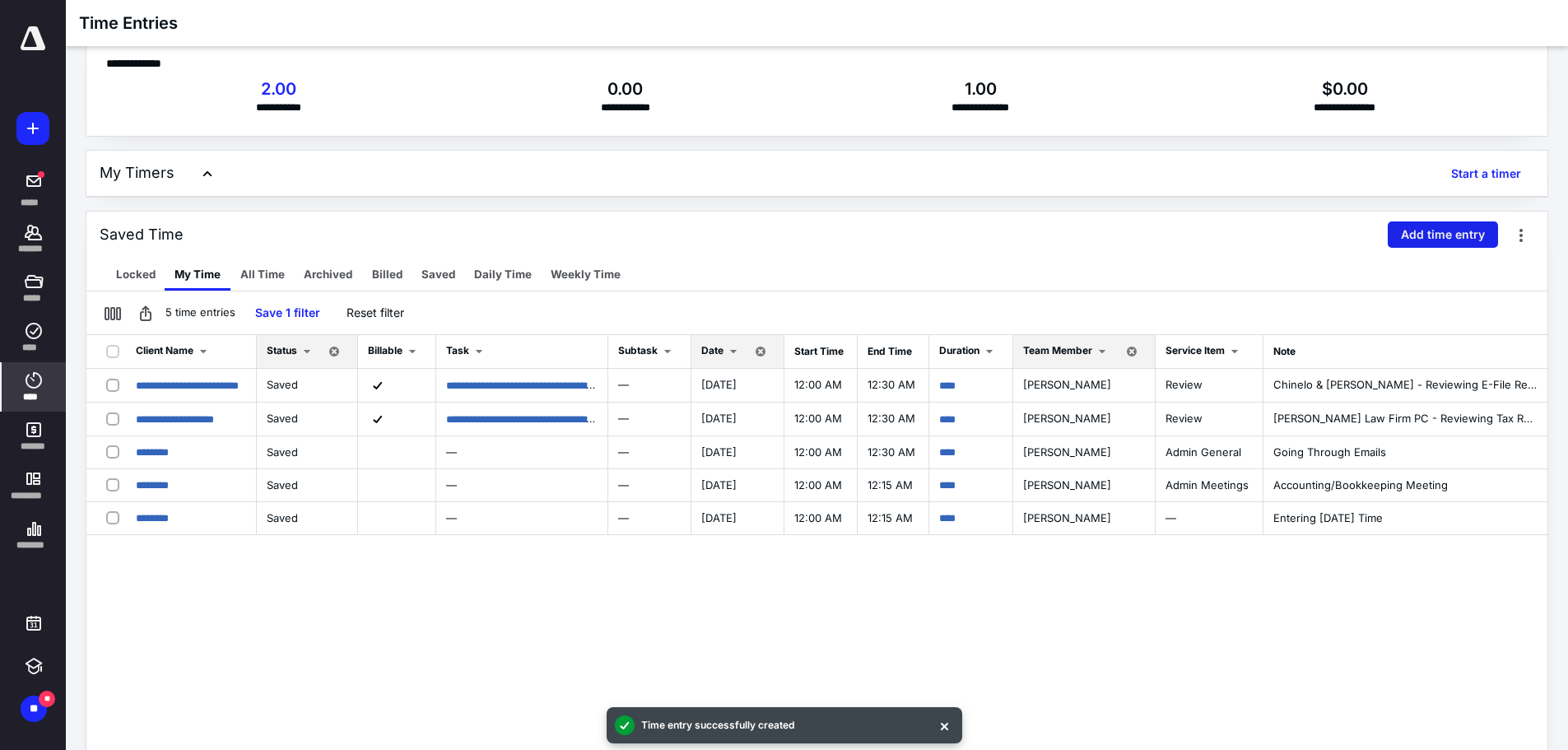 click on "Add time entry" at bounding box center (1443, 235) 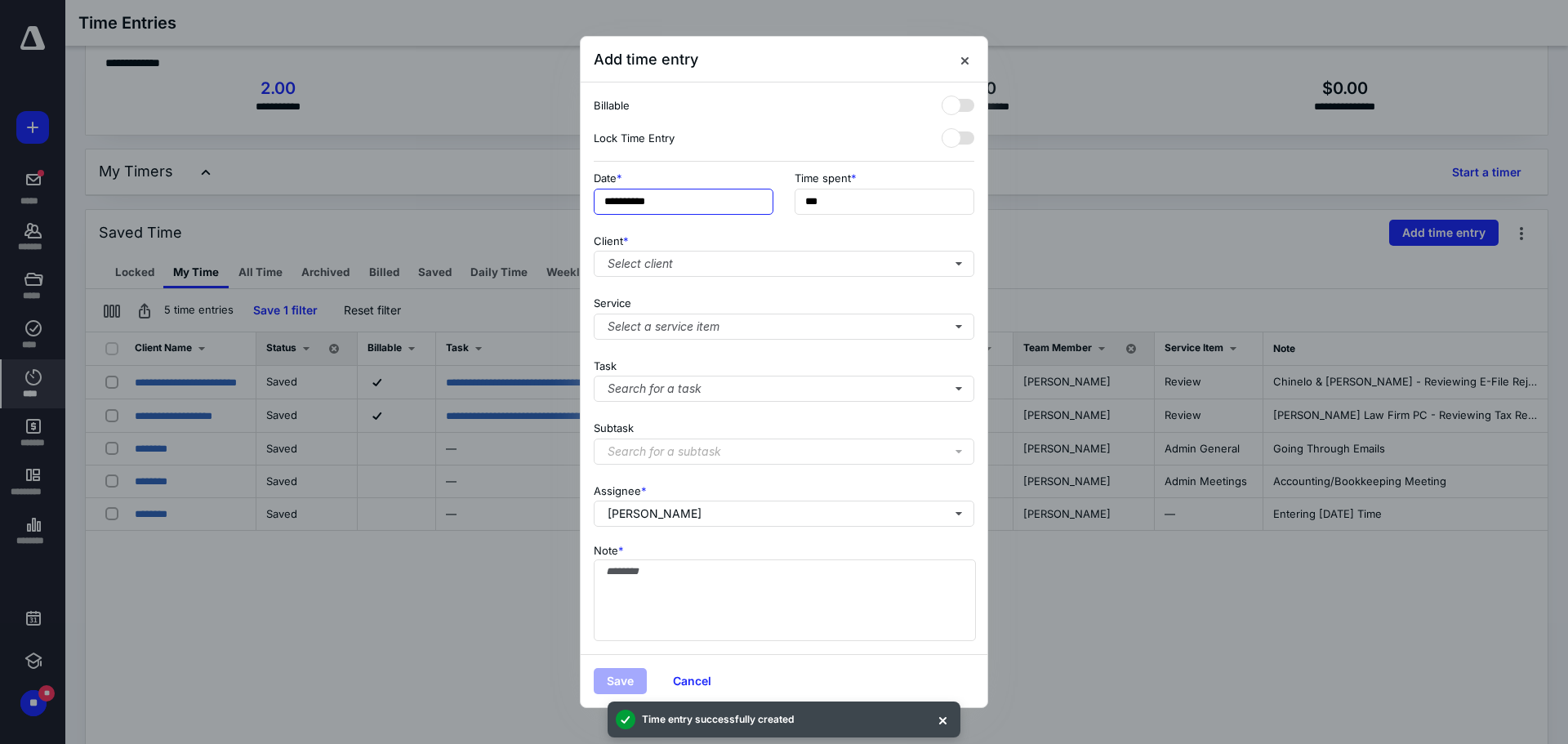 click on "**********" at bounding box center (684, 202) 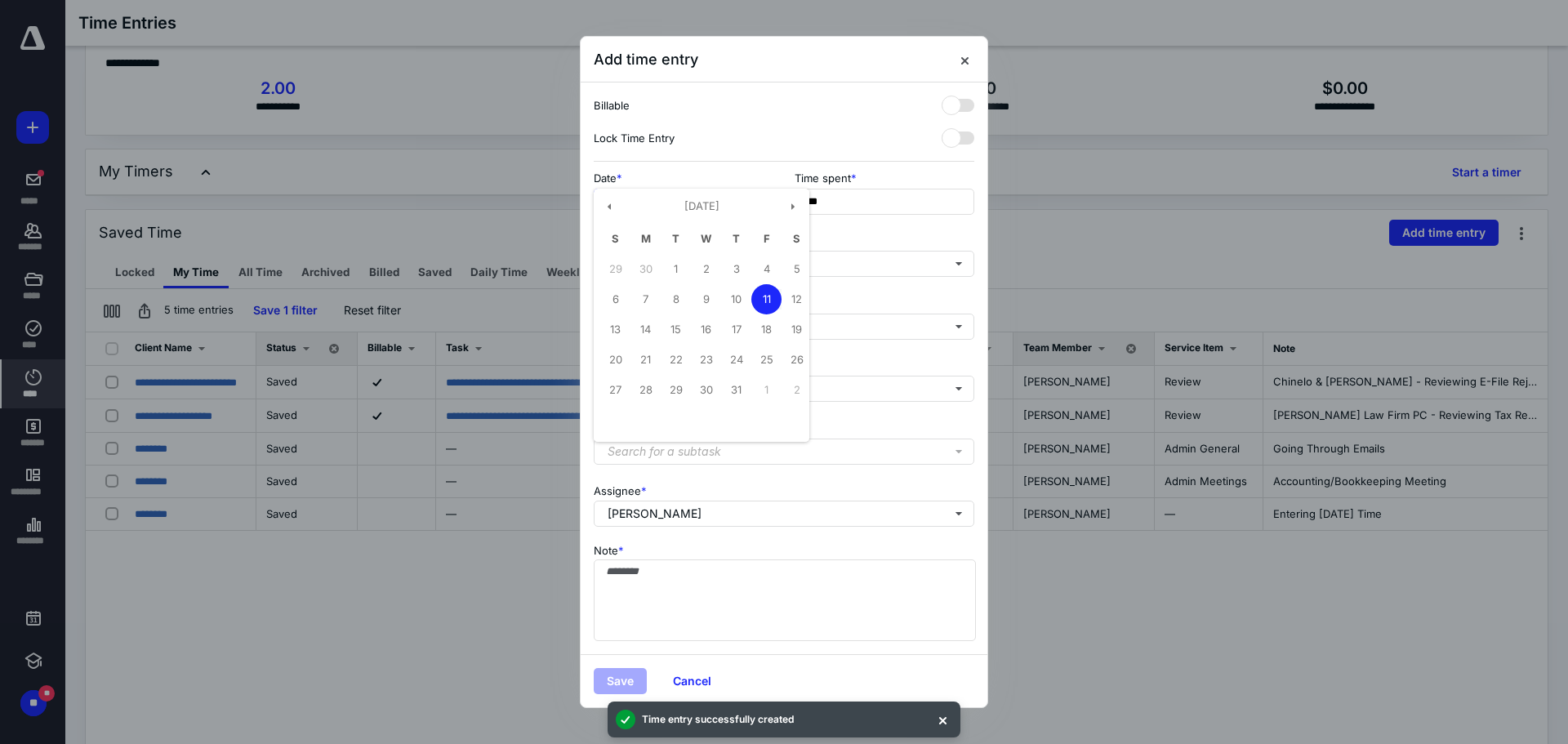 drag, startPoint x: 732, startPoint y: 297, endPoint x: 741, endPoint y: 293, distance: 9.848858 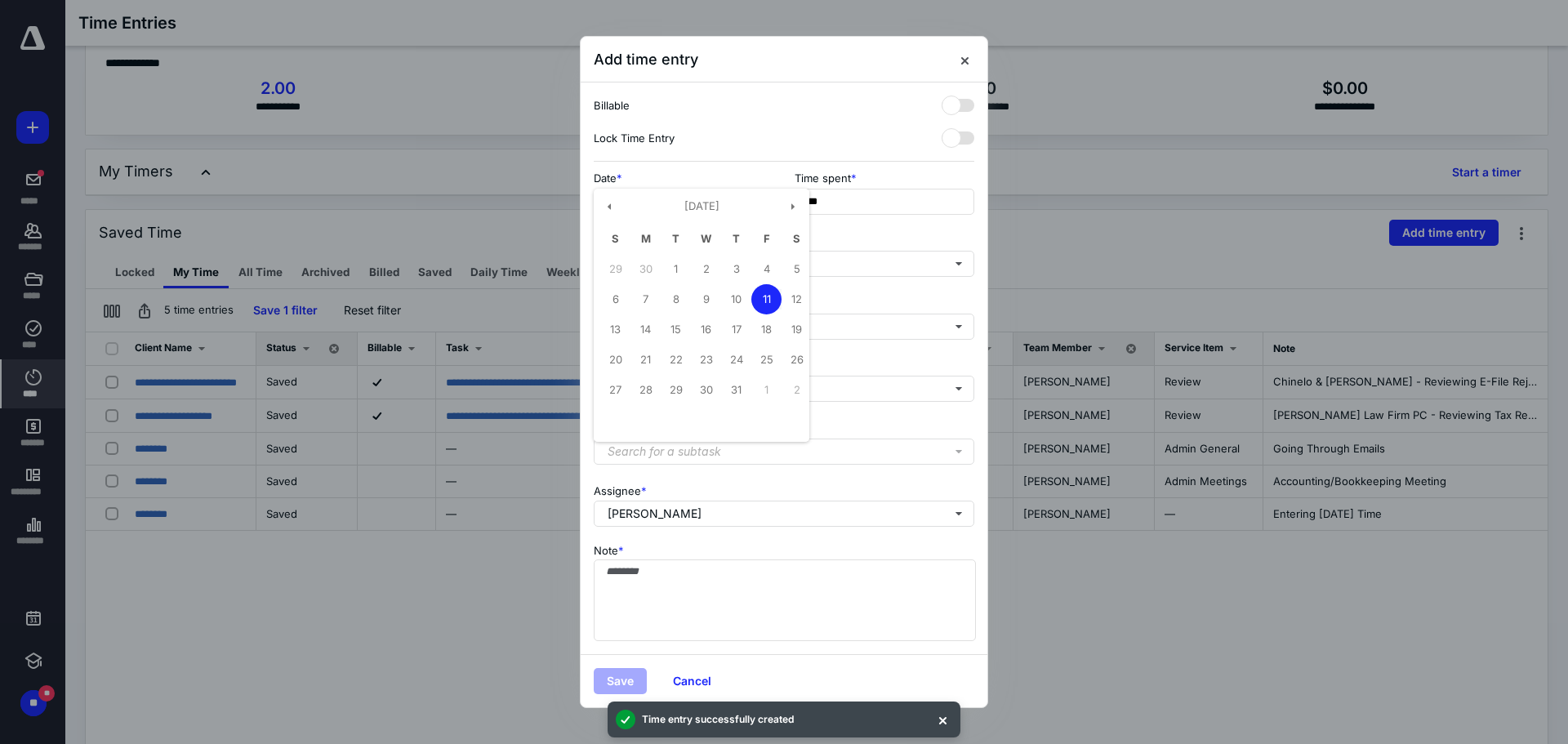 type on "**********" 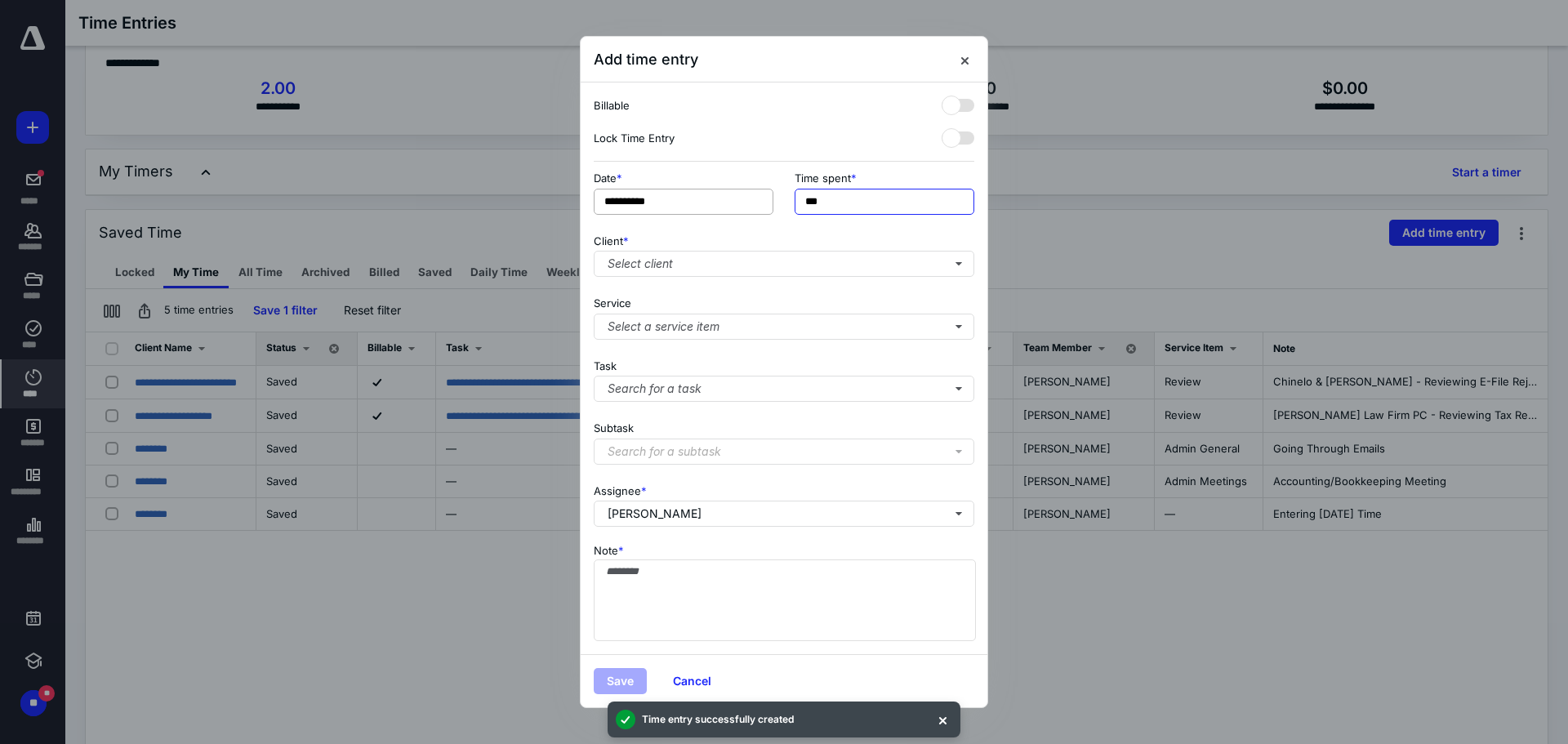 drag, startPoint x: 710, startPoint y: 202, endPoint x: 614, endPoint y: 207, distance: 96.13012 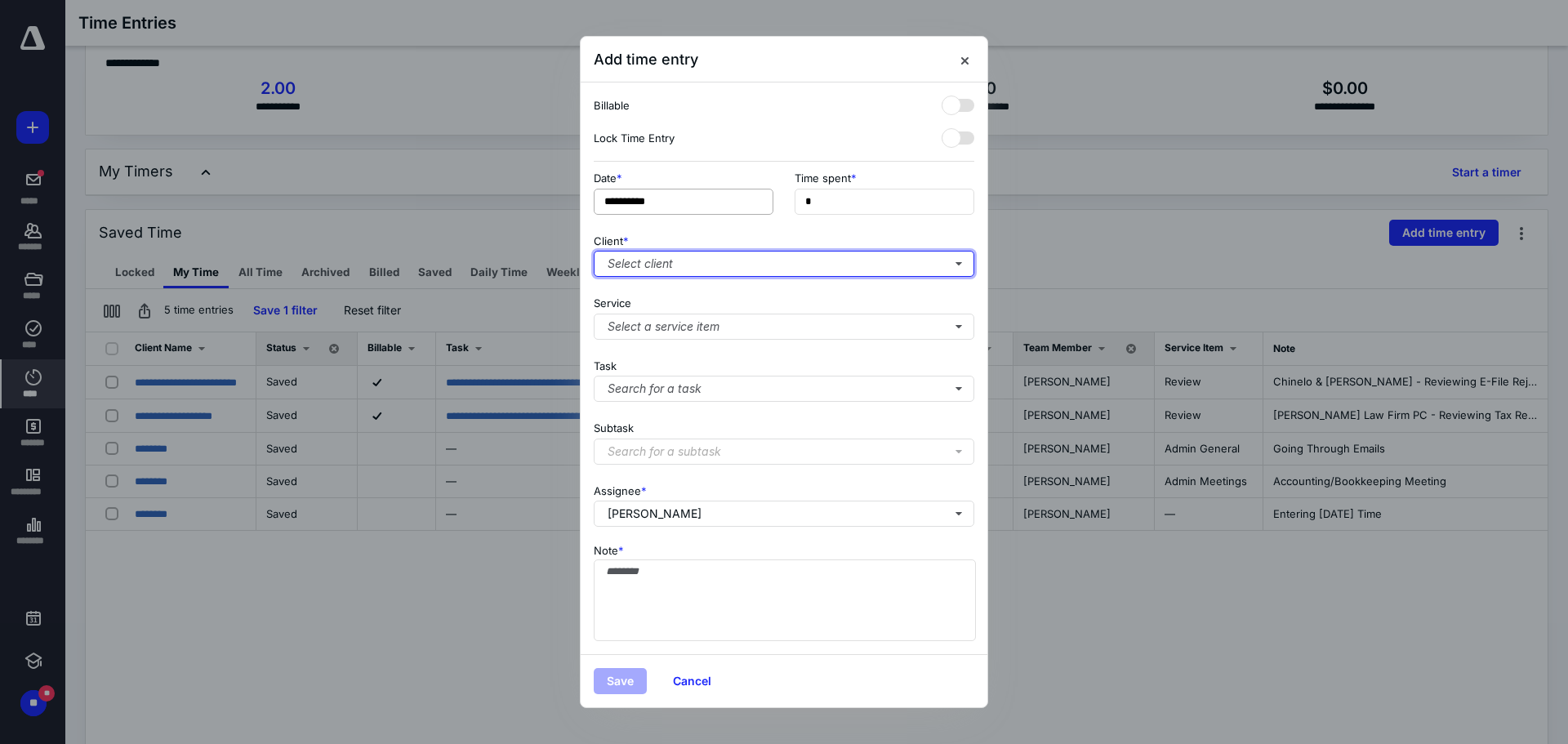 type on "**" 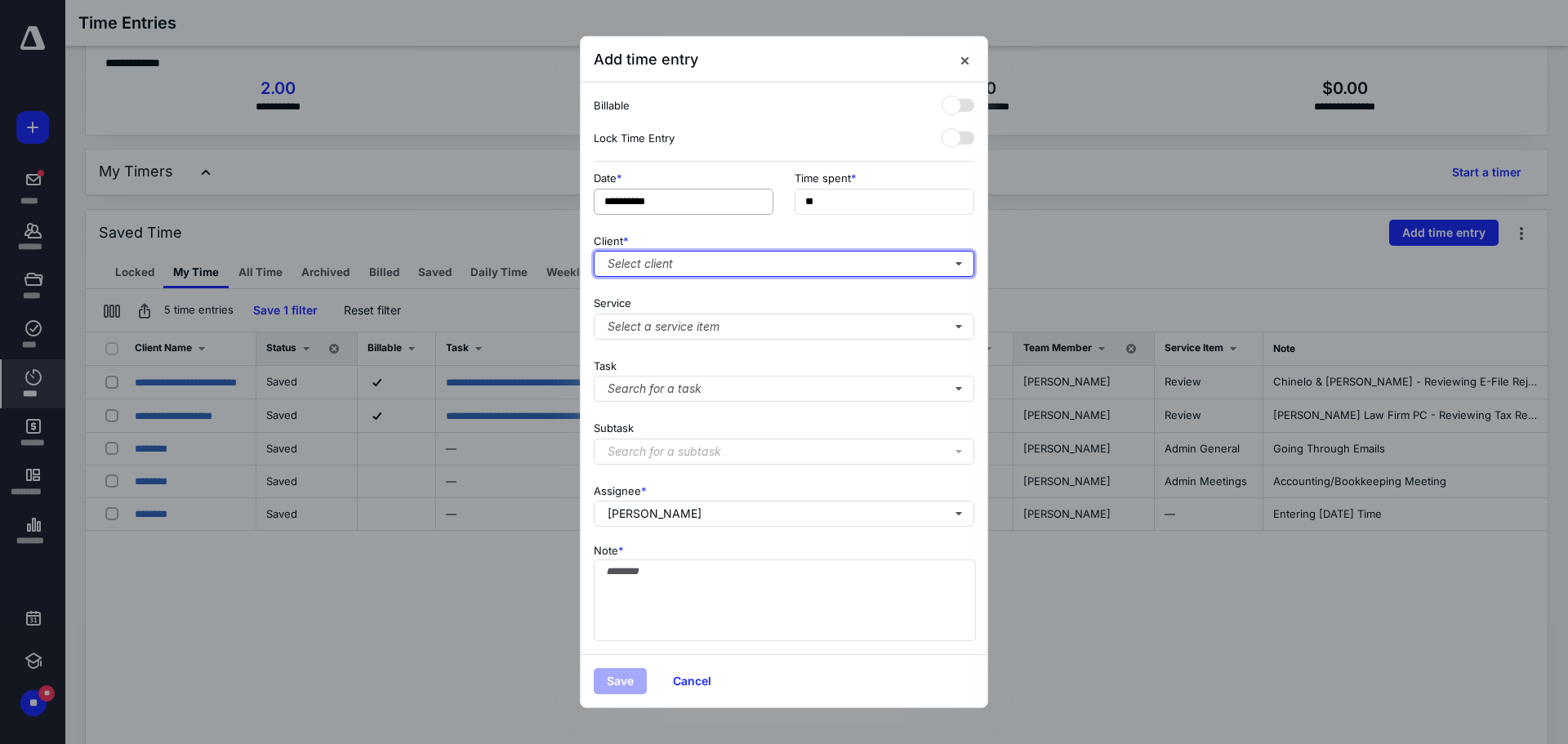 type 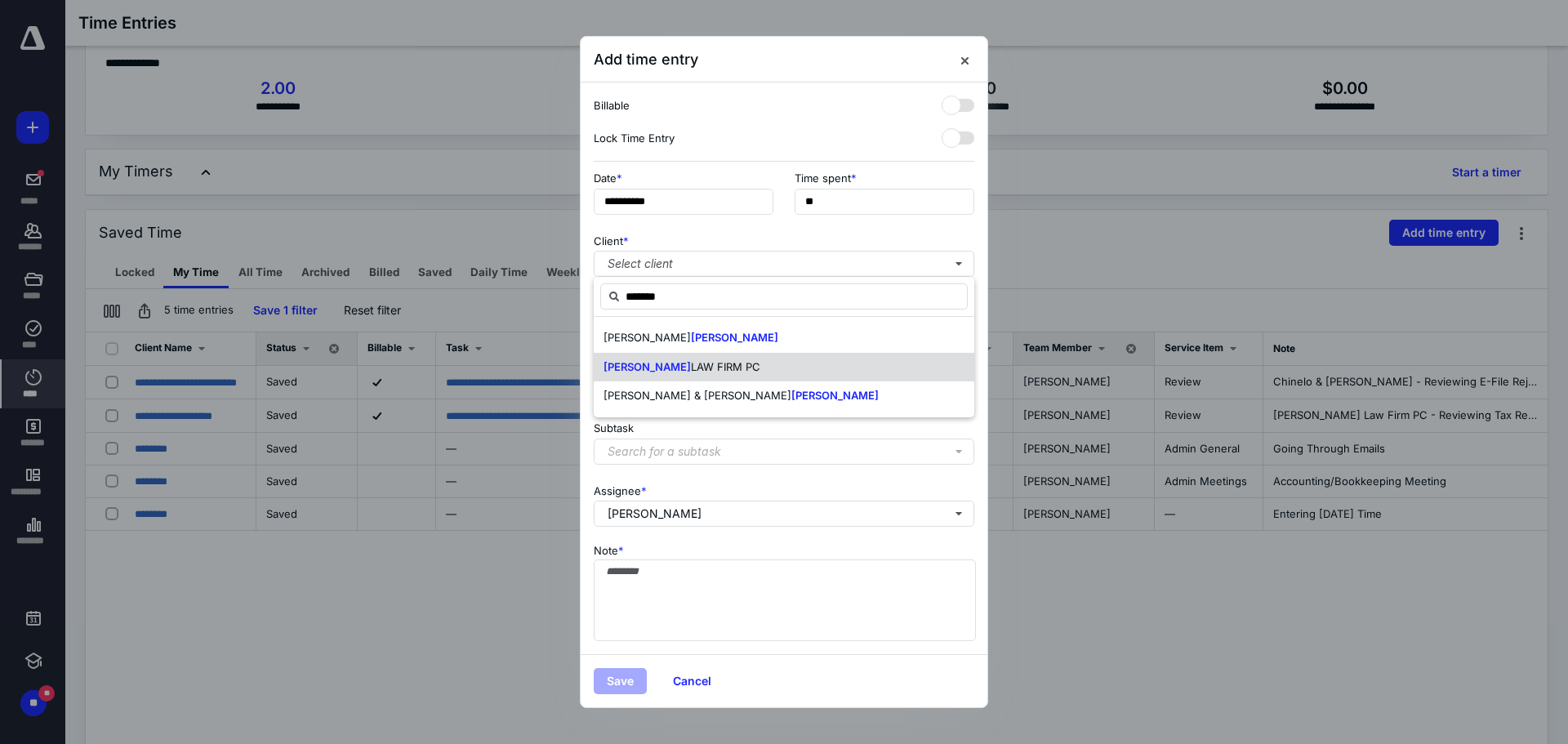 click on "LAW FIRM PC" at bounding box center [725, 367] 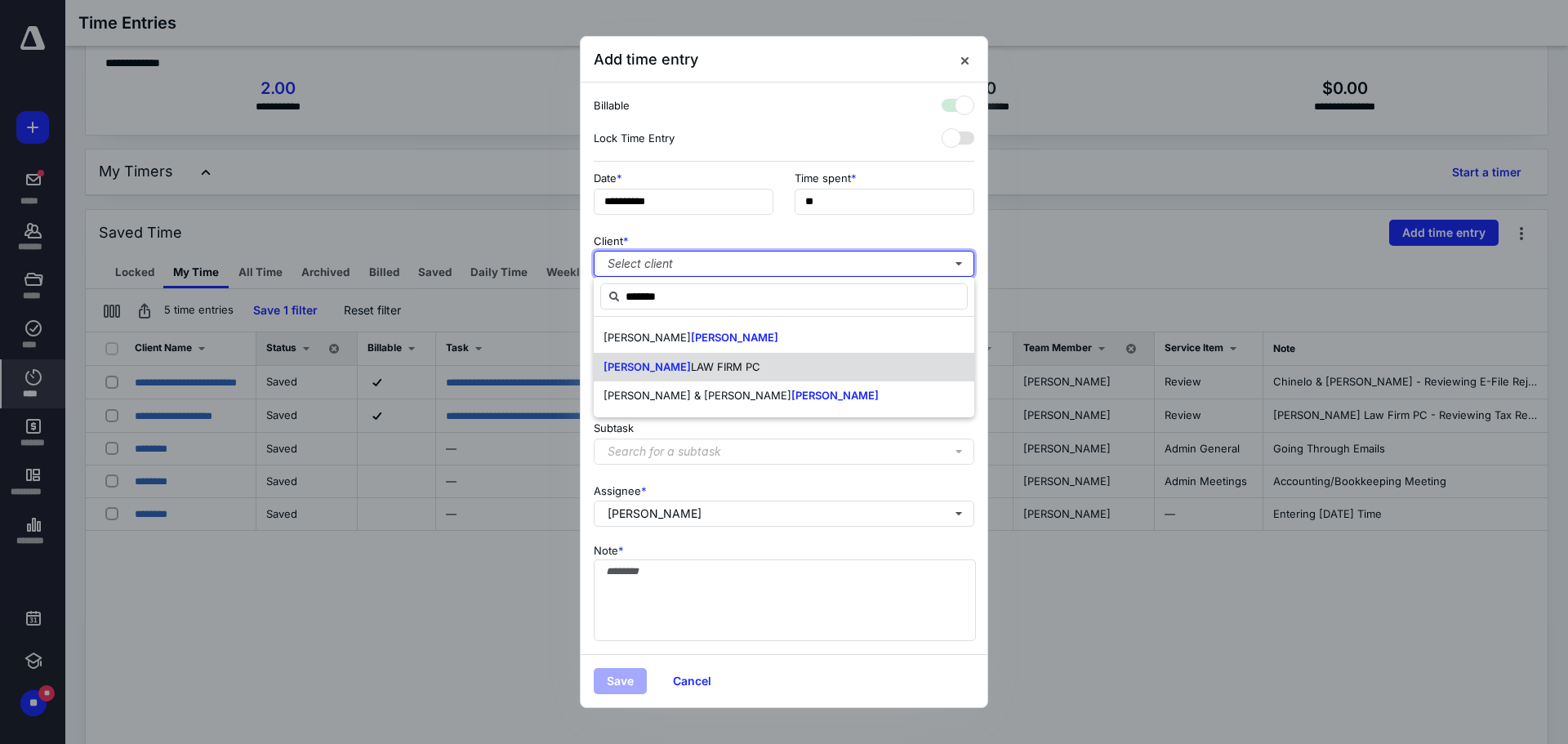 checkbox on "true" 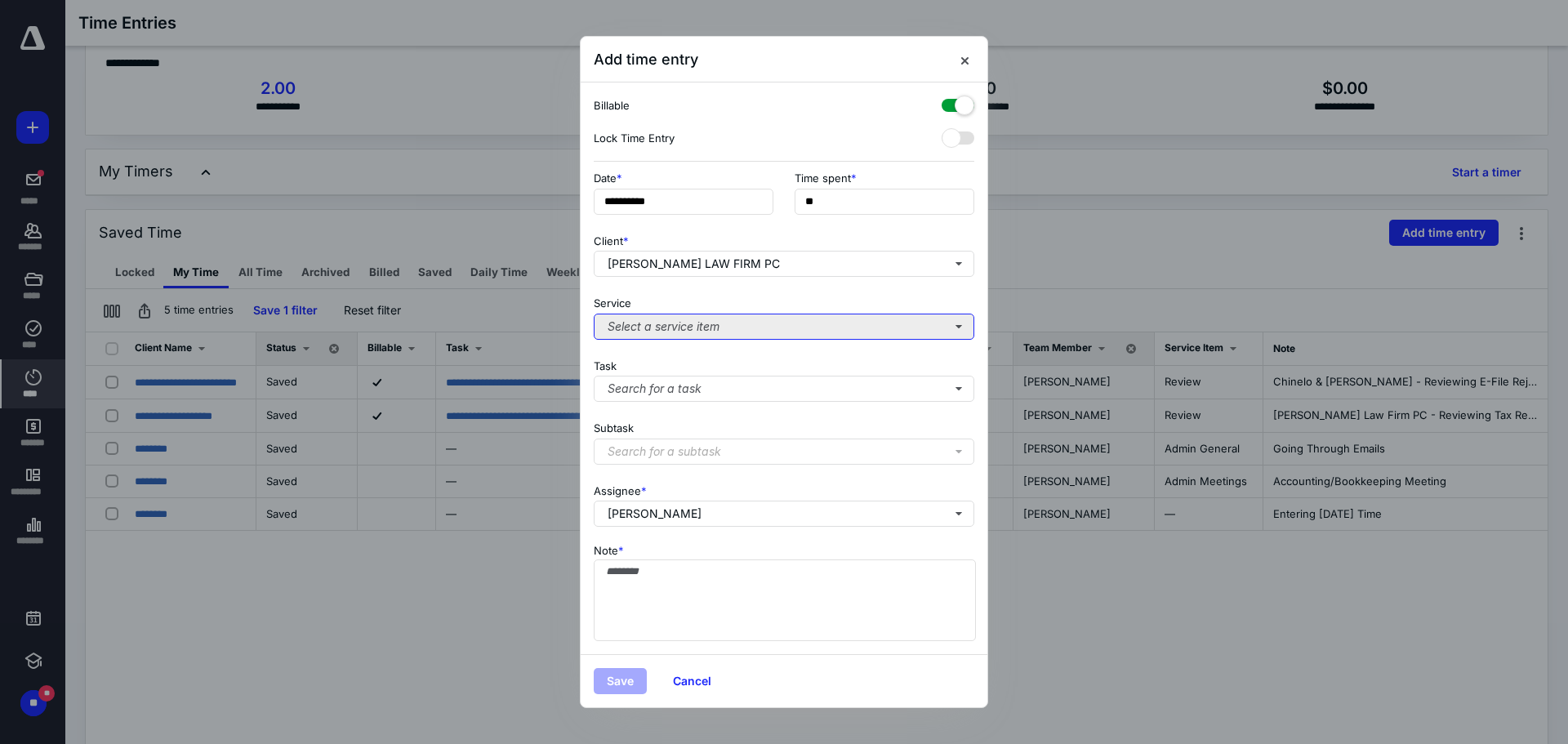 click on "Select a service item" at bounding box center (784, 327) 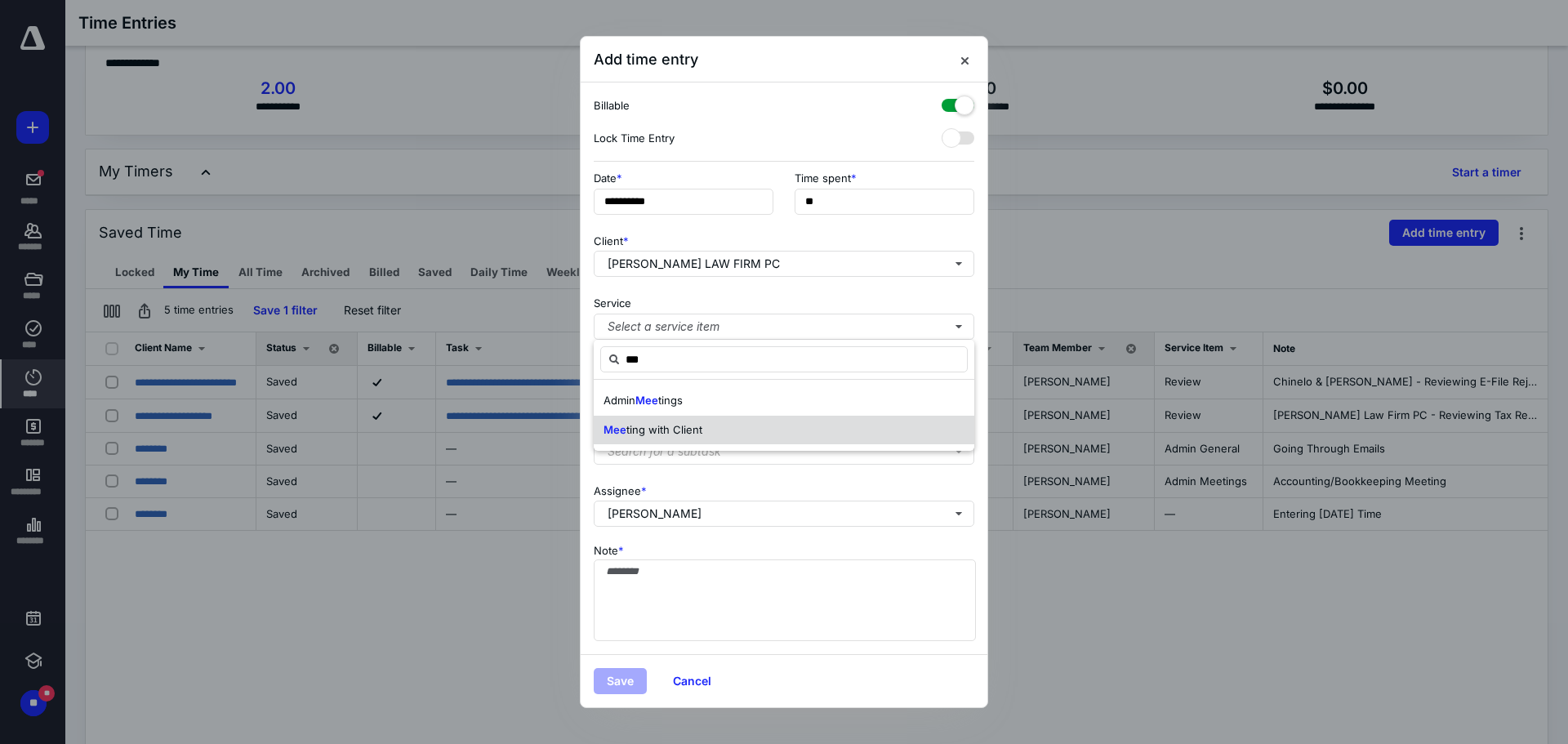 click on "ting with Client" at bounding box center (664, 430) 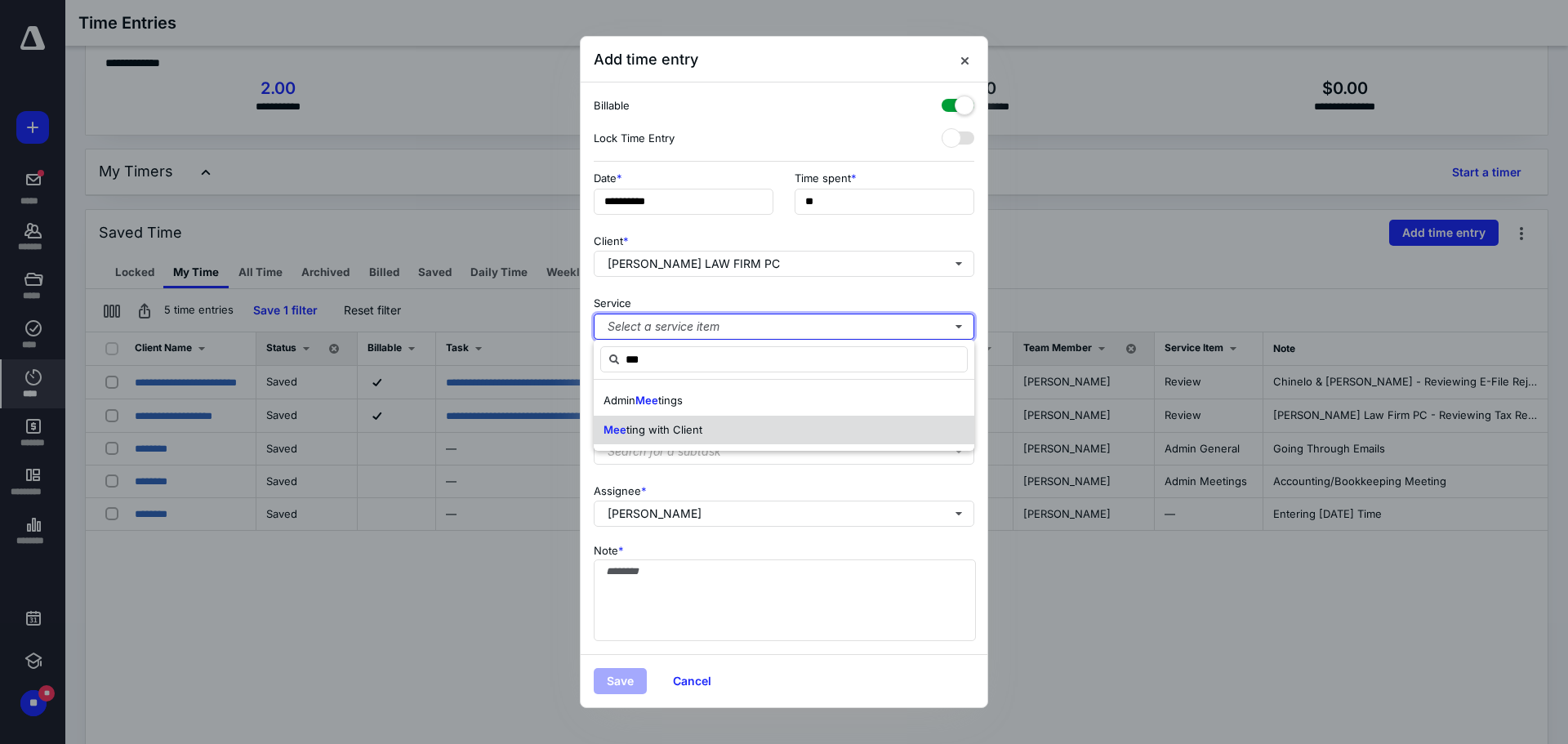 type 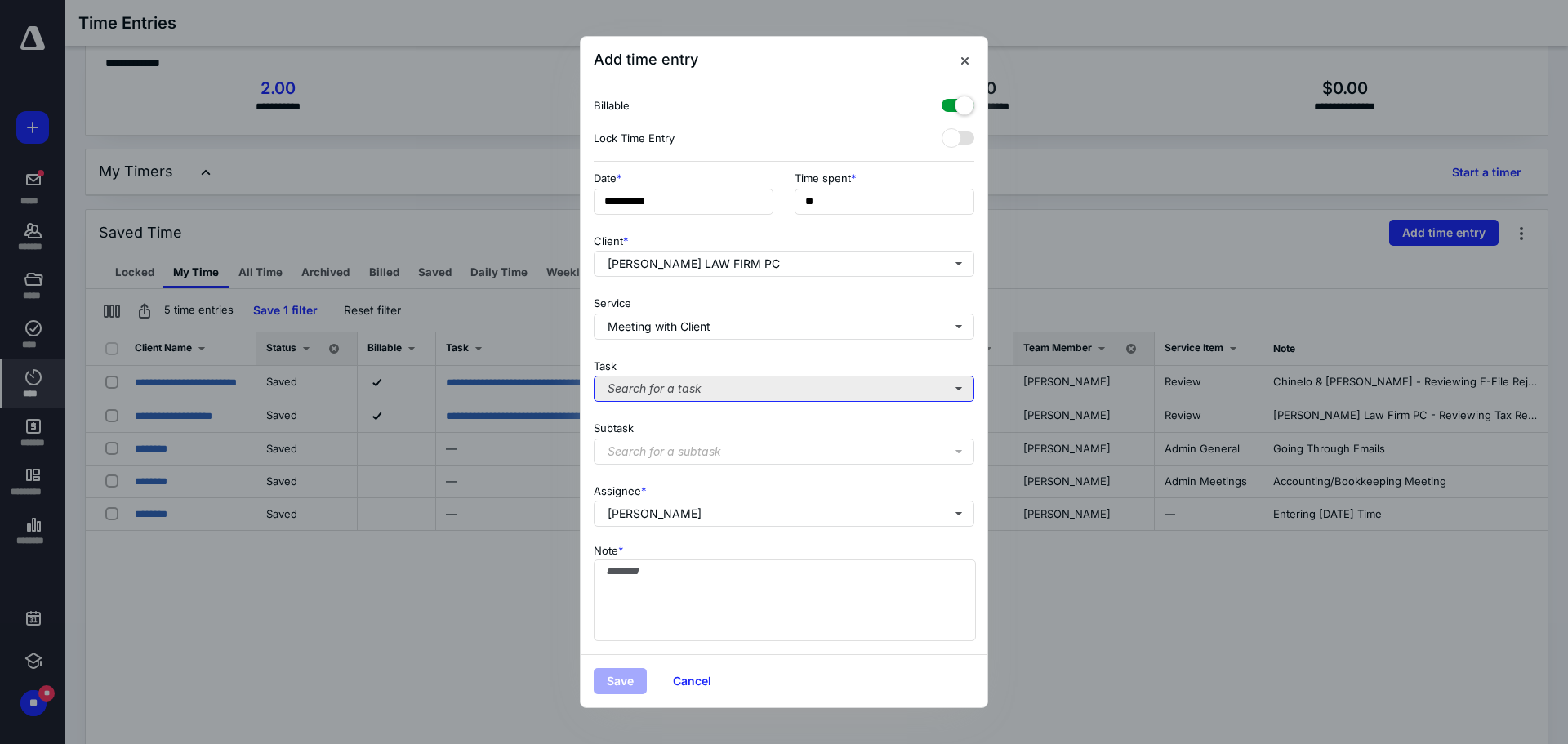 click on "Search for a task" at bounding box center [784, 389] 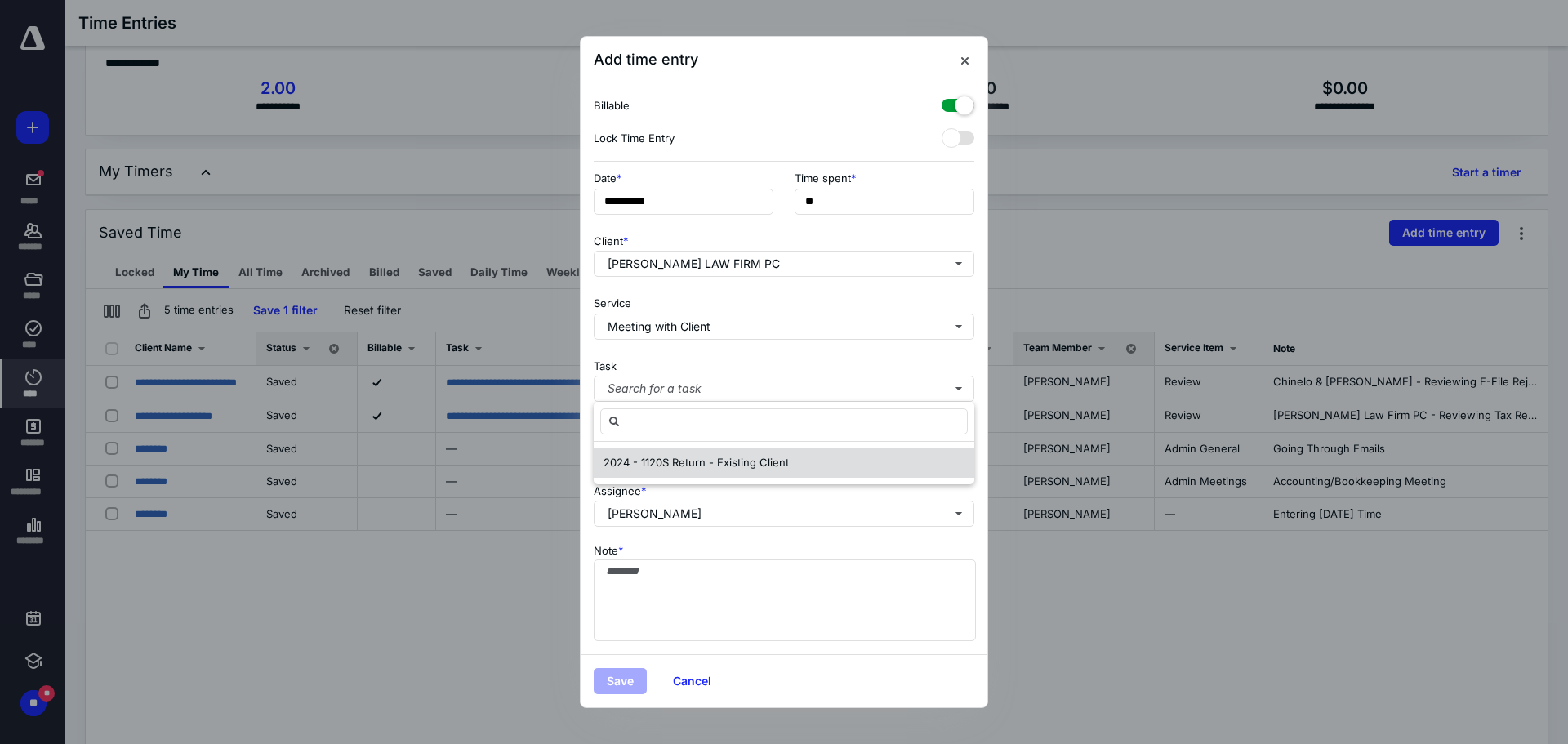 click on "2024 - 1120S Return - Existing Client" at bounding box center (696, 462) 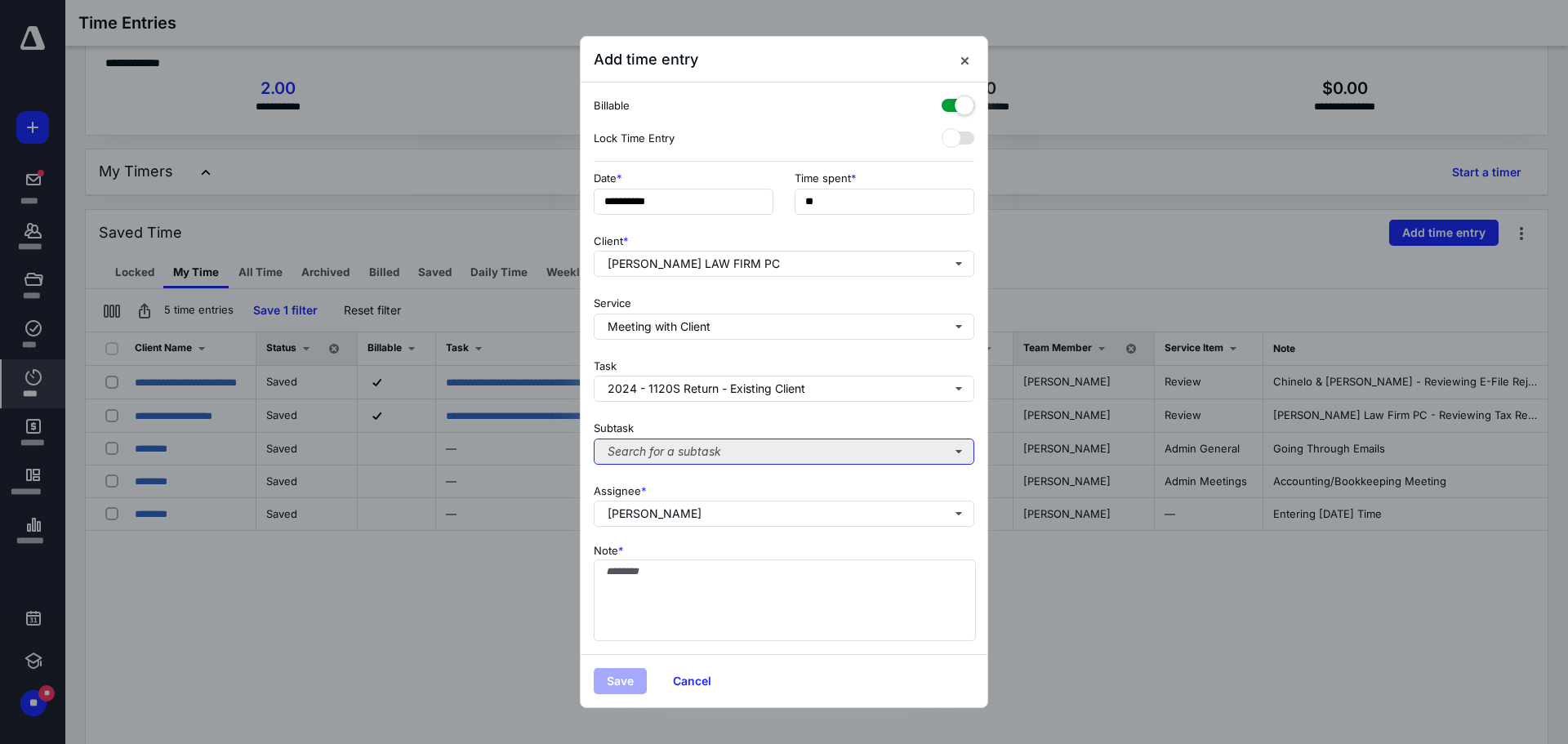 click on "Search for a subtask" at bounding box center (784, 452) 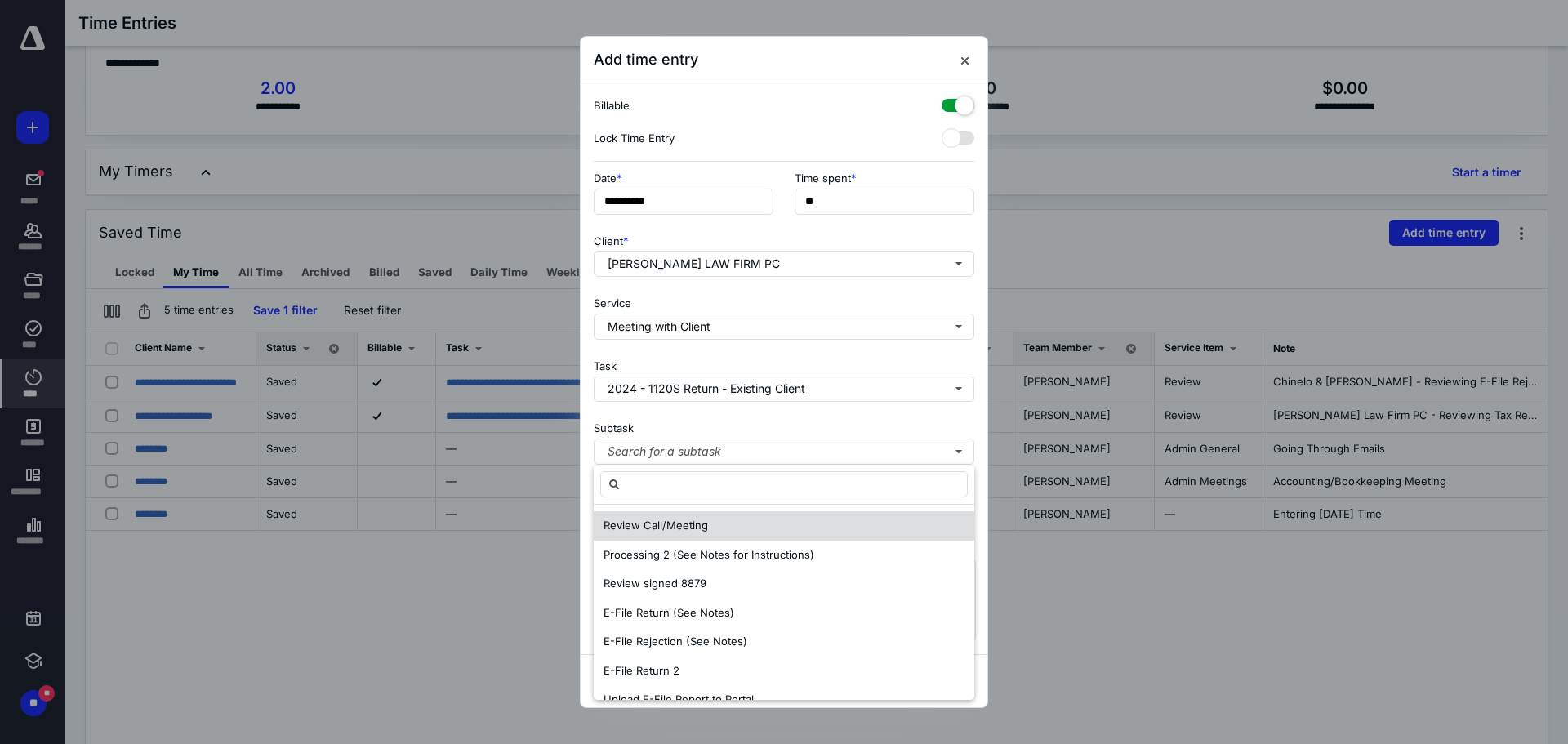 click on "Review Call/Meeting" at bounding box center (656, 525) 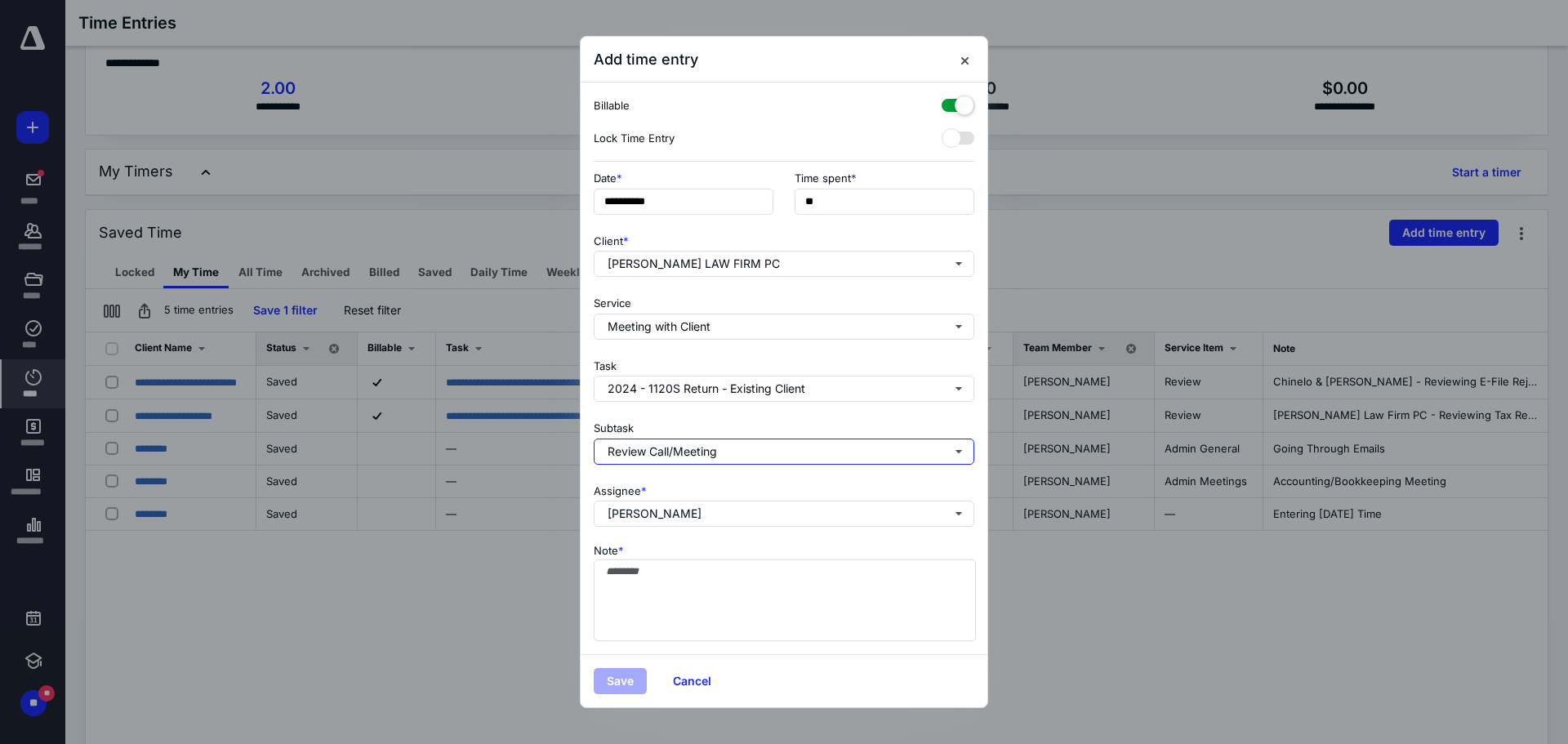 type 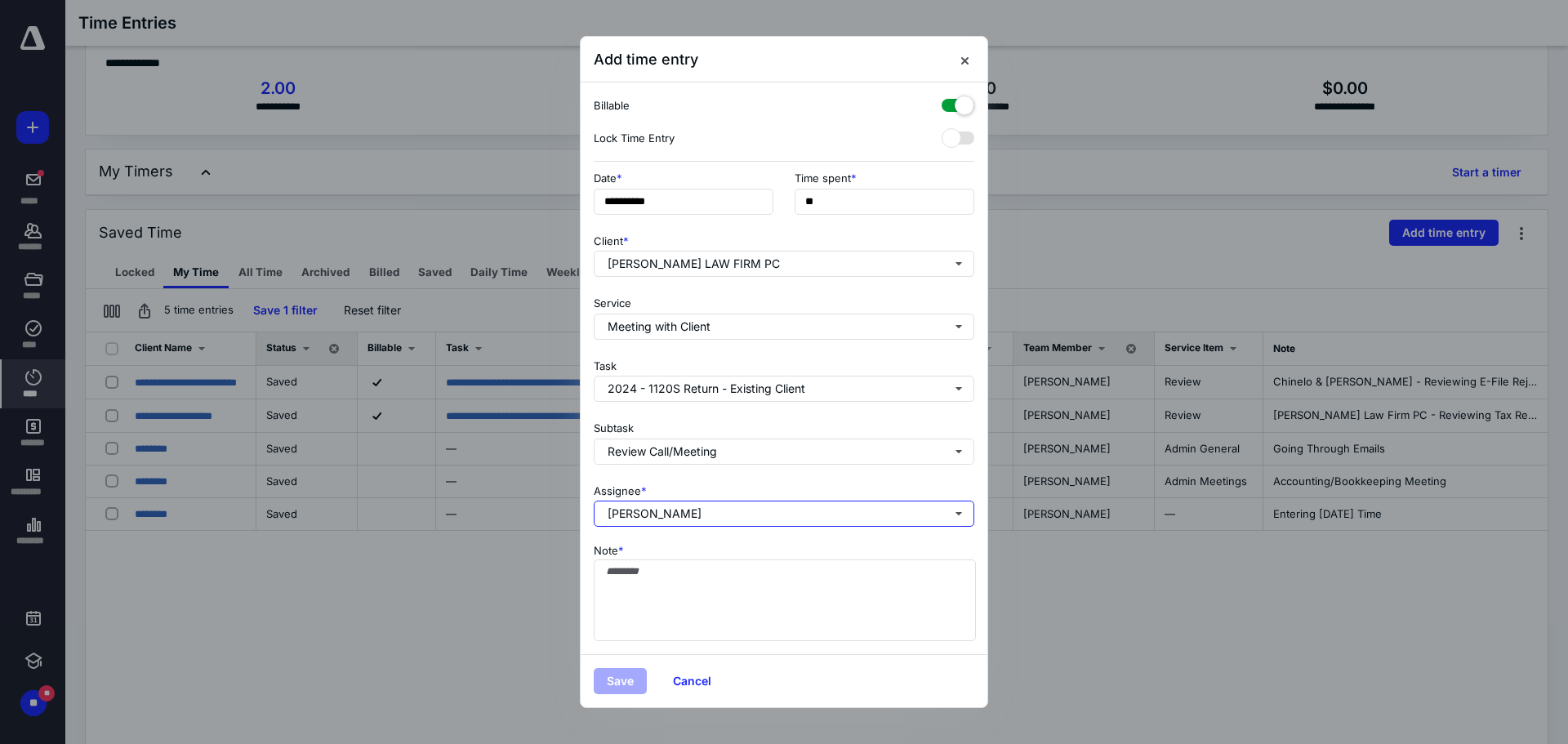 type 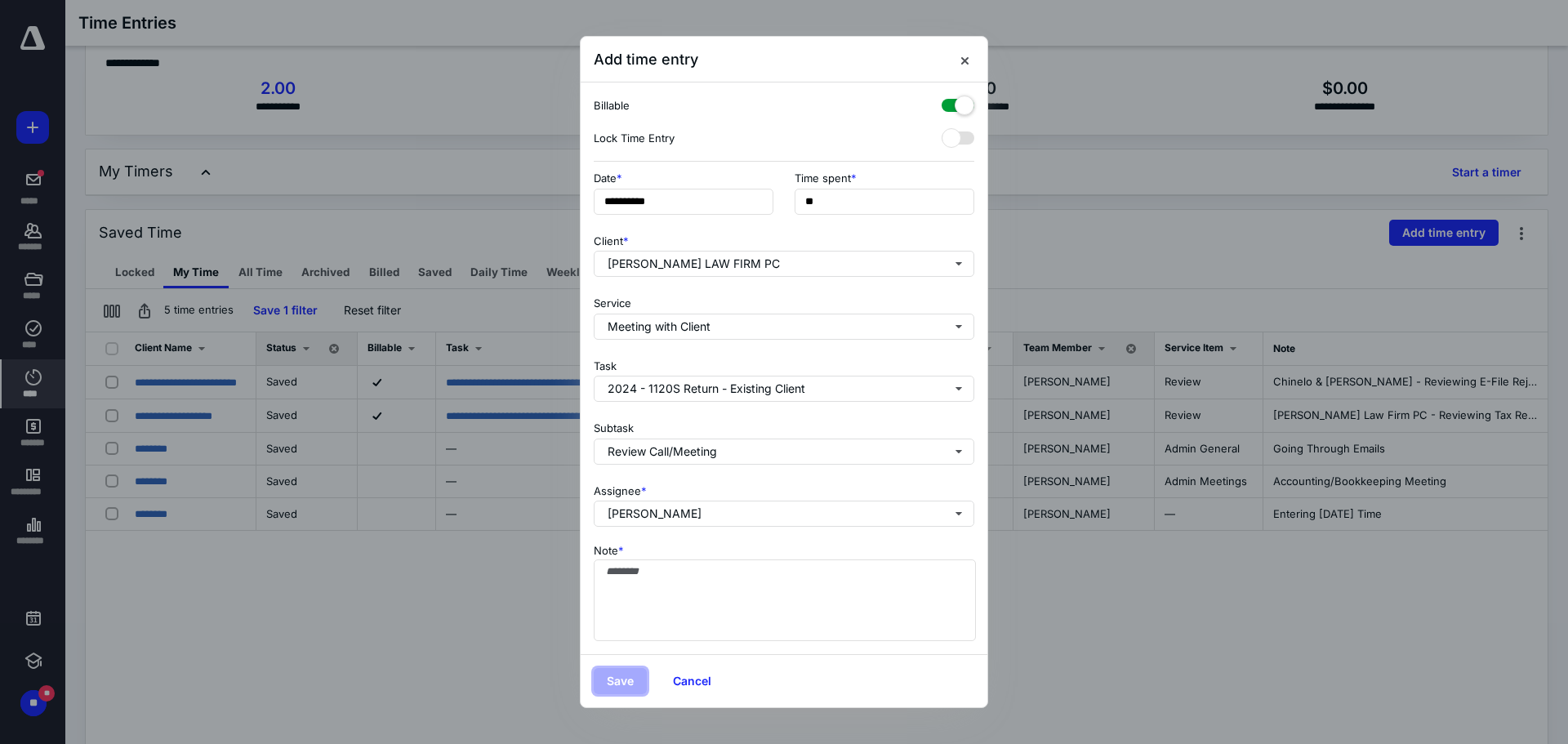 type 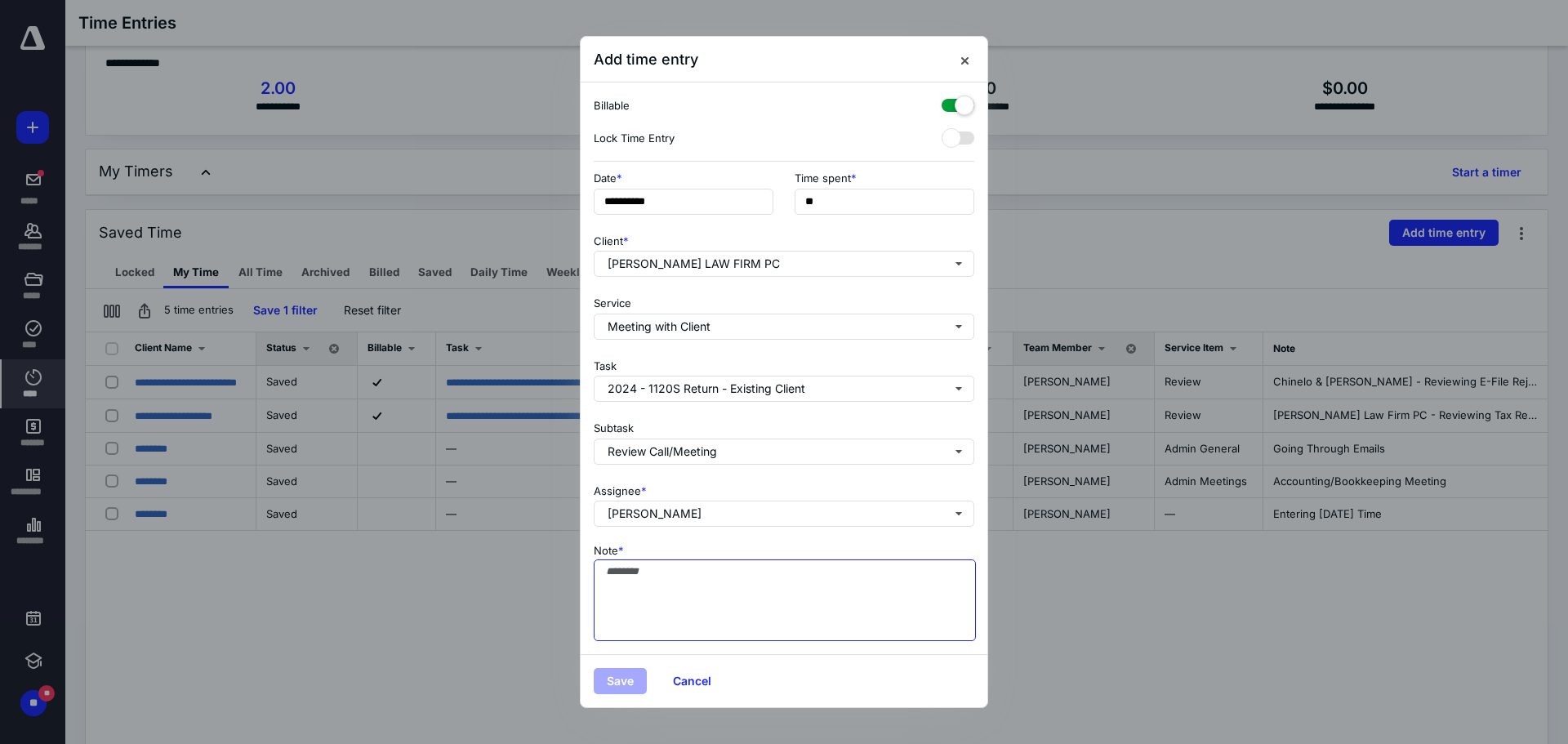 paste on "**********" 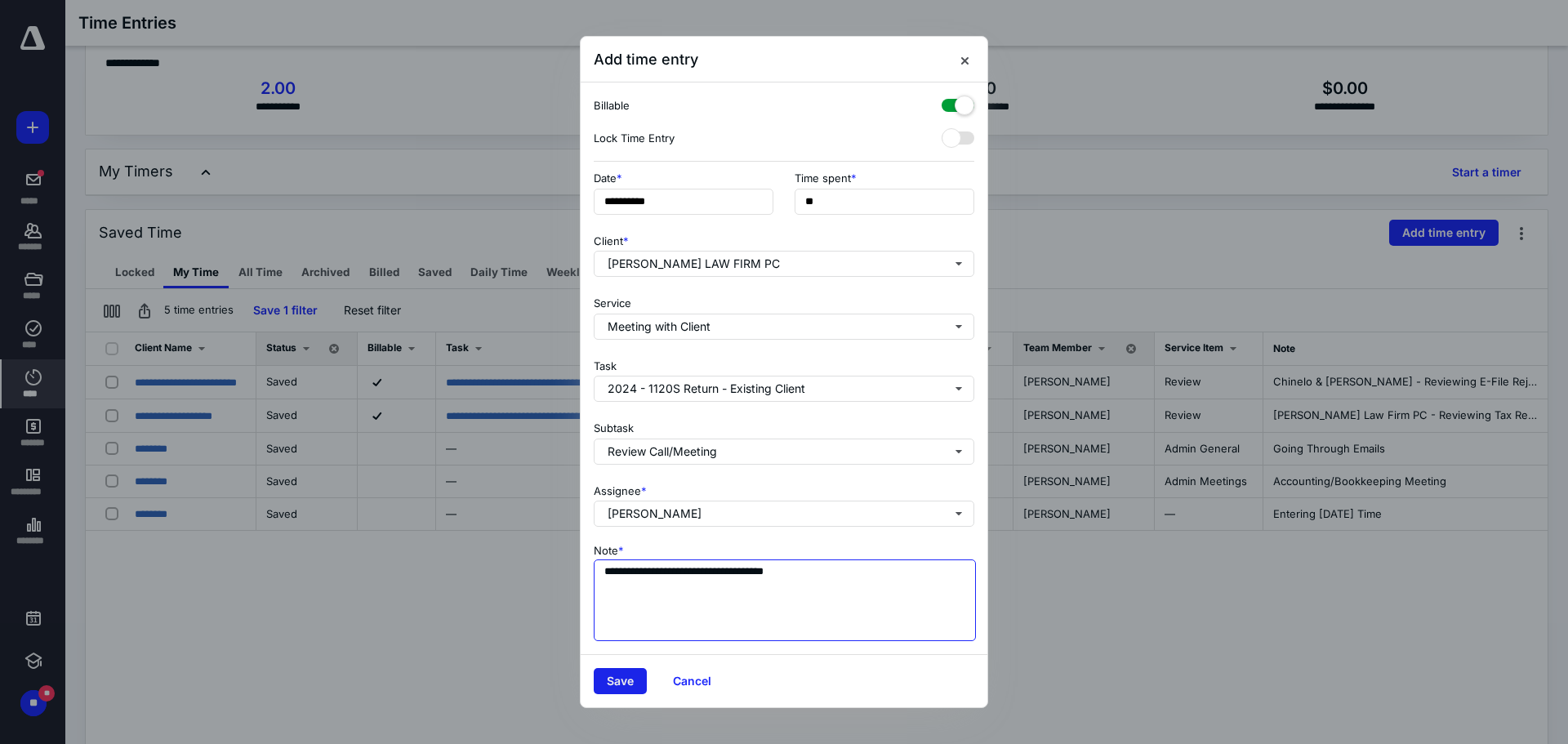type on "**********" 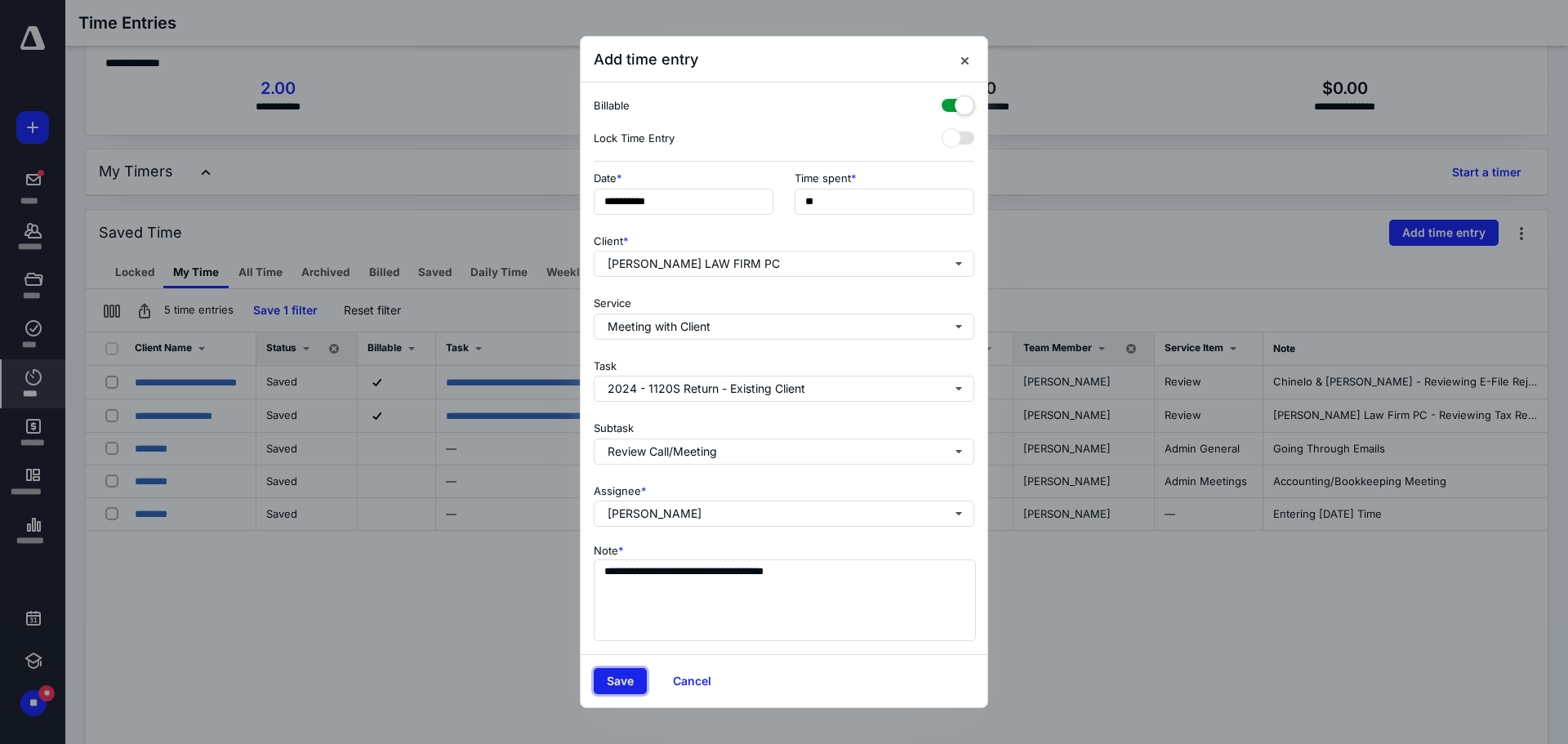 click on "Save" at bounding box center (620, 681) 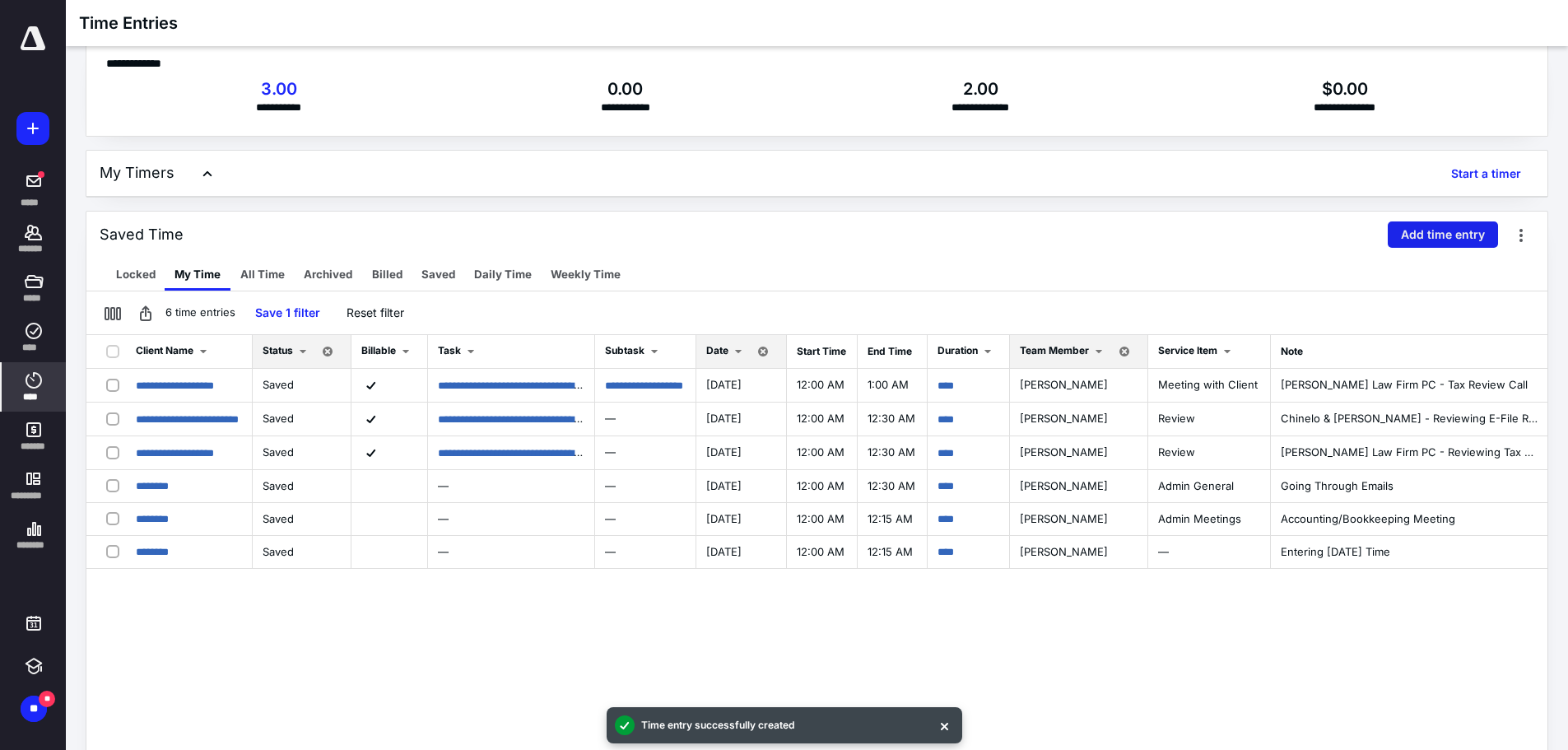 click on "Add time entry" at bounding box center (1443, 235) 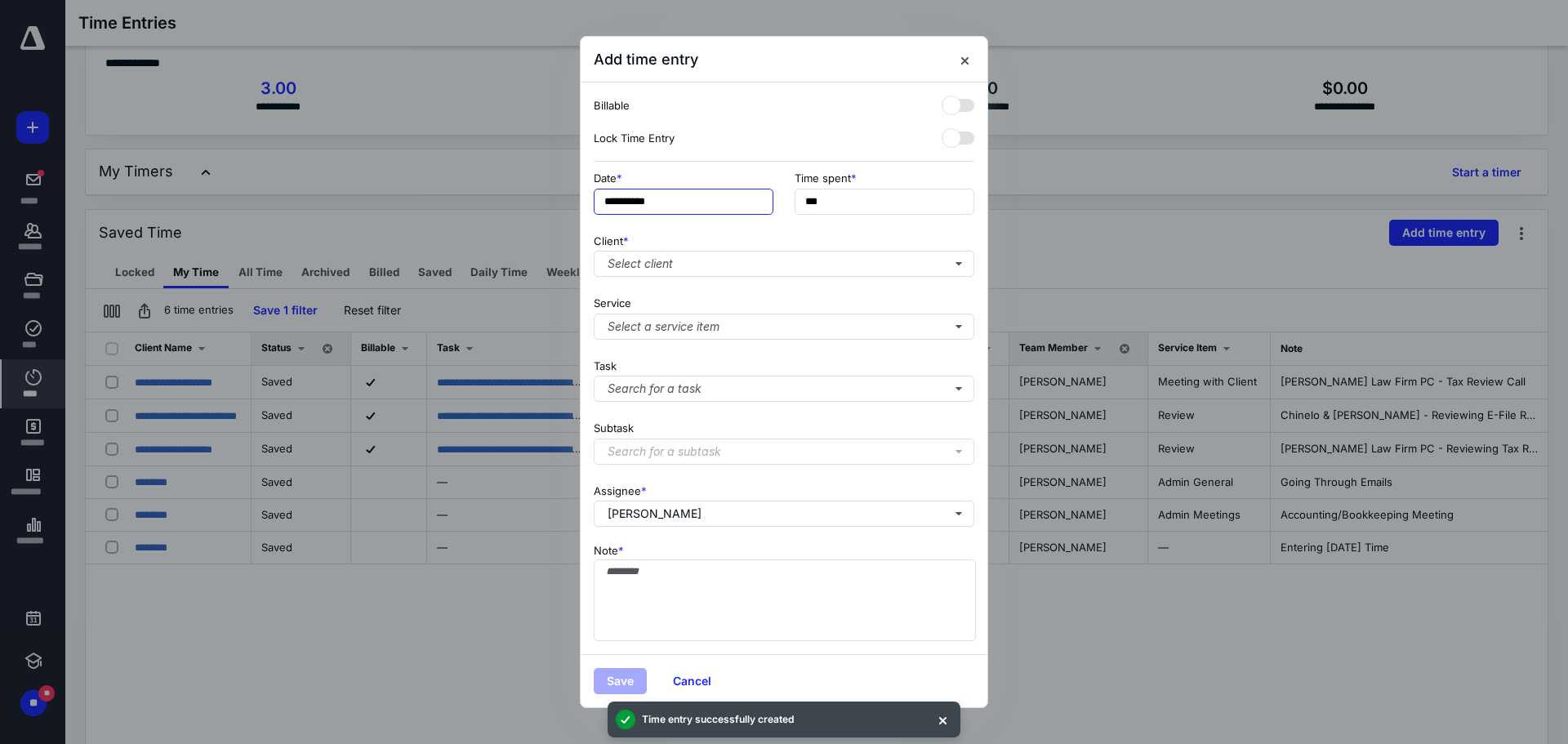 click on "**********" at bounding box center (684, 202) 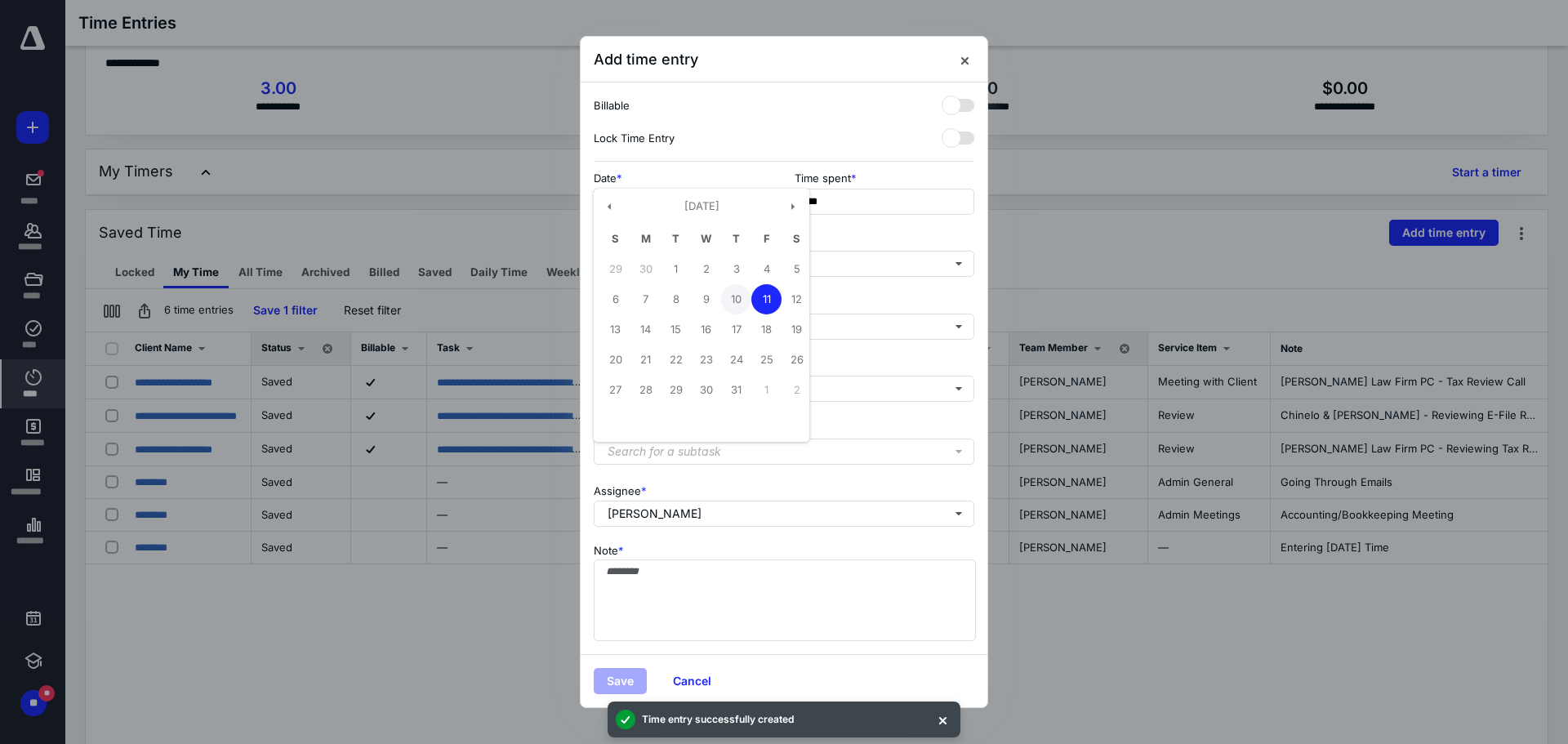 click on "10" at bounding box center (736, 299) 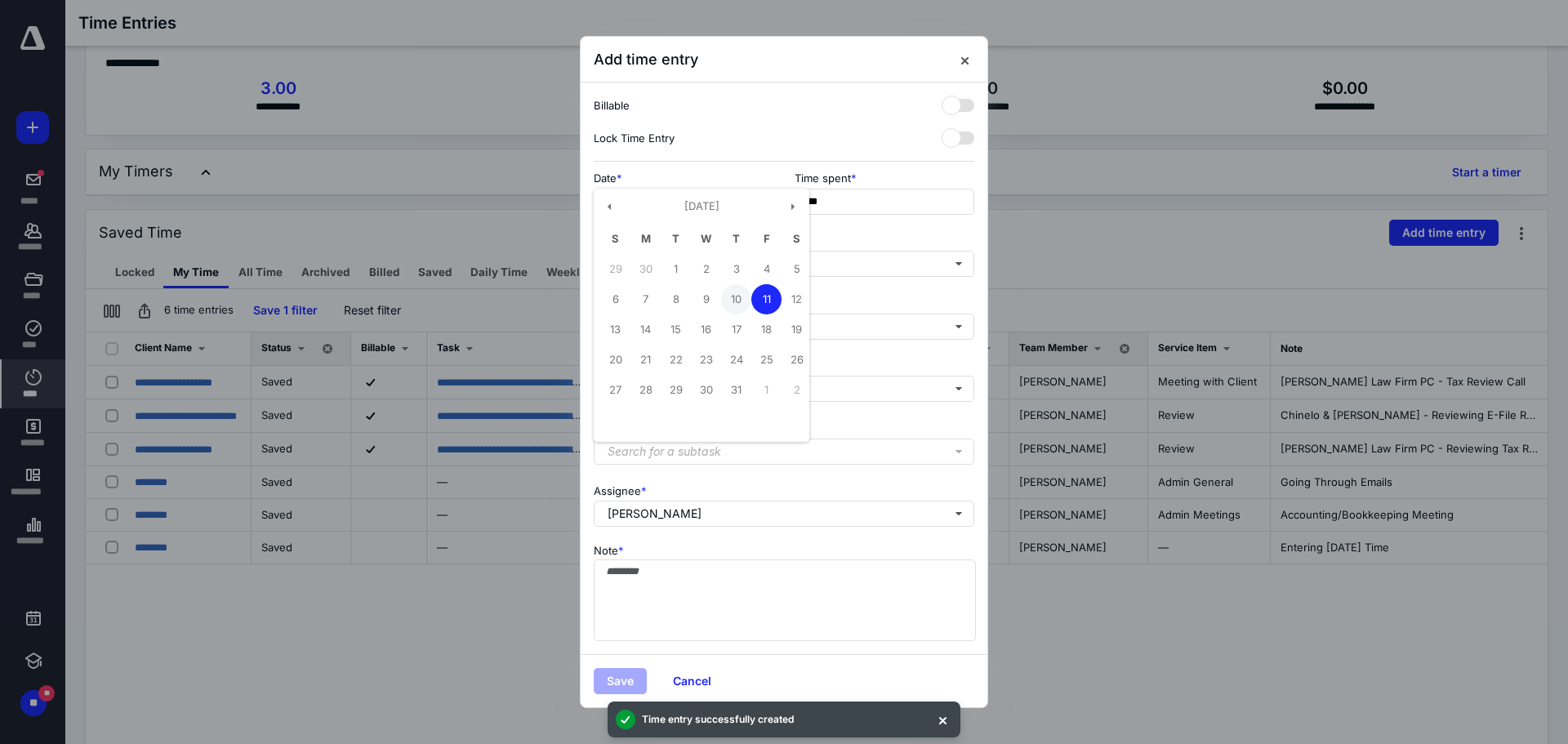 type on "**********" 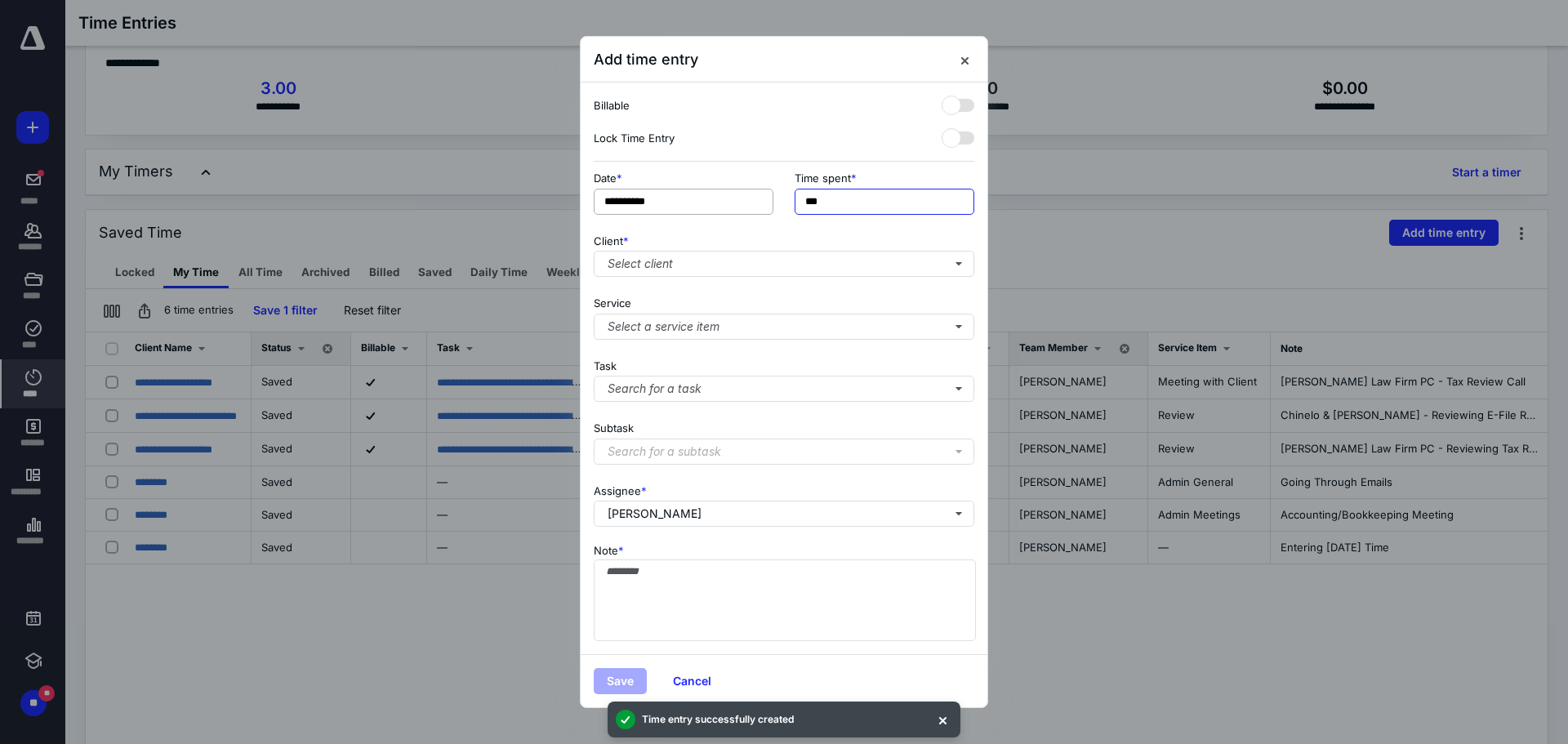 drag, startPoint x: 845, startPoint y: 203, endPoint x: 692, endPoint y: 202, distance: 153.00327 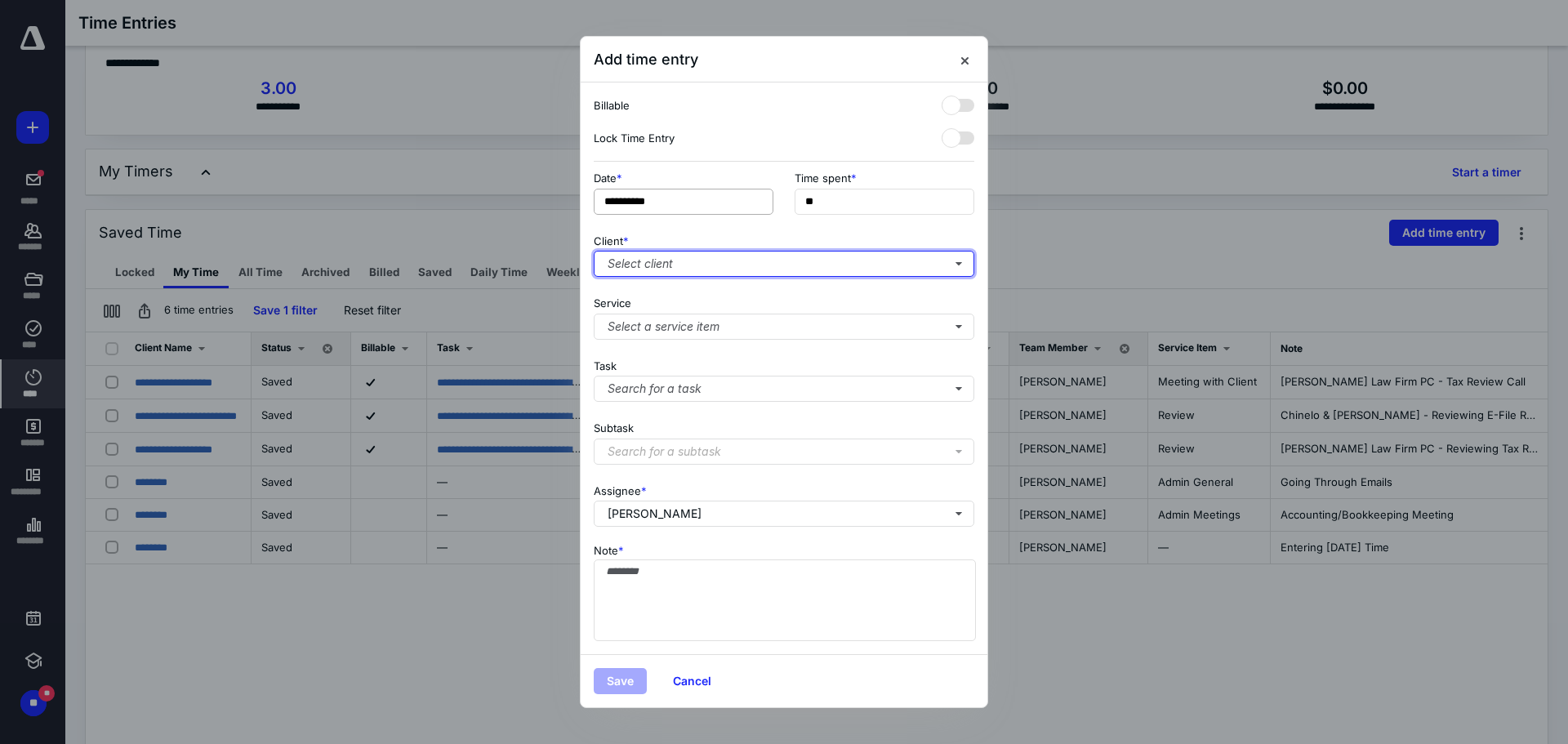 type on "***" 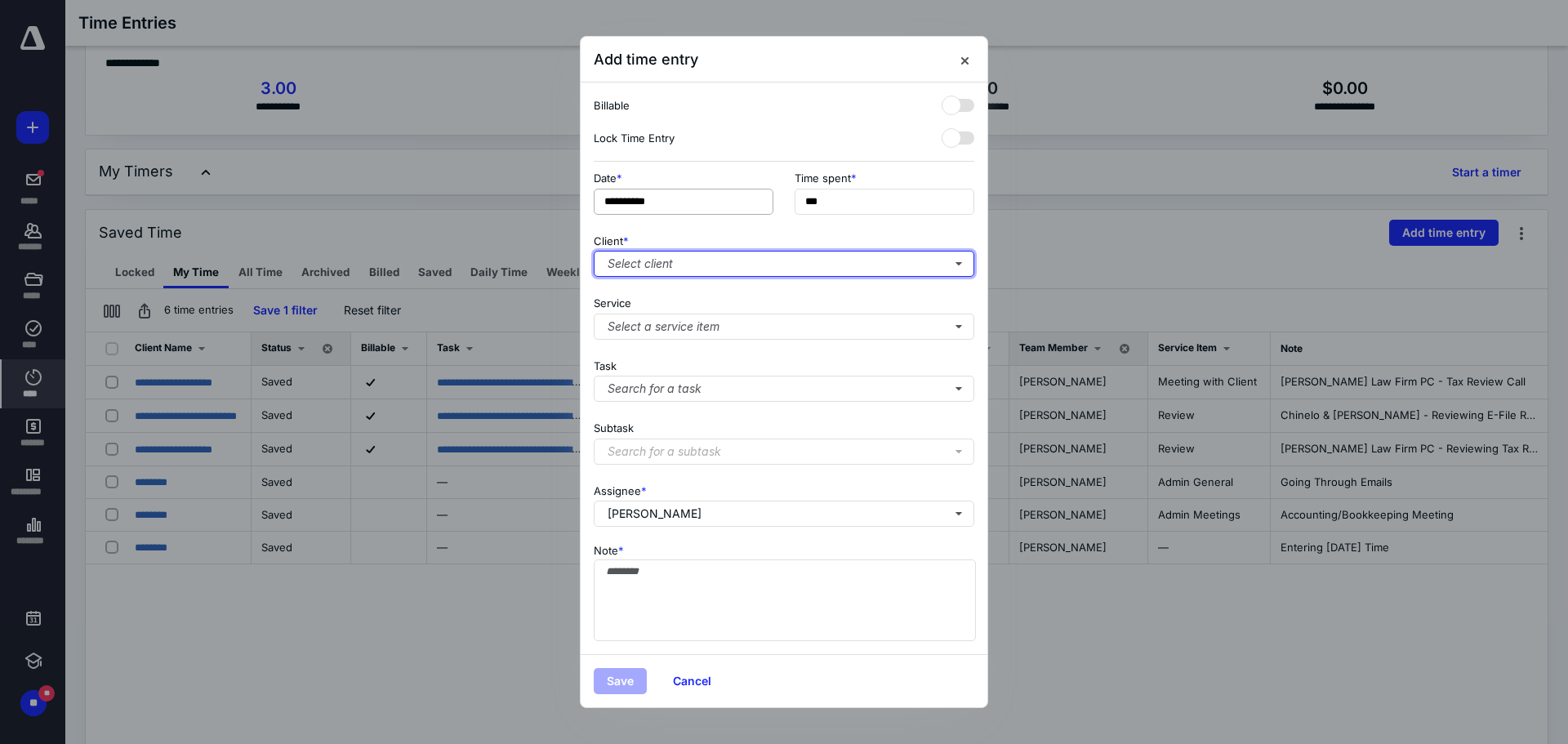 type 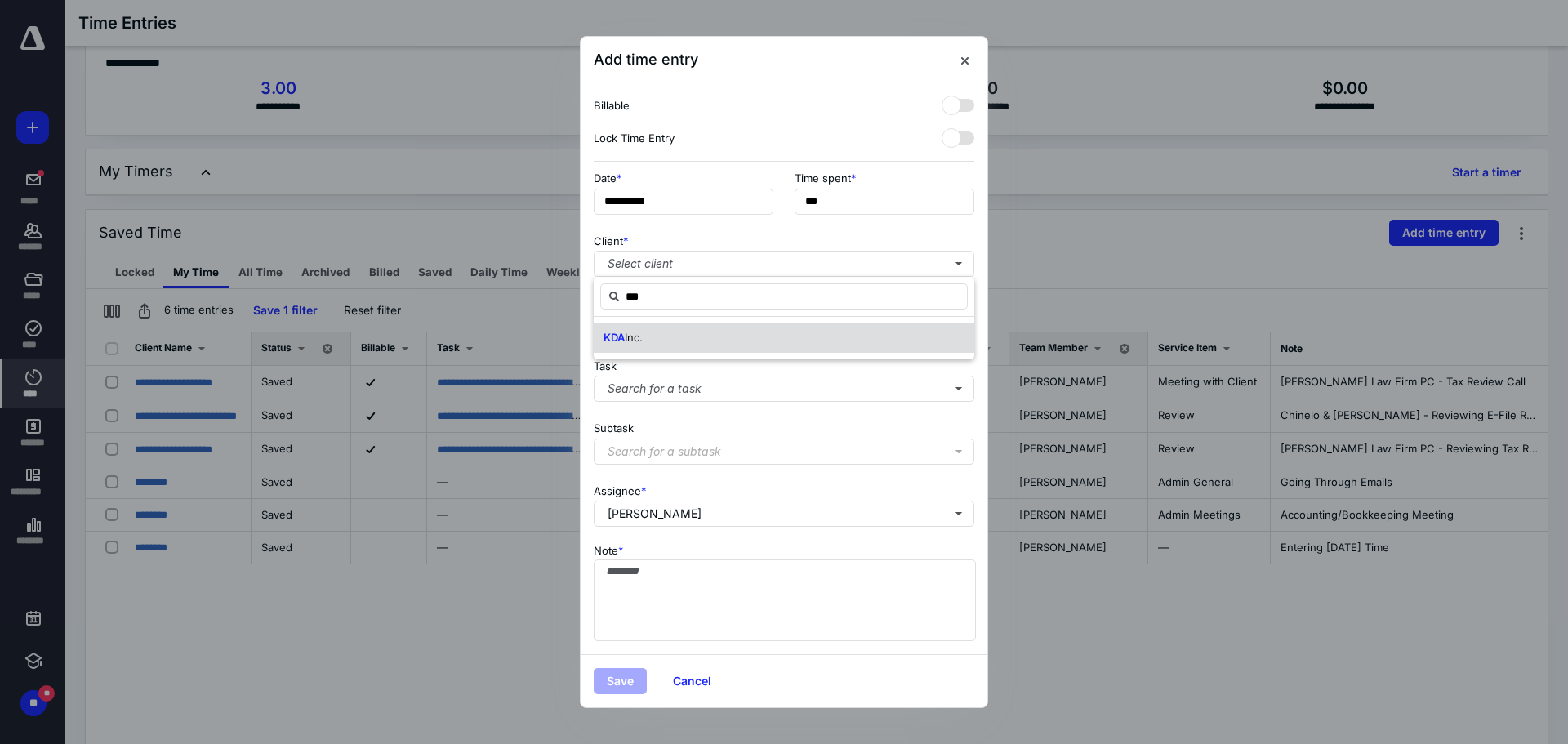 click on "KDA  Inc." at bounding box center [623, 338] 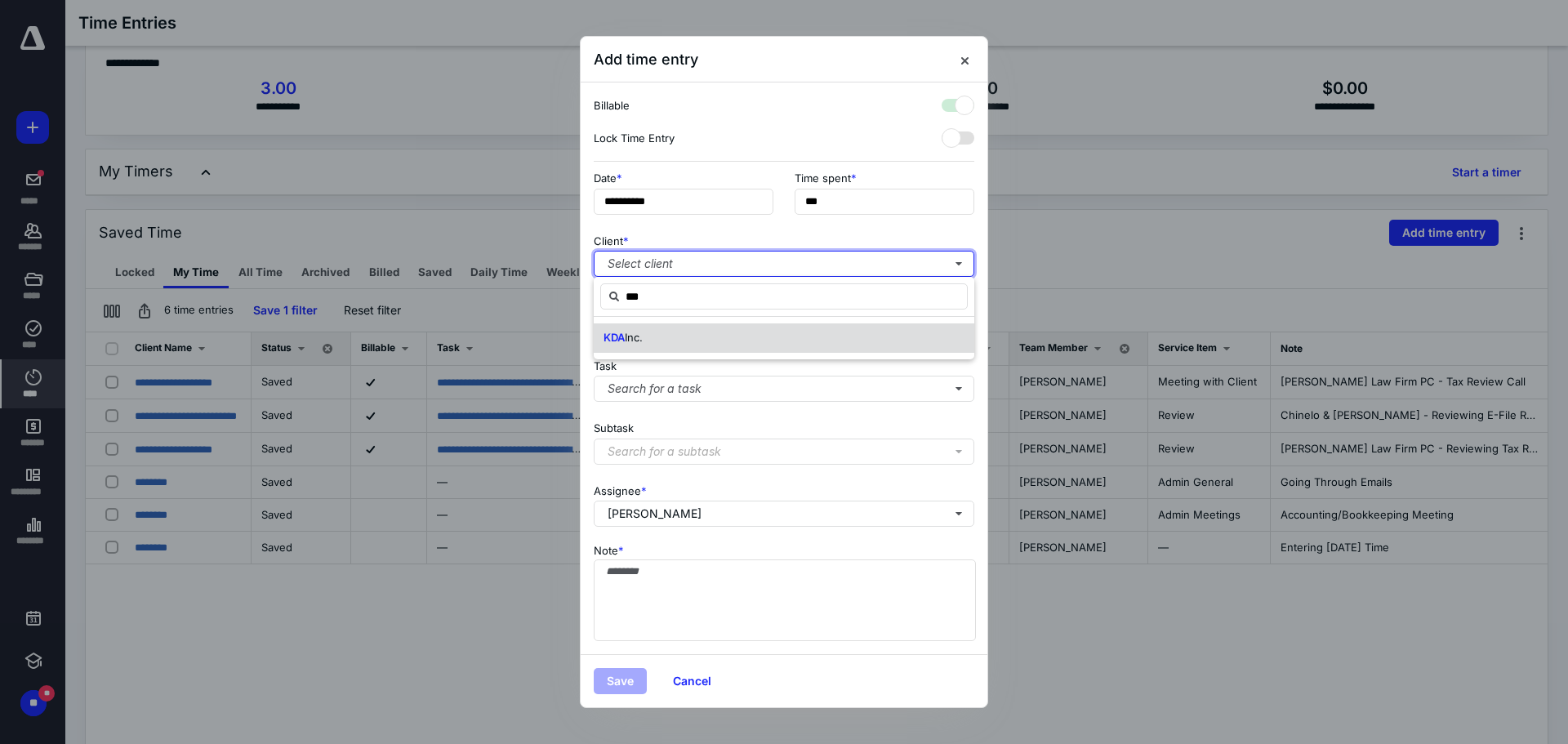 checkbox on "true" 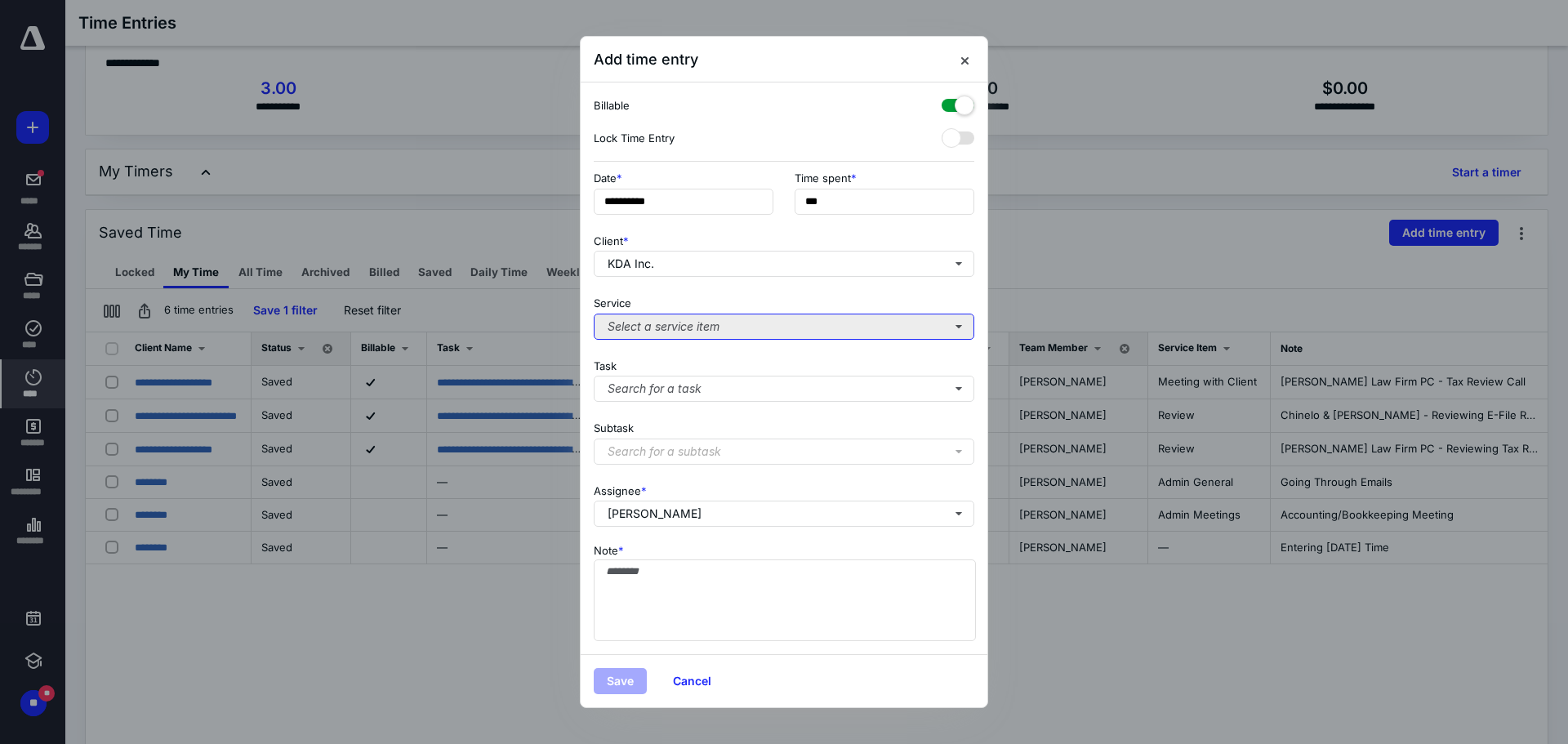 click on "Select a service item" at bounding box center (784, 327) 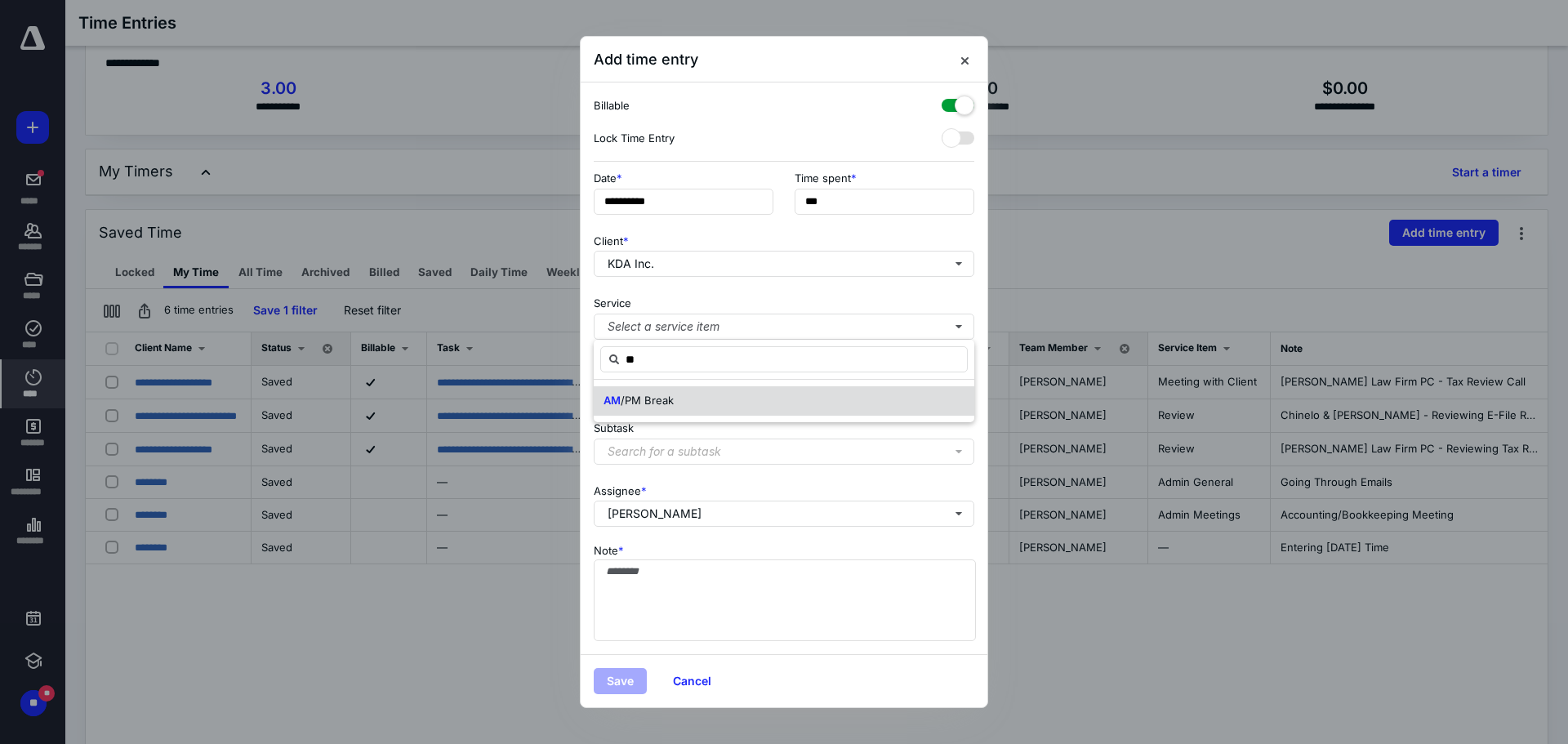 click on "/PM Break" at bounding box center (647, 400) 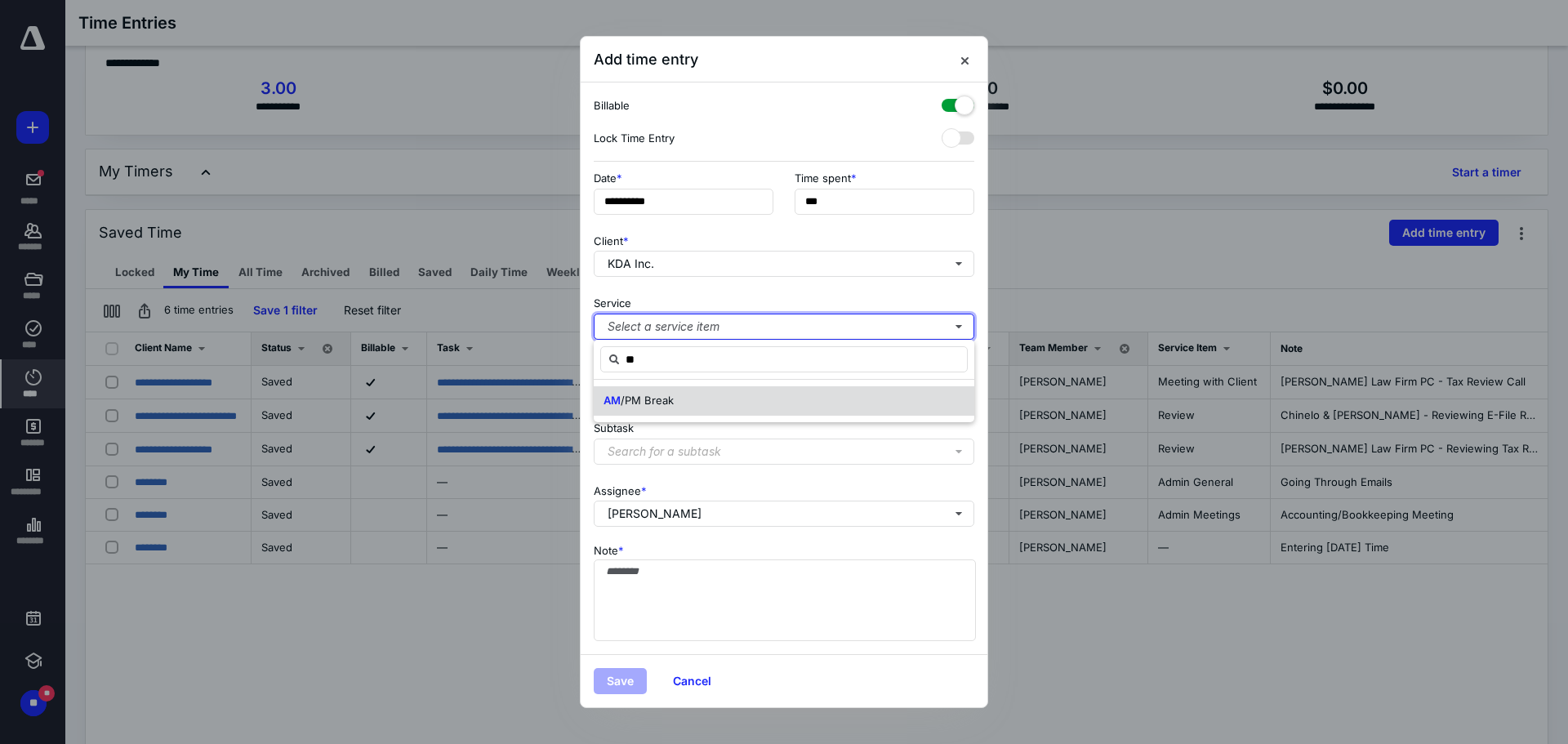 type 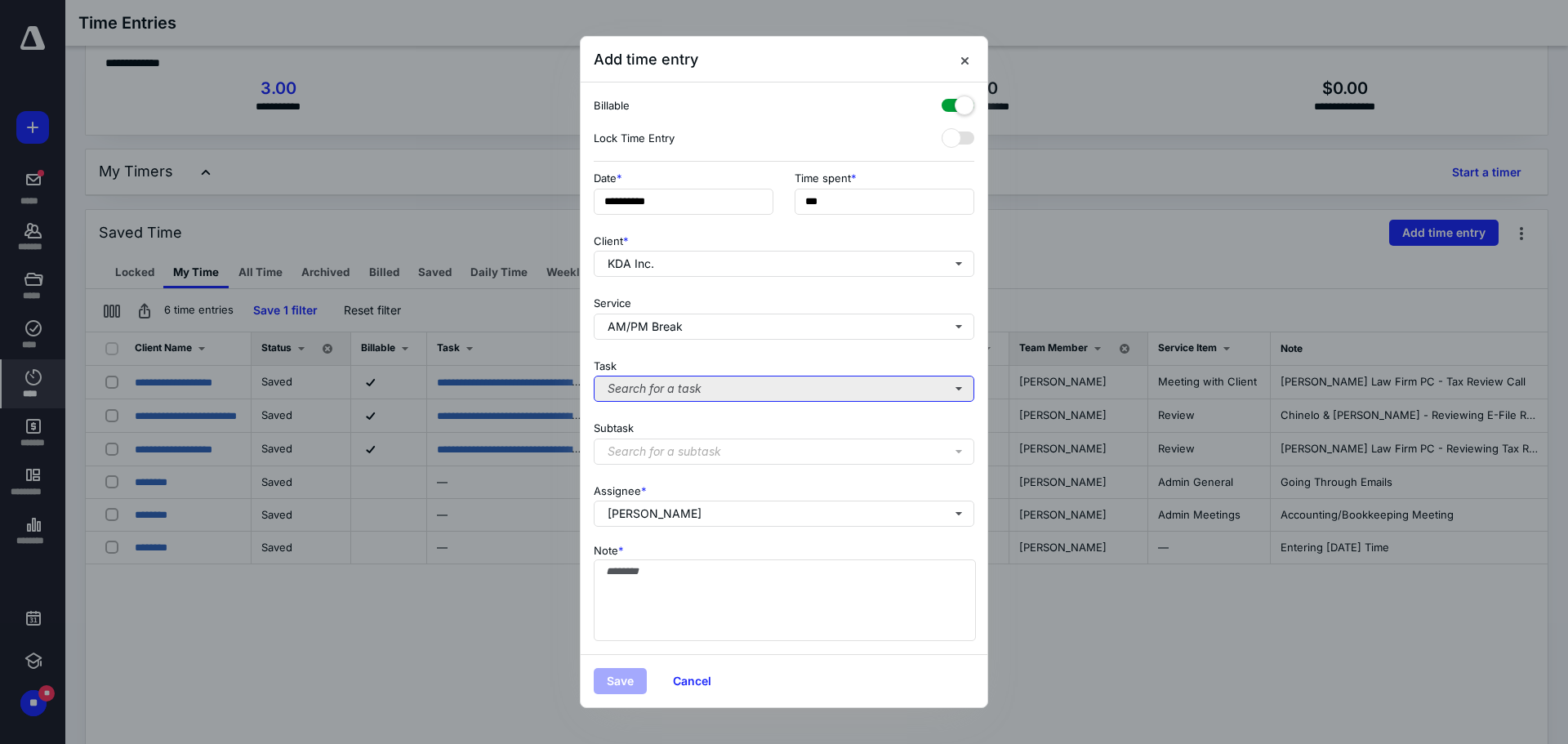 click on "Search for a task" at bounding box center [784, 389] 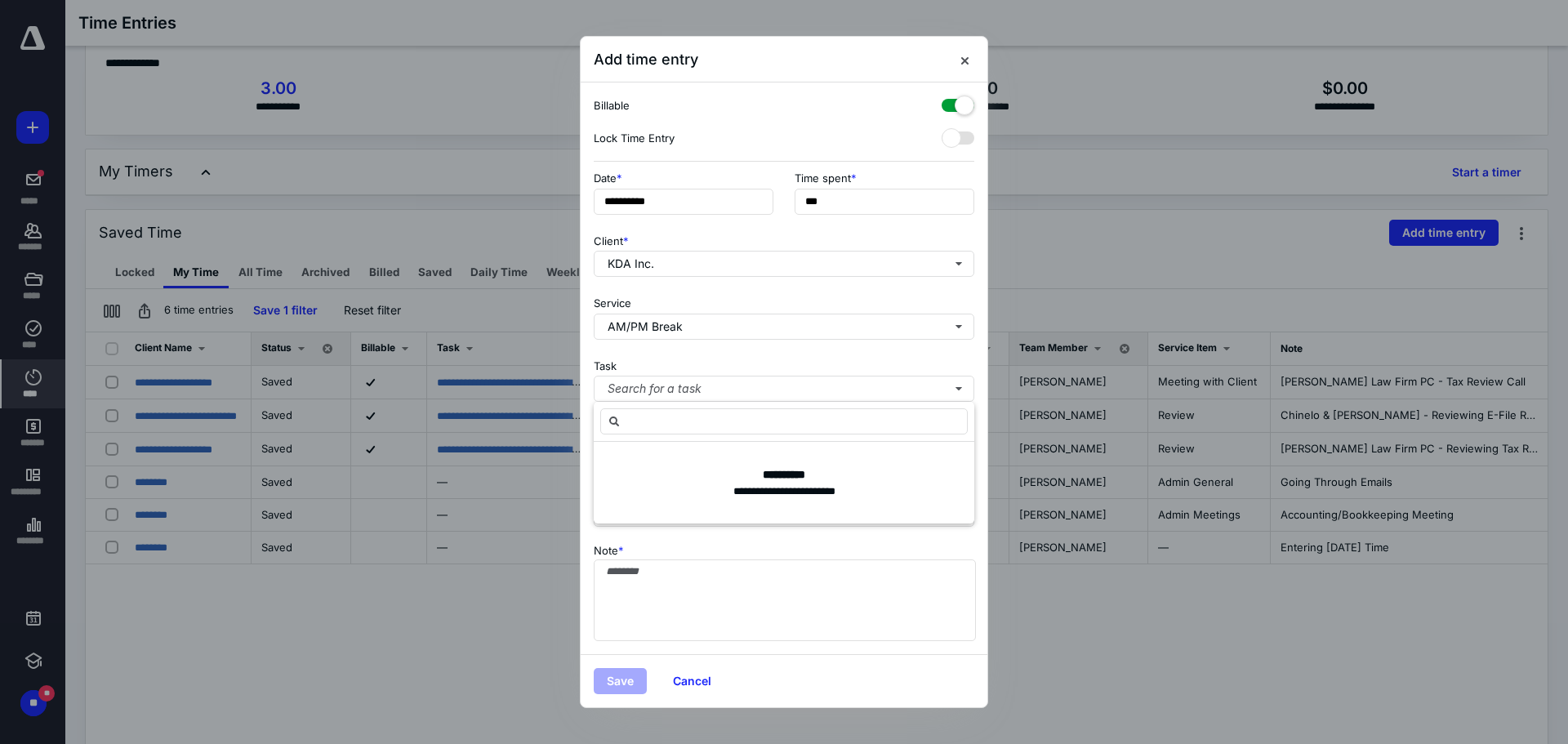 click on "Task Search for a task" at bounding box center (784, 377) 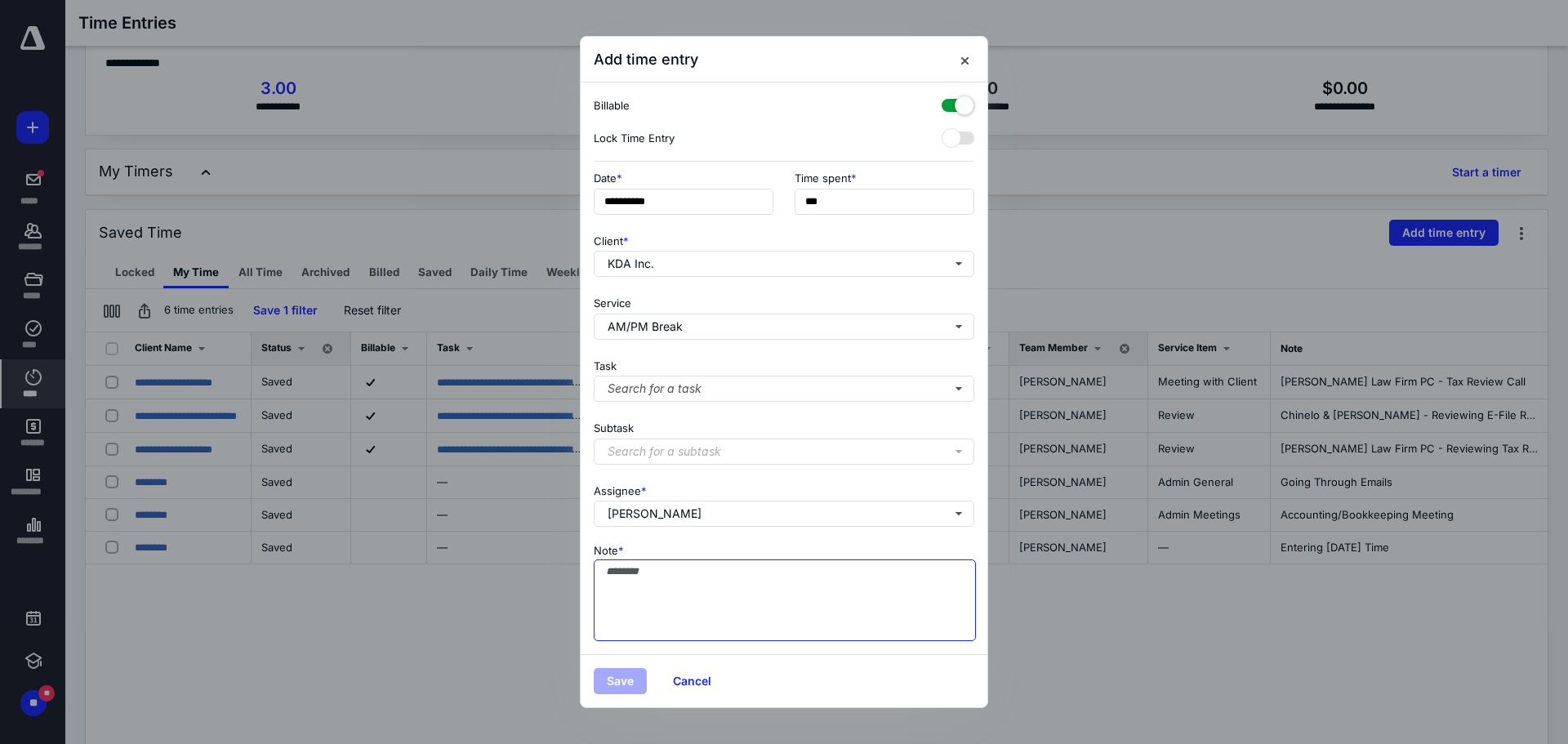 click on "Note *" at bounding box center (785, 600) 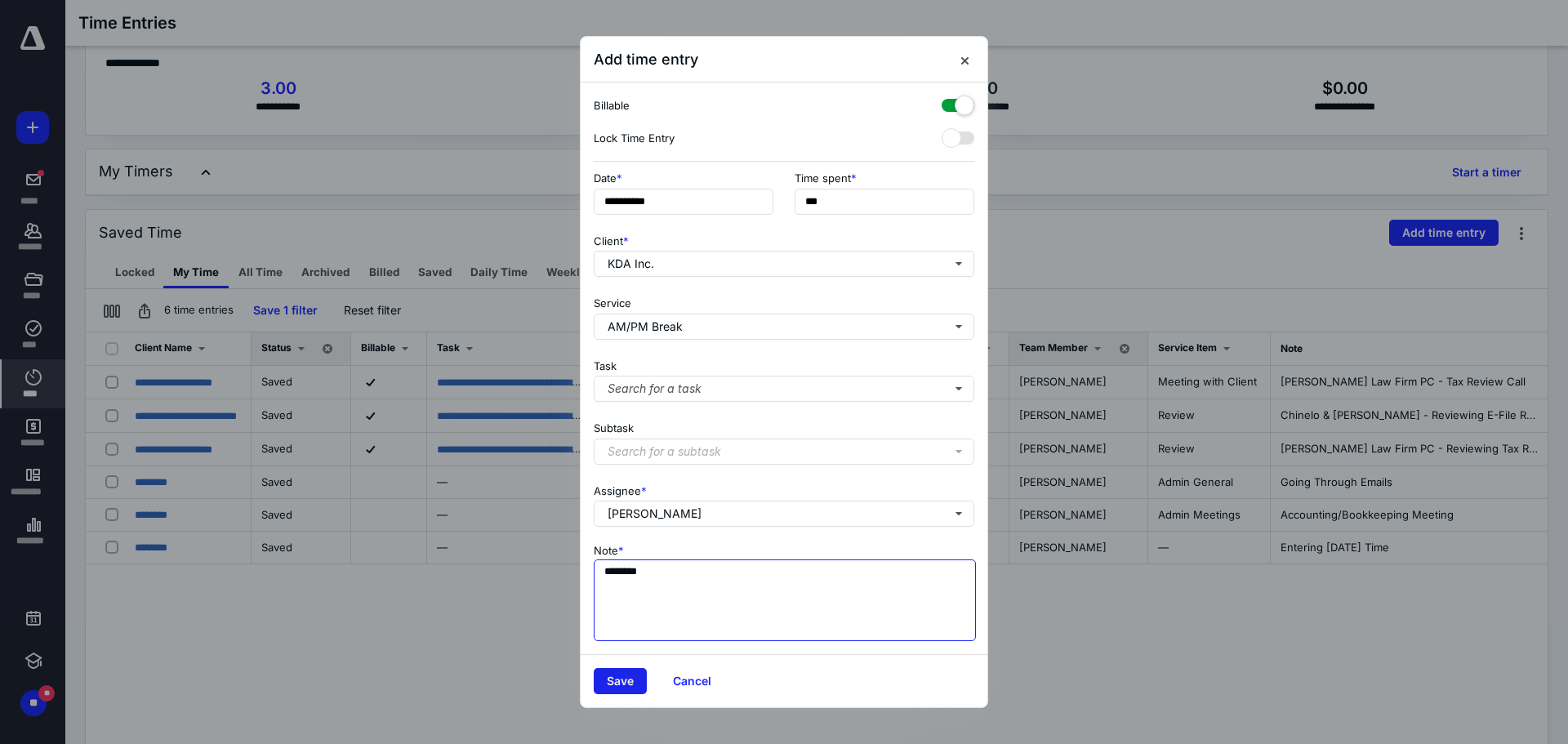 type on "********" 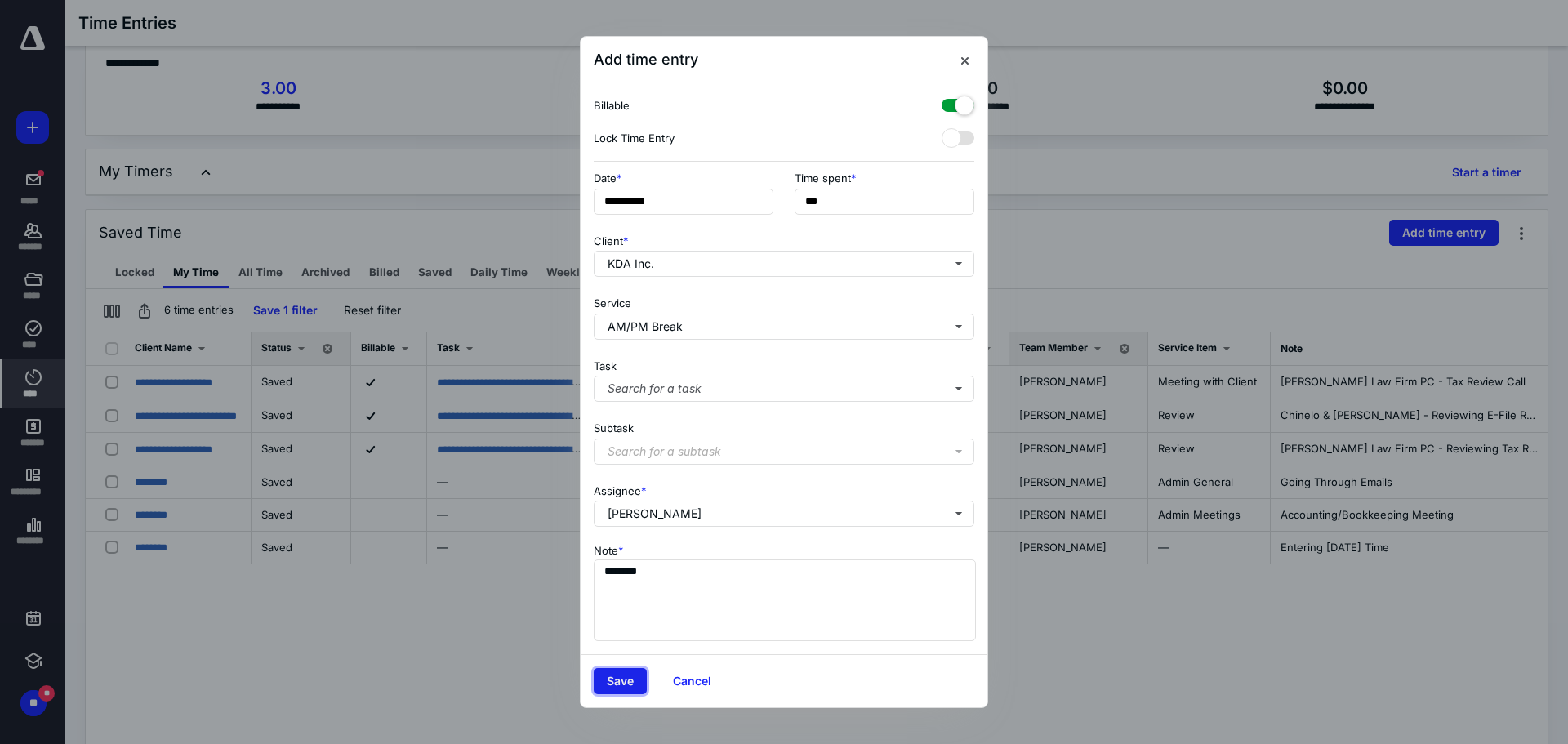 click on "Save" at bounding box center (620, 681) 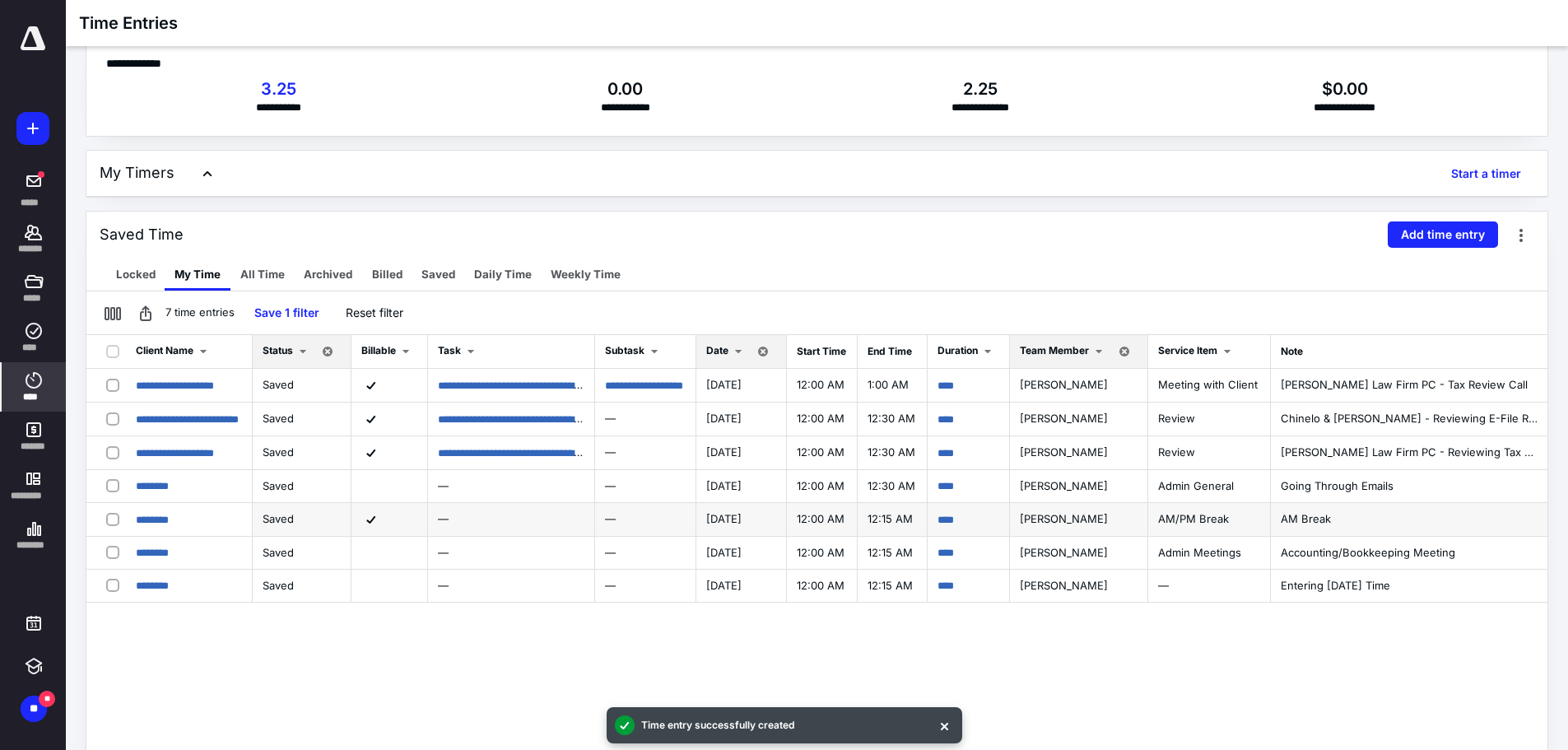 click on "****" at bounding box center (969, 519) 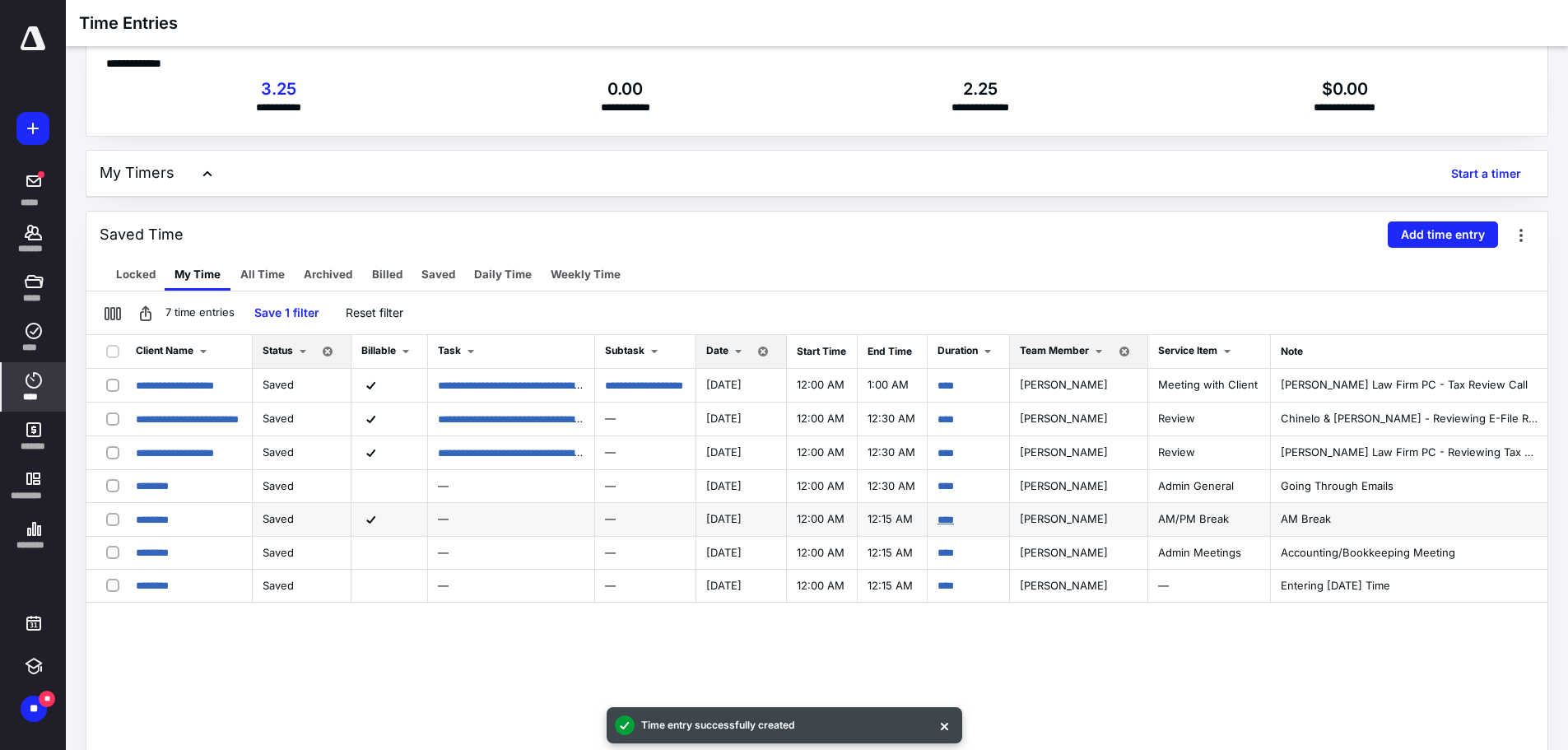 click on "****" at bounding box center (946, 519) 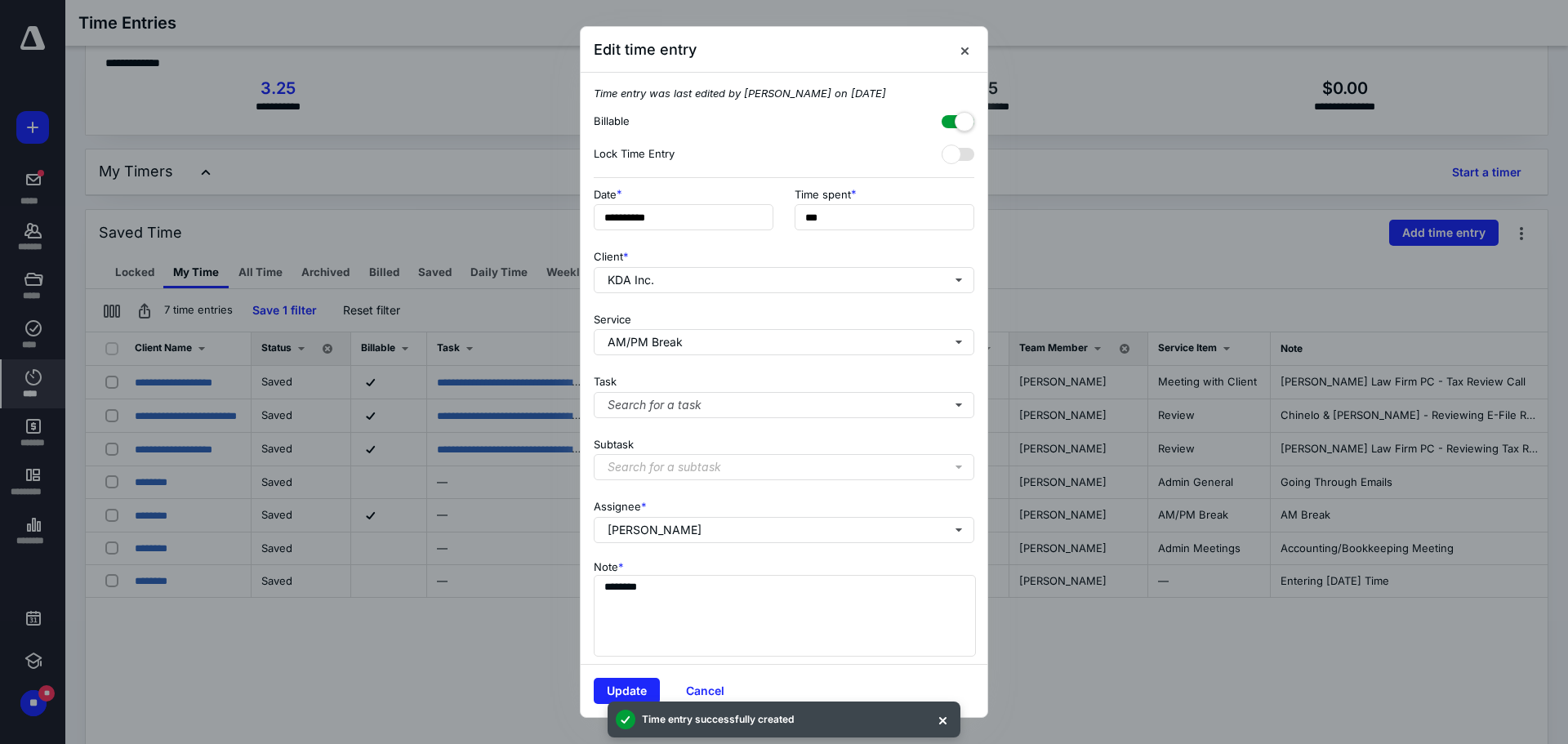 click at bounding box center [958, 118] 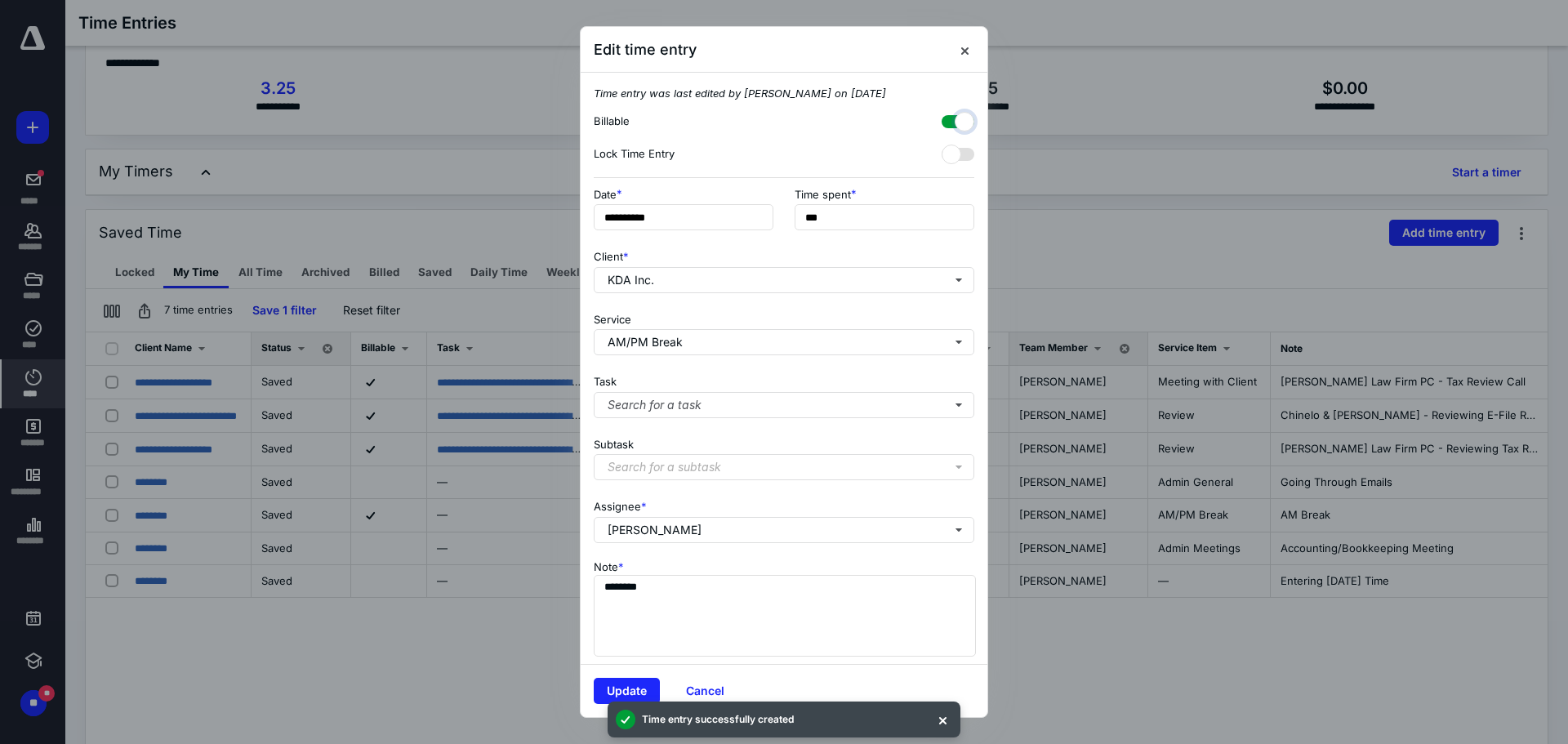 click at bounding box center [950, 119] 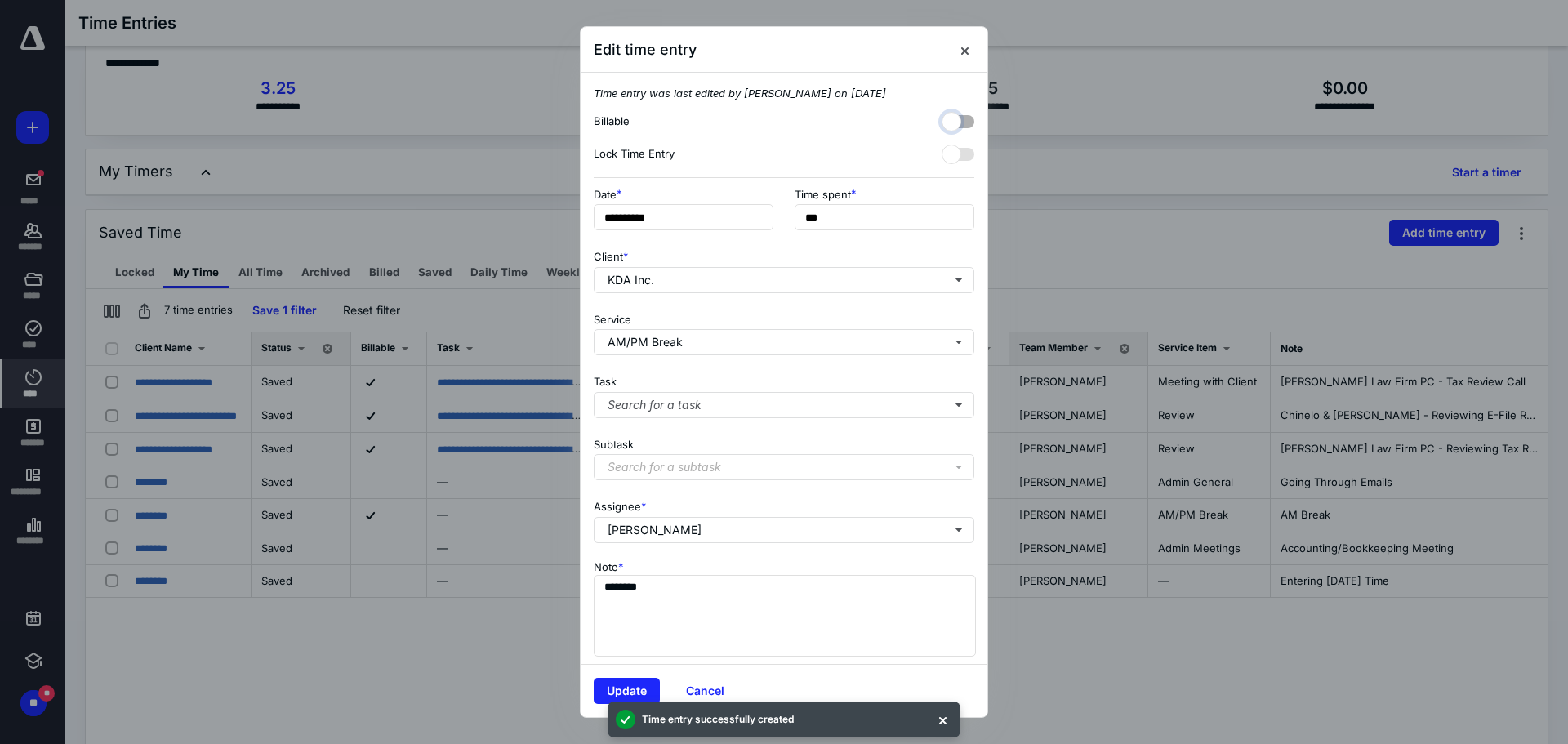 checkbox on "false" 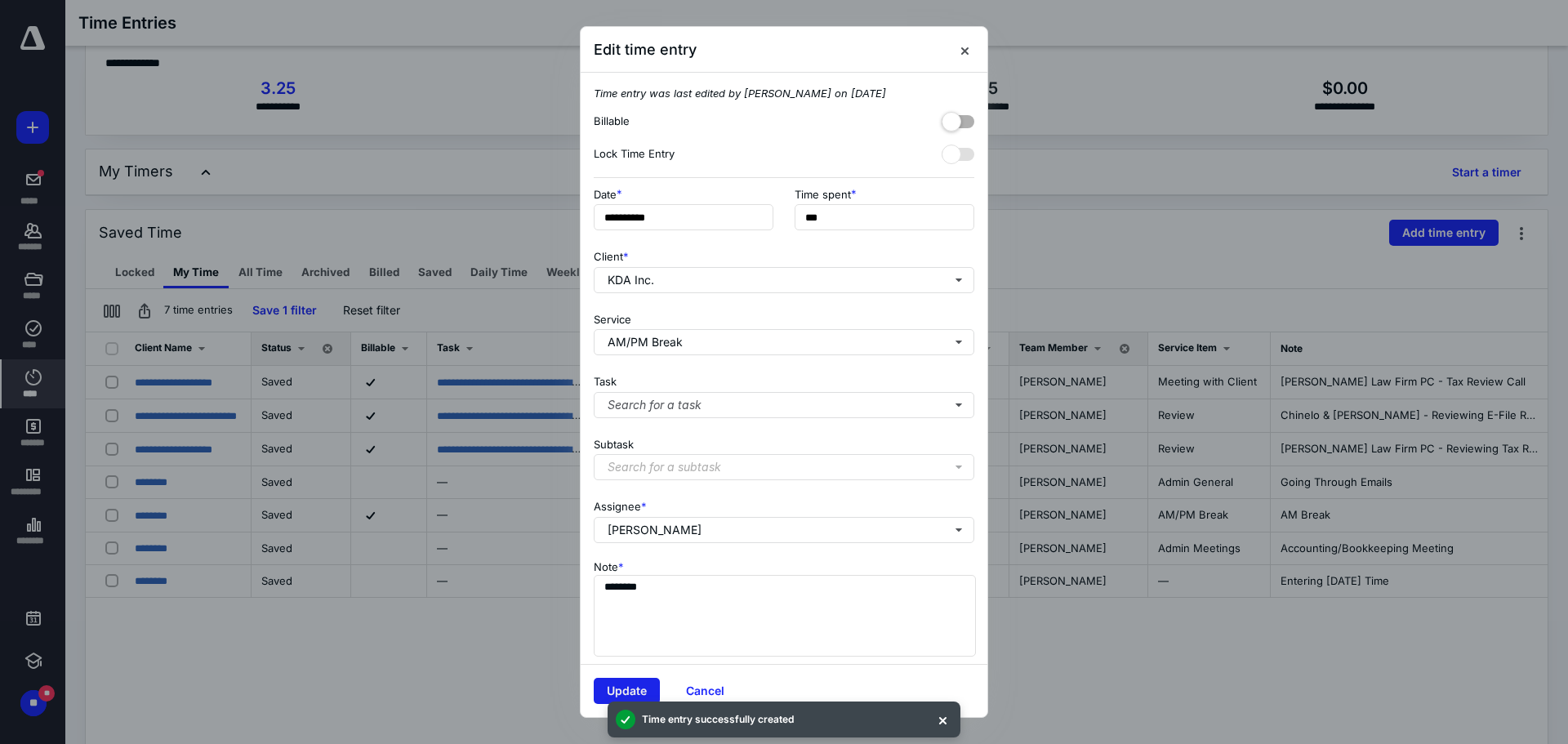 click on "Update" at bounding box center (626, 691) 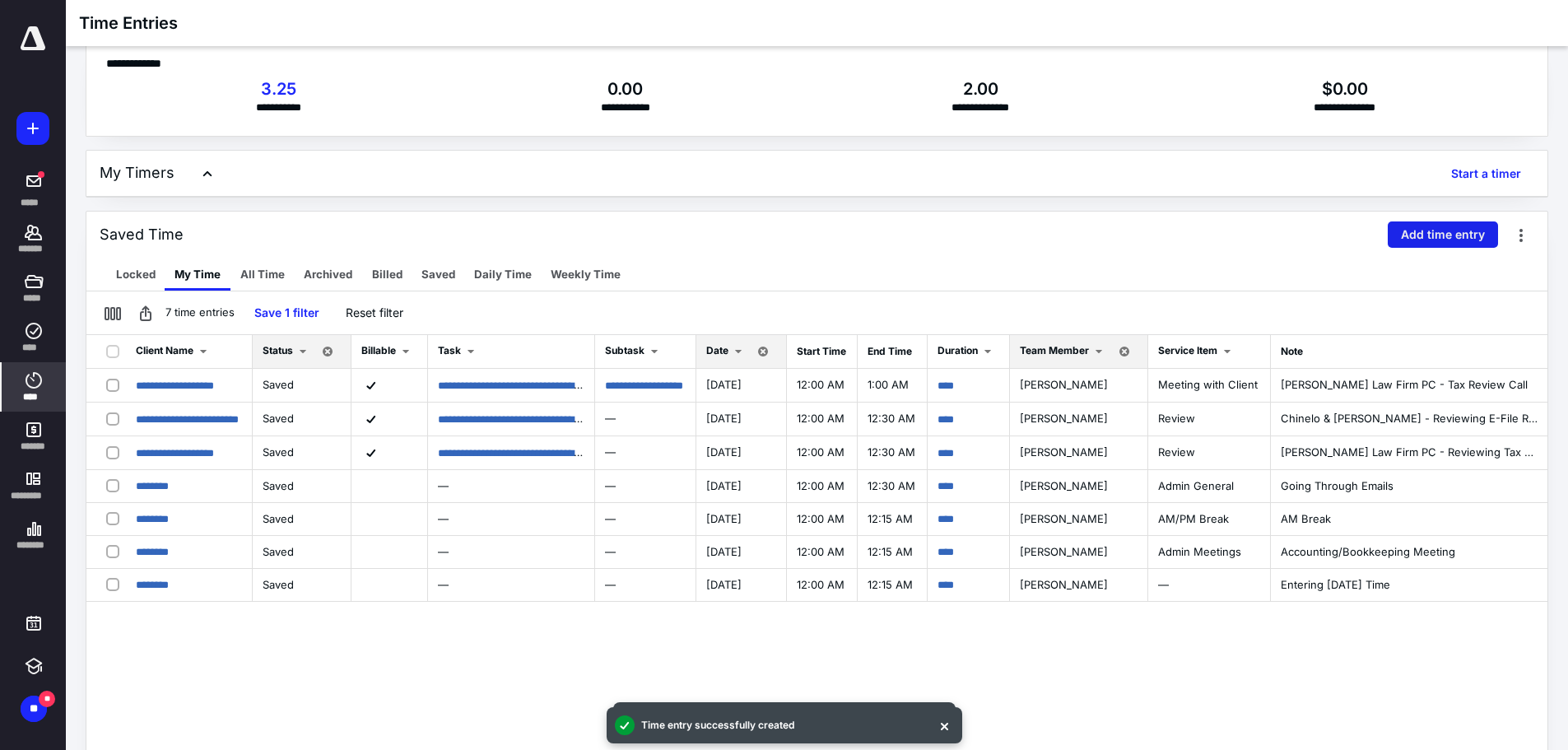 click on "Add time entry" at bounding box center (1443, 235) 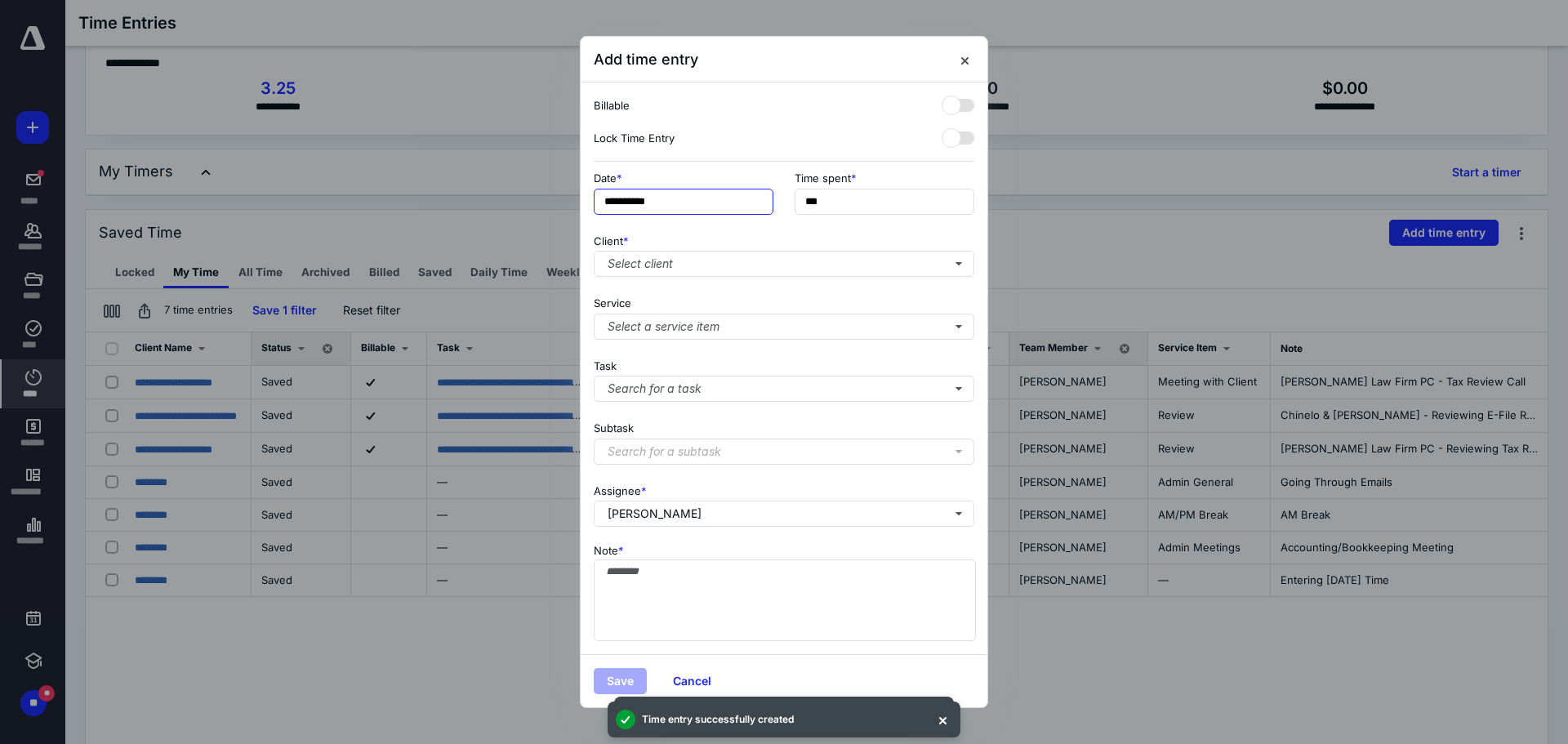 click on "**********" at bounding box center [684, 202] 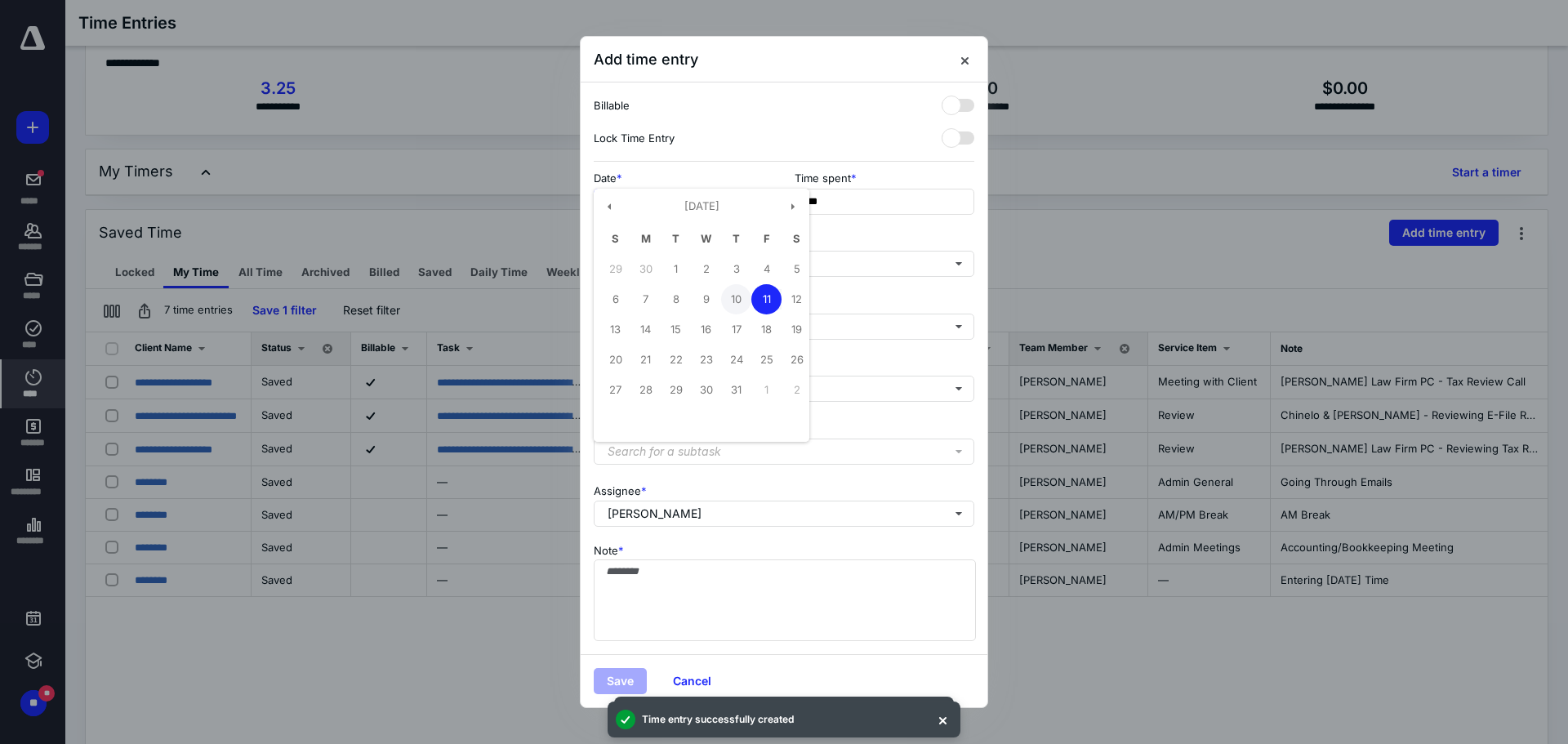 click on "10" at bounding box center (736, 299) 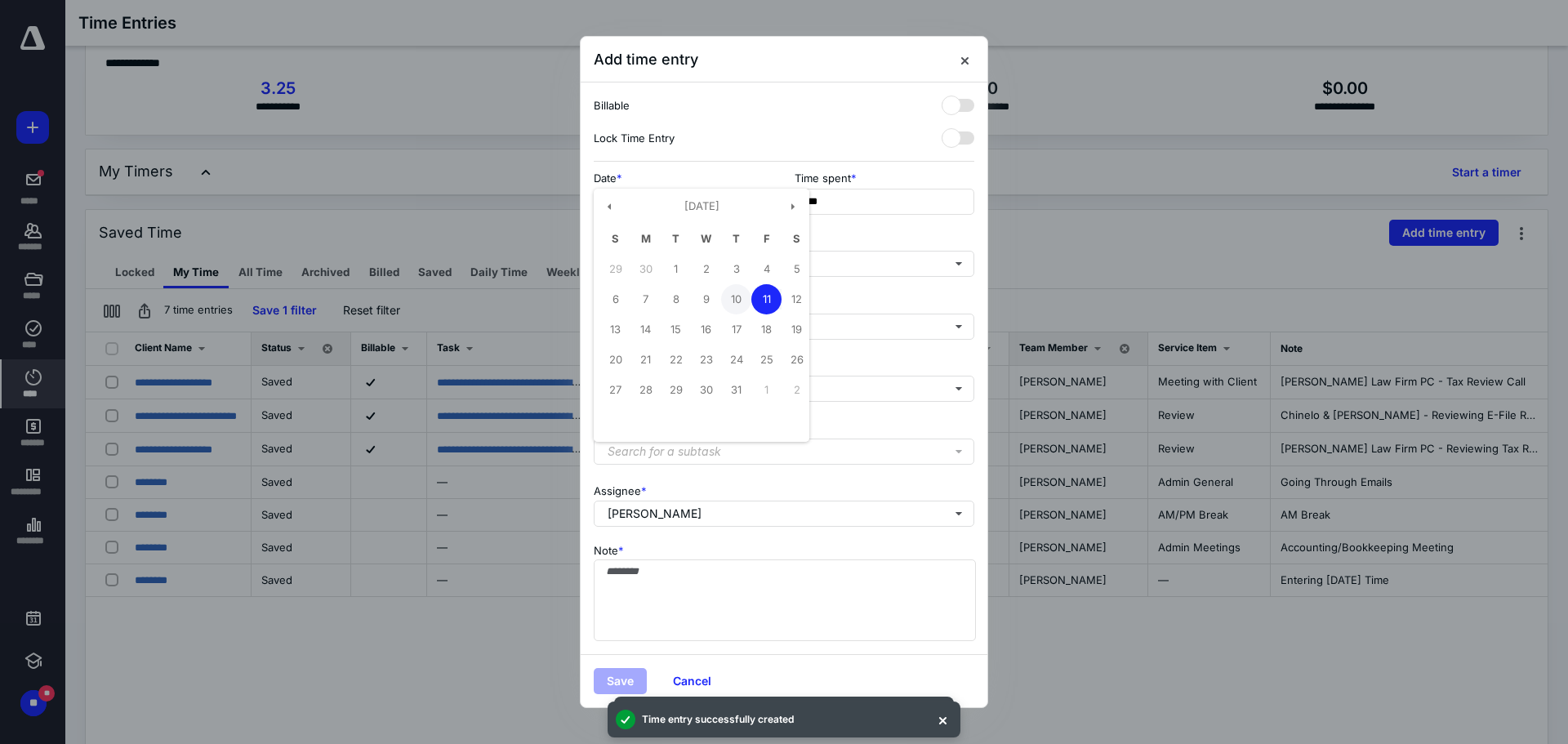 type on "**********" 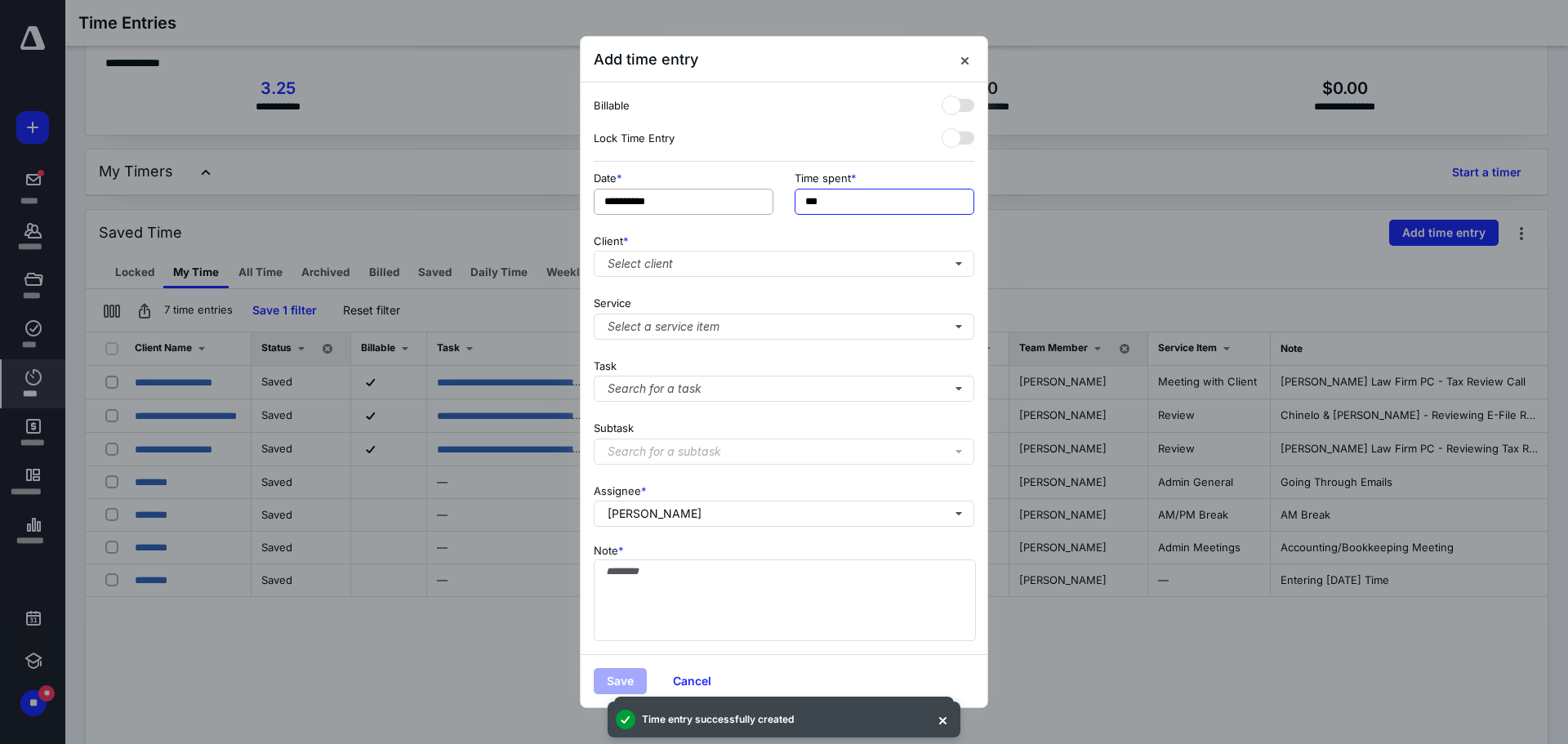 drag, startPoint x: 844, startPoint y: 201, endPoint x: 601, endPoint y: 198, distance: 243.01852 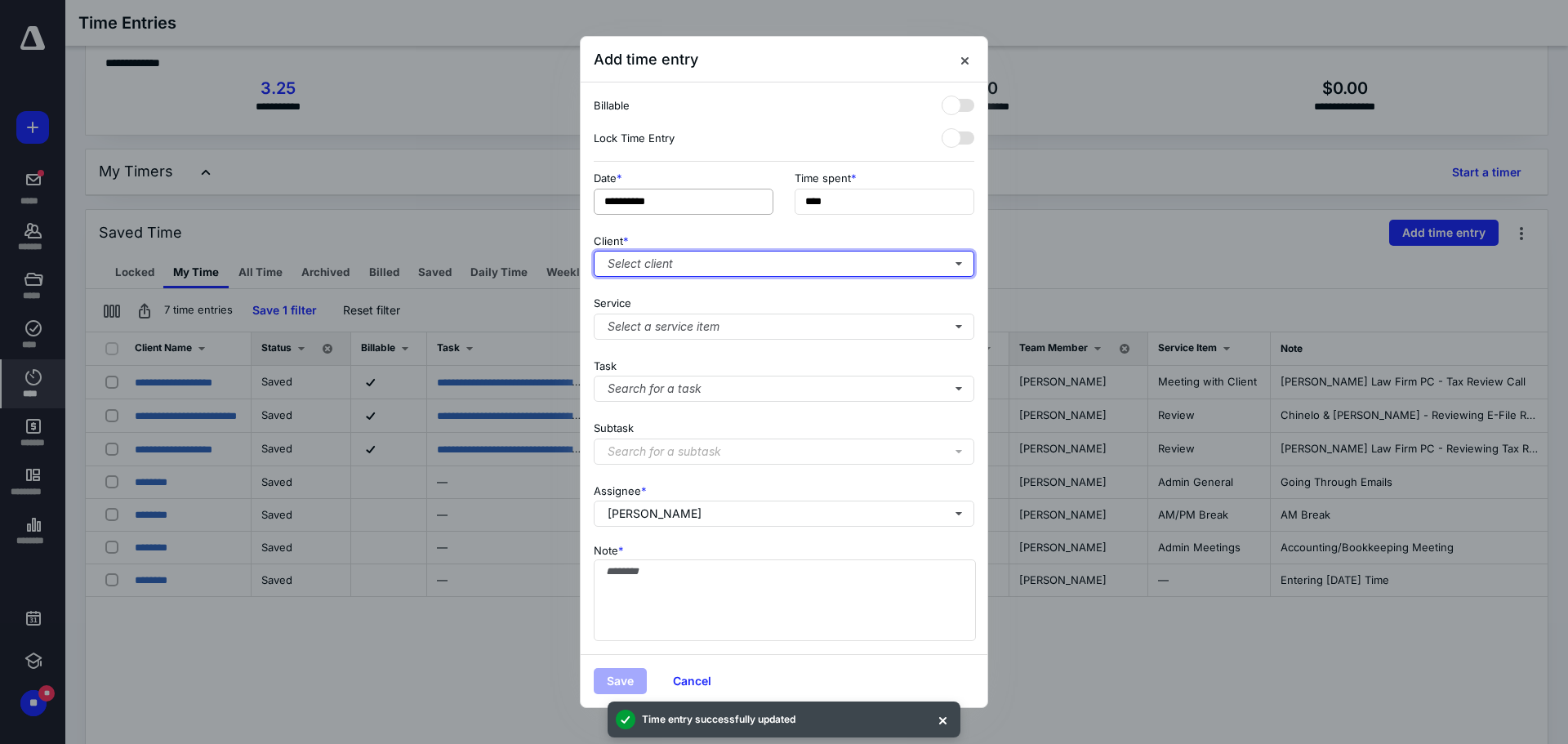 type on "******" 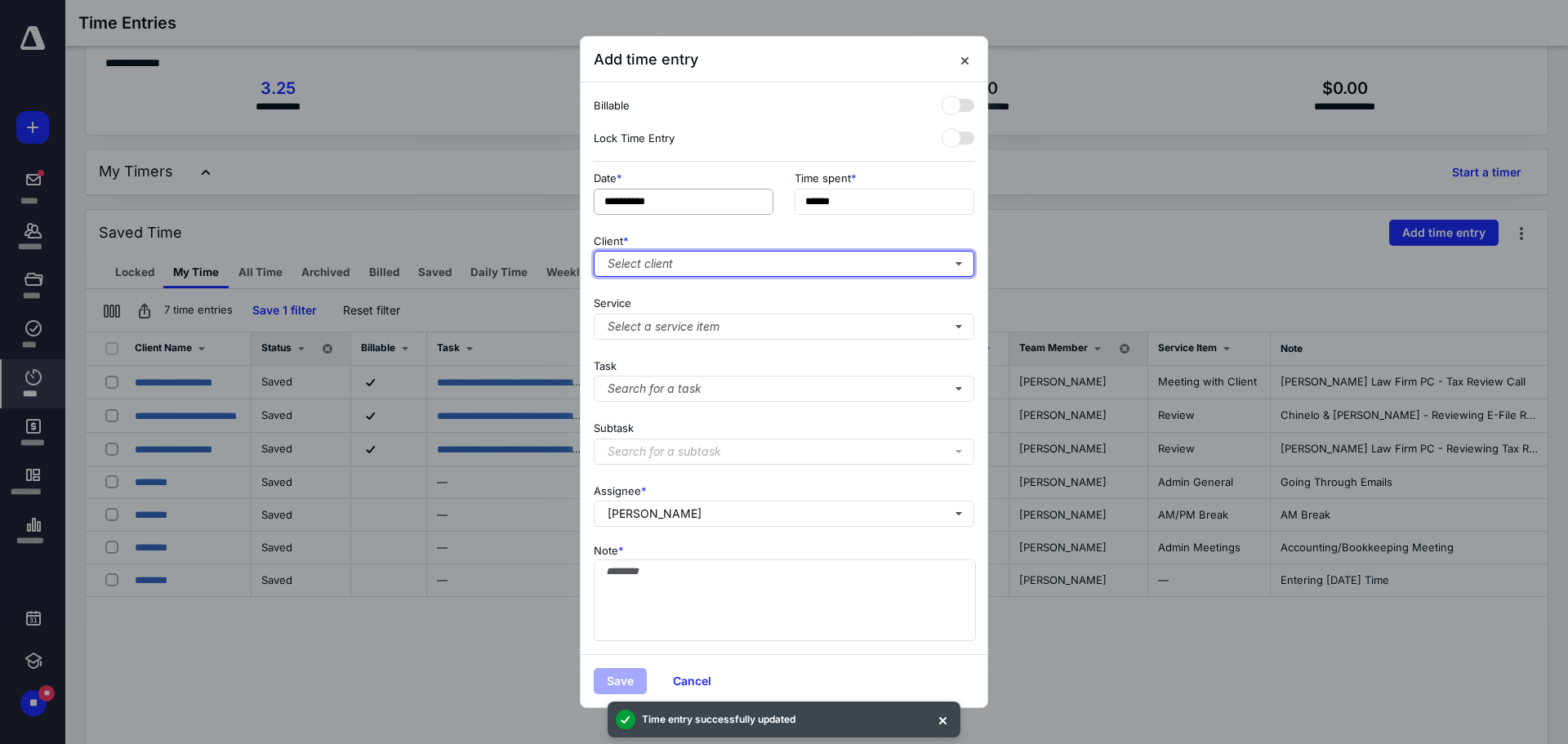 type 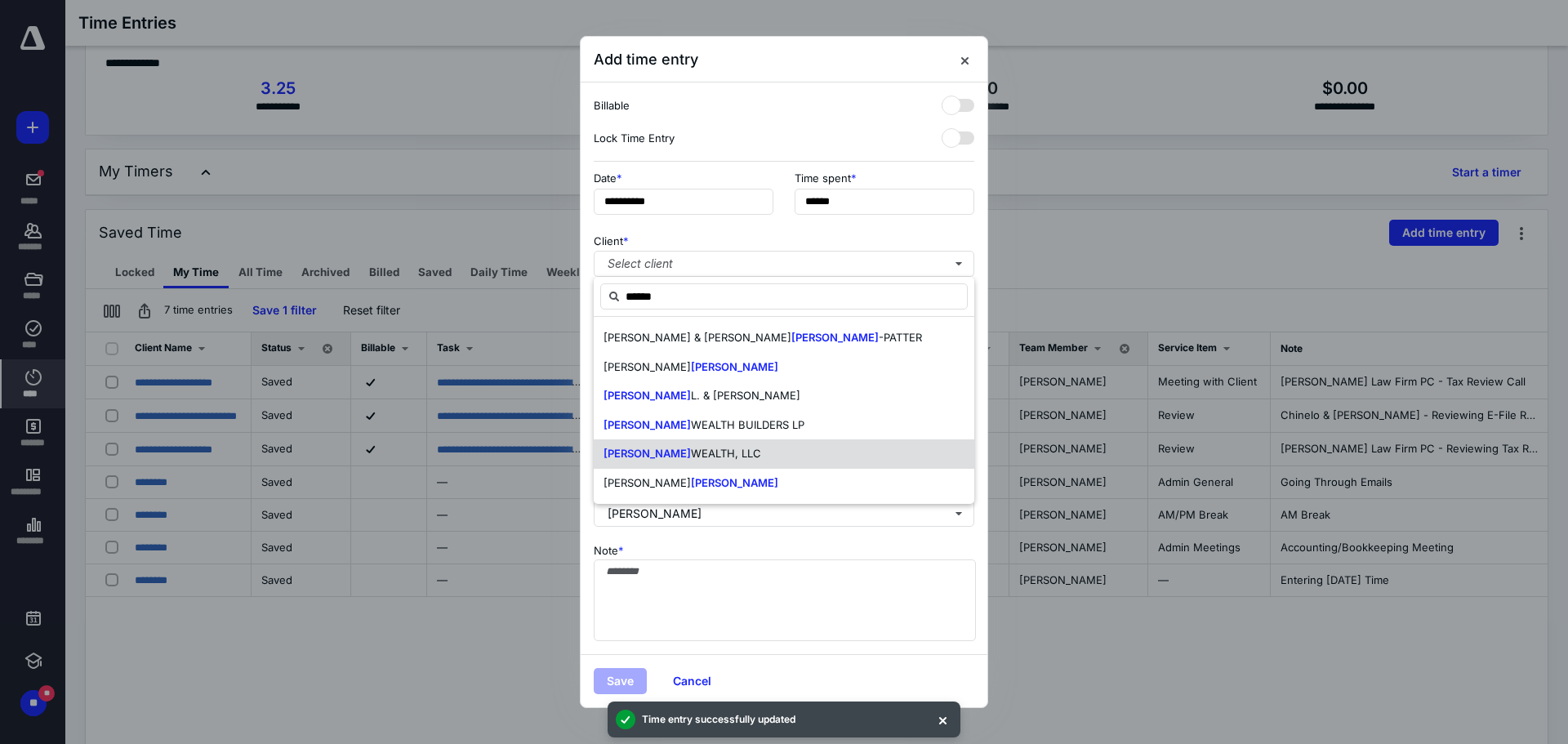 click on "WEALTH, LLC" at bounding box center (726, 453) 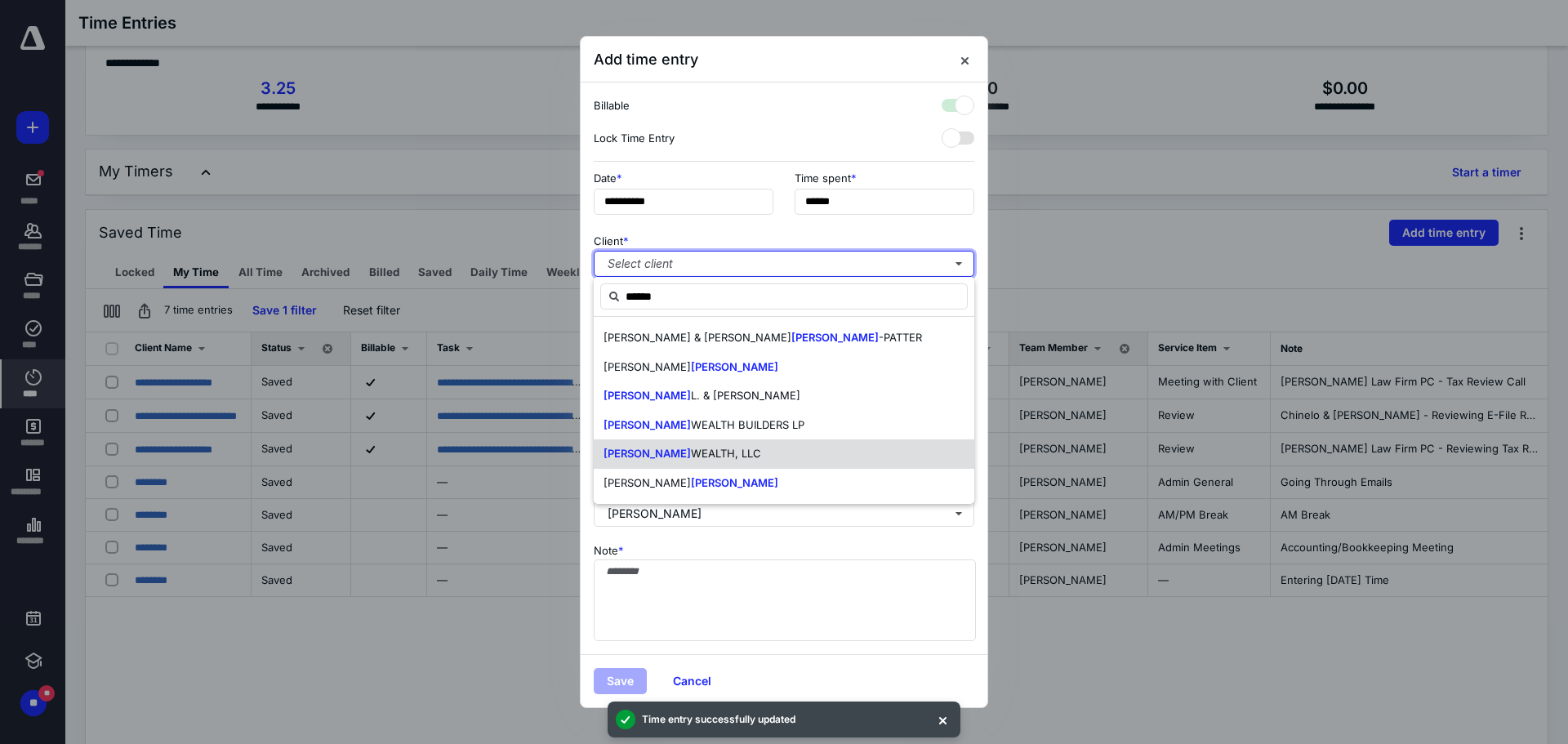 checkbox on "true" 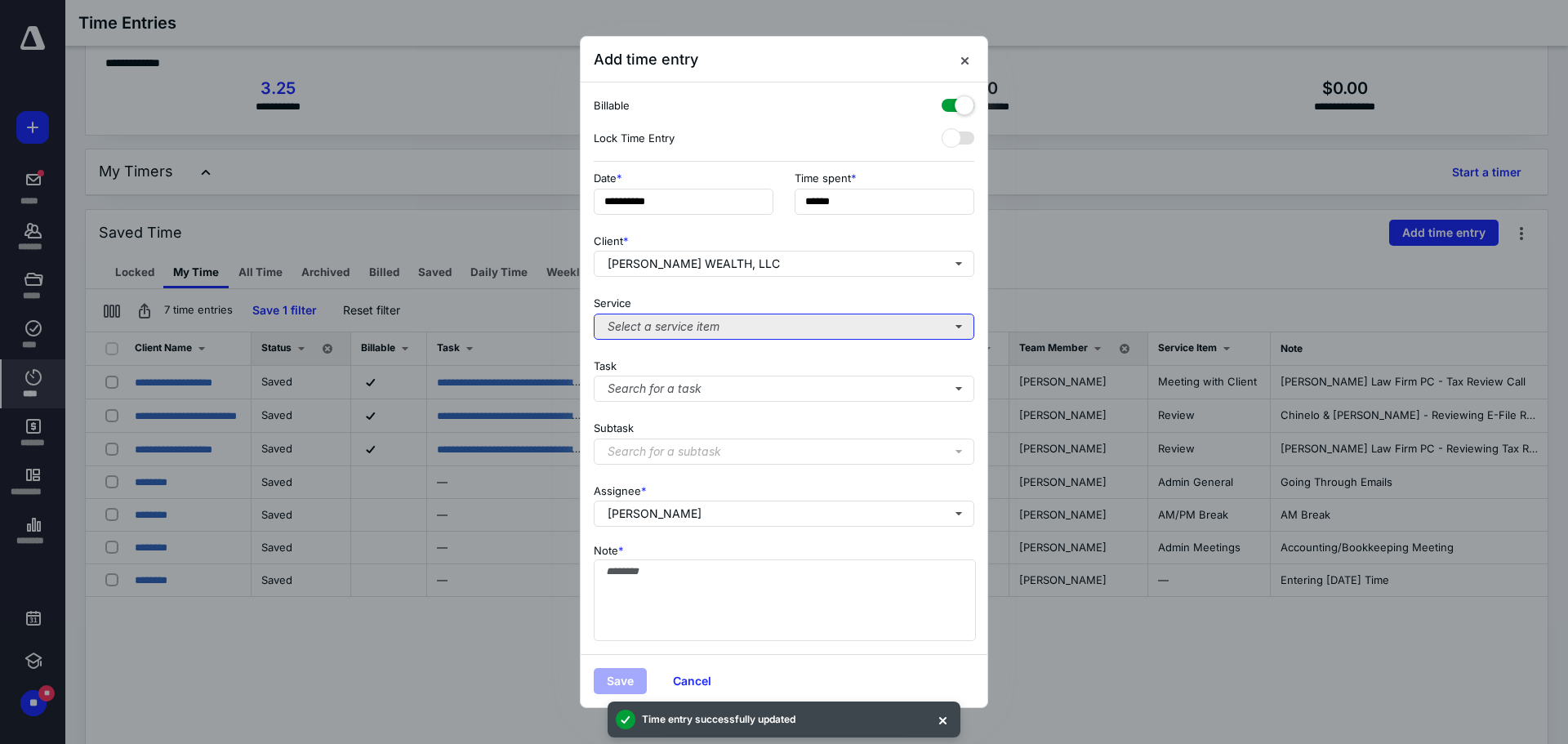 click on "Select a service item" at bounding box center [784, 327] 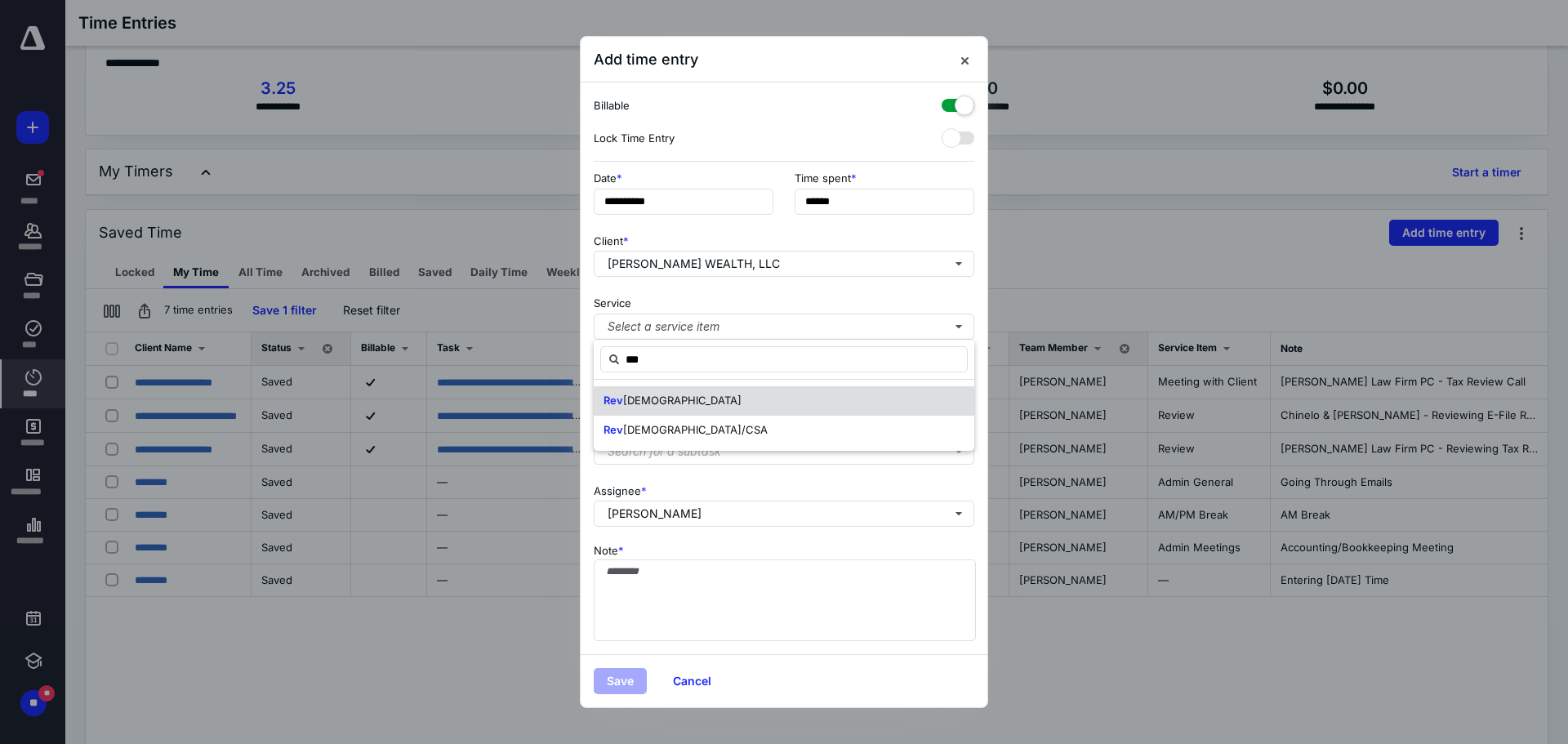 click on "[DEMOGRAPHIC_DATA]" at bounding box center [682, 400] 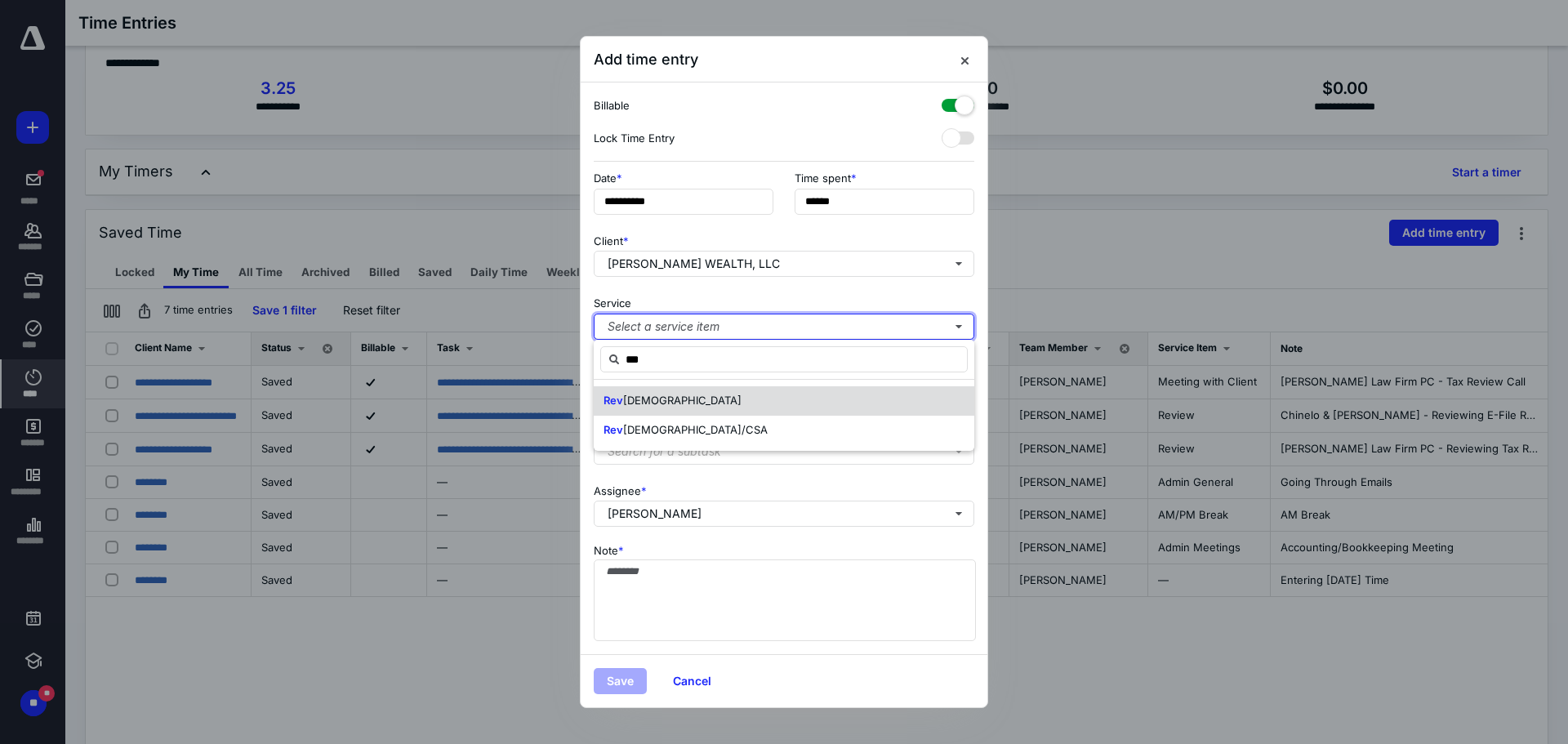 type 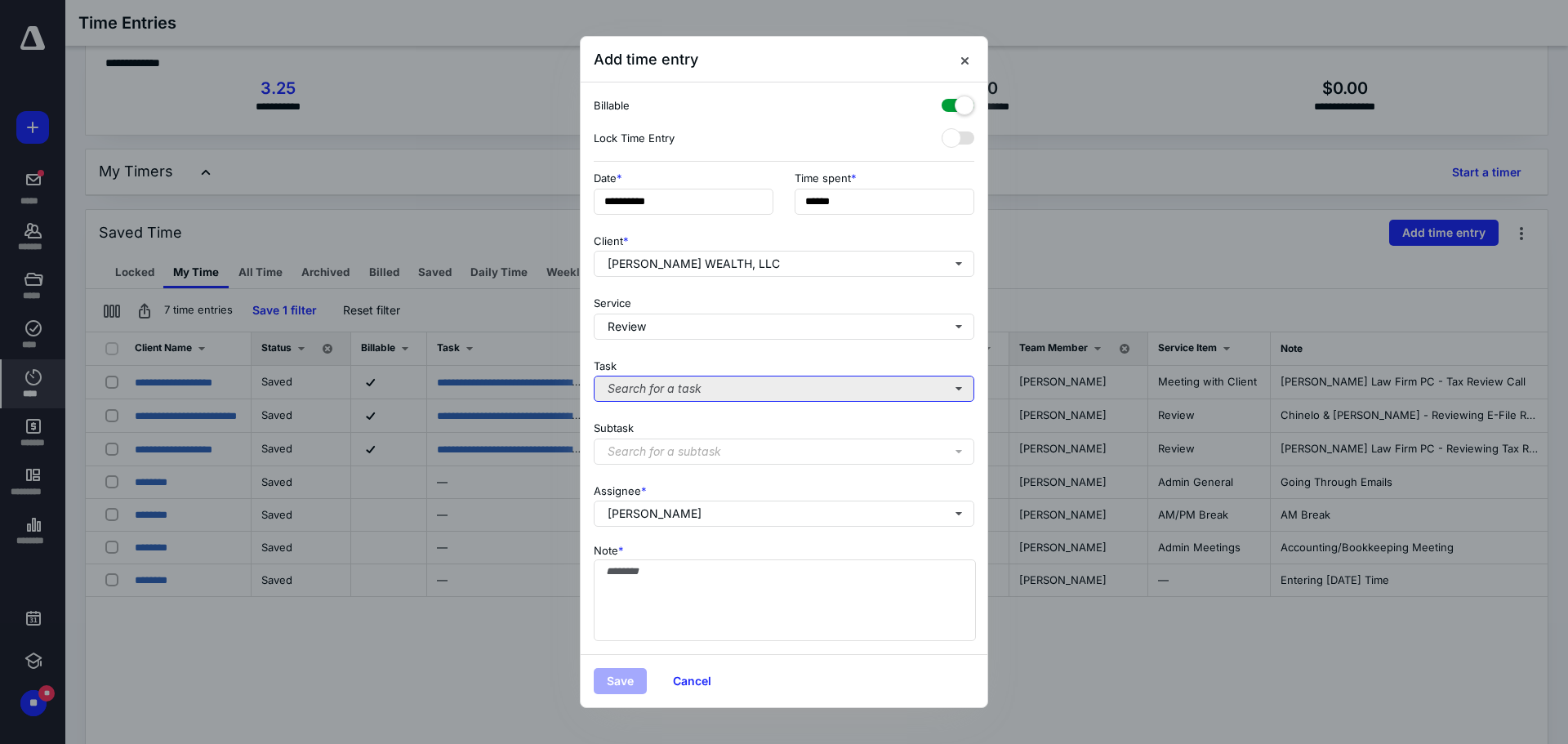 click on "Search for a task" at bounding box center [784, 389] 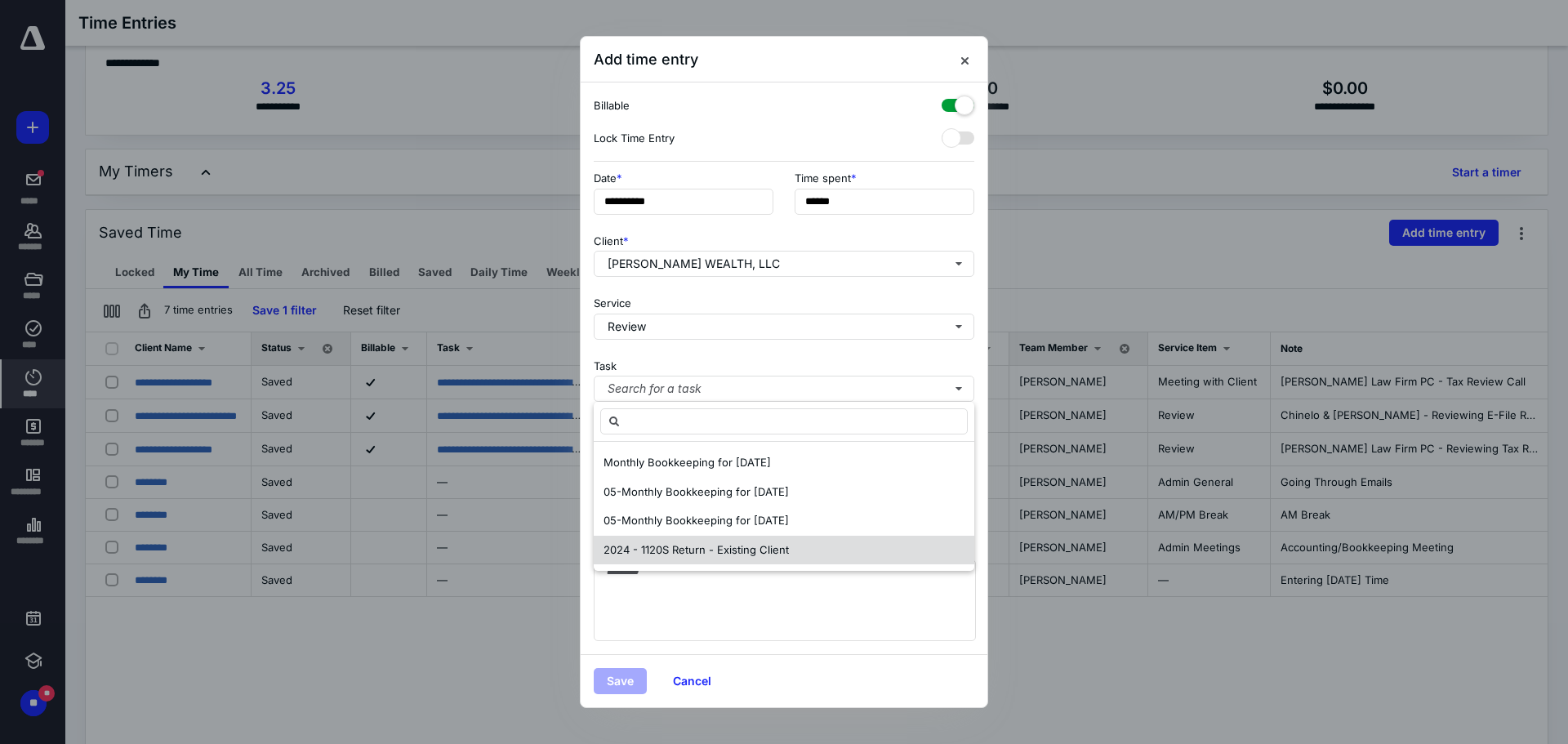 click on "2024 - 1120S Return - Existing Client" at bounding box center [696, 550] 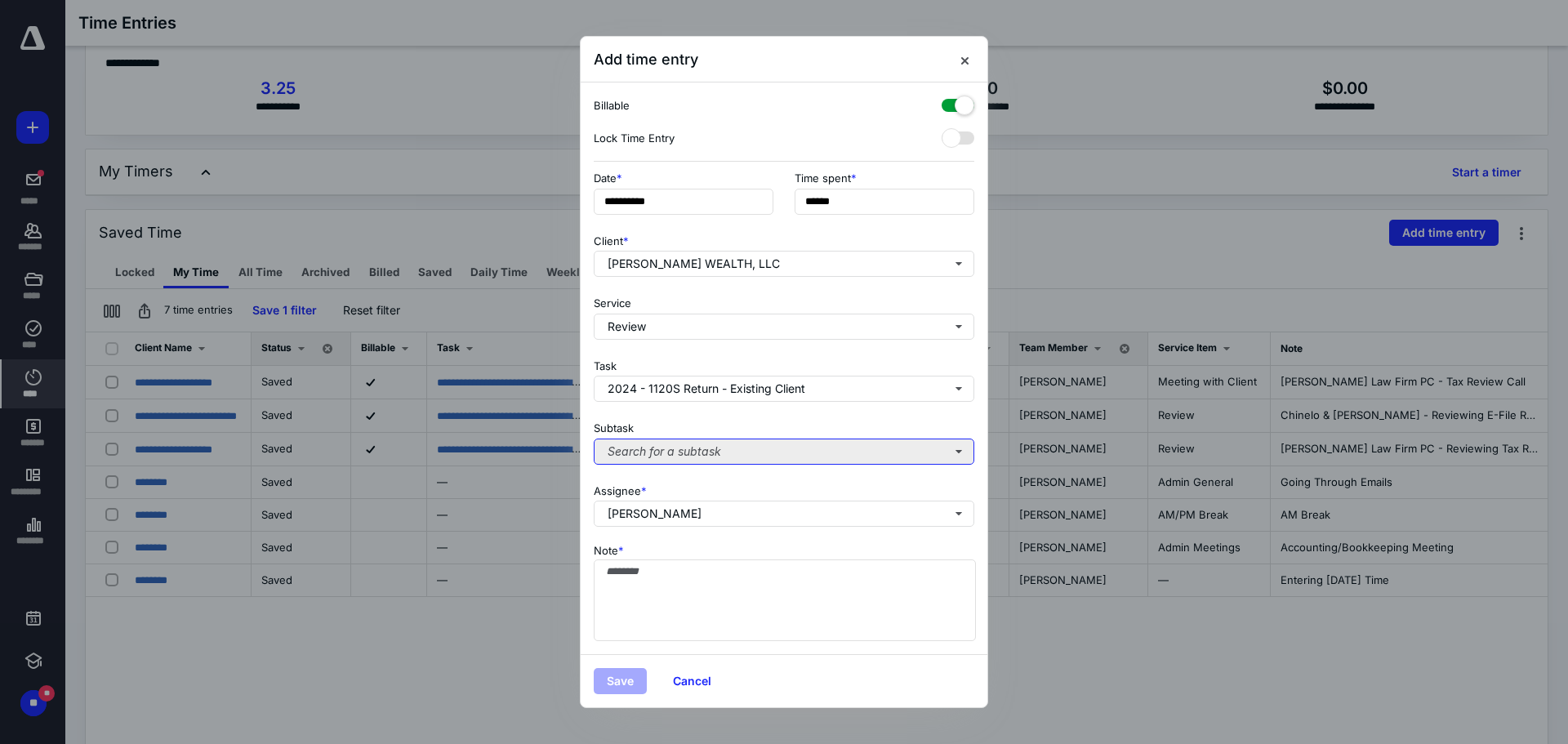 click on "Search for a subtask" at bounding box center [784, 452] 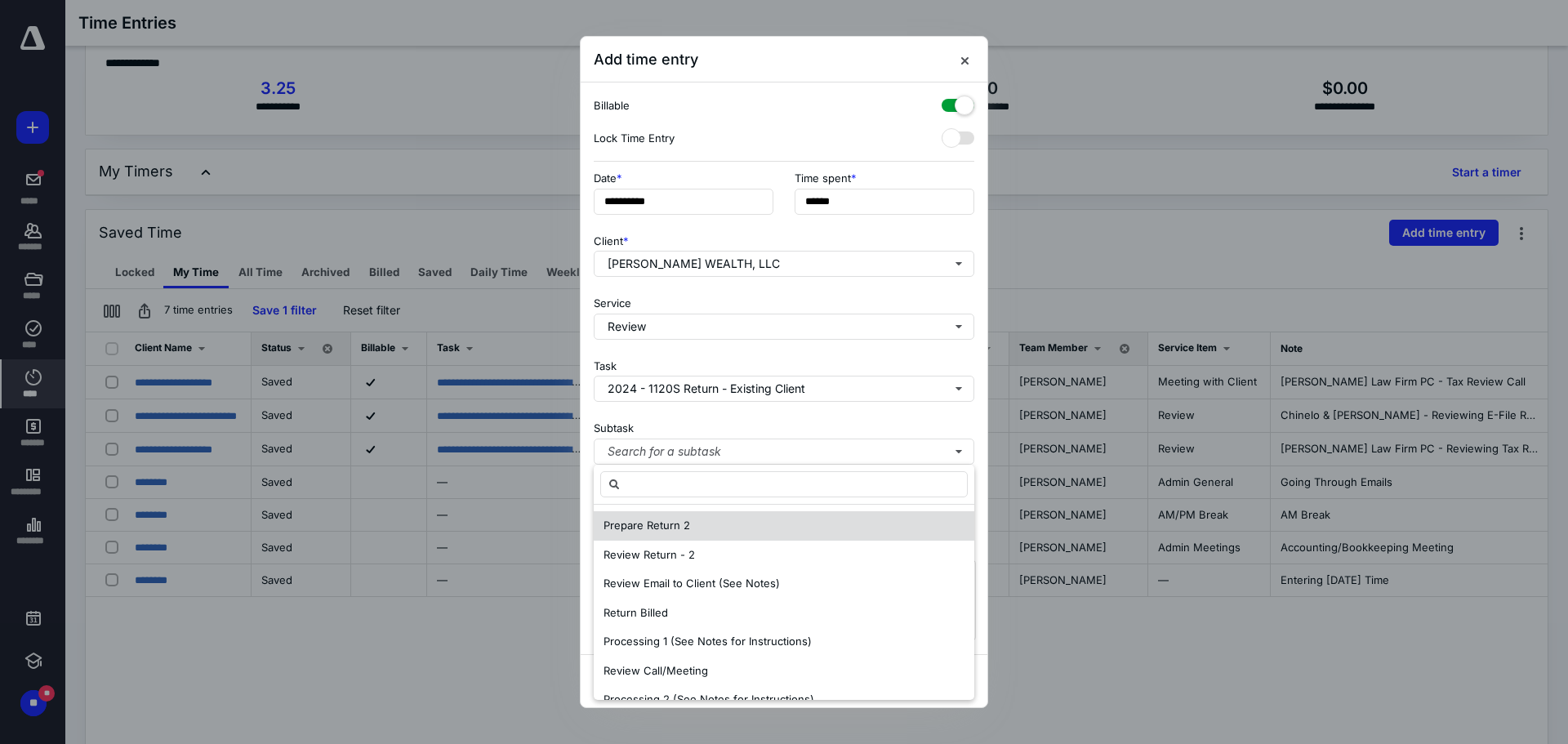 click on "Prepare Return 2" at bounding box center [647, 525] 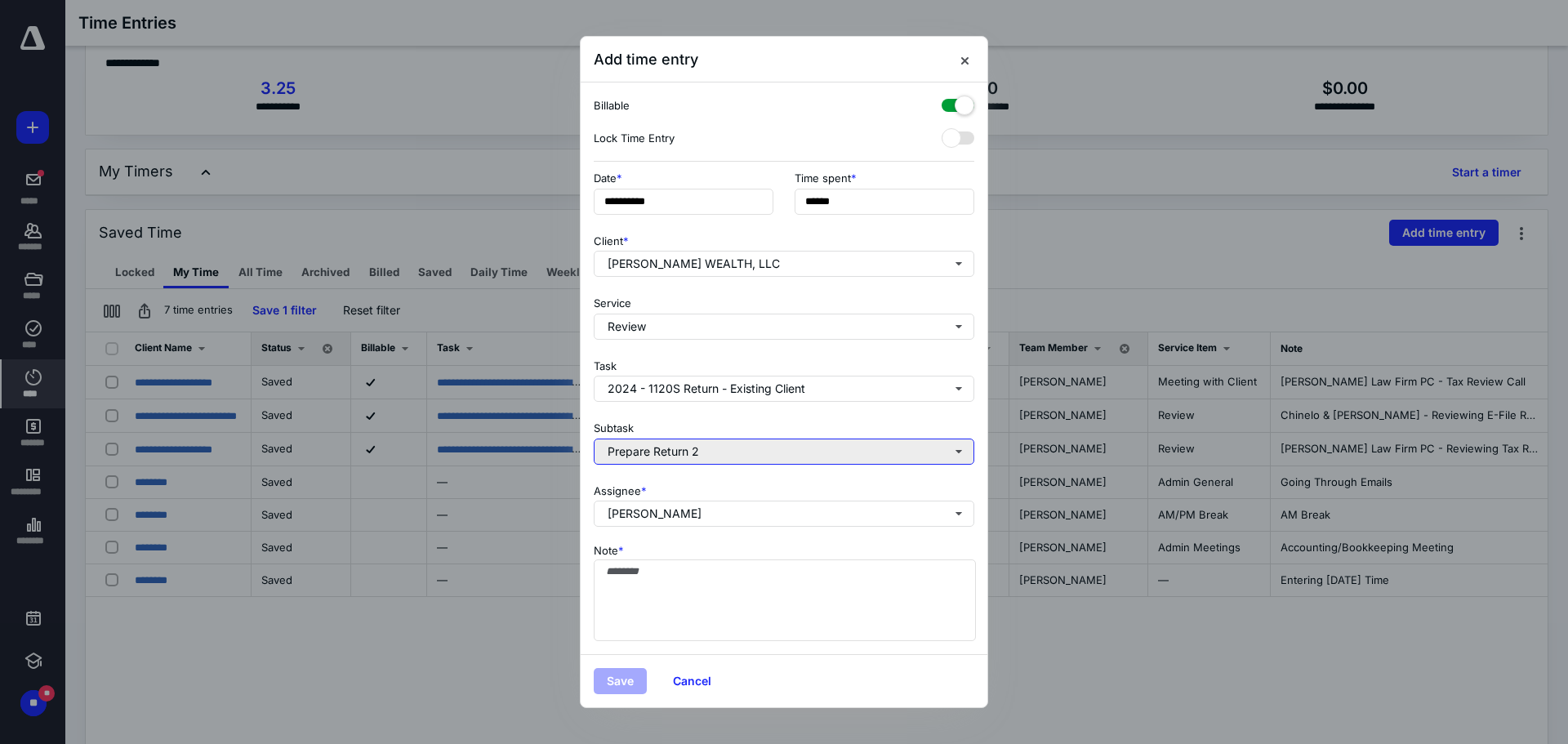 click on "Prepare Return 2" at bounding box center (784, 452) 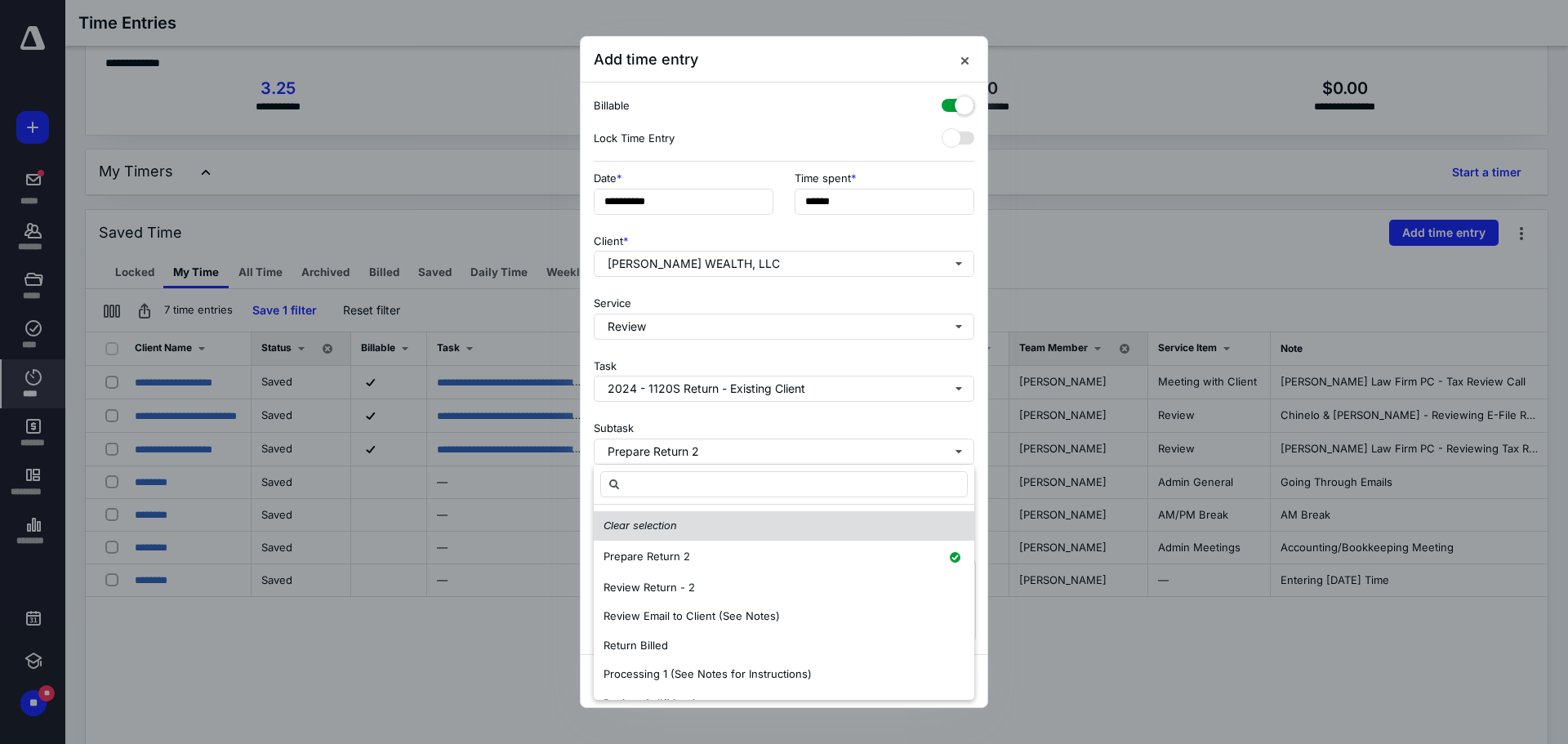 click on "Clear selection" at bounding box center (784, 526) 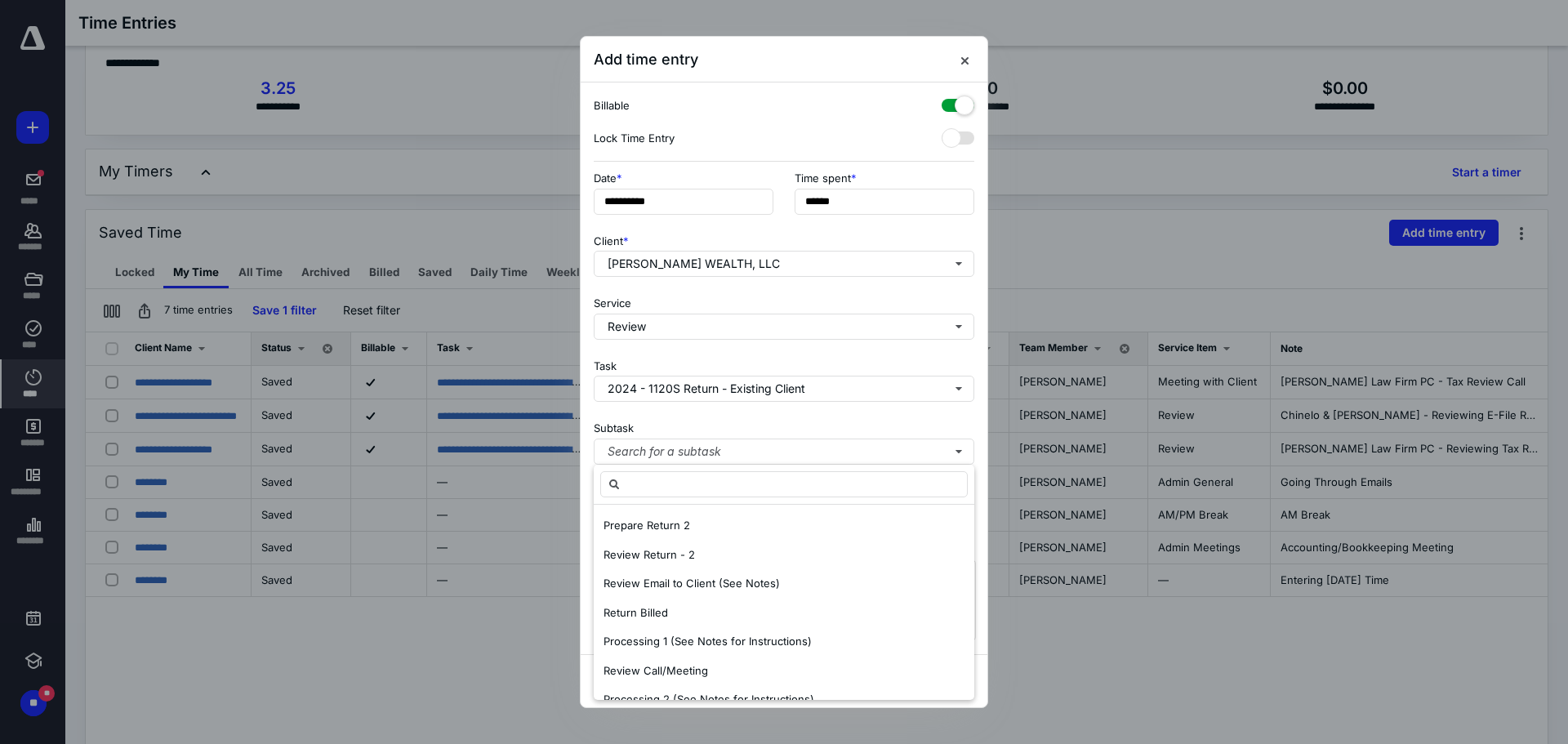 click on "Subtask Search for a subtask" at bounding box center (784, 439) 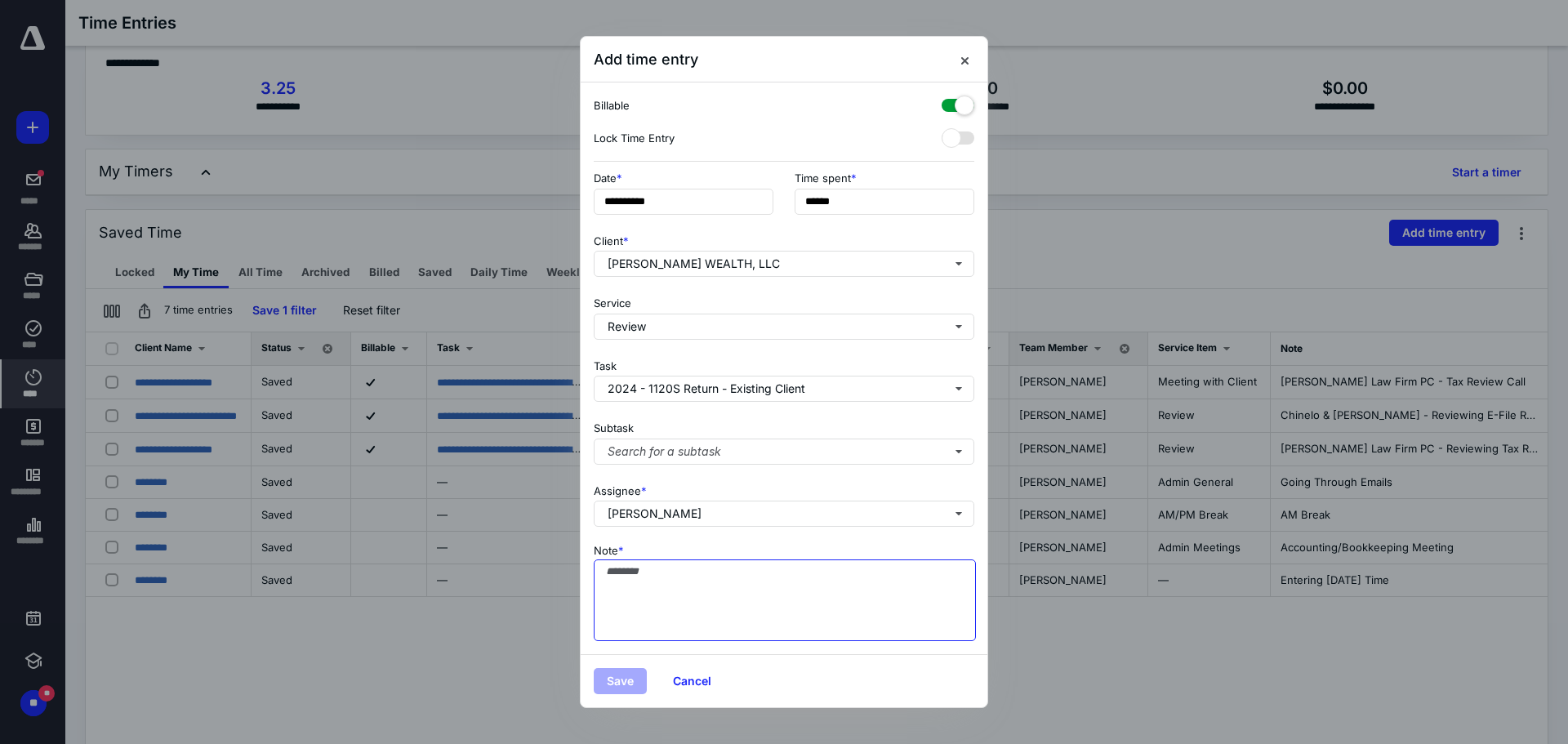 click on "Note *" at bounding box center [785, 600] 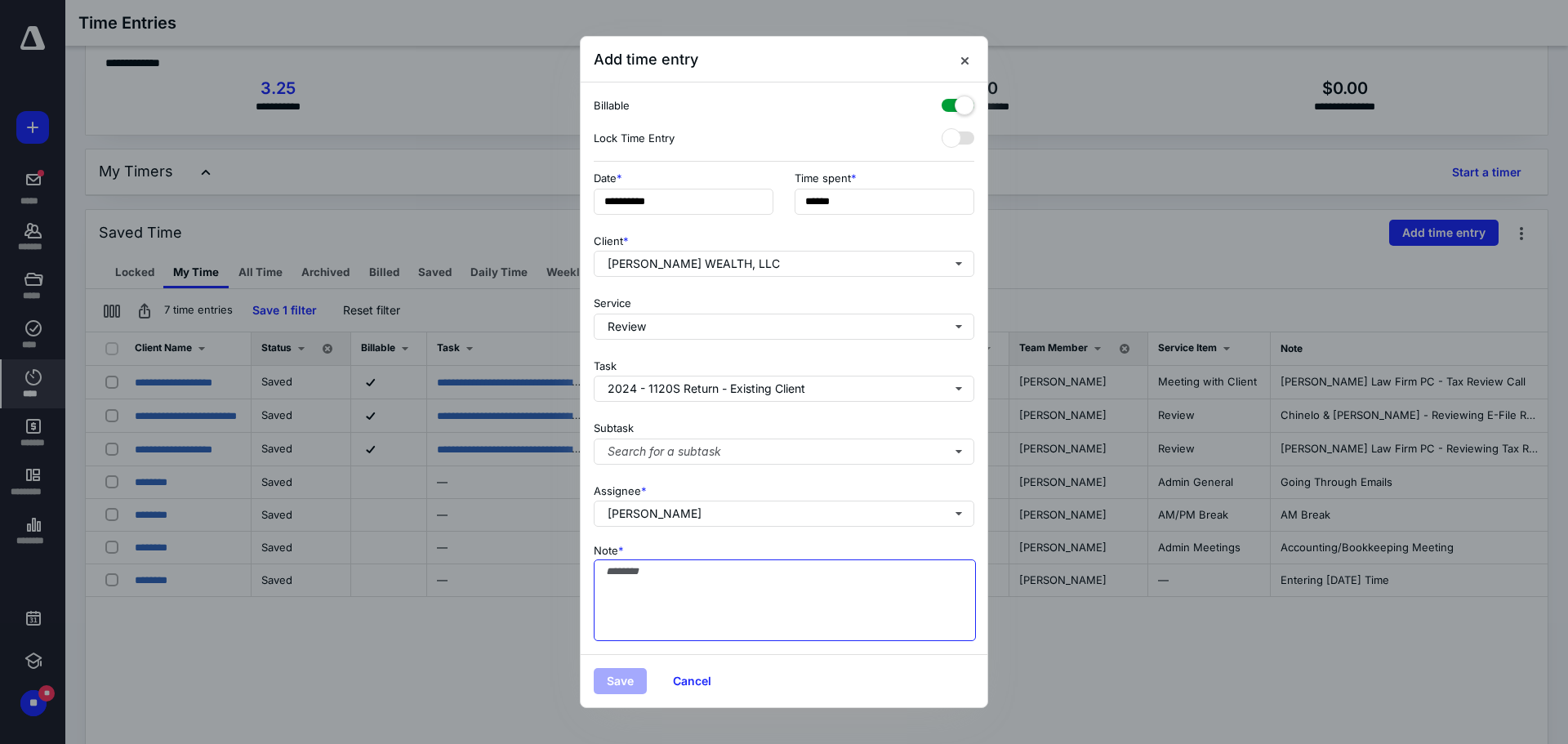 paste on "**********" 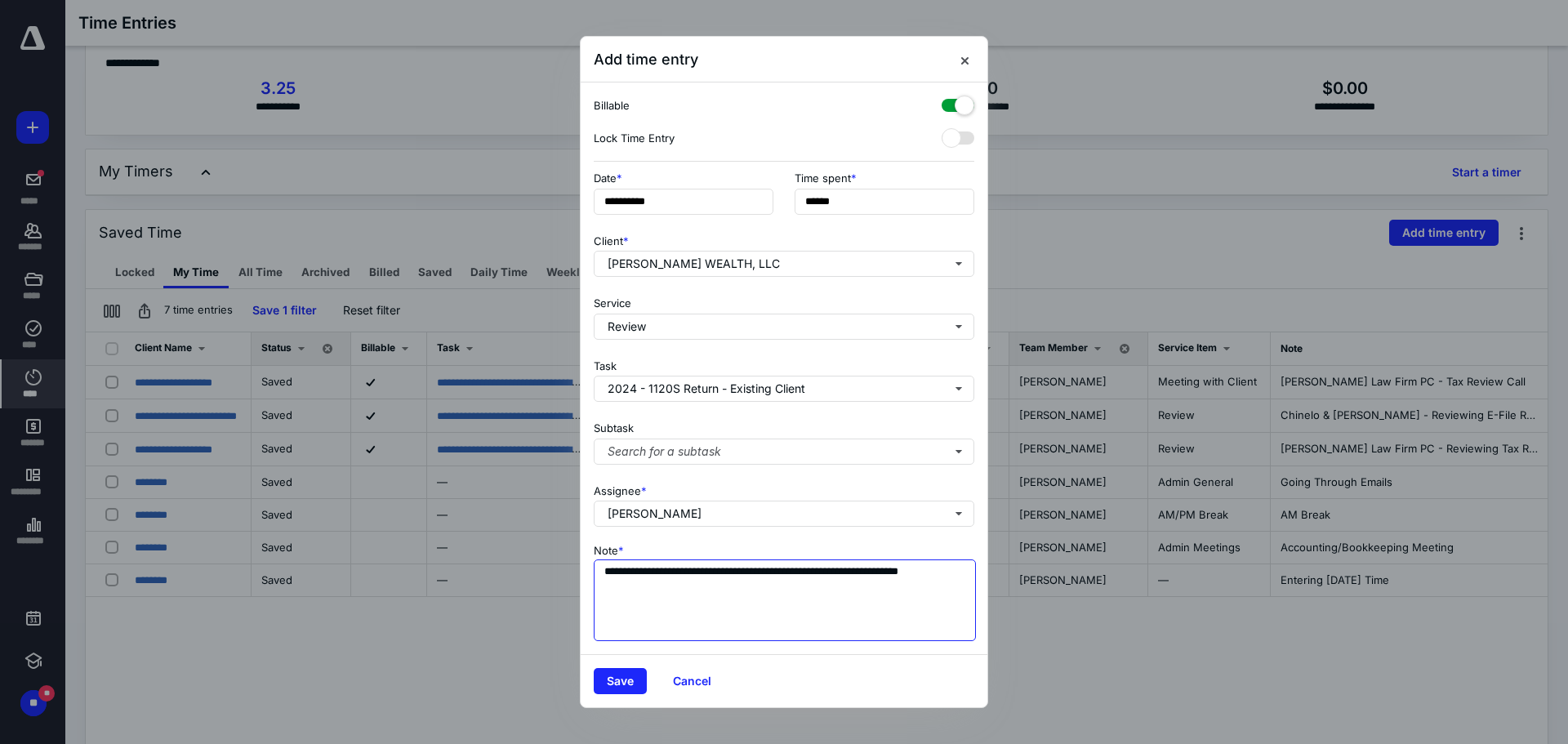 click on "**********" at bounding box center [785, 600] 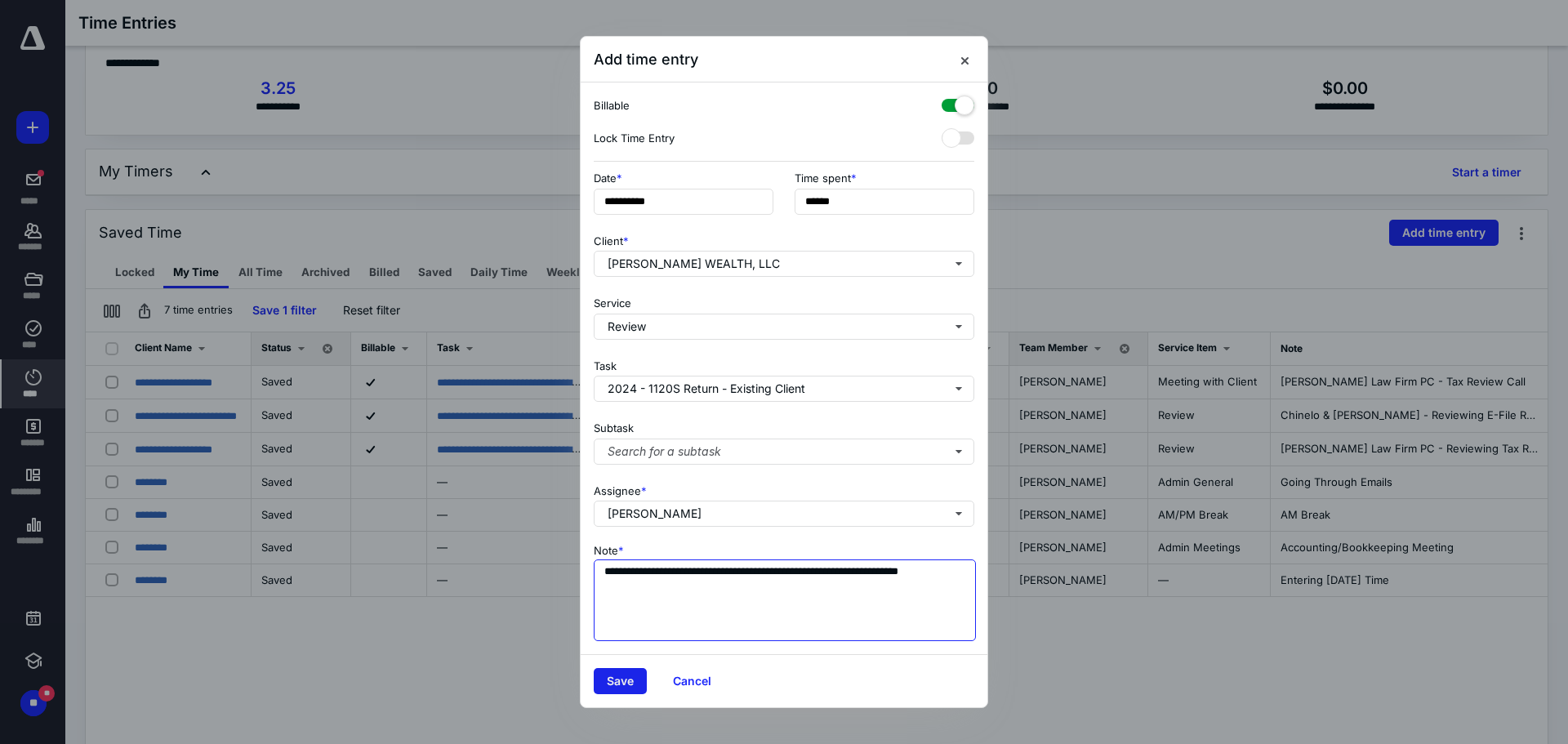 type on "**********" 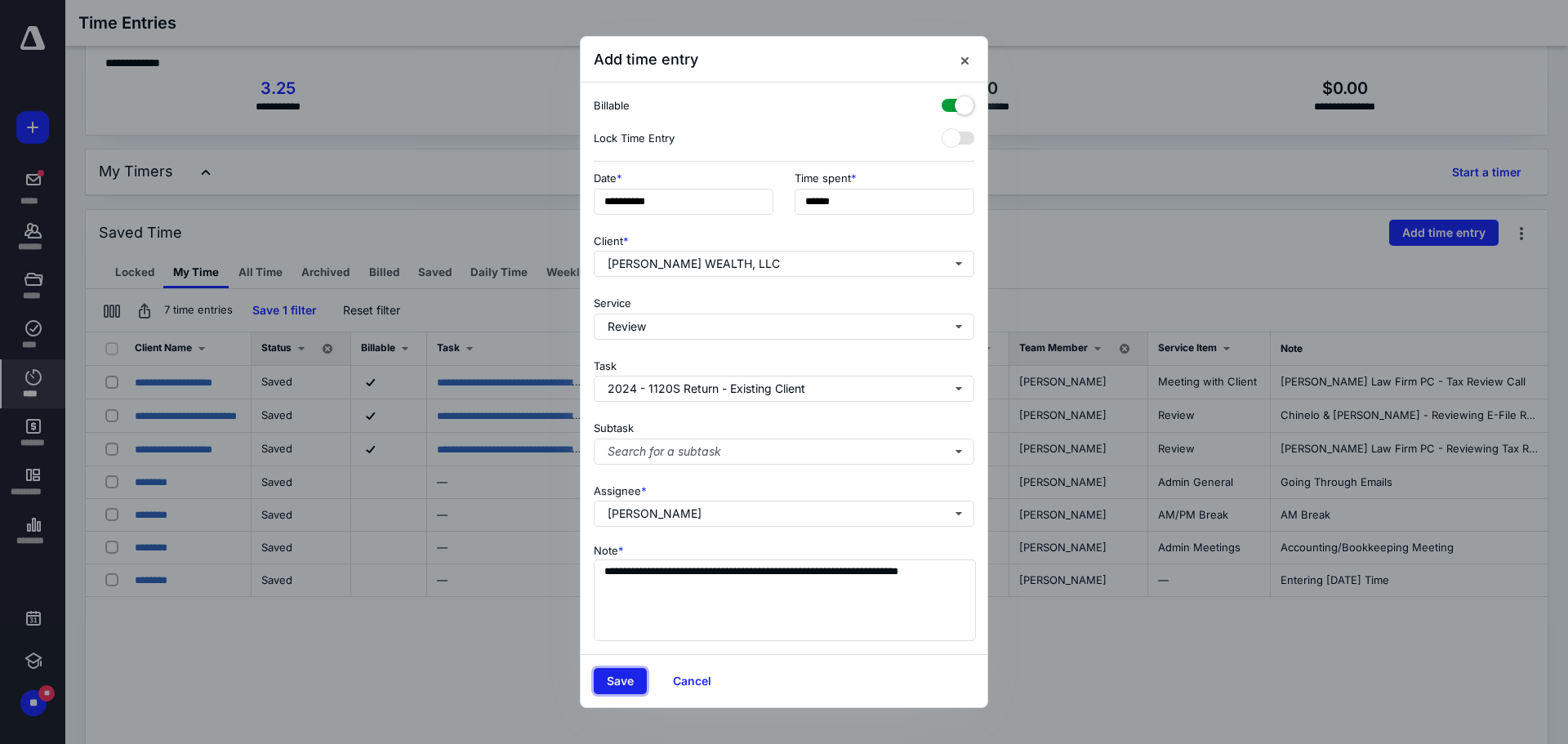 click on "Save" at bounding box center [620, 681] 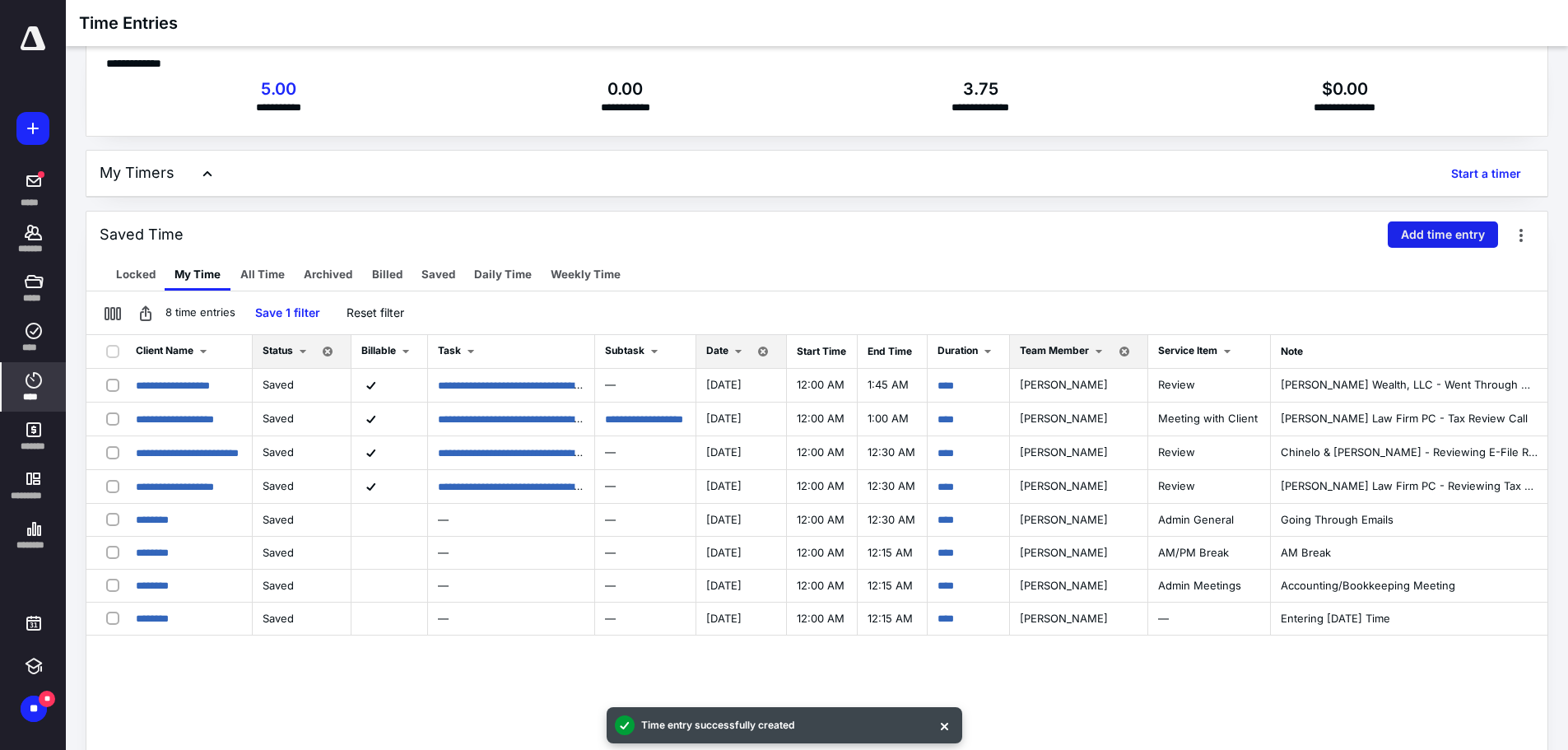 click on "Add time entry" at bounding box center [1443, 235] 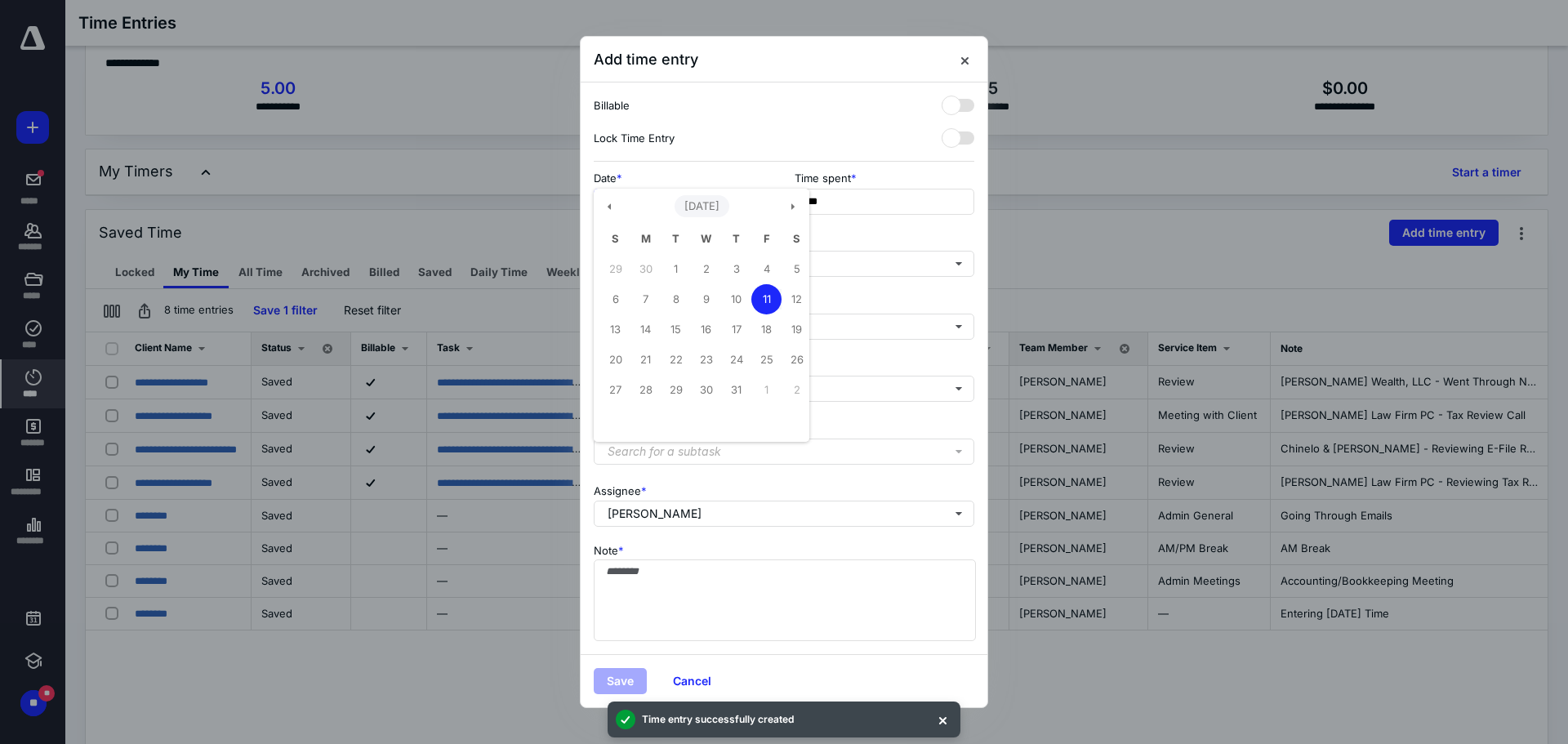 click on "**********" at bounding box center [684, 202] 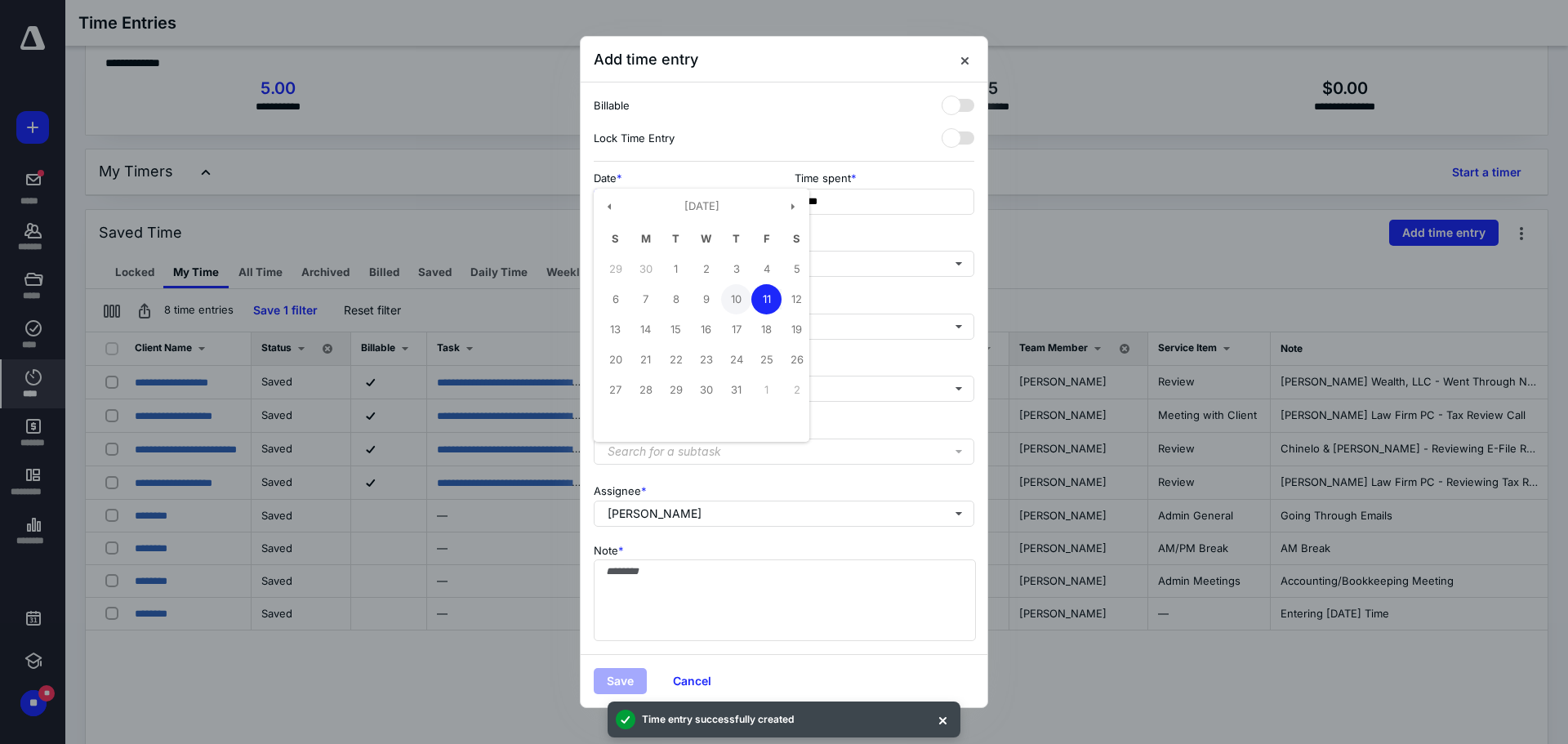 click on "10" at bounding box center (736, 299) 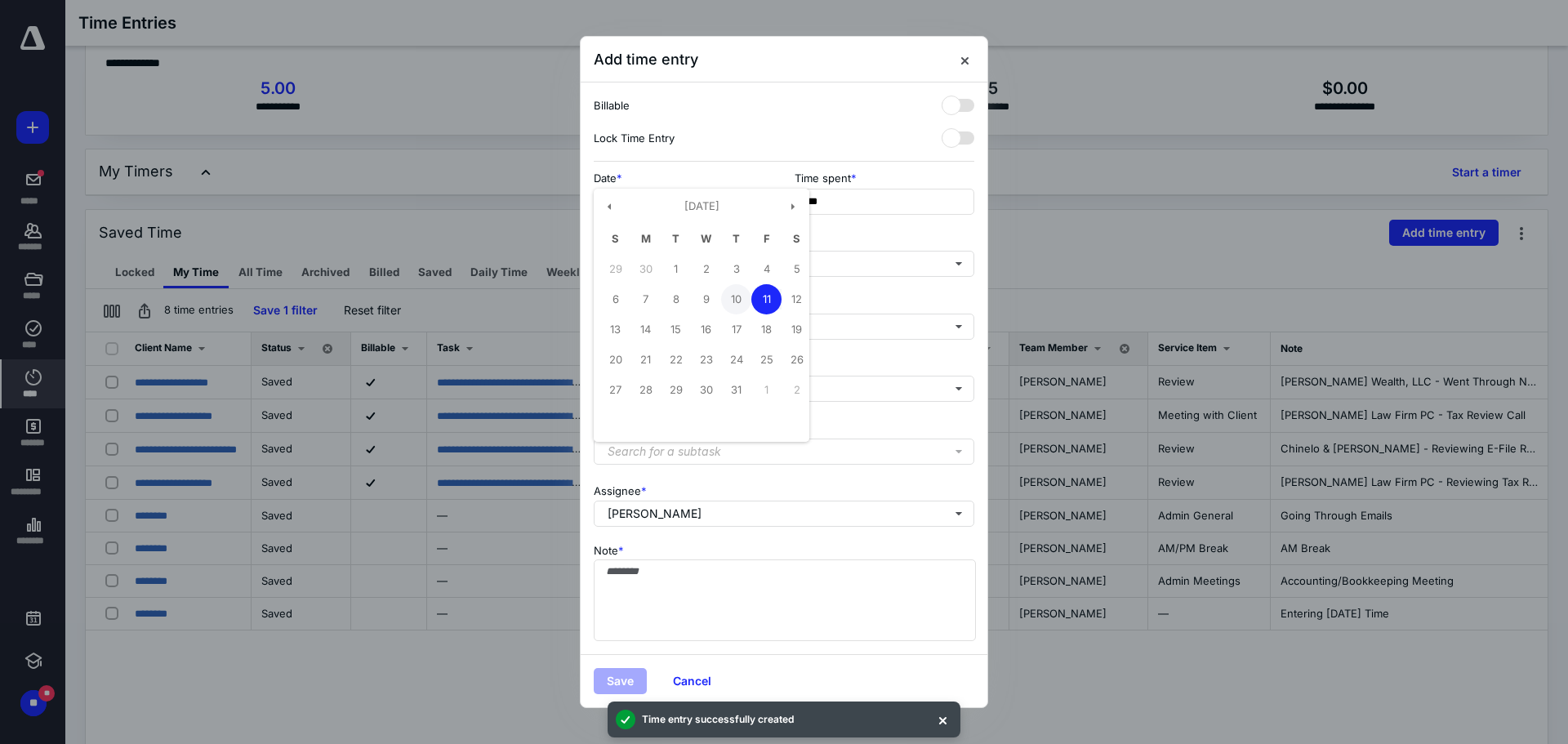 type on "**********" 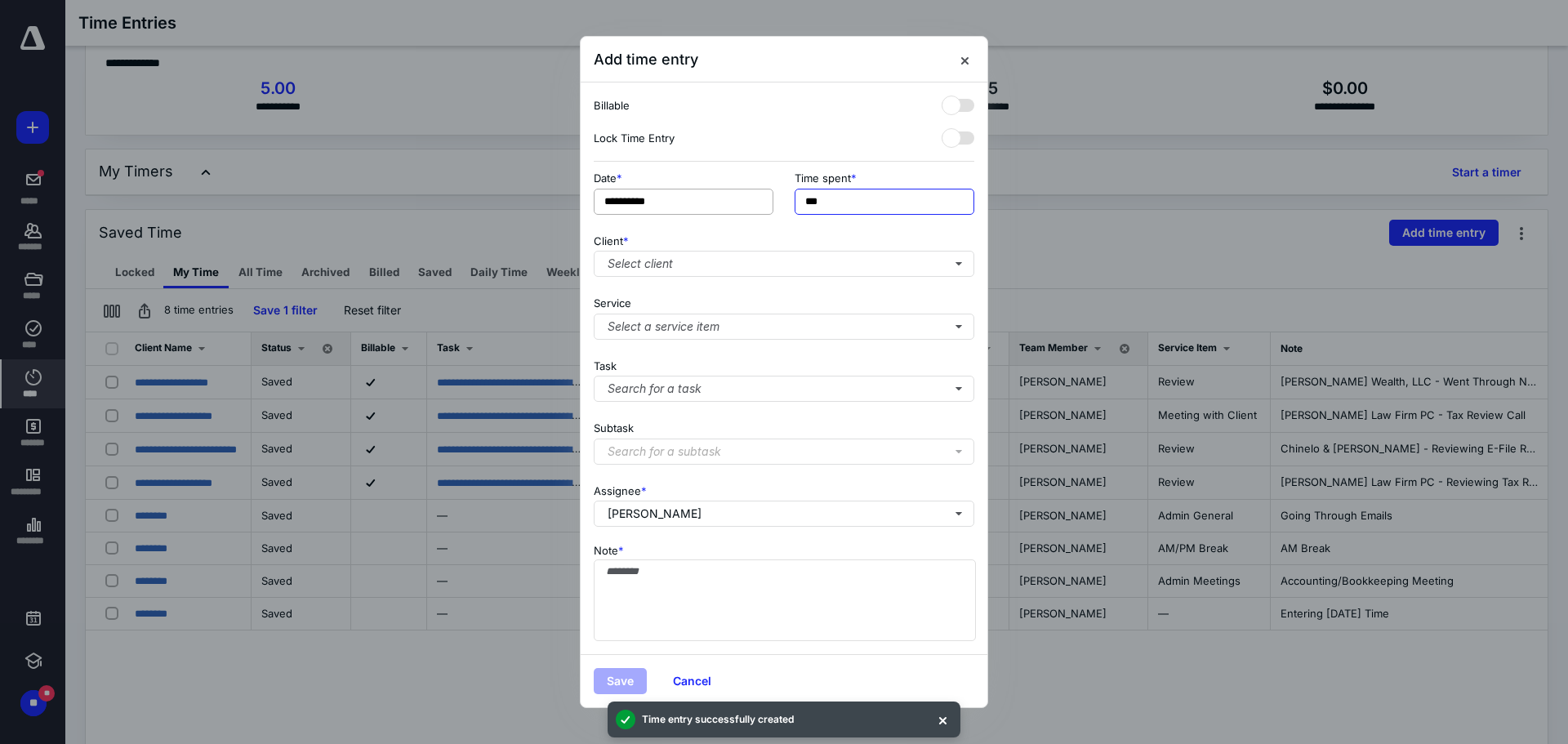 drag, startPoint x: 849, startPoint y: 194, endPoint x: 662, endPoint y: 199, distance: 187.06683 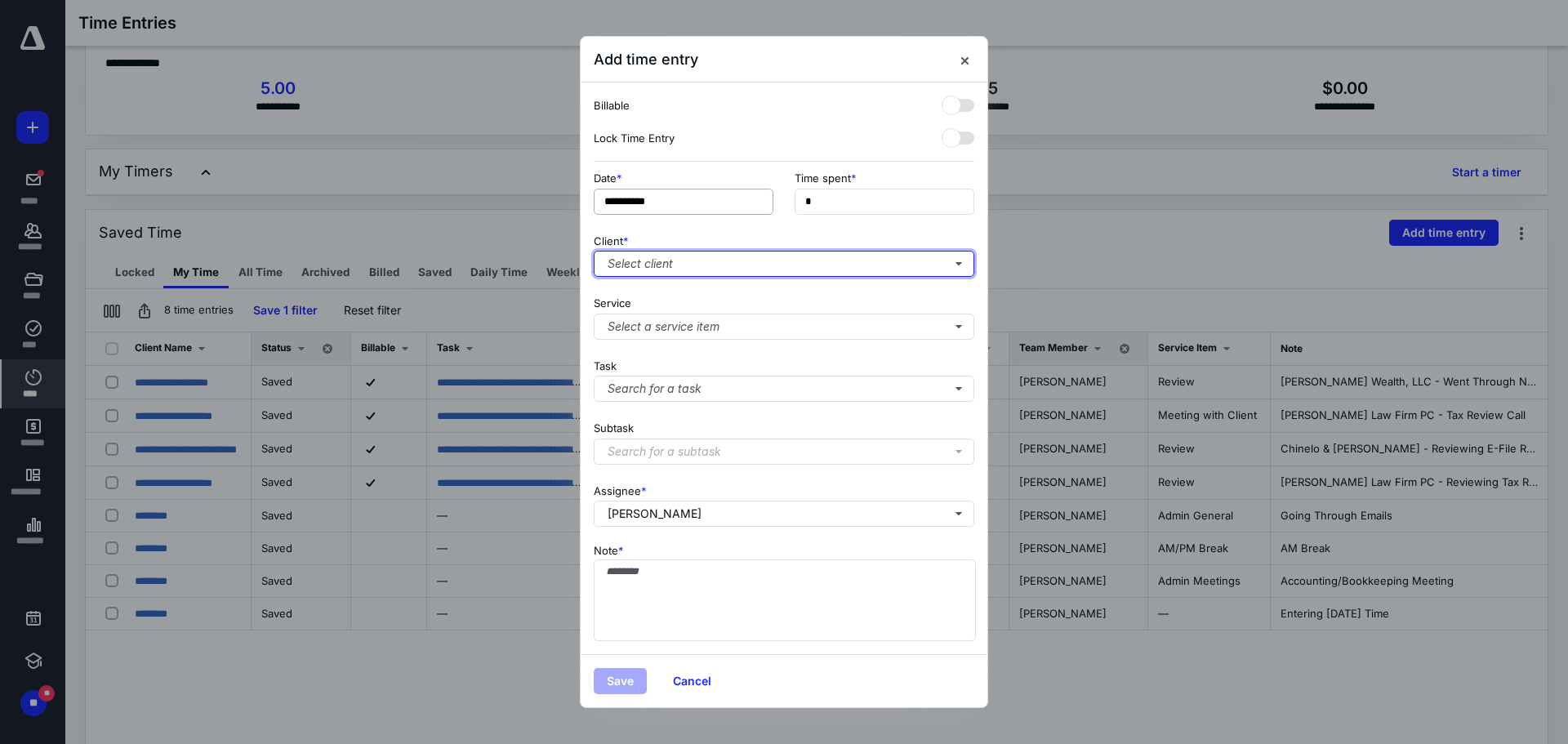 type on "**" 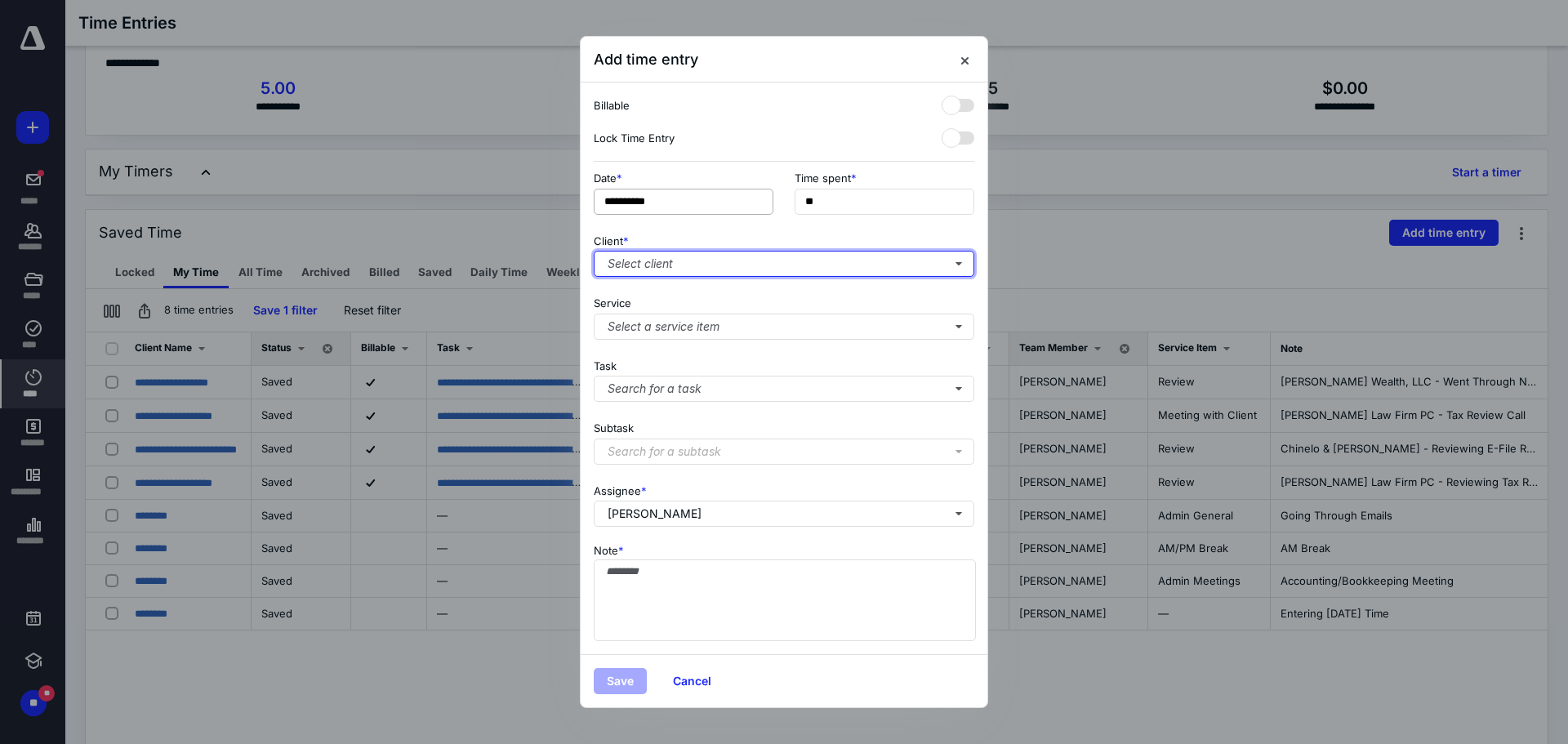 type 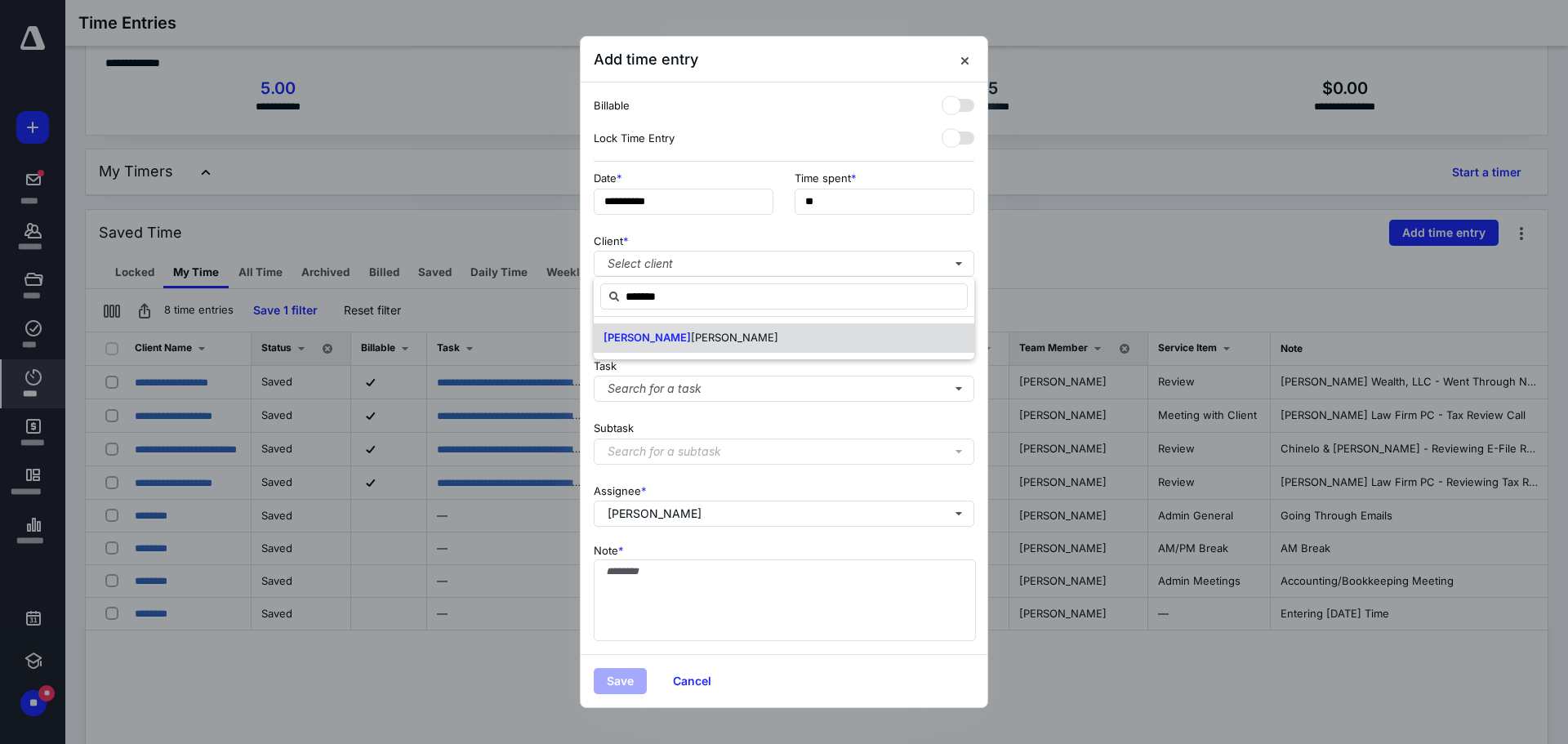 click on "[PERSON_NAME]" at bounding box center (734, 337) 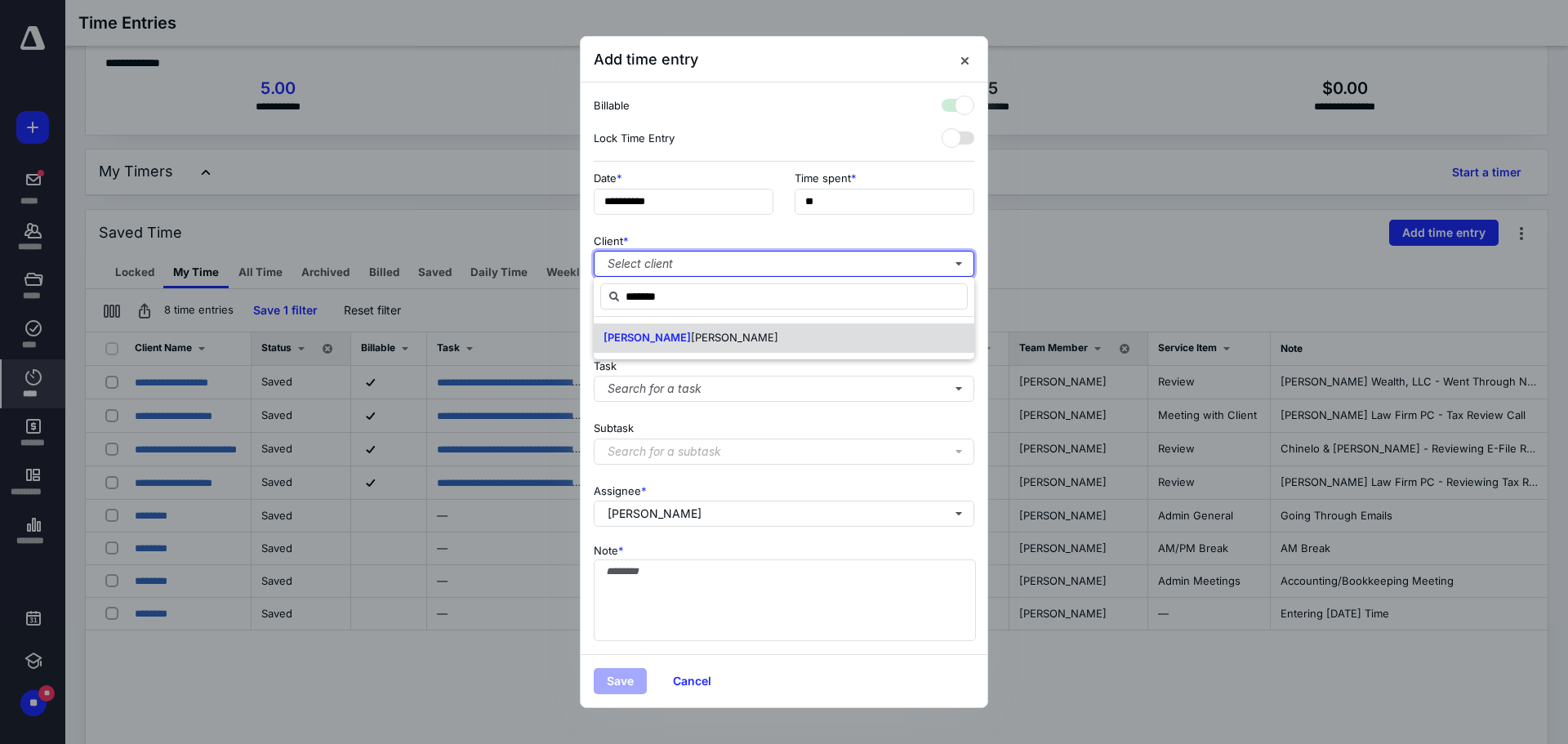checkbox on "true" 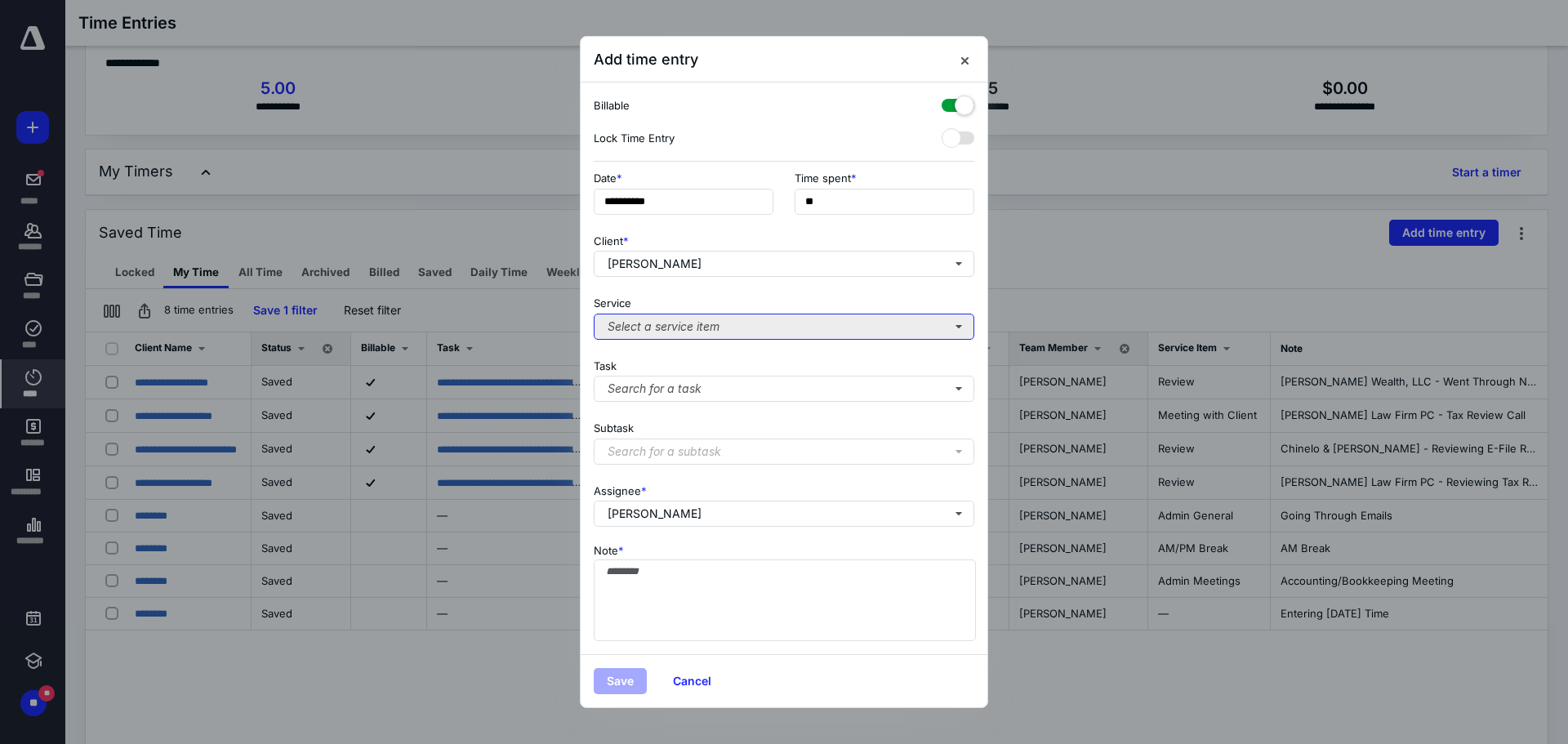 click on "Select a service item" at bounding box center [784, 327] 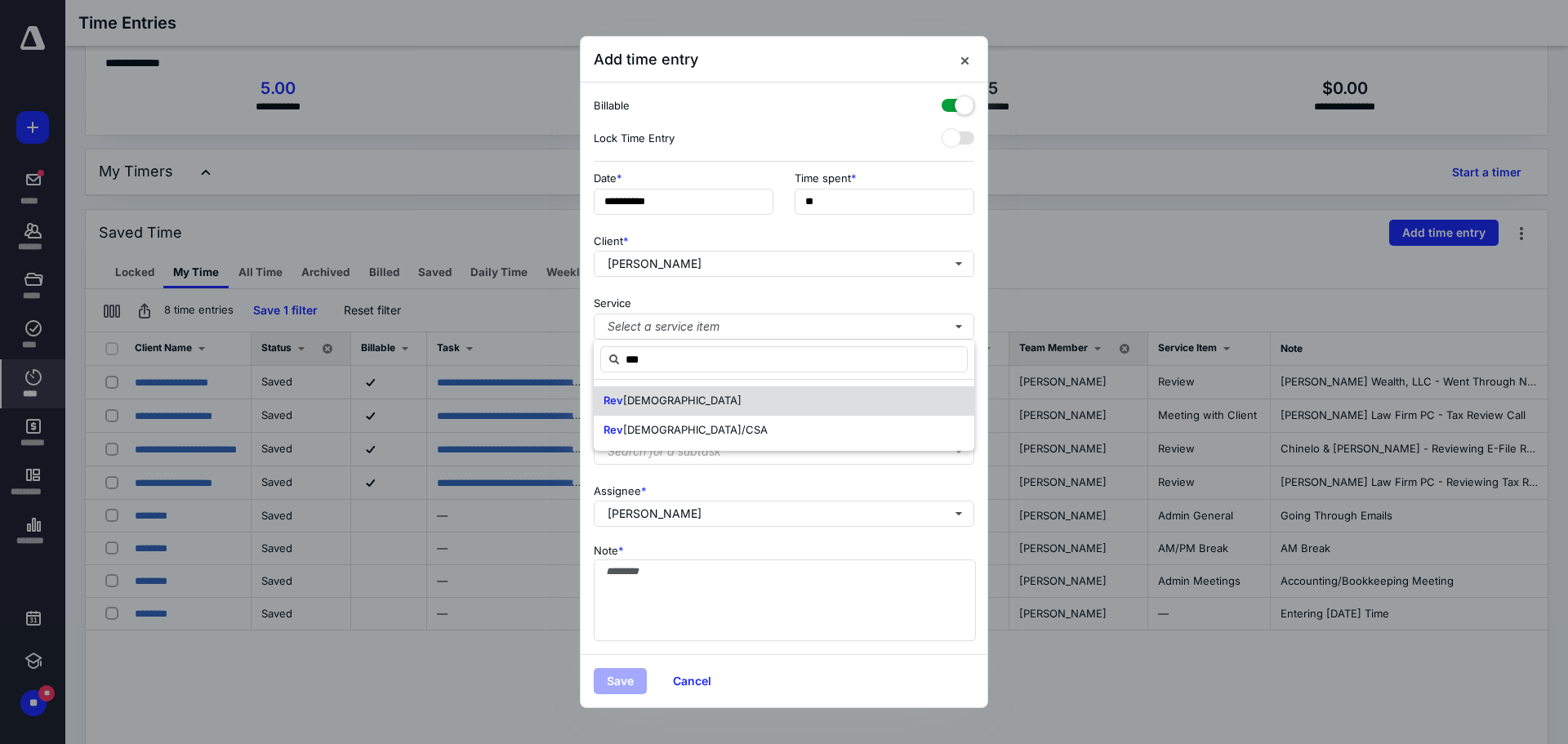 click on "Rev [DEMOGRAPHIC_DATA]" at bounding box center (784, 401) 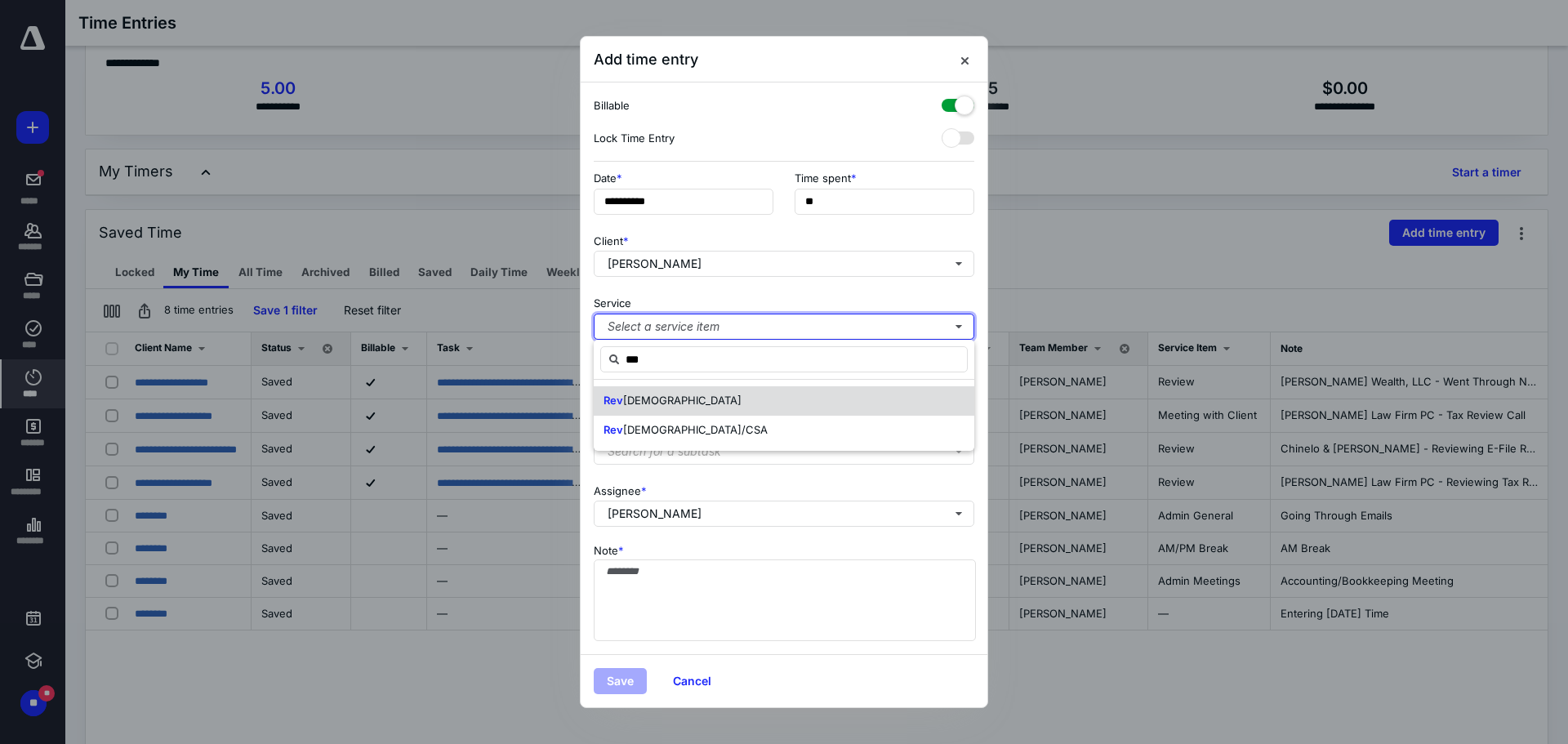 type 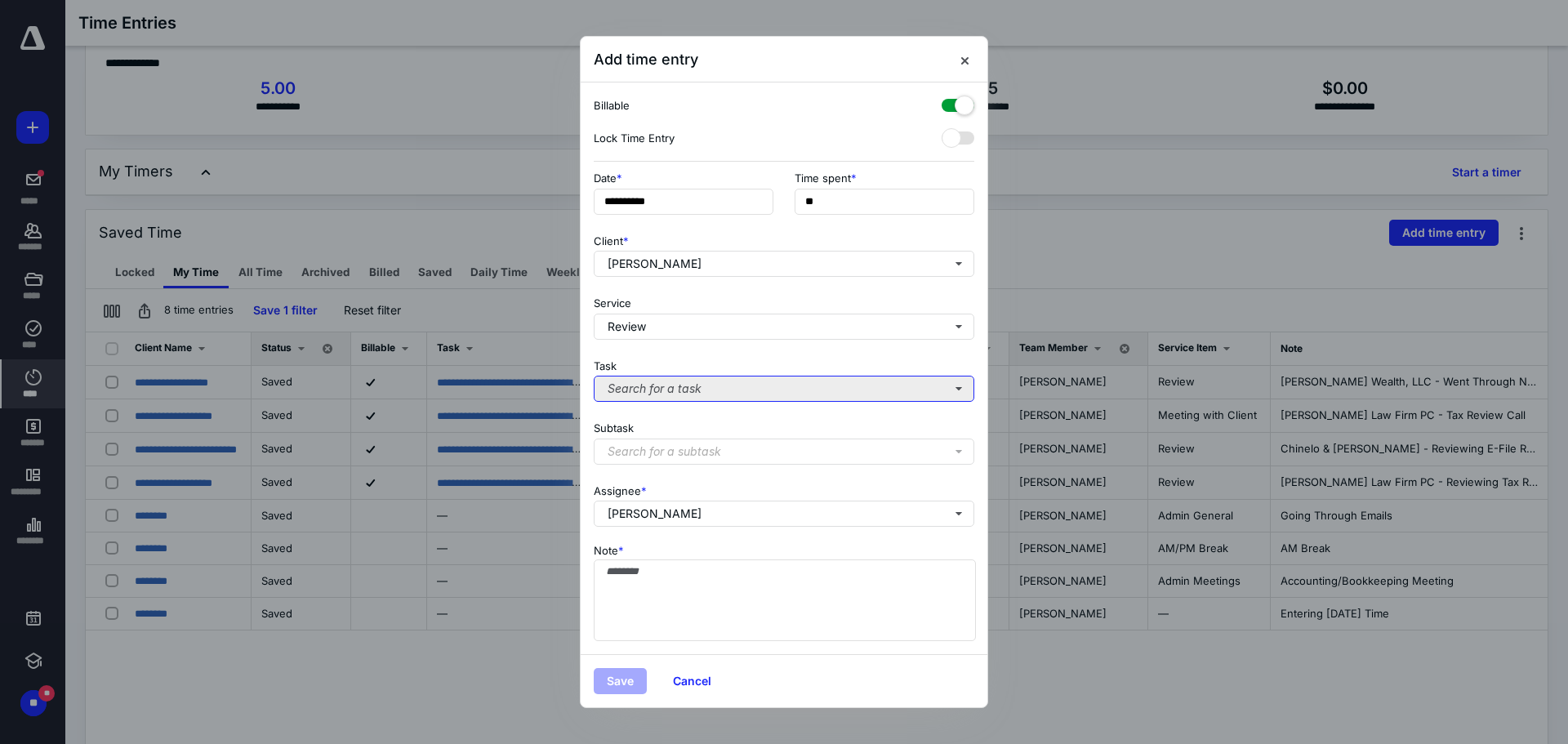 click on "Search for a task" at bounding box center [784, 389] 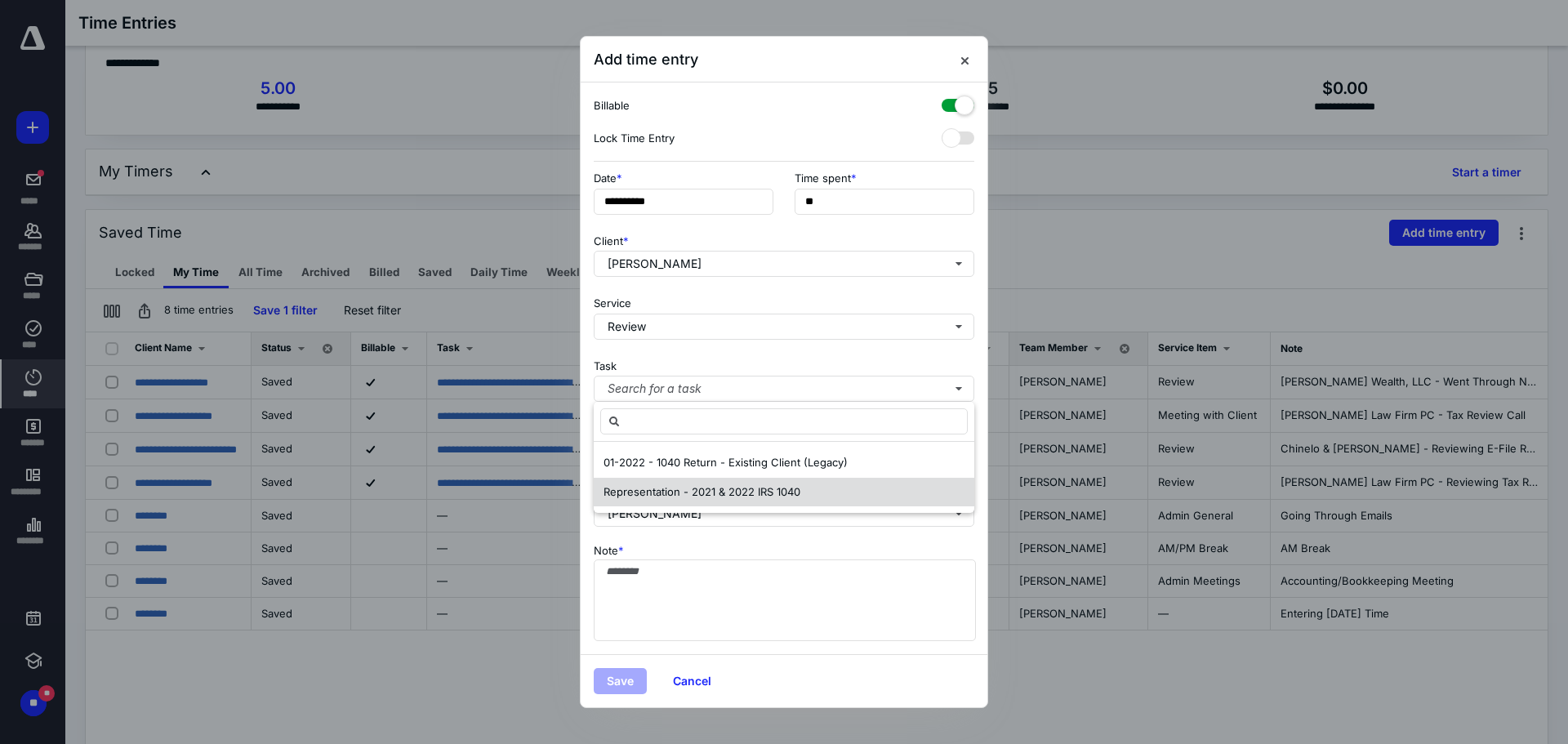 click on "Representation - 2021 & 2022 IRS 1040" at bounding box center (702, 492) 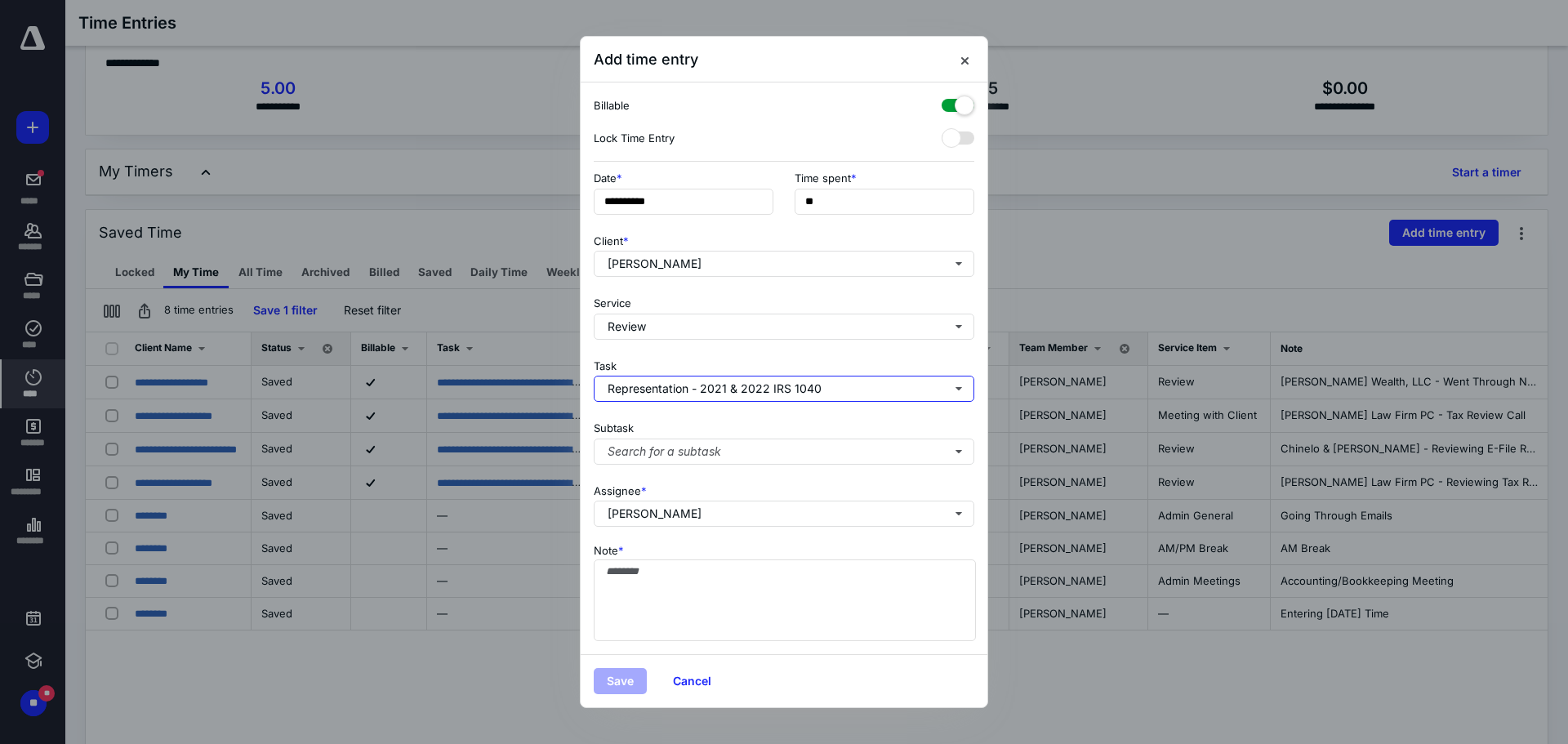 type 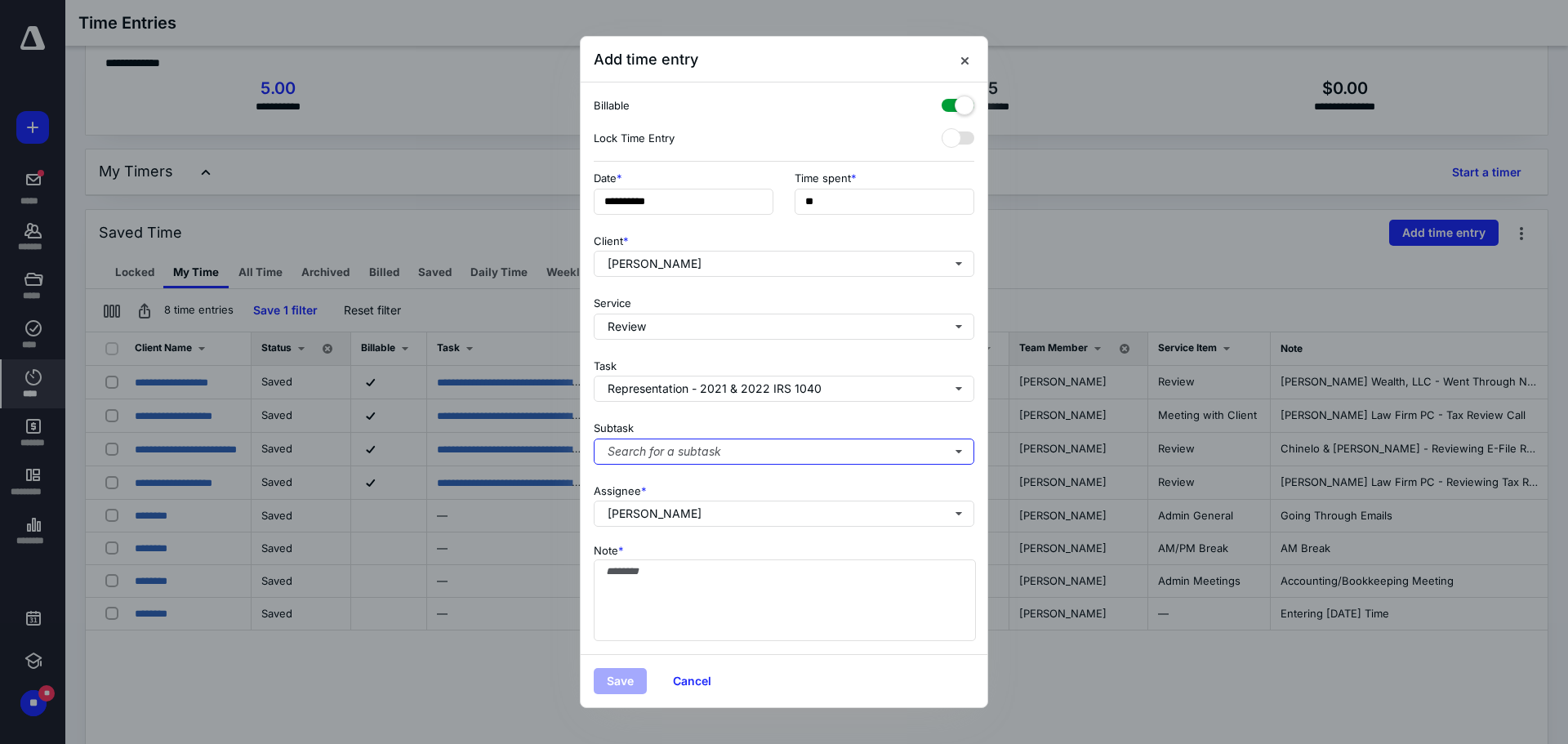 type 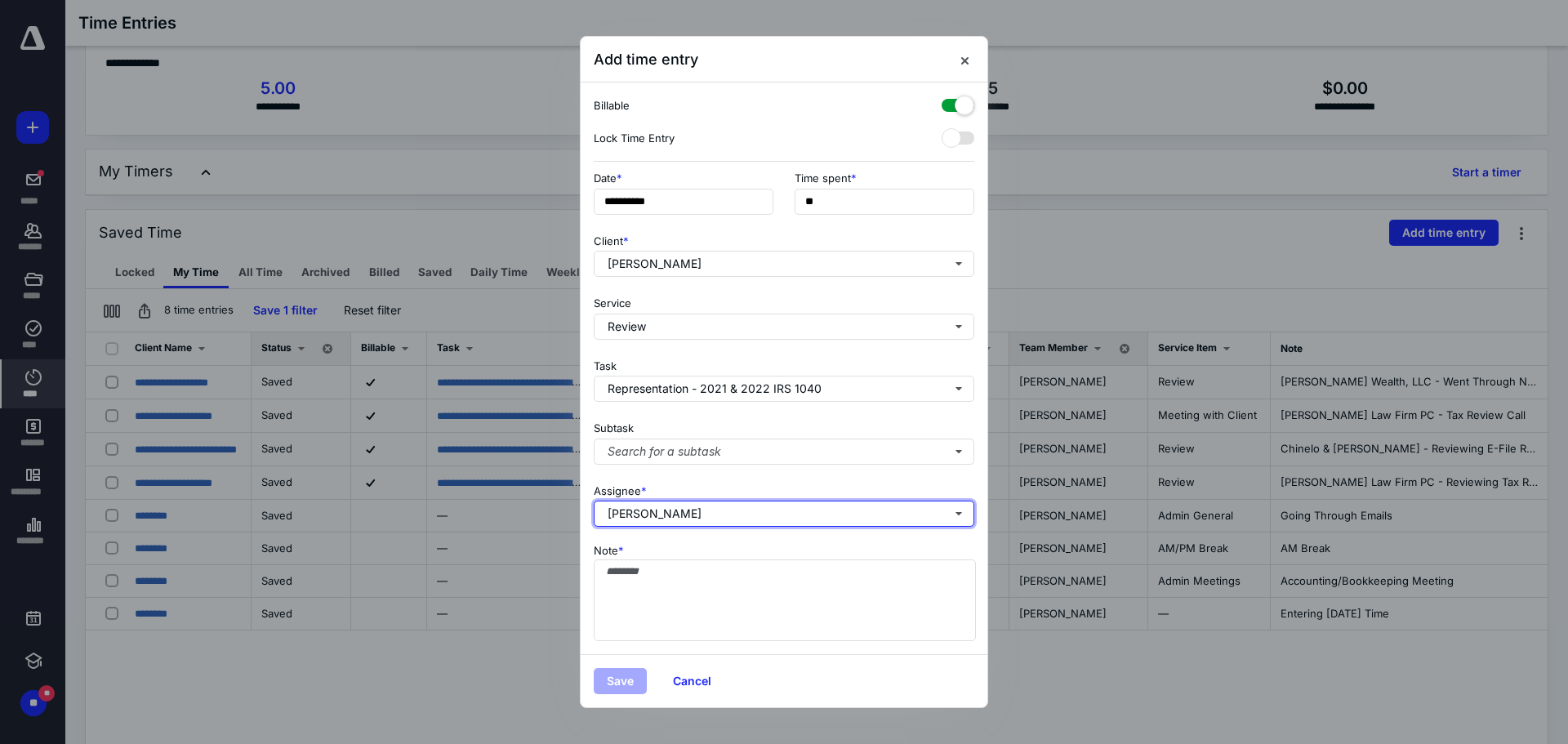 type 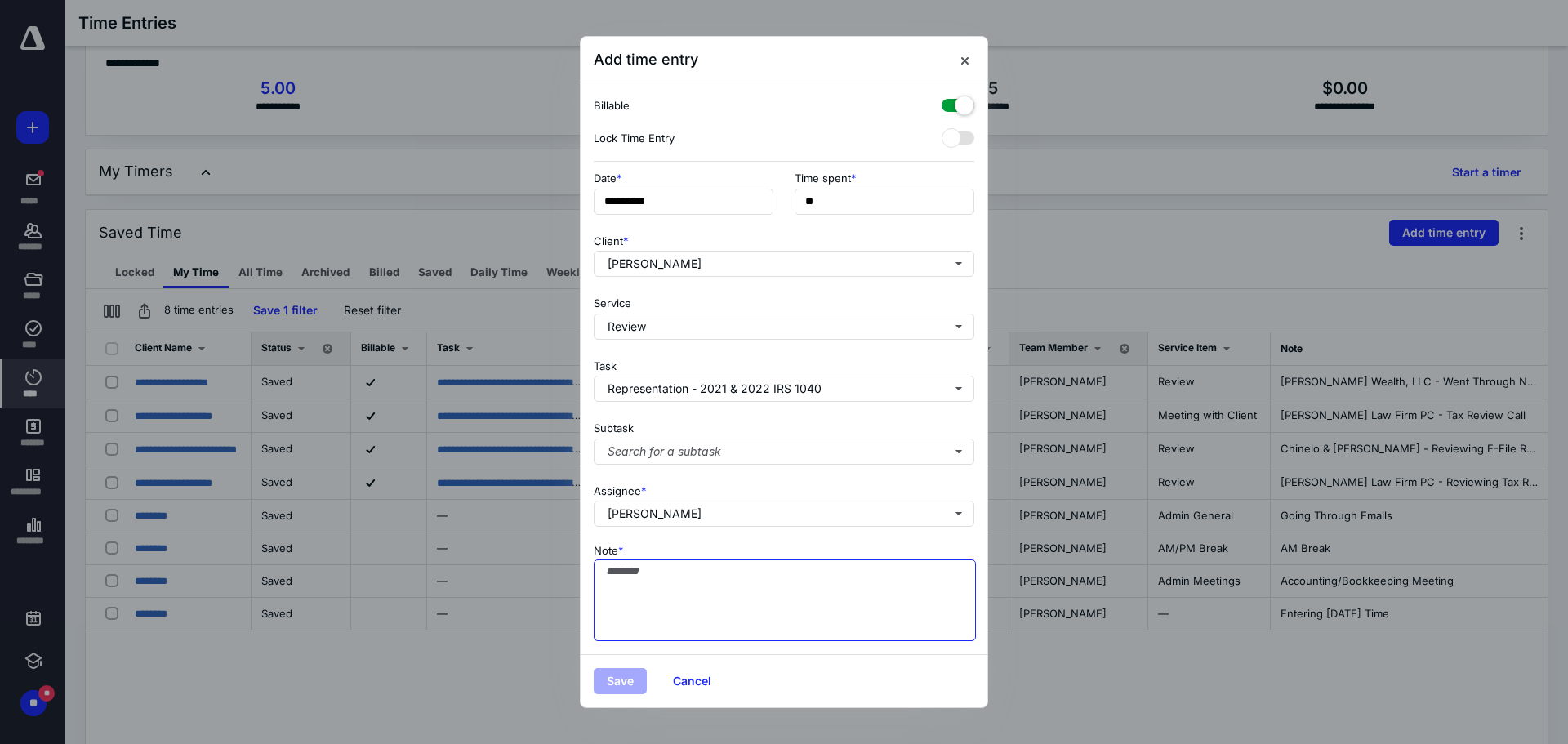 paste on "**********" 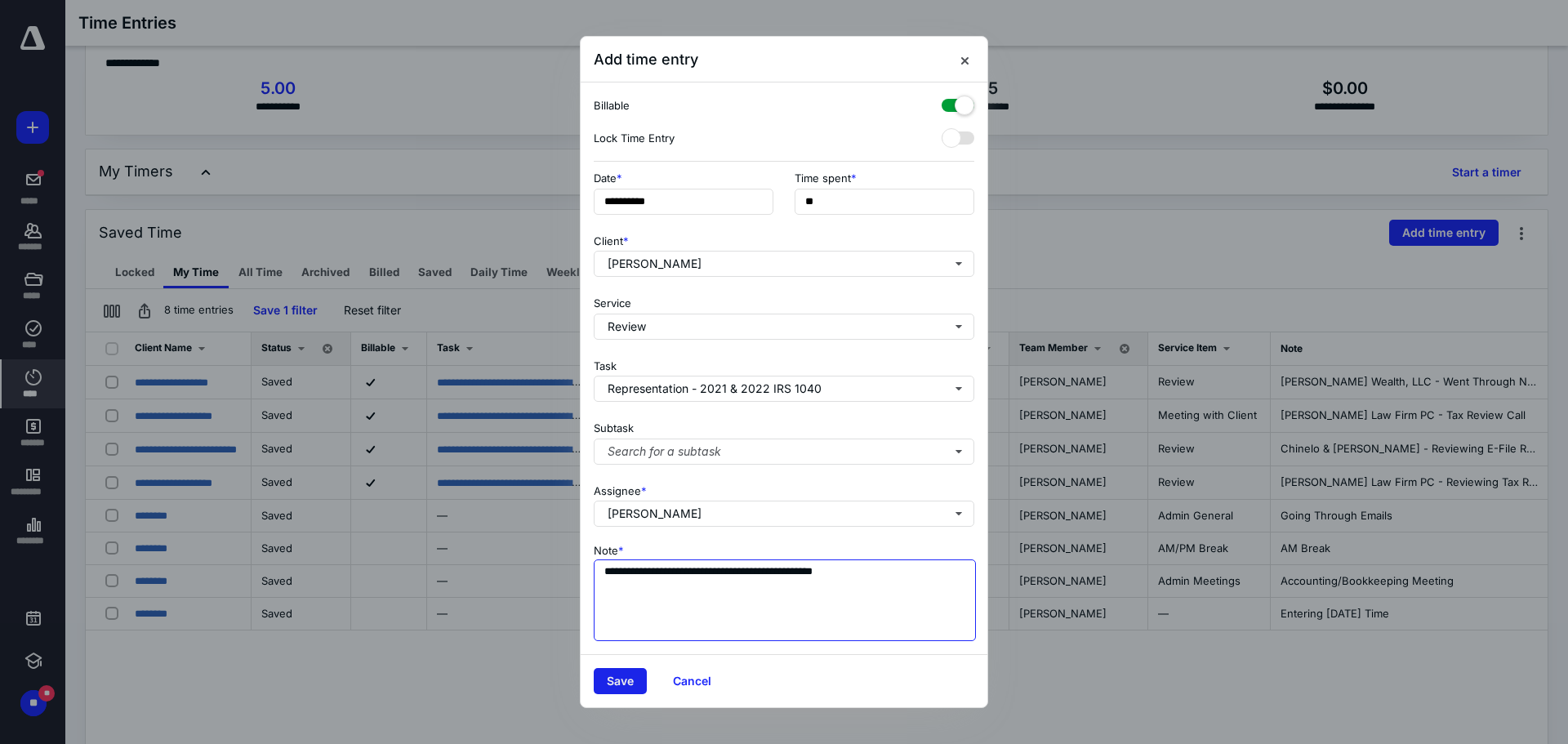 type on "**********" 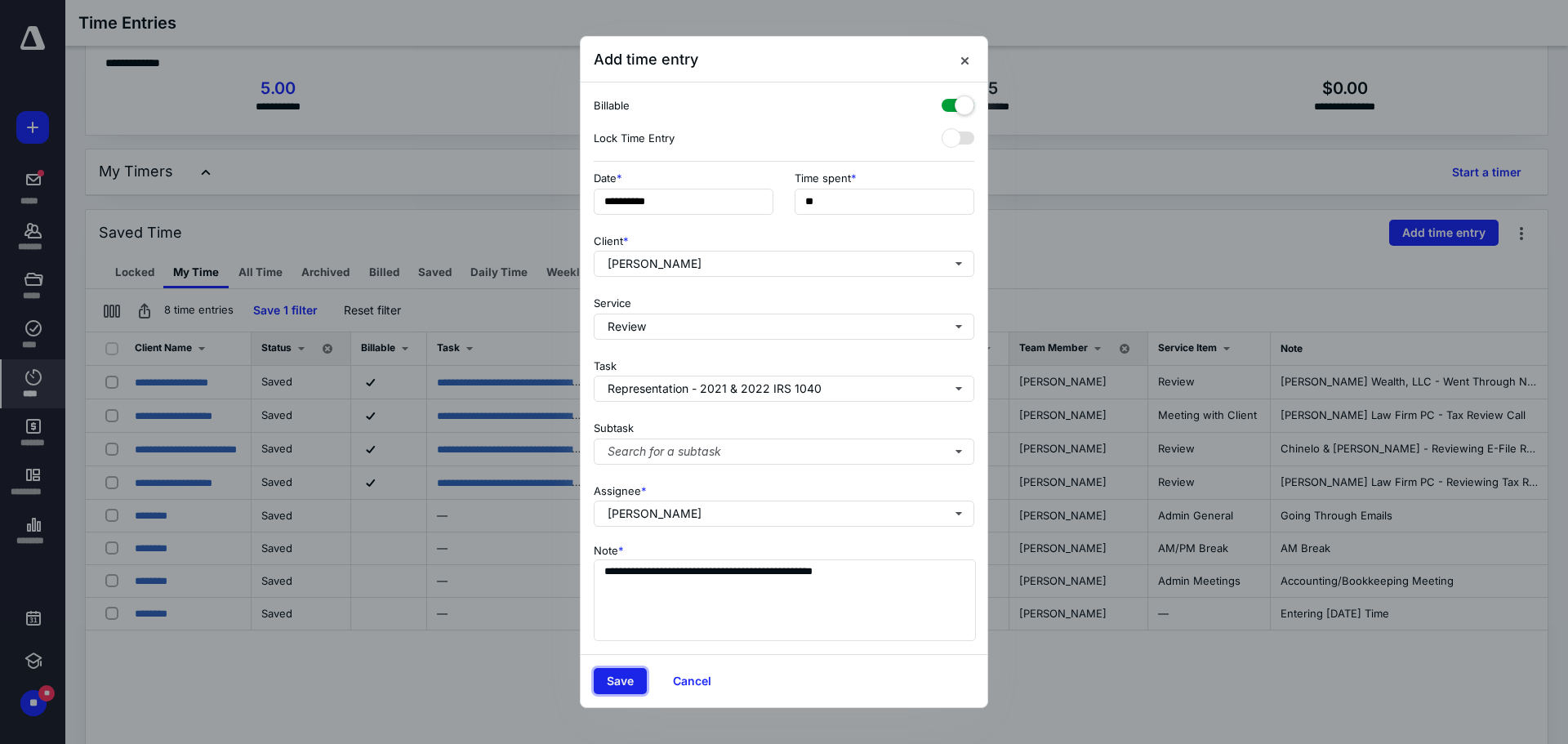 click on "Save" at bounding box center [620, 681] 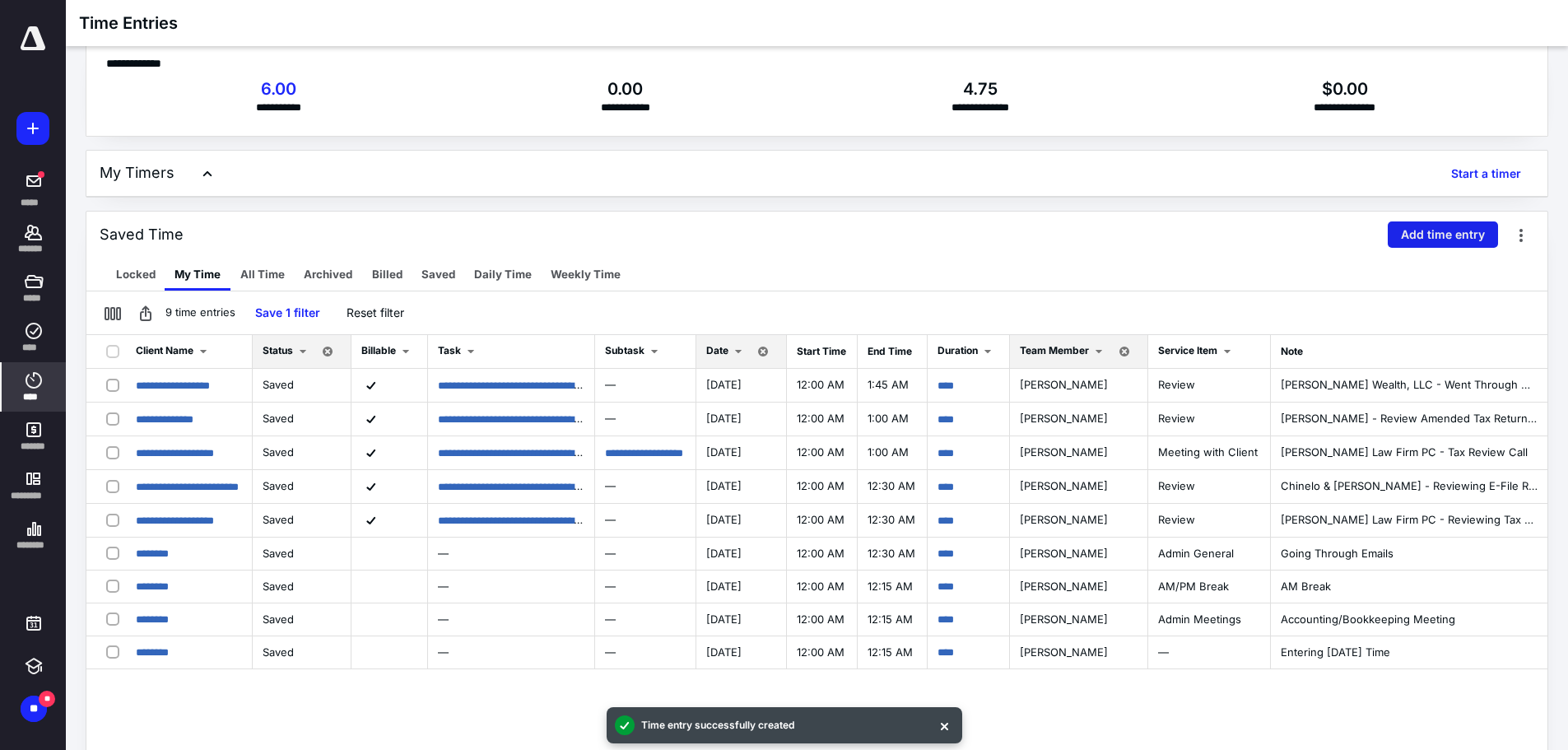 click on "Add time entry" at bounding box center [1443, 235] 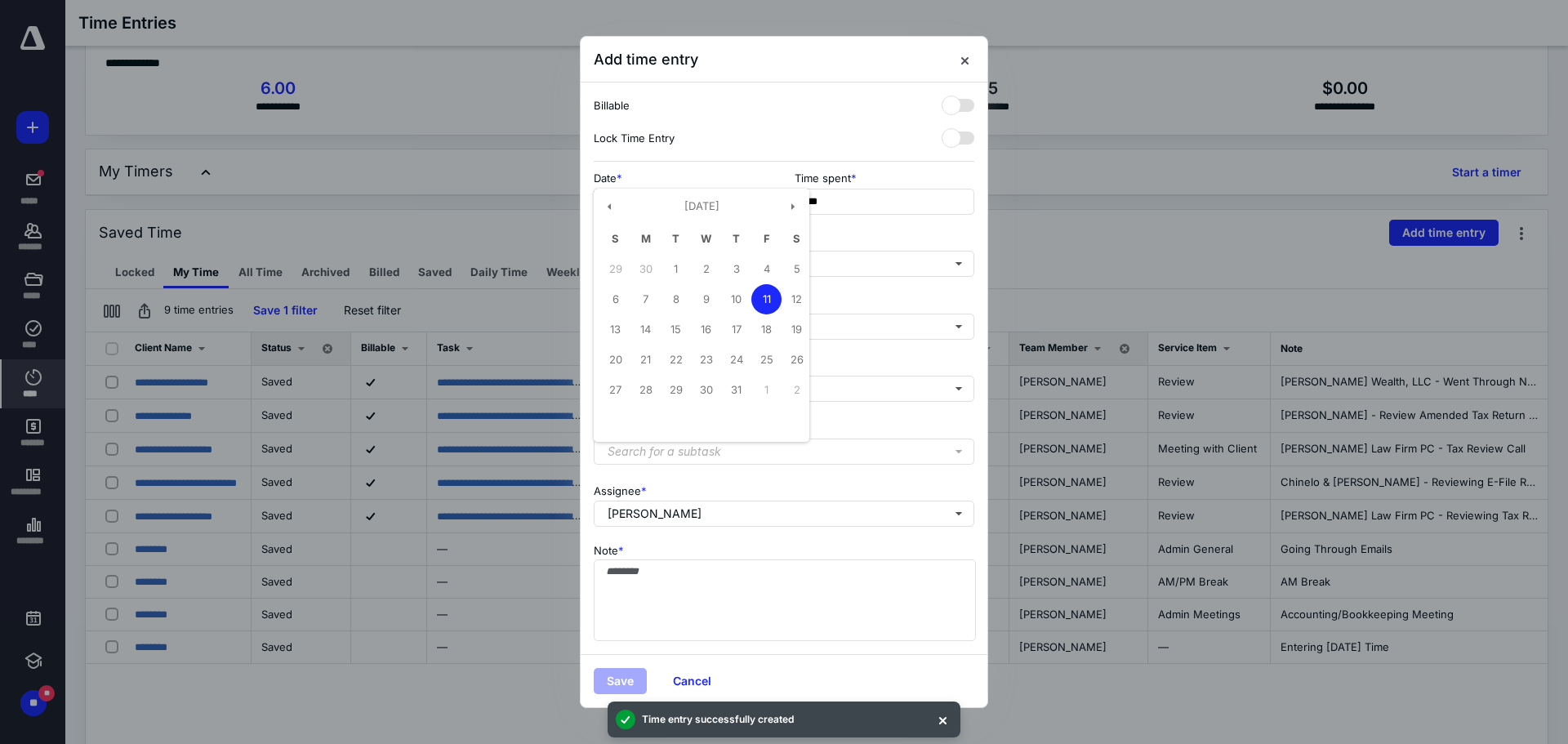 click on "**********" at bounding box center (684, 202) 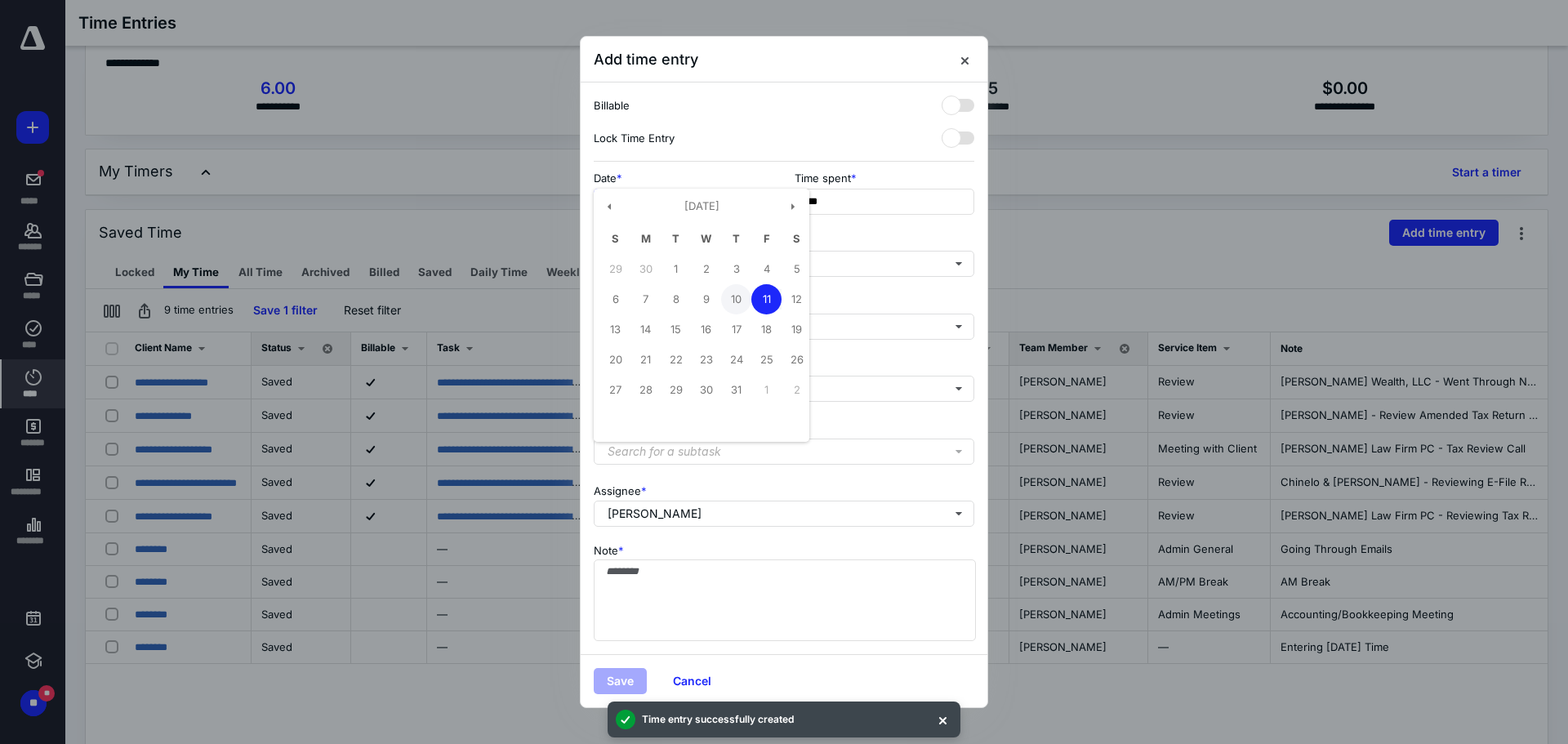 click on "10" at bounding box center [736, 299] 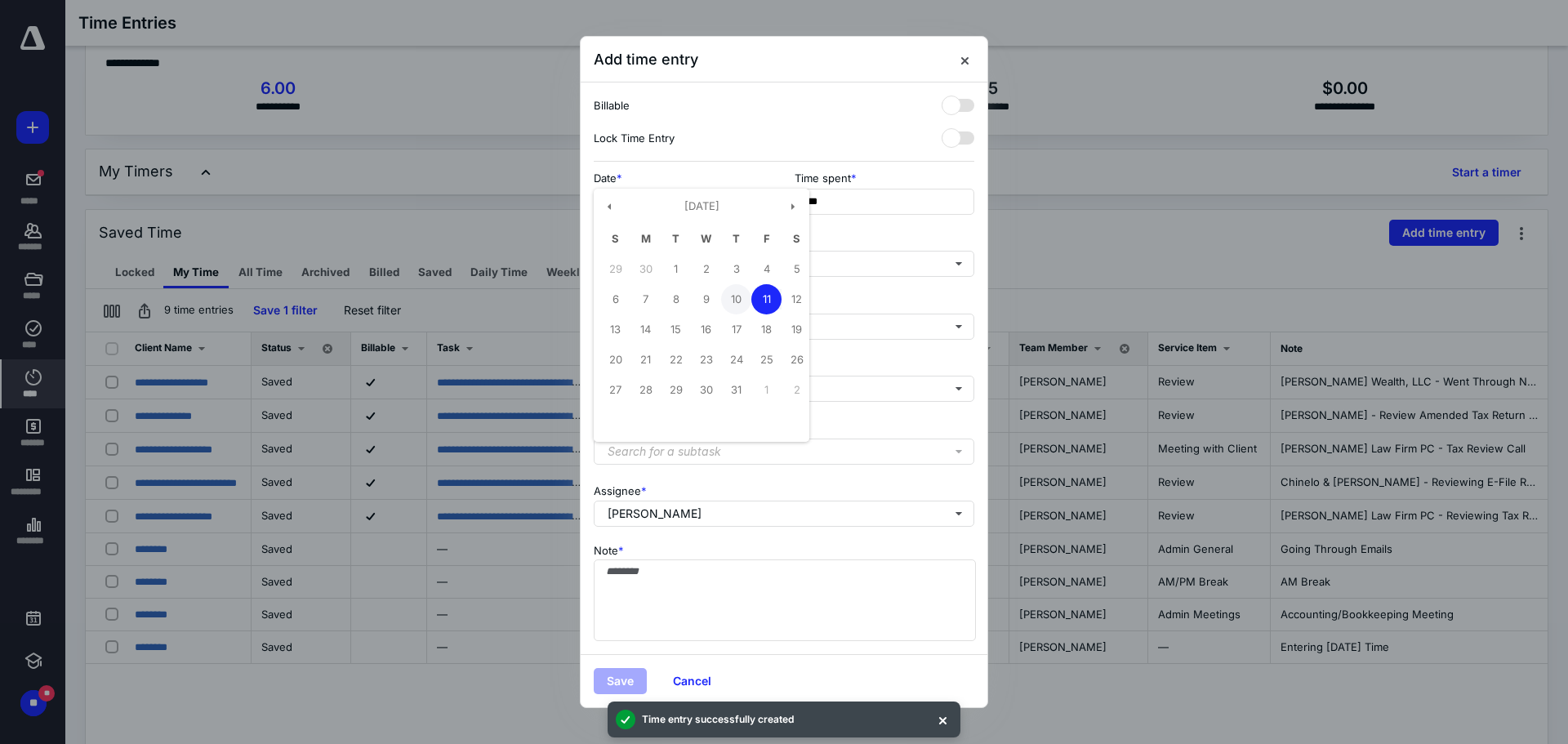 type on "**********" 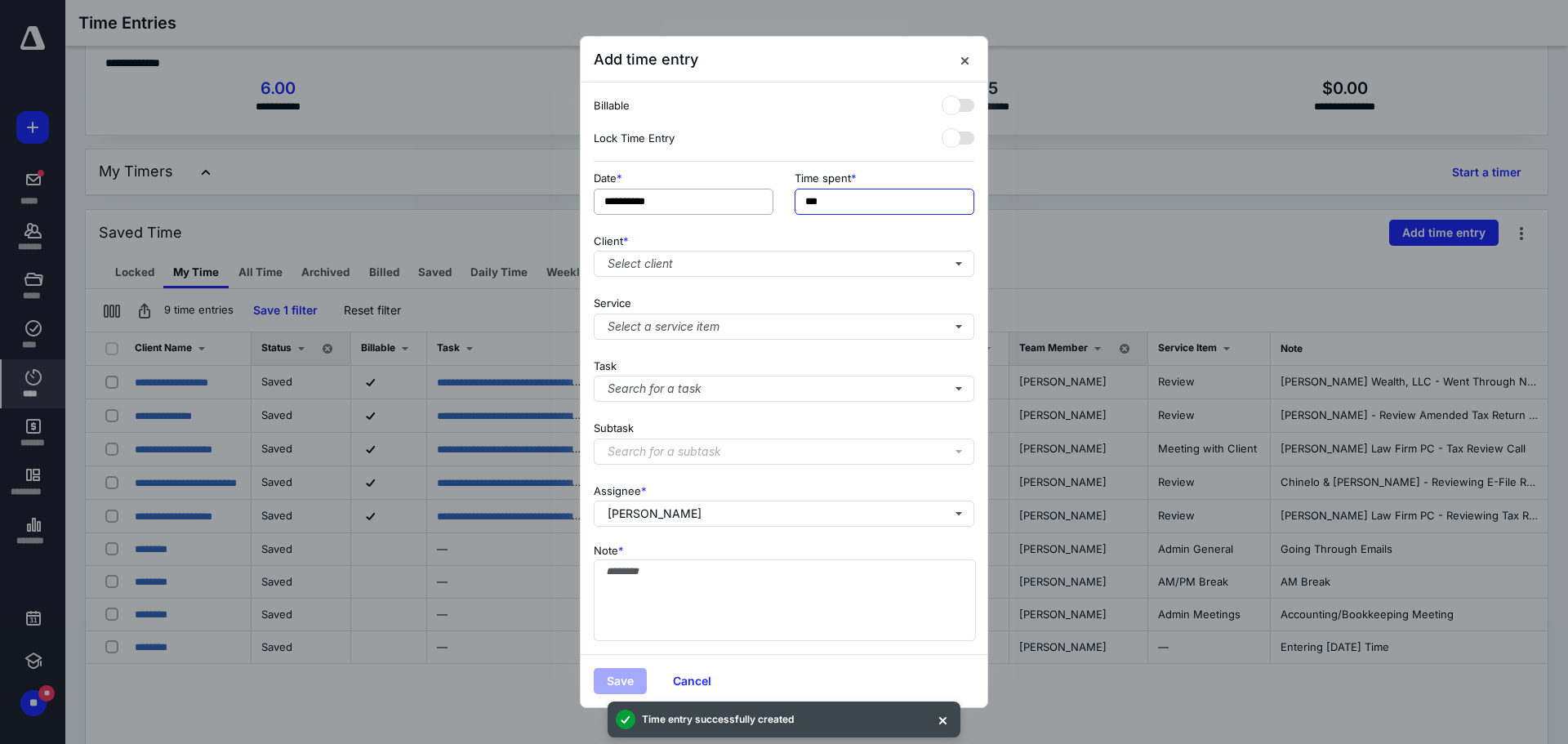 drag, startPoint x: 791, startPoint y: 202, endPoint x: 666, endPoint y: 203, distance: 125.004 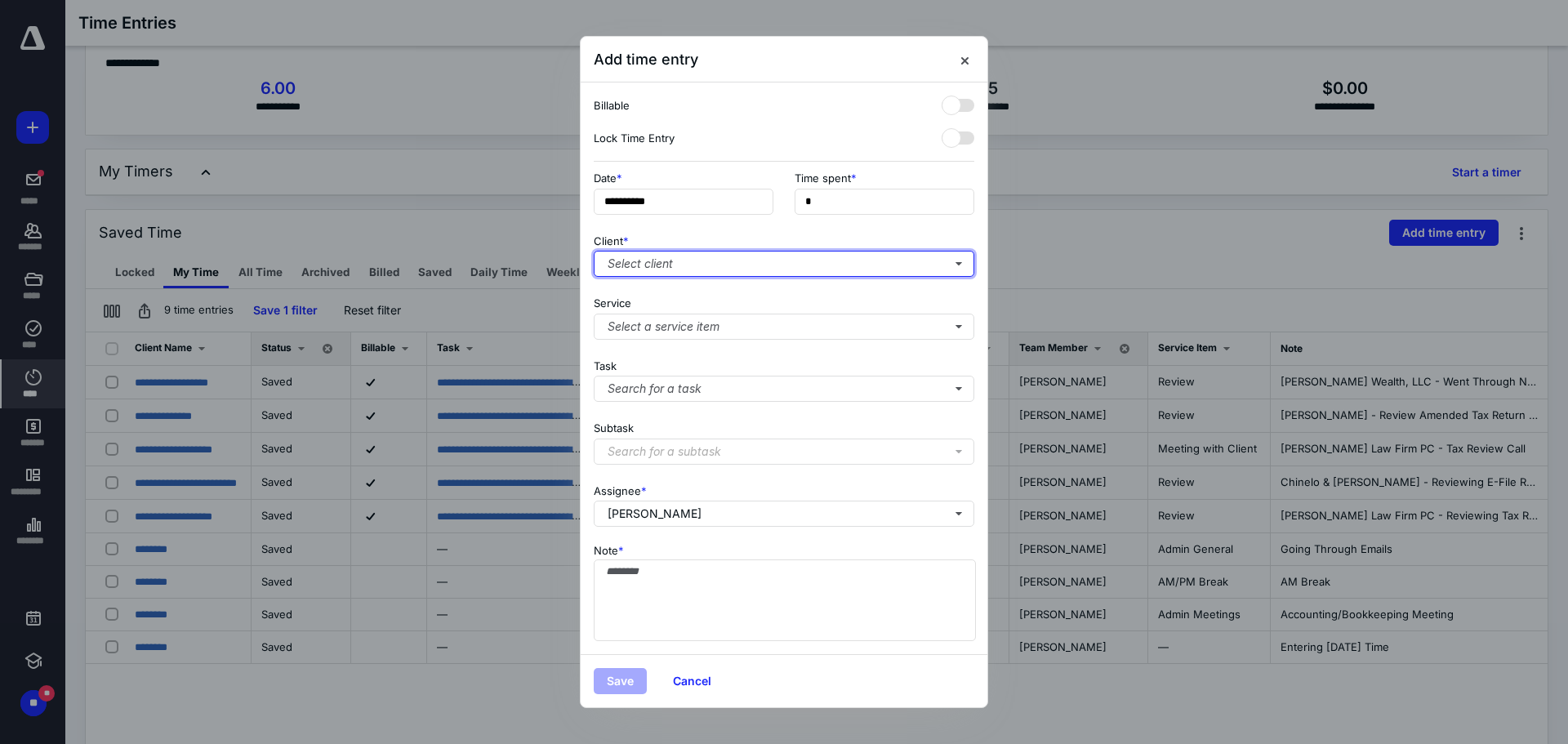 type on "**" 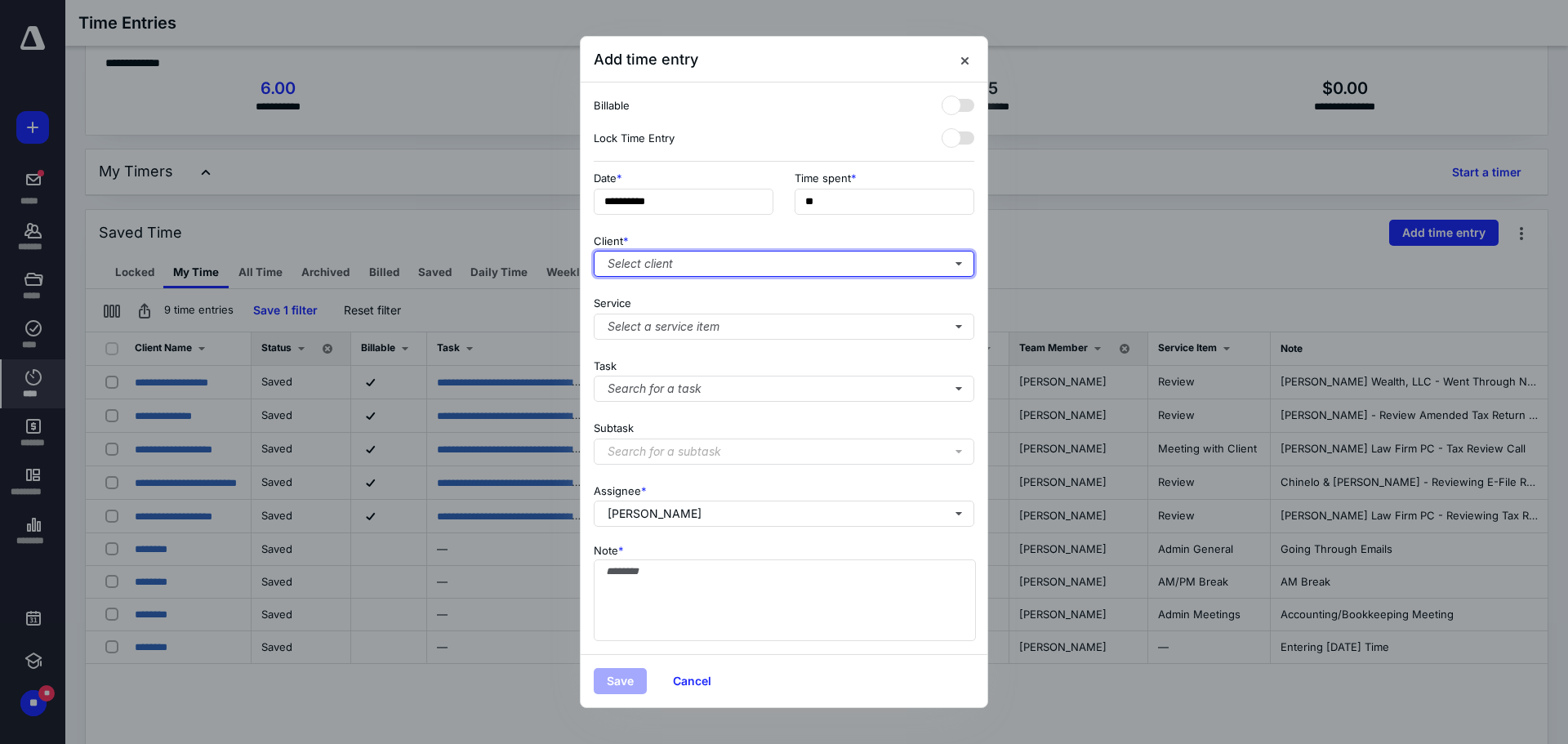 type 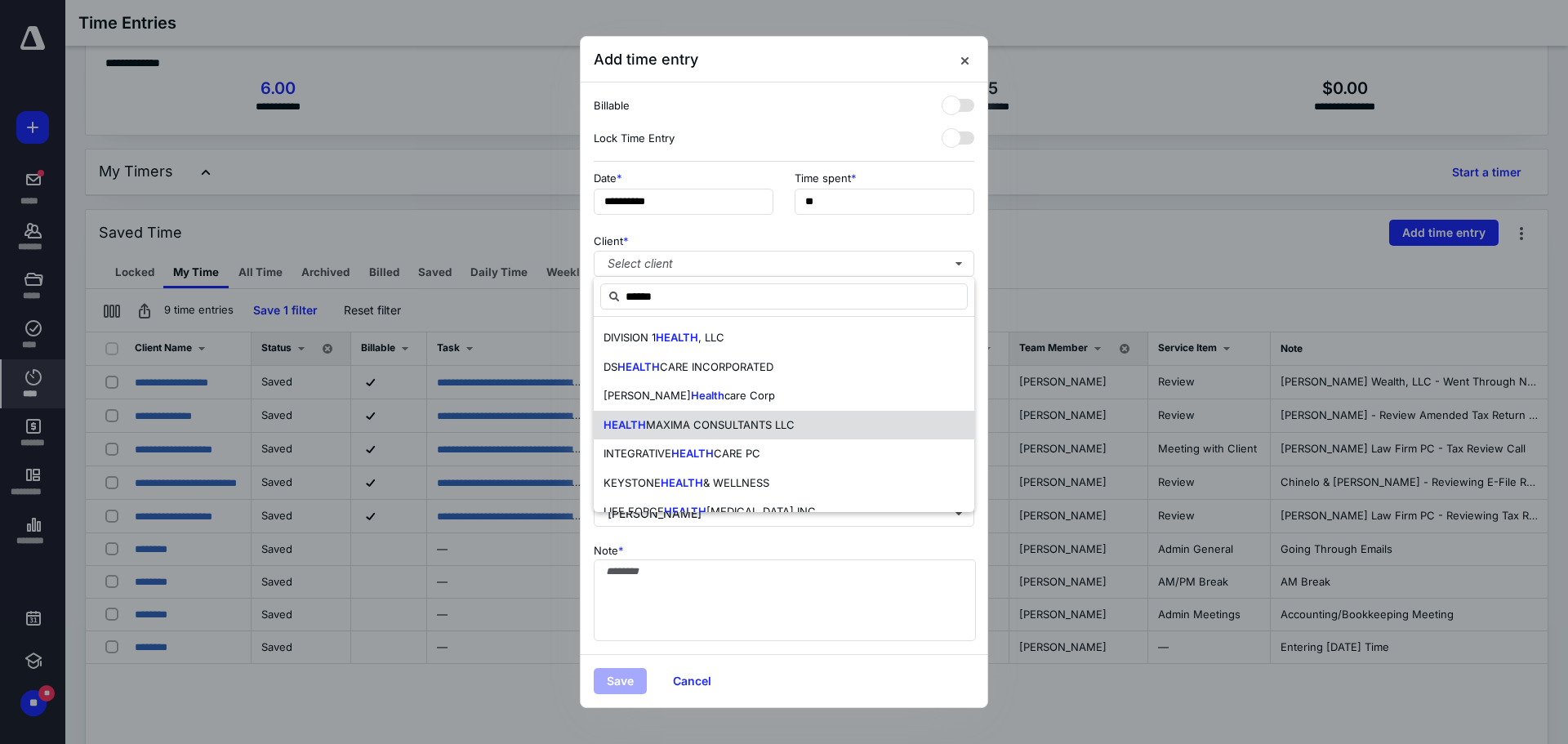 click on "MAXIMA CONSULTANTS LLC" at bounding box center [720, 425] 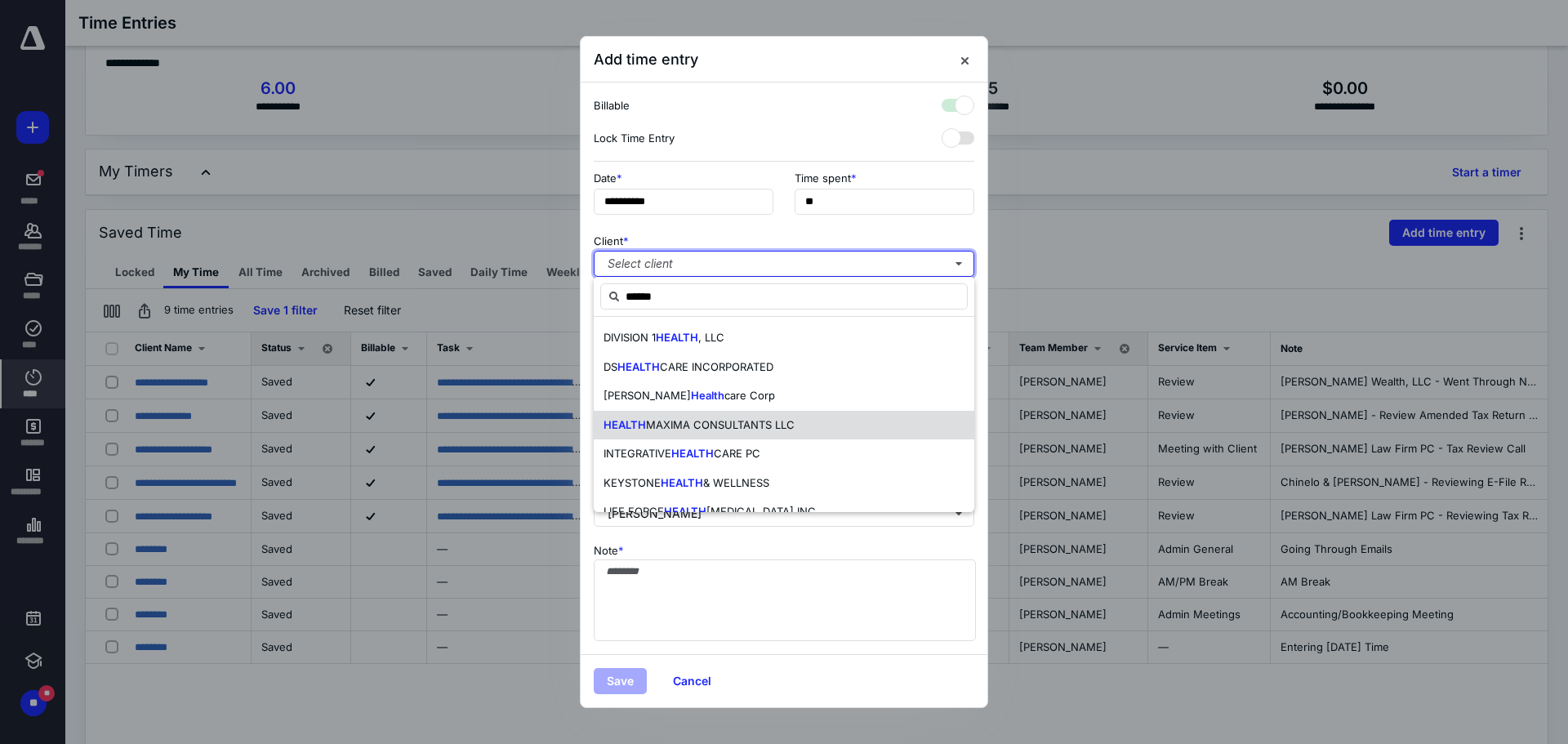 checkbox on "true" 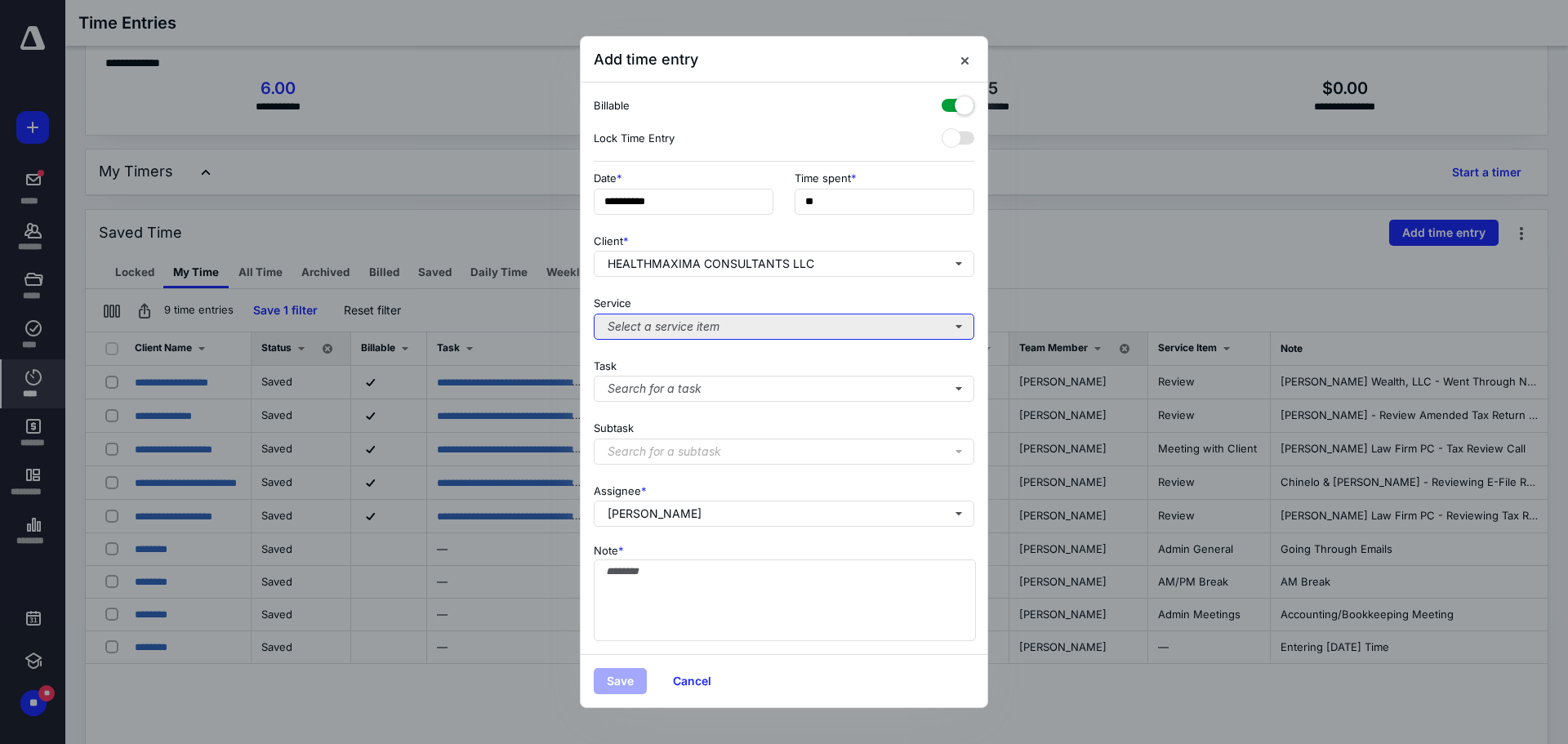 click on "Select a service item" at bounding box center (784, 327) 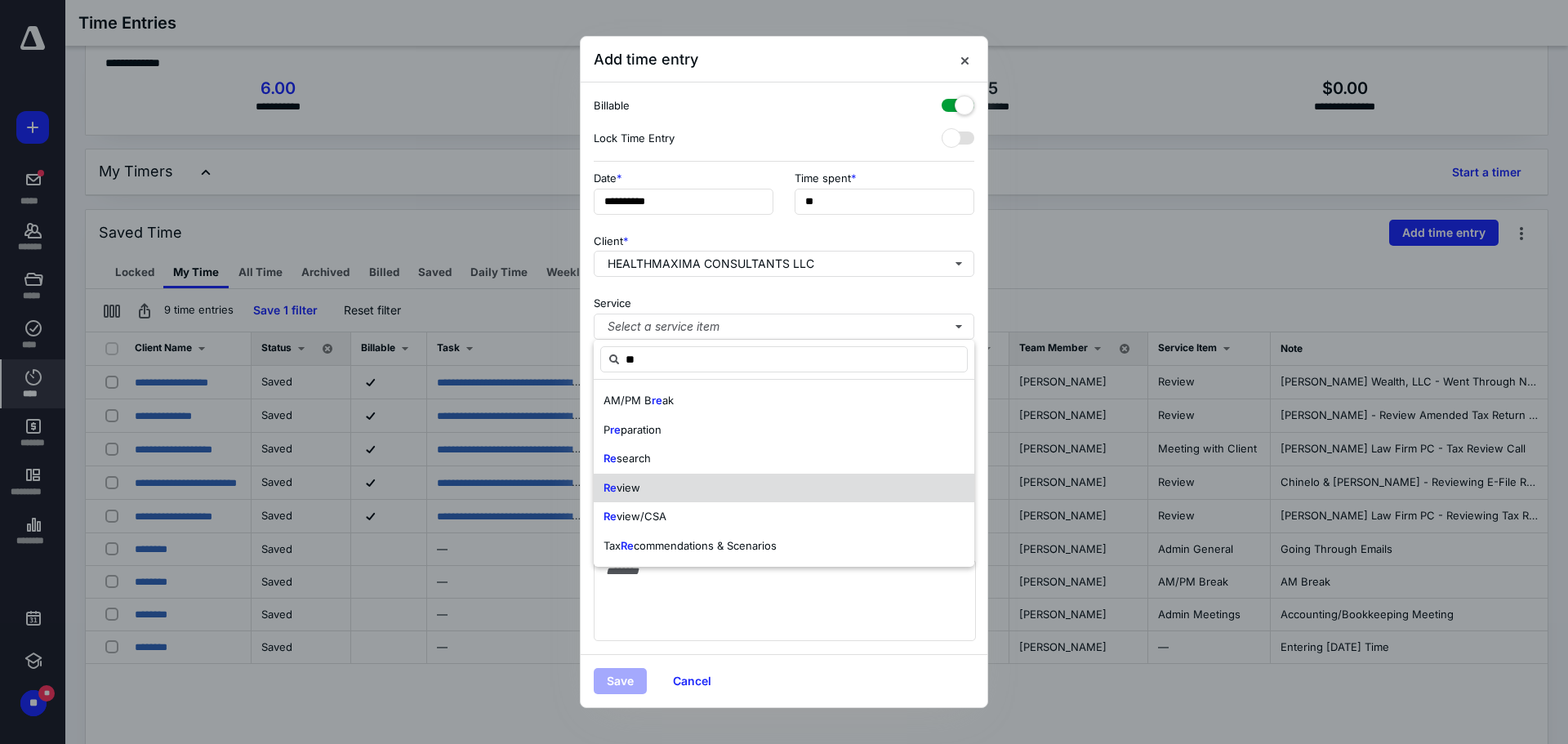 click on "view" at bounding box center (628, 488) 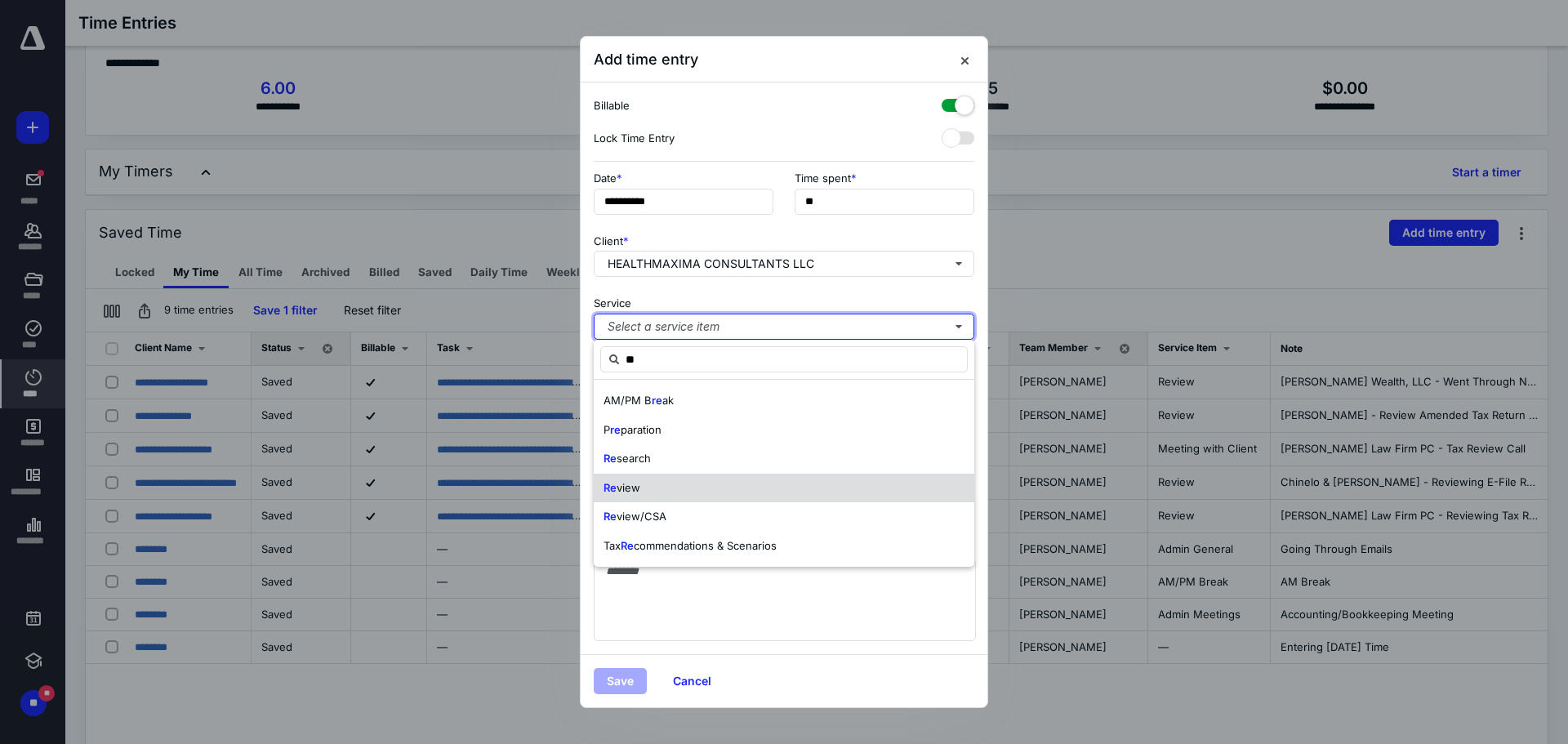 type 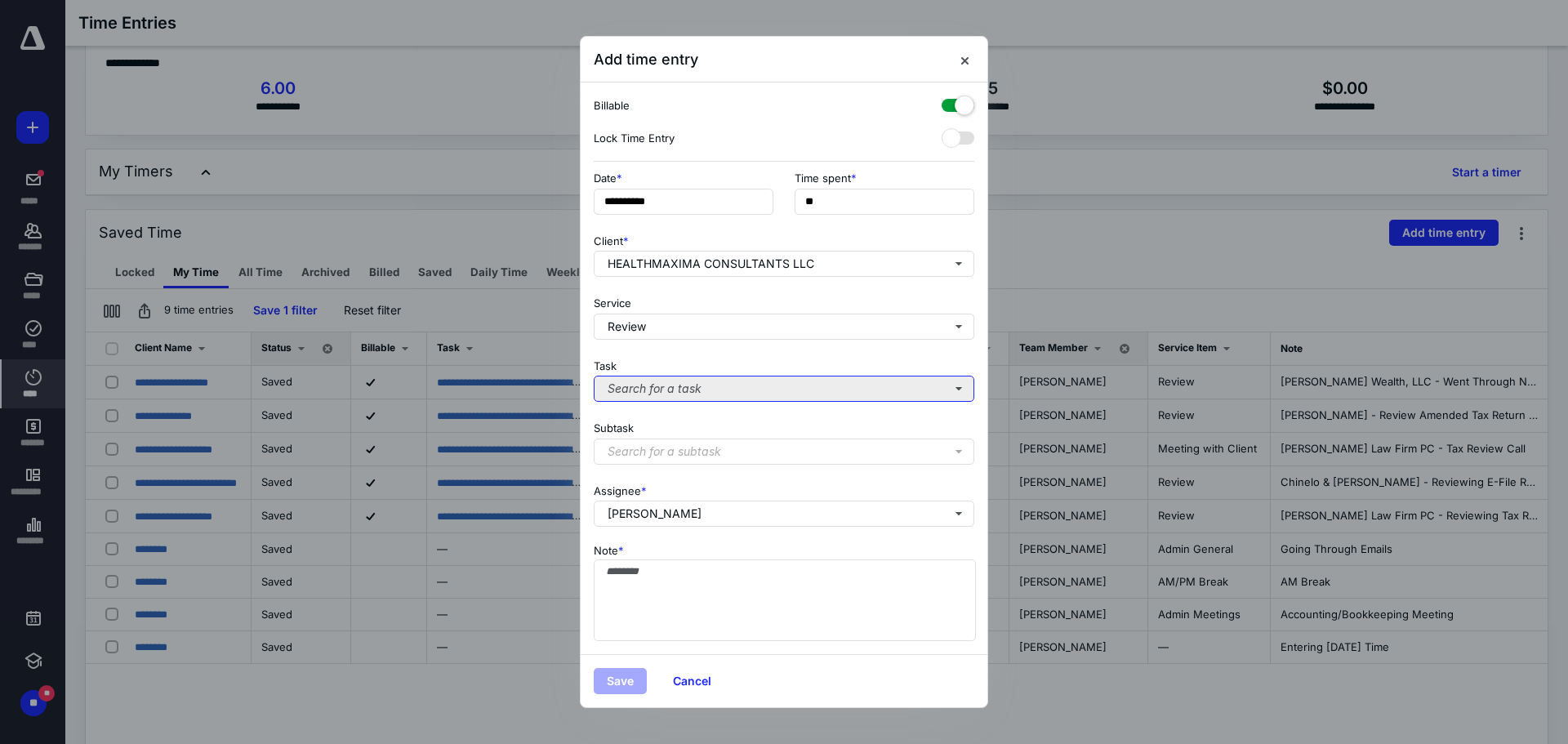 click on "Search for a task" at bounding box center [784, 389] 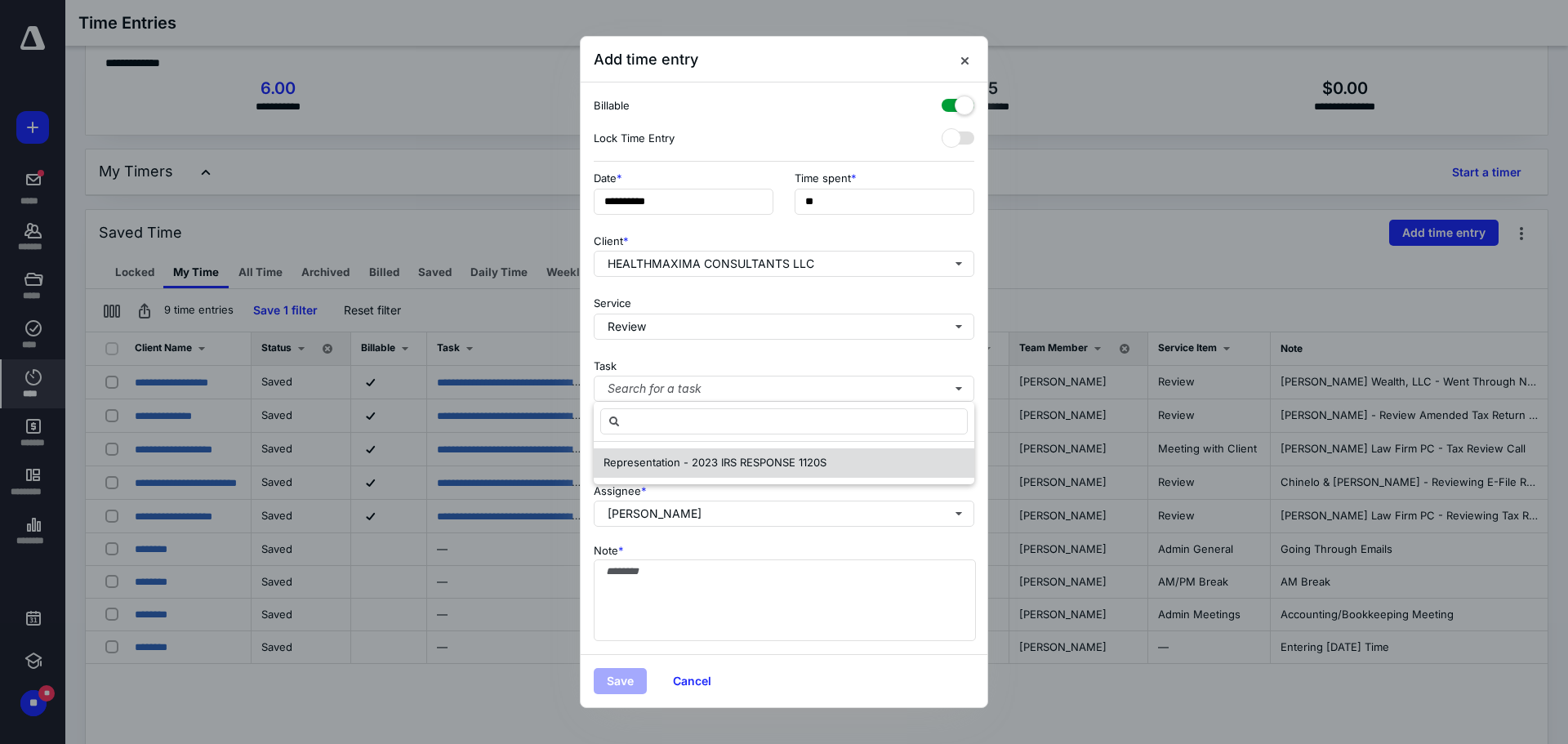 click on "Representation - 2023 IRS RESPONSE 1120S" at bounding box center [715, 462] 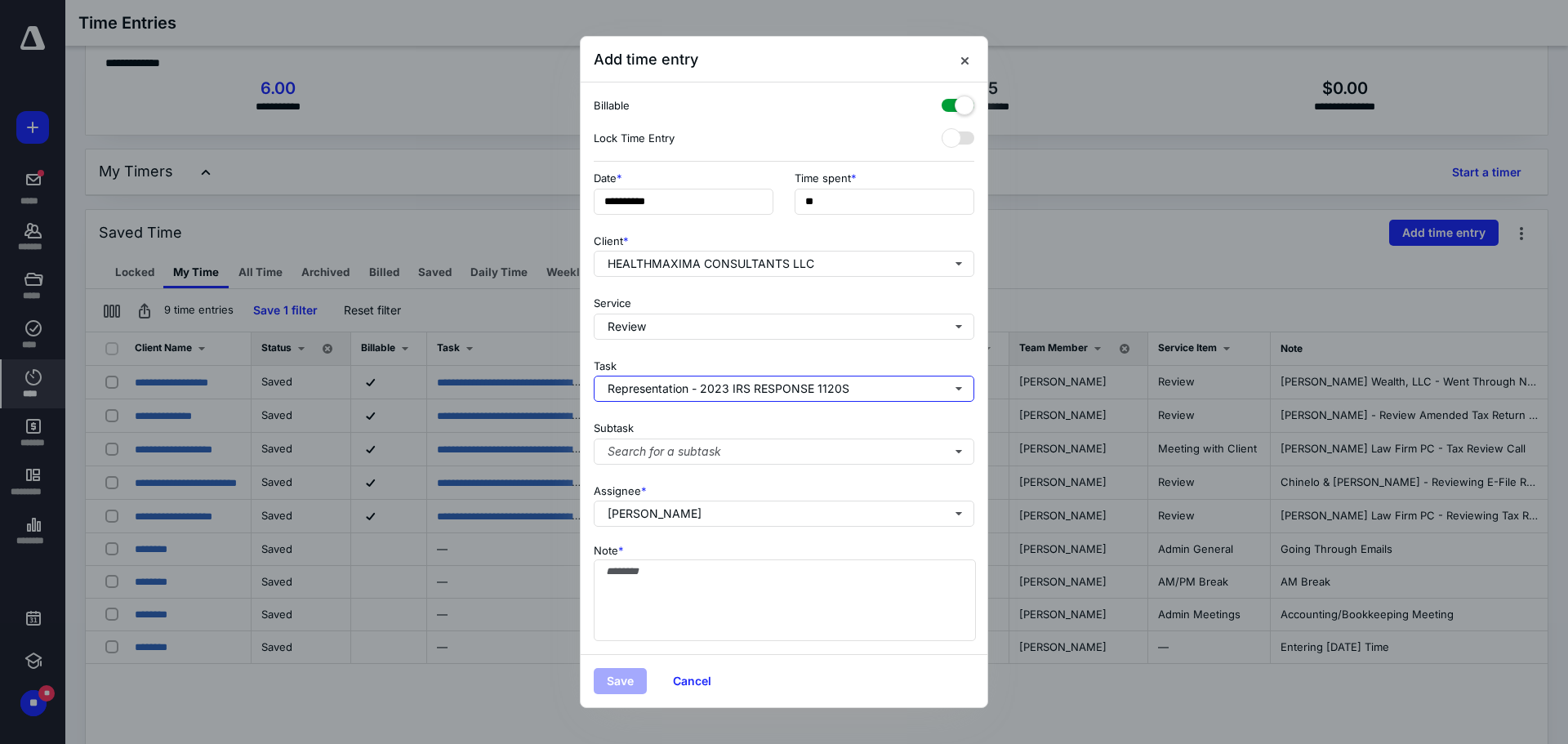 type 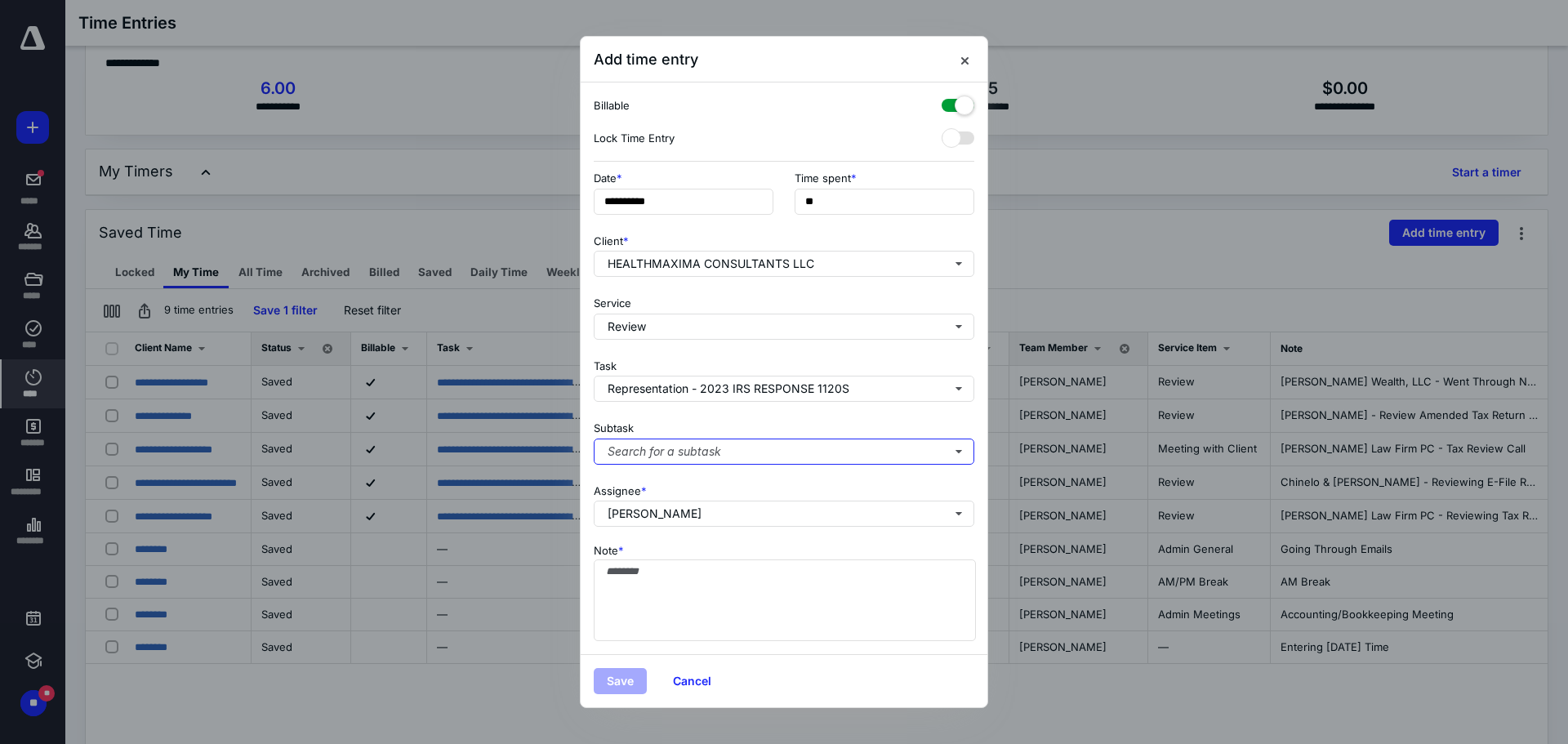 type 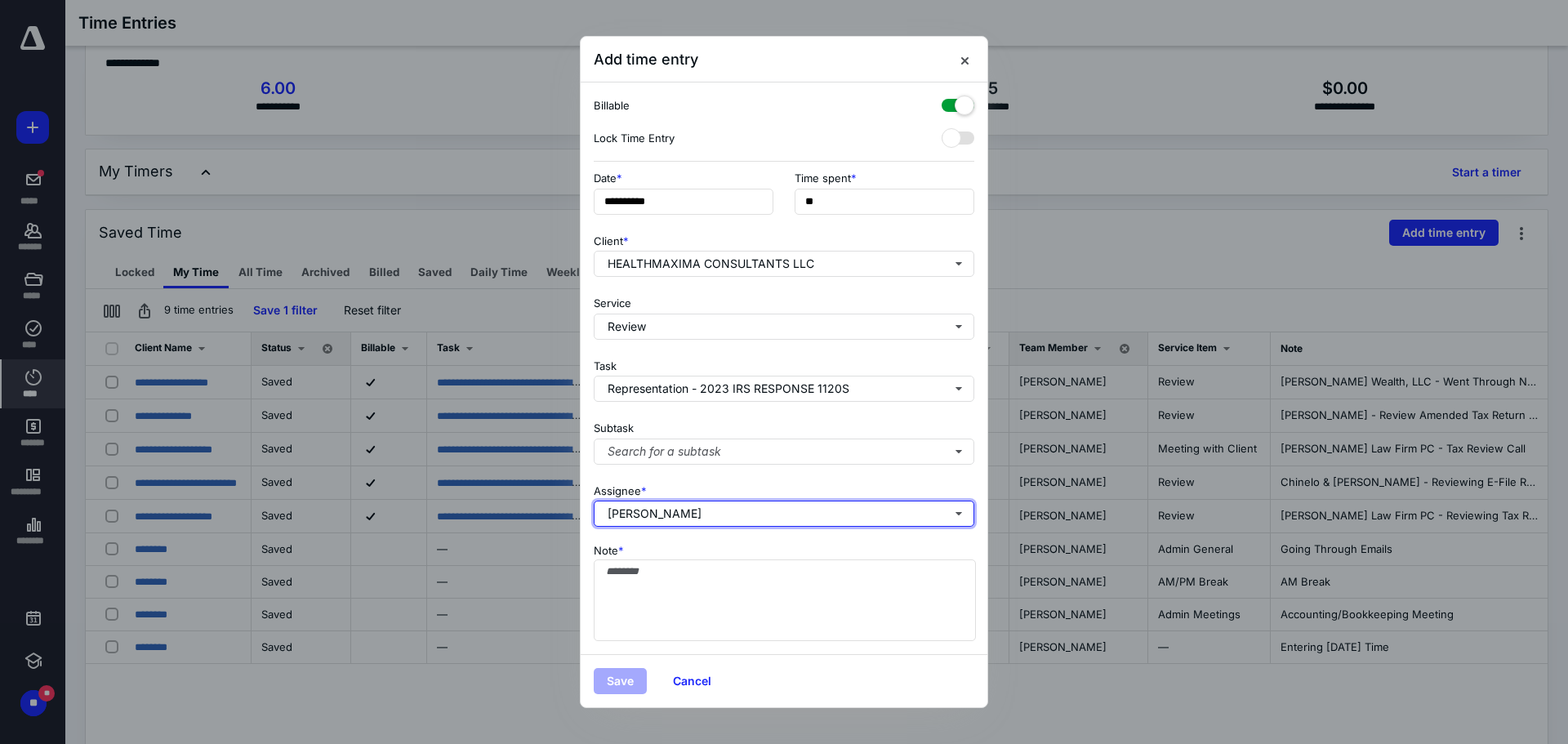 type 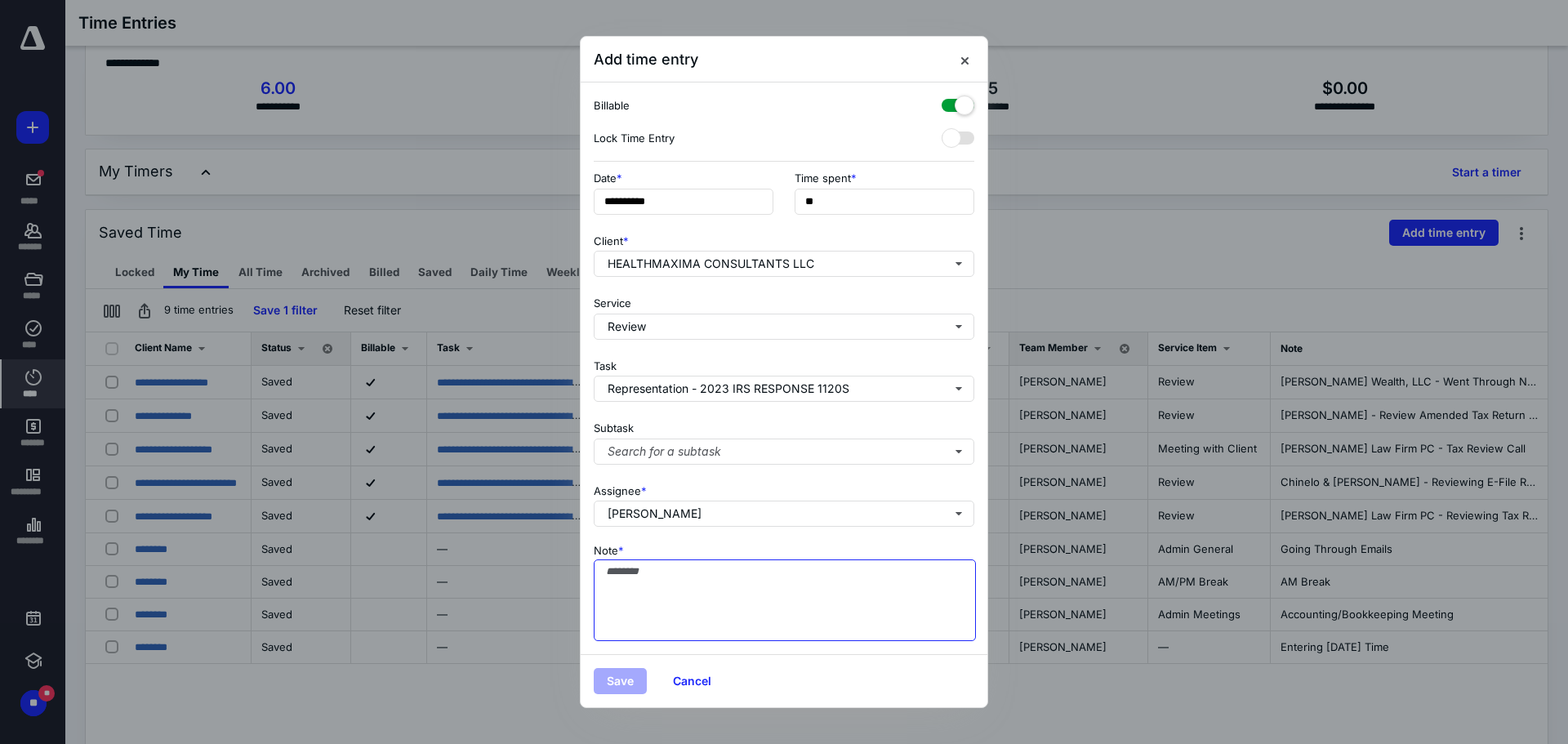 paste on "**********" 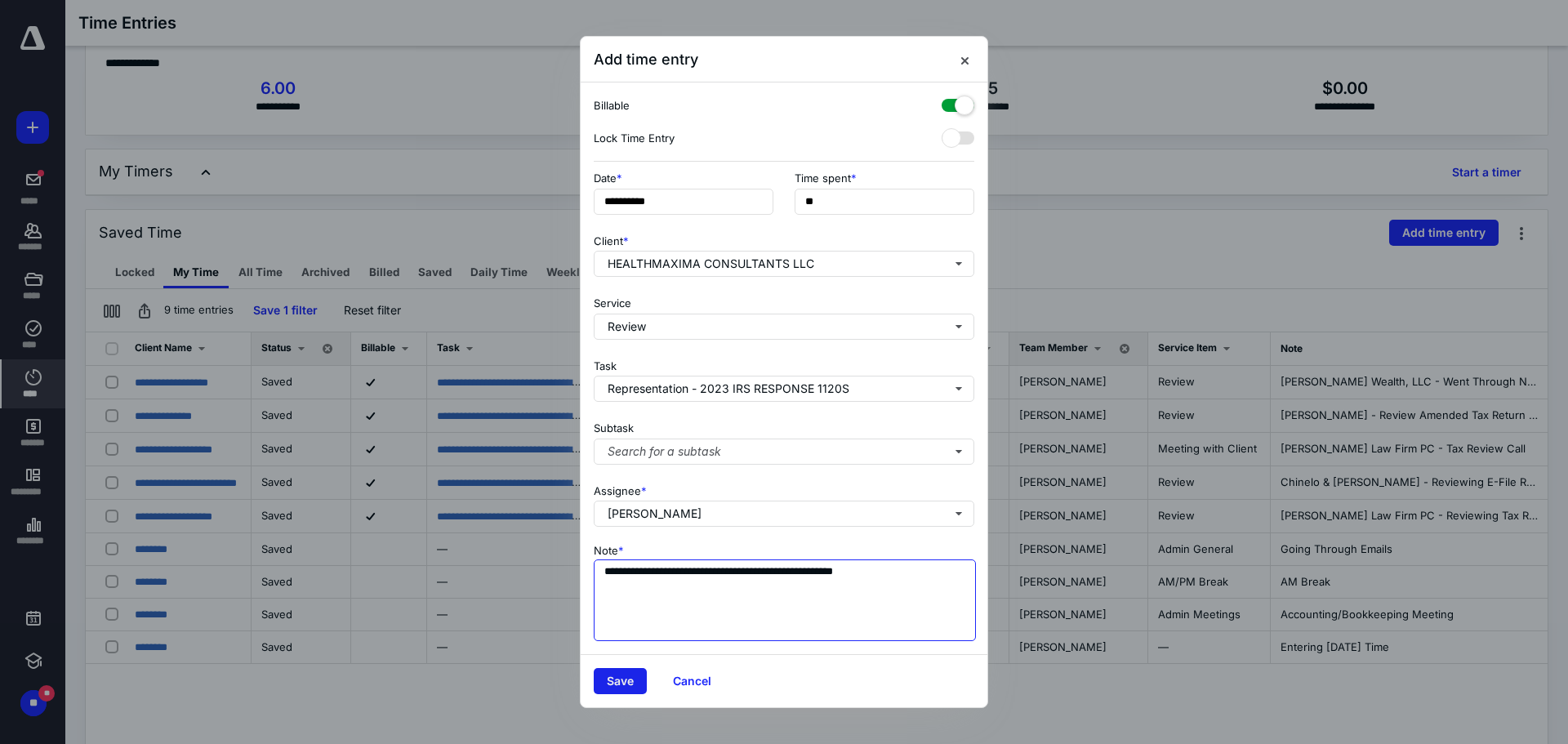 type on "**********" 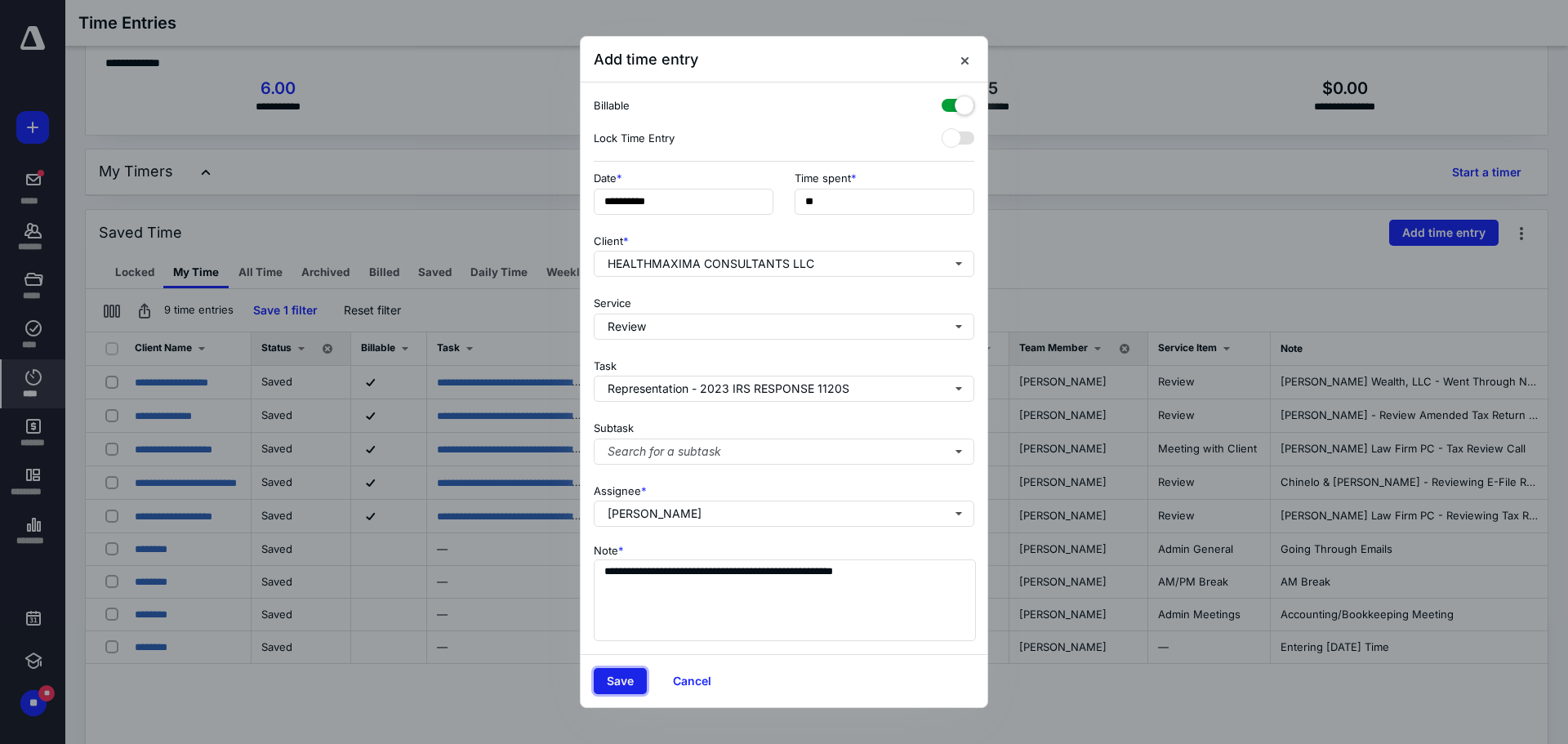 click on "Save" at bounding box center [620, 681] 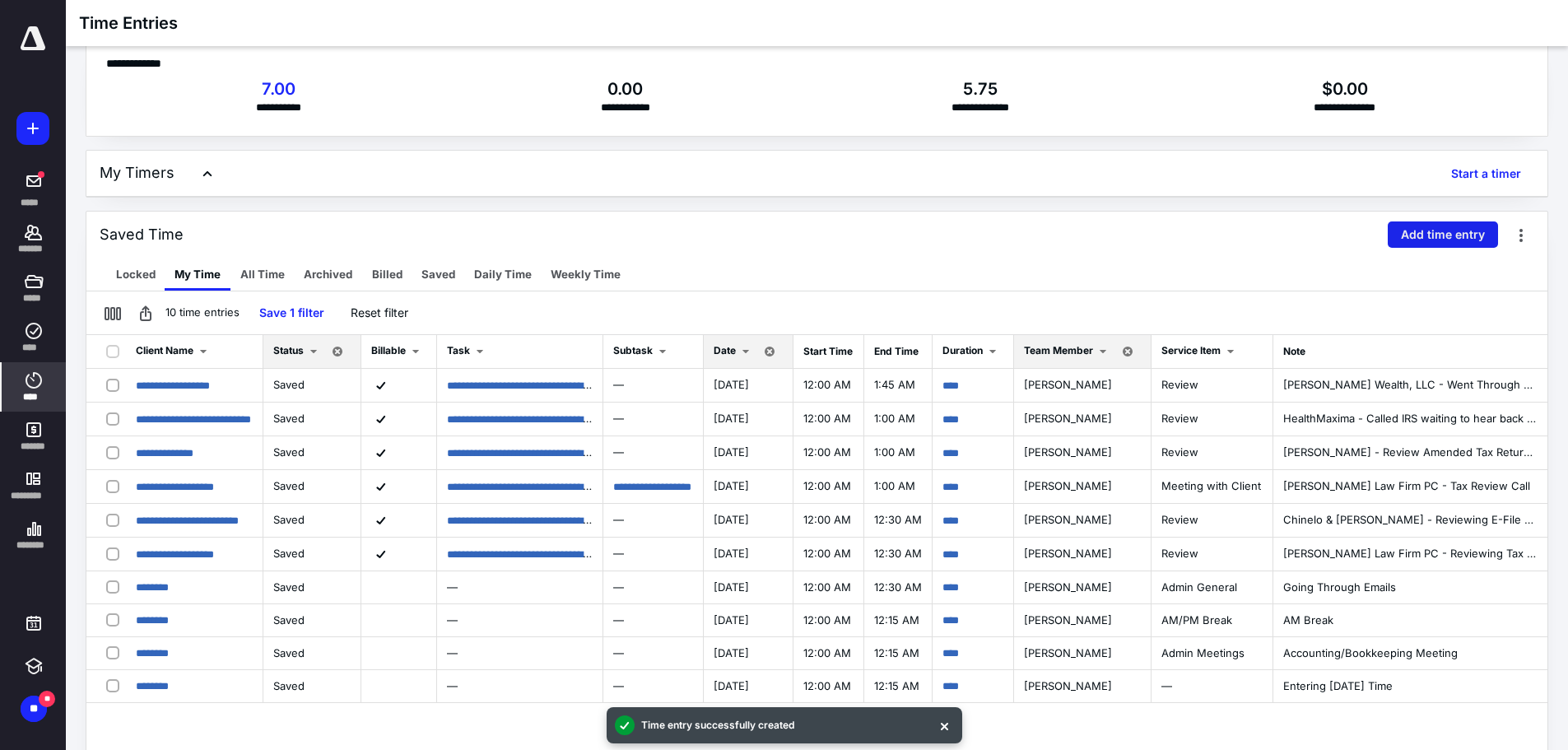 click on "Add time entry" at bounding box center [1443, 235] 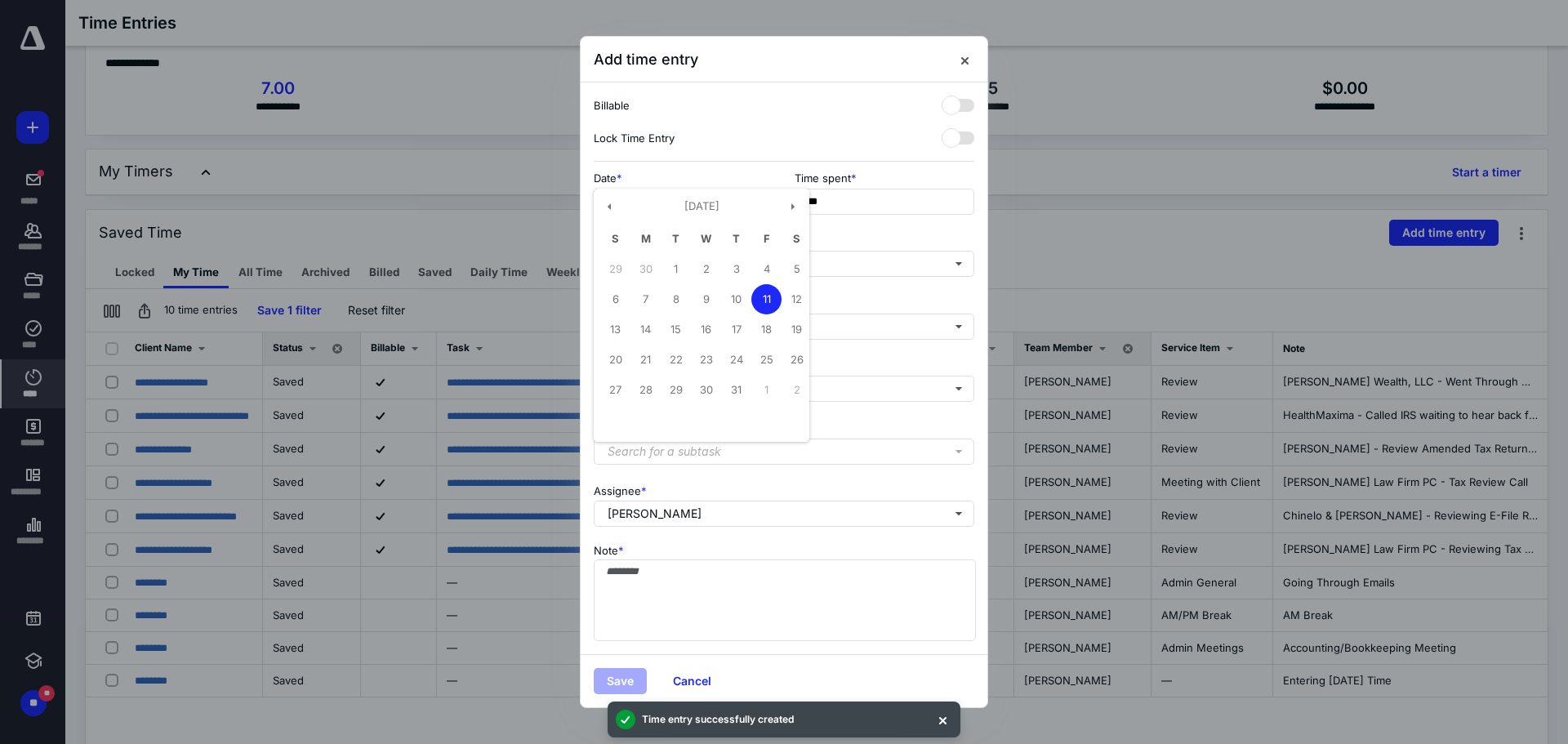 click on "**********" at bounding box center [684, 202] 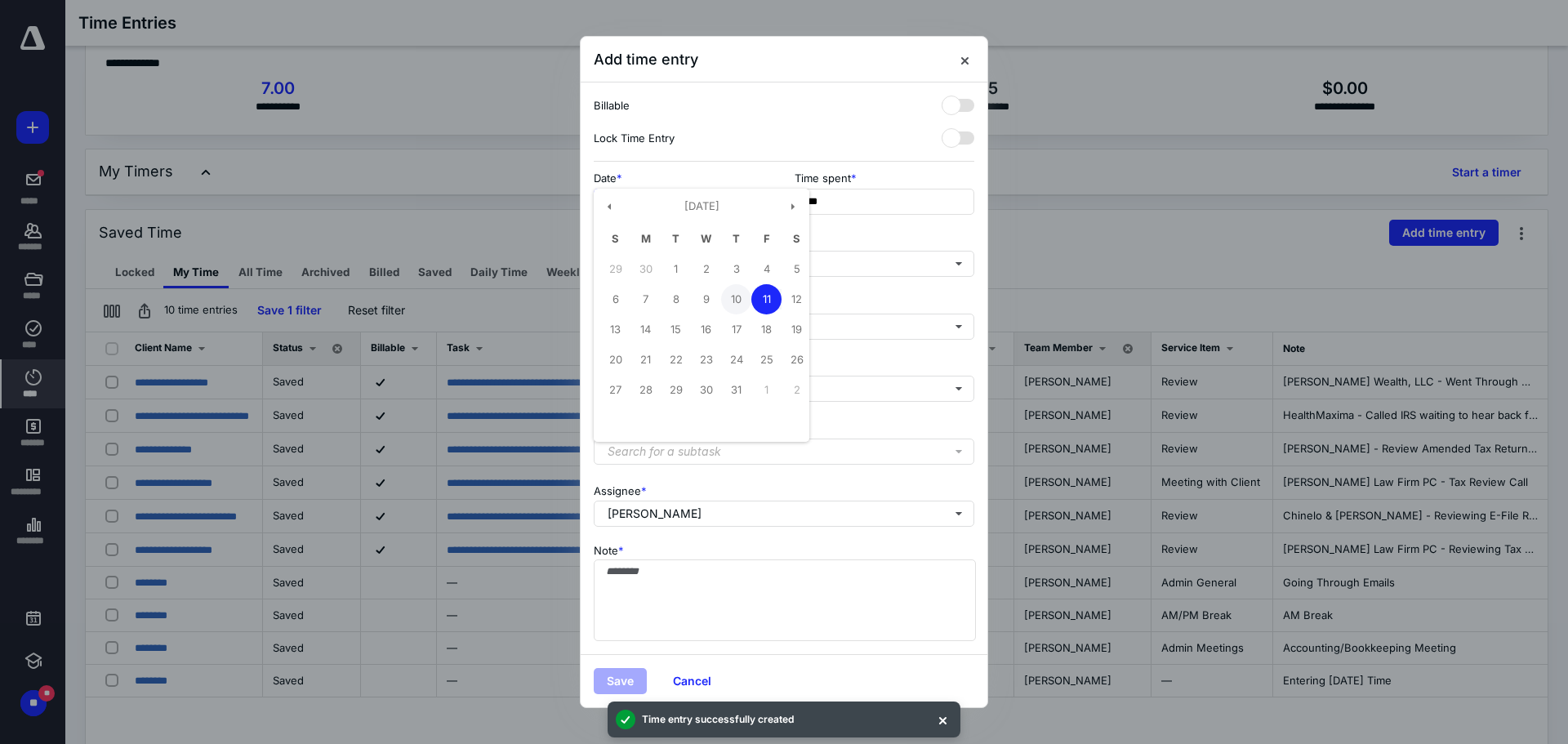 click on "10" at bounding box center (736, 299) 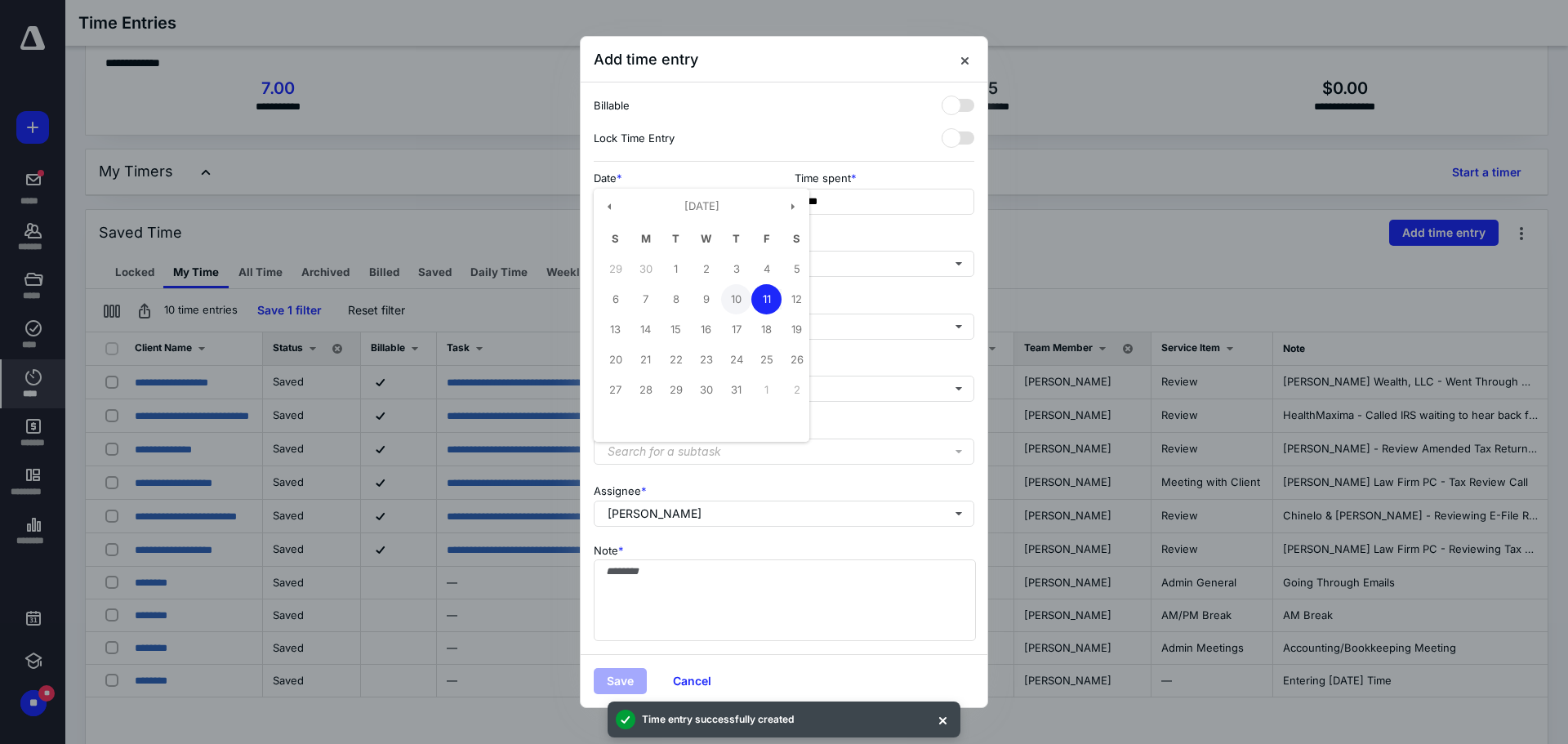 type on "**********" 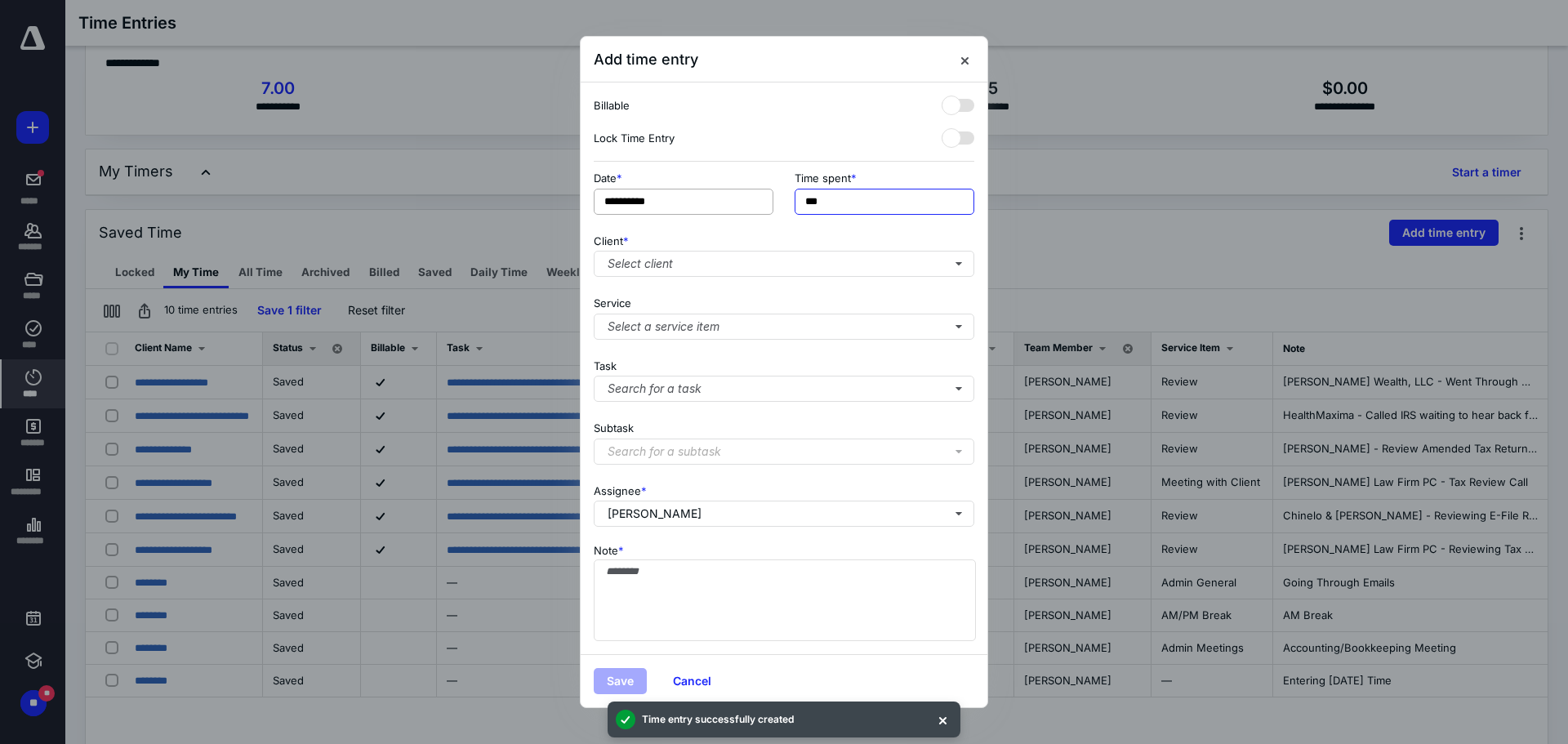 drag, startPoint x: 853, startPoint y: 205, endPoint x: 690, endPoint y: 195, distance: 163.30646 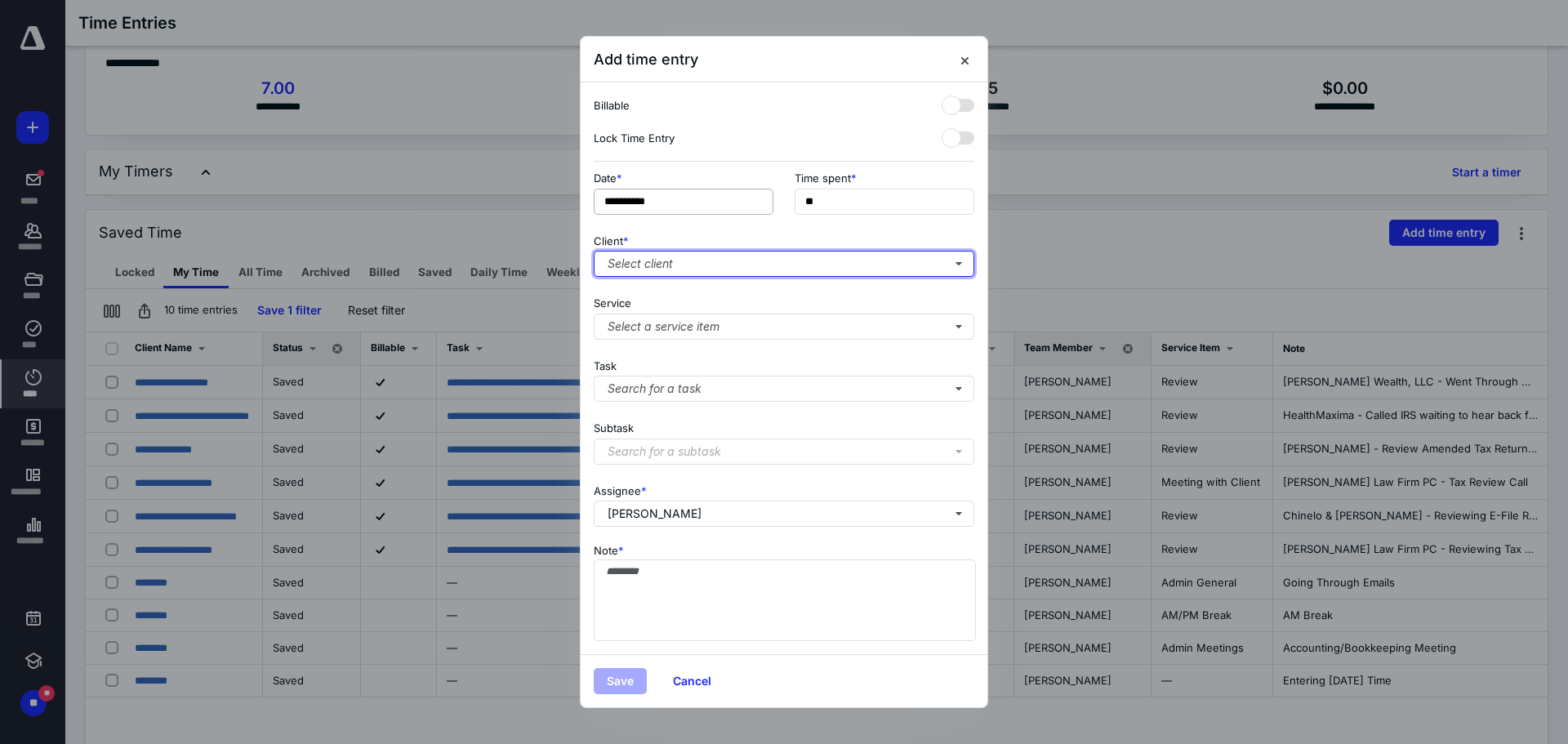 type on "***" 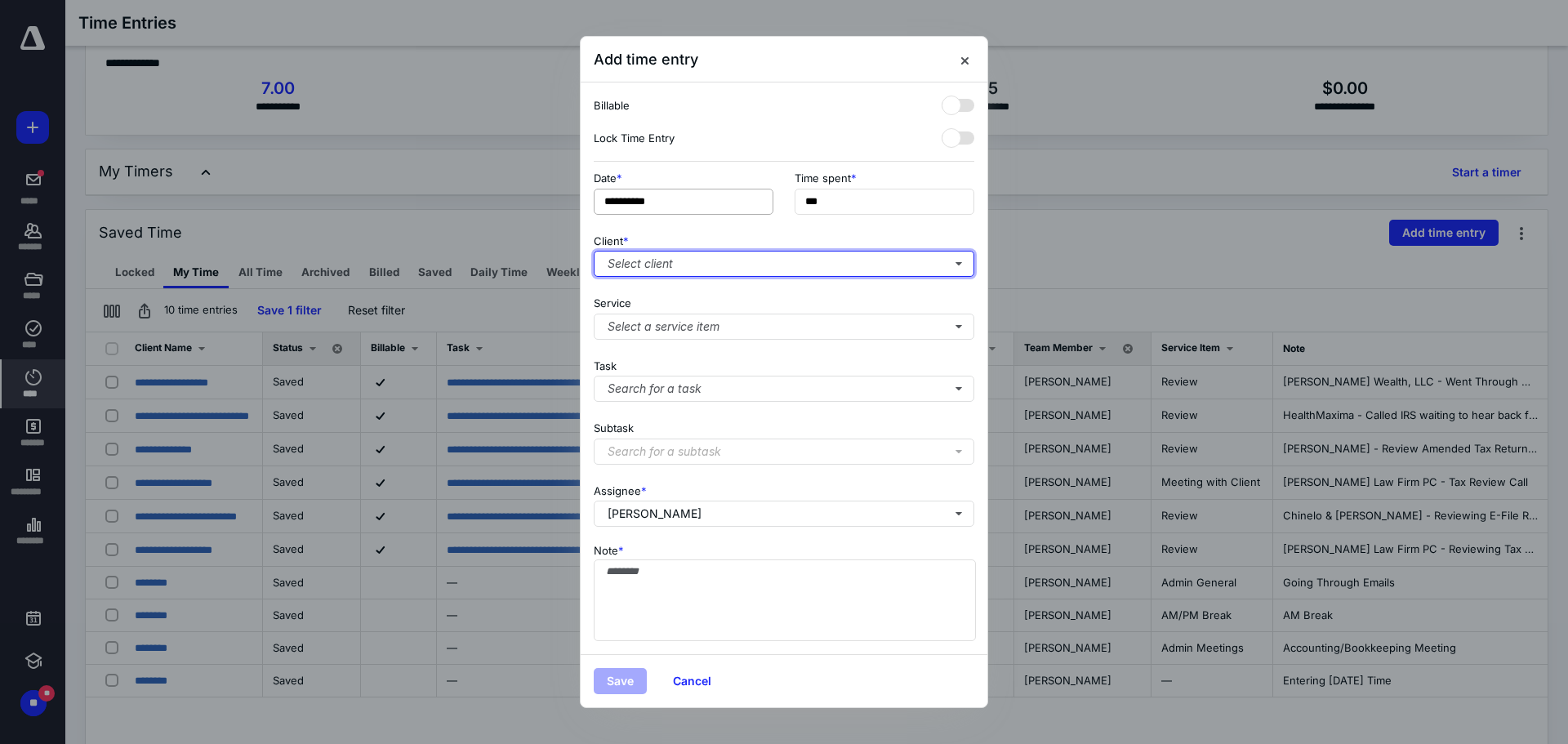 type 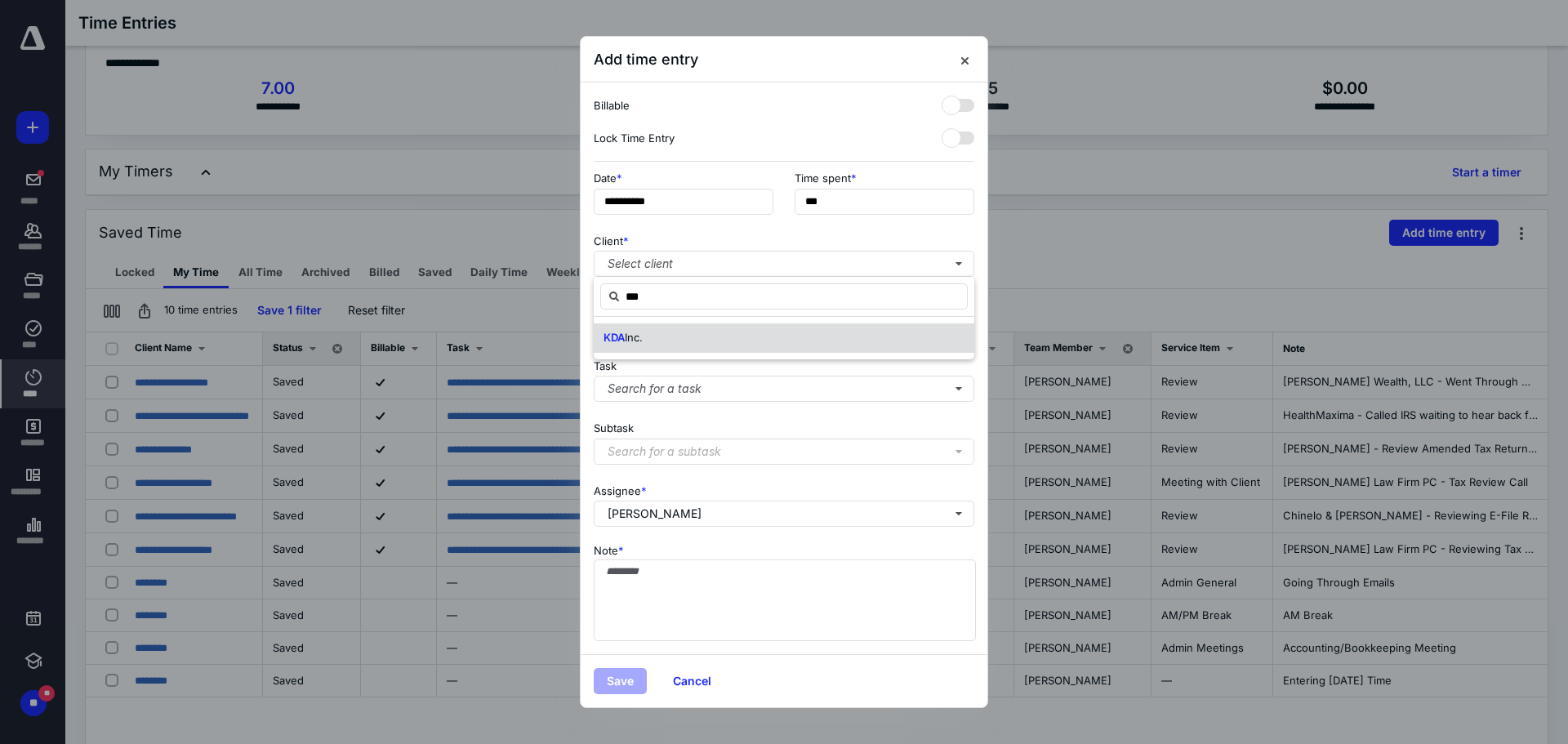 click on "Inc." at bounding box center [634, 337] 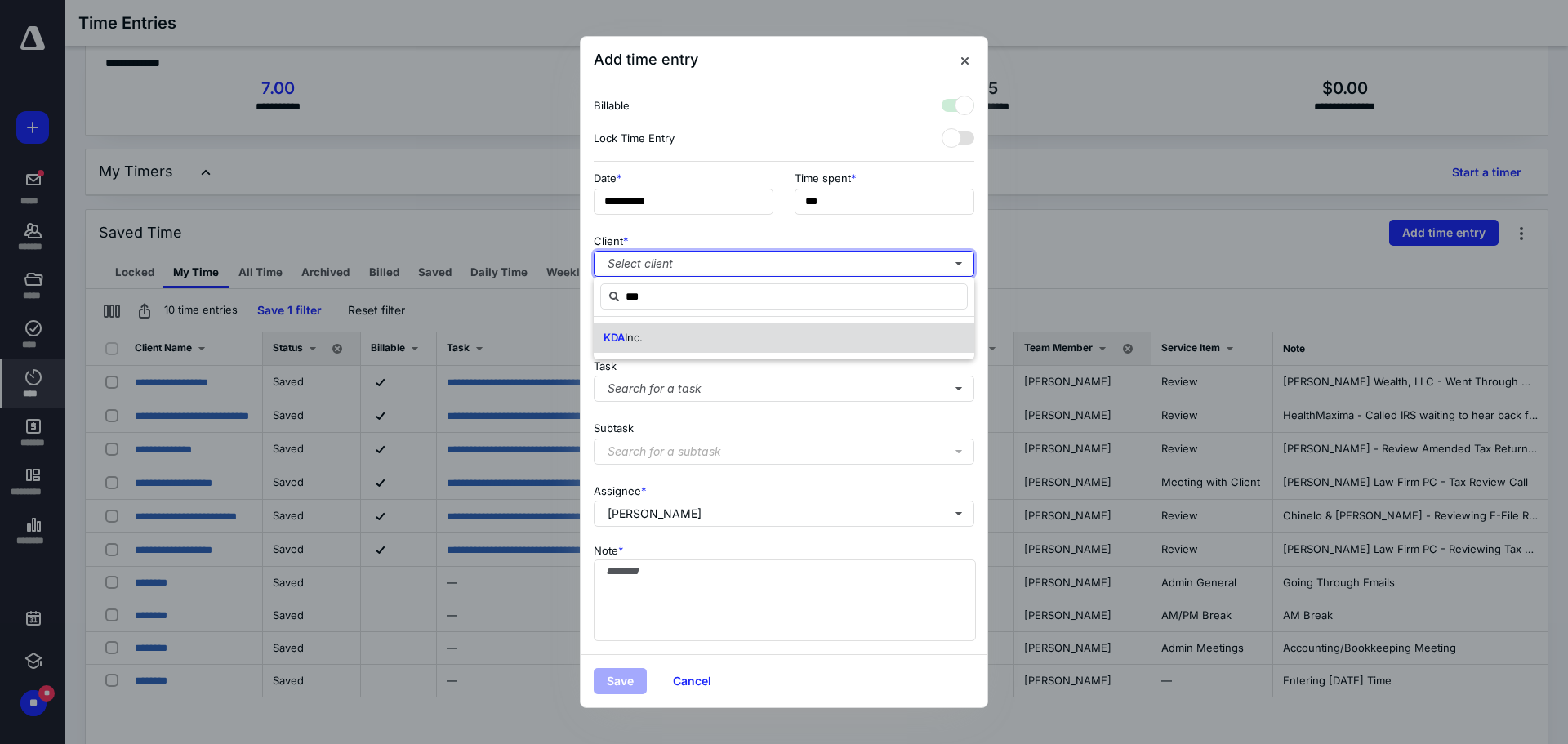 checkbox on "true" 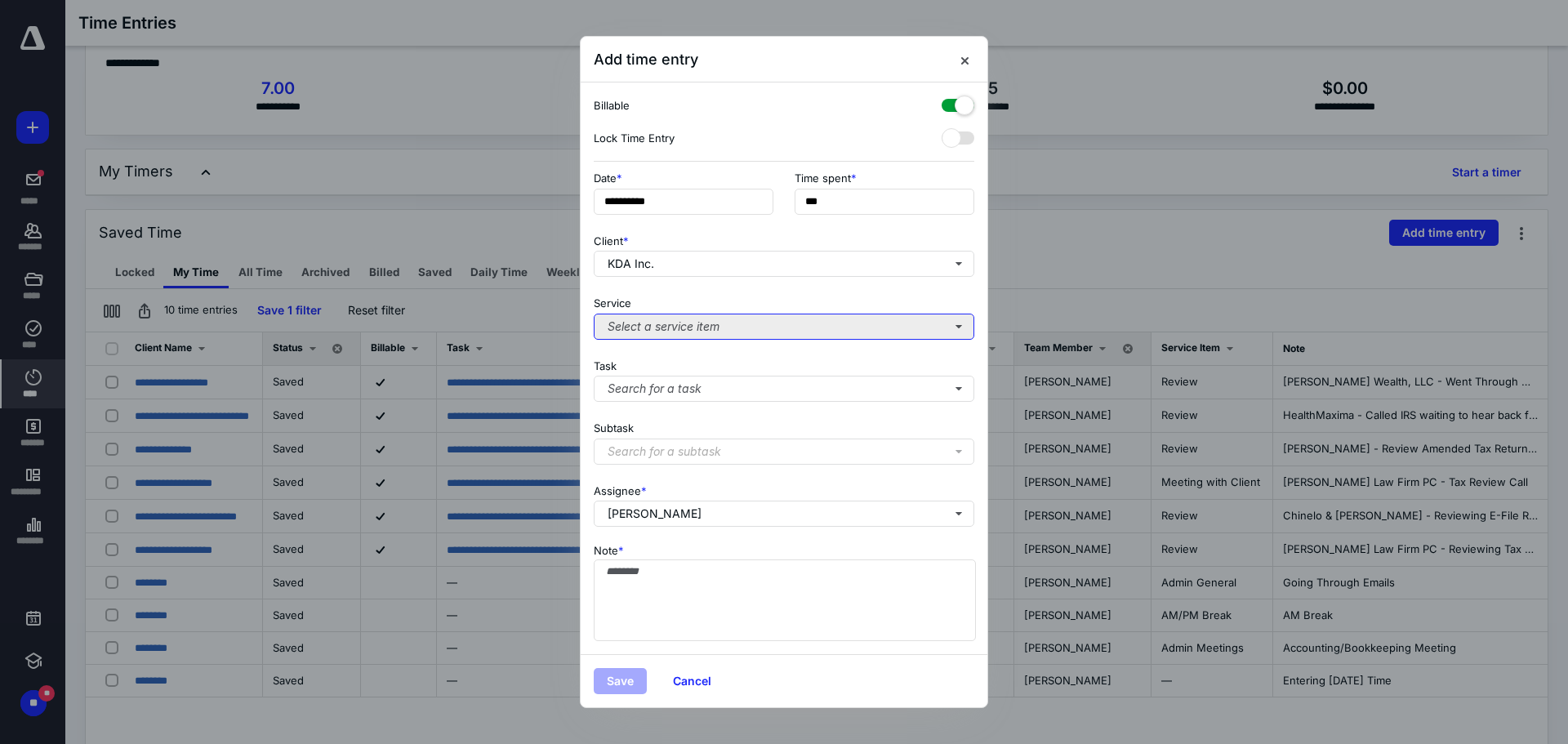 click on "Select a service item" at bounding box center [784, 327] 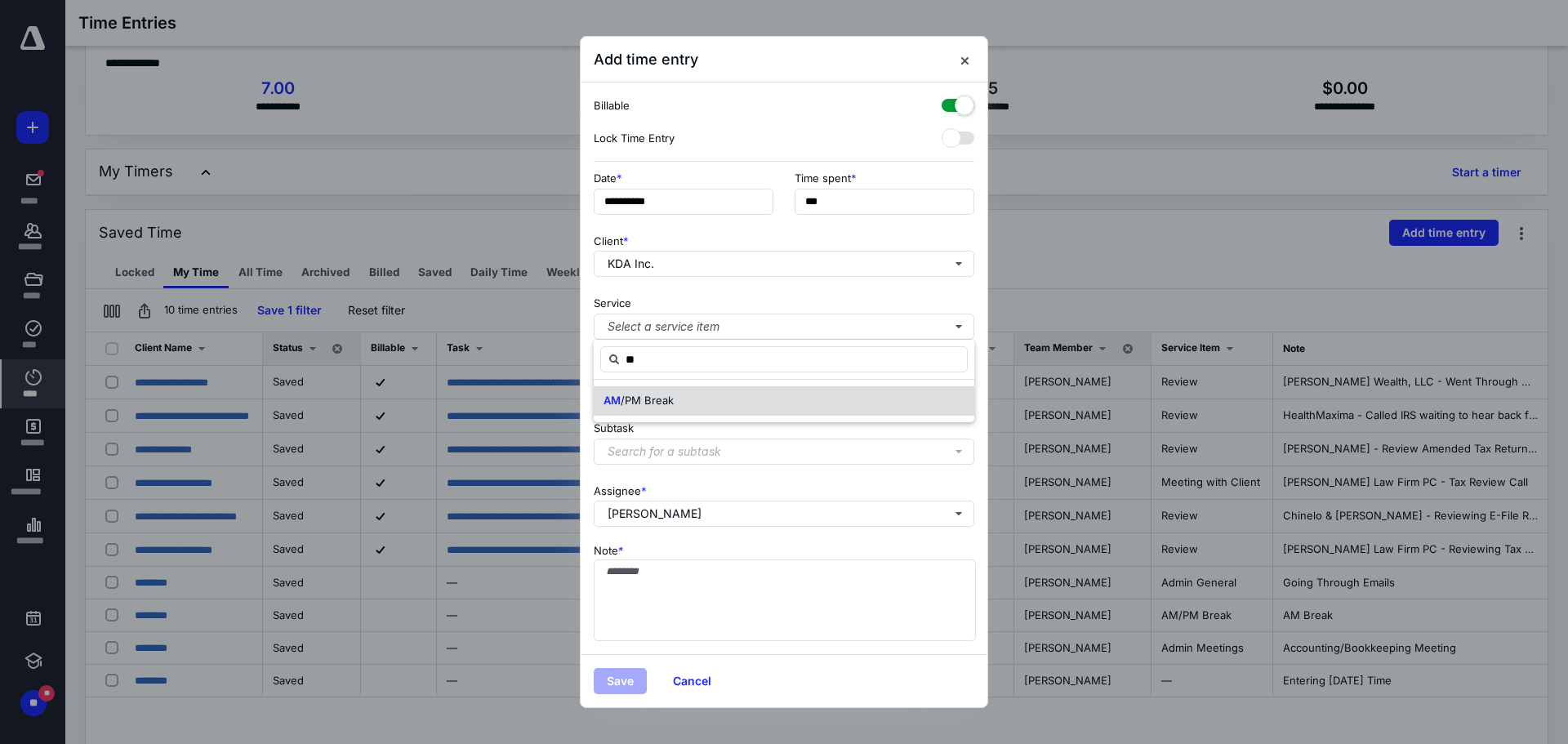 click on "/PM Break" at bounding box center (647, 400) 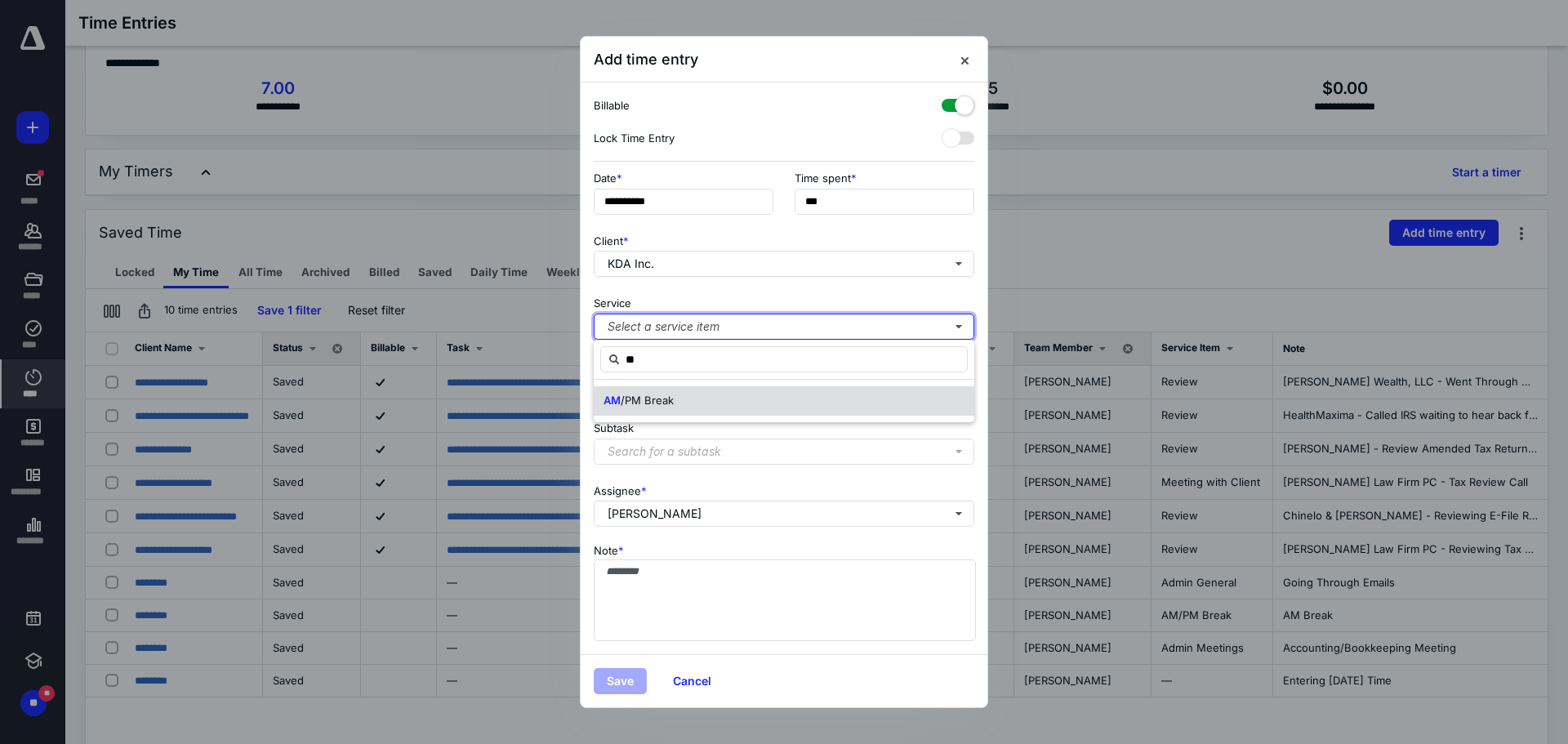 type 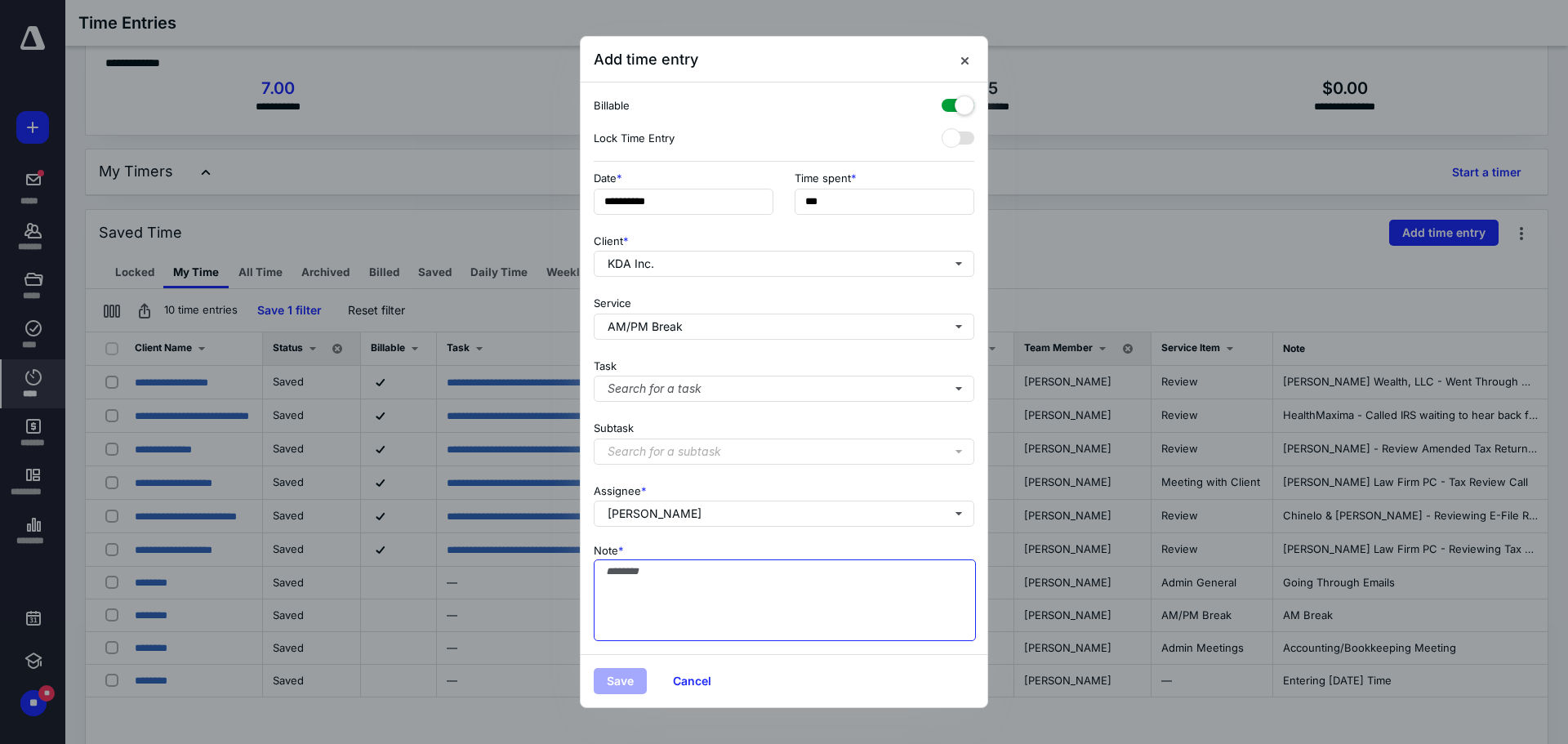 click on "Note *" at bounding box center (785, 600) 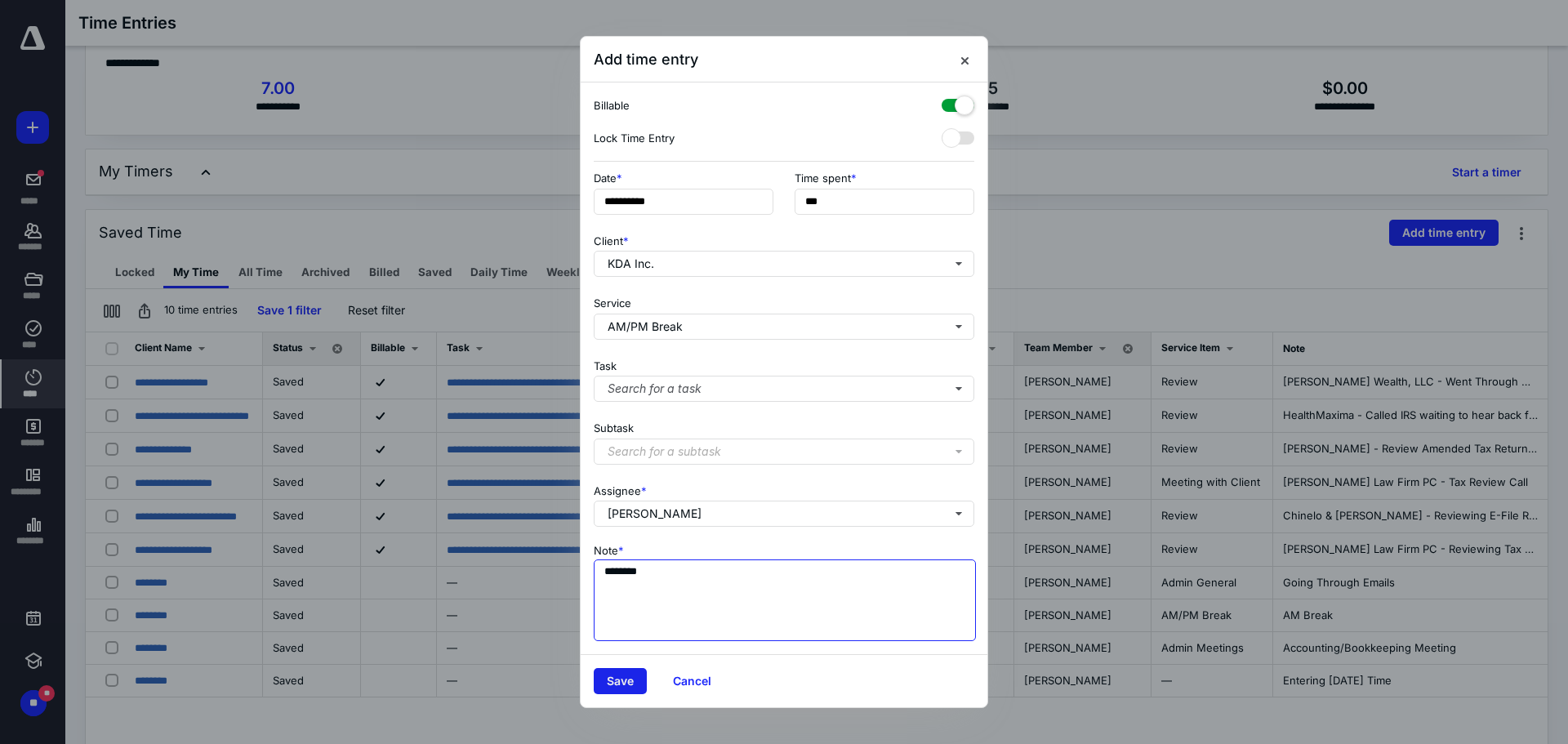 type on "********" 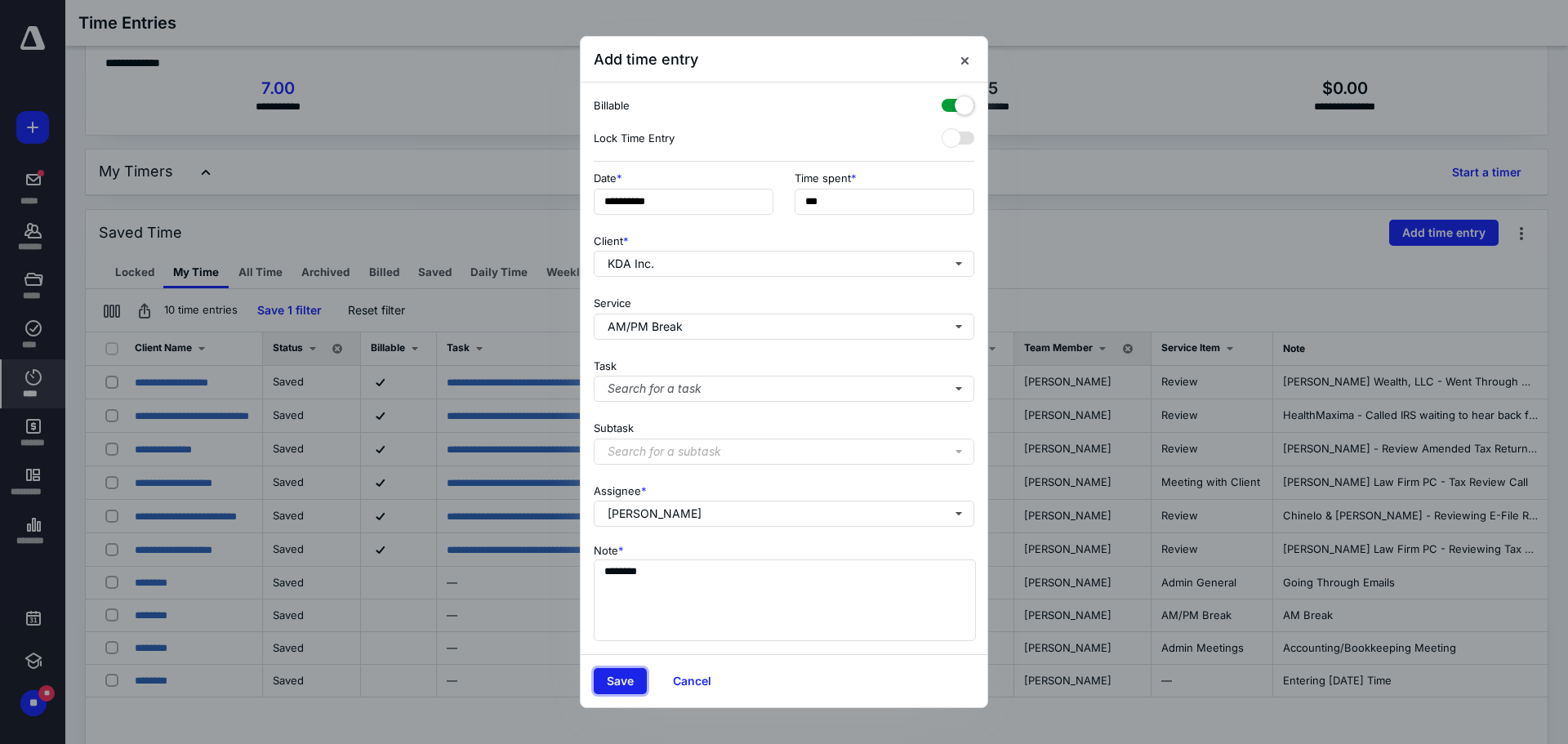 click on "Save" at bounding box center (620, 681) 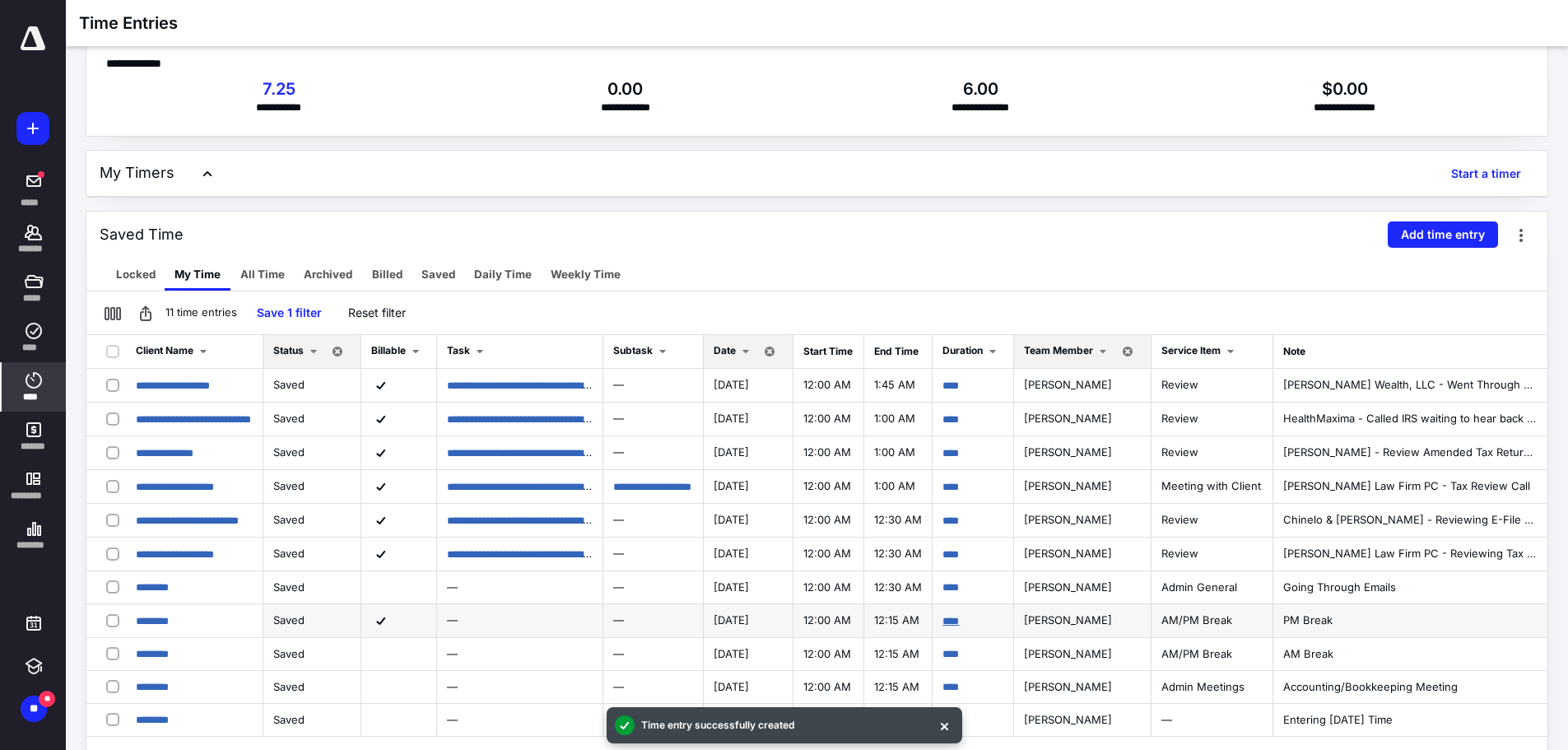 click on "****" at bounding box center (951, 621) 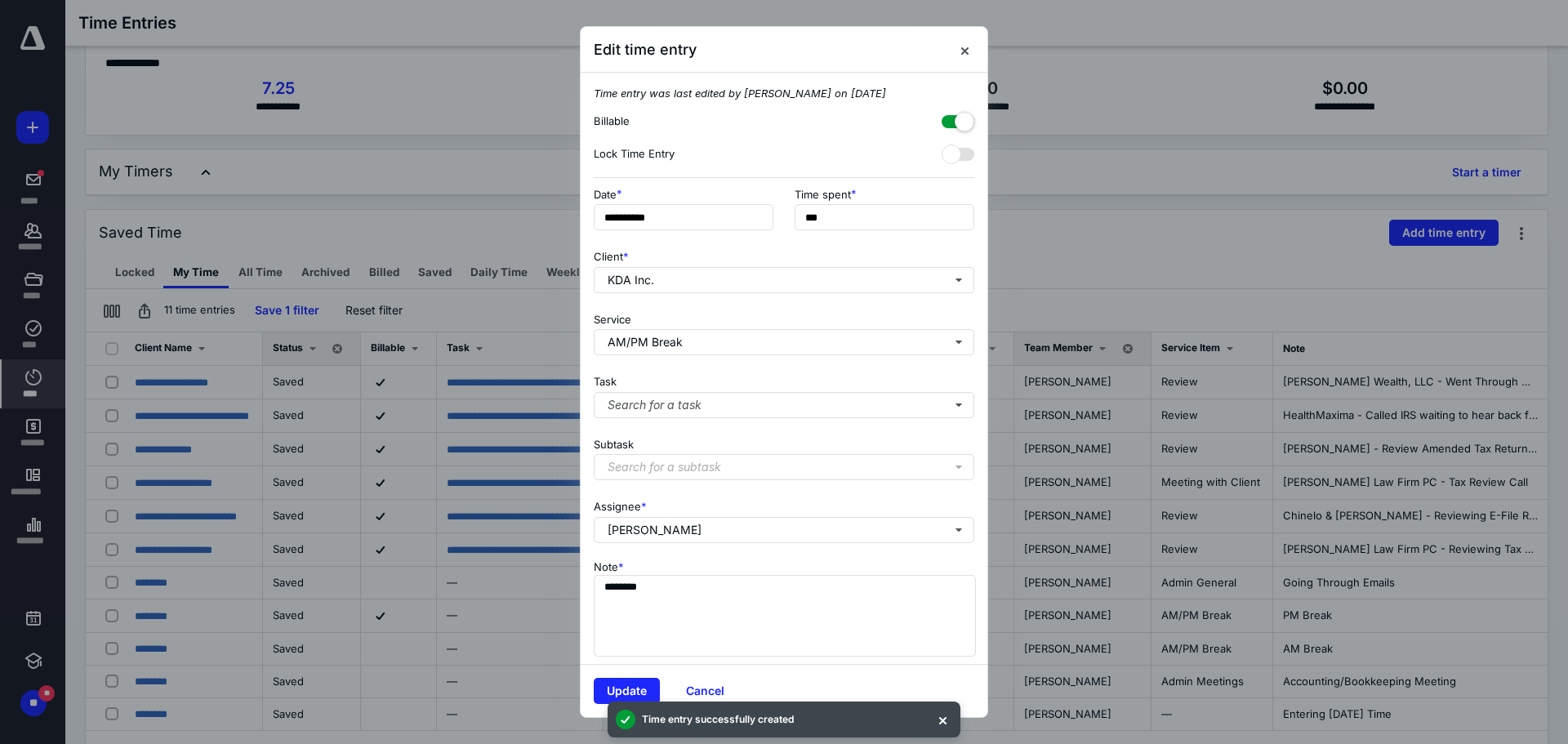 click at bounding box center [958, 118] 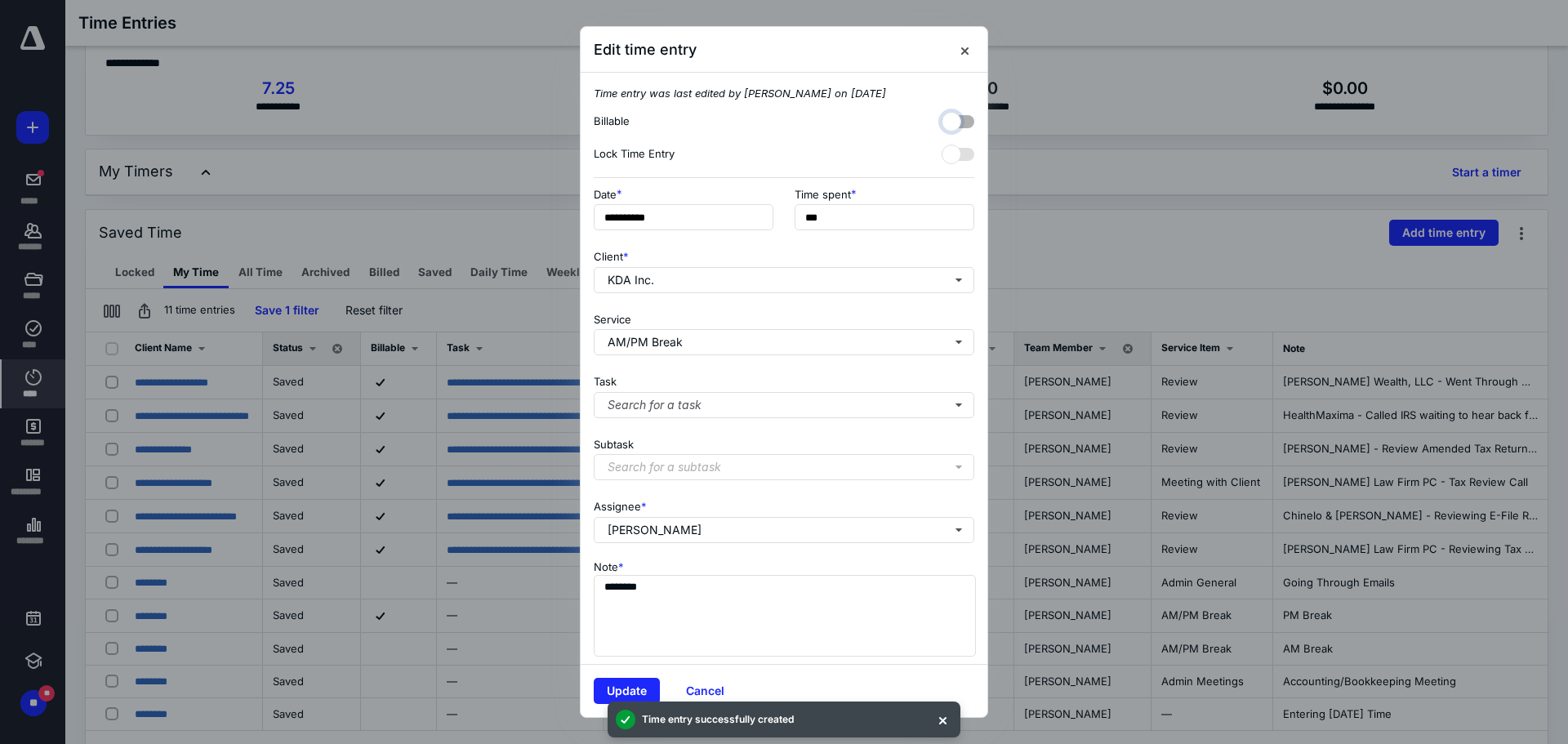 checkbox on "false" 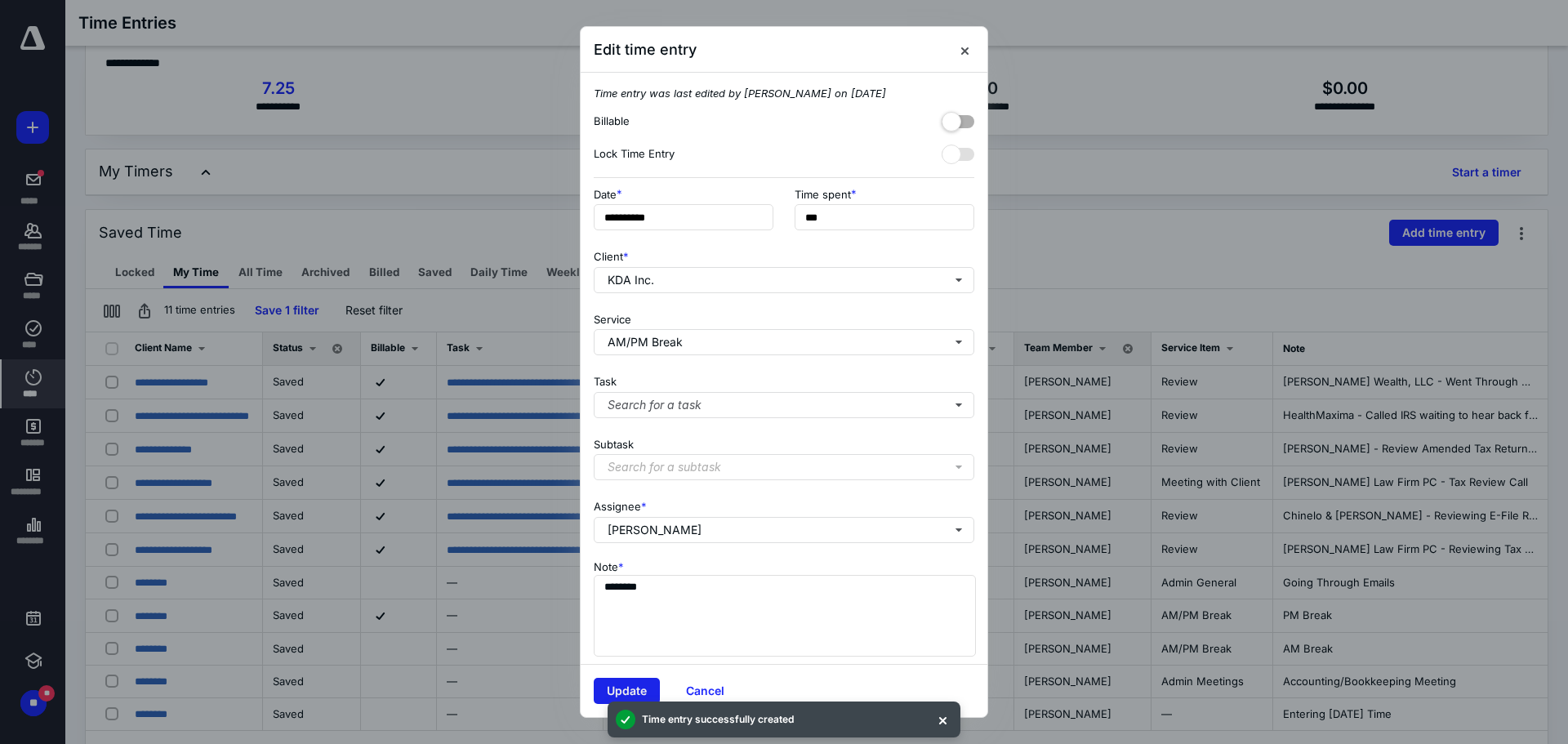 click on "Update" at bounding box center [626, 691] 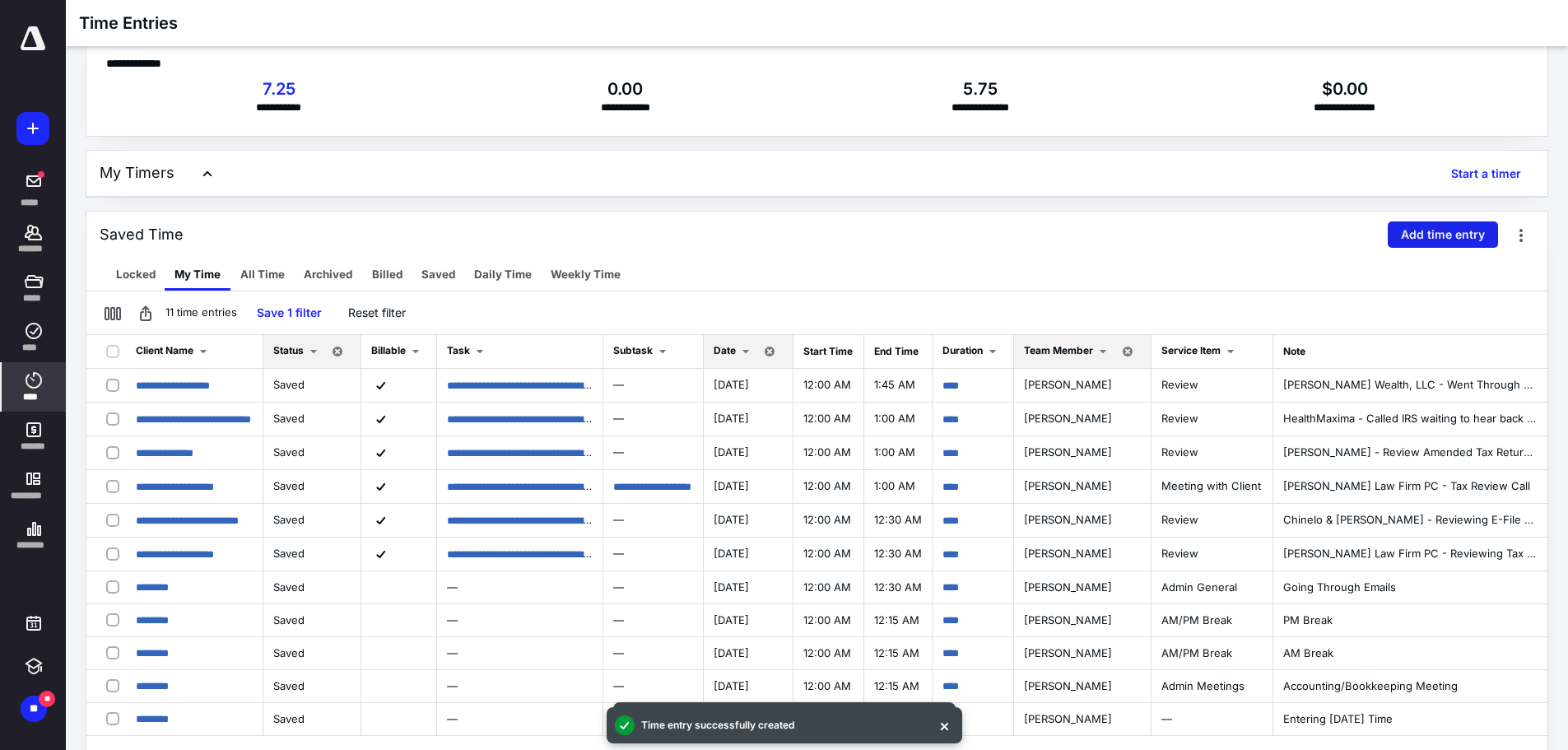 click on "Add time entry" at bounding box center (1443, 235) 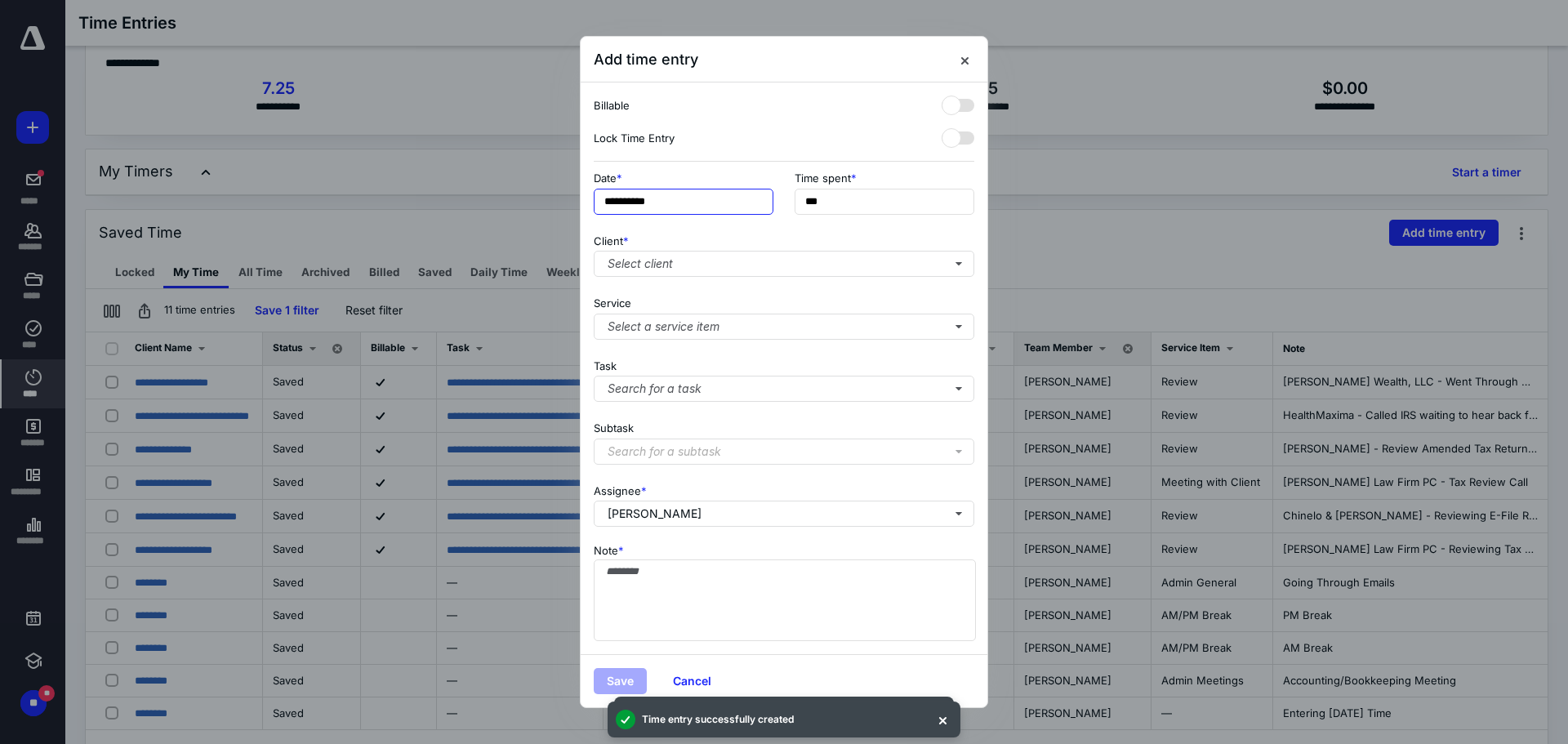 click on "**********" at bounding box center [684, 202] 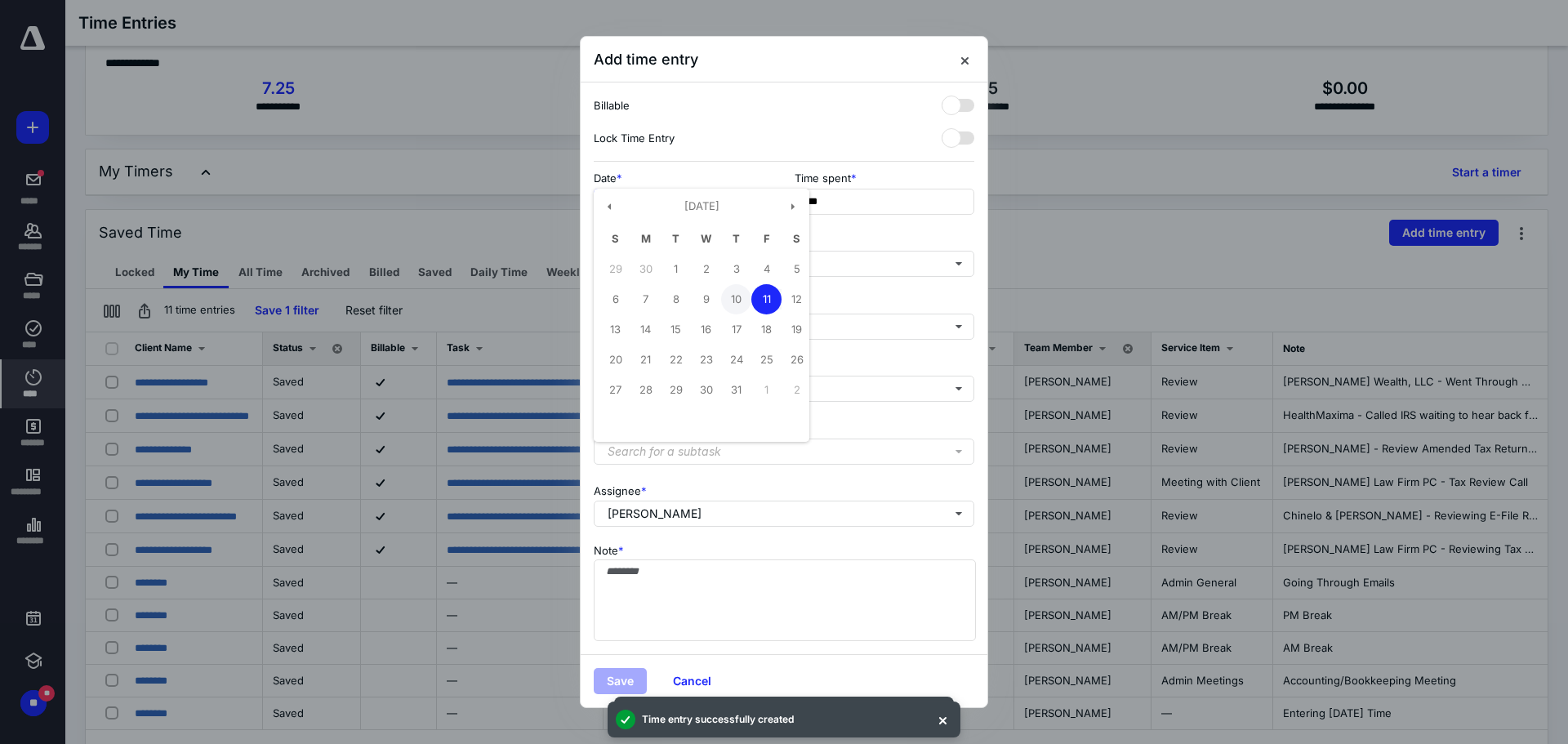 click on "10" at bounding box center [736, 299] 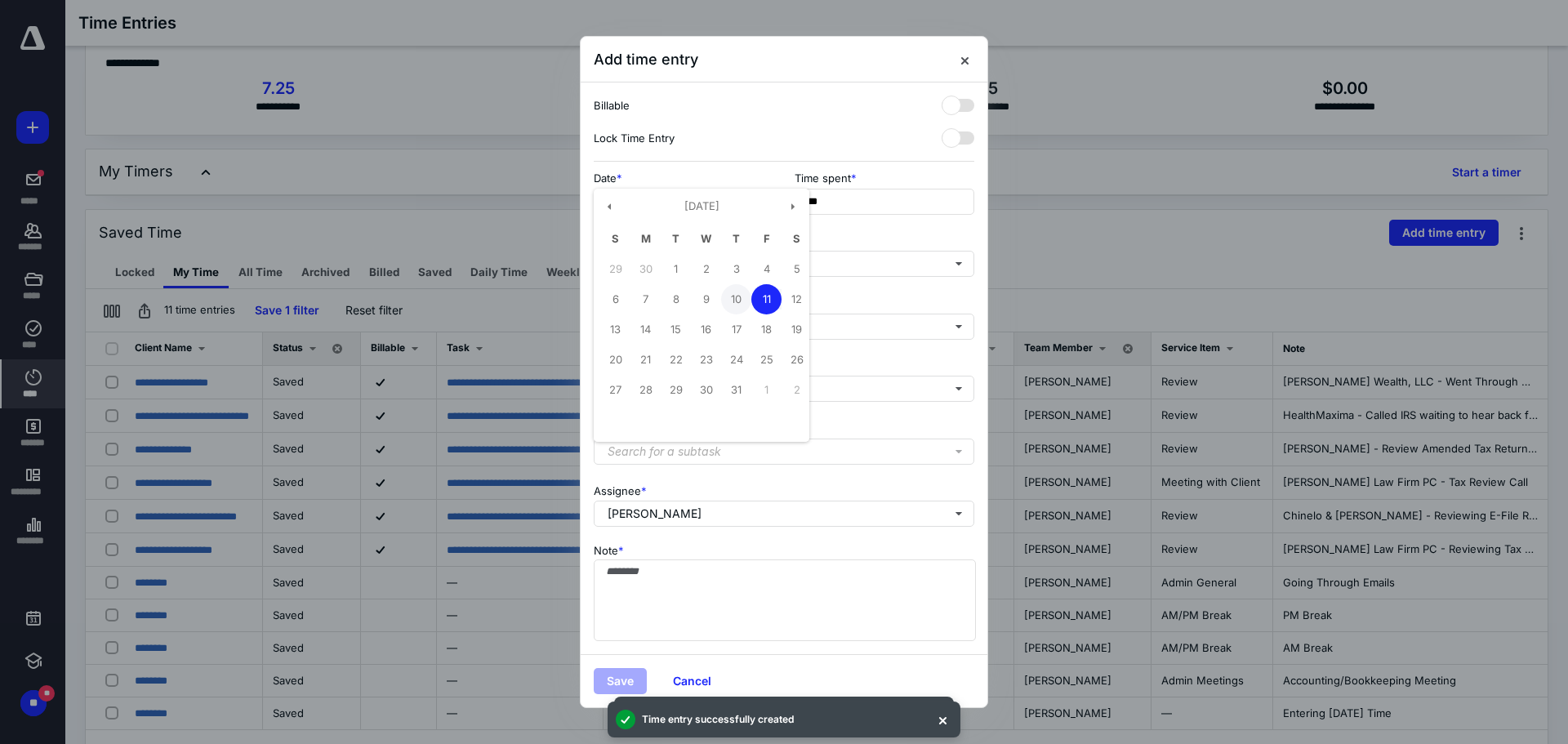 type on "**********" 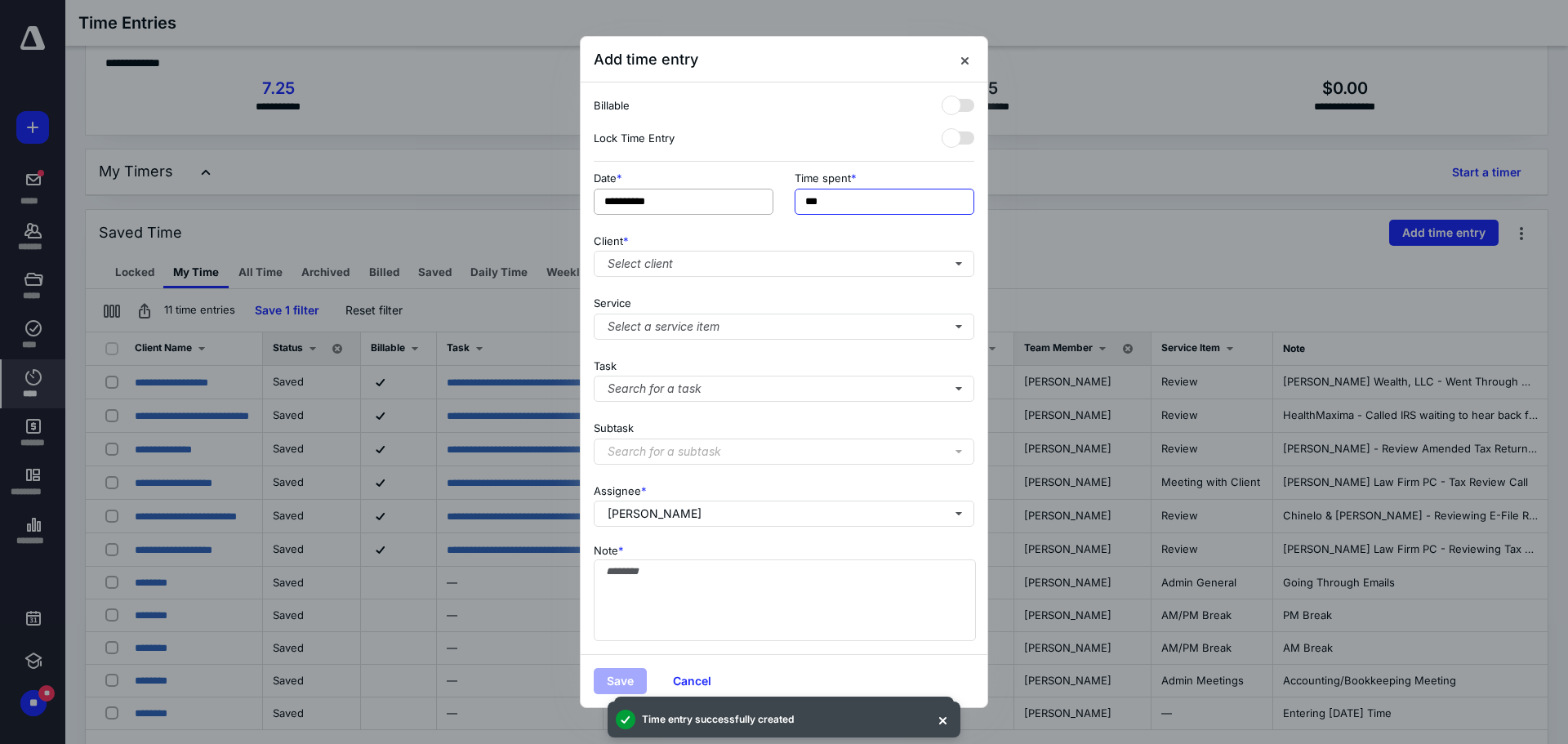 drag, startPoint x: 840, startPoint y: 200, endPoint x: 665, endPoint y: 207, distance: 175.13994 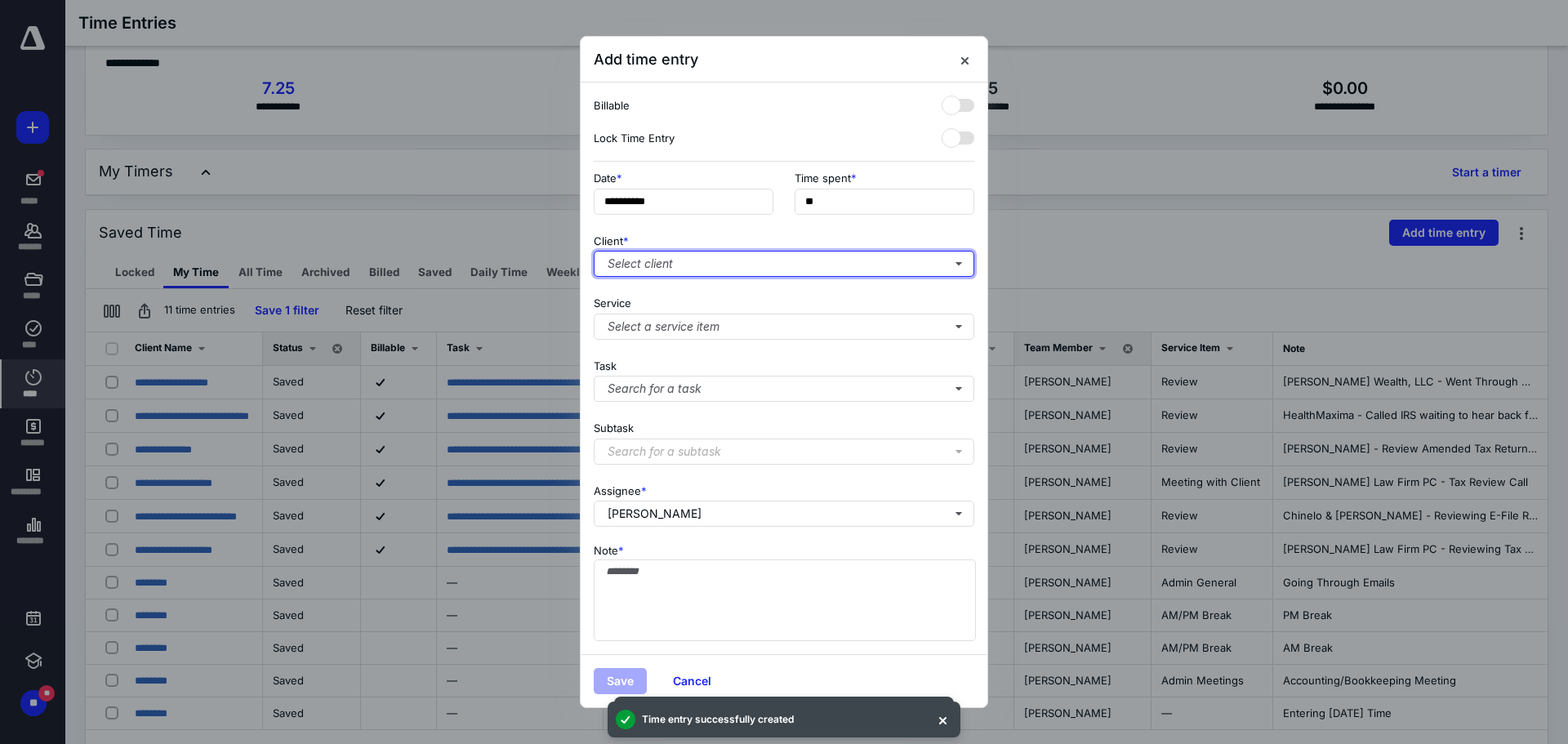 type on "***" 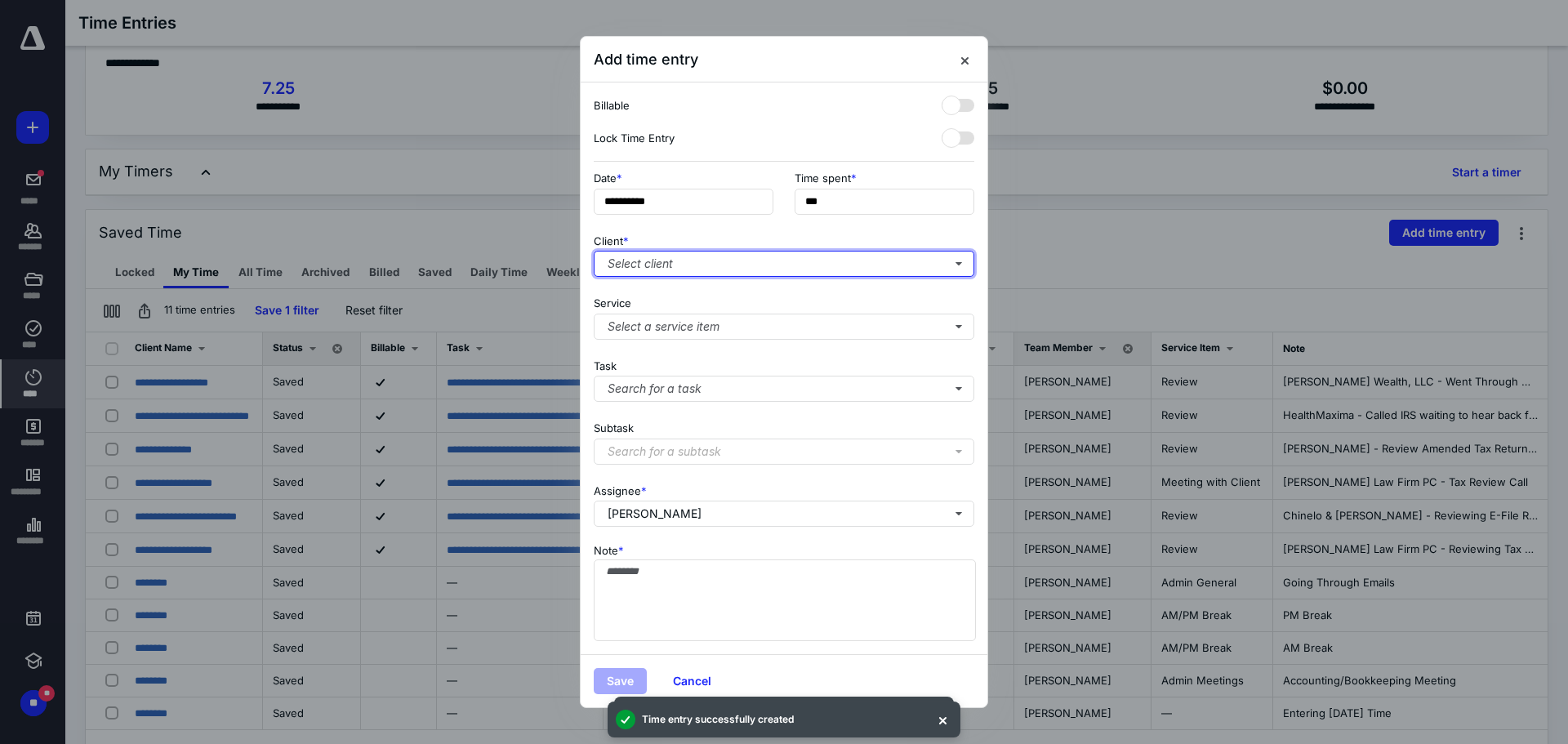 type 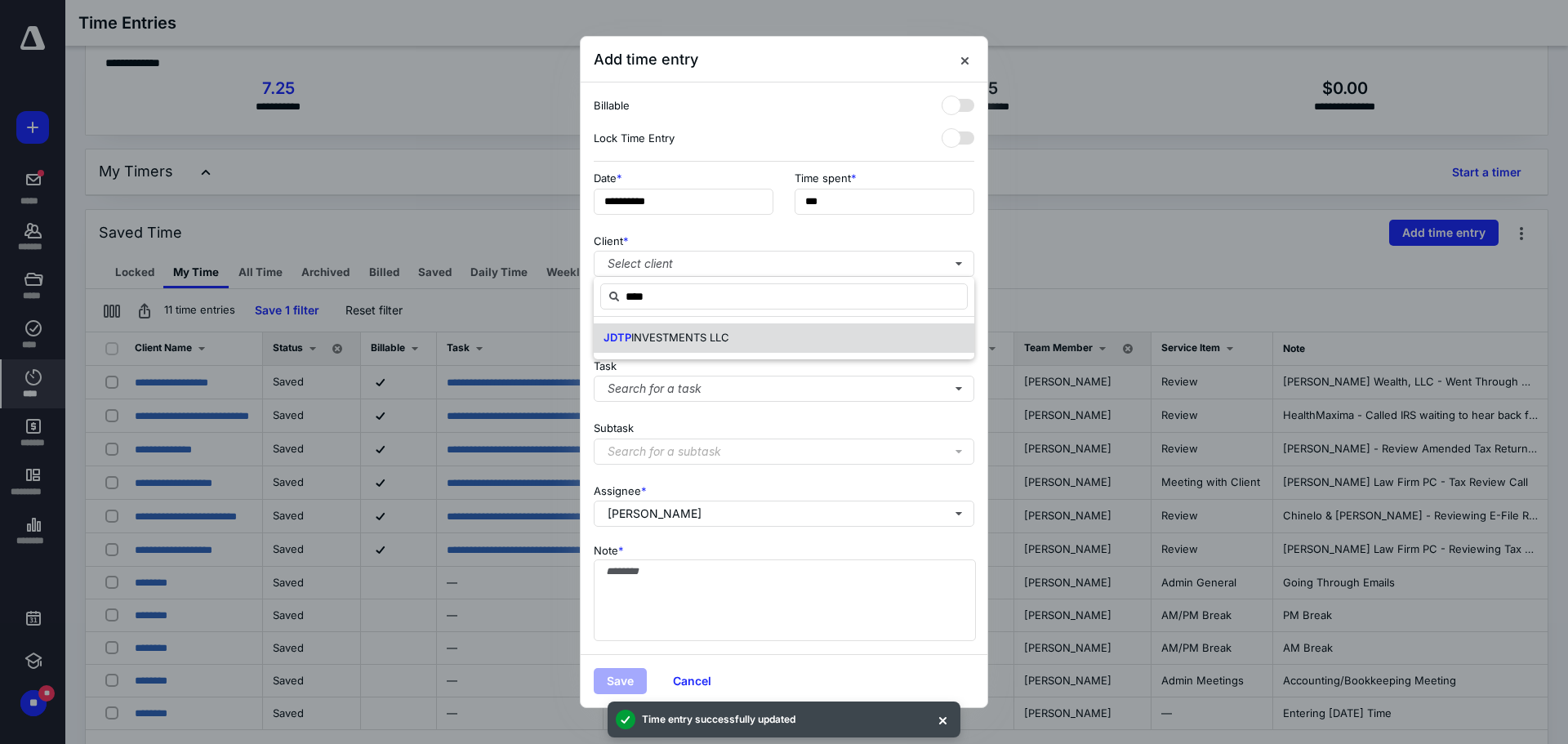 click on "JDTP  INVESTMENTS LLC" at bounding box center [784, 338] 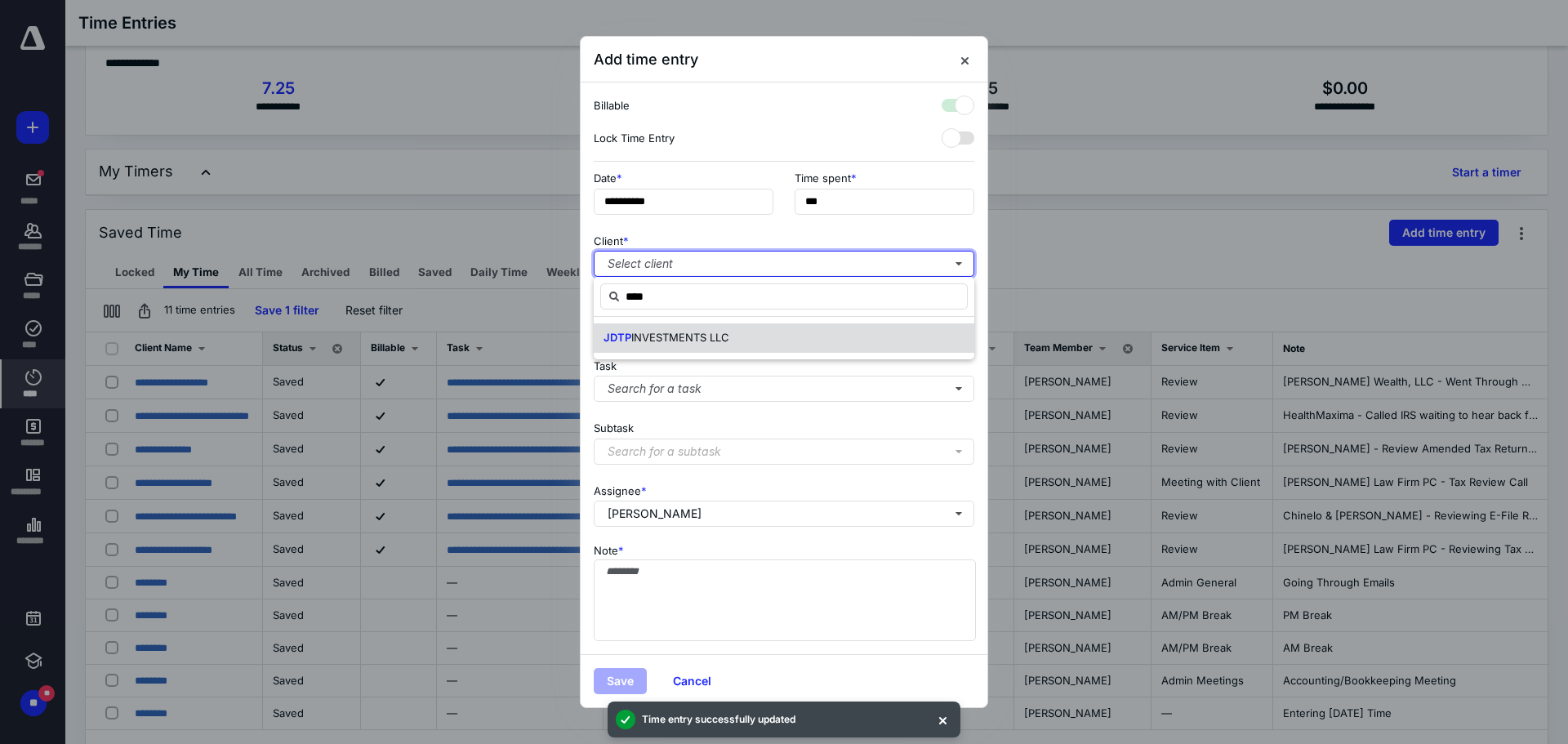 checkbox on "true" 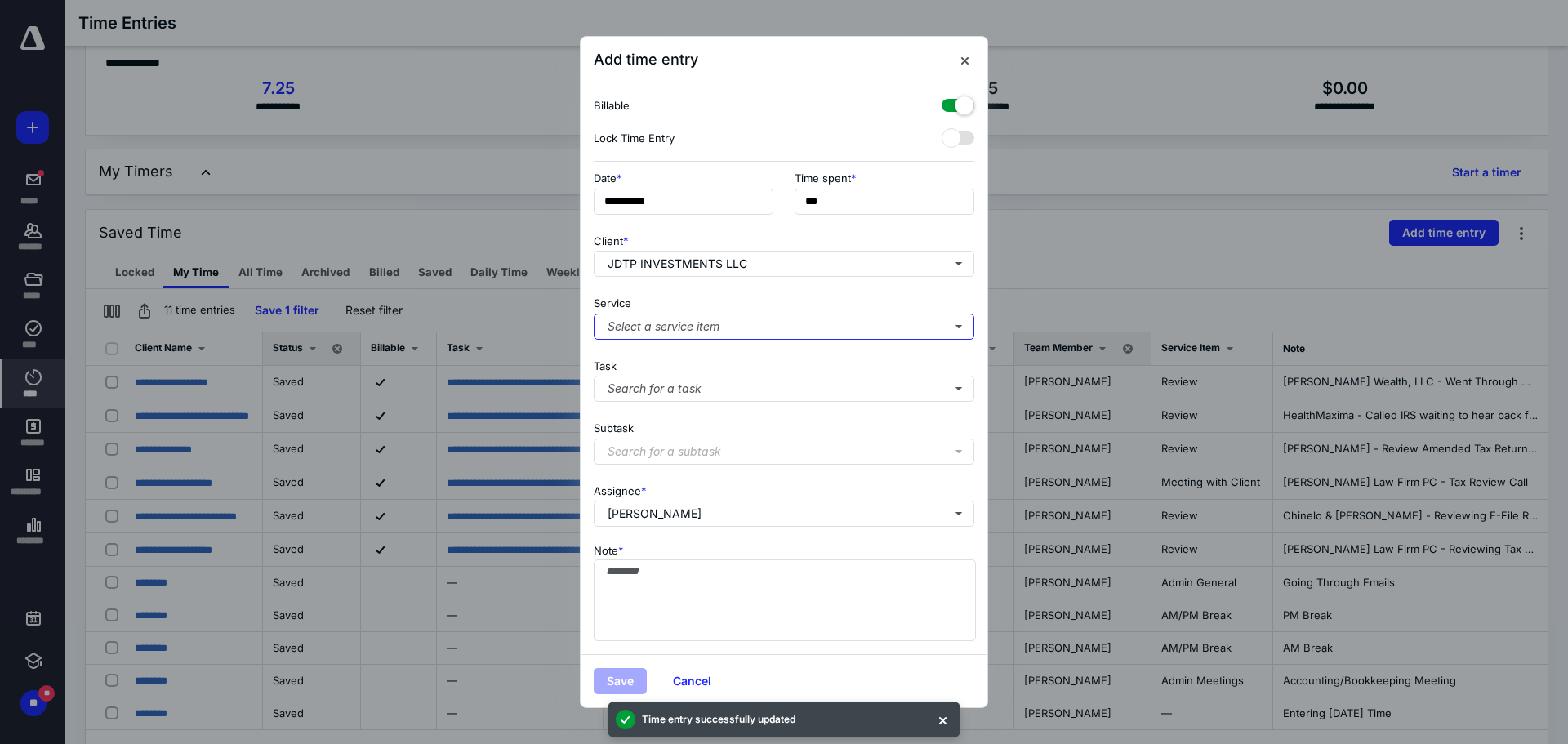 click on "Select a service item" at bounding box center [784, 327] 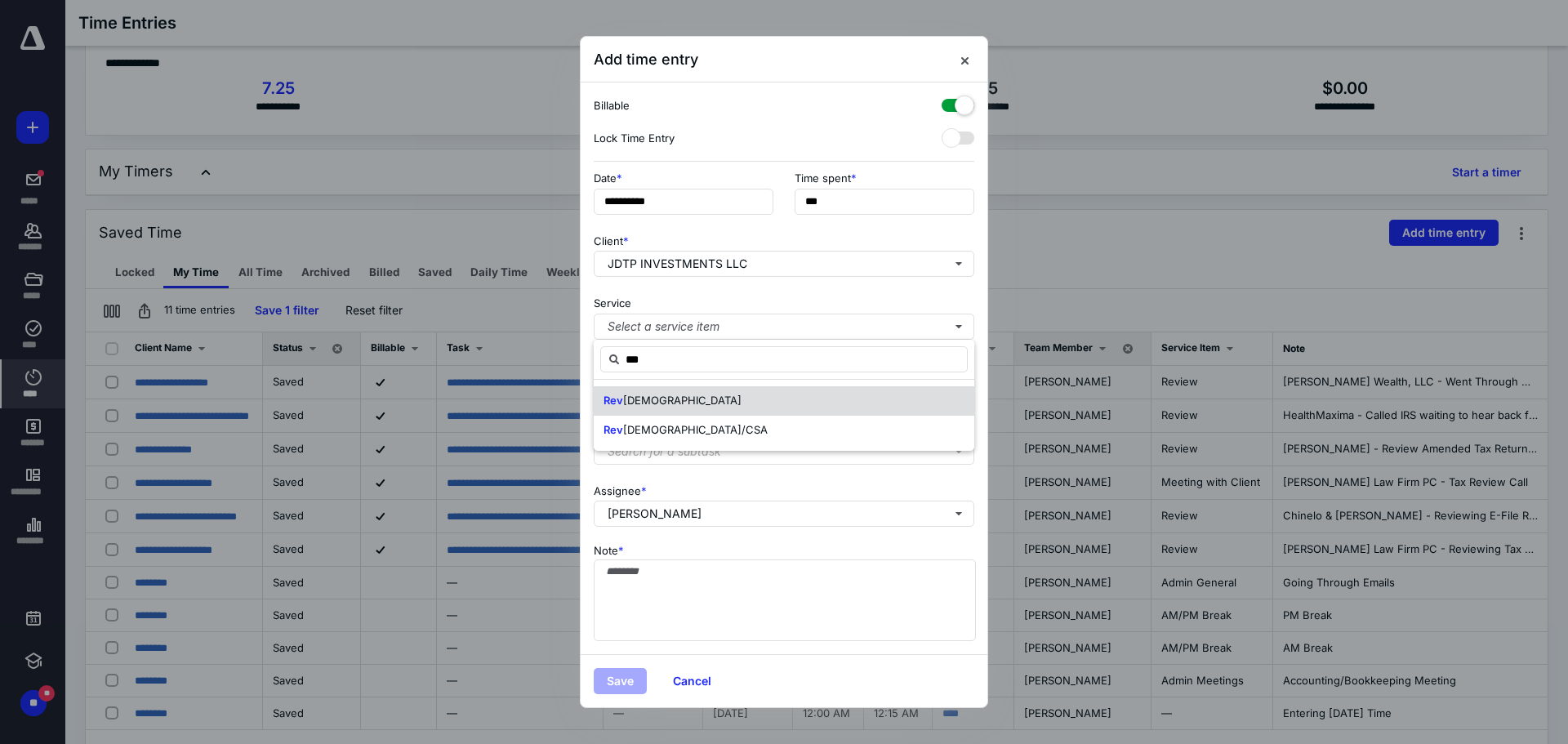 click on "[DEMOGRAPHIC_DATA]" at bounding box center (682, 400) 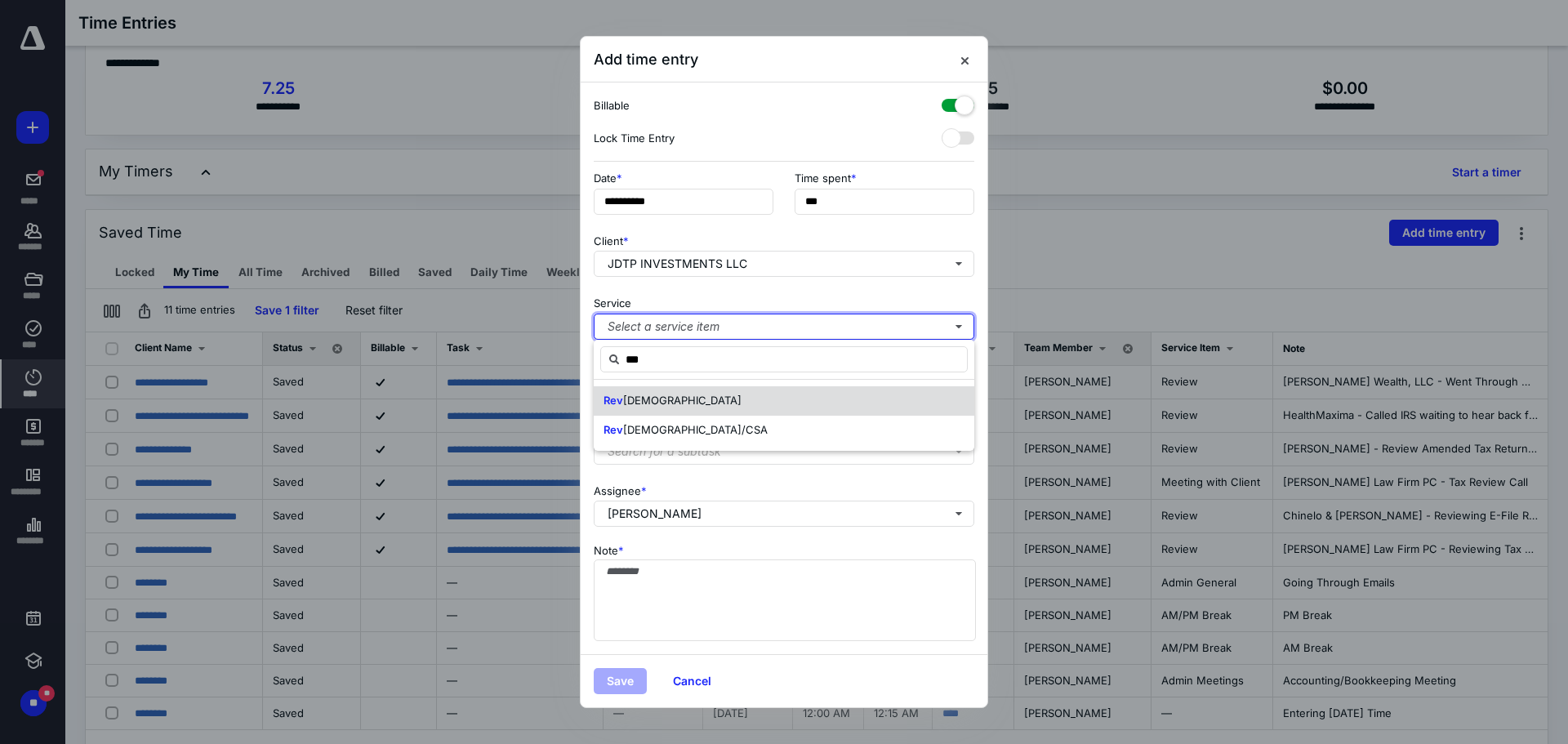type 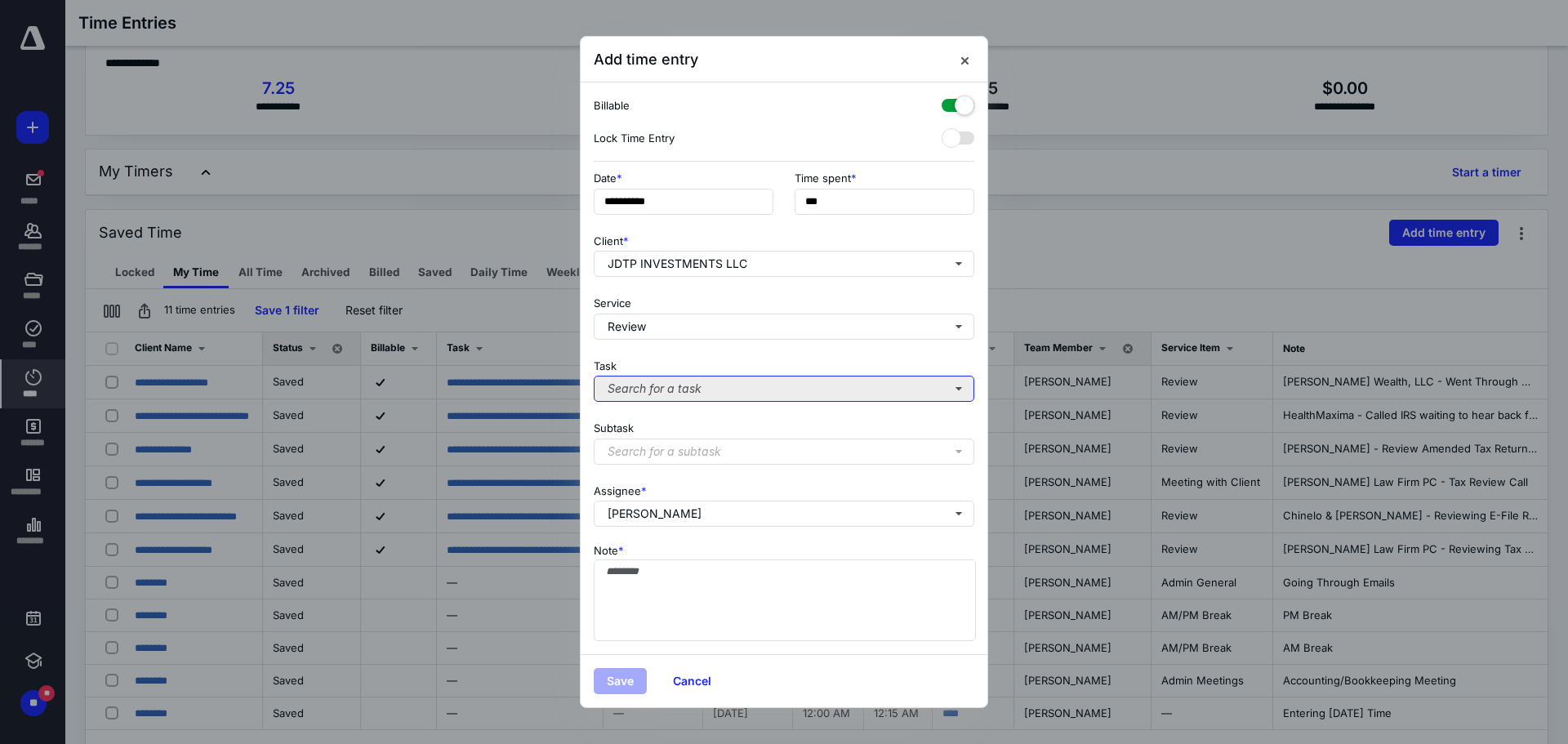 click on "Search for a task" at bounding box center [784, 389] 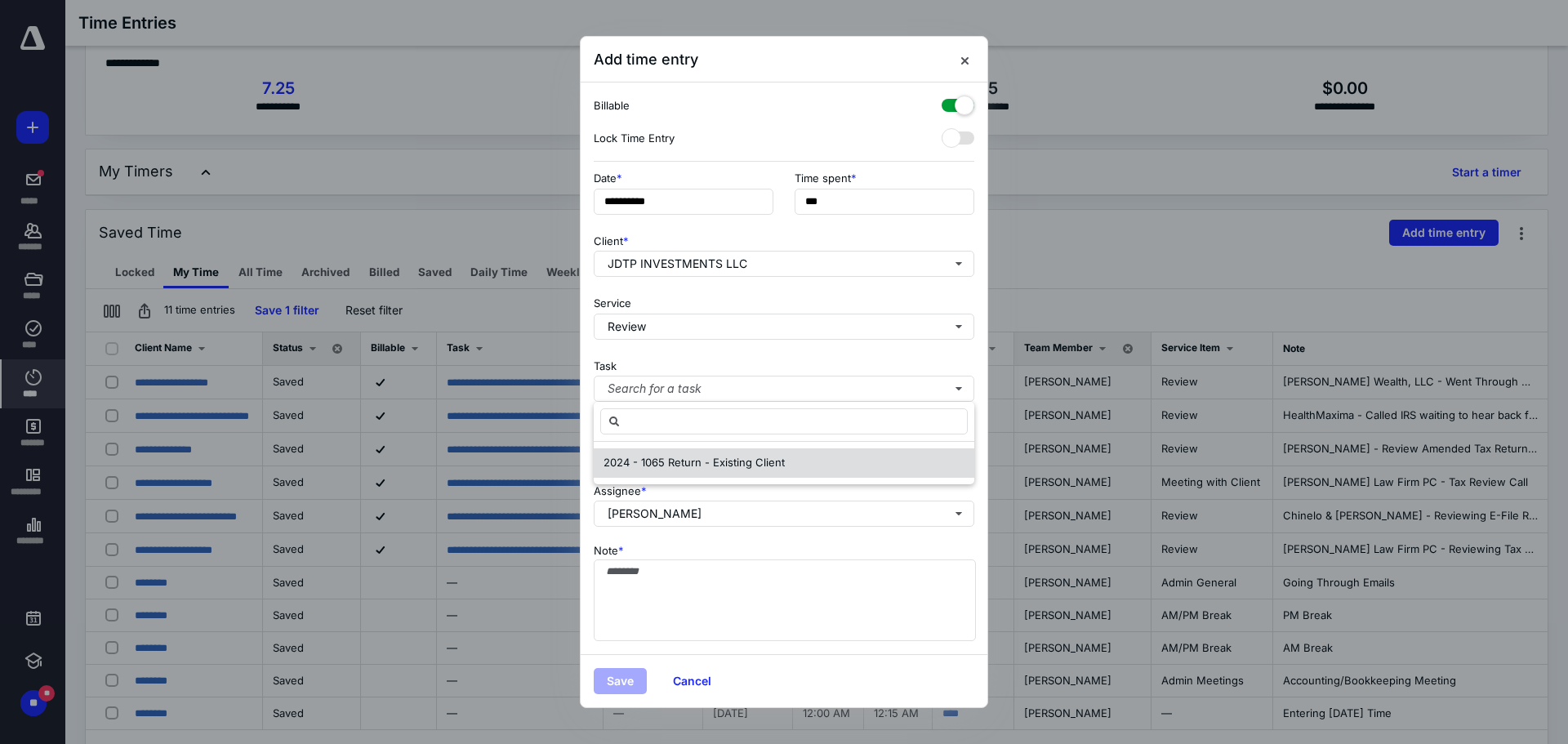 click on "2024 - 1065 Return - Existing Client" at bounding box center (694, 463) 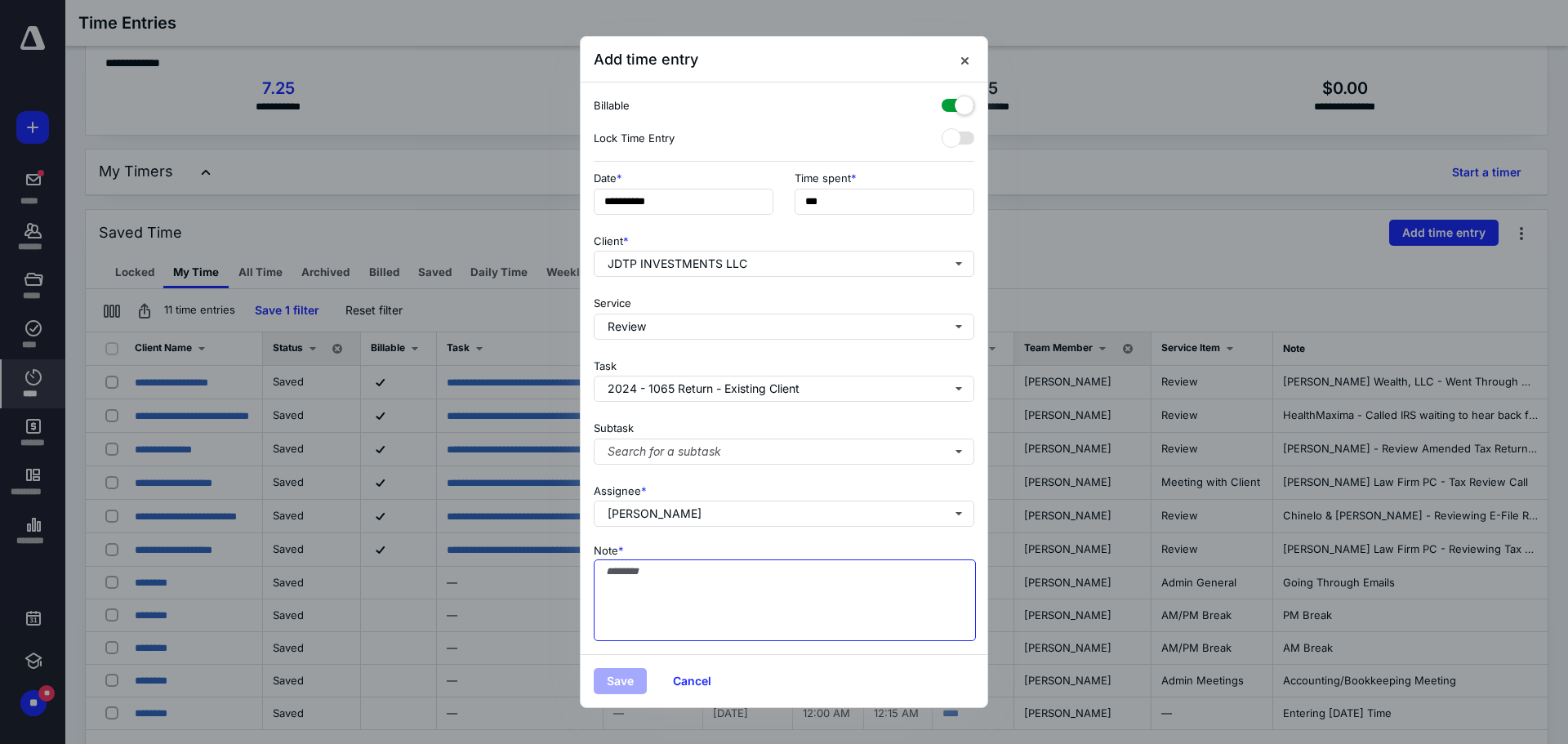 click on "Note *" at bounding box center [785, 600] 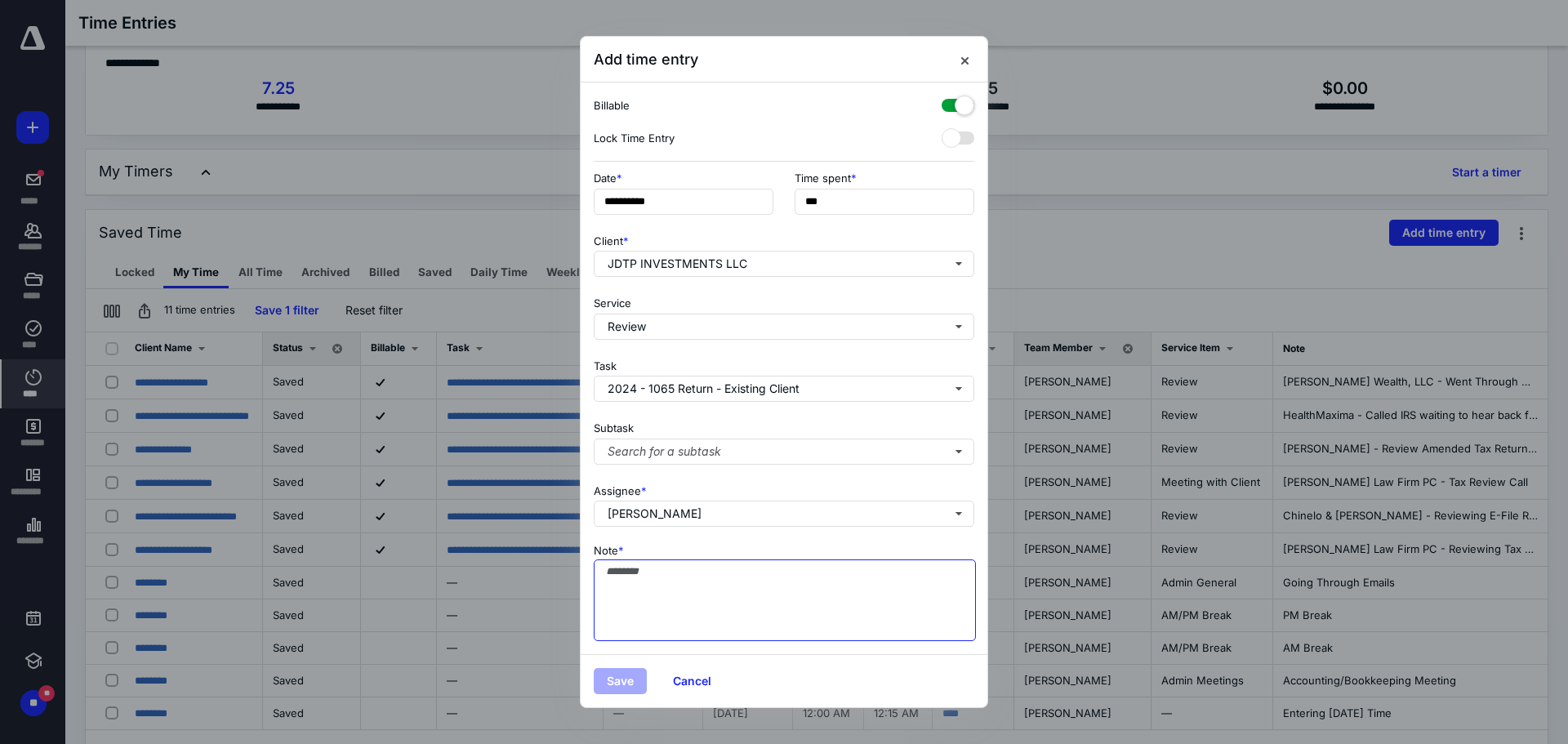 paste on "**********" 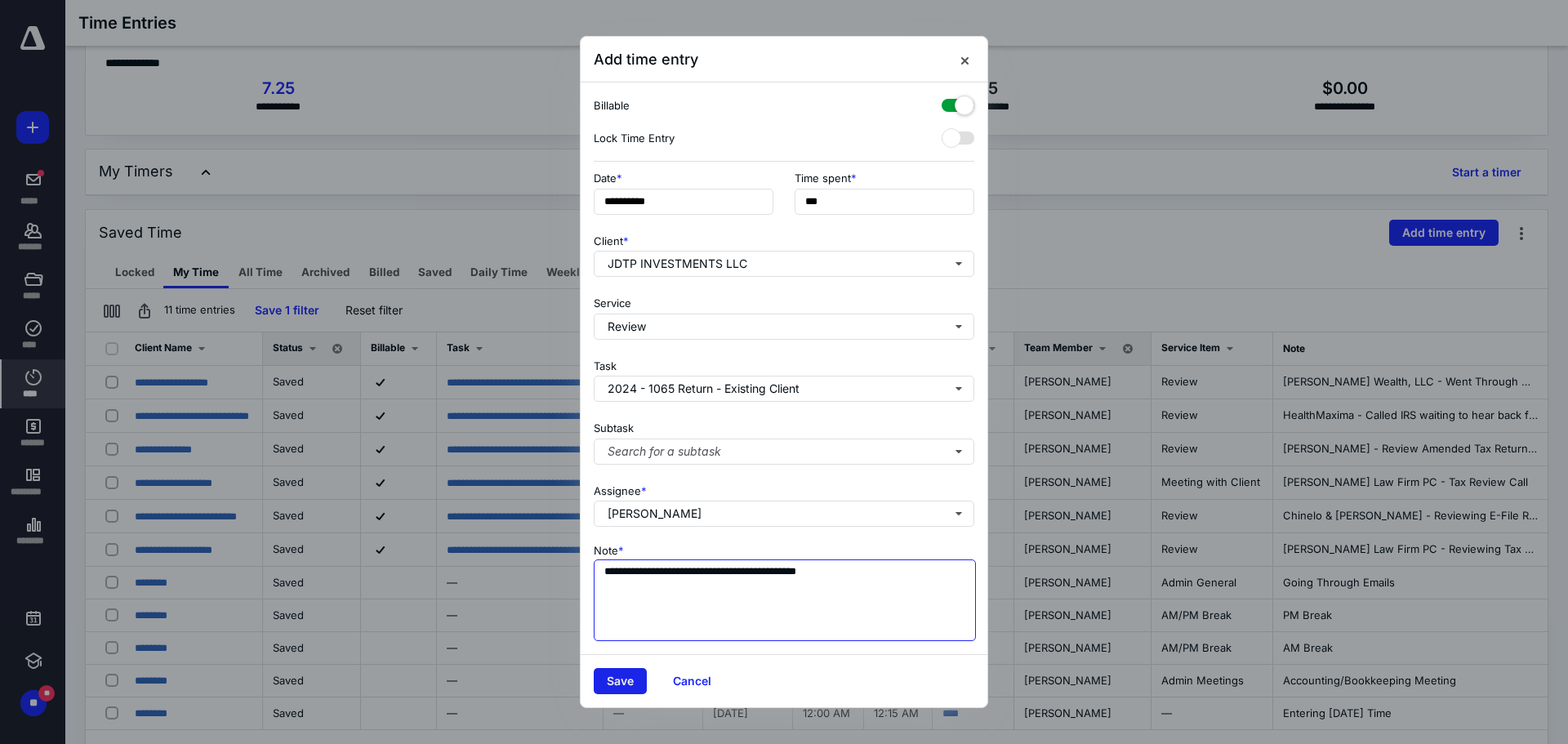 type on "**********" 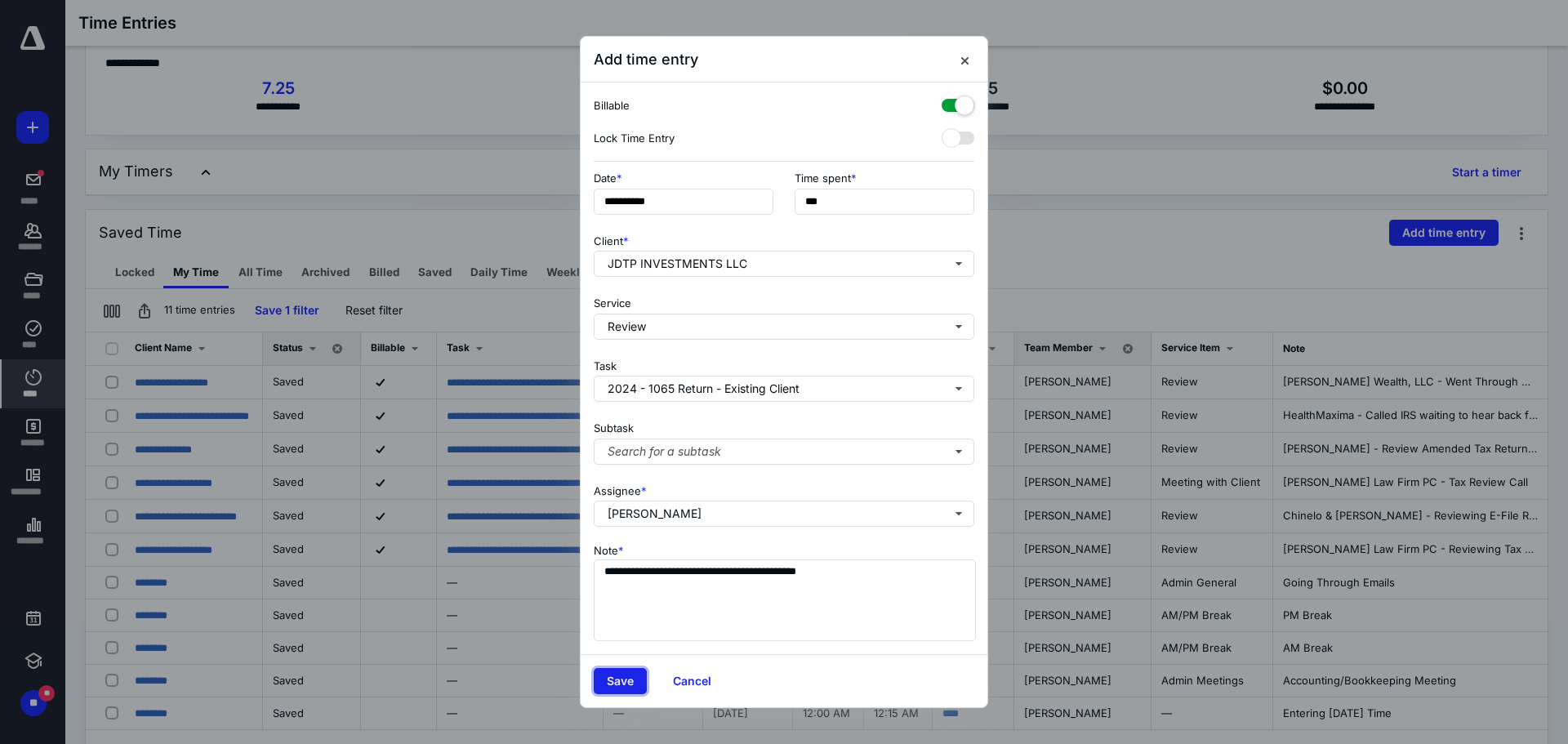 click on "Save" at bounding box center [620, 681] 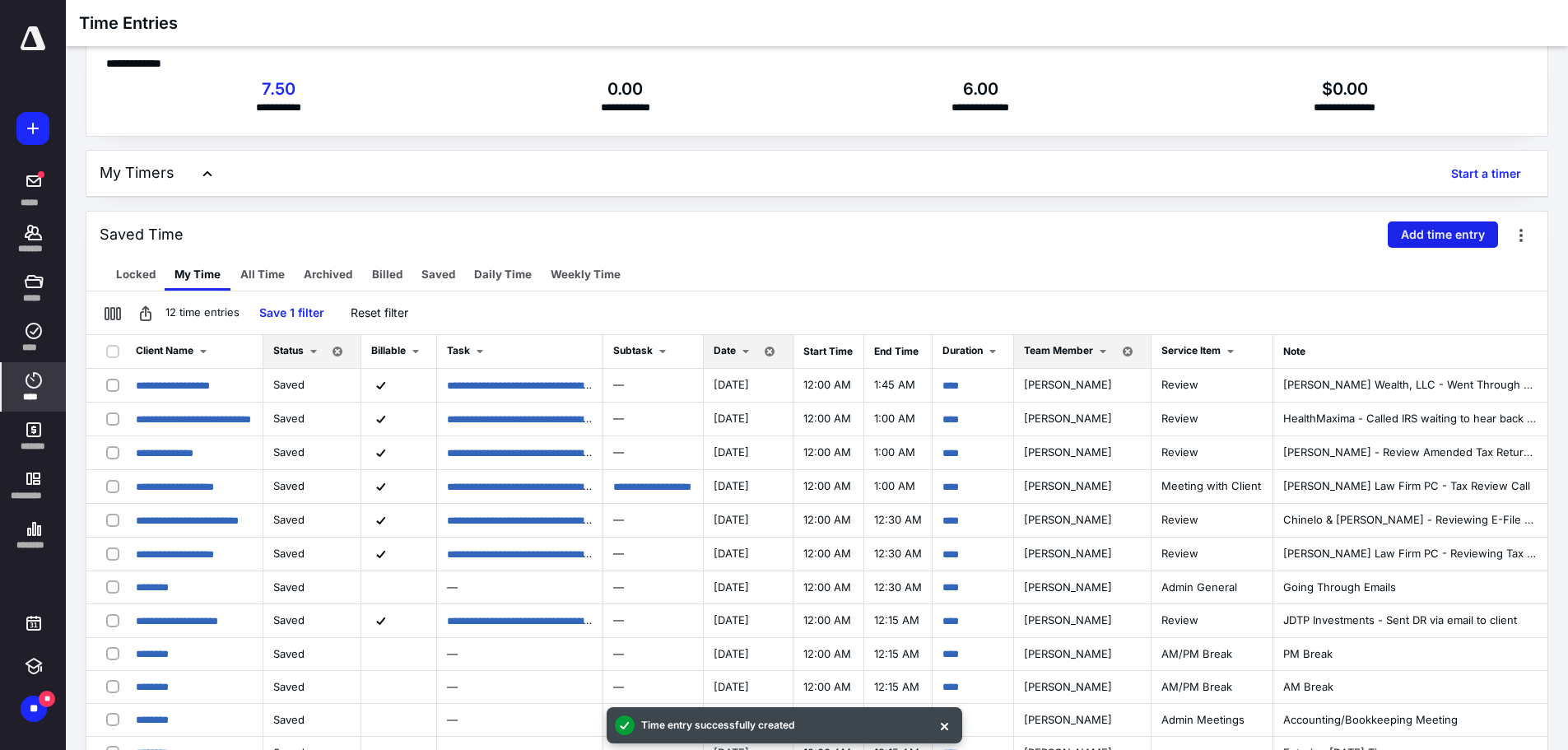 click on "Add time entry" at bounding box center [1443, 235] 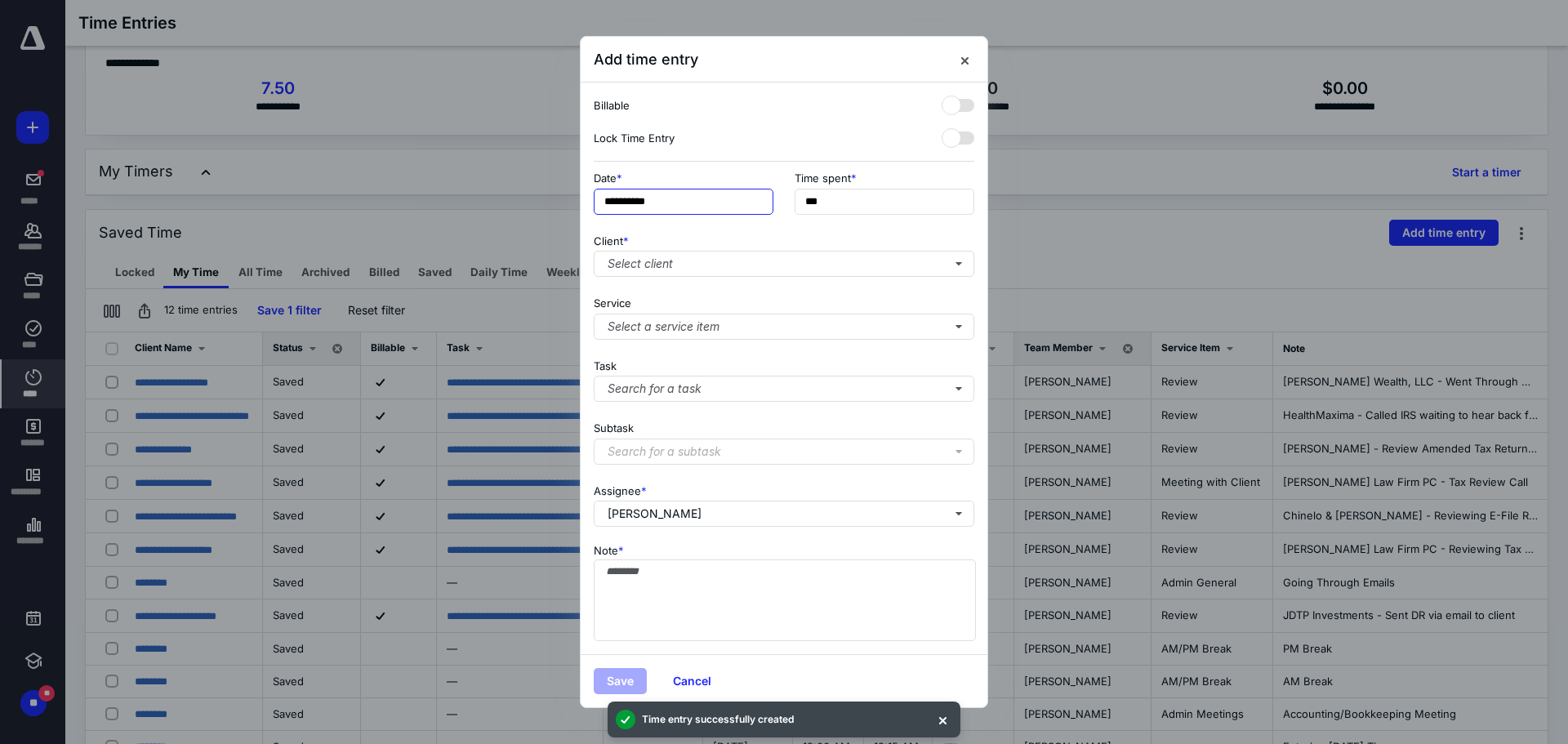 click on "**********" at bounding box center (684, 202) 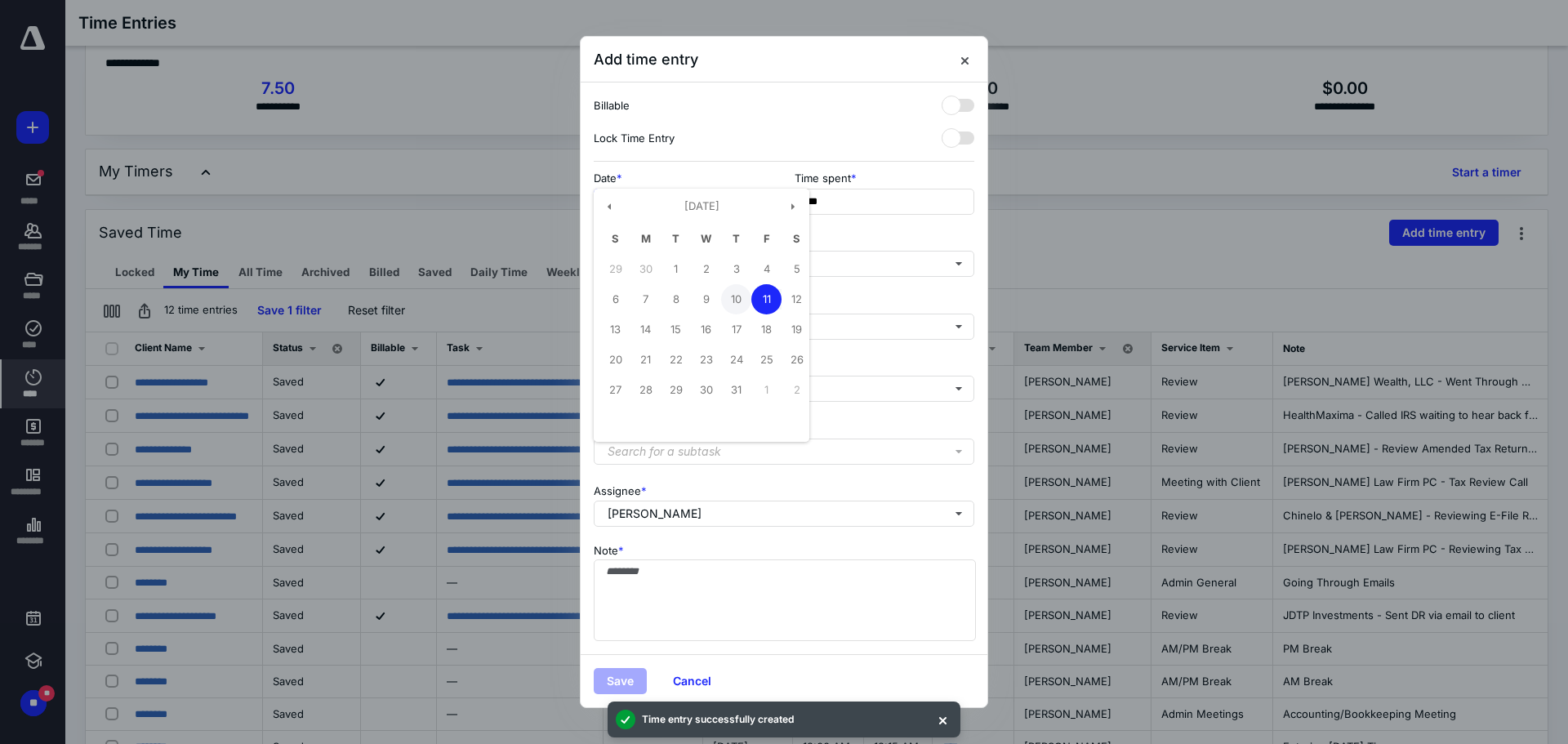 click on "10" at bounding box center (736, 299) 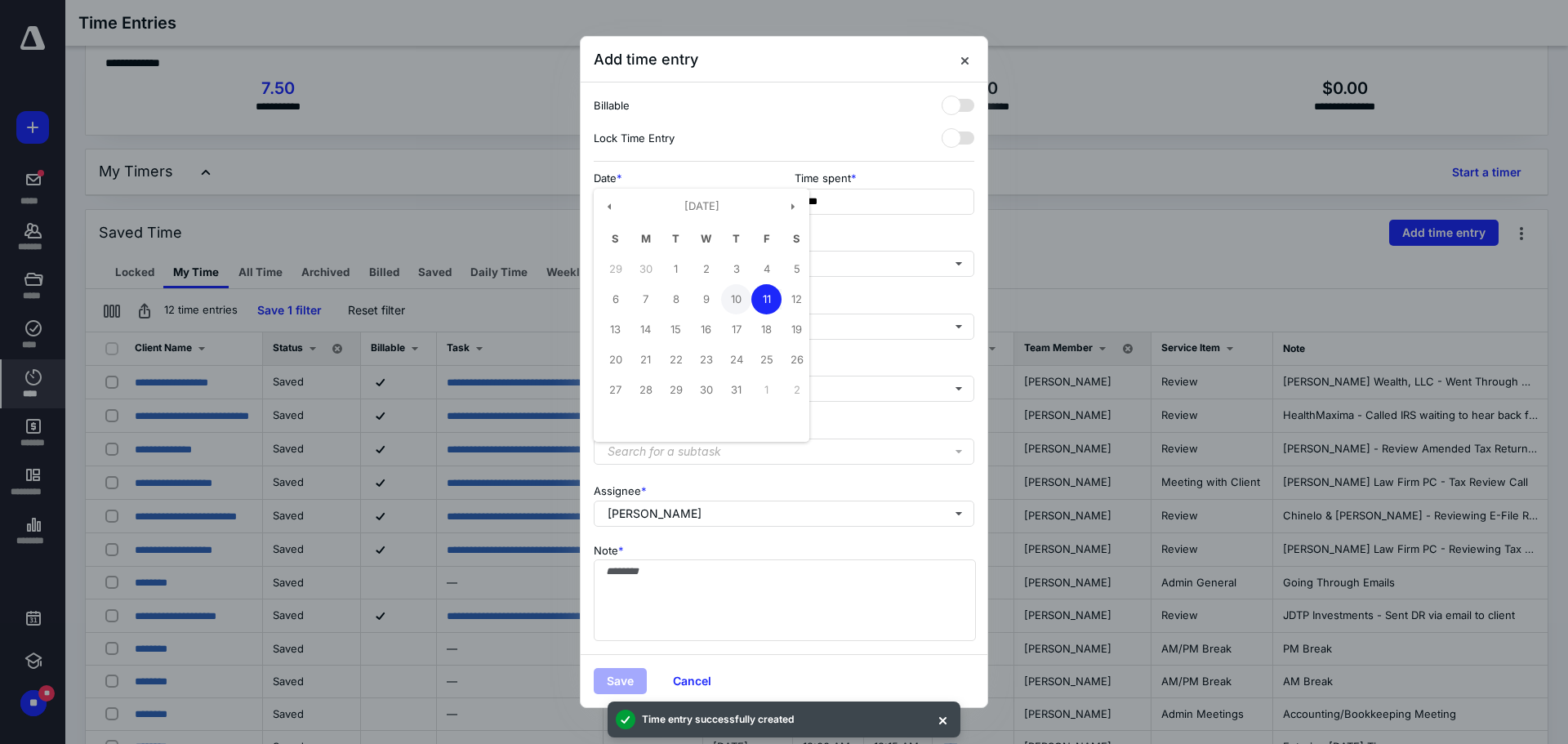 type on "**********" 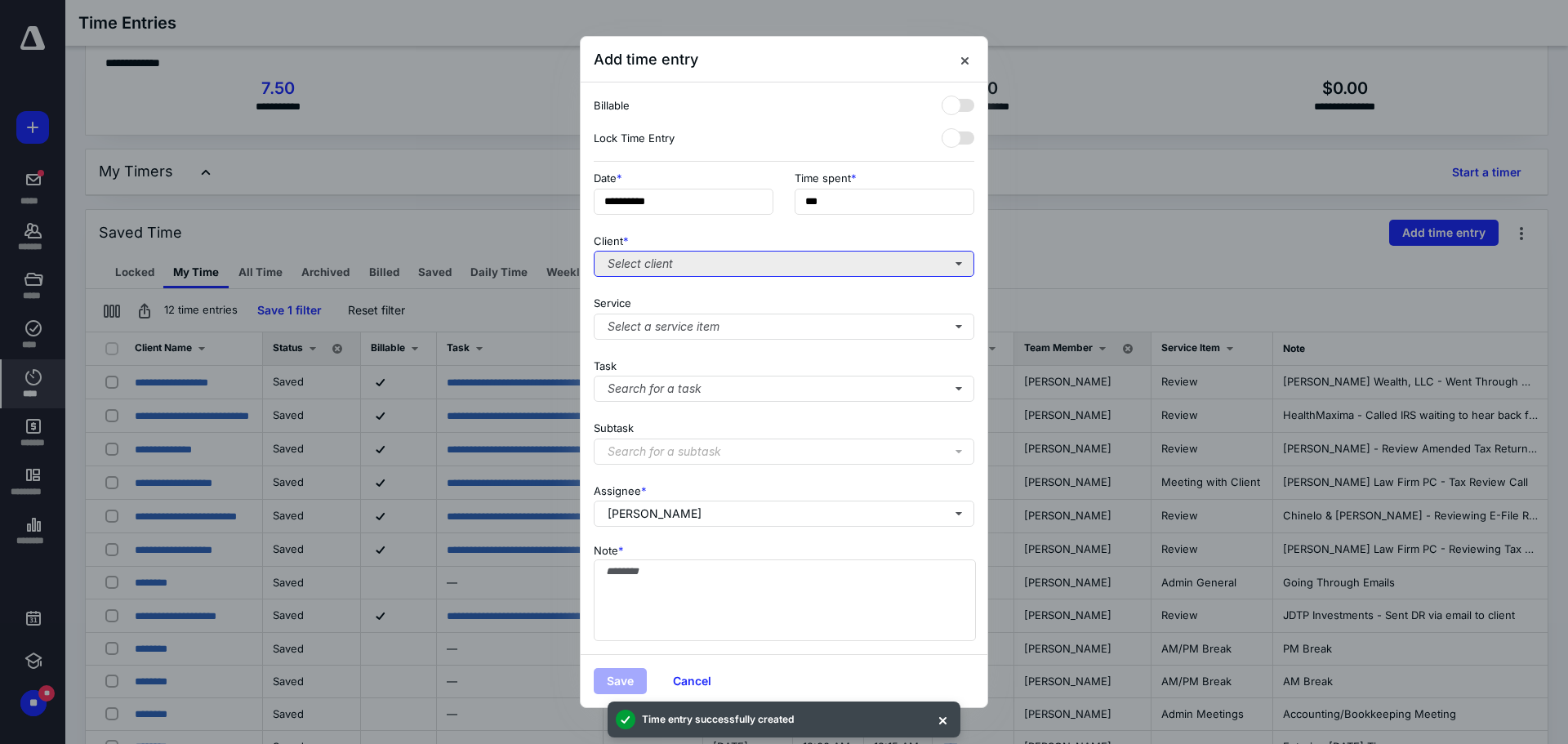 click on "Select client" at bounding box center (784, 264) 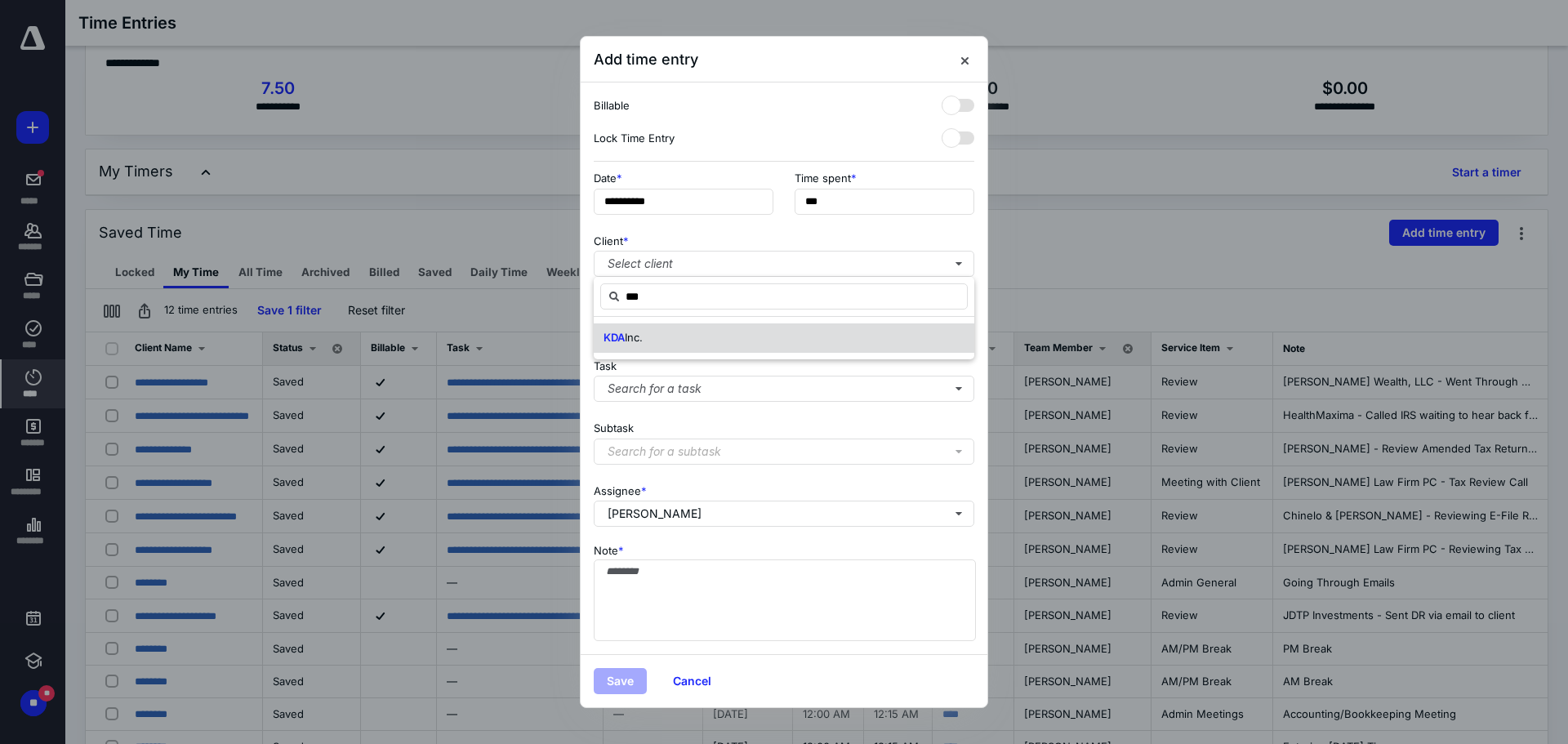 click on "Inc." at bounding box center [634, 337] 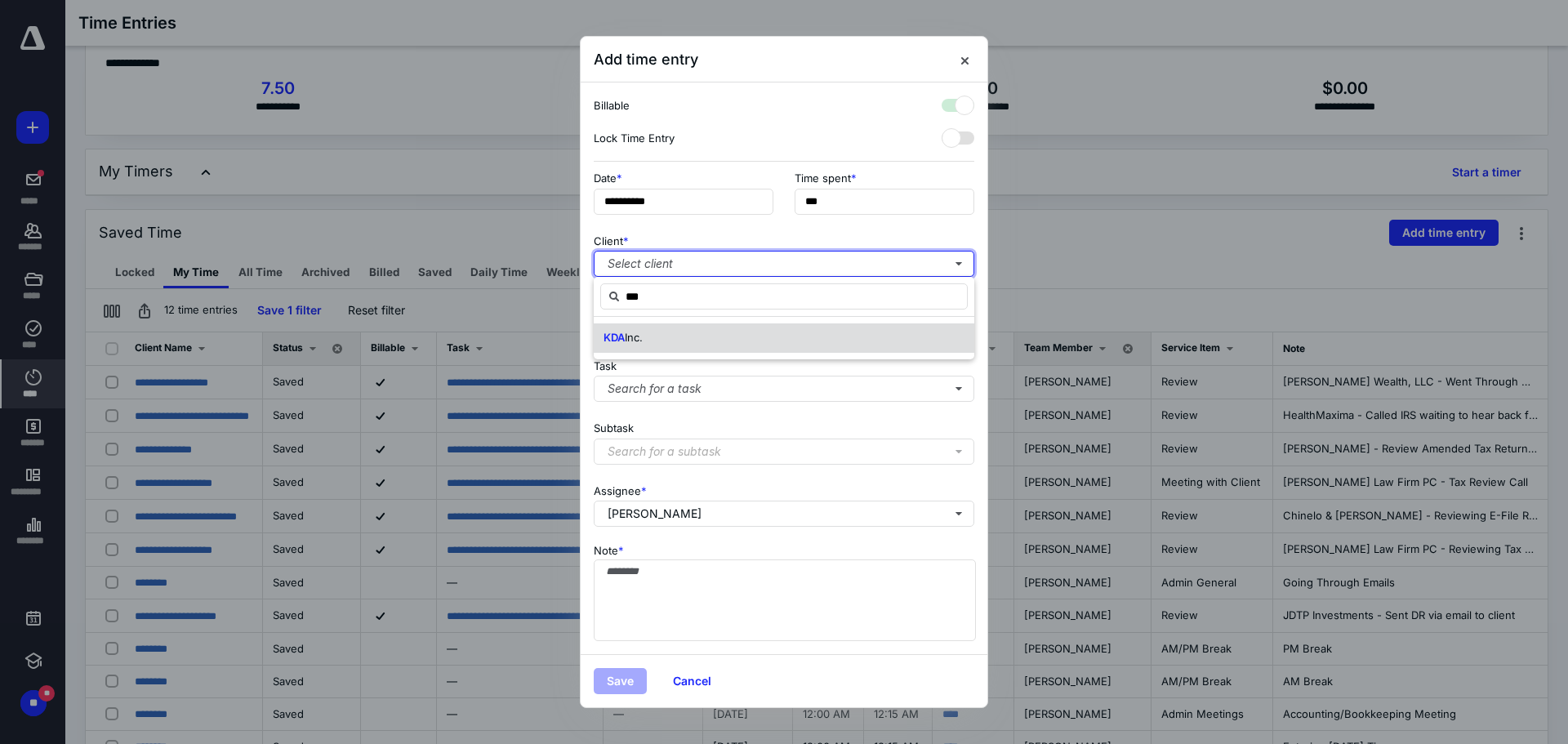 checkbox on "true" 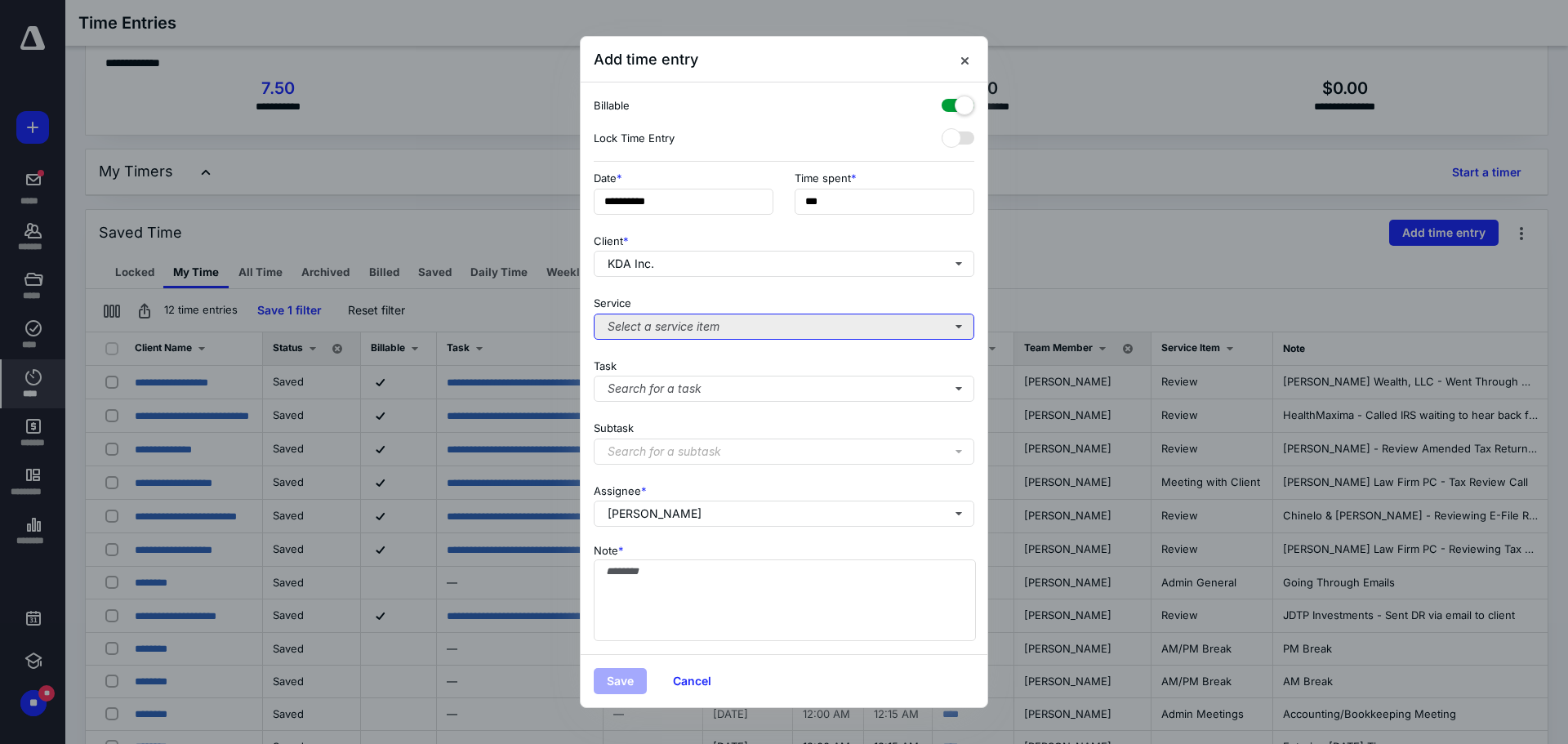 click on "Select a service item" at bounding box center (784, 327) 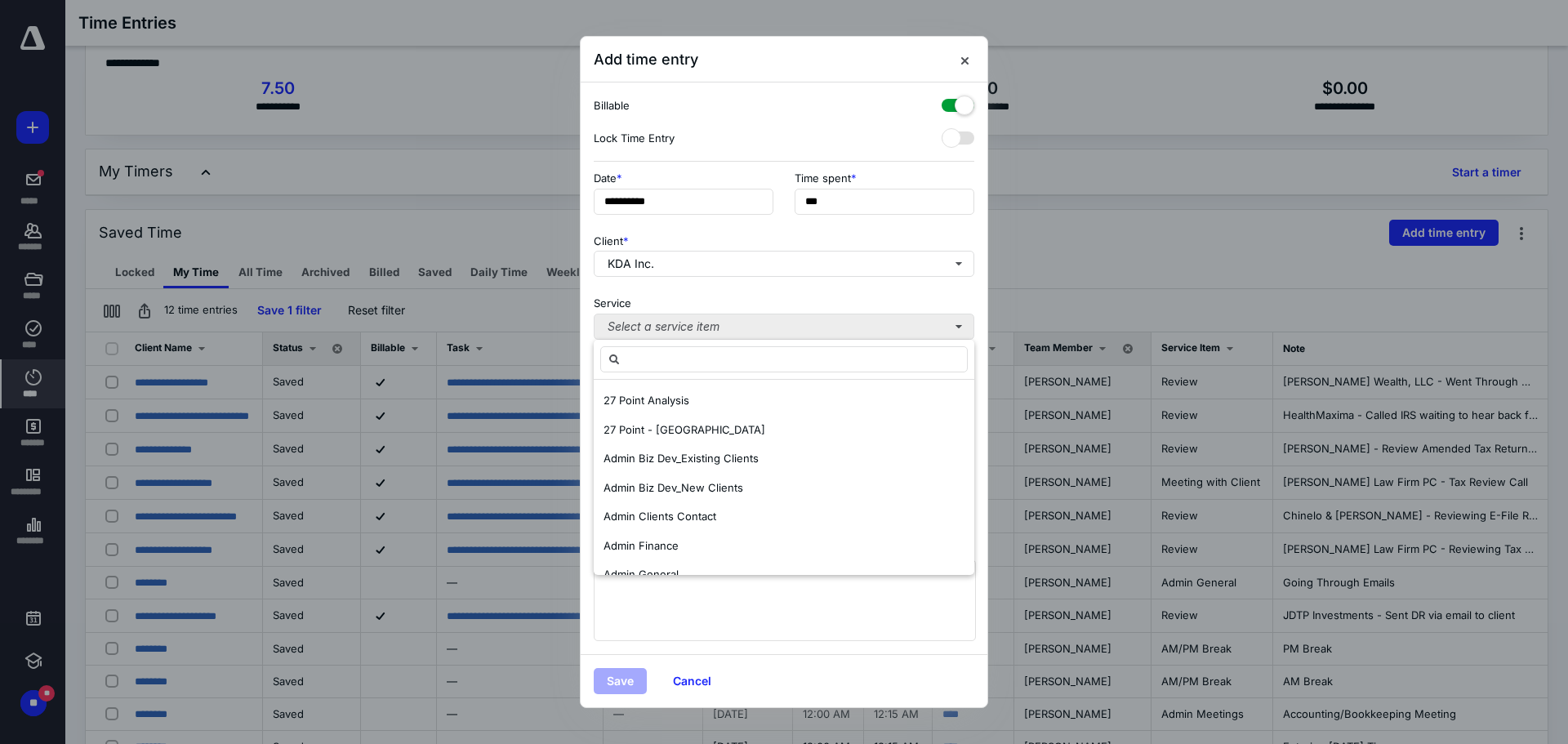 type on "*" 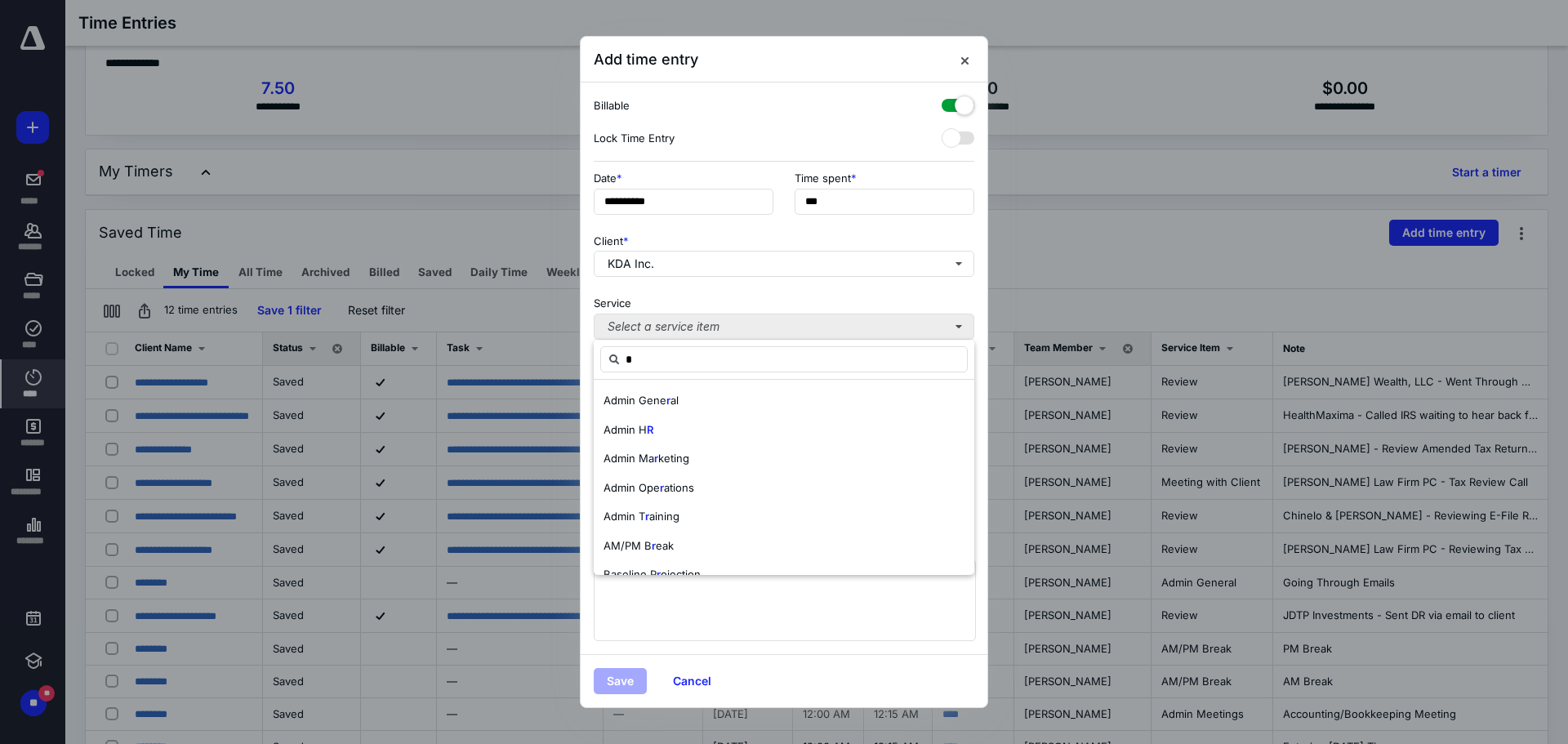 type 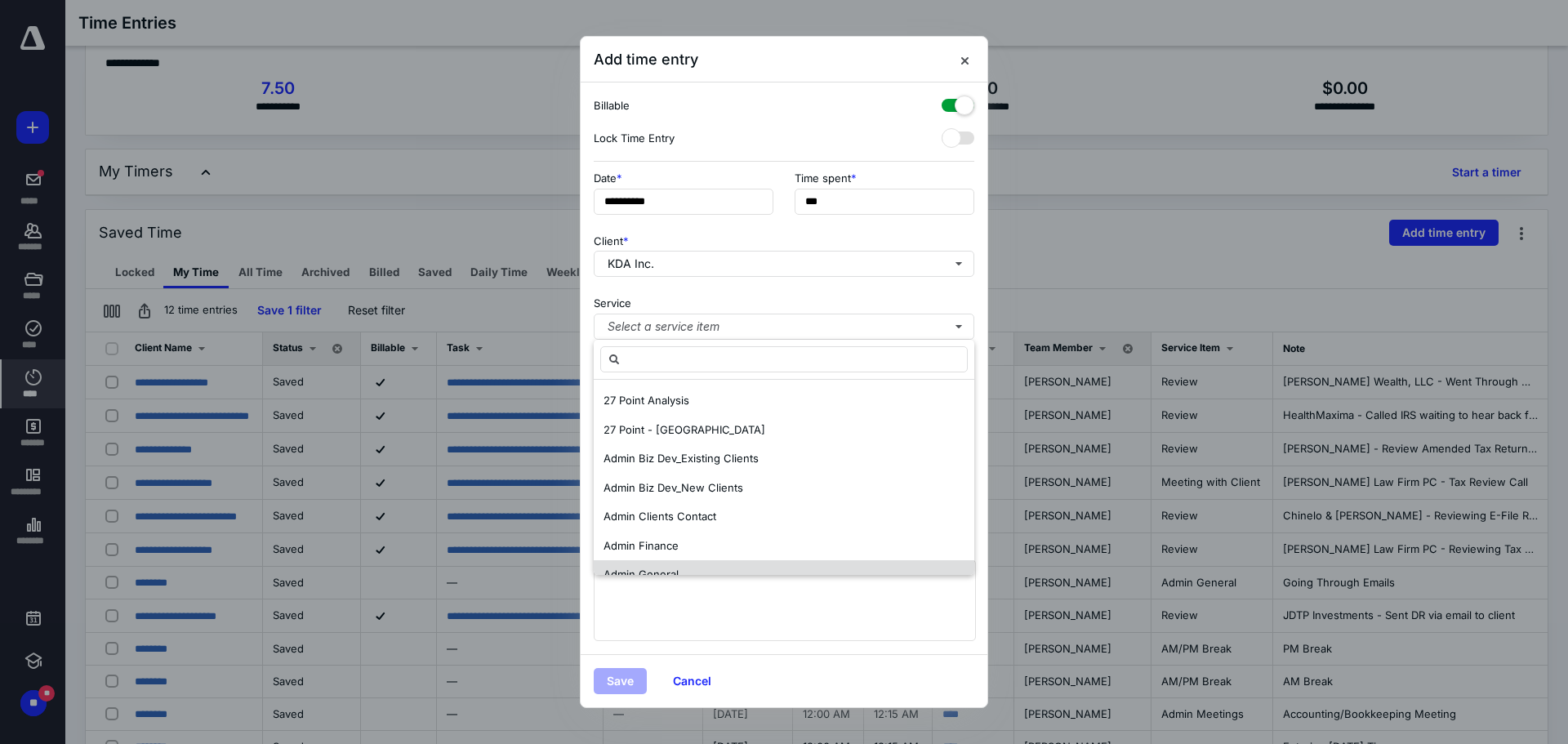 click on "Admin General" at bounding box center (641, 574) 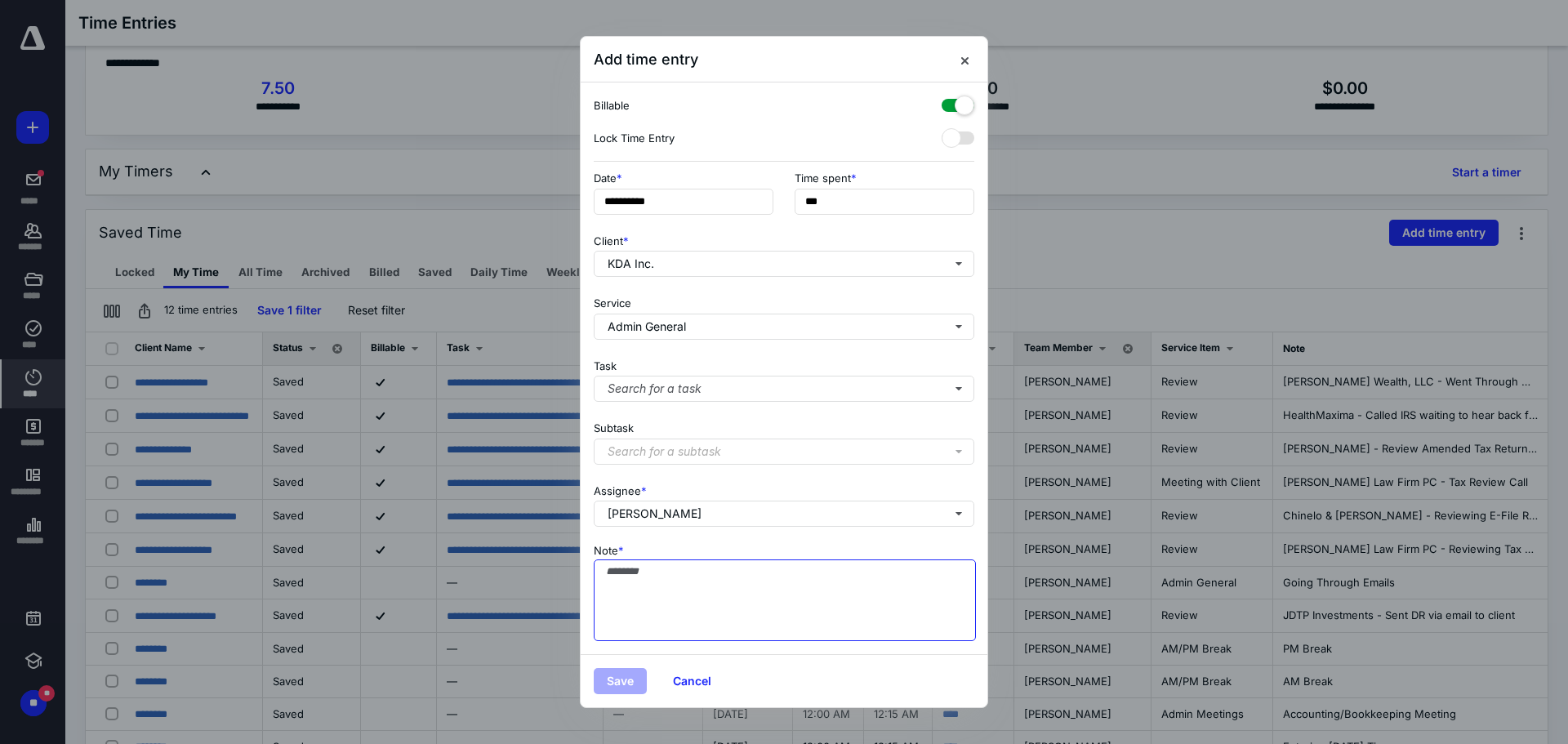 click on "Note *" at bounding box center [785, 600] 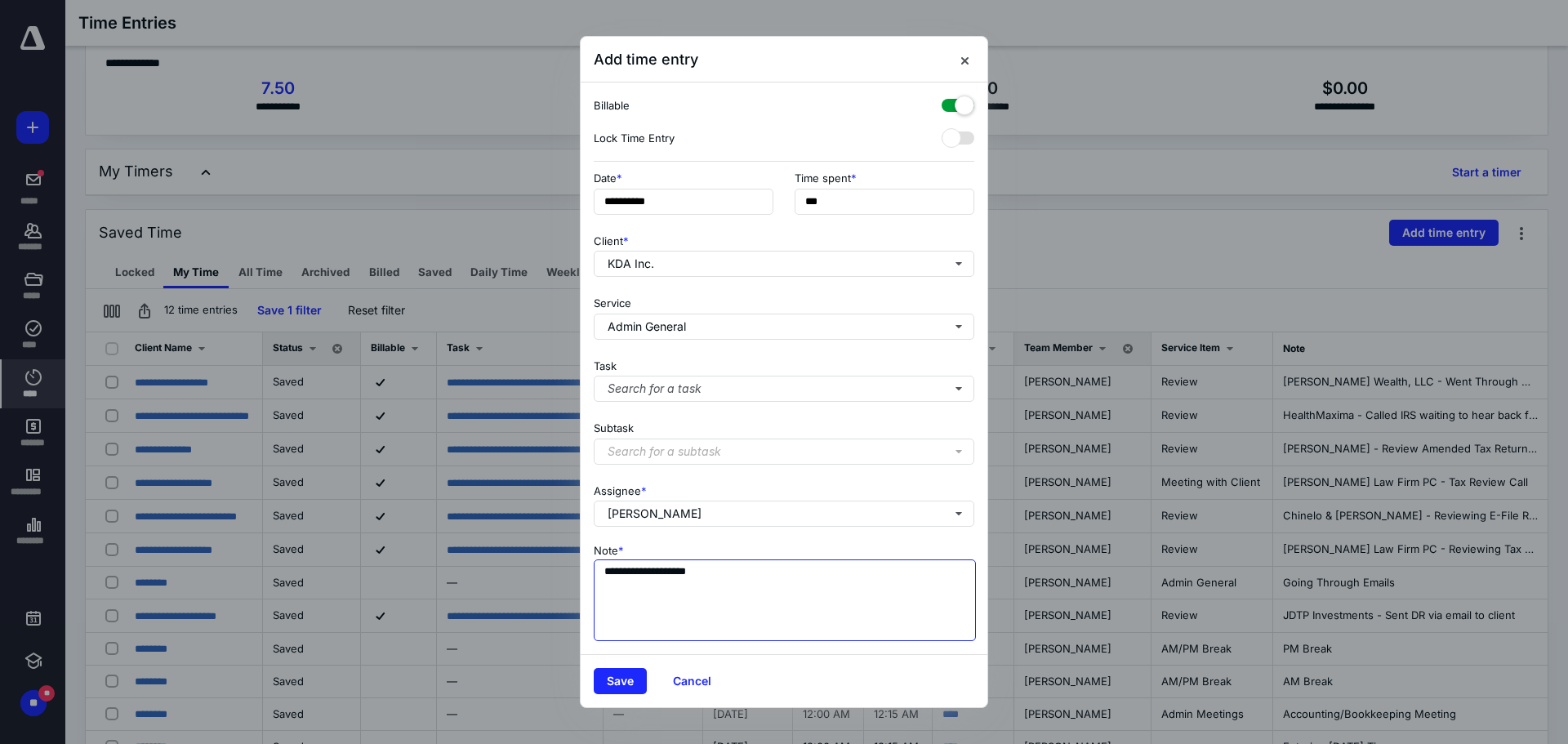 type on "**********" 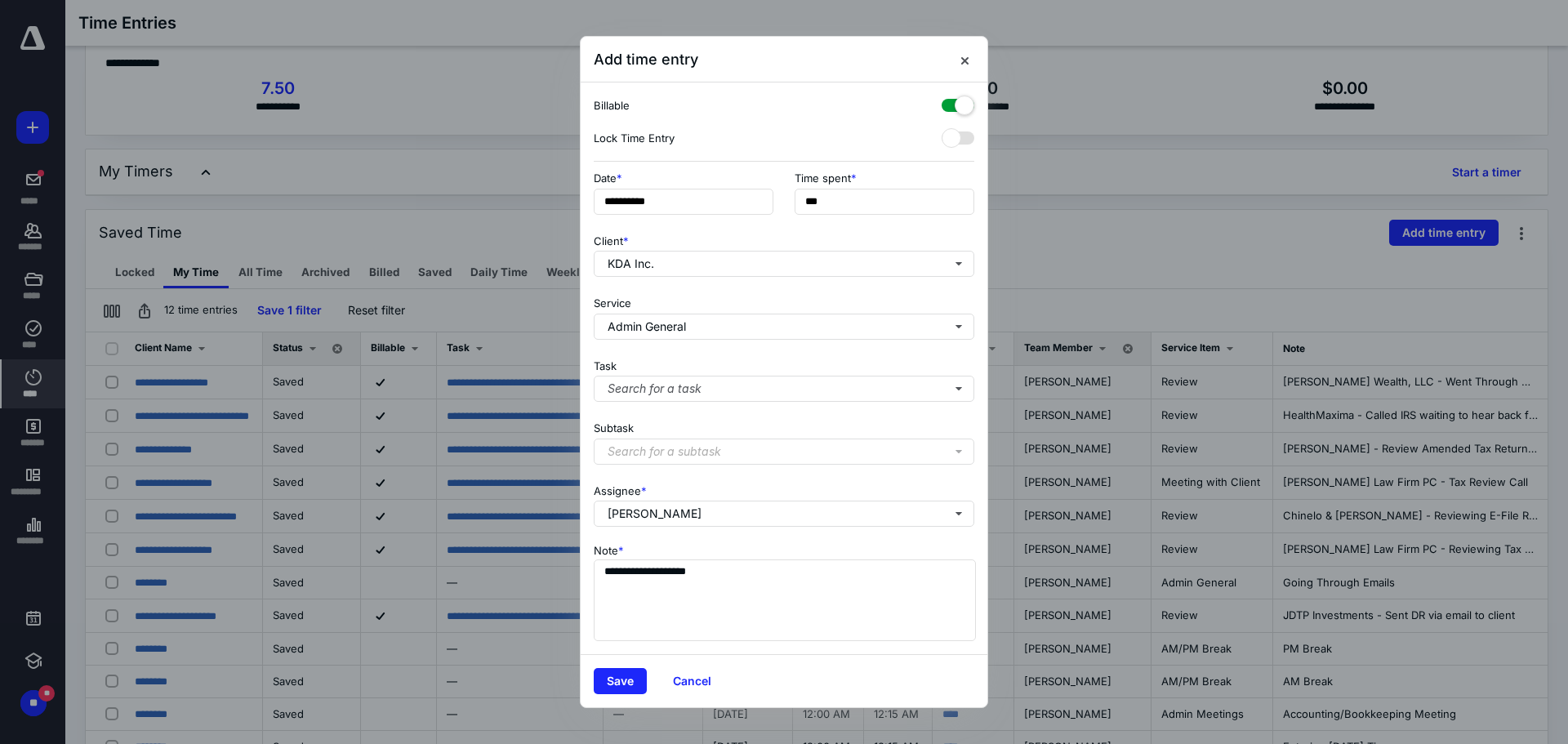 click at bounding box center [958, 102] 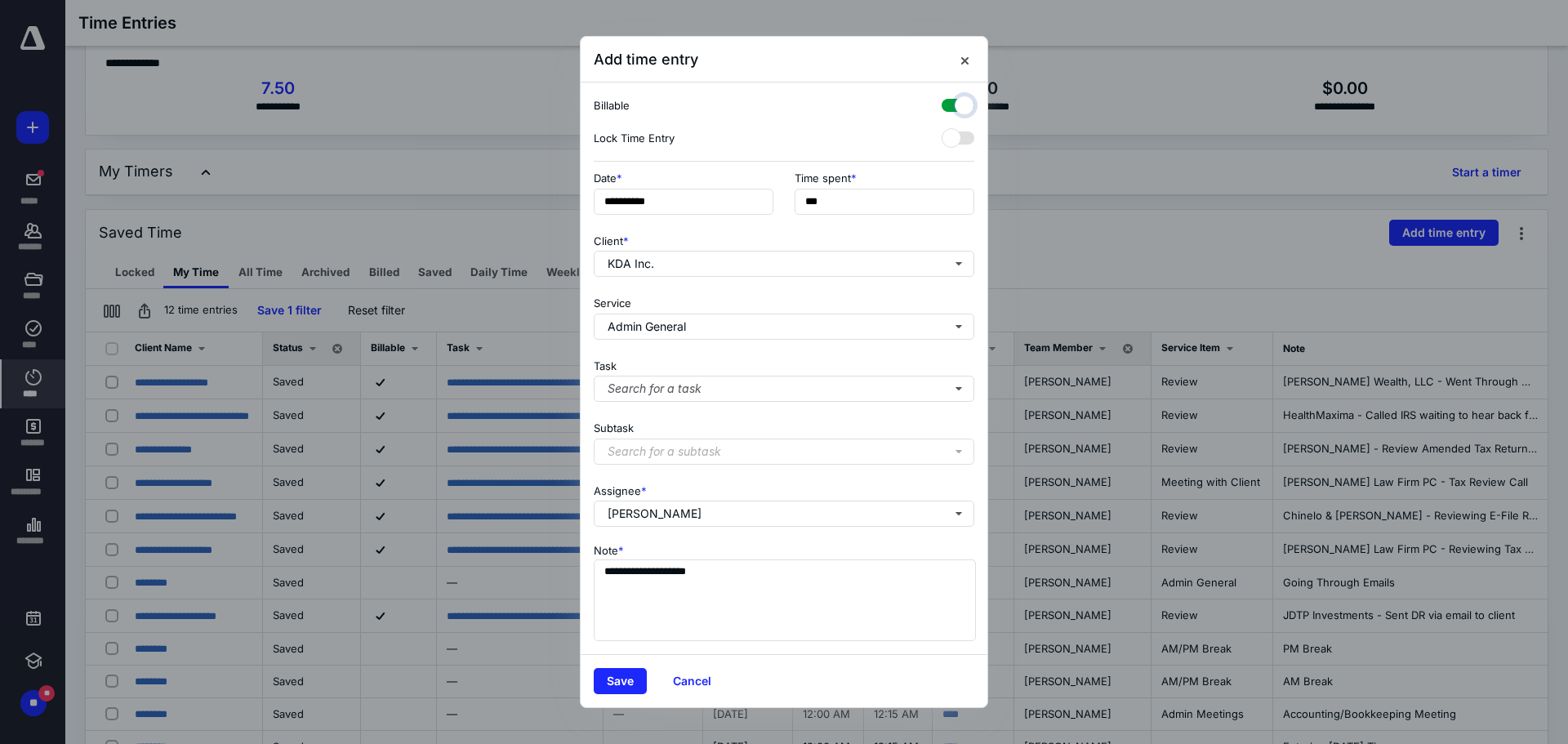 click at bounding box center [950, 103] 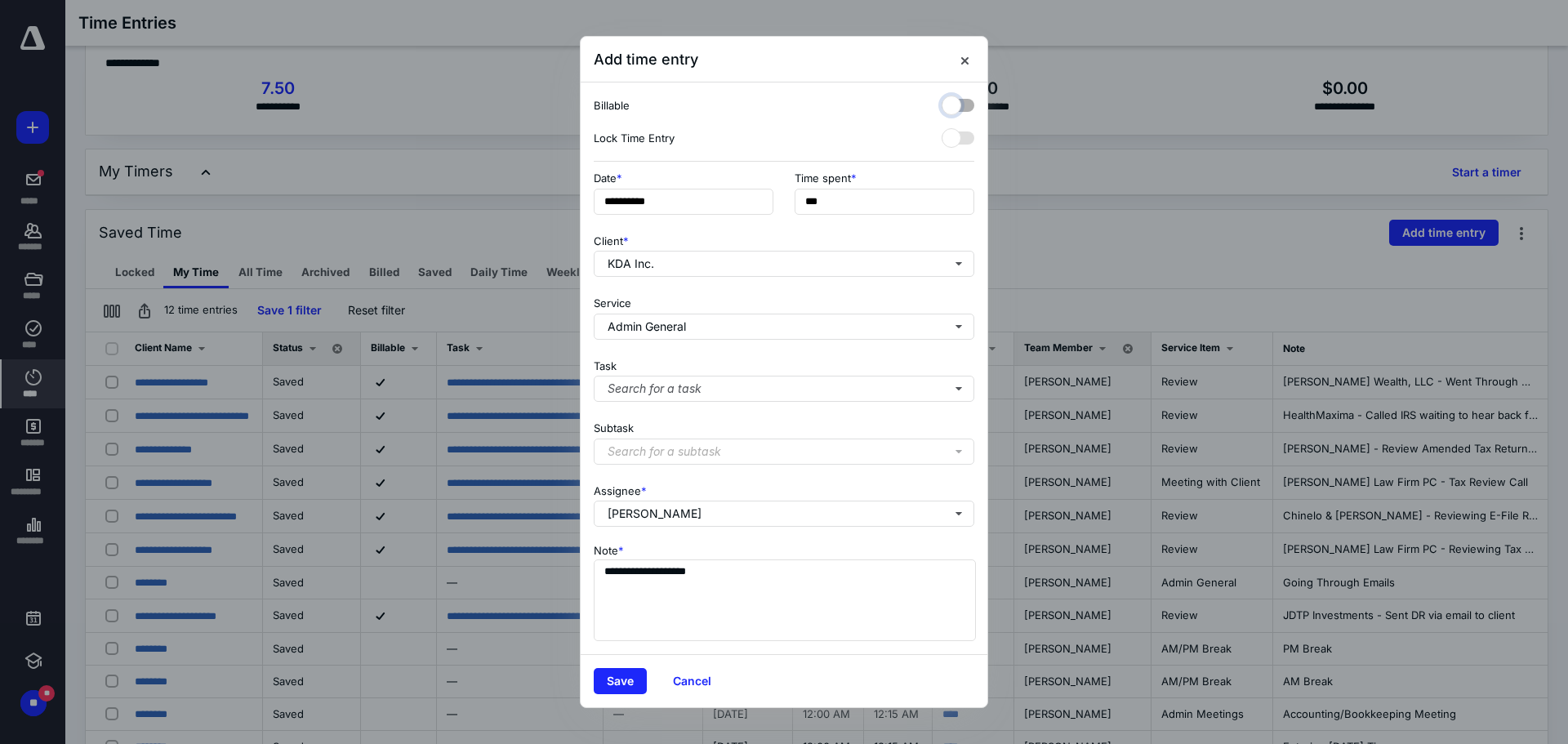 checkbox on "false" 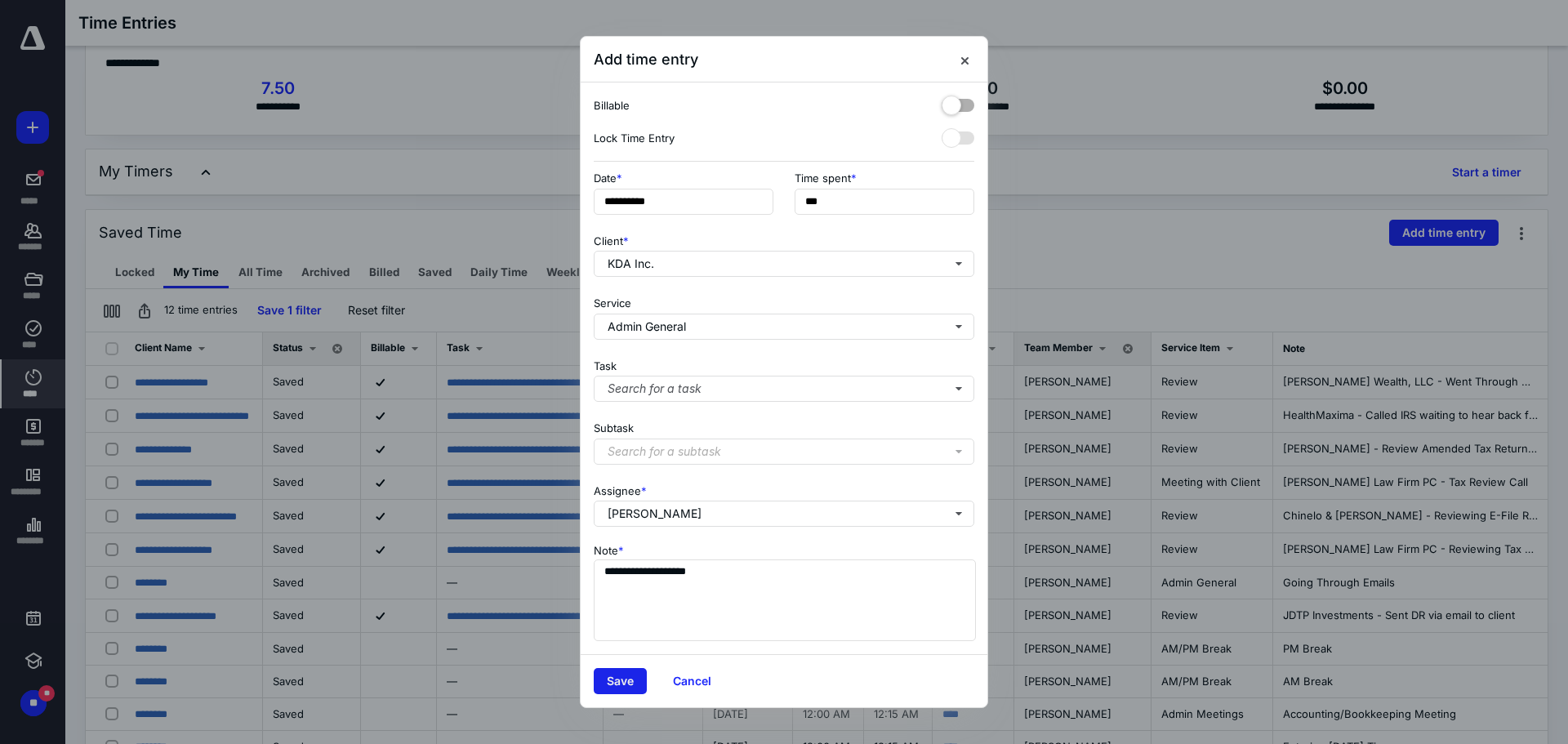 click on "Save" at bounding box center (620, 681) 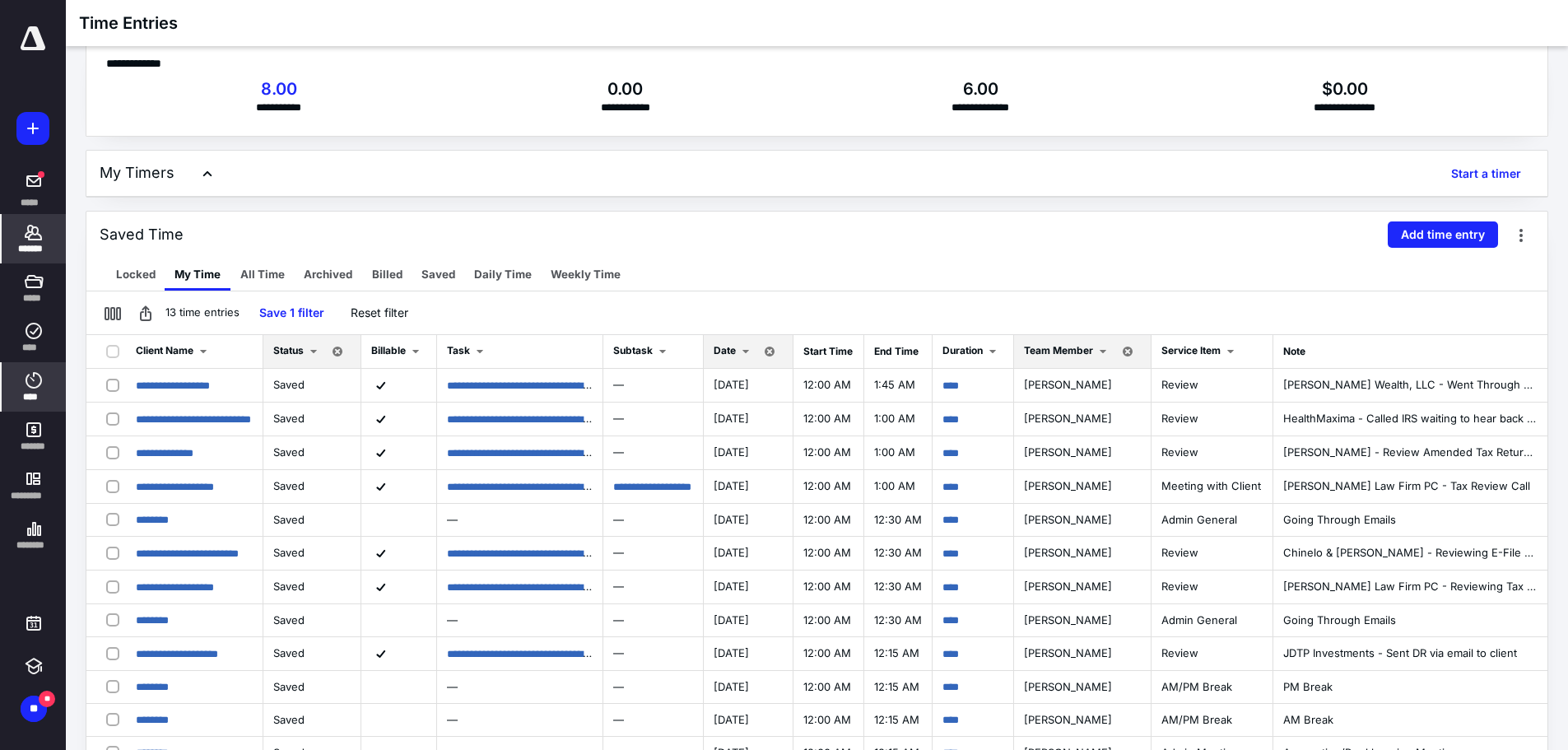 click on "*******" at bounding box center [34, 249] 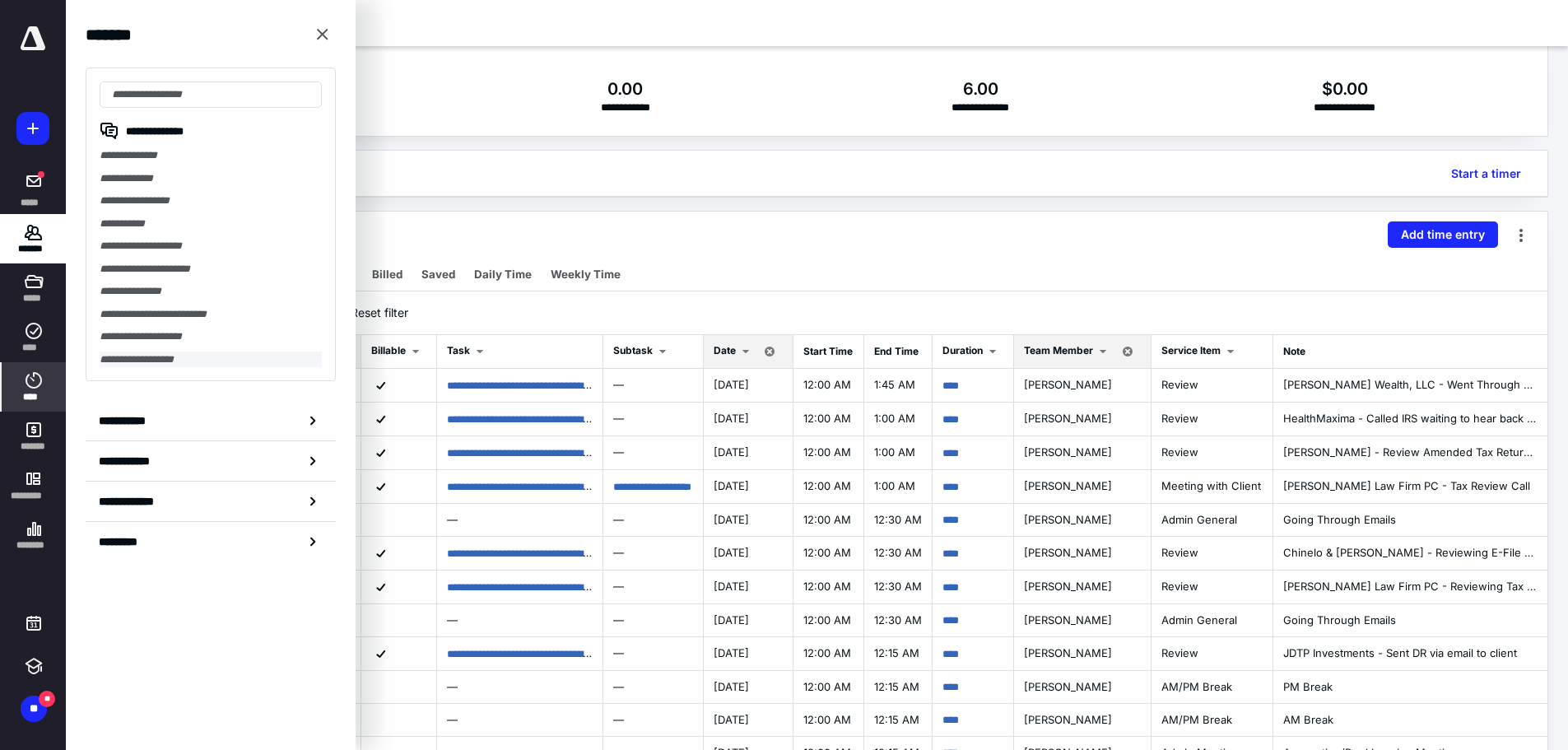 click on "**********" at bounding box center (211, 360) 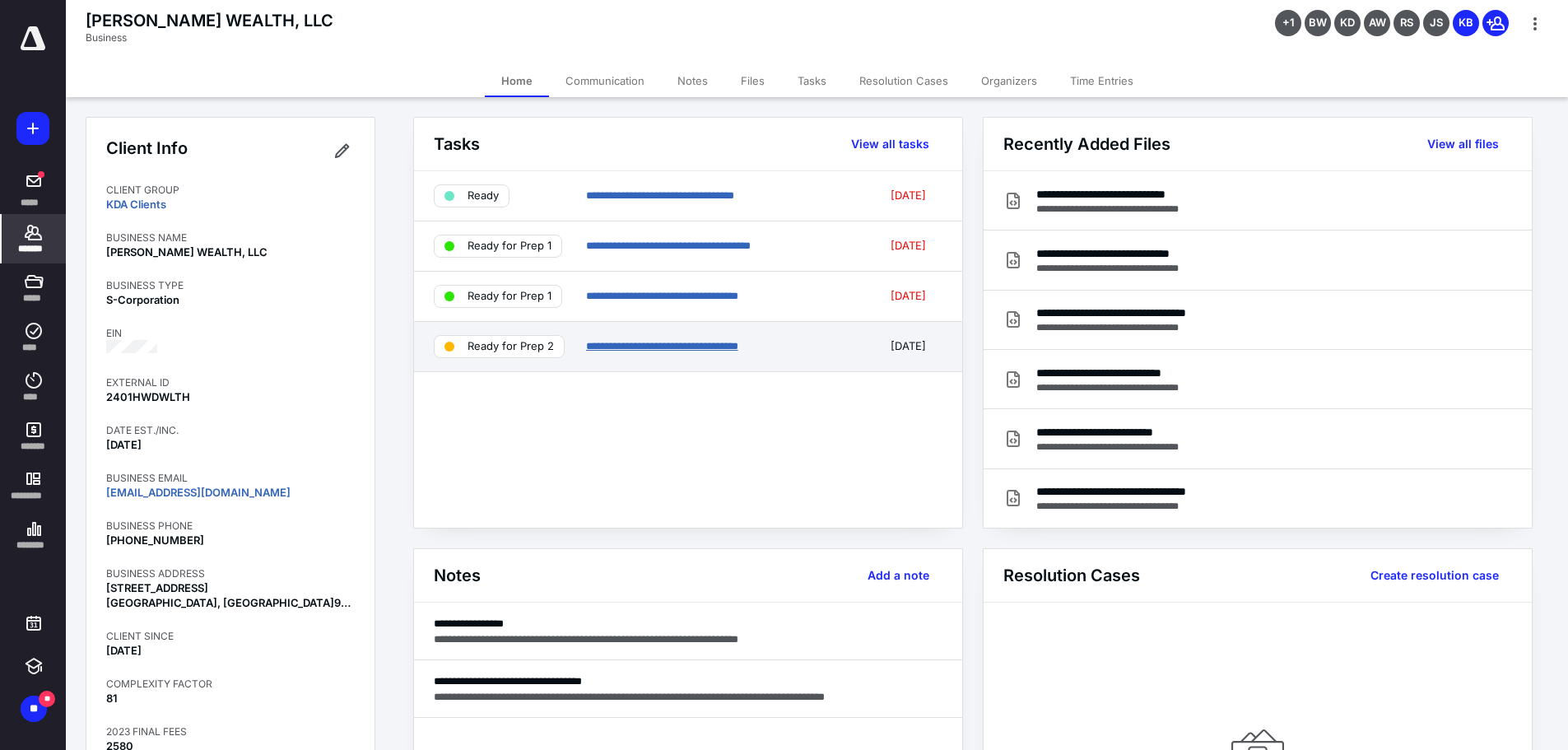 click on "**********" at bounding box center [662, 346] 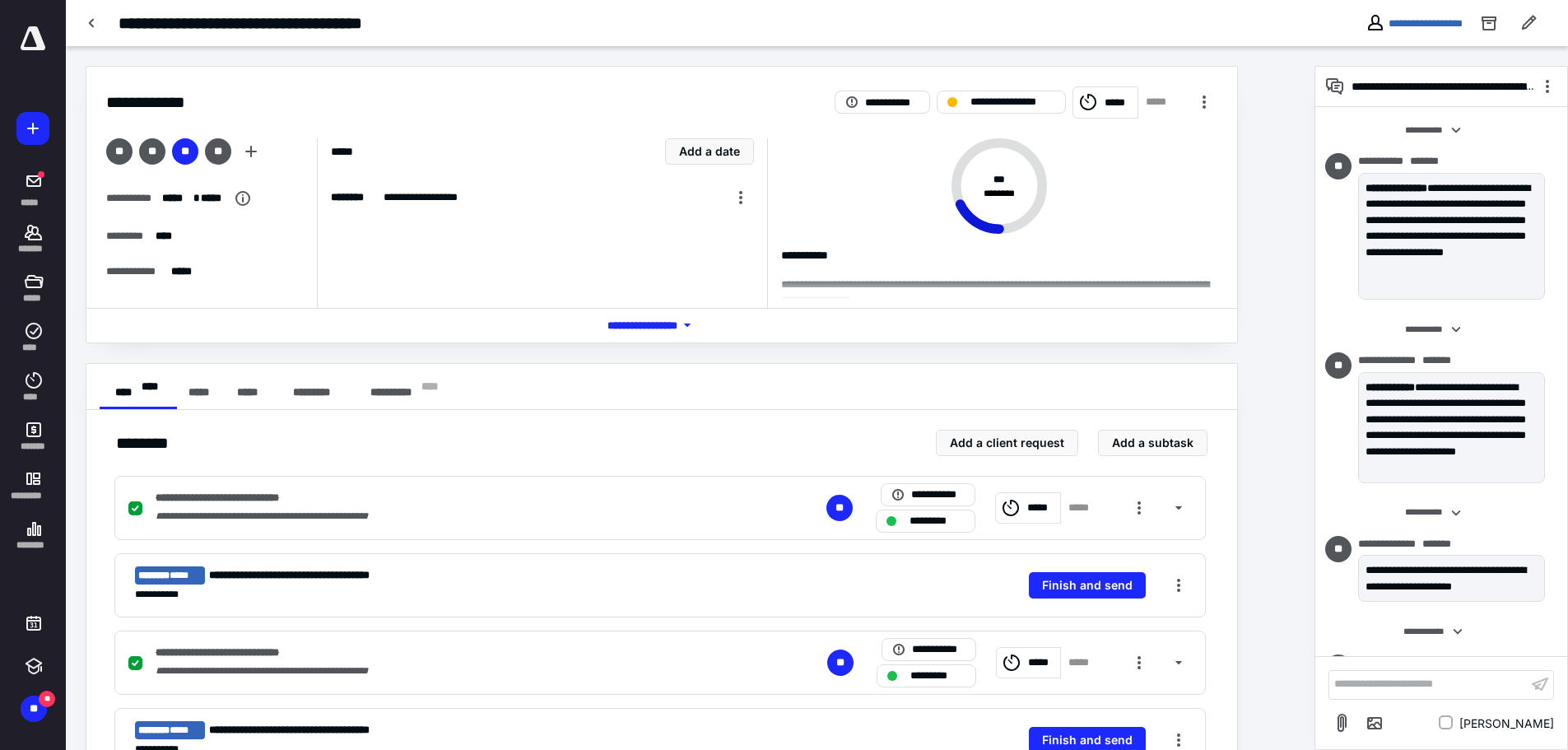 scroll, scrollTop: 1888, scrollLeft: 0, axis: vertical 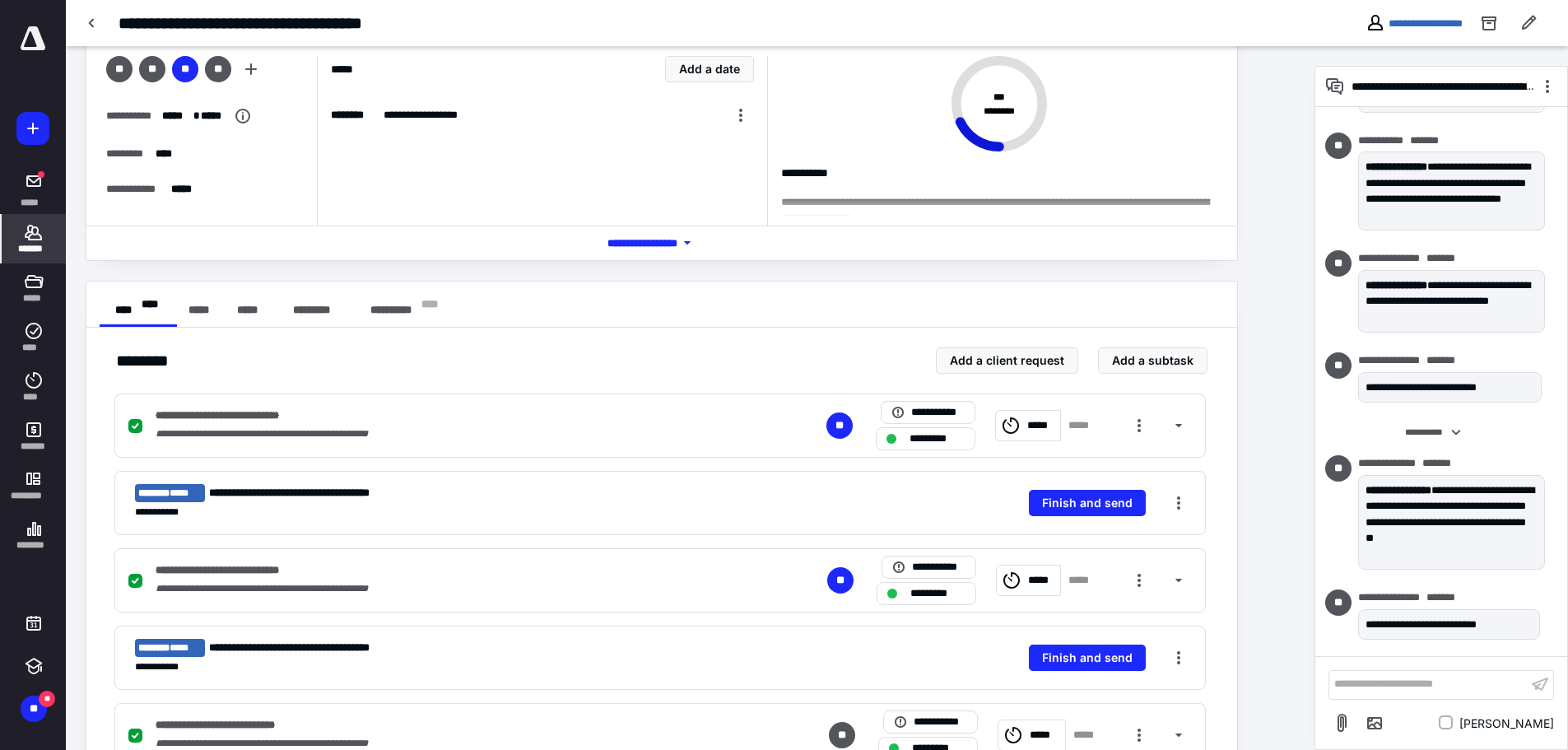 click 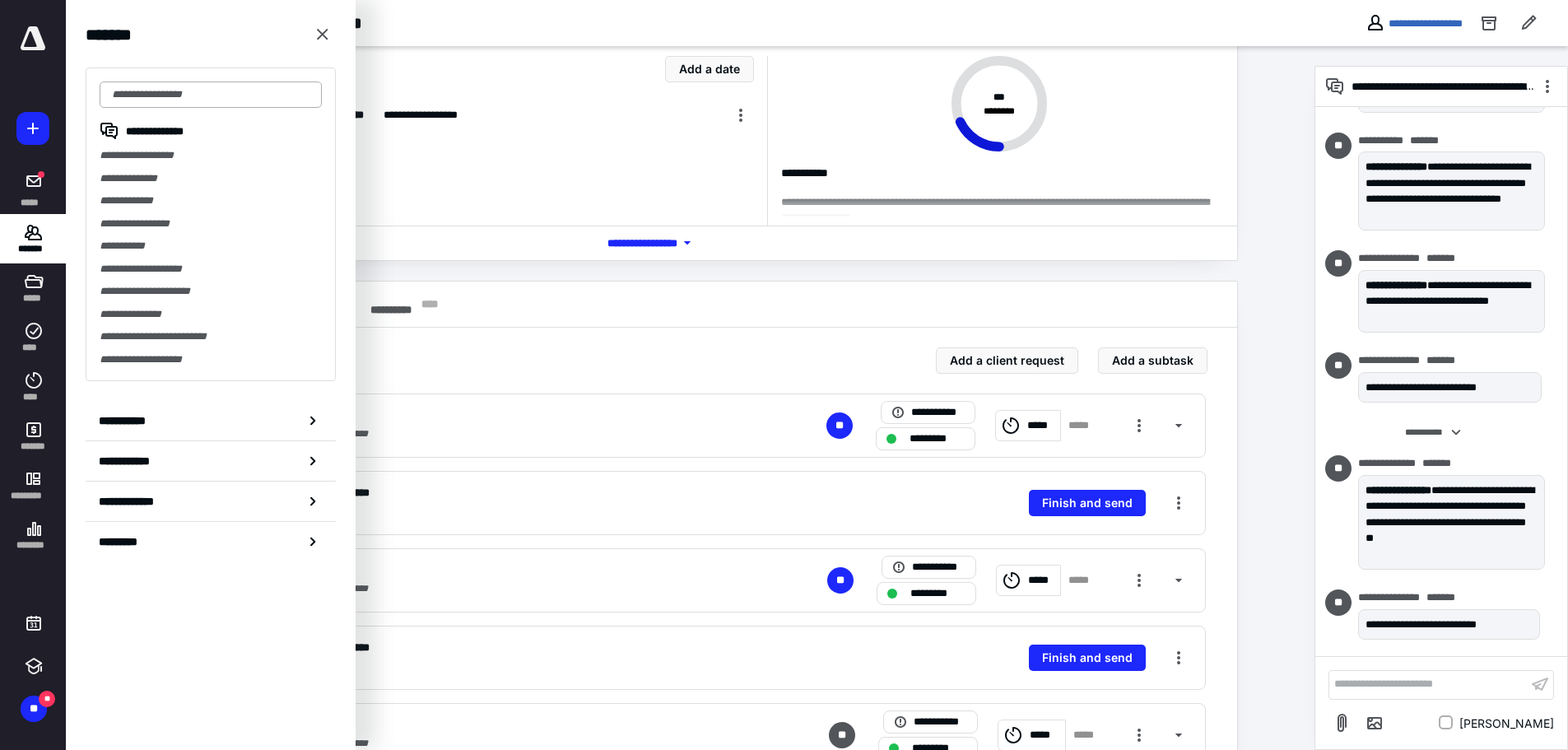 click at bounding box center [211, 95] 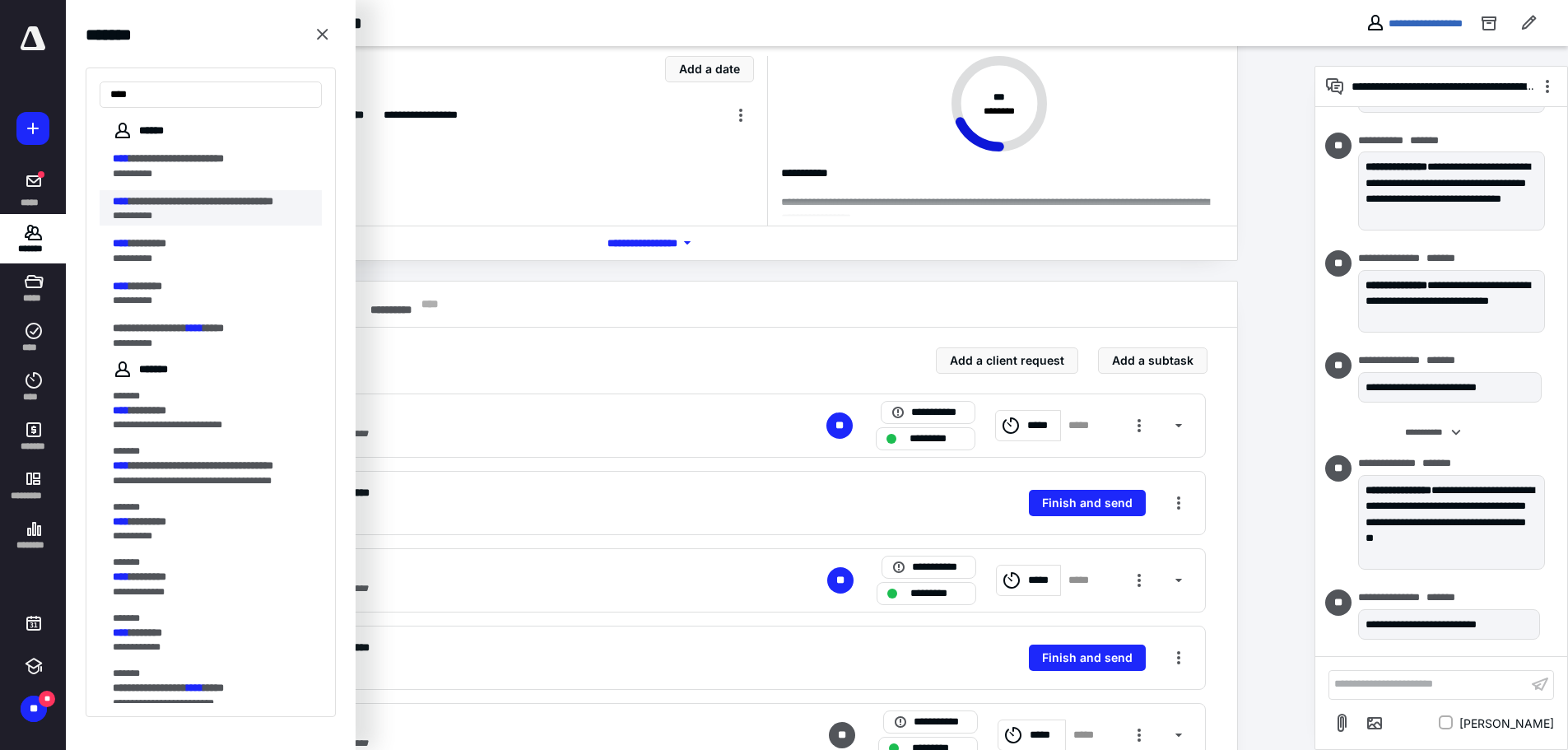 type on "****" 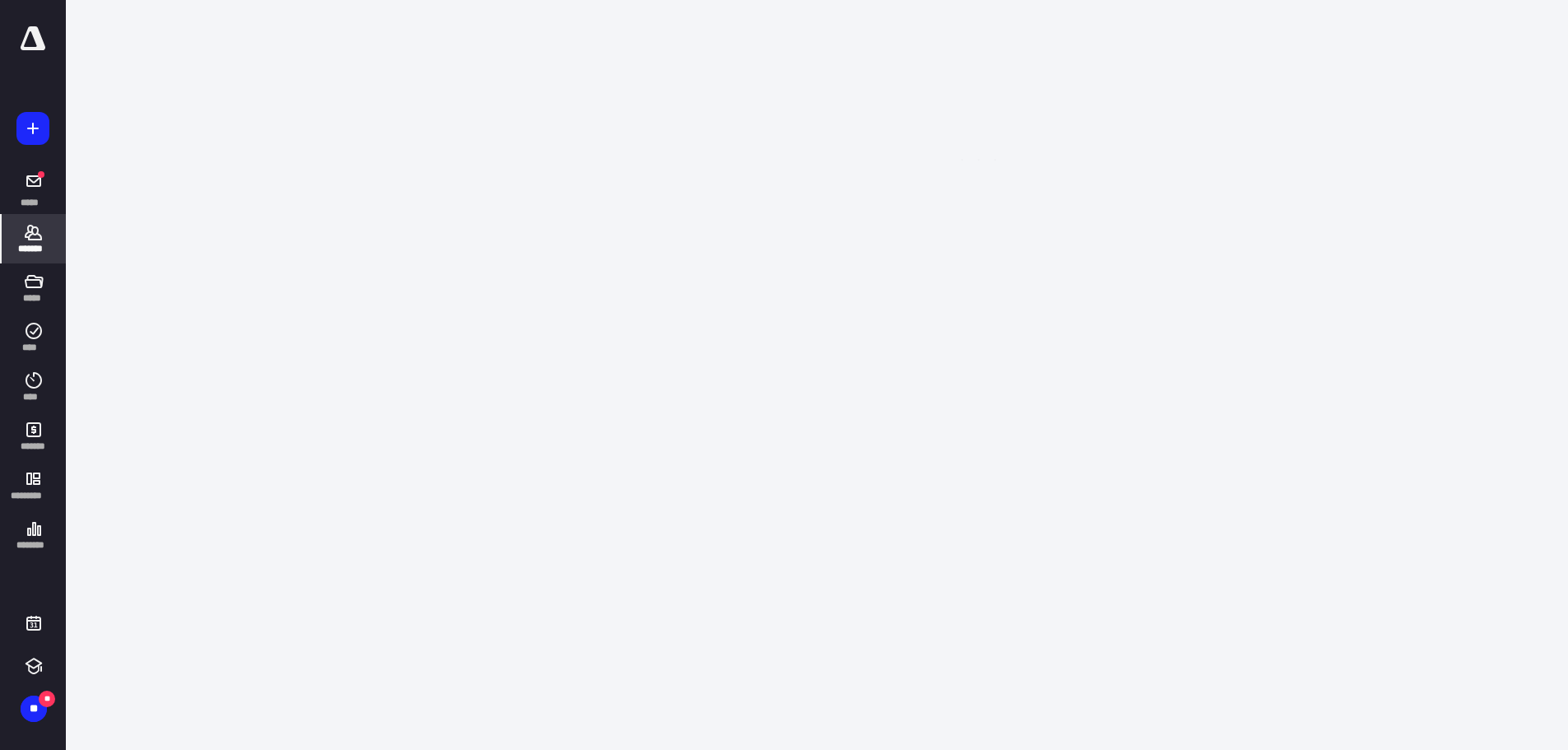 scroll, scrollTop: 0, scrollLeft: 0, axis: both 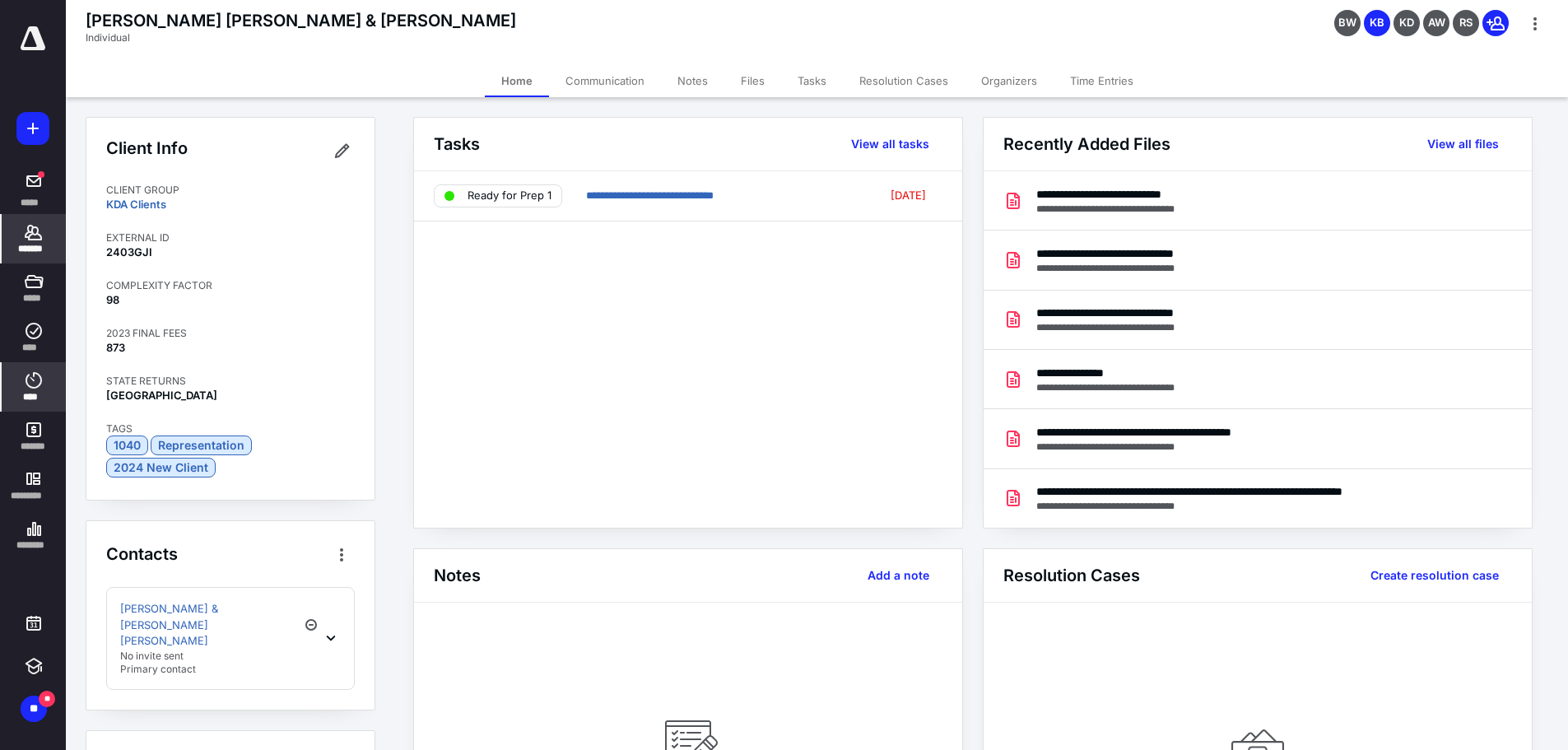 click 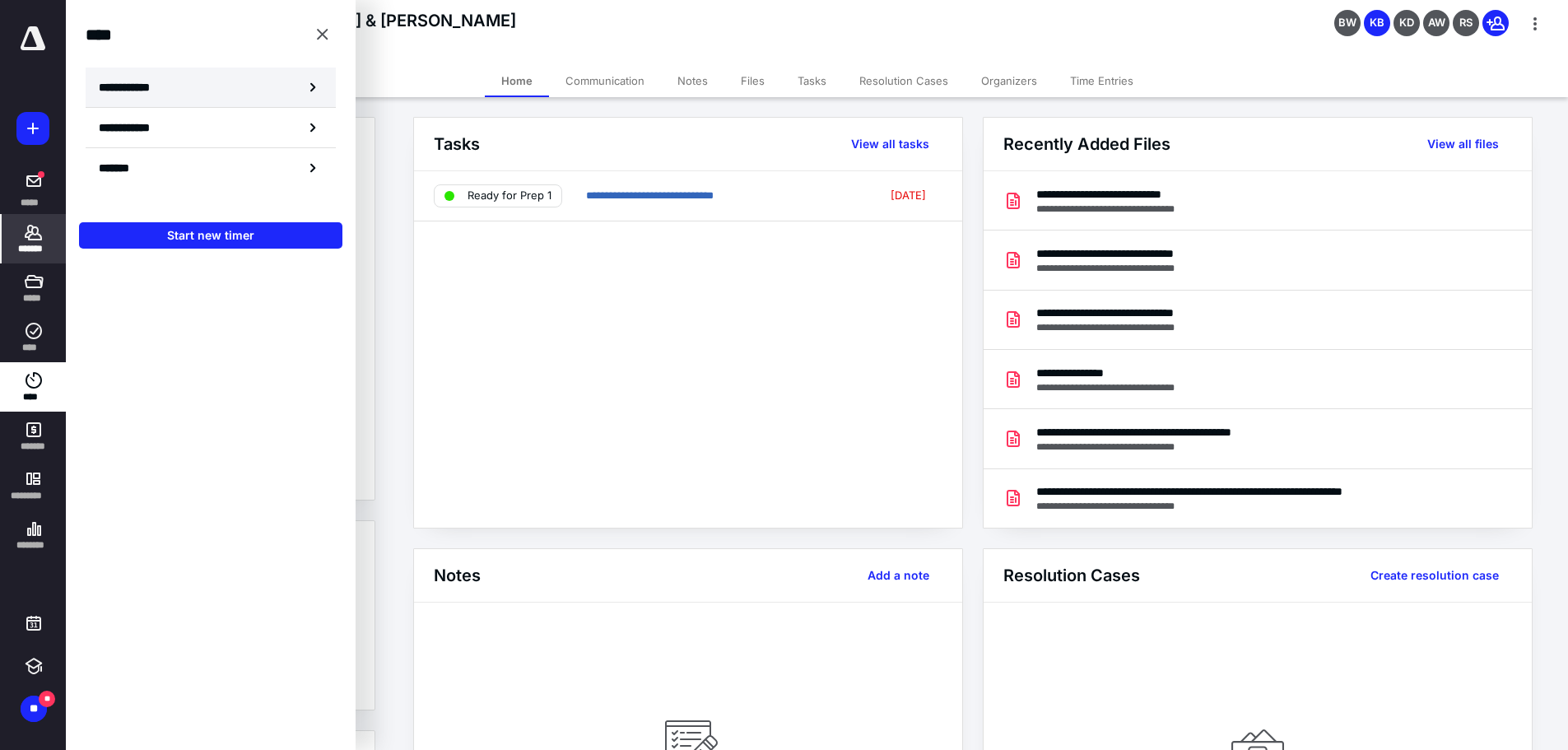 click on "**********" at bounding box center [133, 87] 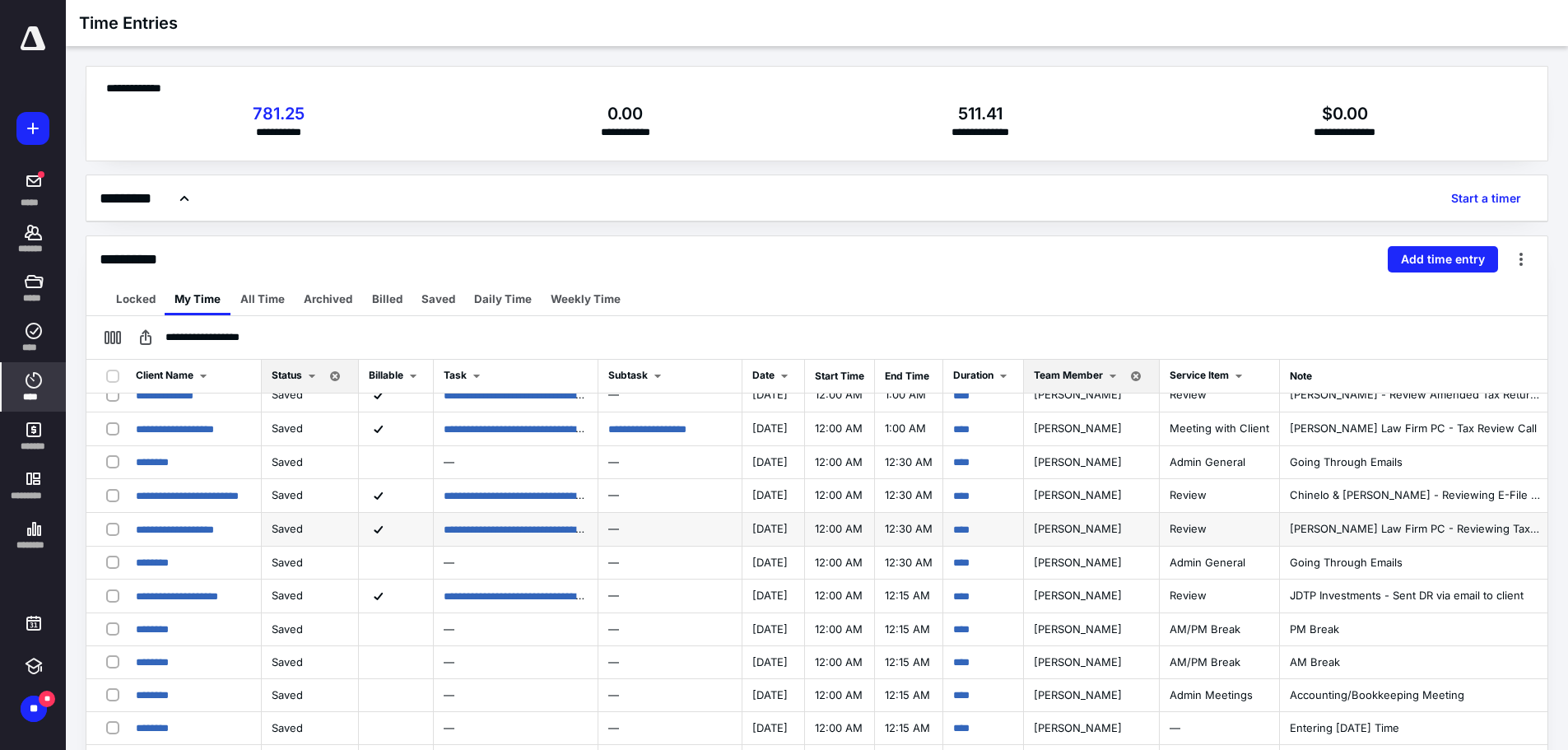 scroll, scrollTop: 0, scrollLeft: 0, axis: both 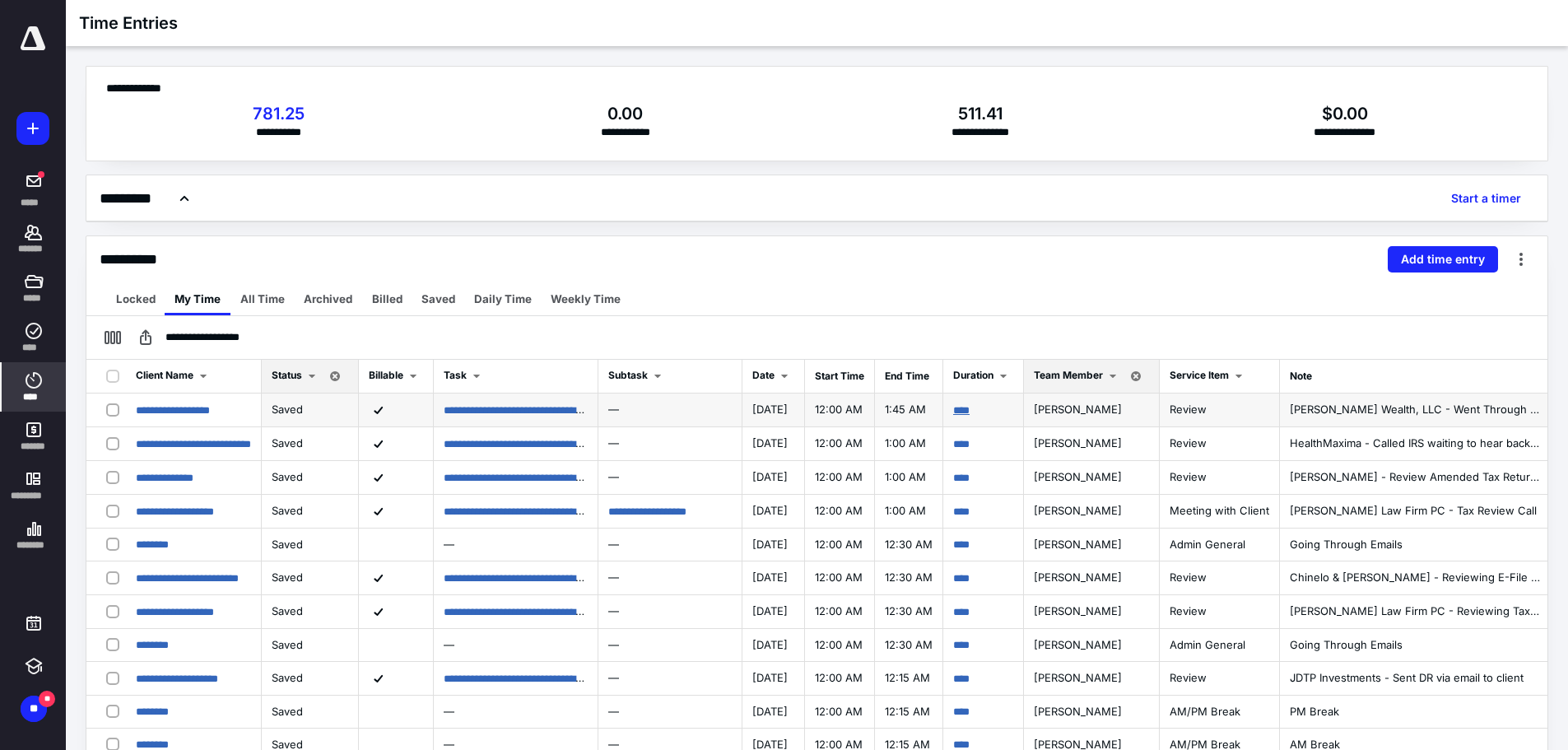 click on "****" at bounding box center [961, 410] 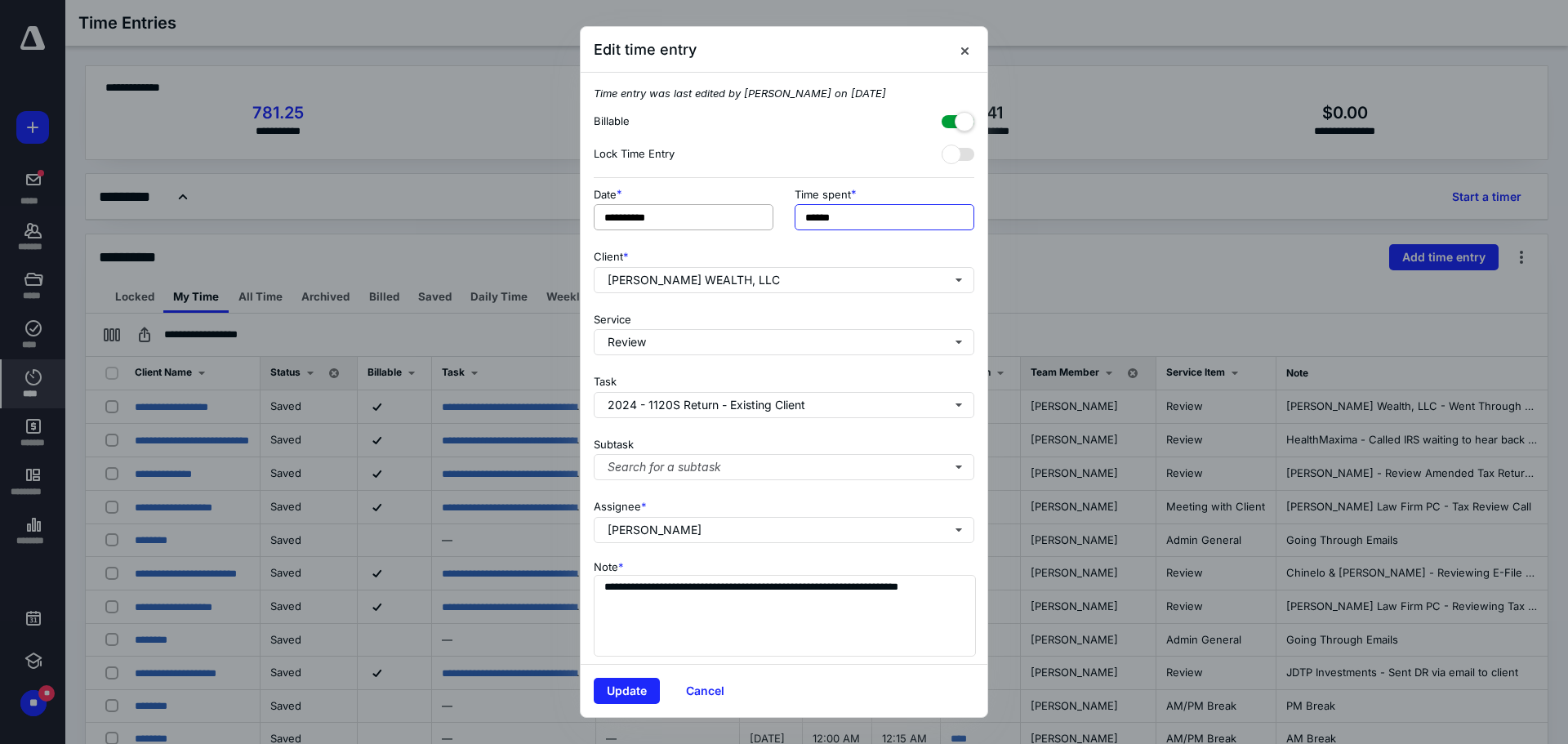 drag, startPoint x: 849, startPoint y: 219, endPoint x: 684, endPoint y: 223, distance: 165.04848 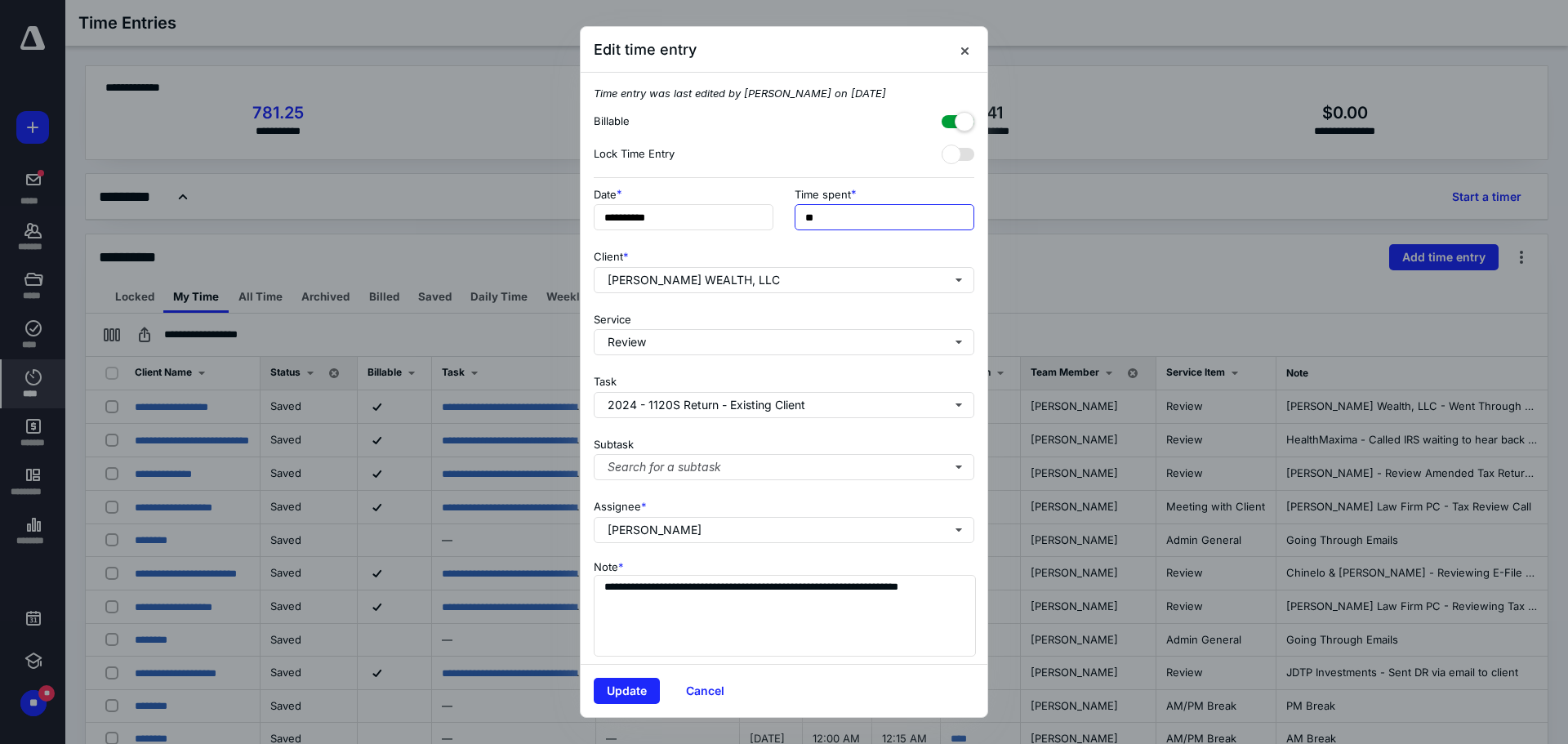 type on "***" 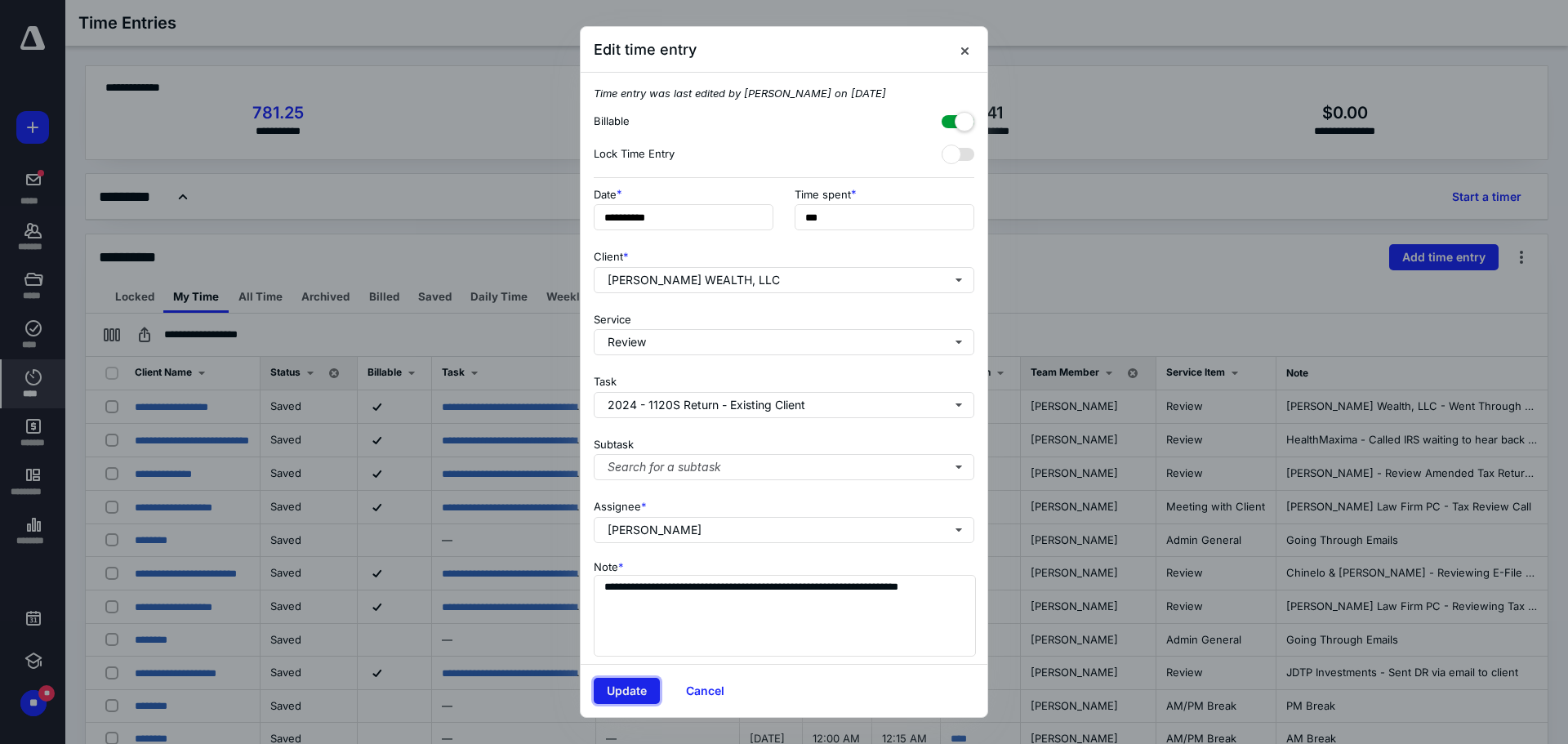 click on "Update" at bounding box center (626, 691) 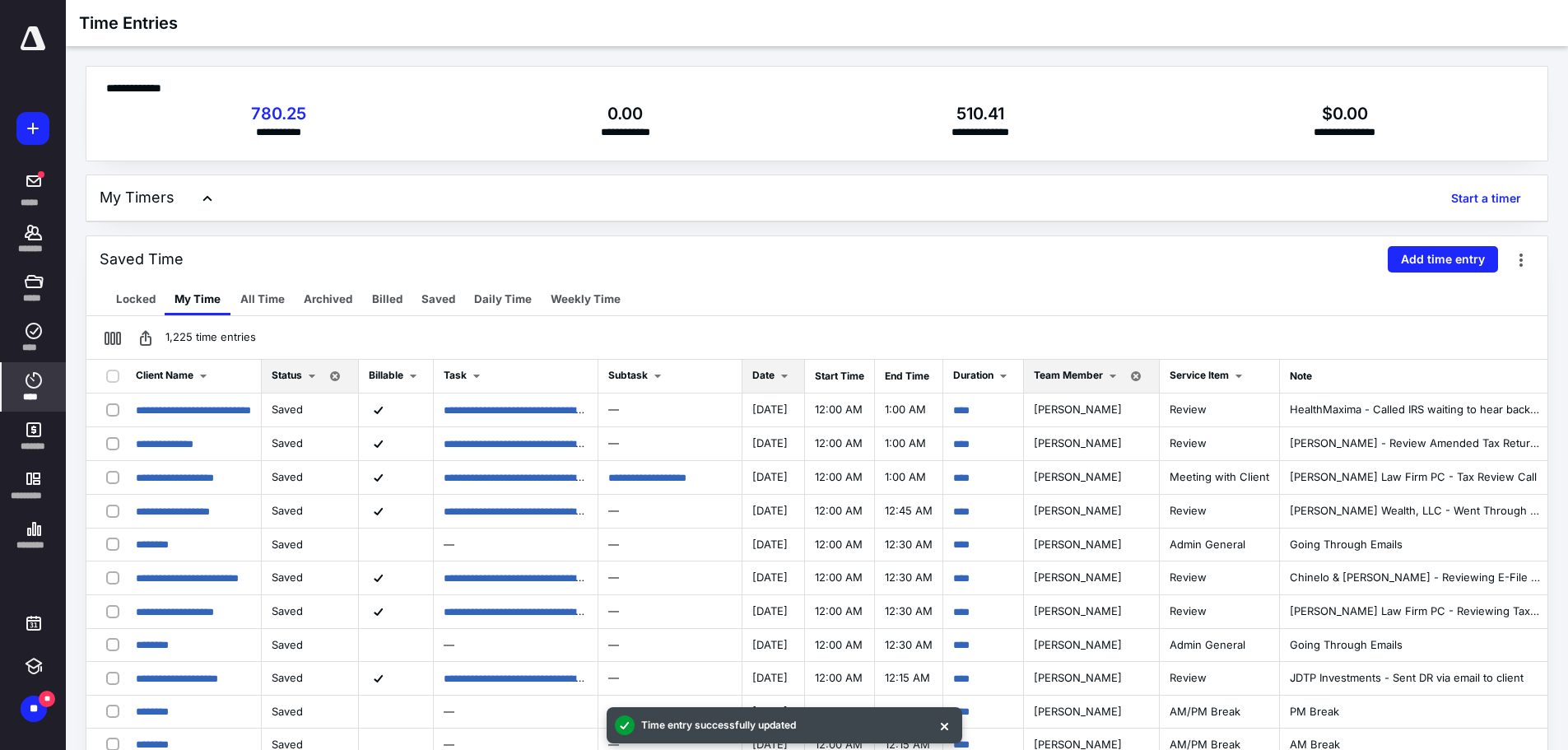 click on "Date" at bounding box center (763, 375) 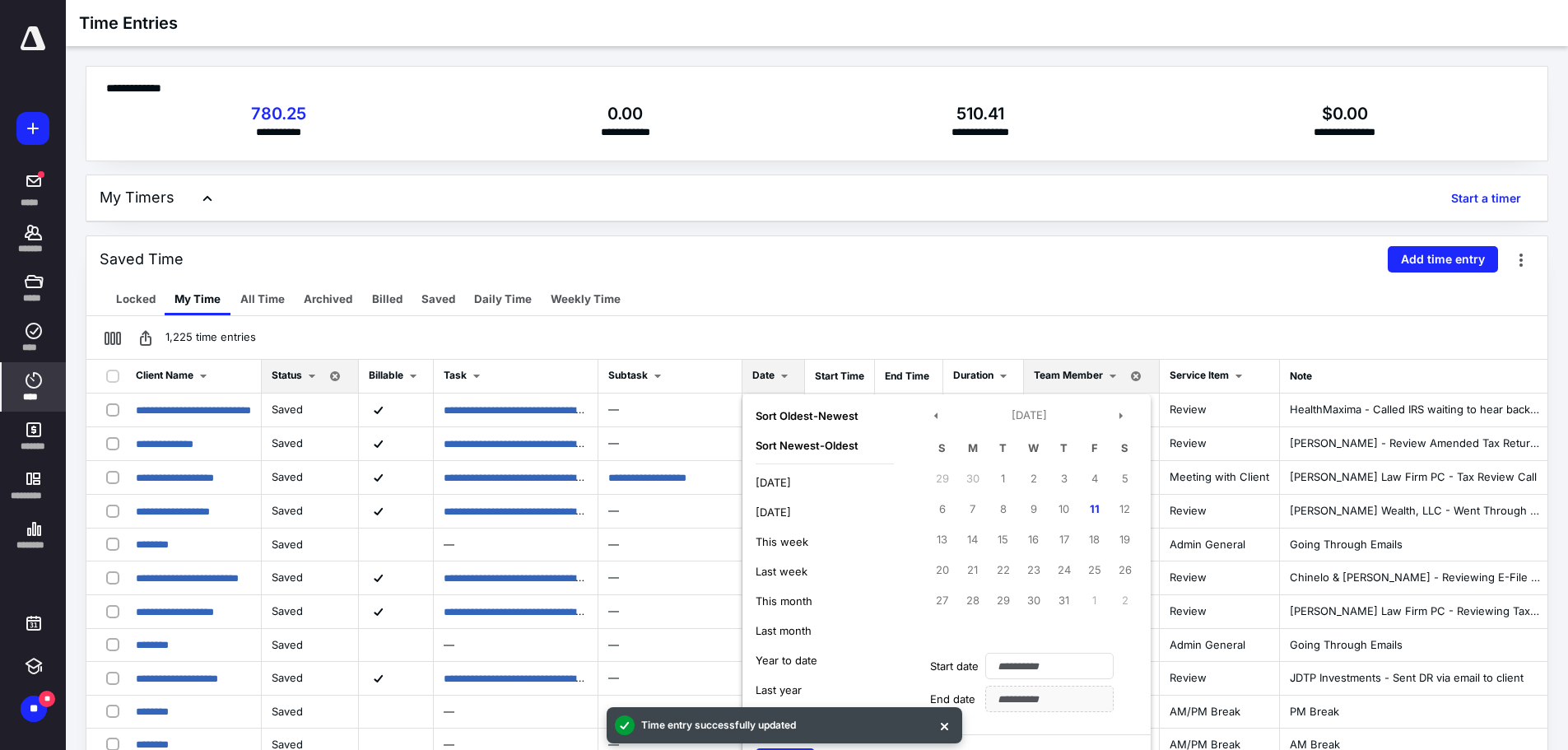 click on "[DATE]" at bounding box center (773, 512) 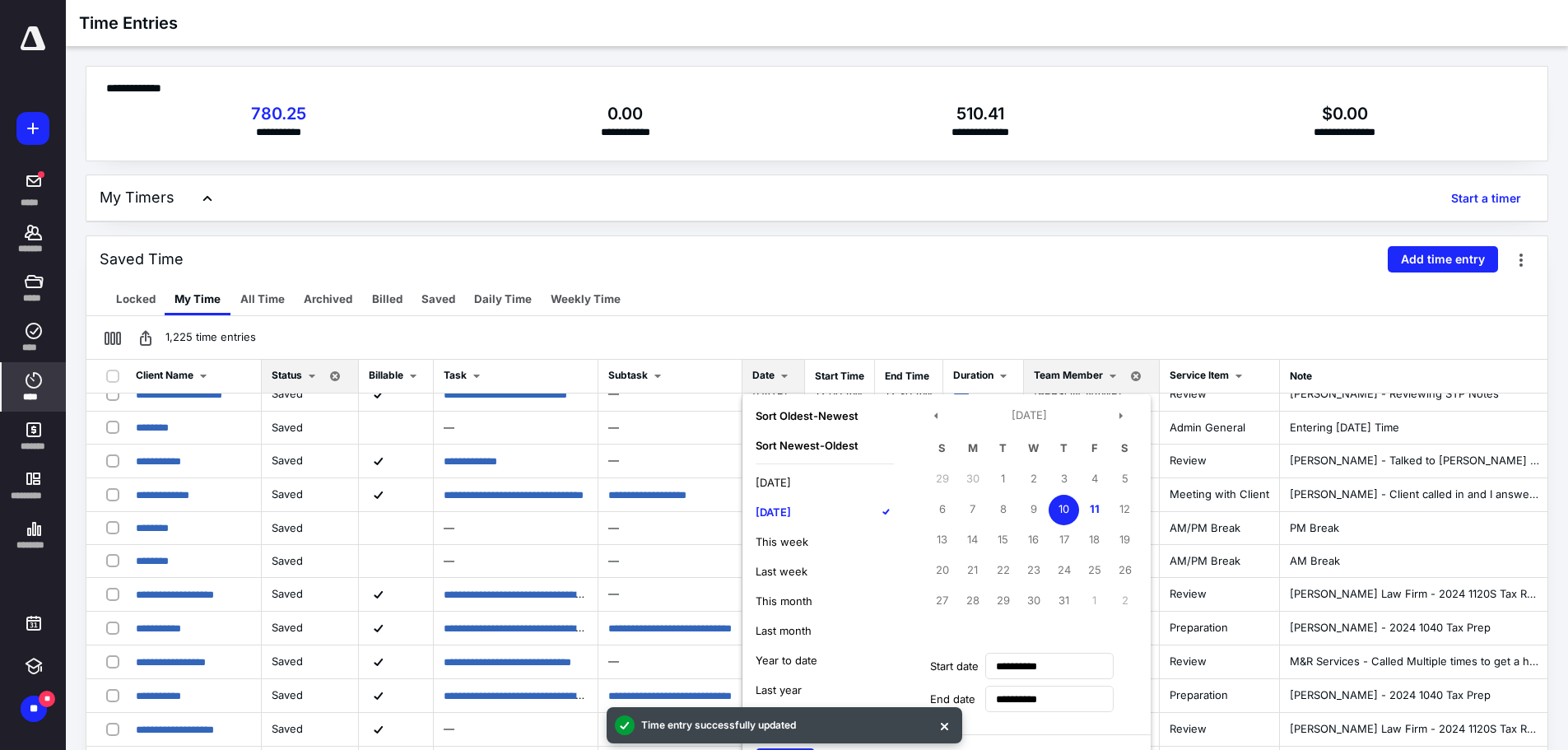 scroll, scrollTop: 1174, scrollLeft: 0, axis: vertical 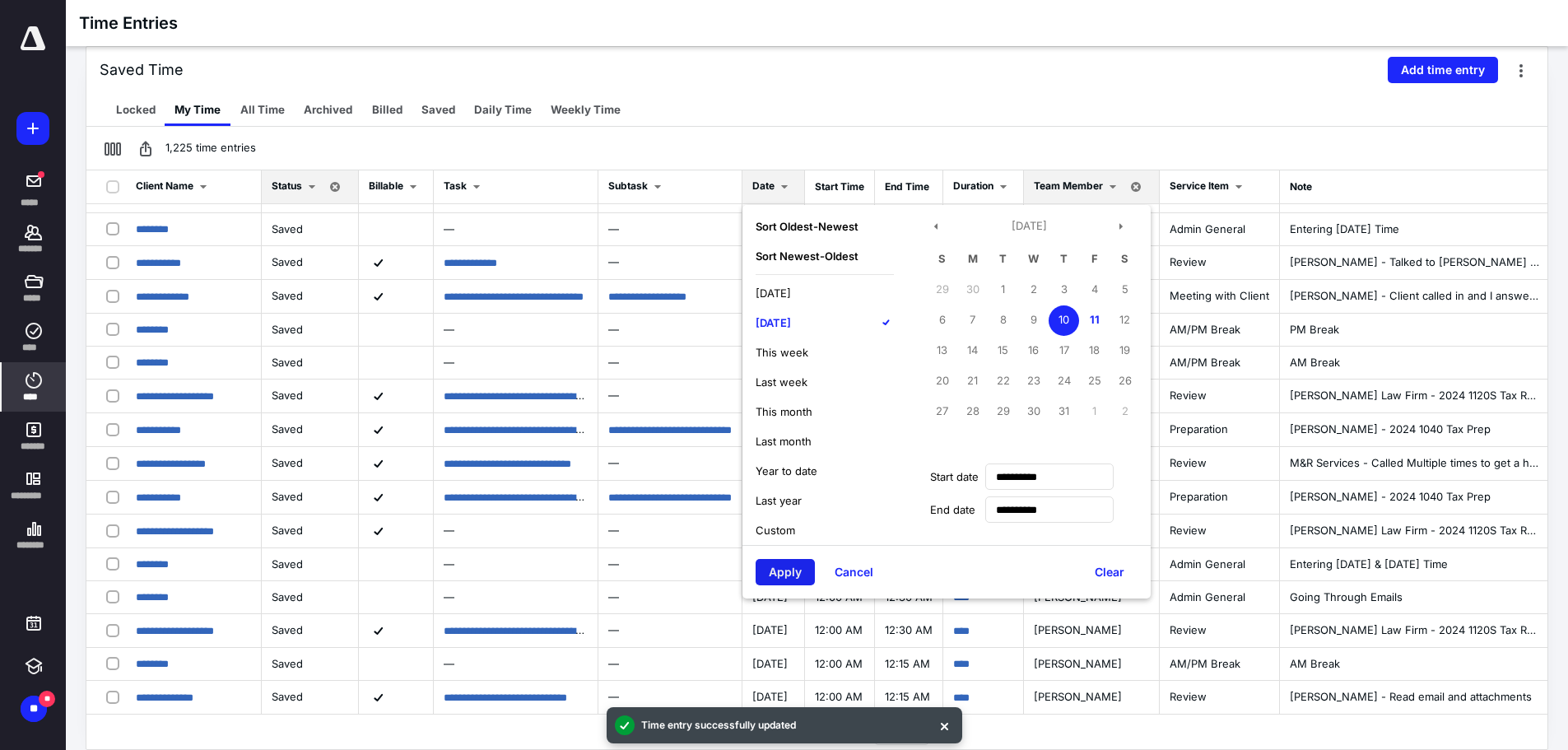click on "Apply" at bounding box center (785, 572) 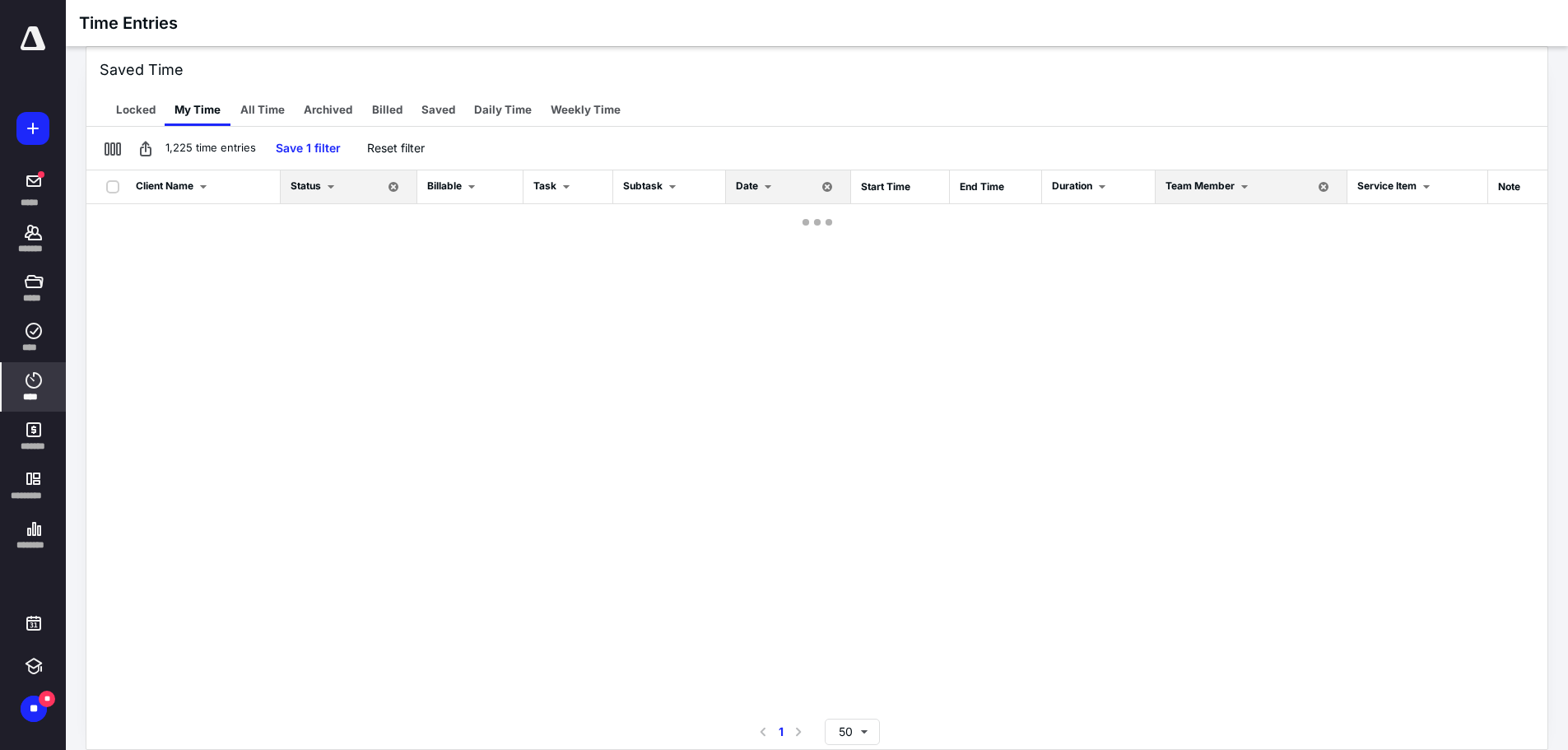 scroll, scrollTop: 0, scrollLeft: 0, axis: both 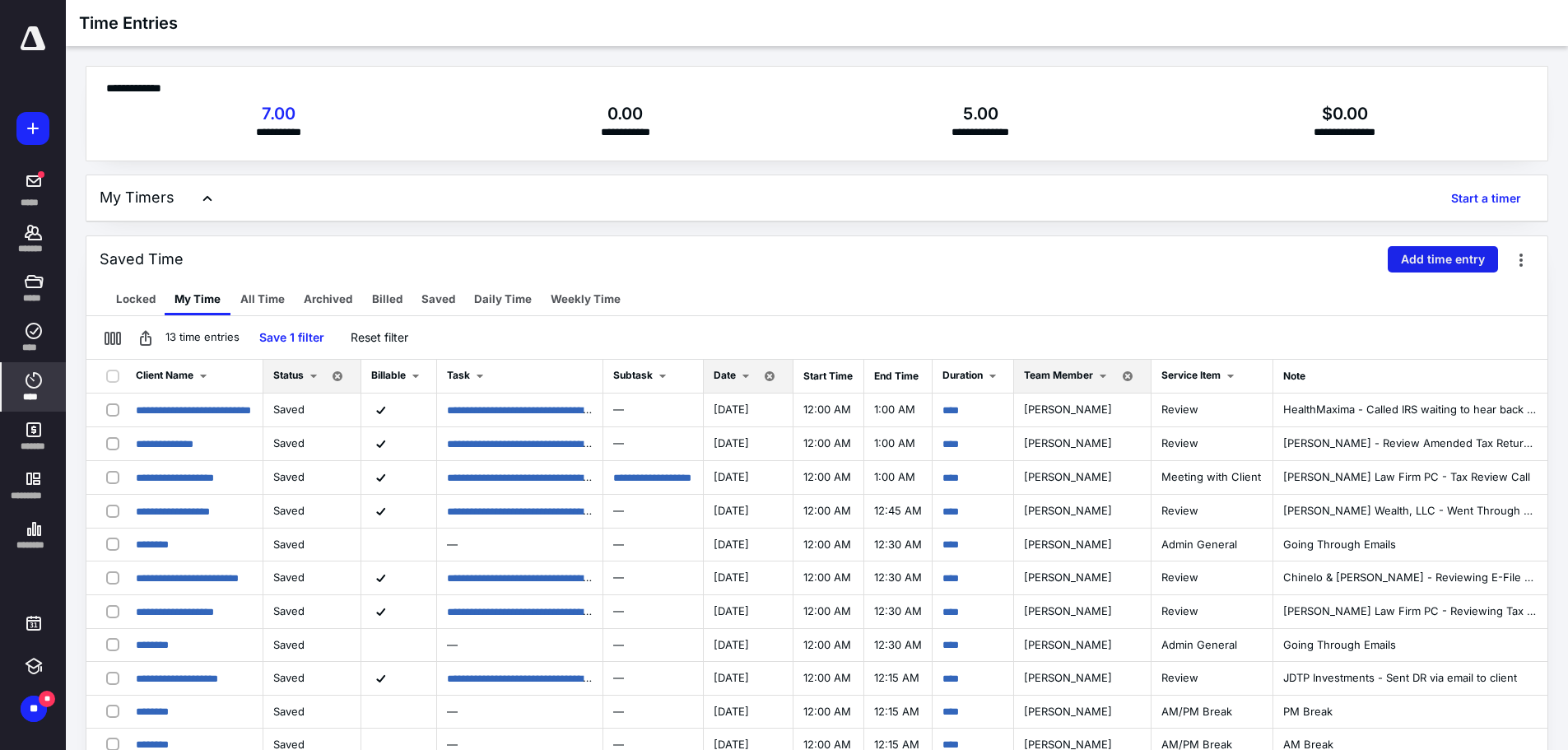 click on "Add time entry" at bounding box center [1443, 259] 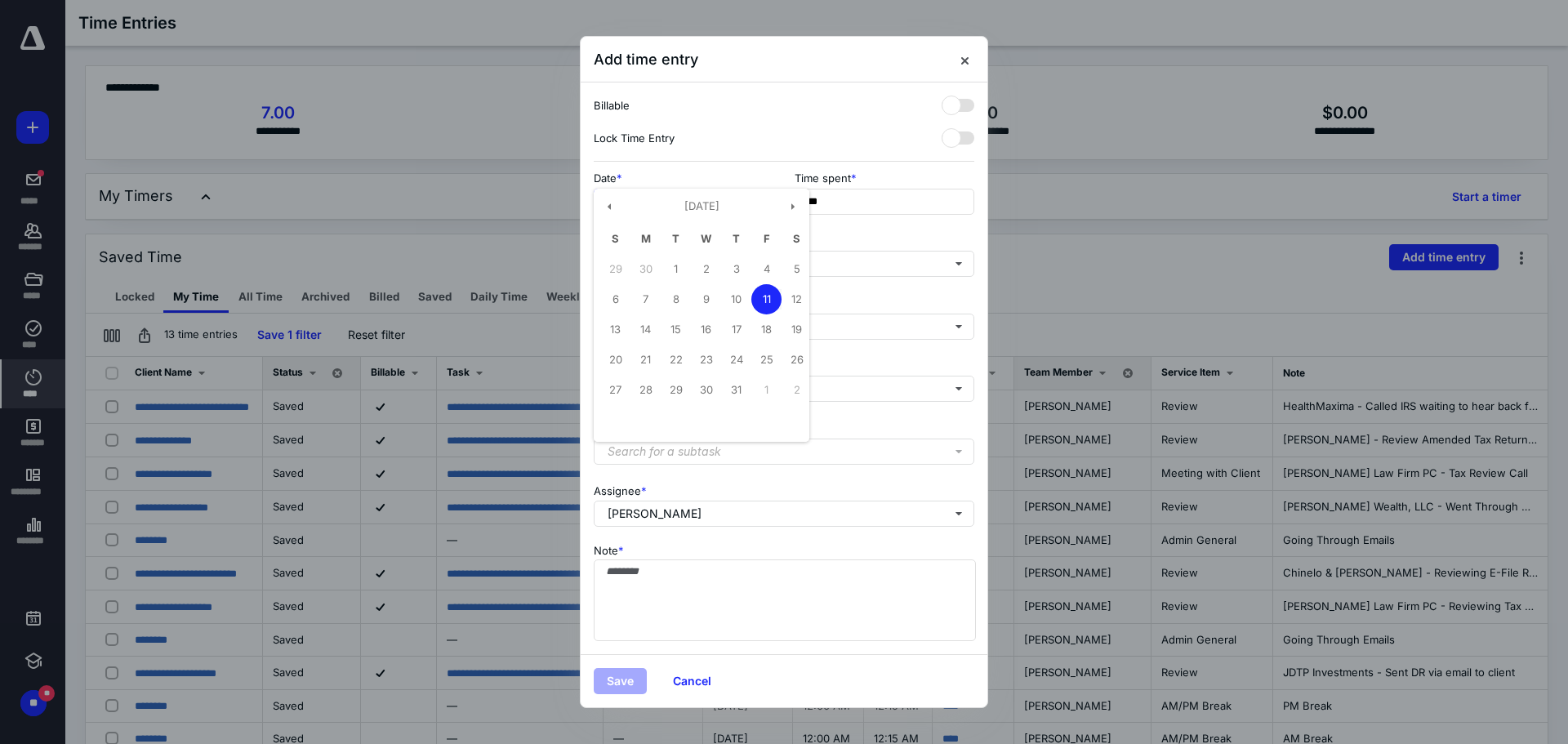 click on "**********" at bounding box center (684, 202) 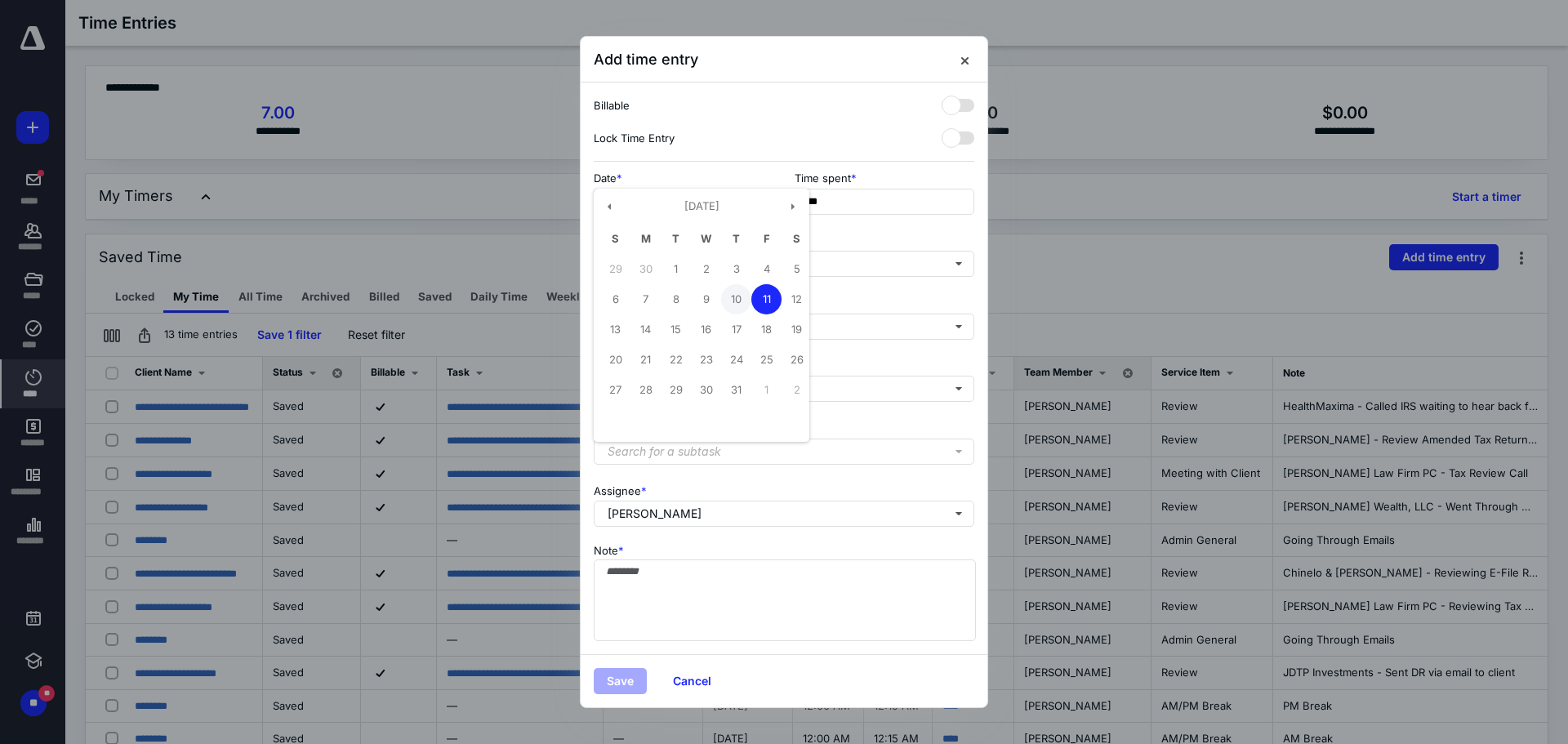 click on "10" at bounding box center [736, 299] 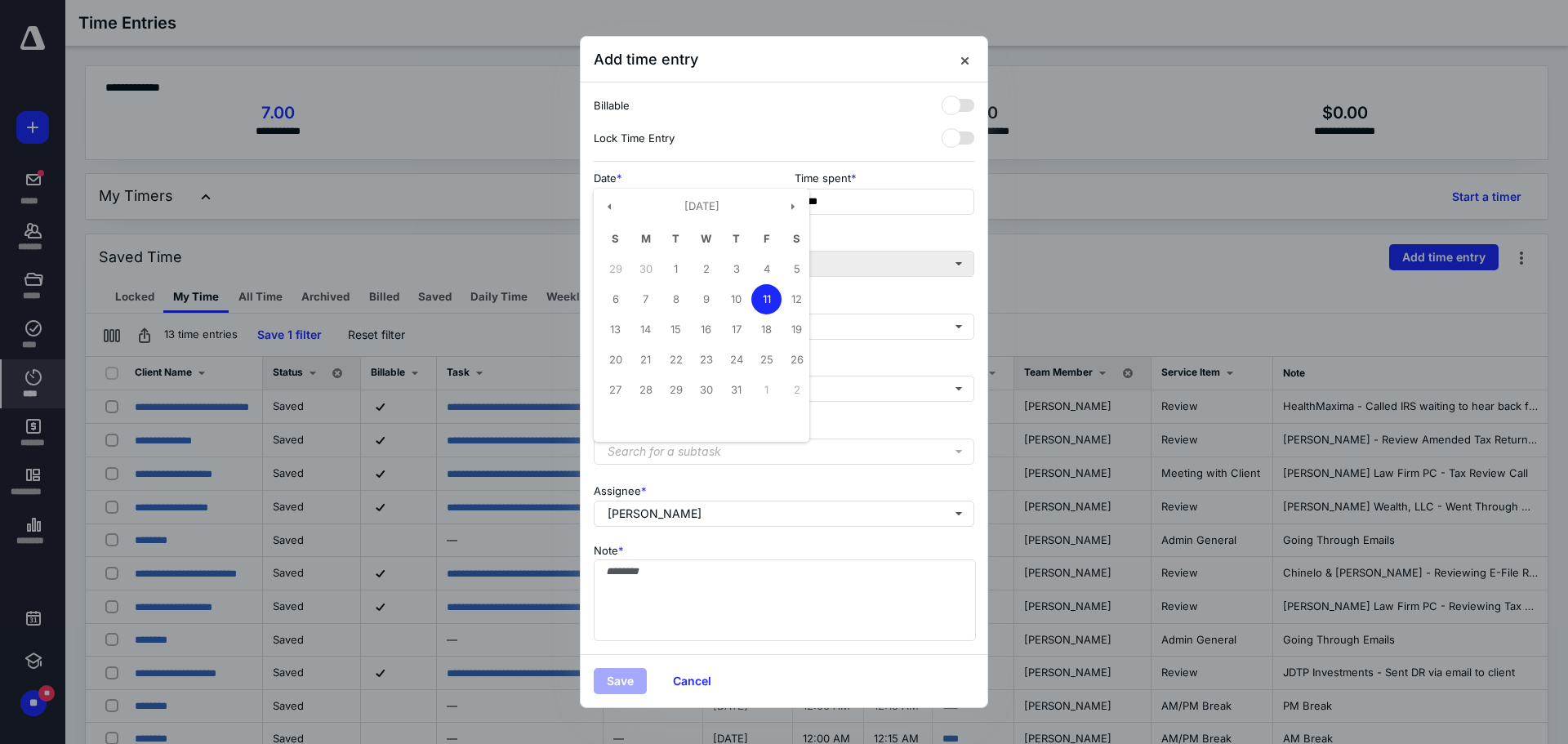 type on "**********" 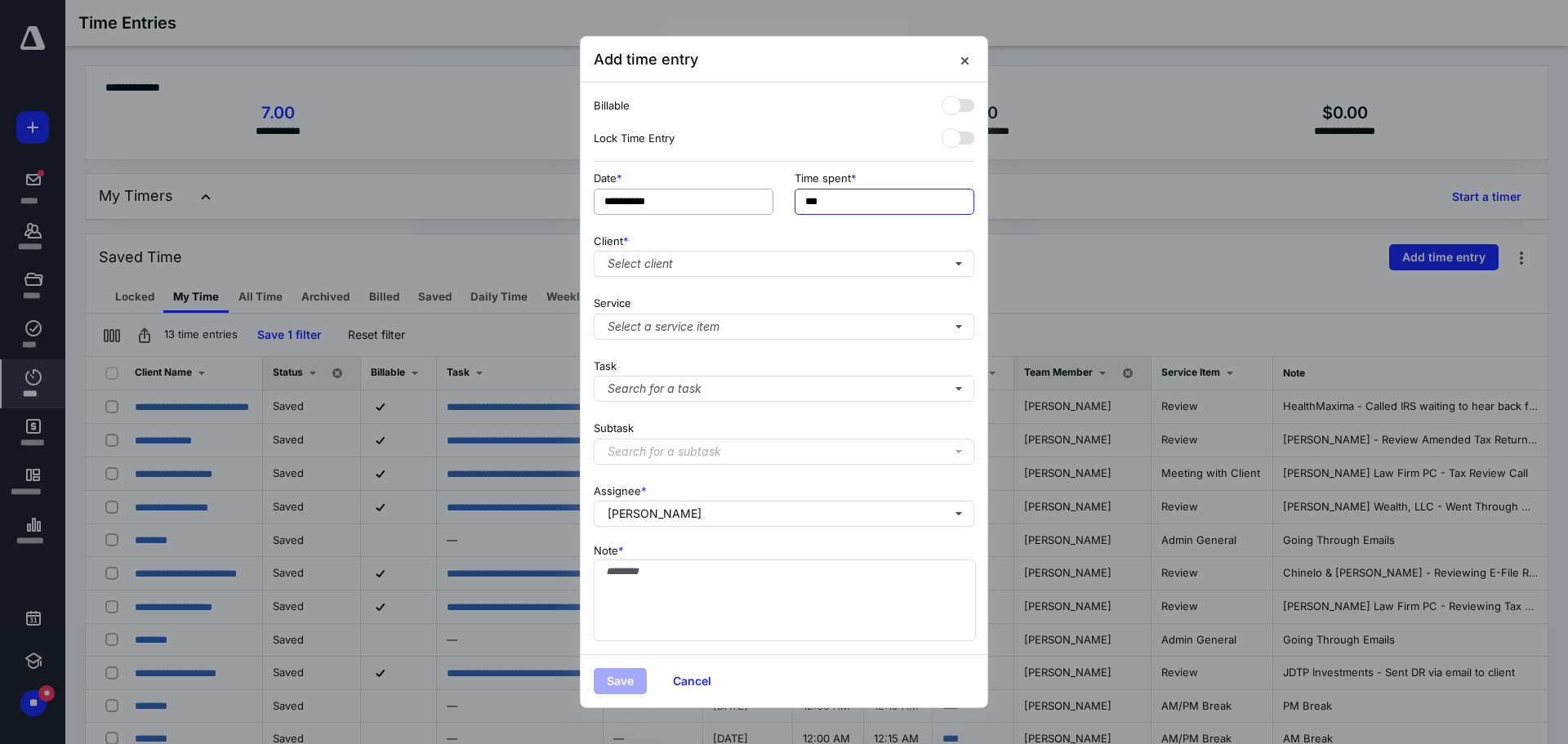 drag, startPoint x: 848, startPoint y: 198, endPoint x: 619, endPoint y: 198, distance: 229 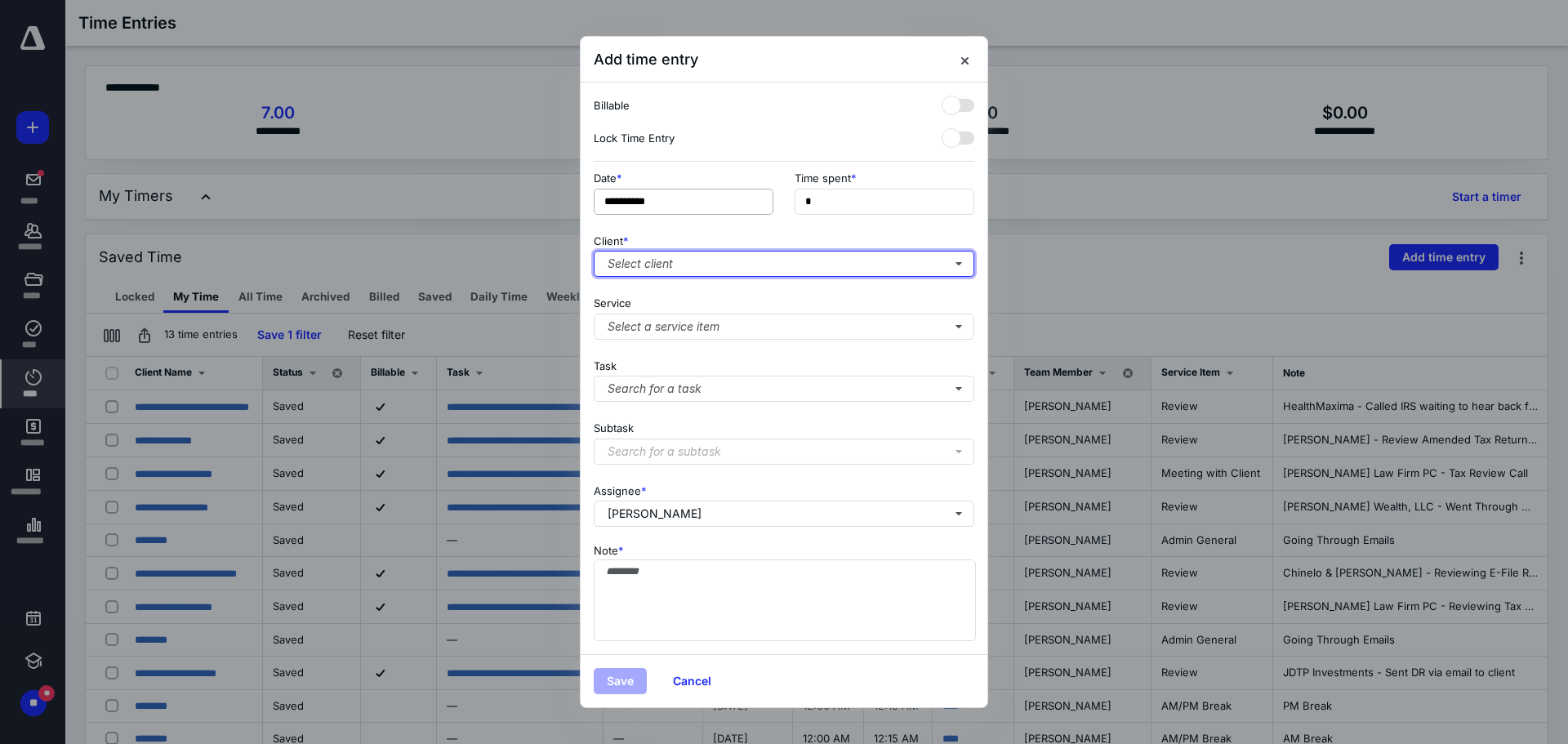 type on "**" 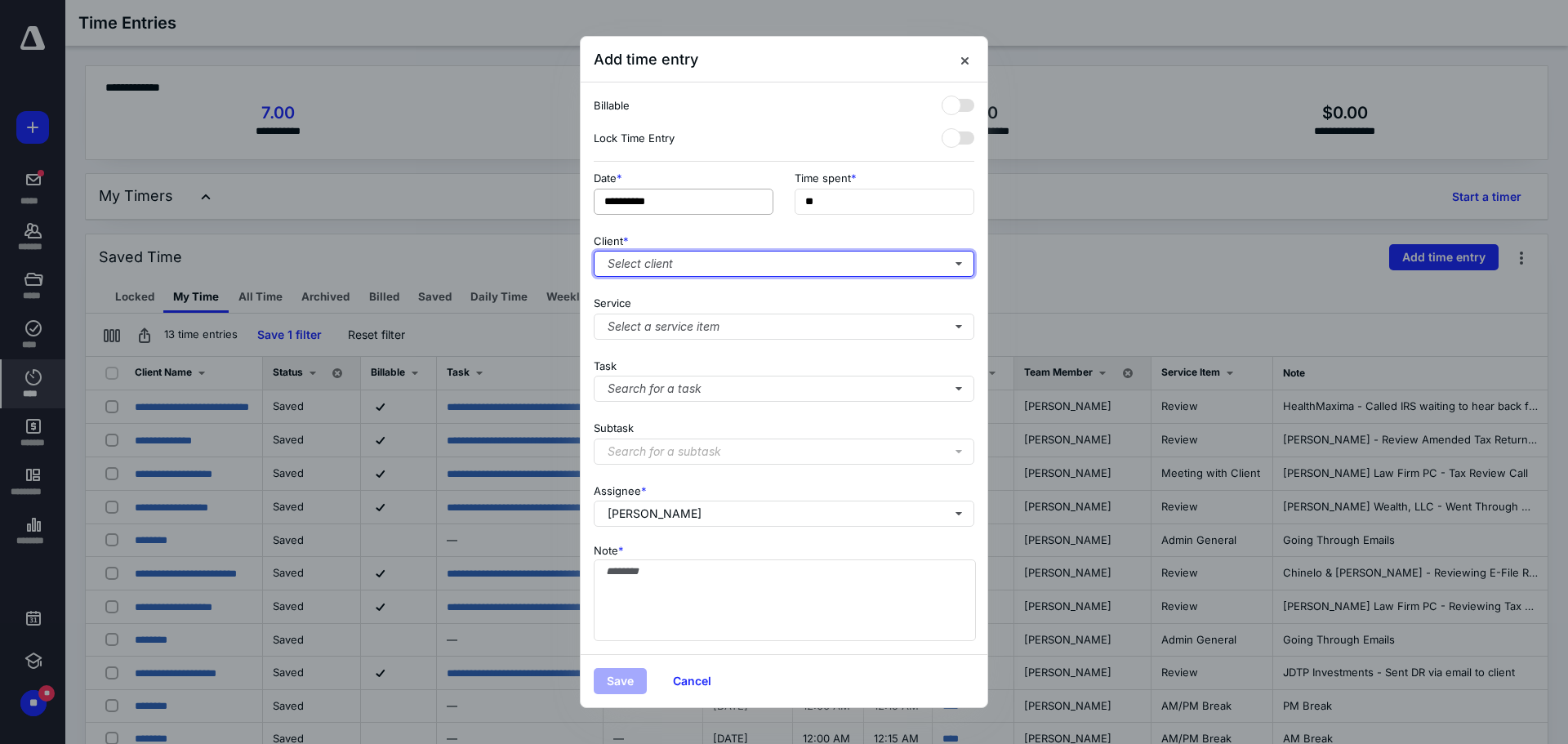type 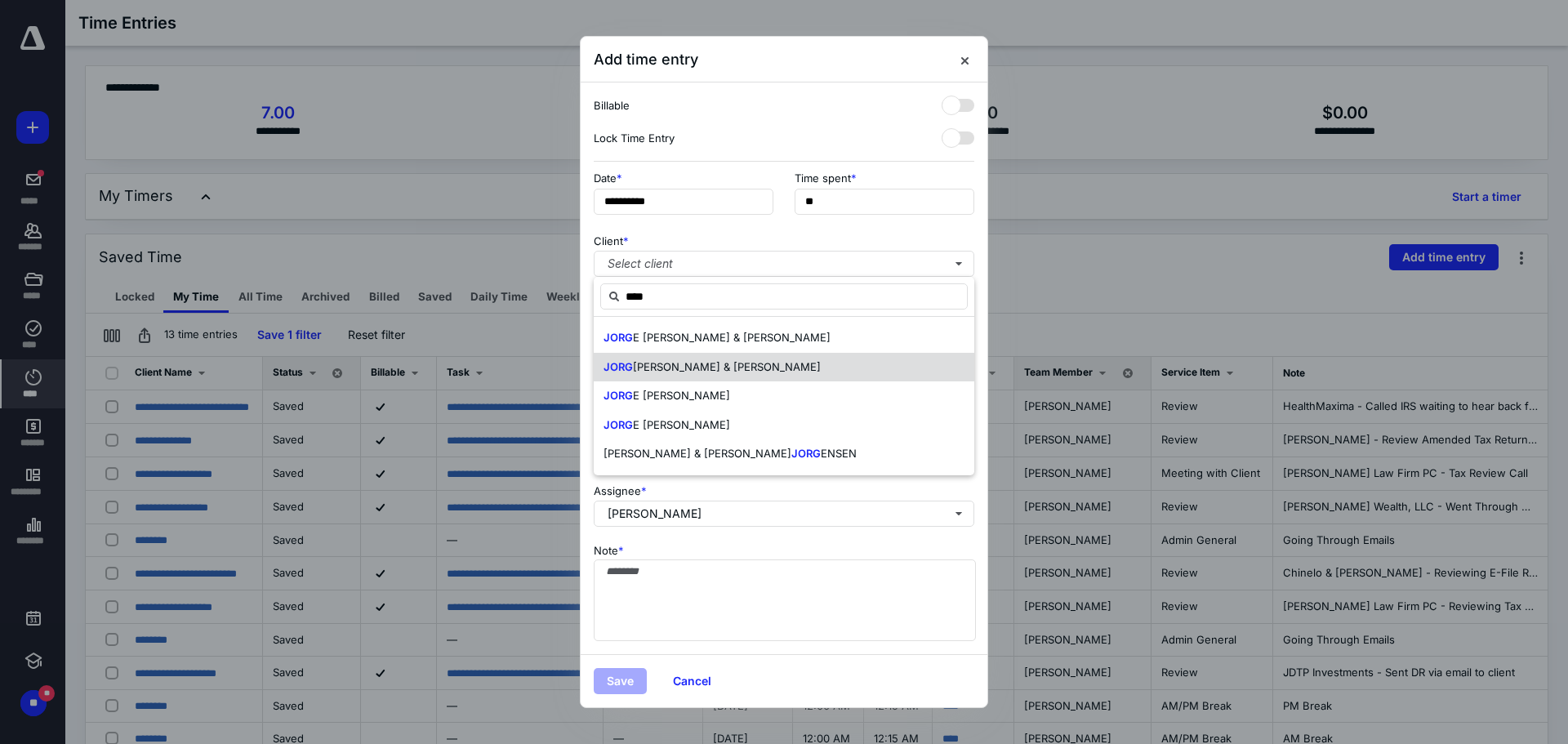 click on "[PERSON_NAME] & [PERSON_NAME]" at bounding box center [727, 367] 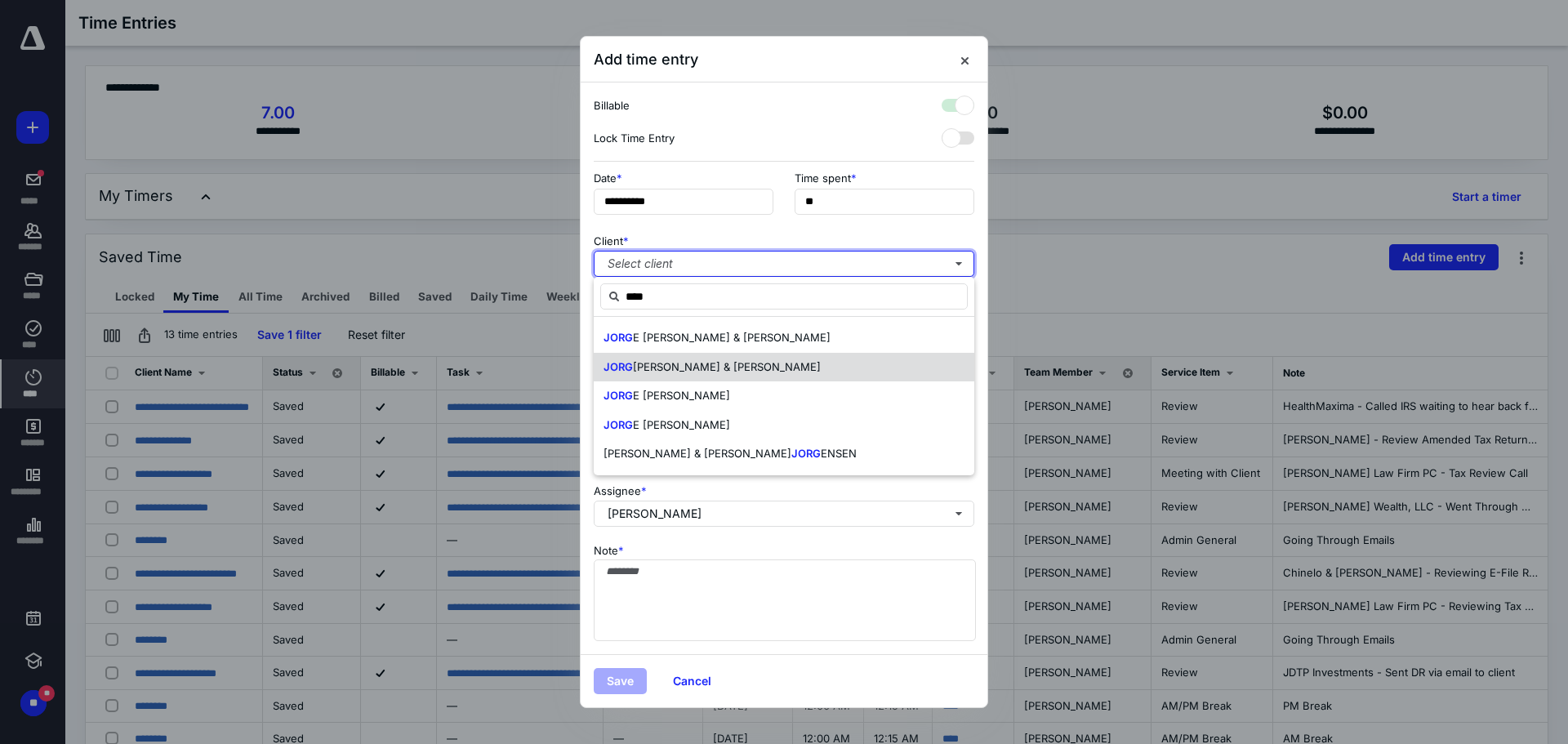checkbox on "true" 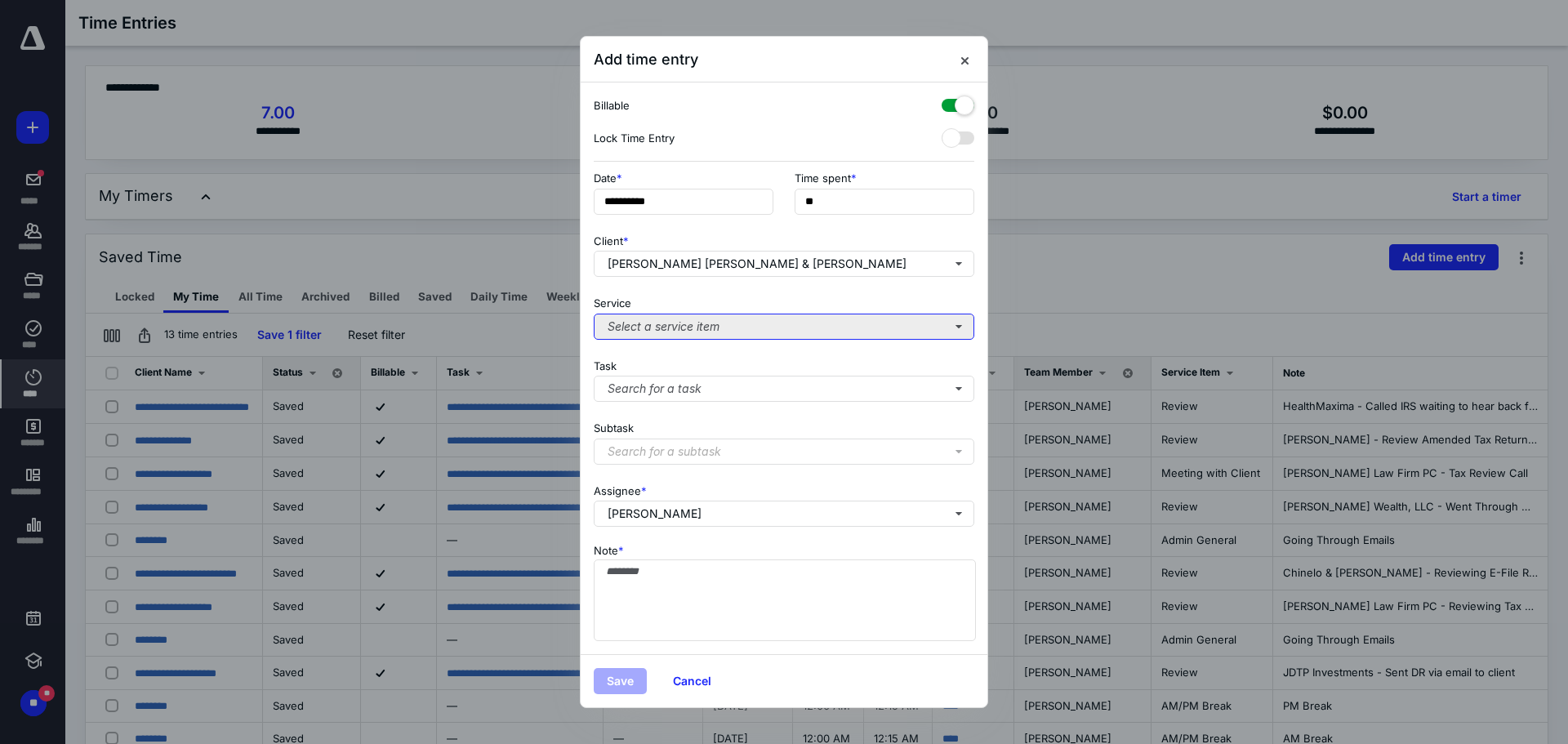 click on "Select a service item" at bounding box center [784, 327] 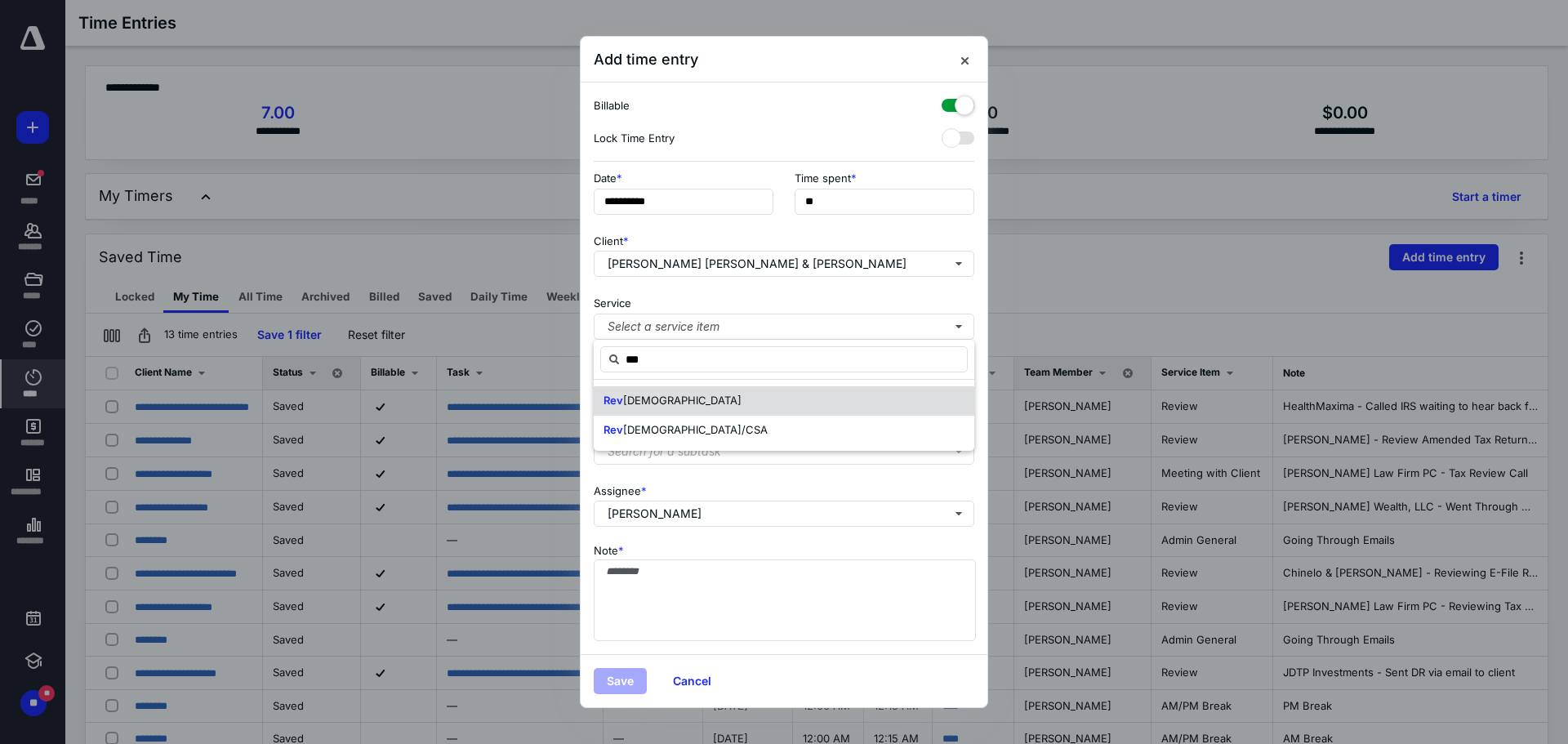 click on "Rev [DEMOGRAPHIC_DATA]" at bounding box center (784, 401) 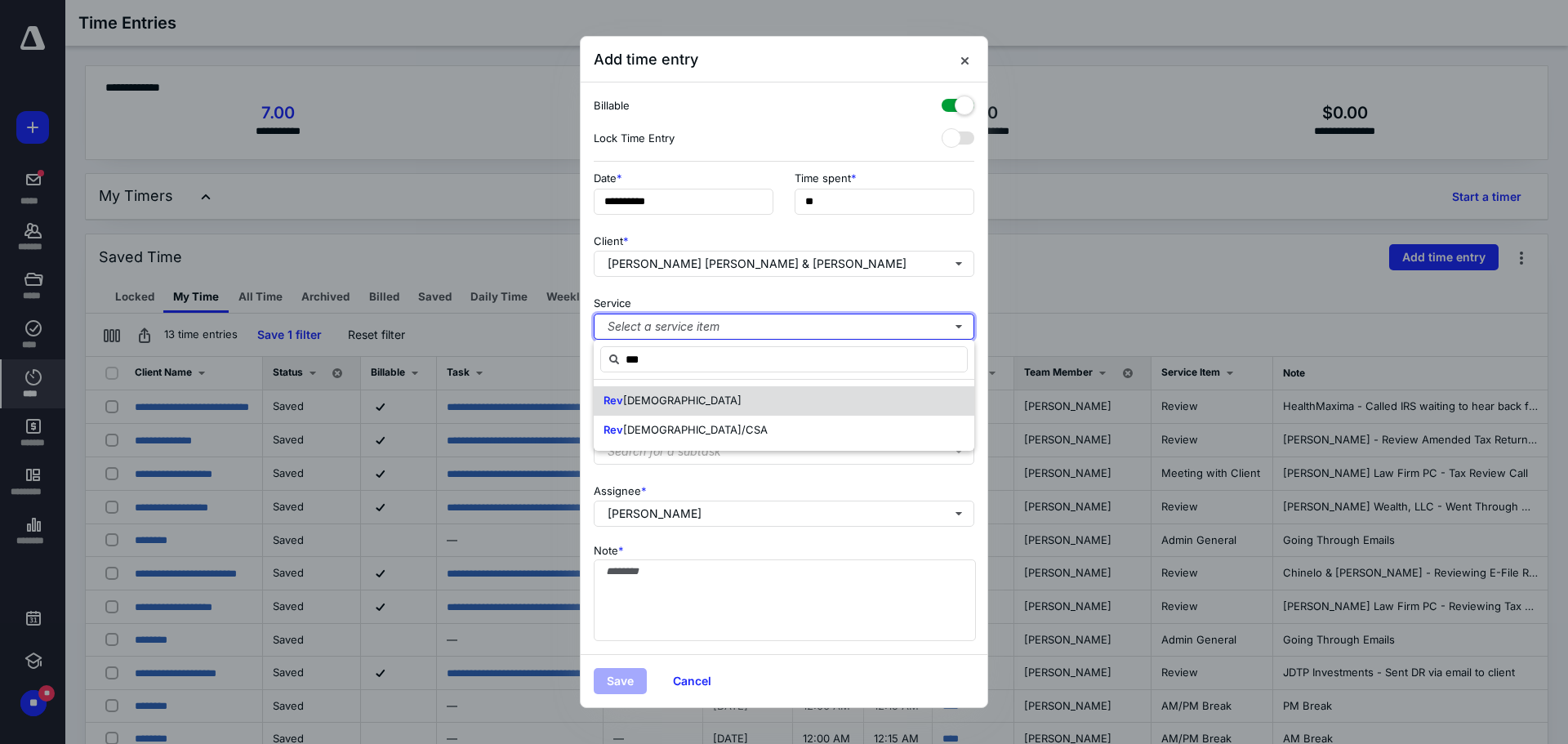 type 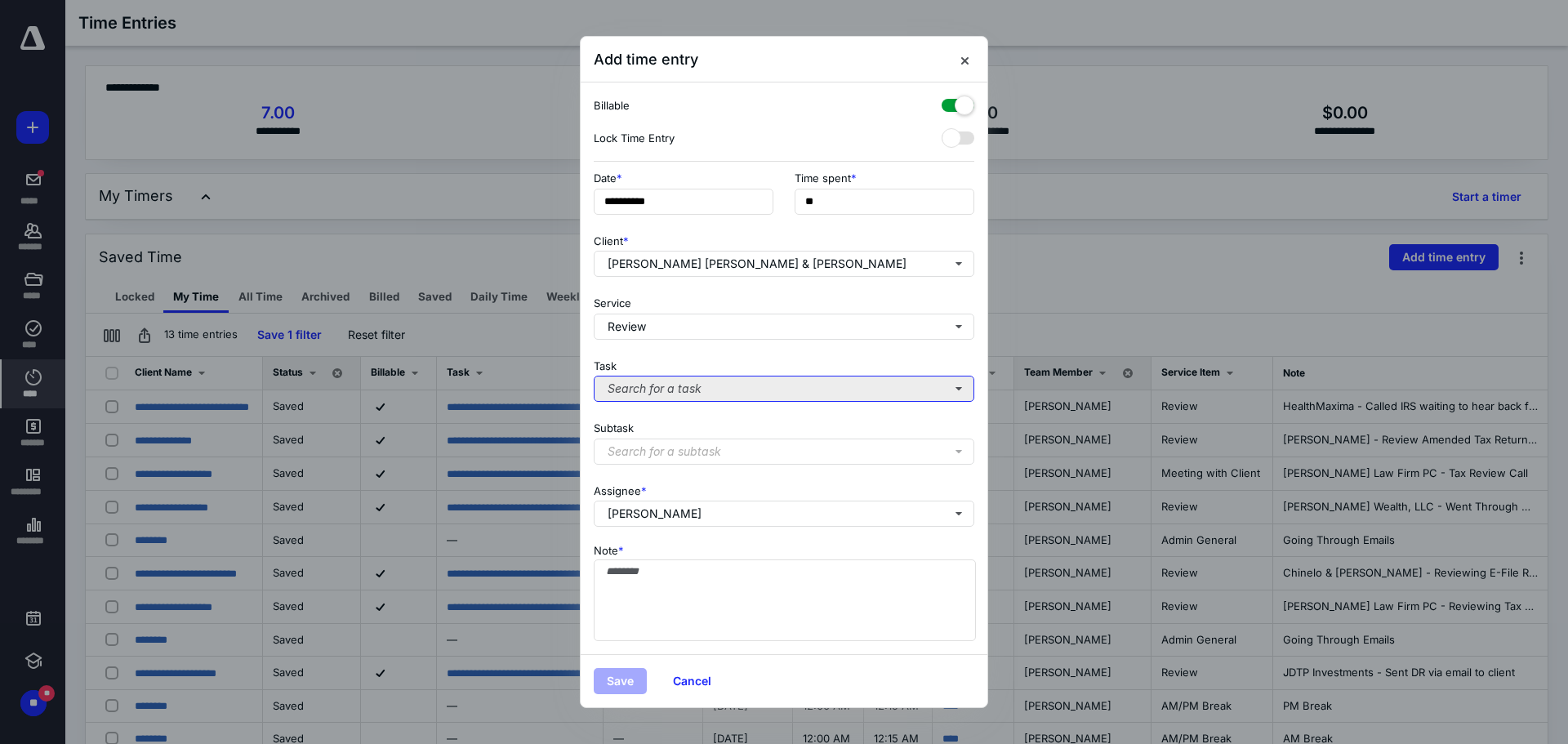 click on "Search for a task" at bounding box center (784, 389) 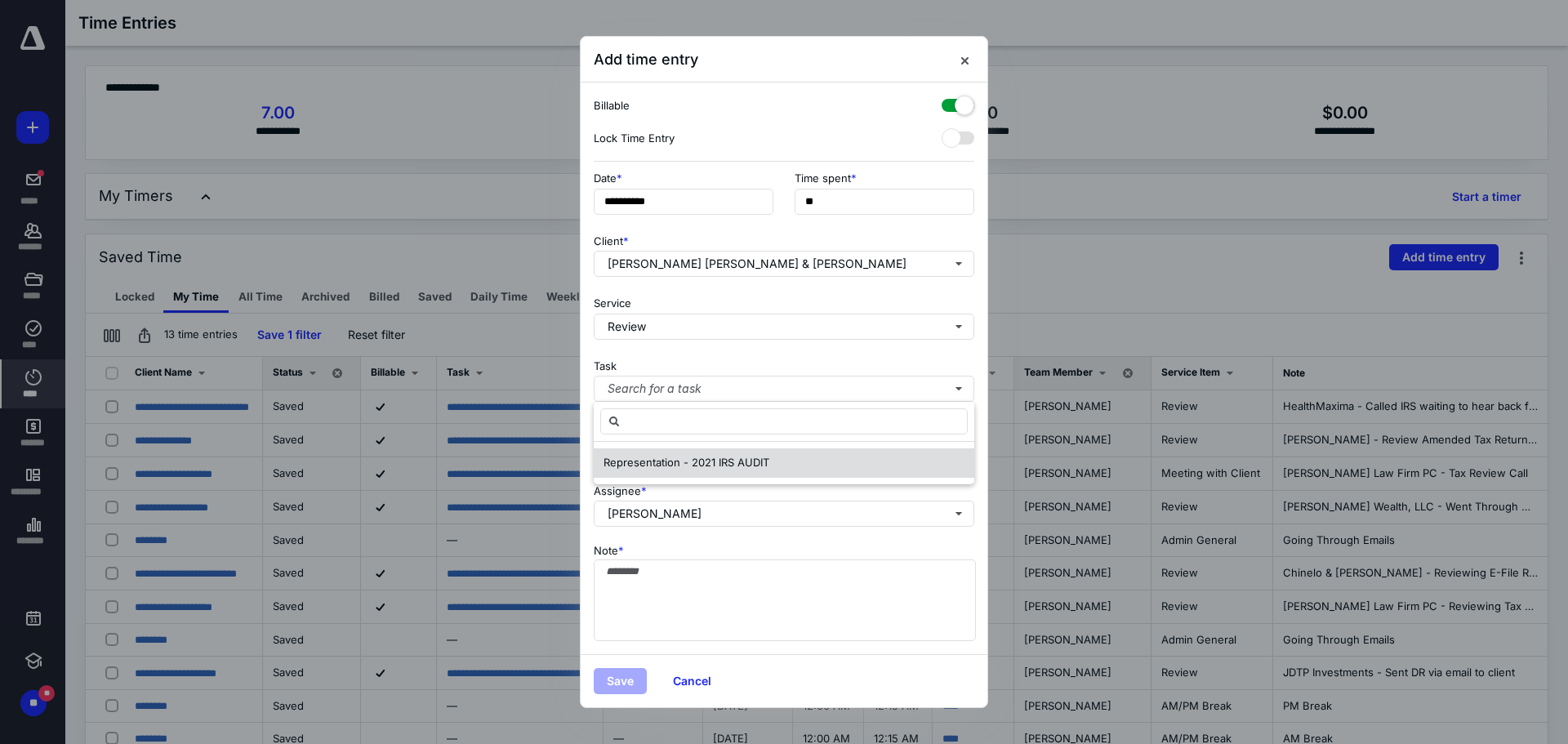click on "Representation - 2021 IRS AUDIT" at bounding box center (686, 462) 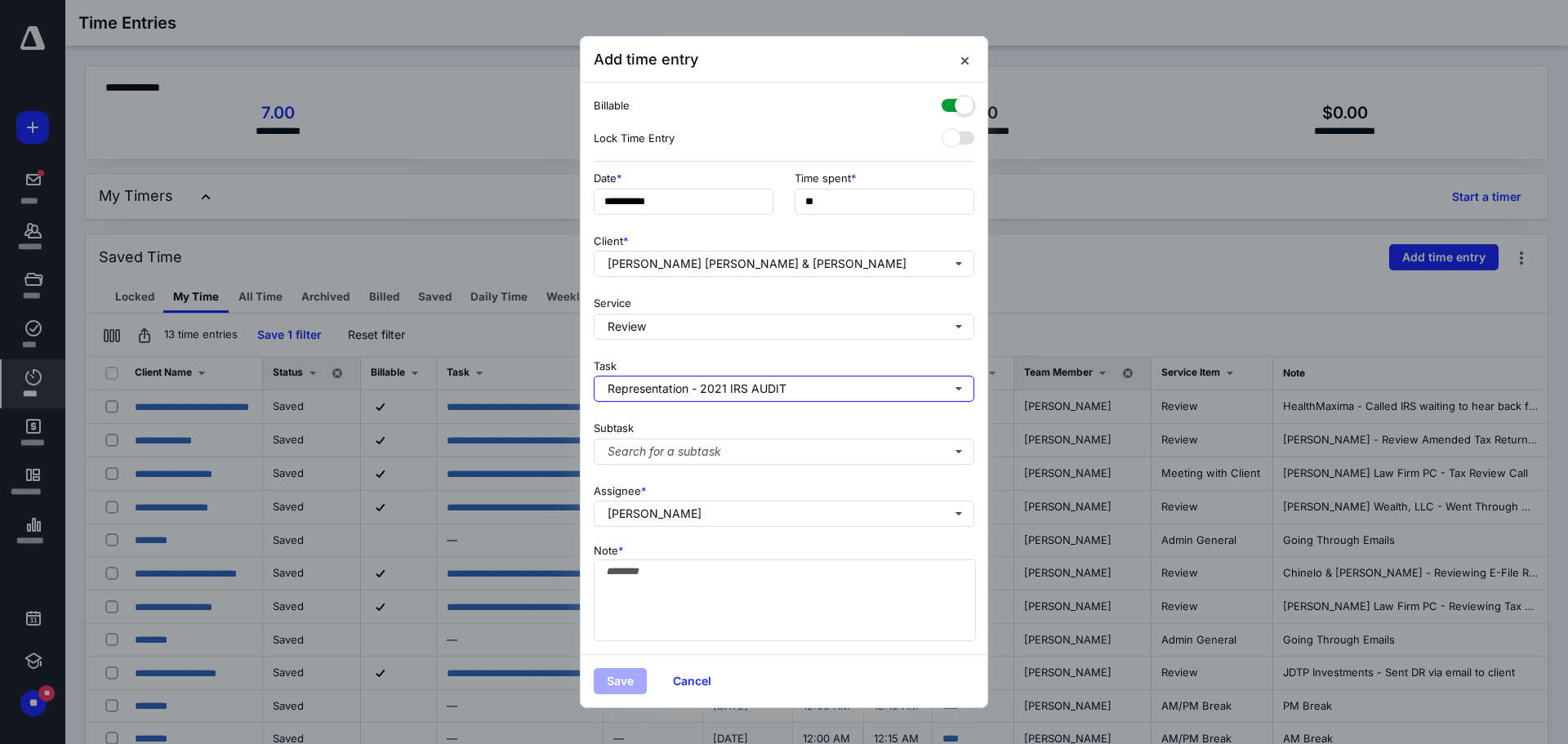type 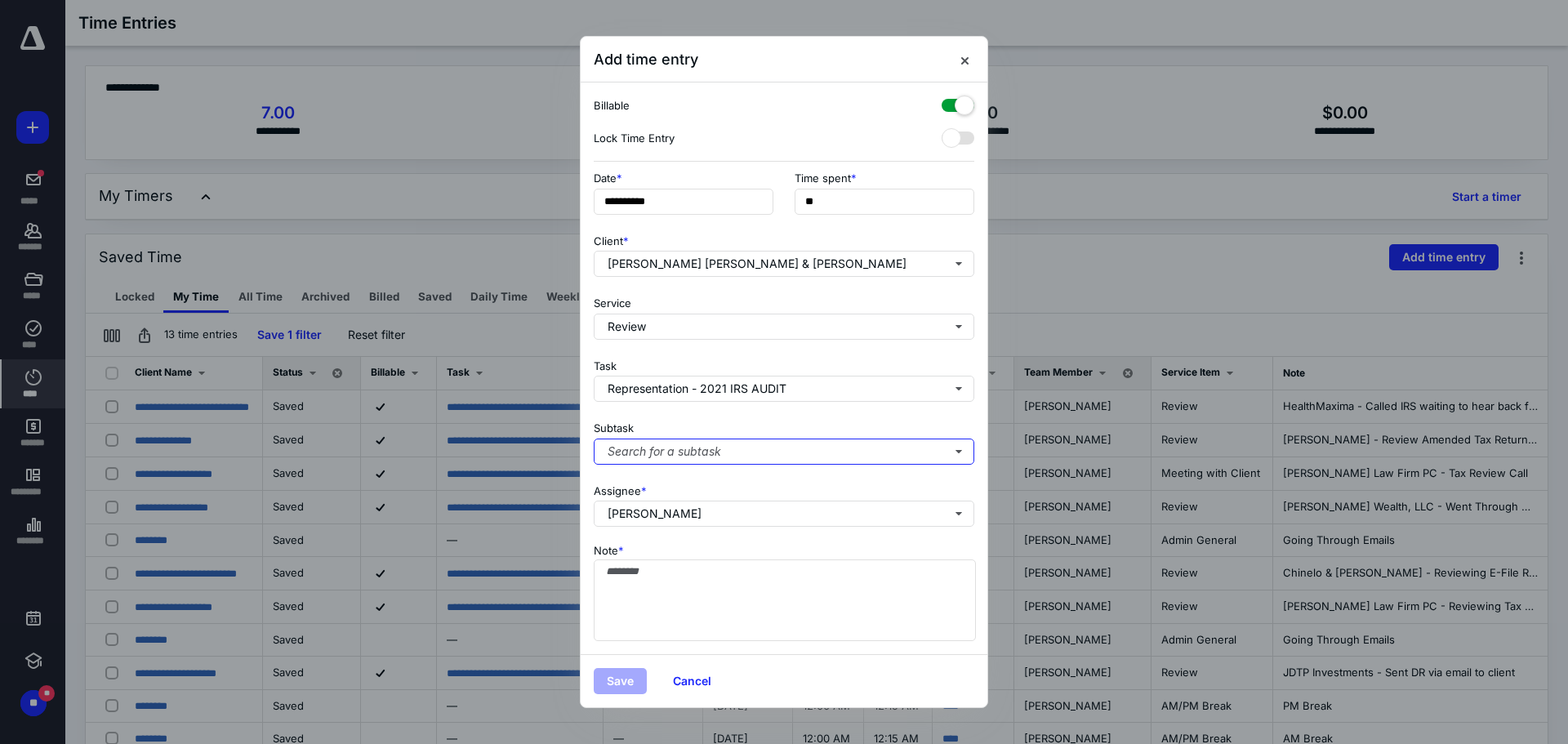 type 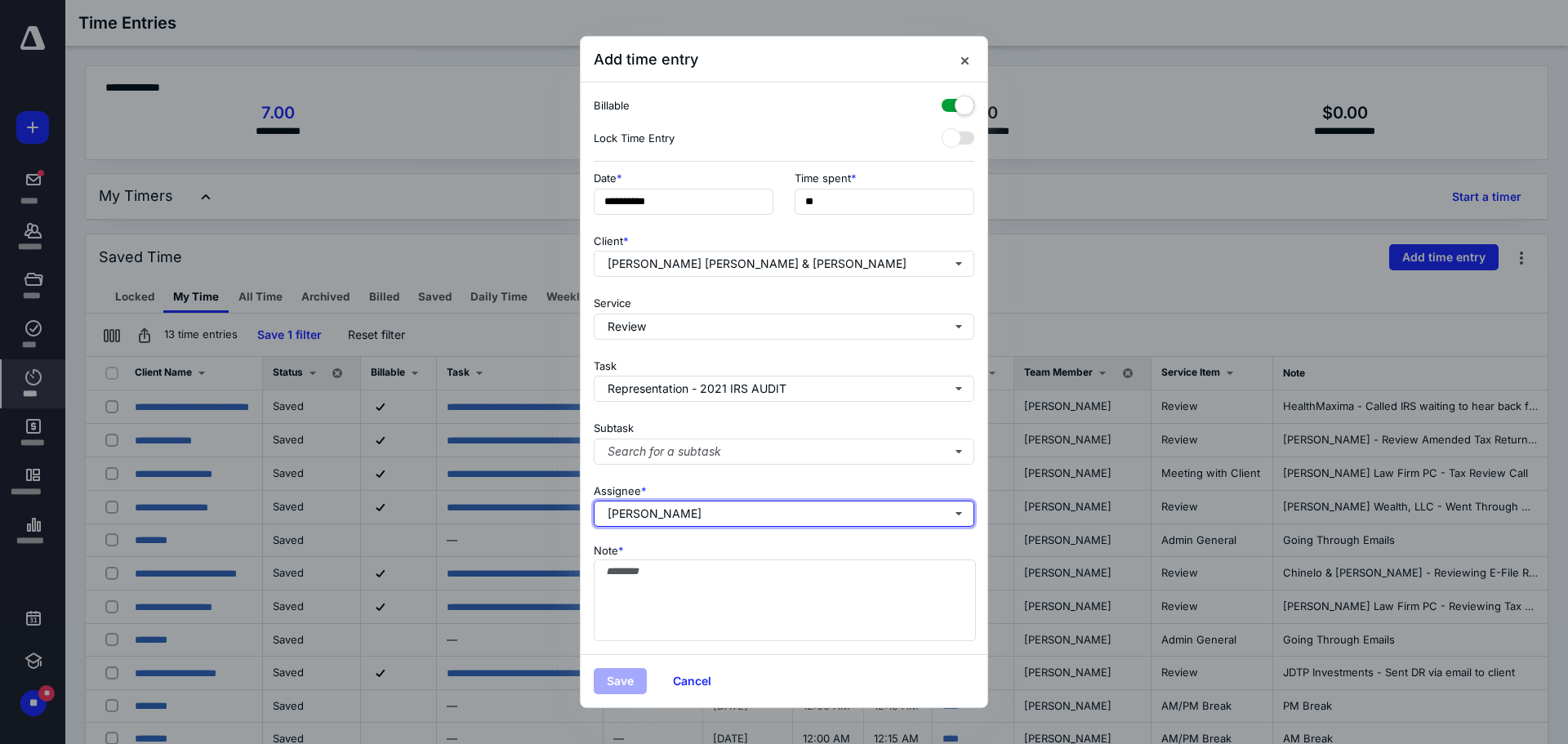 type 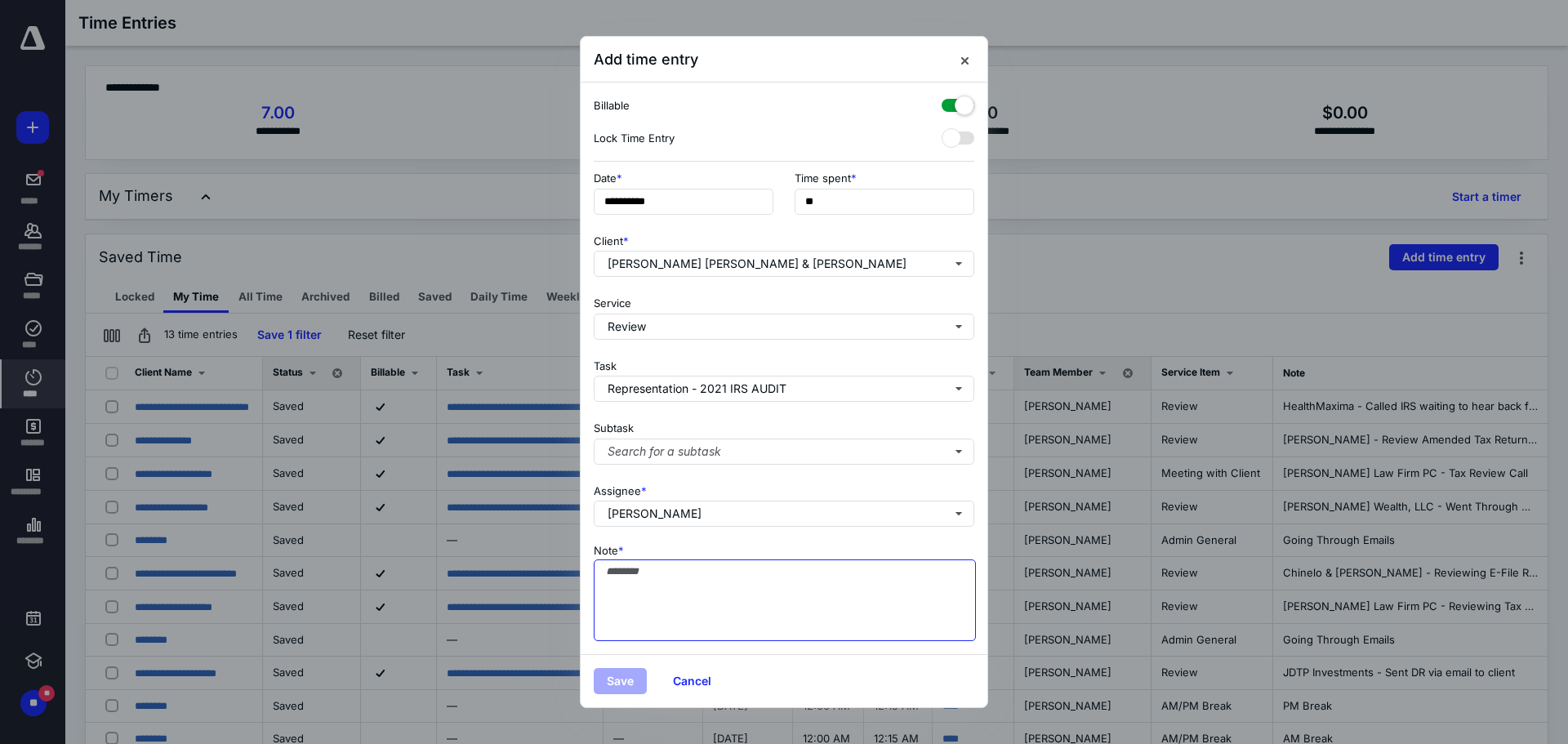 paste on "**********" 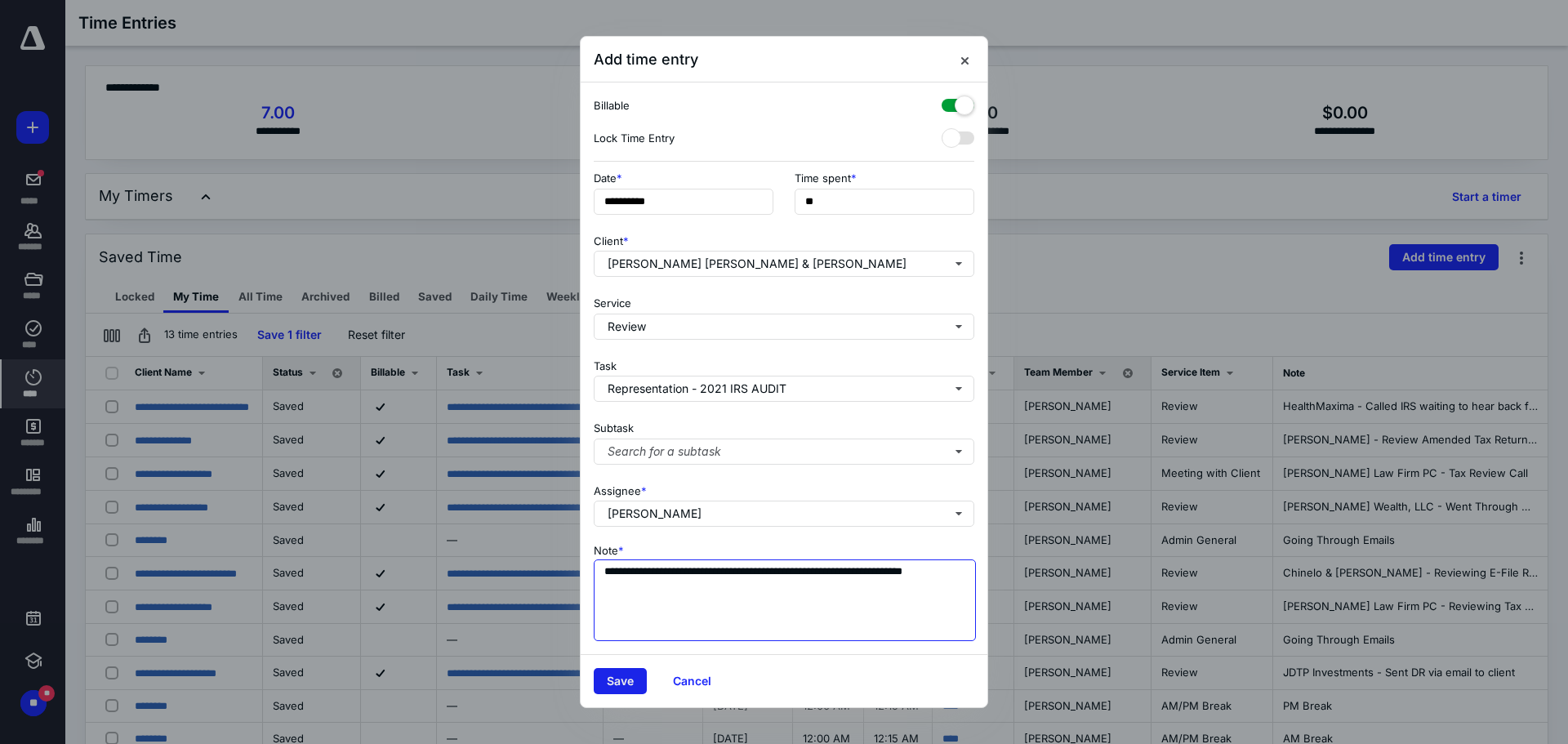 type on "**********" 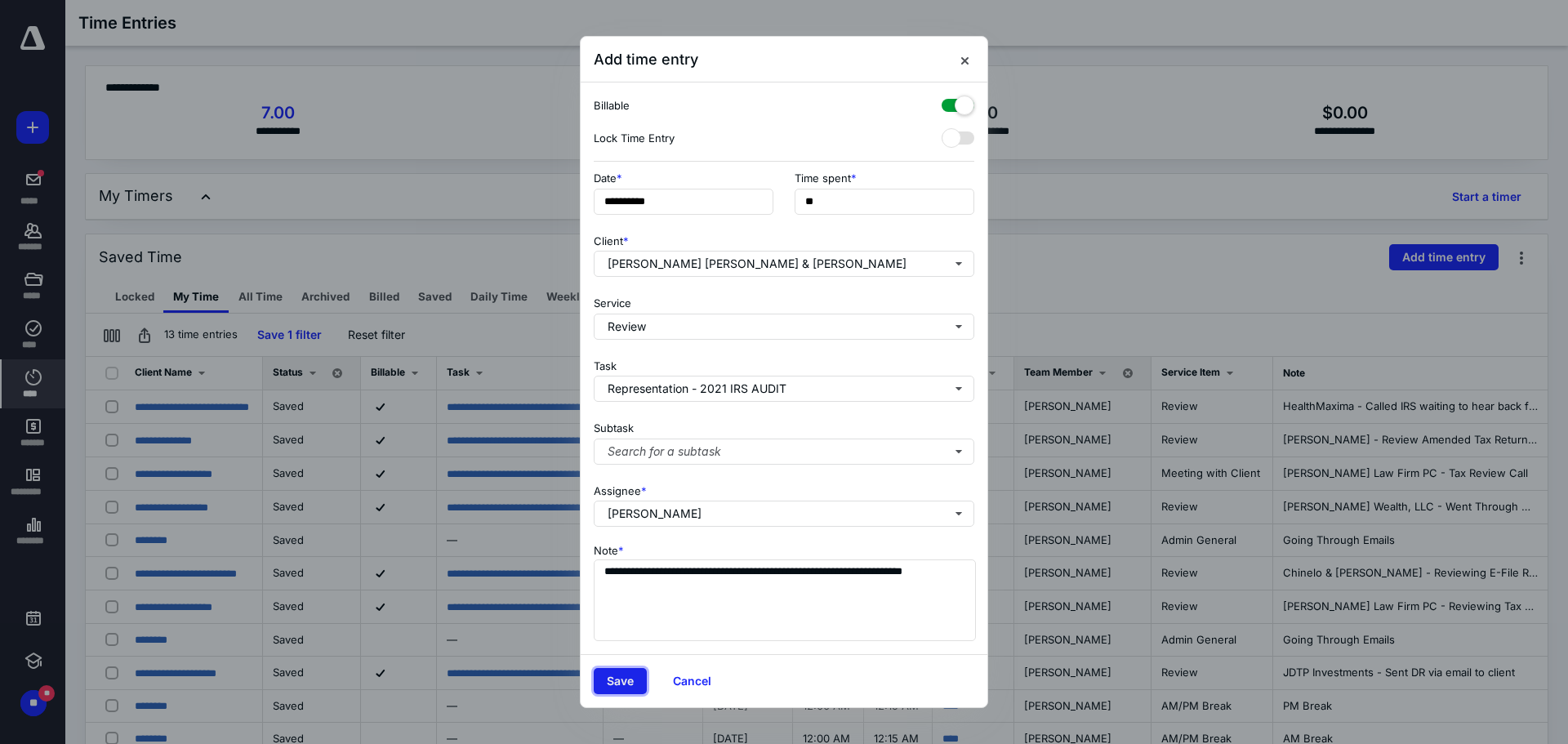 click on "Save" at bounding box center (620, 681) 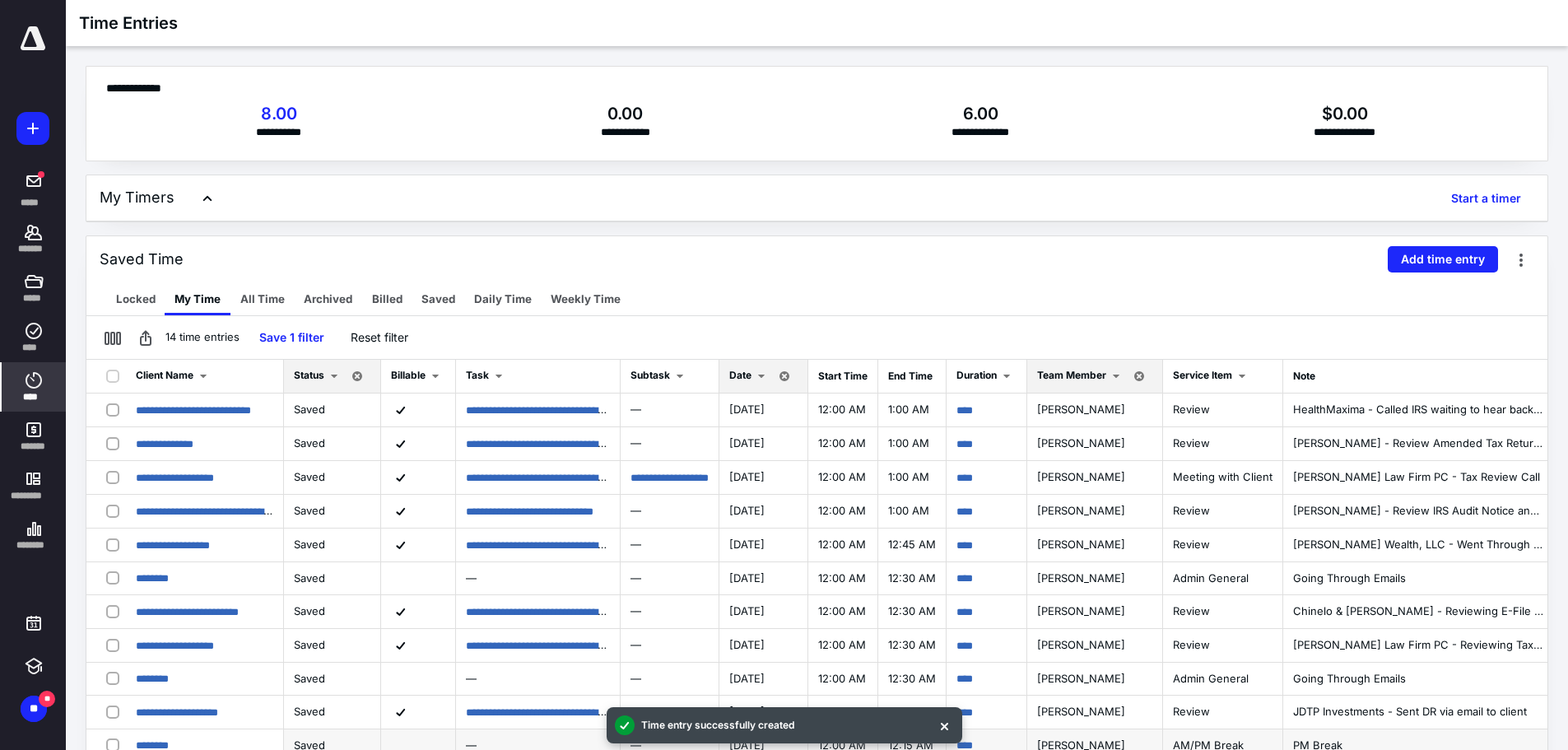 scroll, scrollTop: 189, scrollLeft: 0, axis: vertical 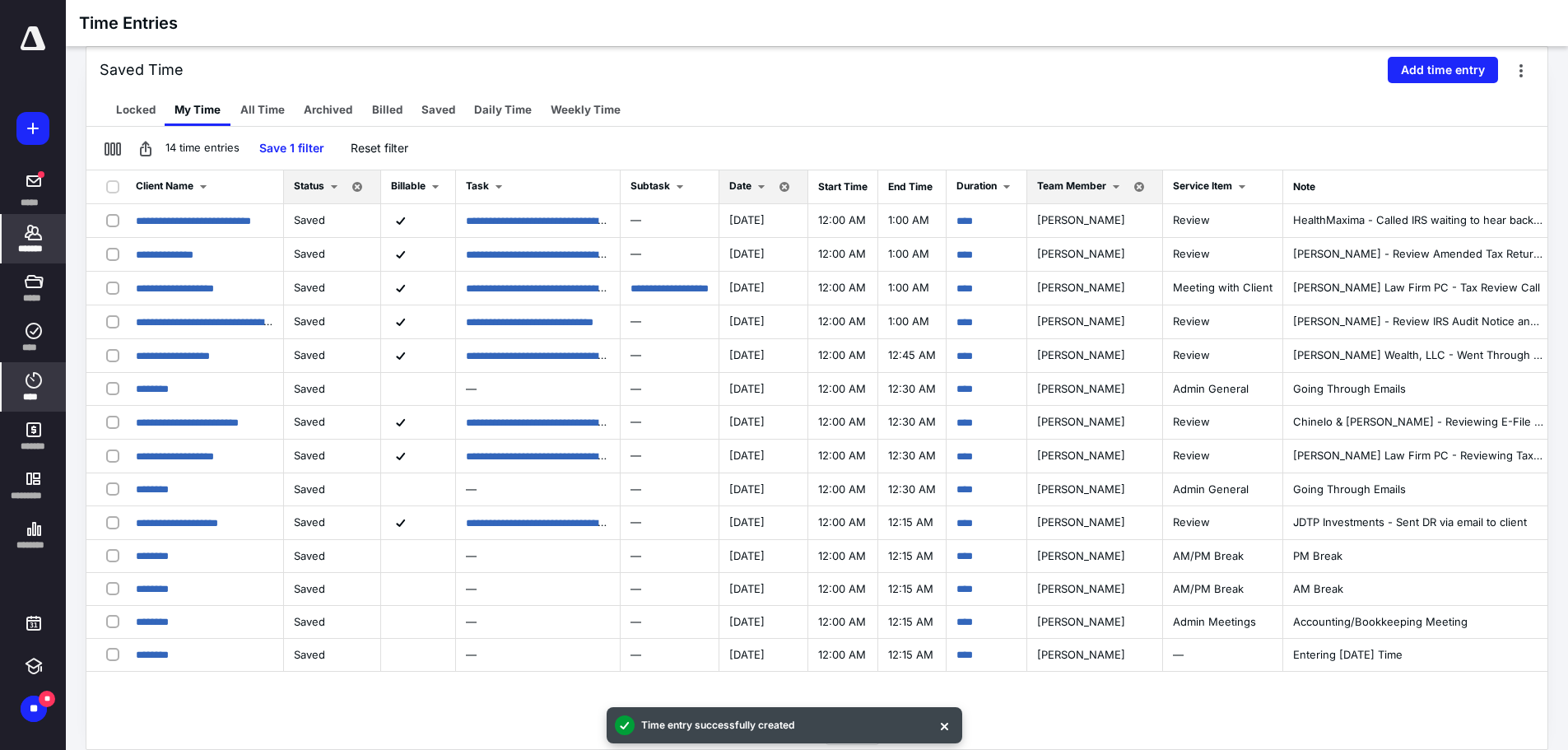 click 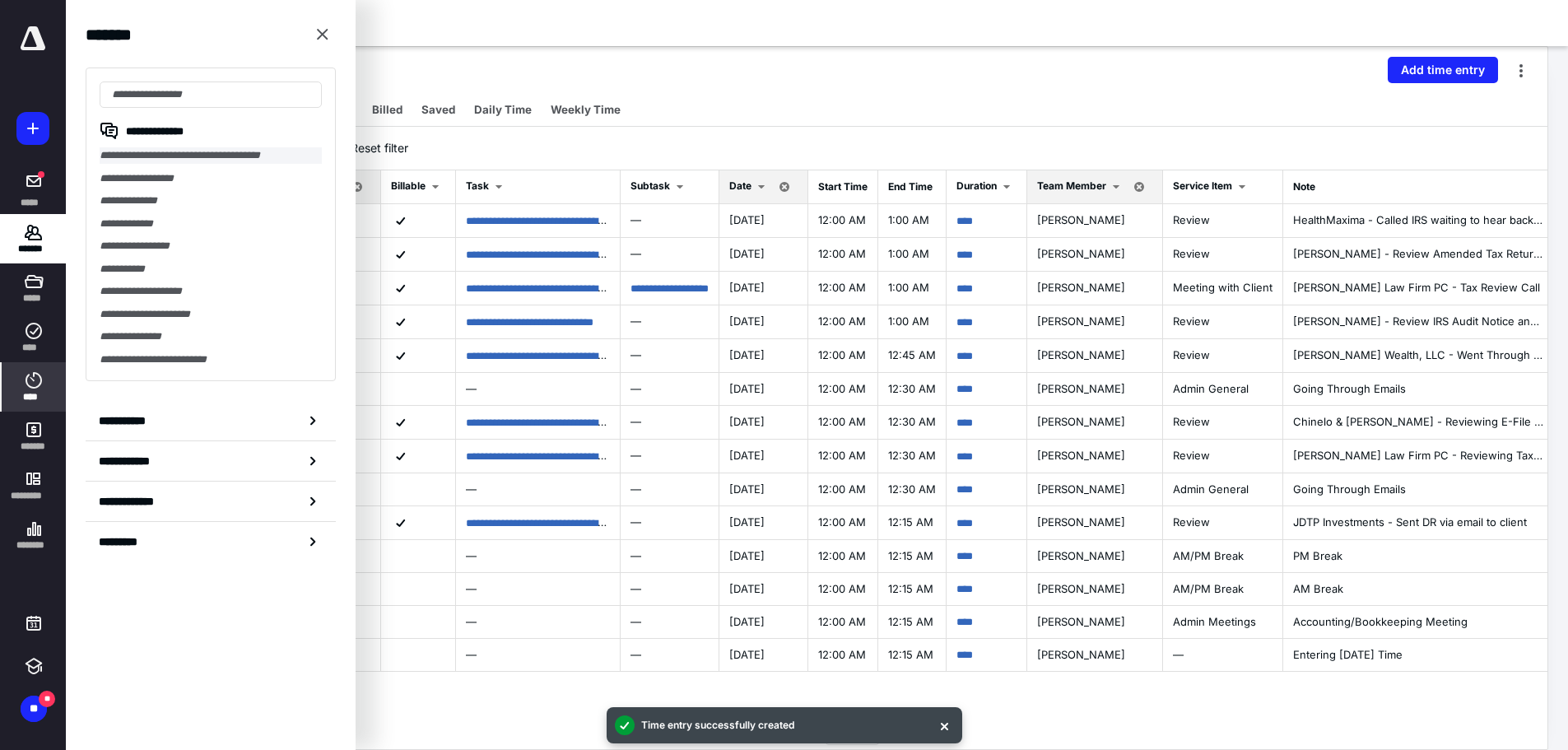click on "**********" at bounding box center (211, 156) 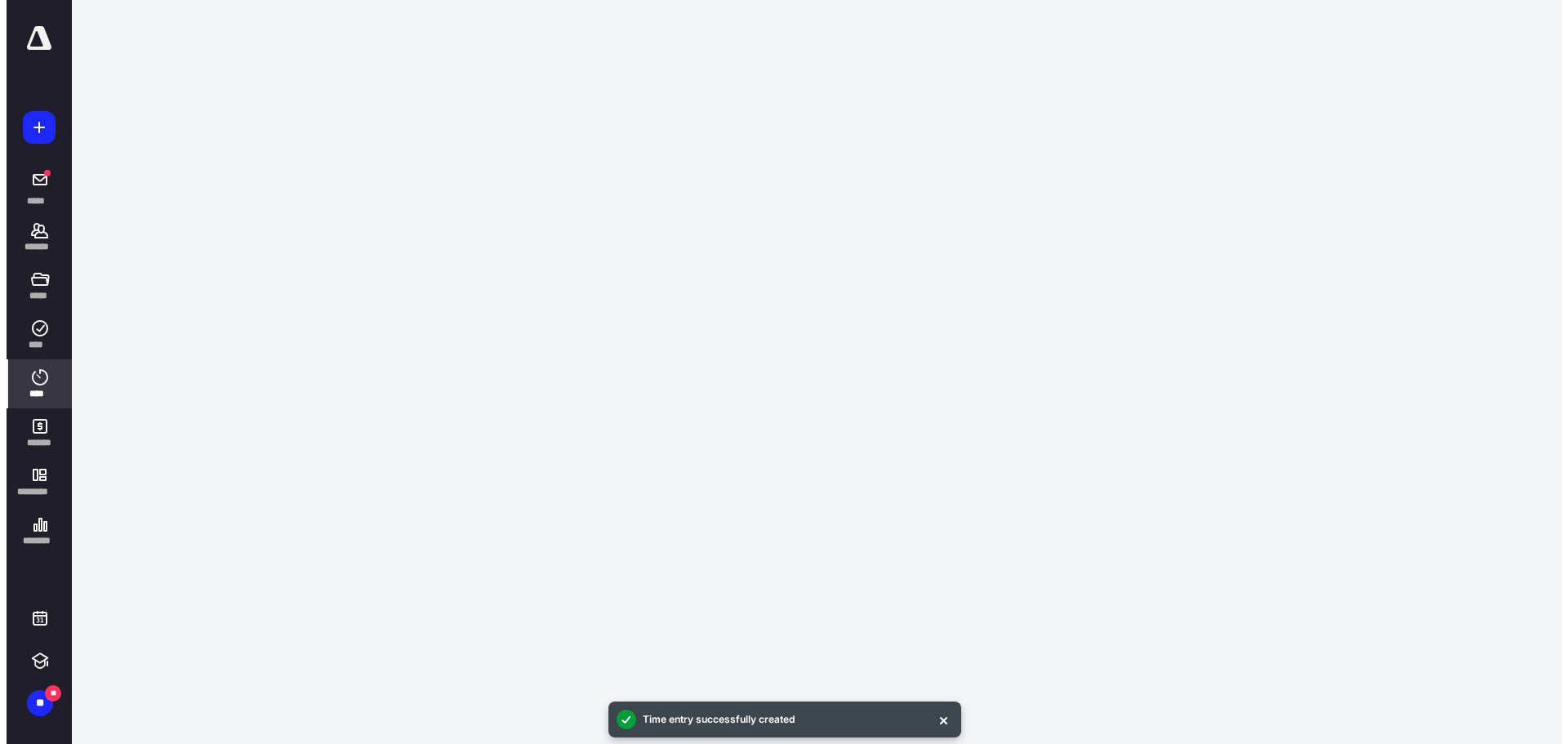 scroll, scrollTop: 0, scrollLeft: 0, axis: both 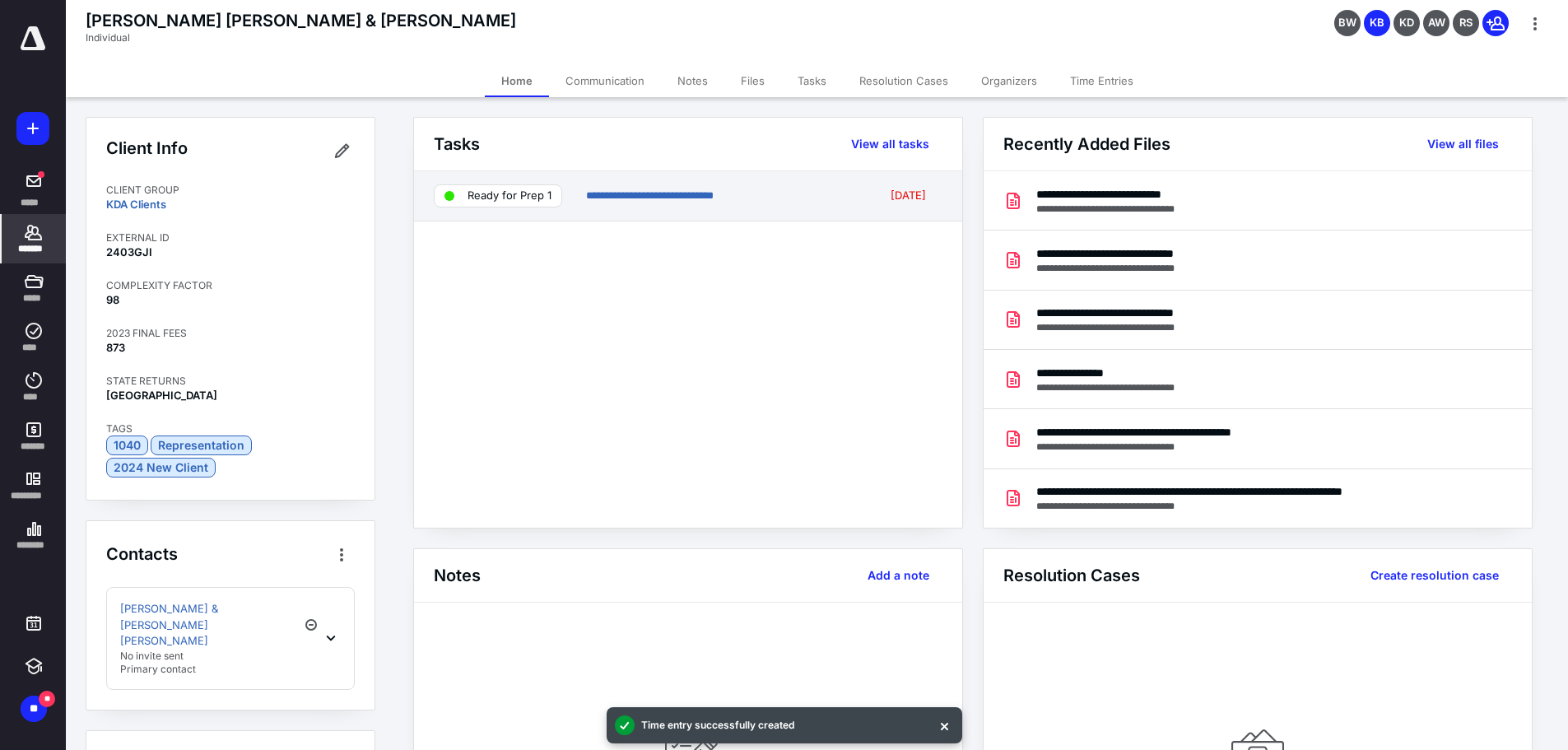 click on "**********" at bounding box center (688, 196) 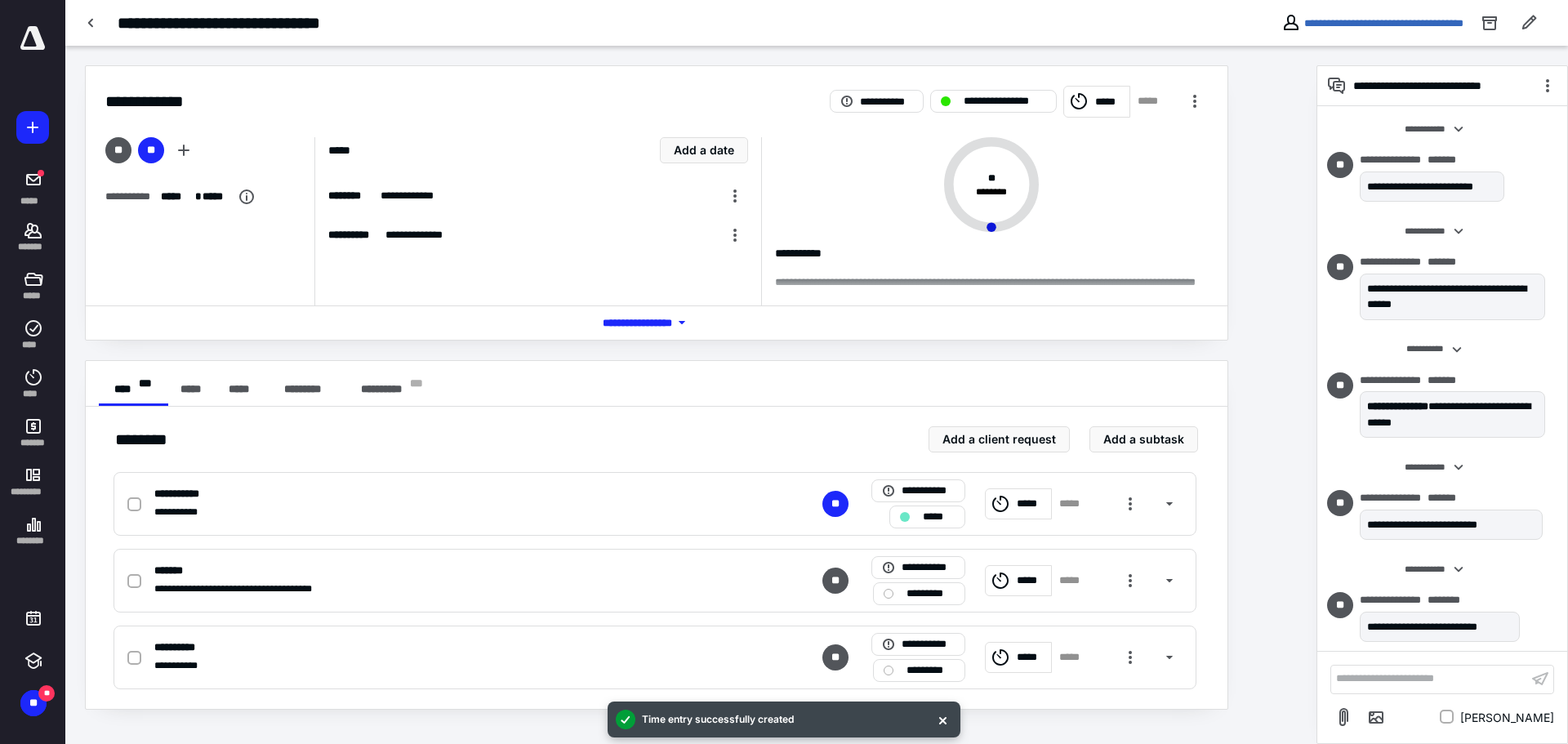 scroll, scrollTop: 565, scrollLeft: 0, axis: vertical 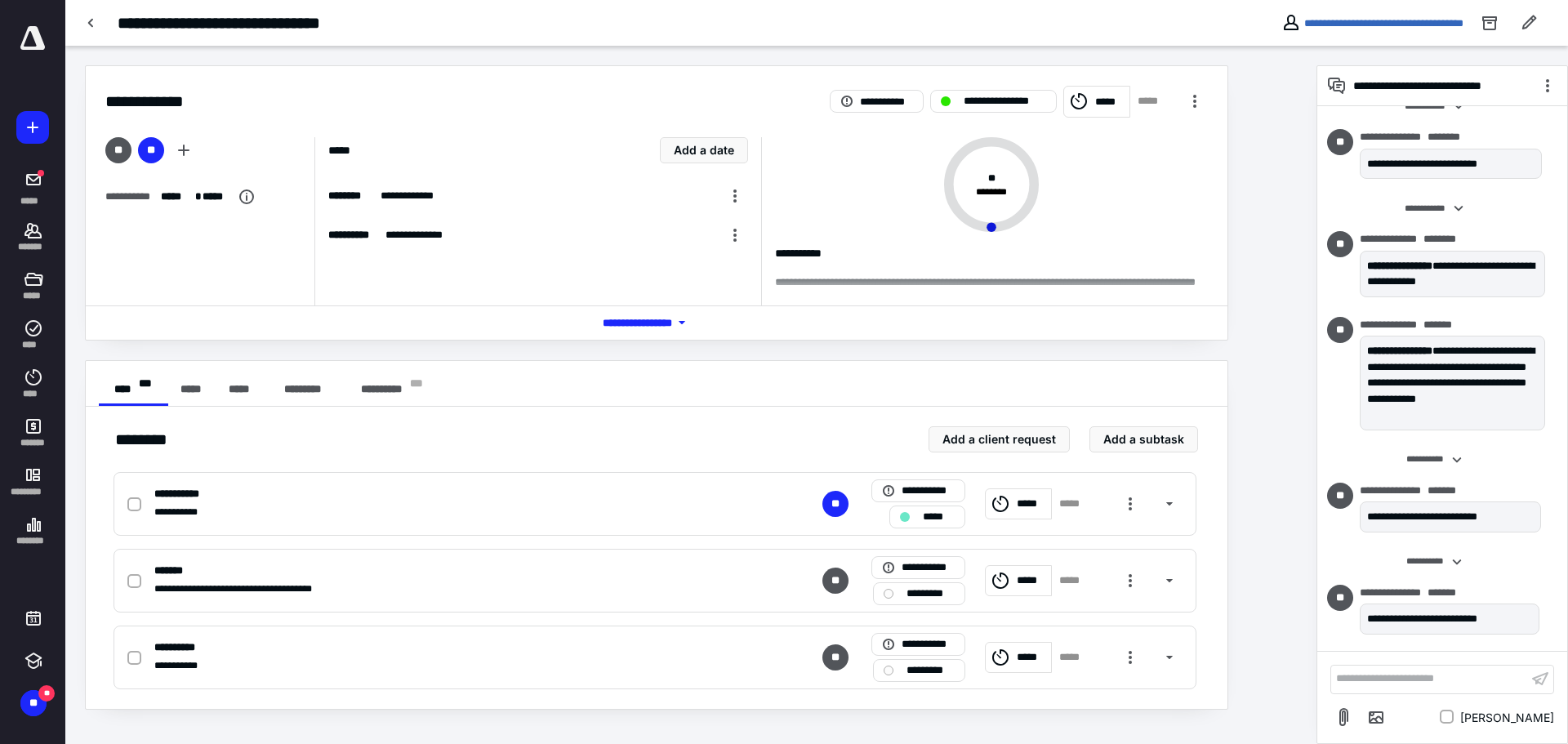 drag, startPoint x: 1393, startPoint y: 673, endPoint x: 1396, endPoint y: 682, distance: 9.486833 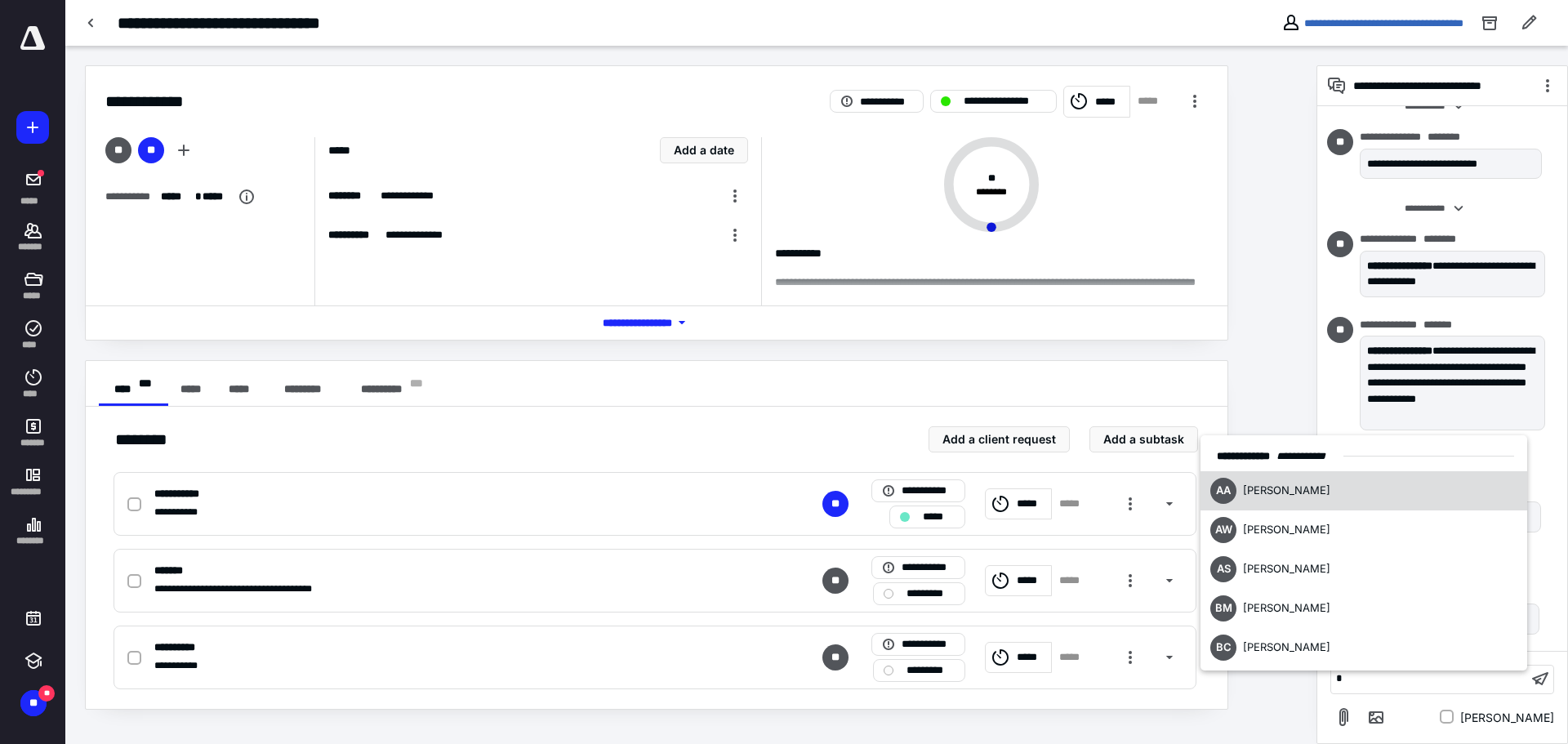 type 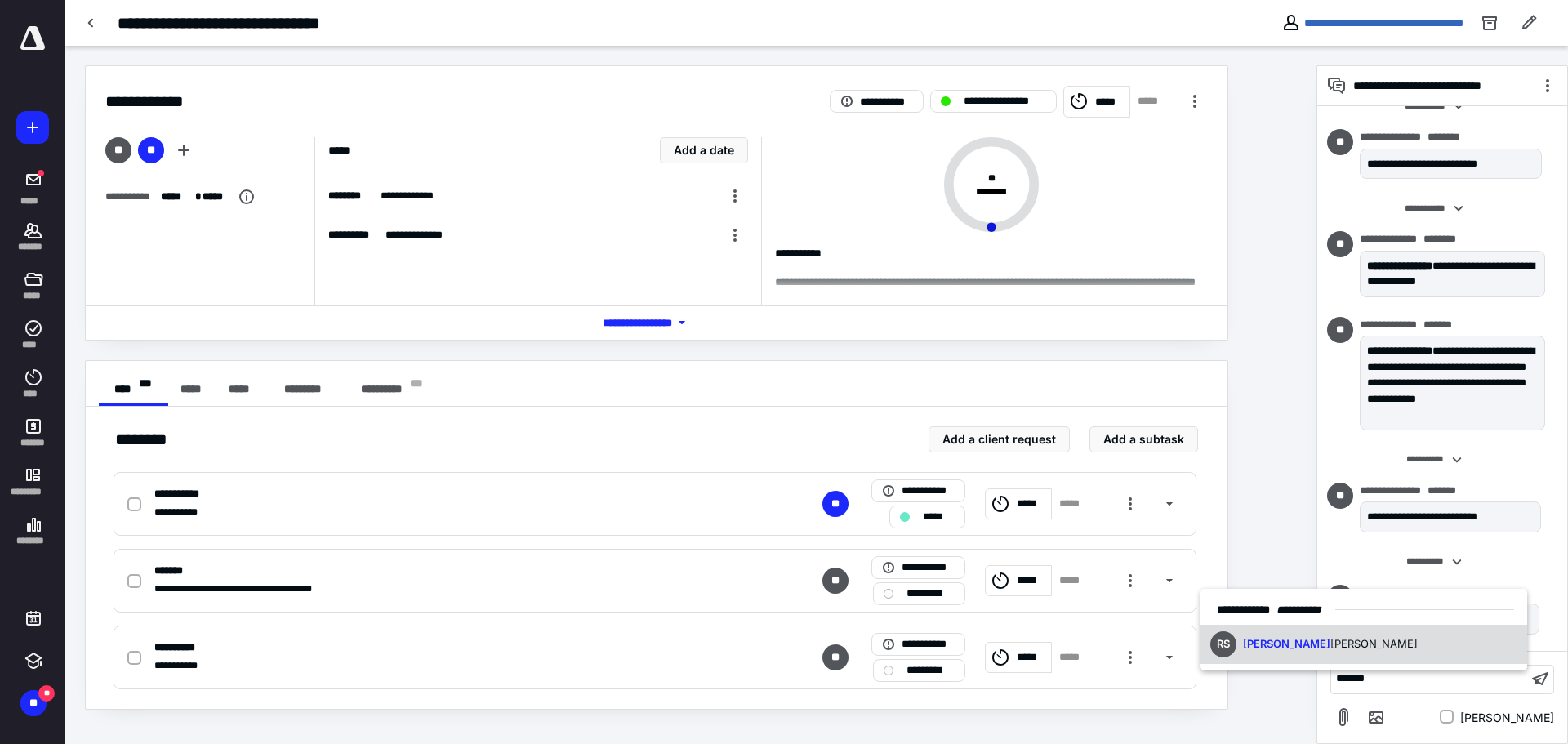 click on "[PERSON_NAME]" at bounding box center [1286, 644] 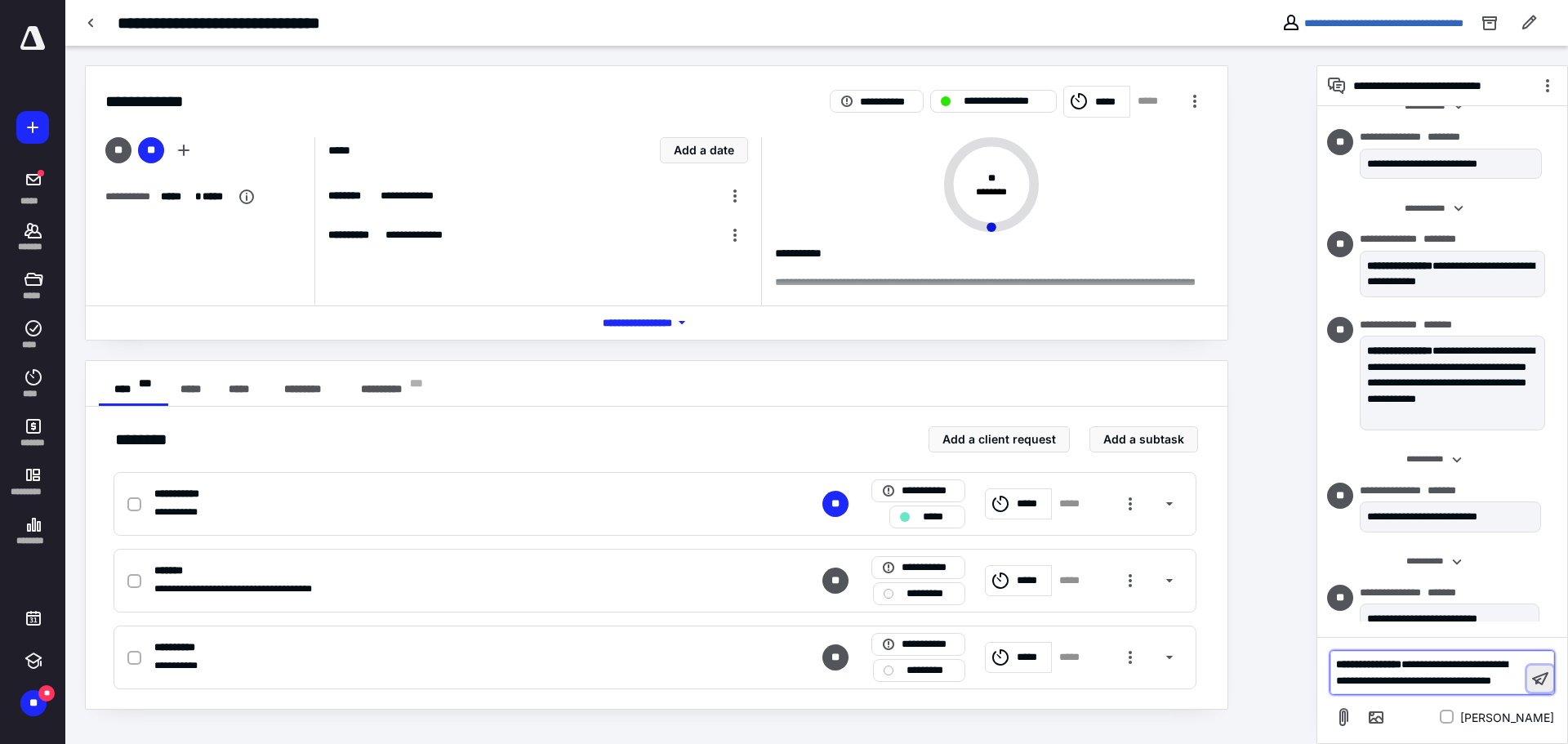 click at bounding box center (1540, 679) 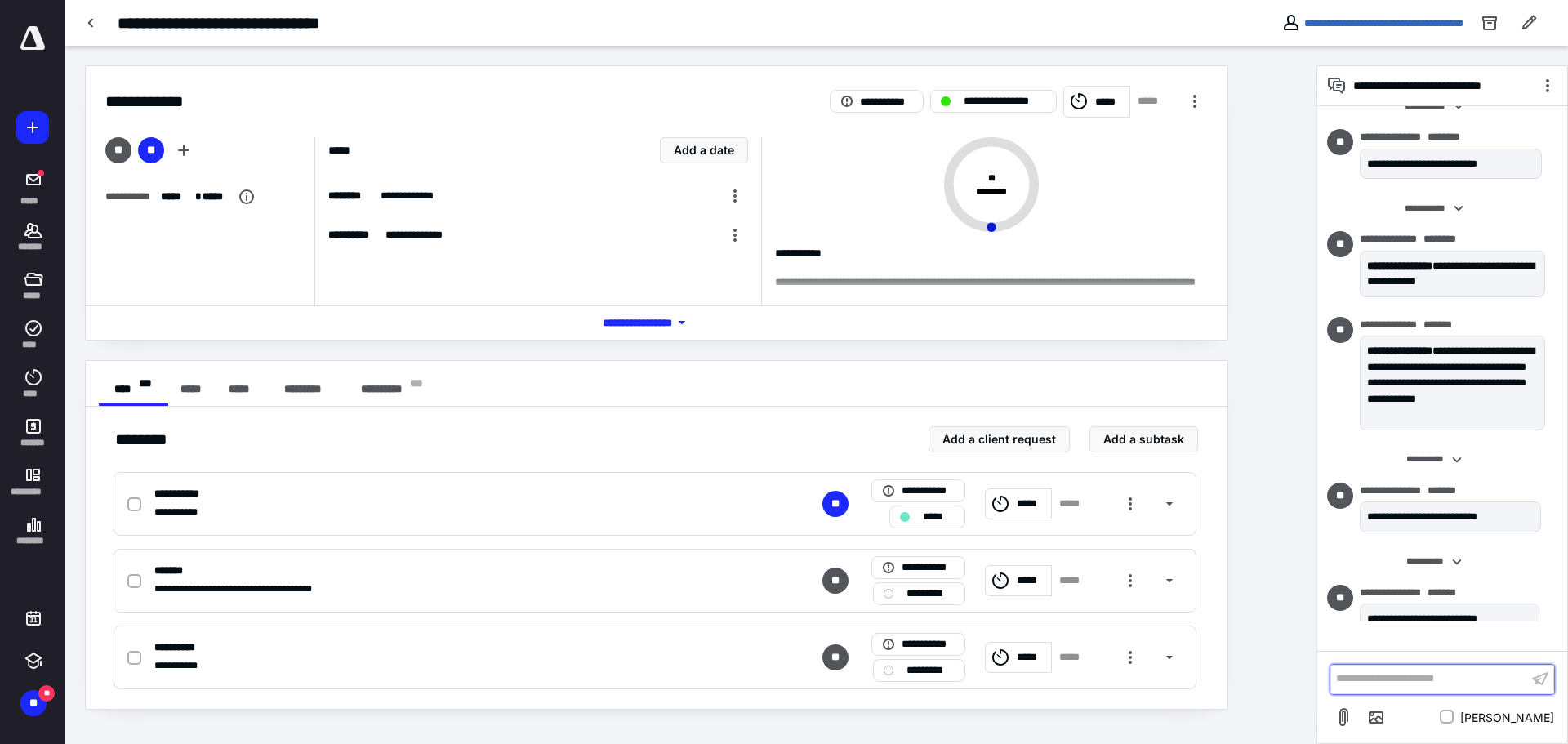 scroll, scrollTop: 699, scrollLeft: 0, axis: vertical 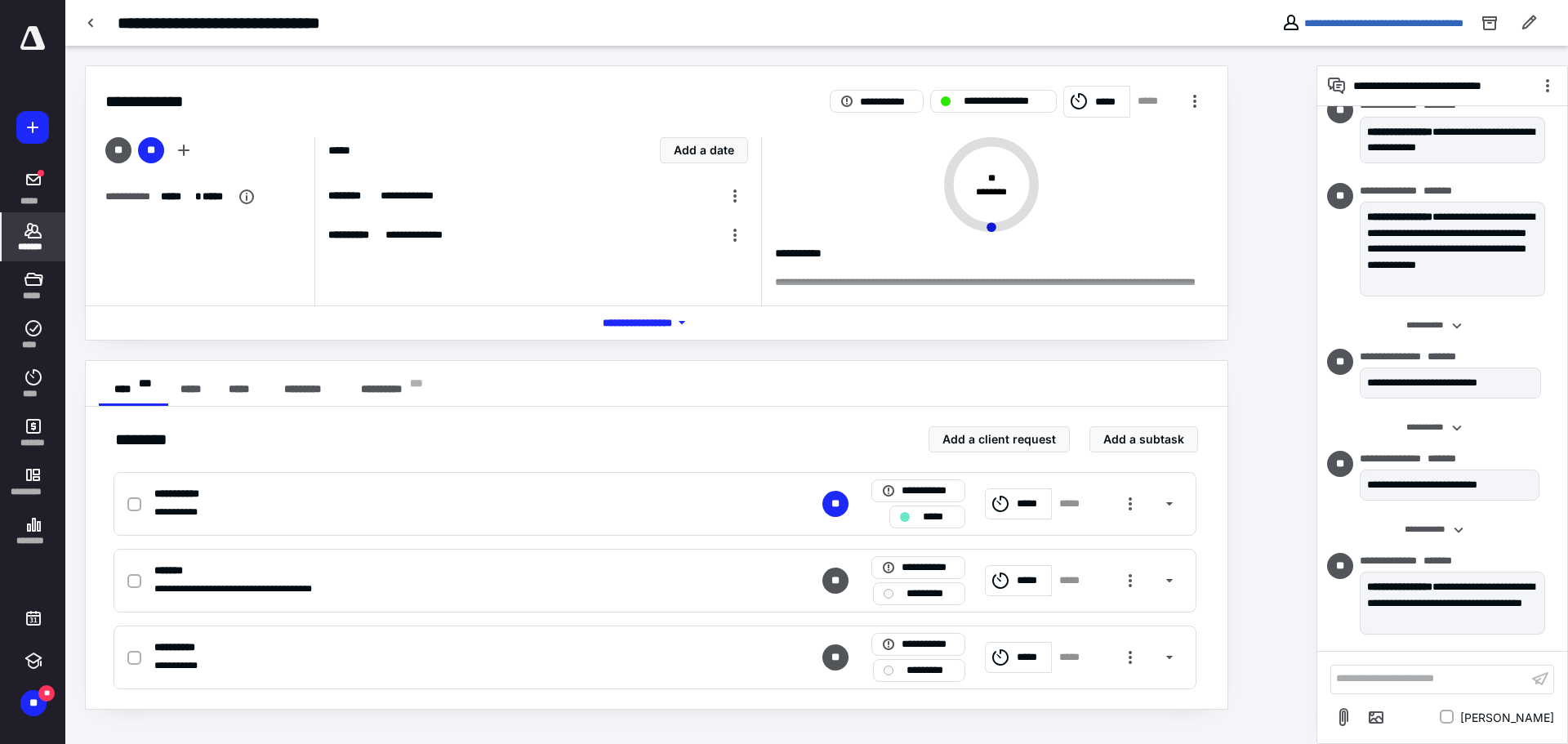 click on "*******" at bounding box center [33, 247] 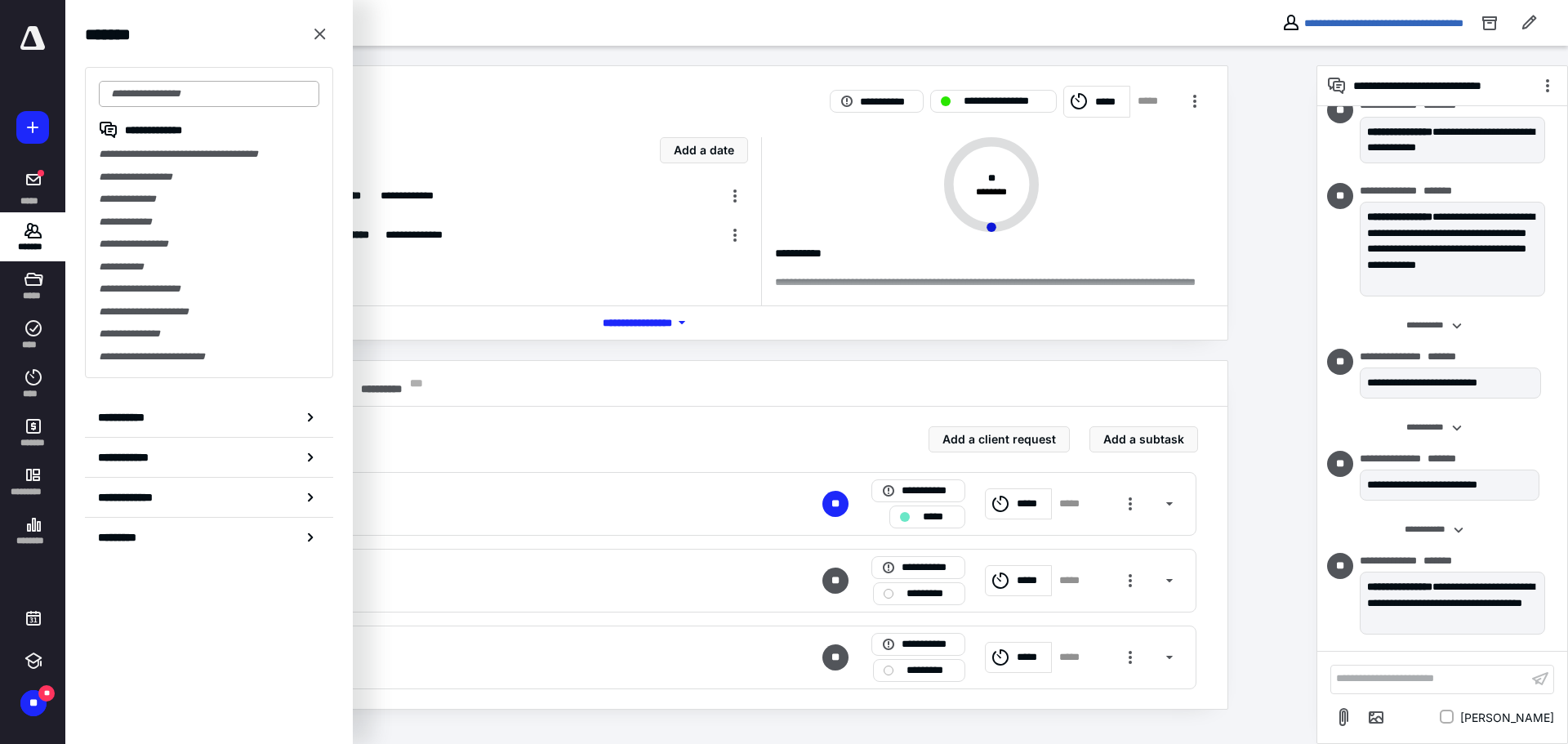 click at bounding box center [209, 94] 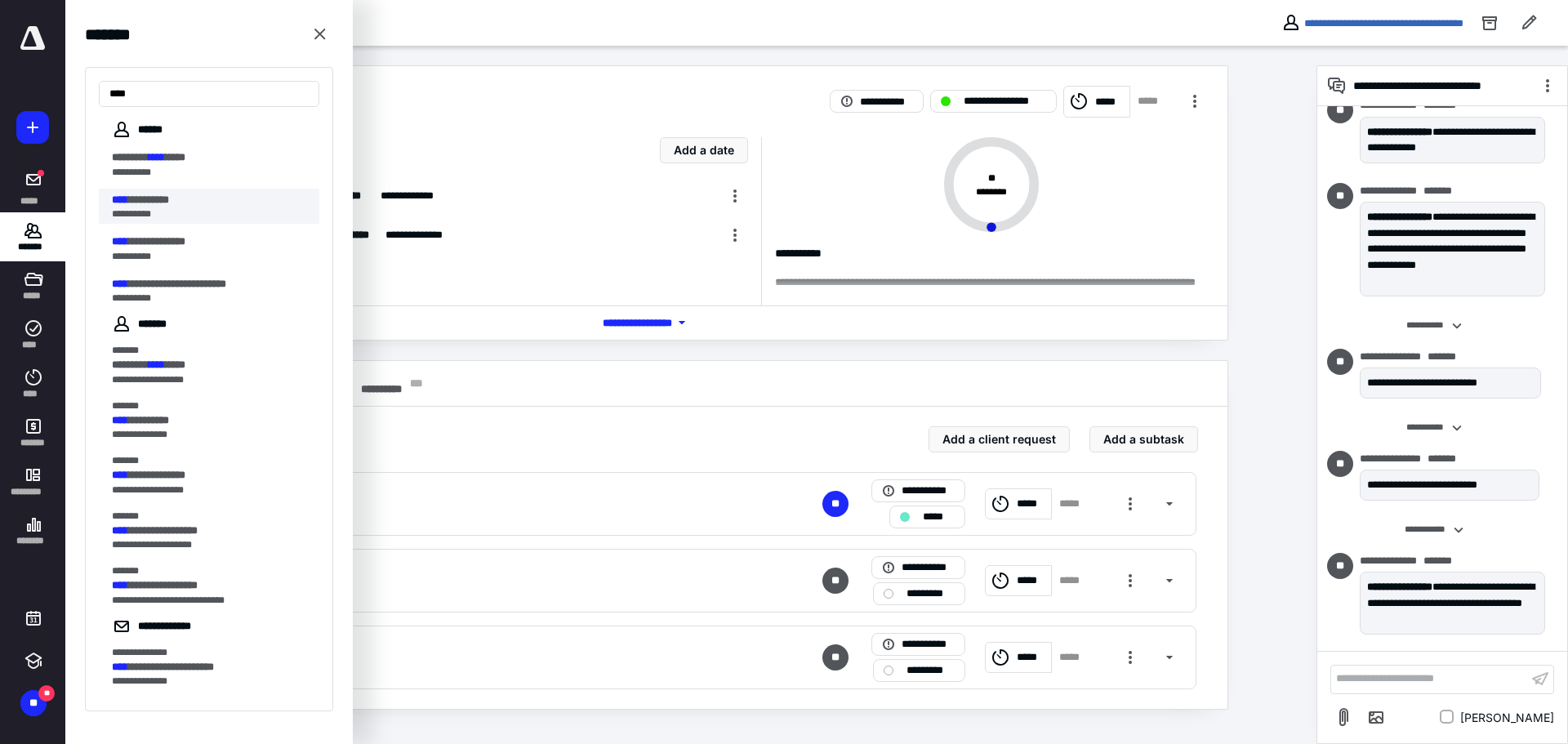 type on "****" 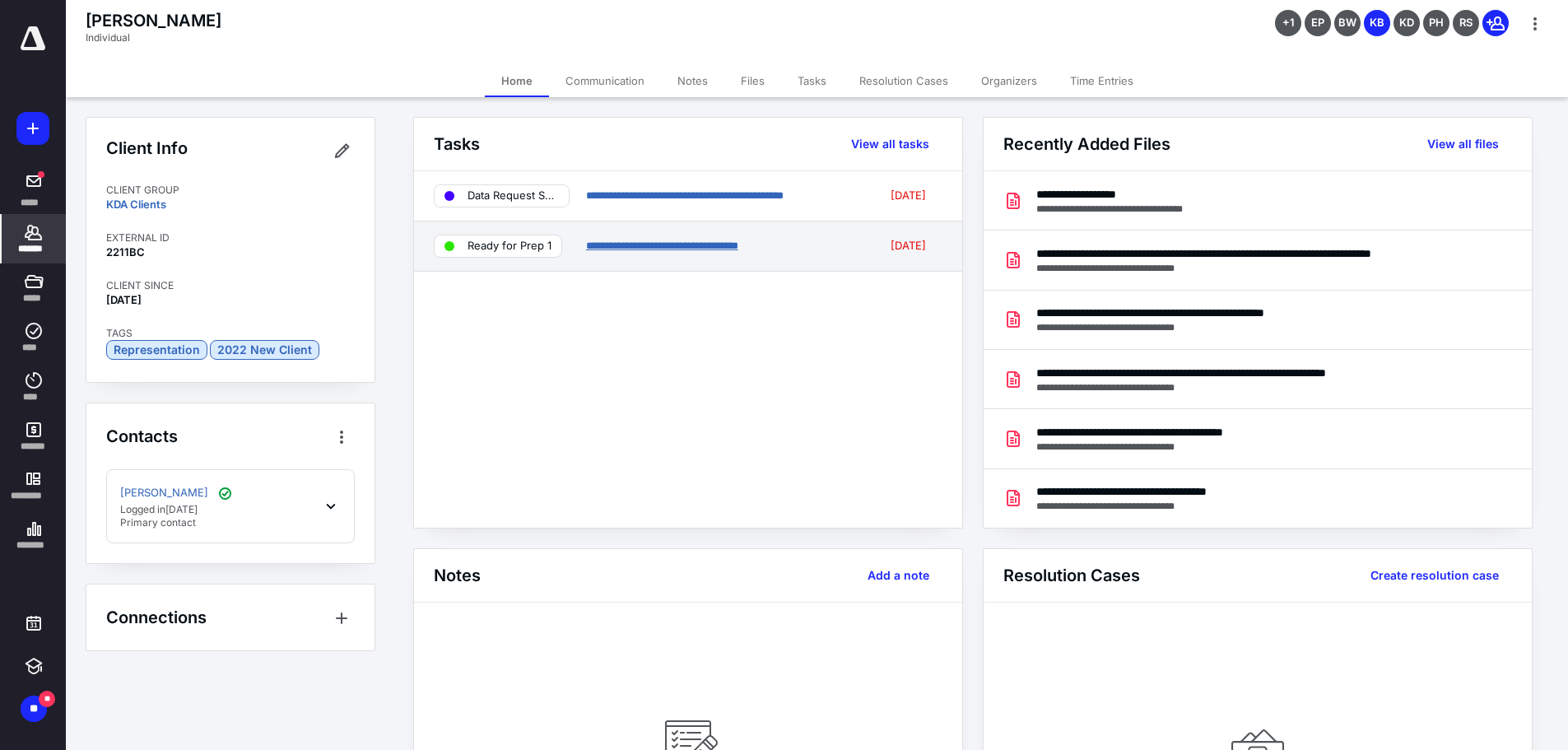 click on "**********" at bounding box center (662, 245) 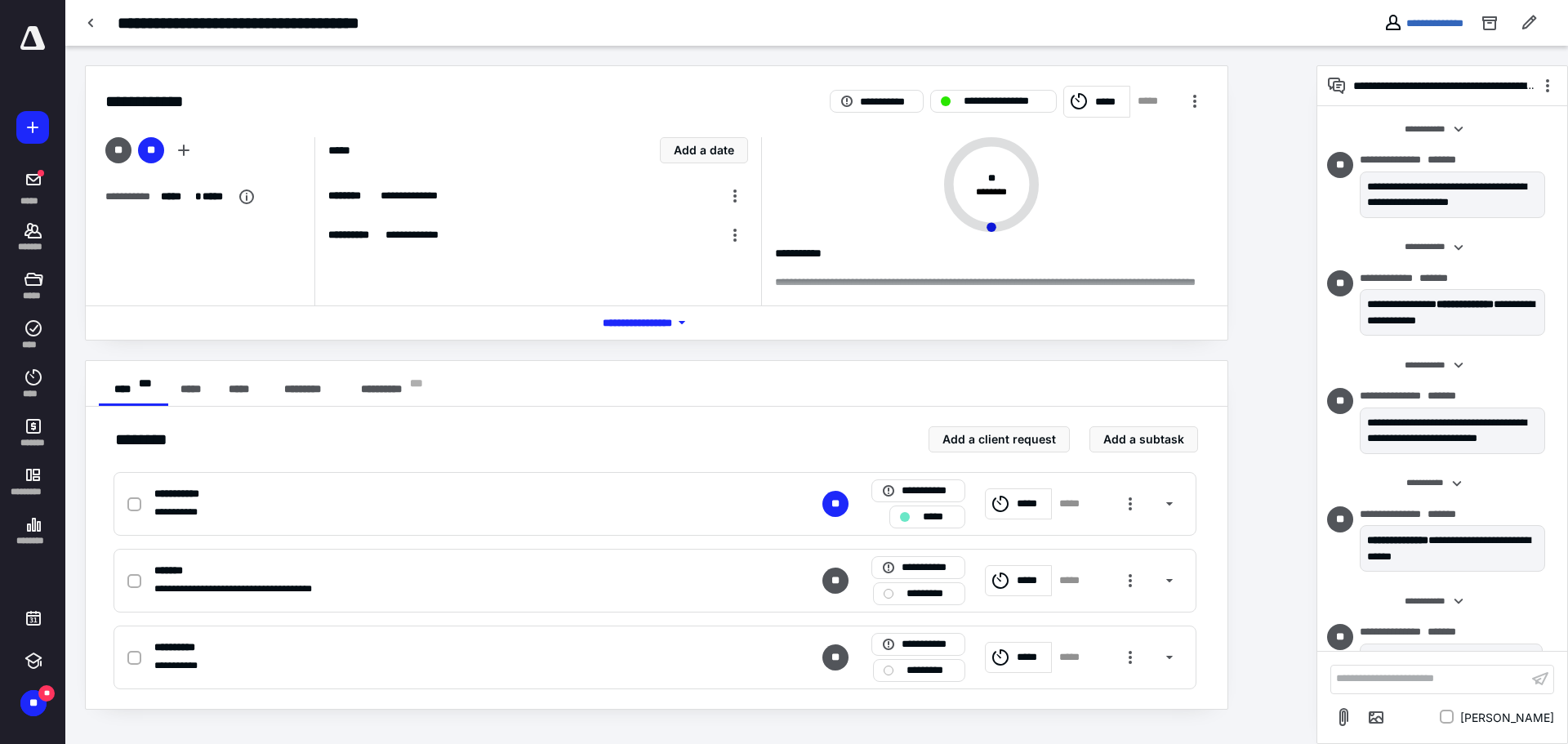 scroll, scrollTop: 815, scrollLeft: 0, axis: vertical 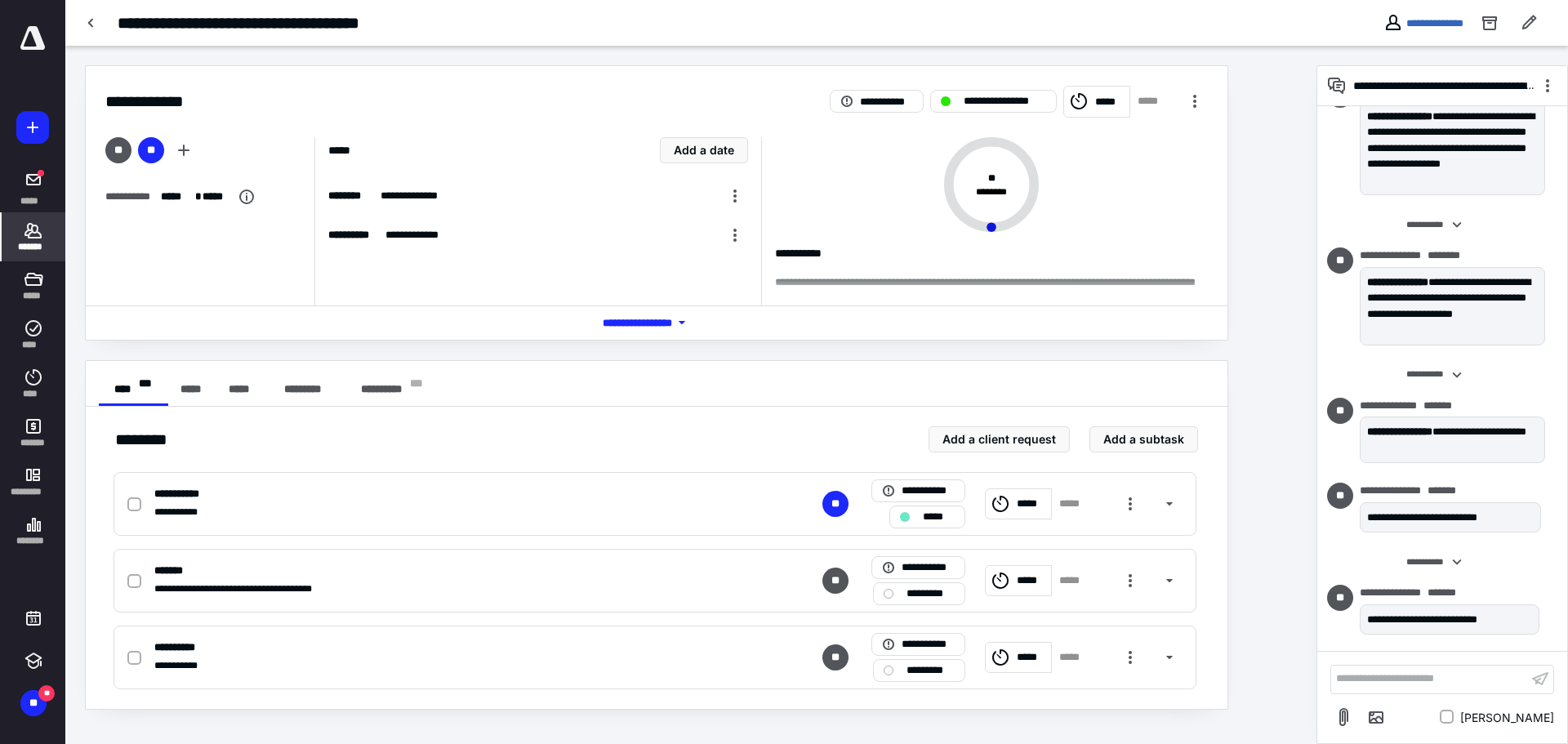 click 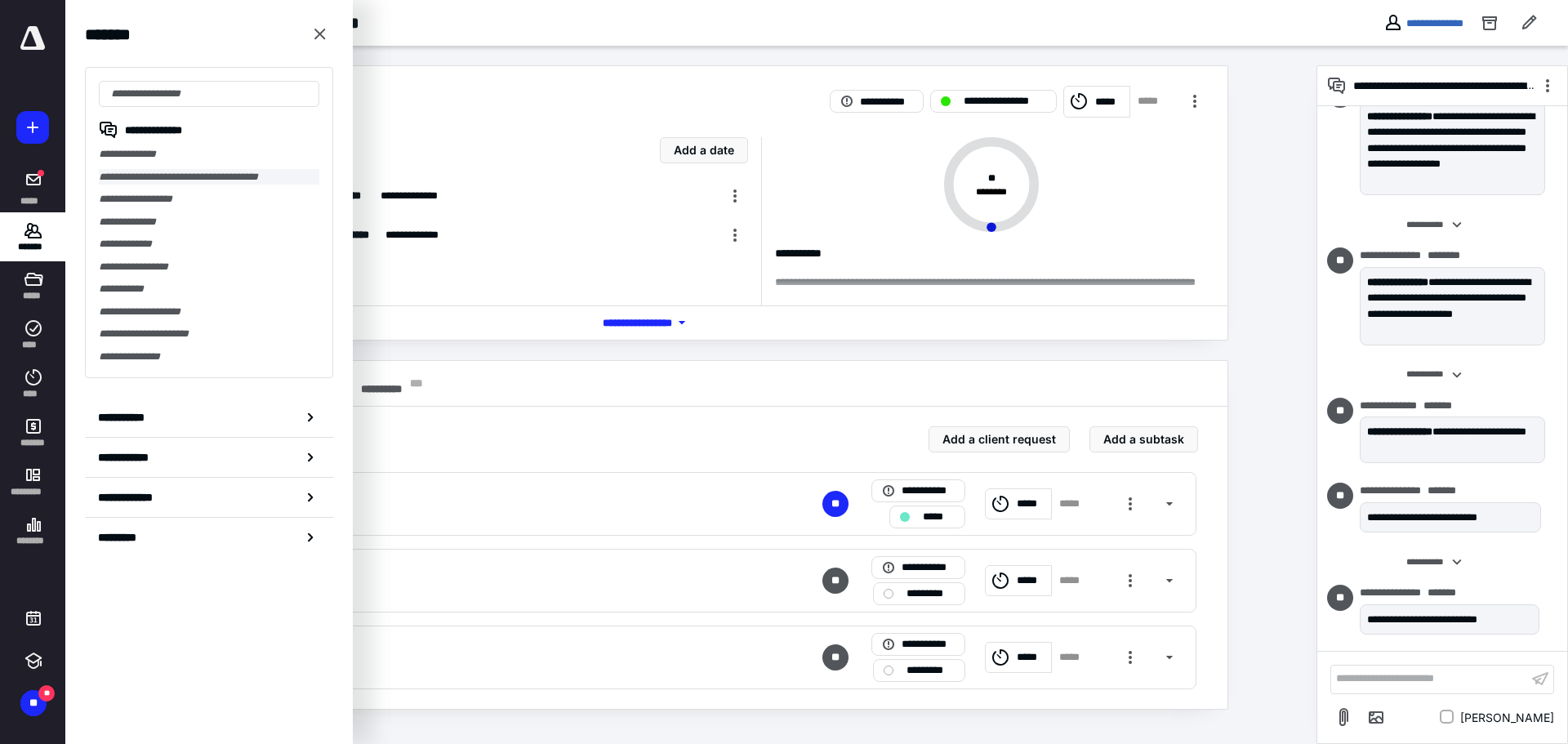 click on "**********" at bounding box center [209, 177] 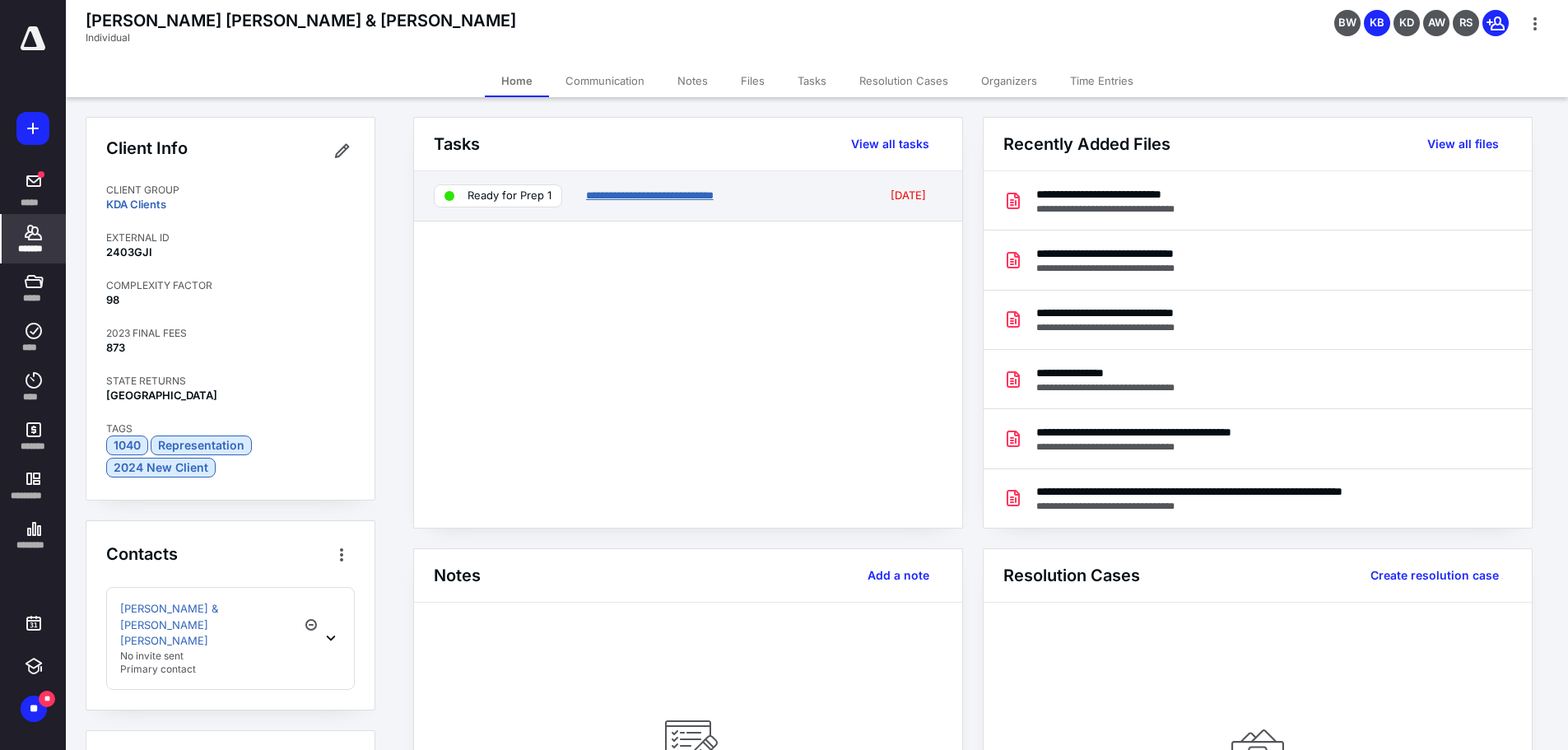 click on "**********" at bounding box center (649, 195) 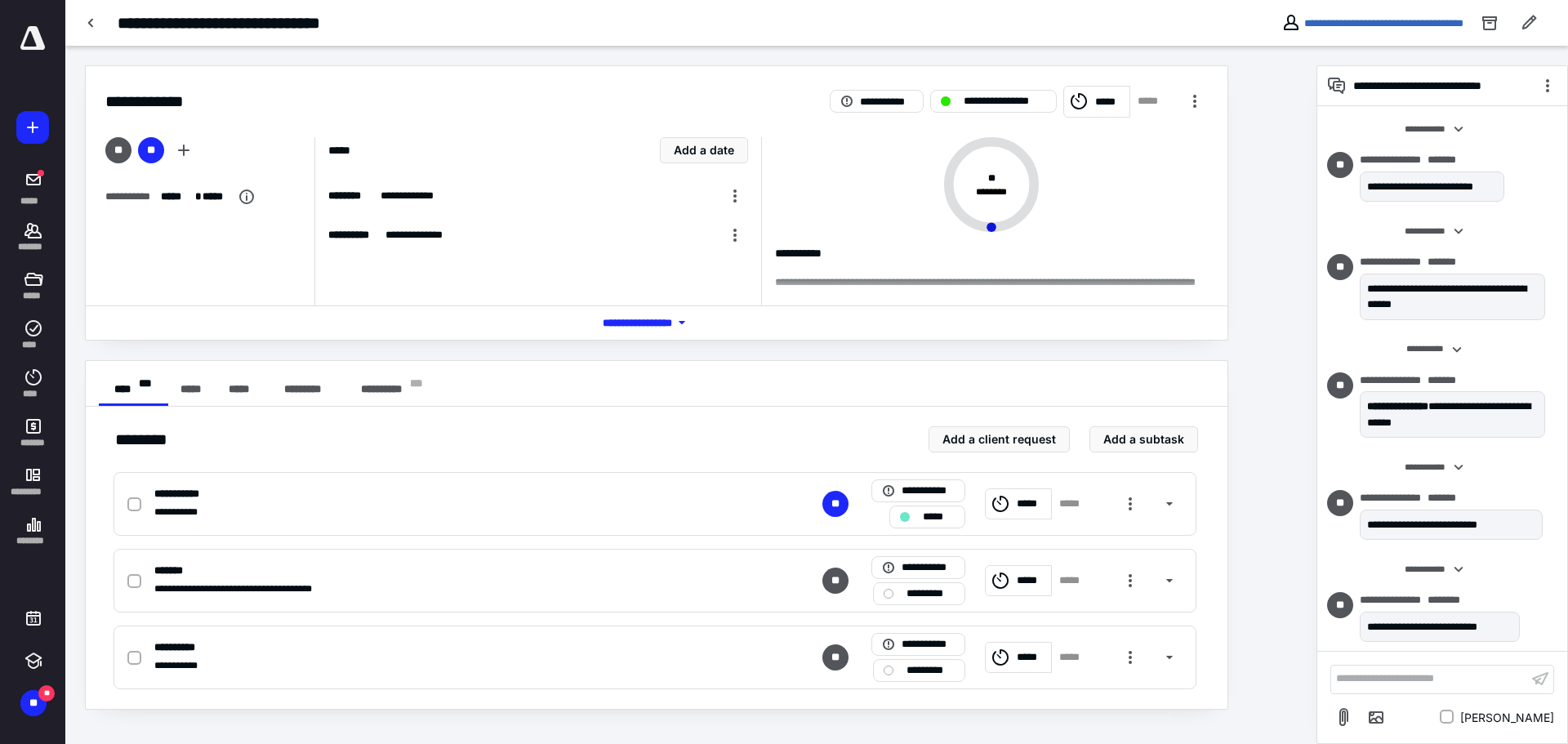 scroll, scrollTop: 699, scrollLeft: 0, axis: vertical 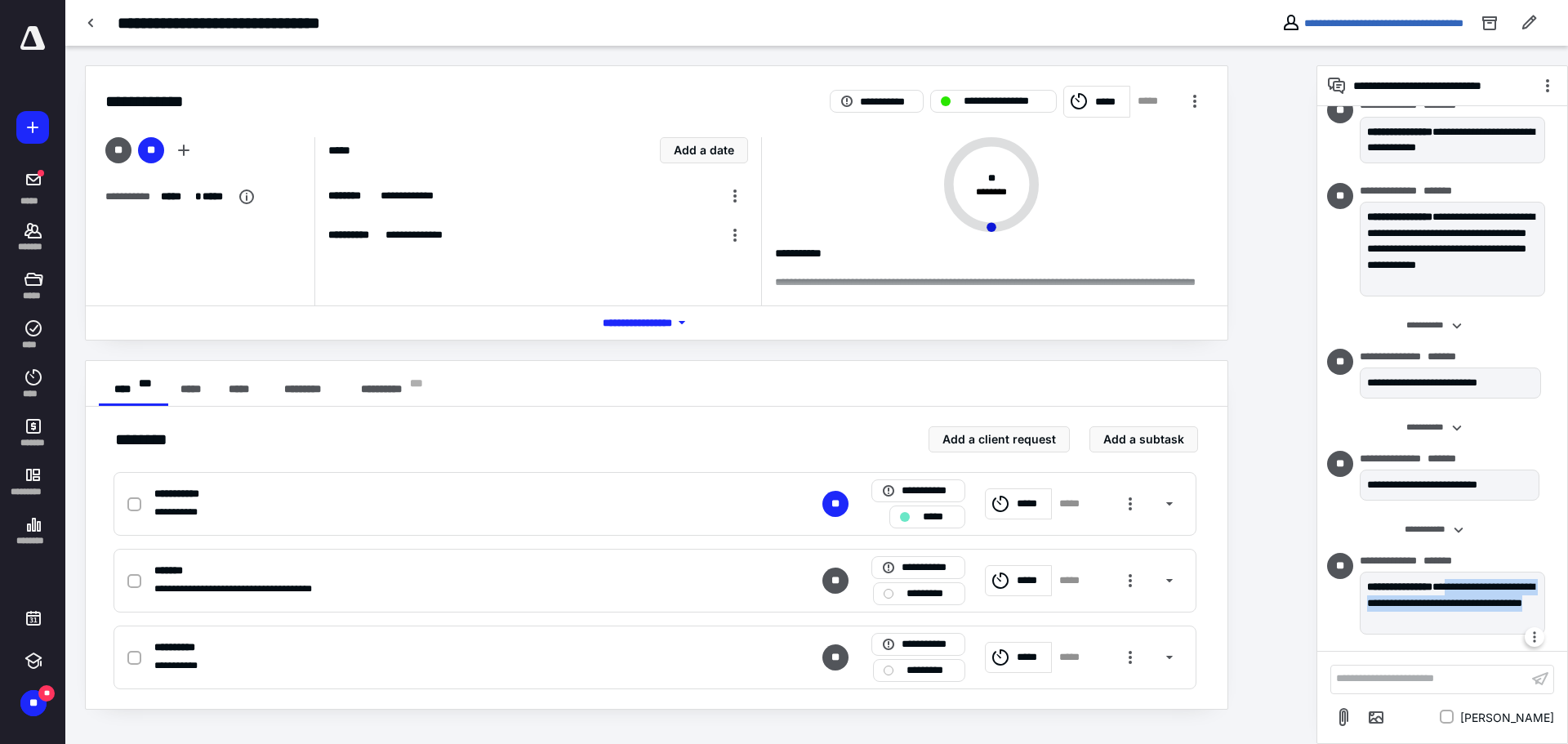 drag, startPoint x: 1472, startPoint y: 589, endPoint x: 1476, endPoint y: 612, distance: 23.345235 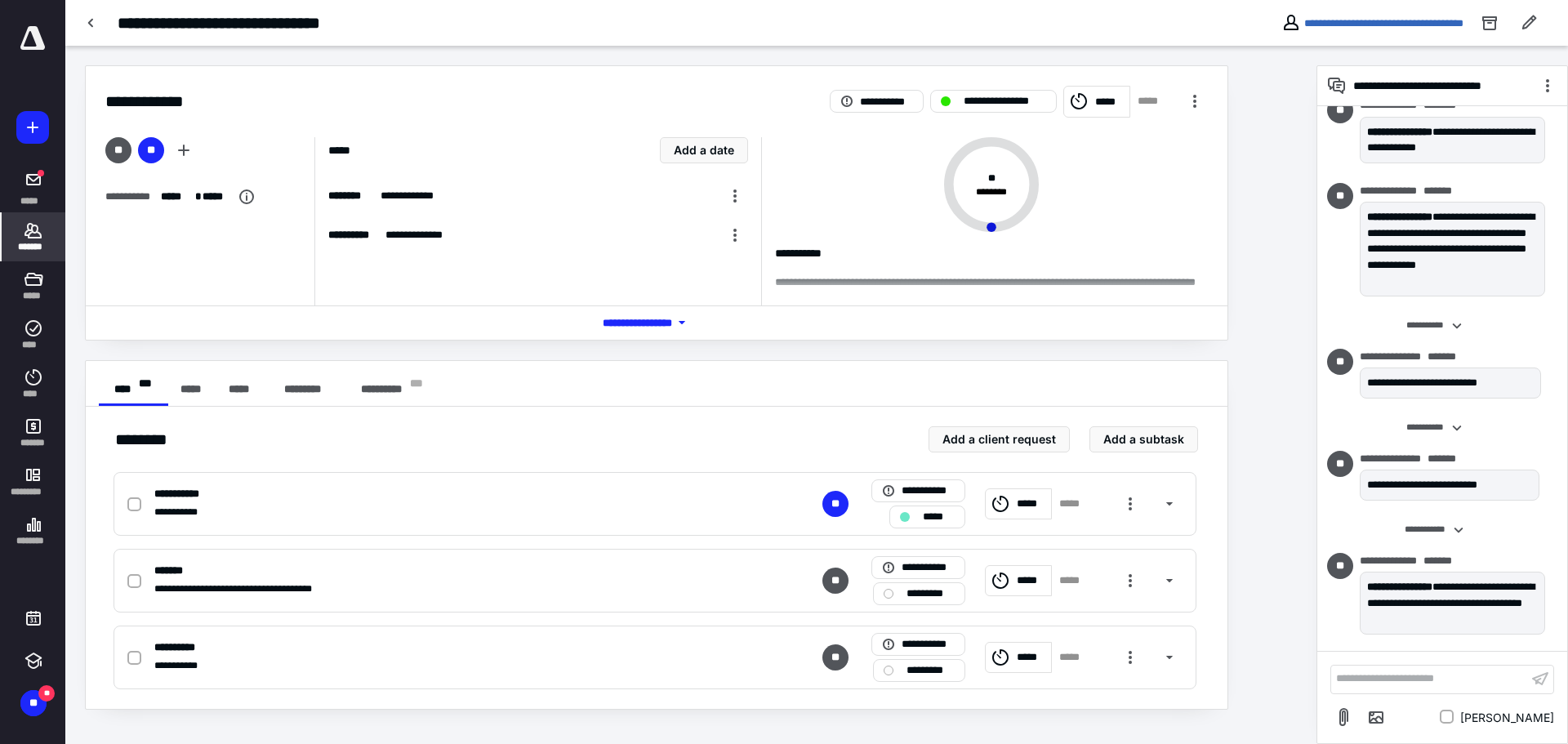 click 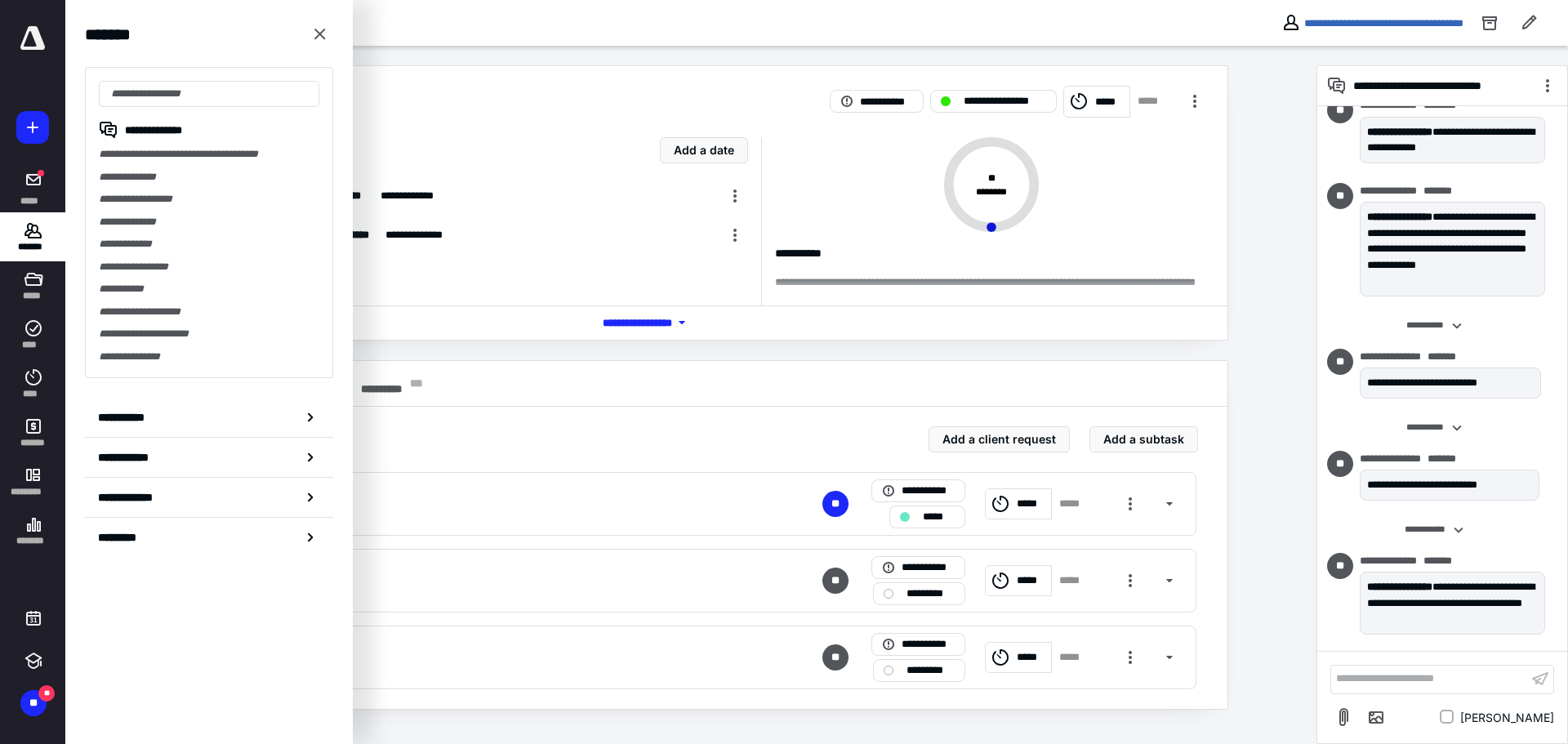 click on "**********" at bounding box center [209, 177] 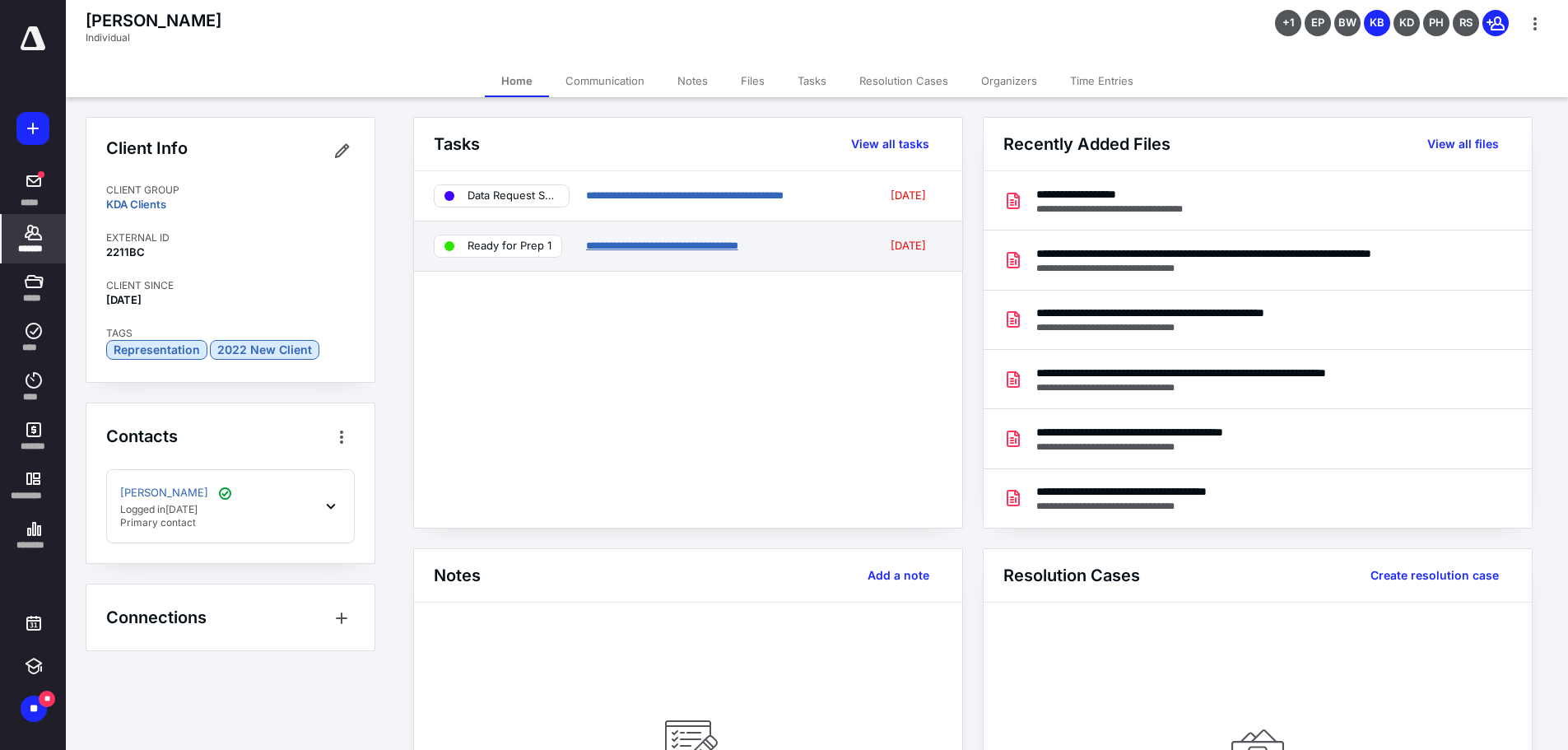 click on "**********" at bounding box center (662, 245) 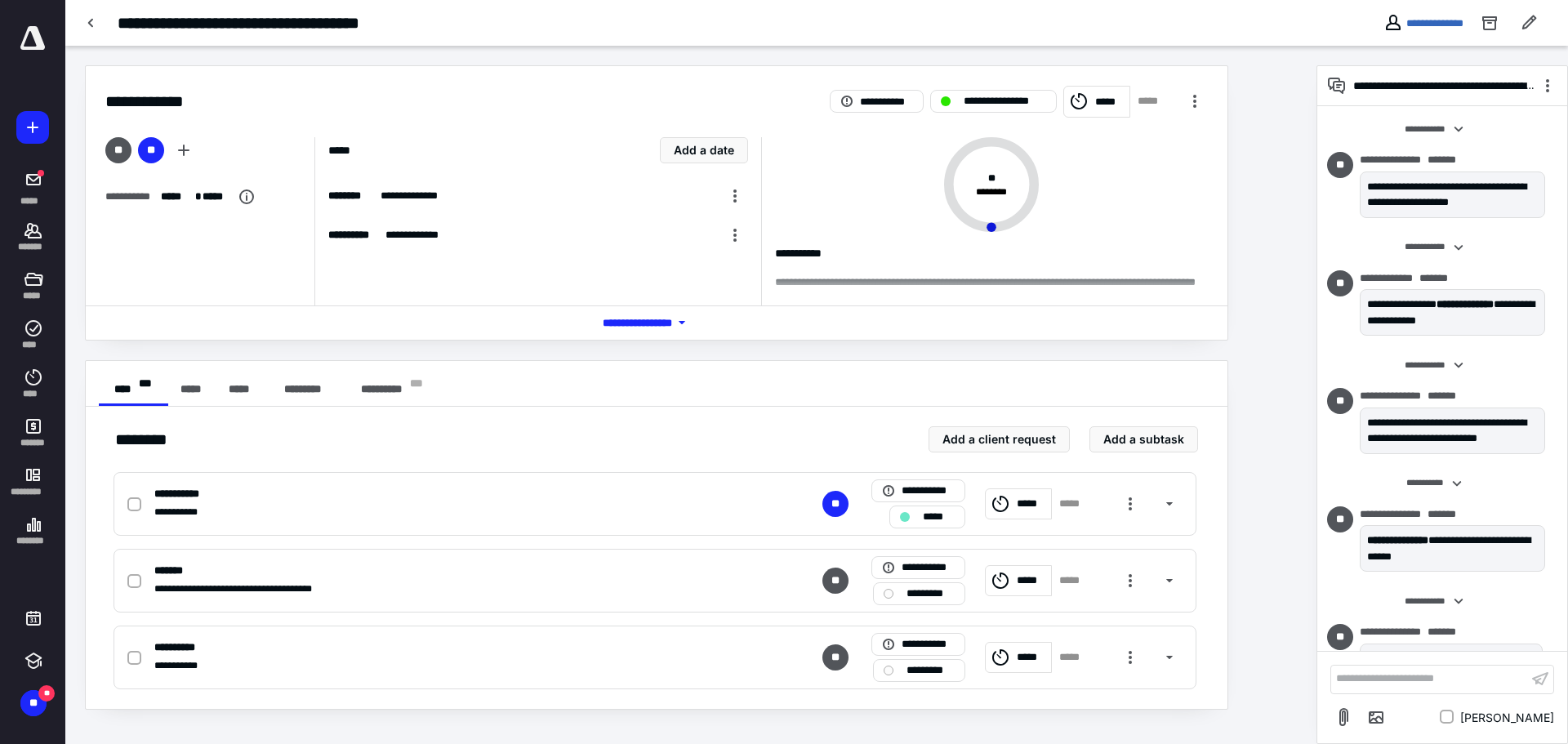scroll, scrollTop: 815, scrollLeft: 0, axis: vertical 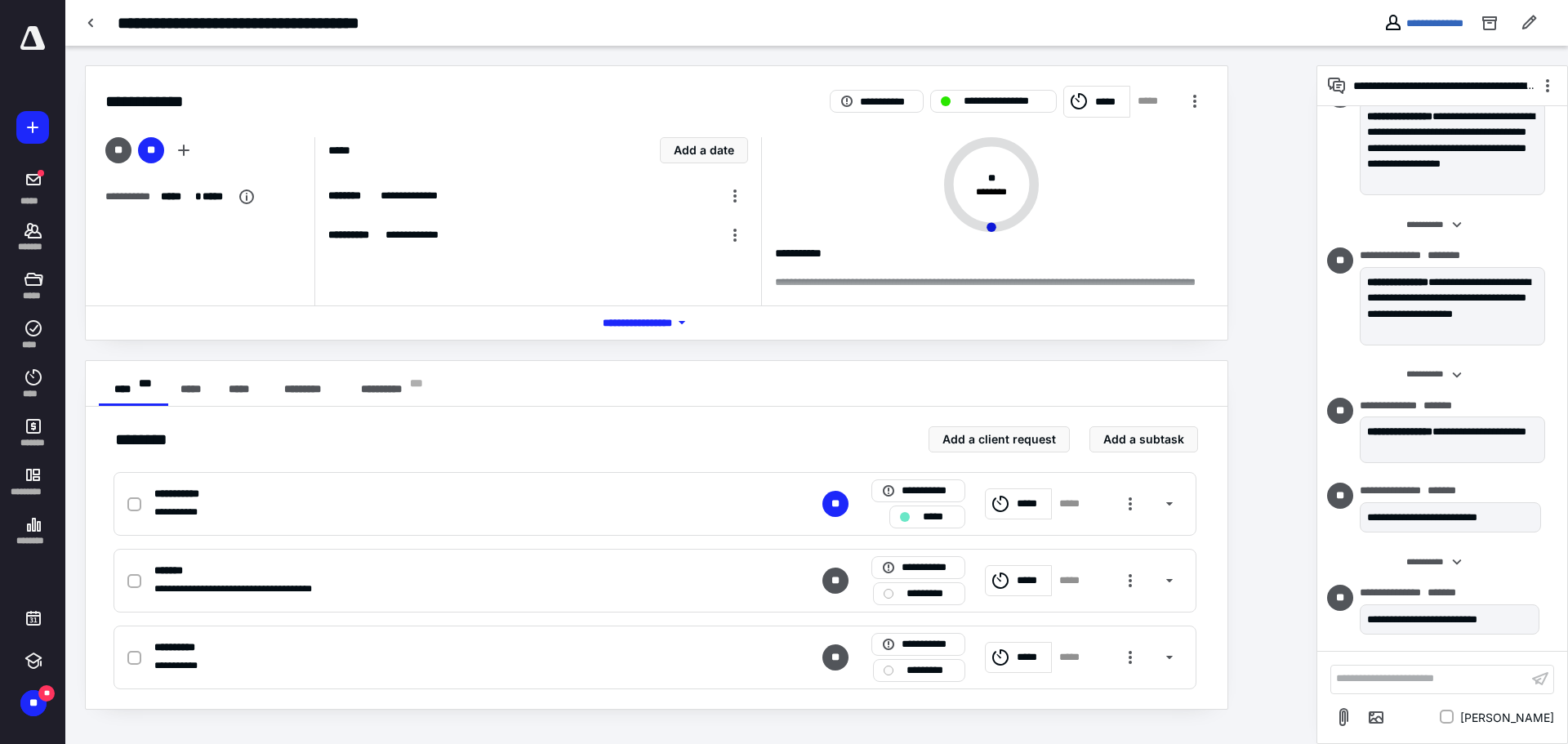 click on "**********" at bounding box center [1429, 679] 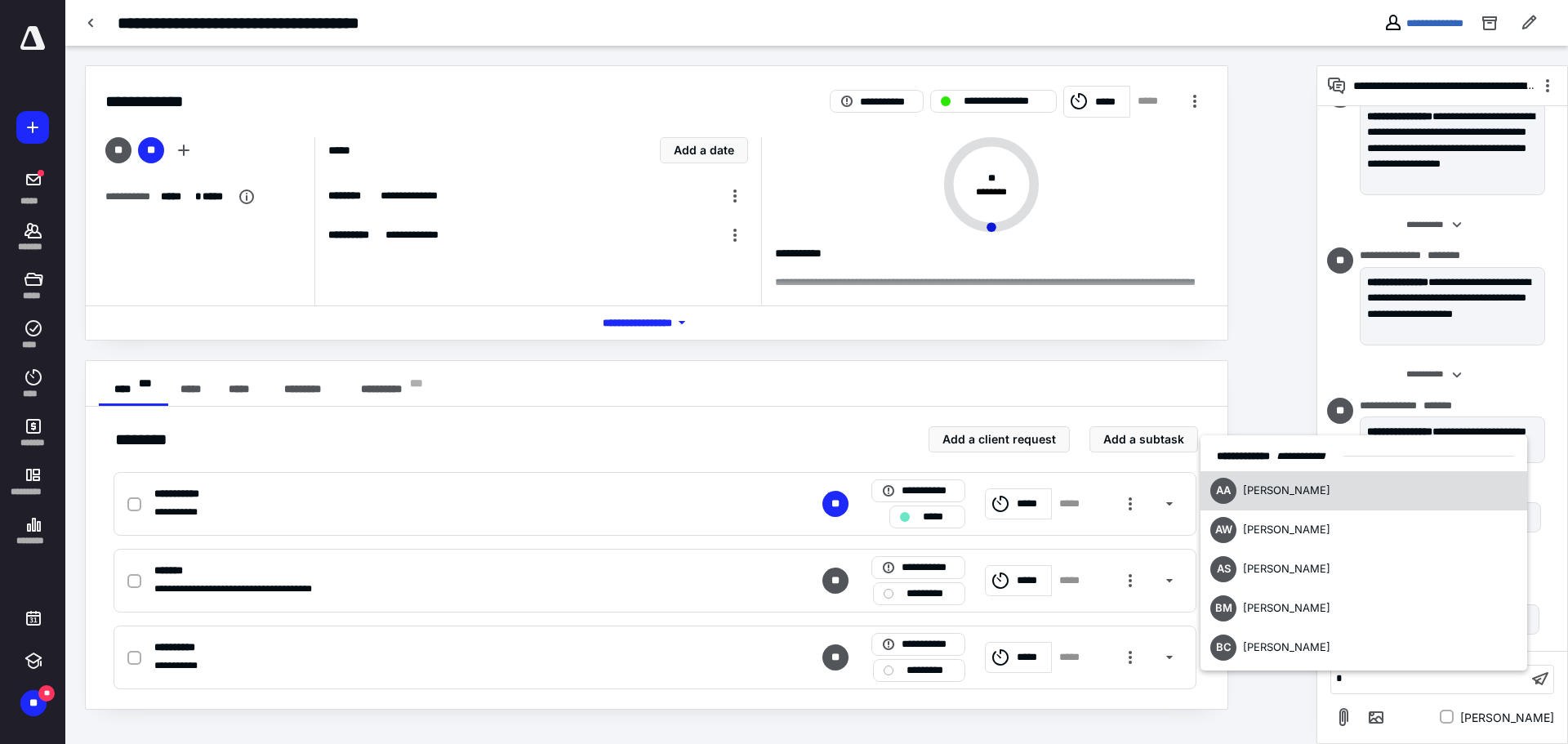 type 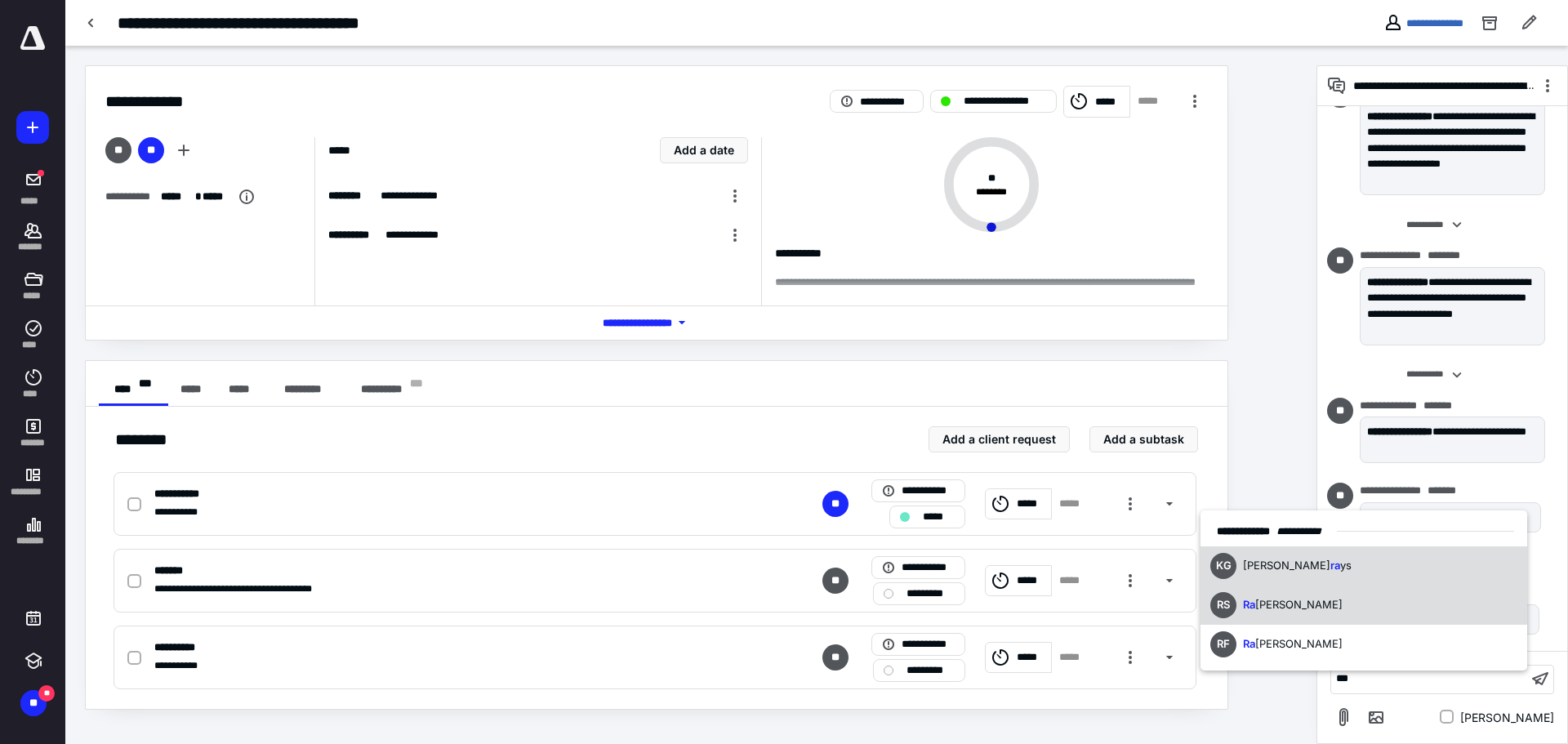 click on "[PERSON_NAME]" at bounding box center (1298, 604) 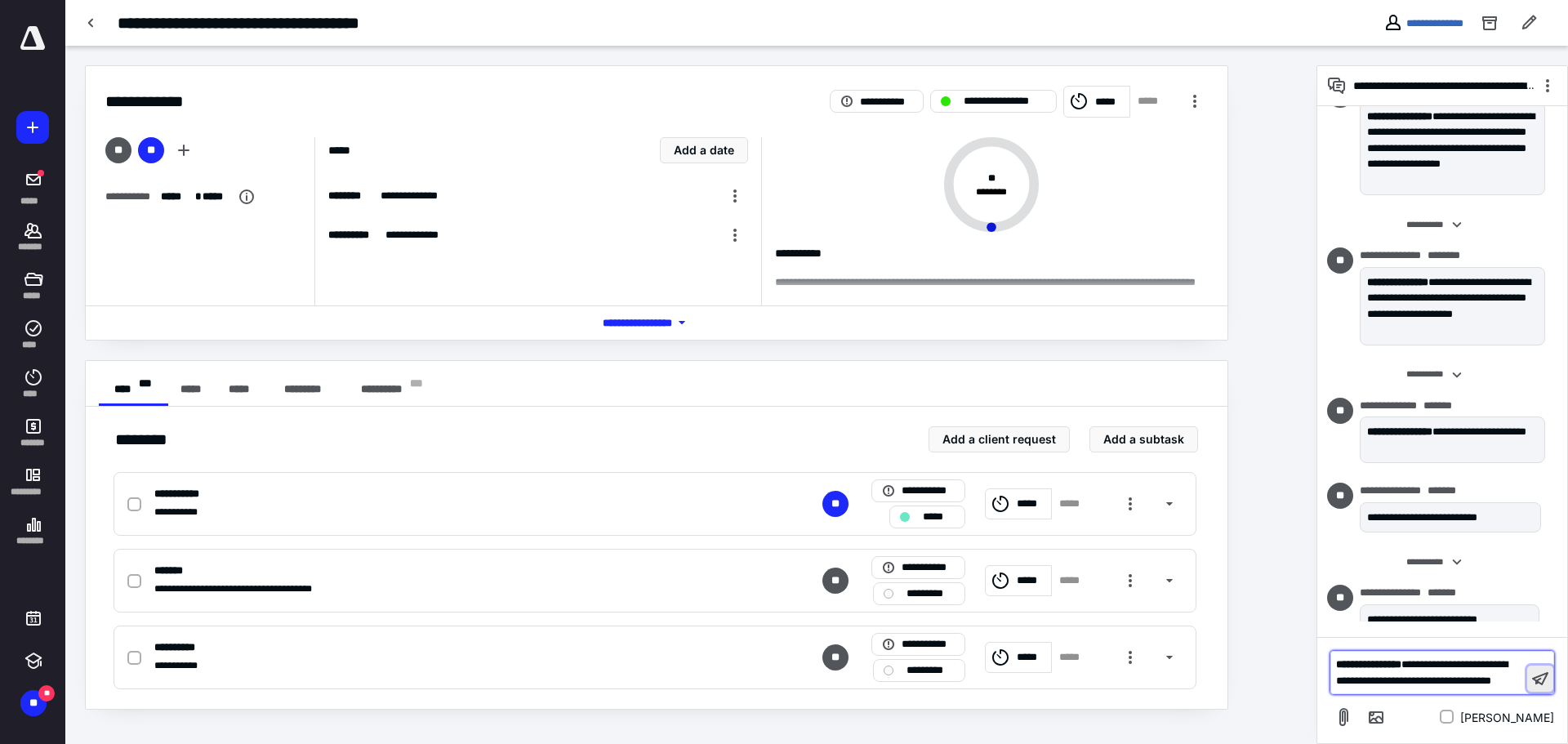 click at bounding box center [1540, 679] 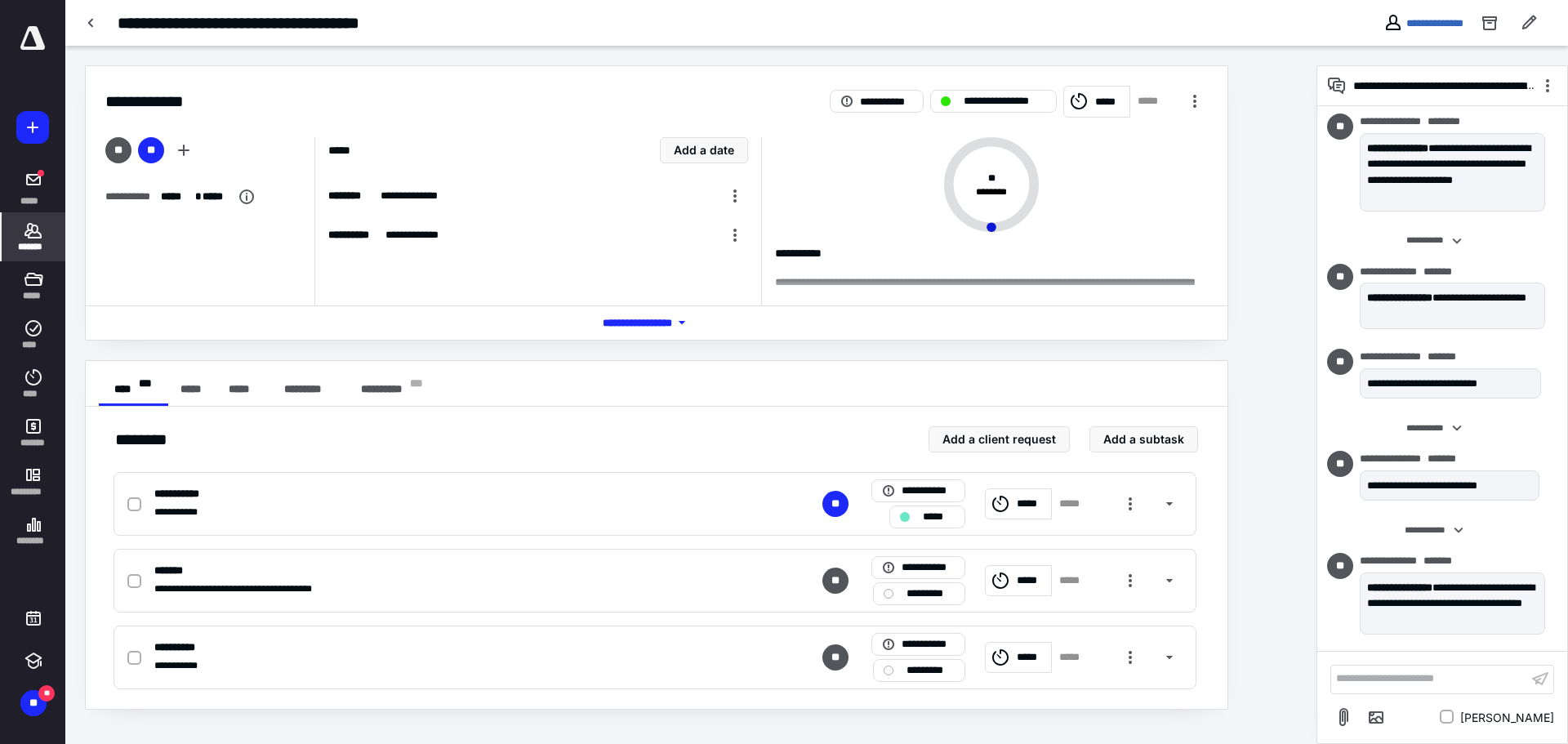 click 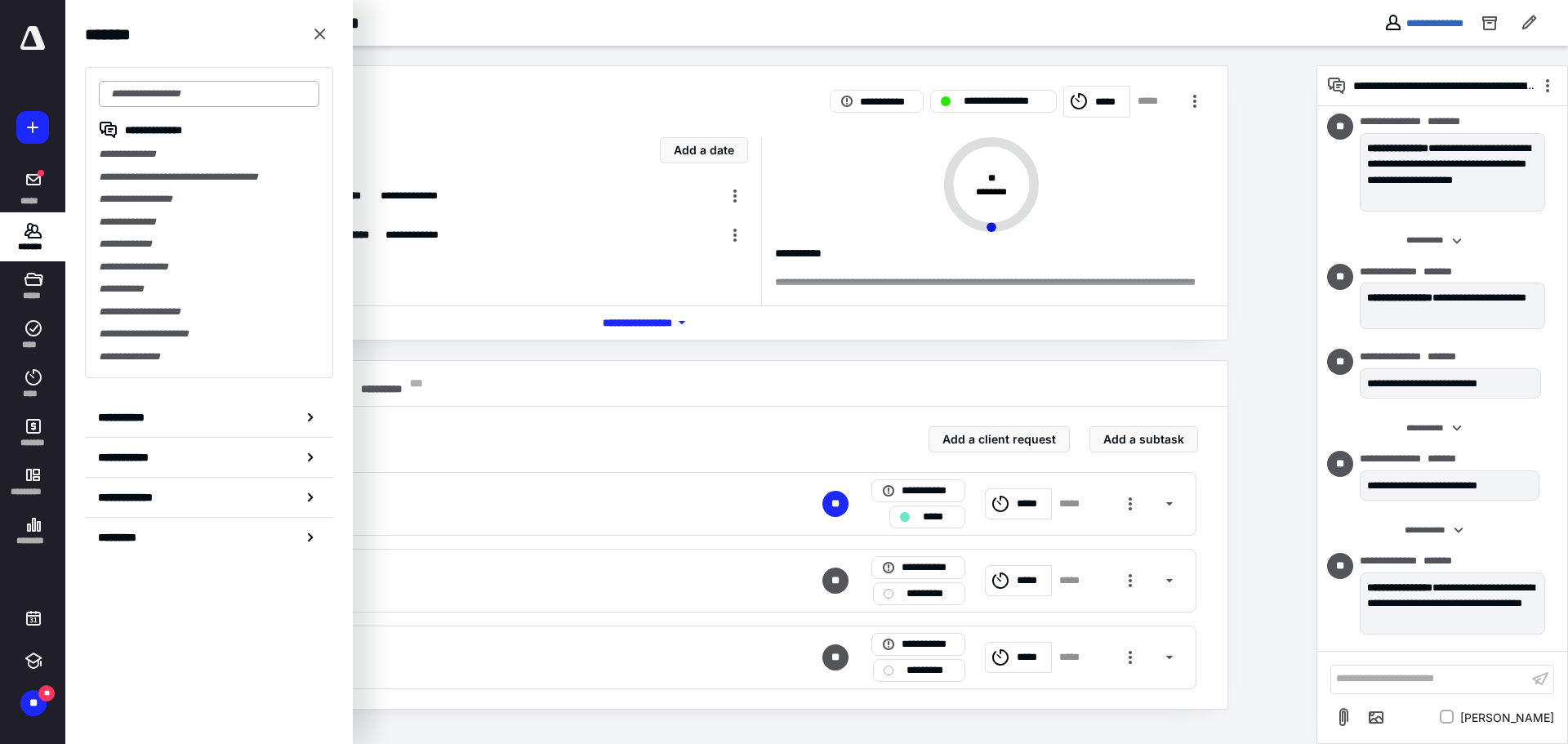 click at bounding box center (209, 94) 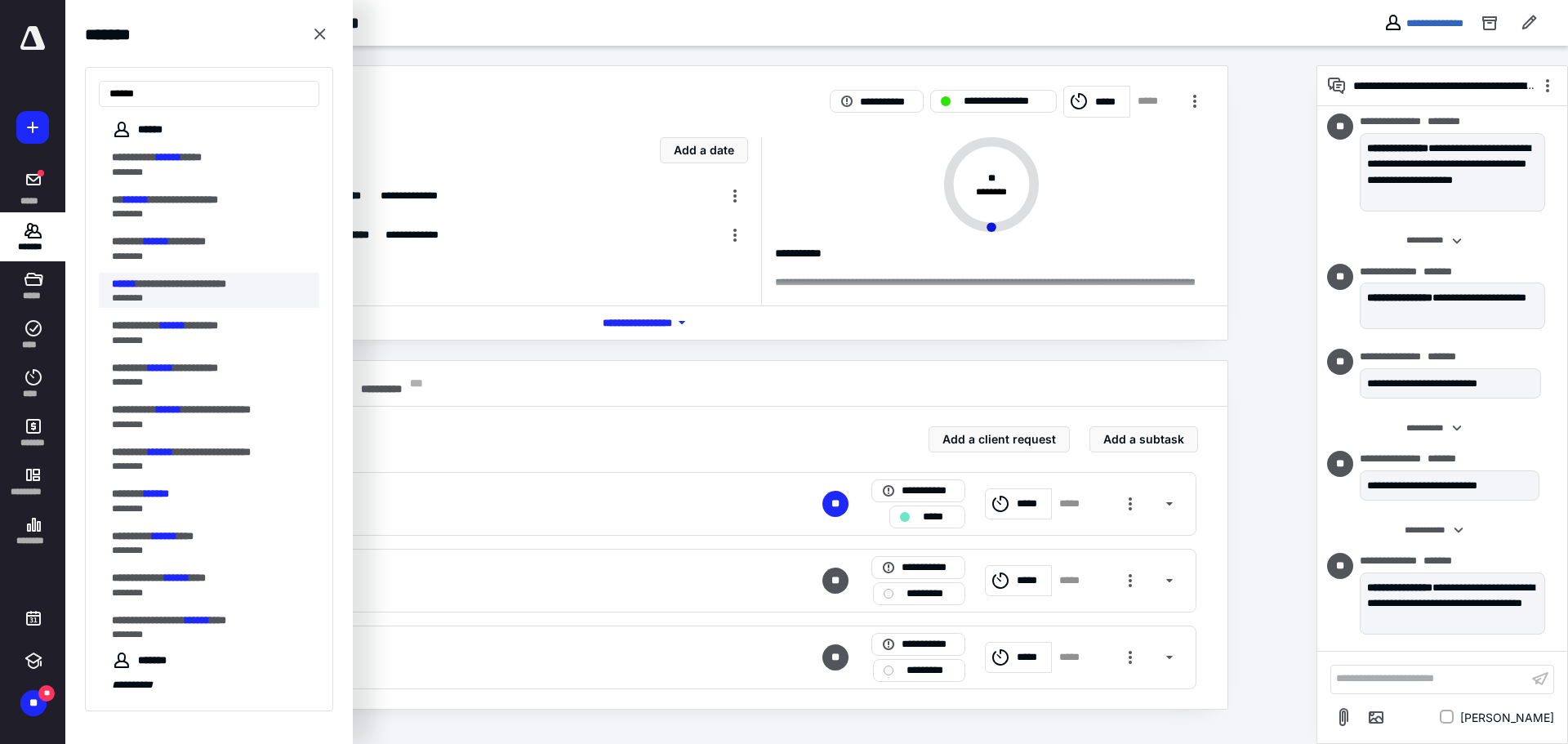 type on "******" 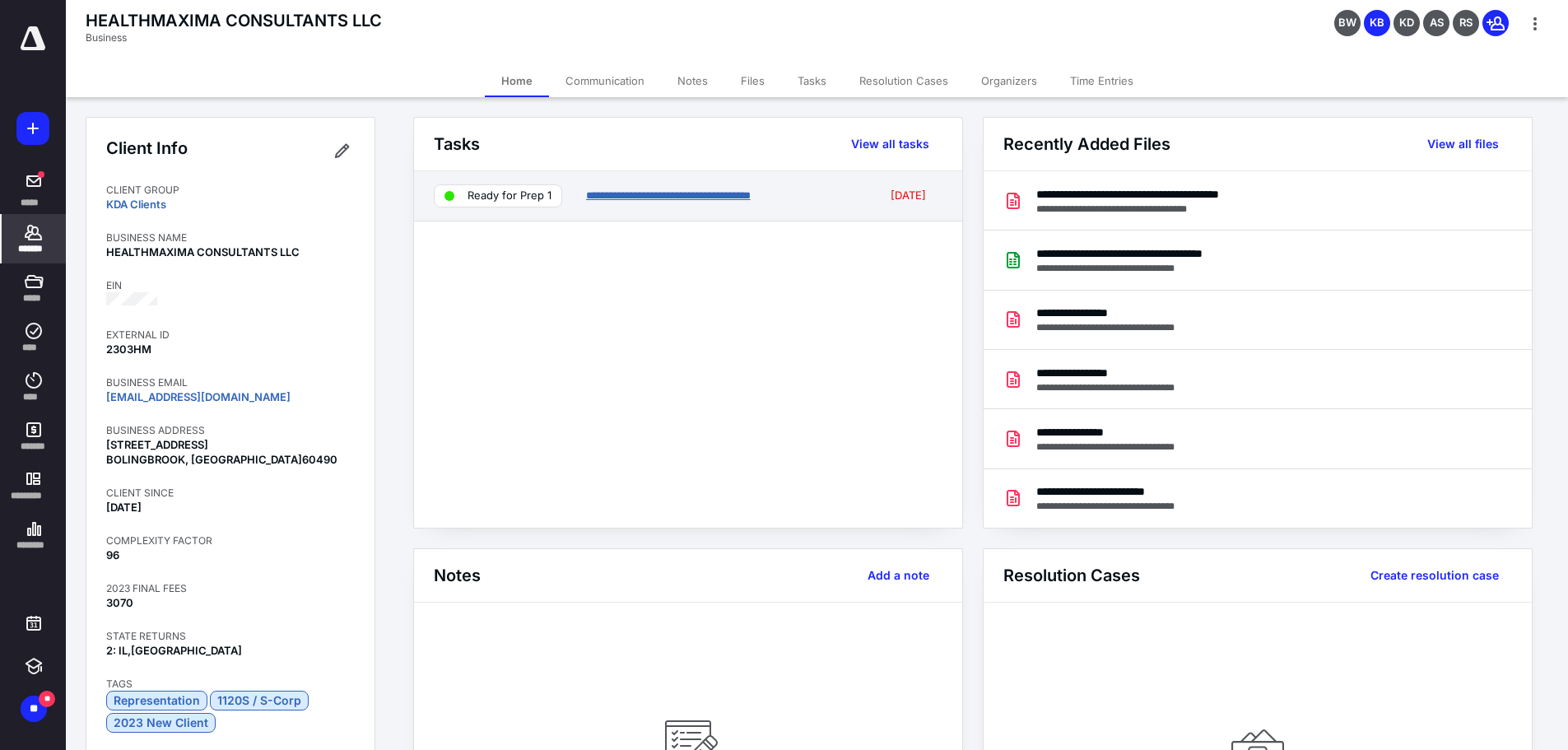 click on "**********" at bounding box center [668, 195] 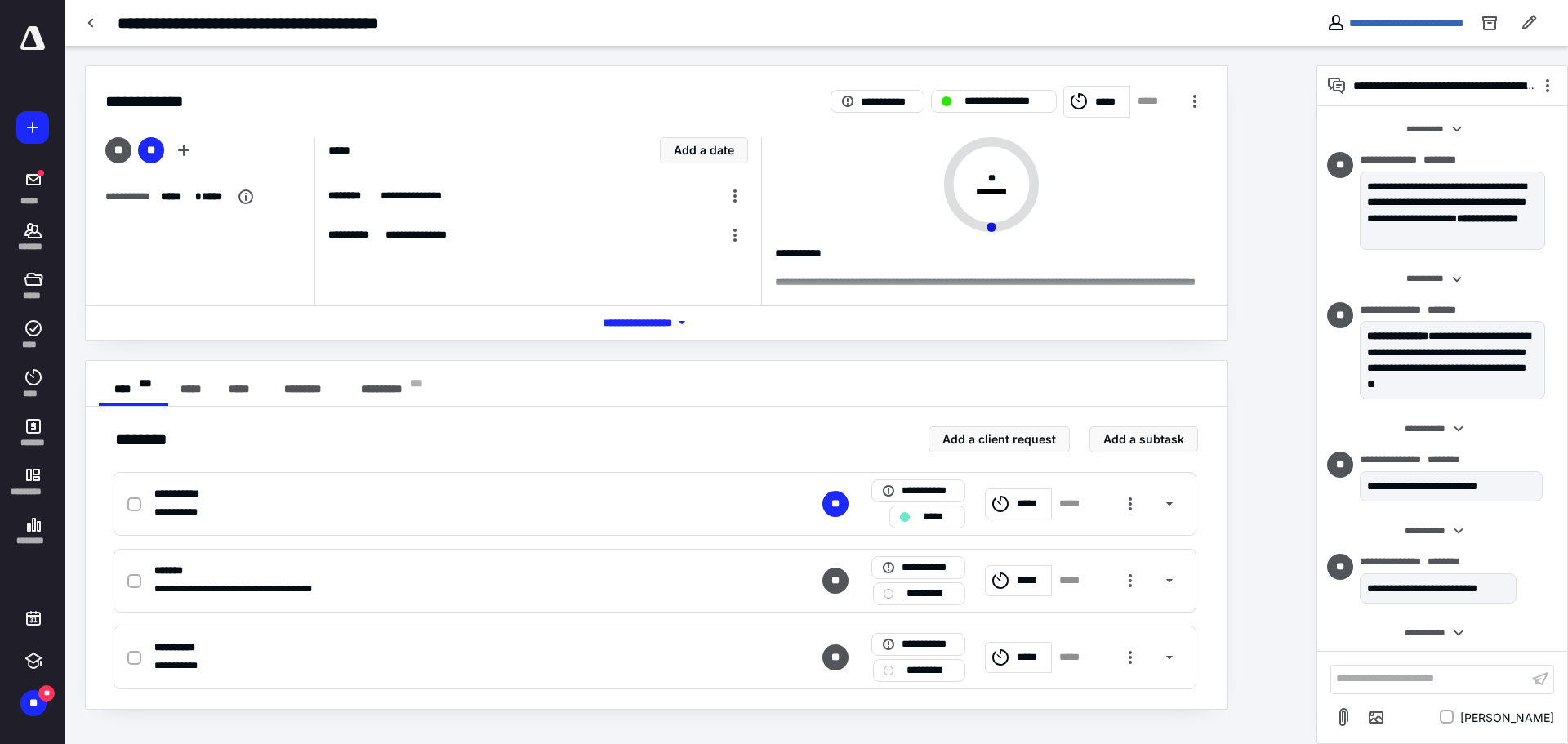 scroll, scrollTop: 631, scrollLeft: 0, axis: vertical 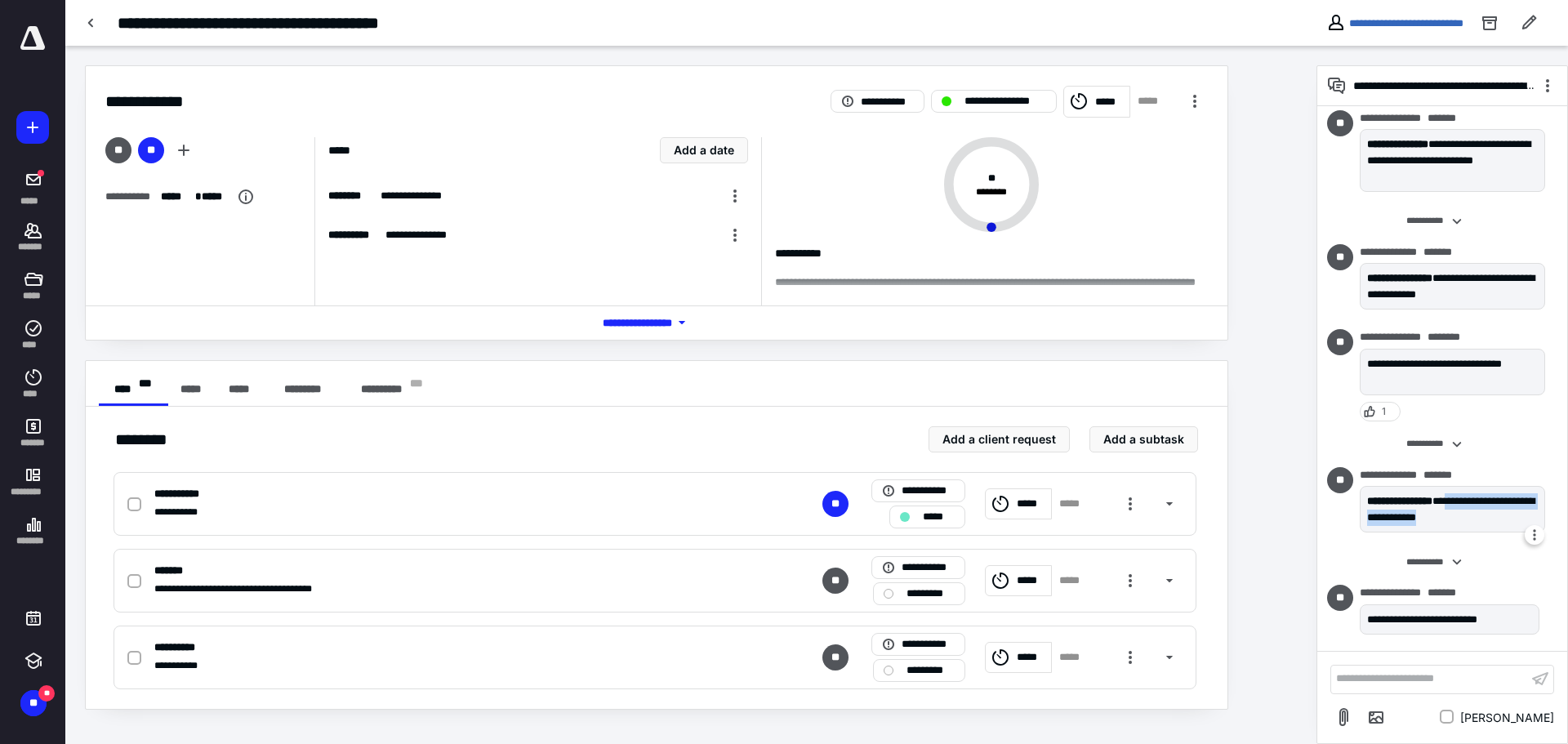 drag, startPoint x: 1473, startPoint y: 496, endPoint x: 1484, endPoint y: 515, distance: 21.954498 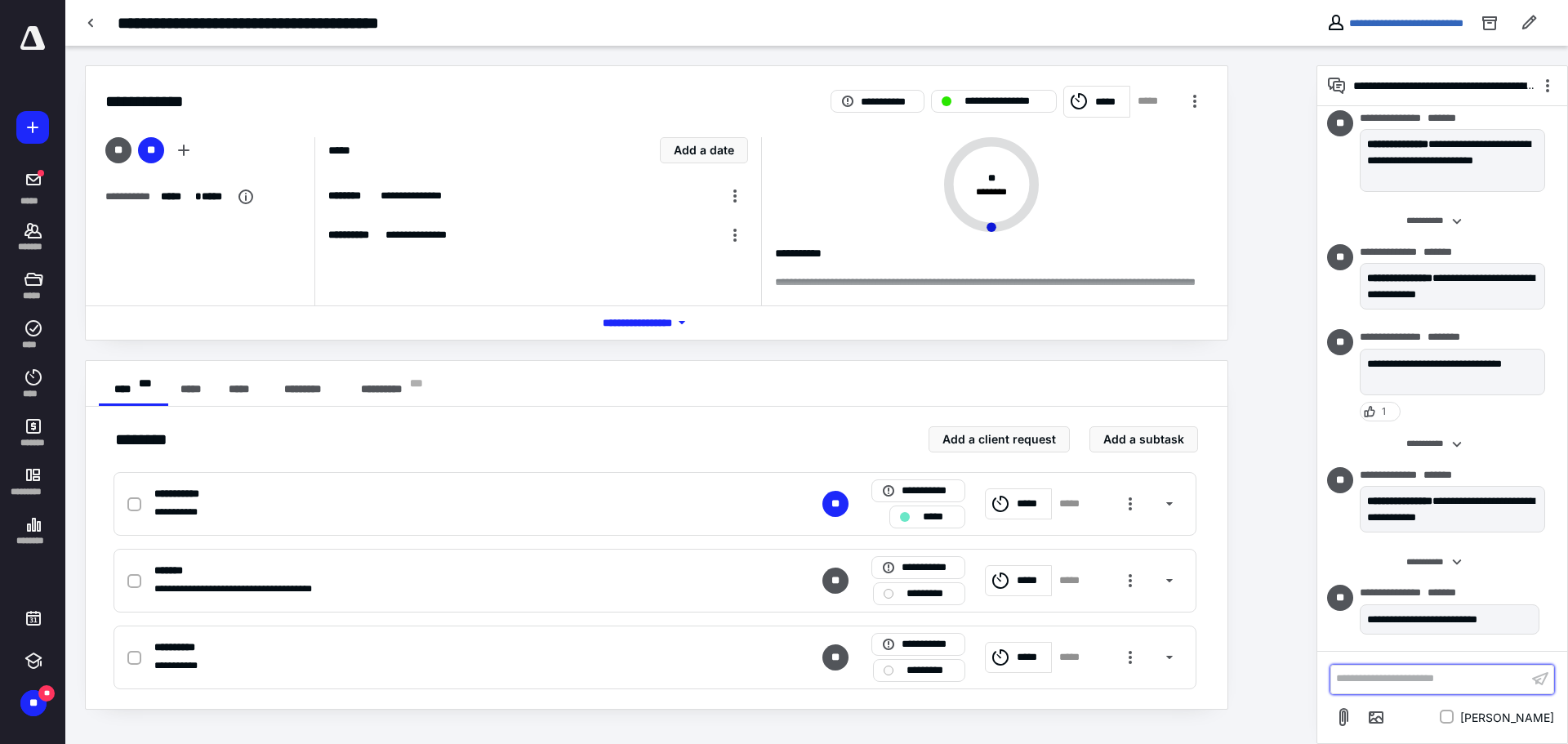 click on "**********" at bounding box center (1429, 679) 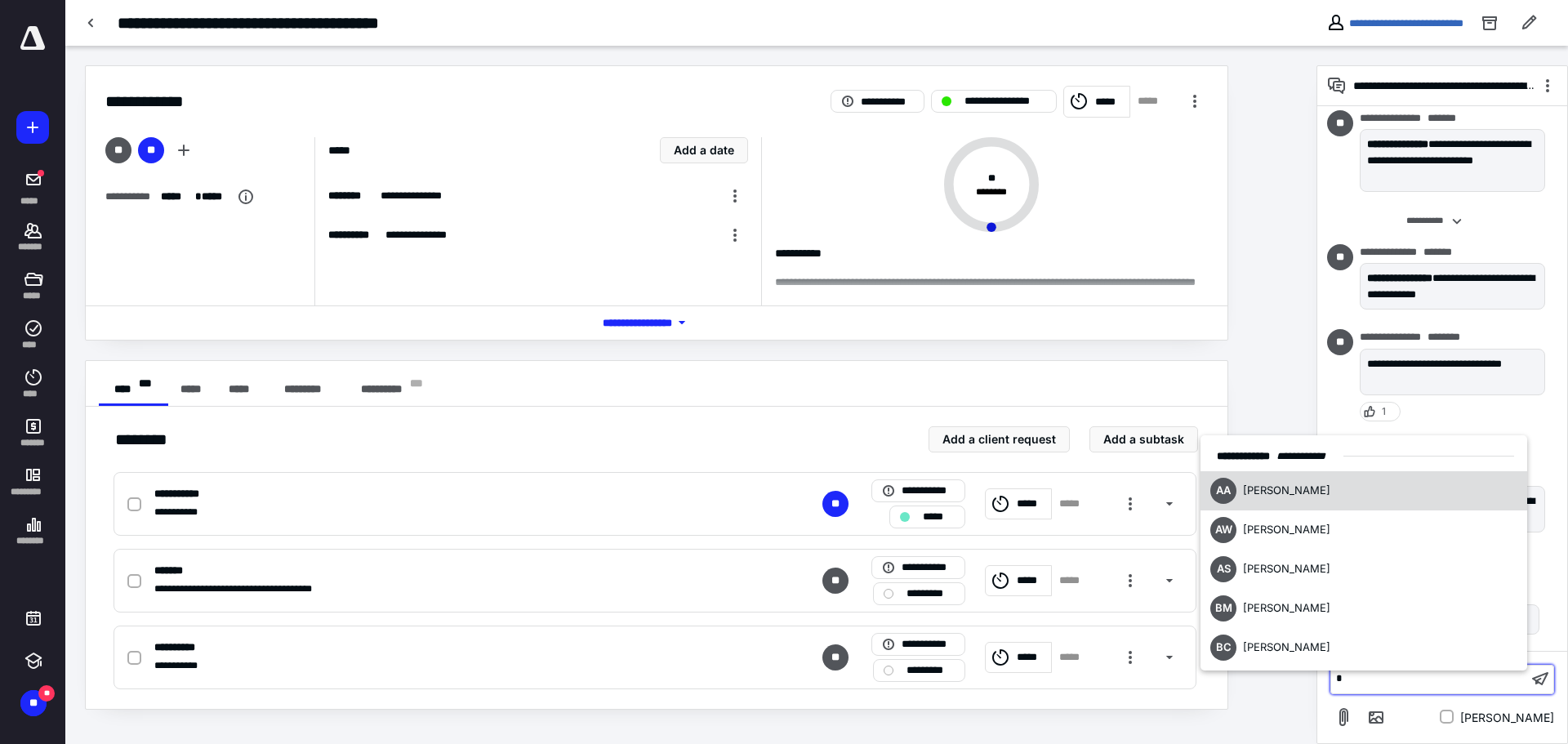 type 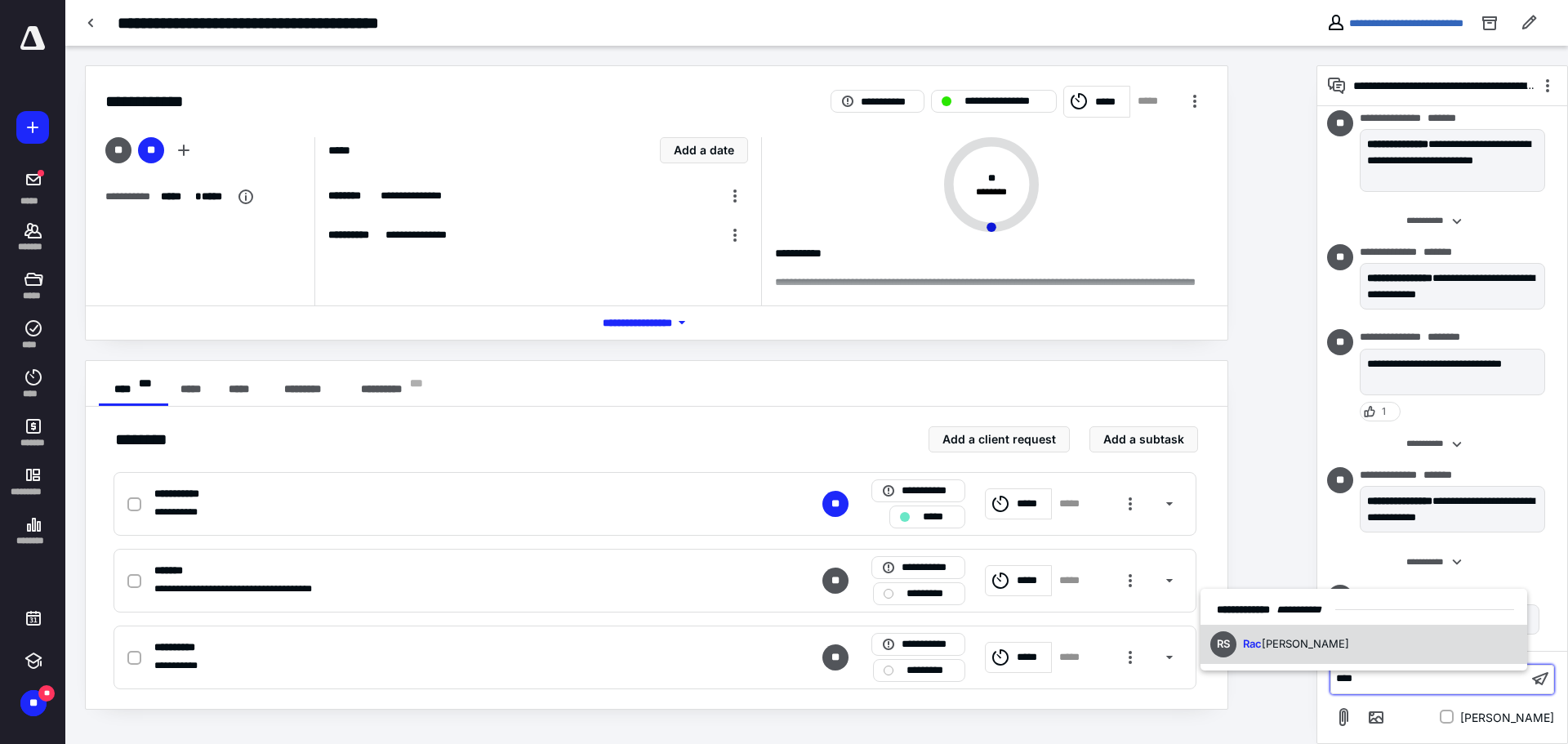 click on "[PERSON_NAME]" at bounding box center [1305, 644] 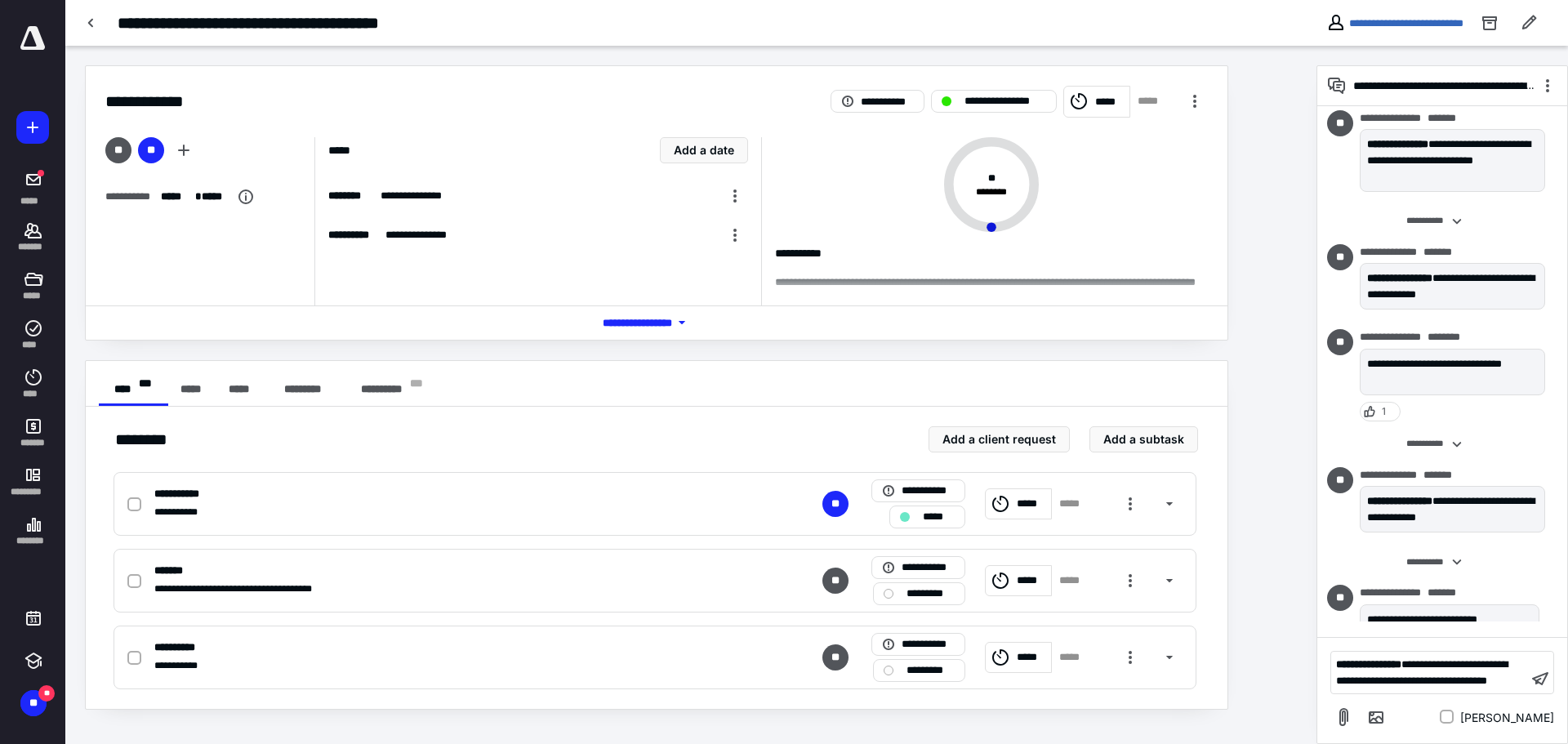 drag, startPoint x: 1364, startPoint y: 681, endPoint x: 1300, endPoint y: 716, distance: 72.94518 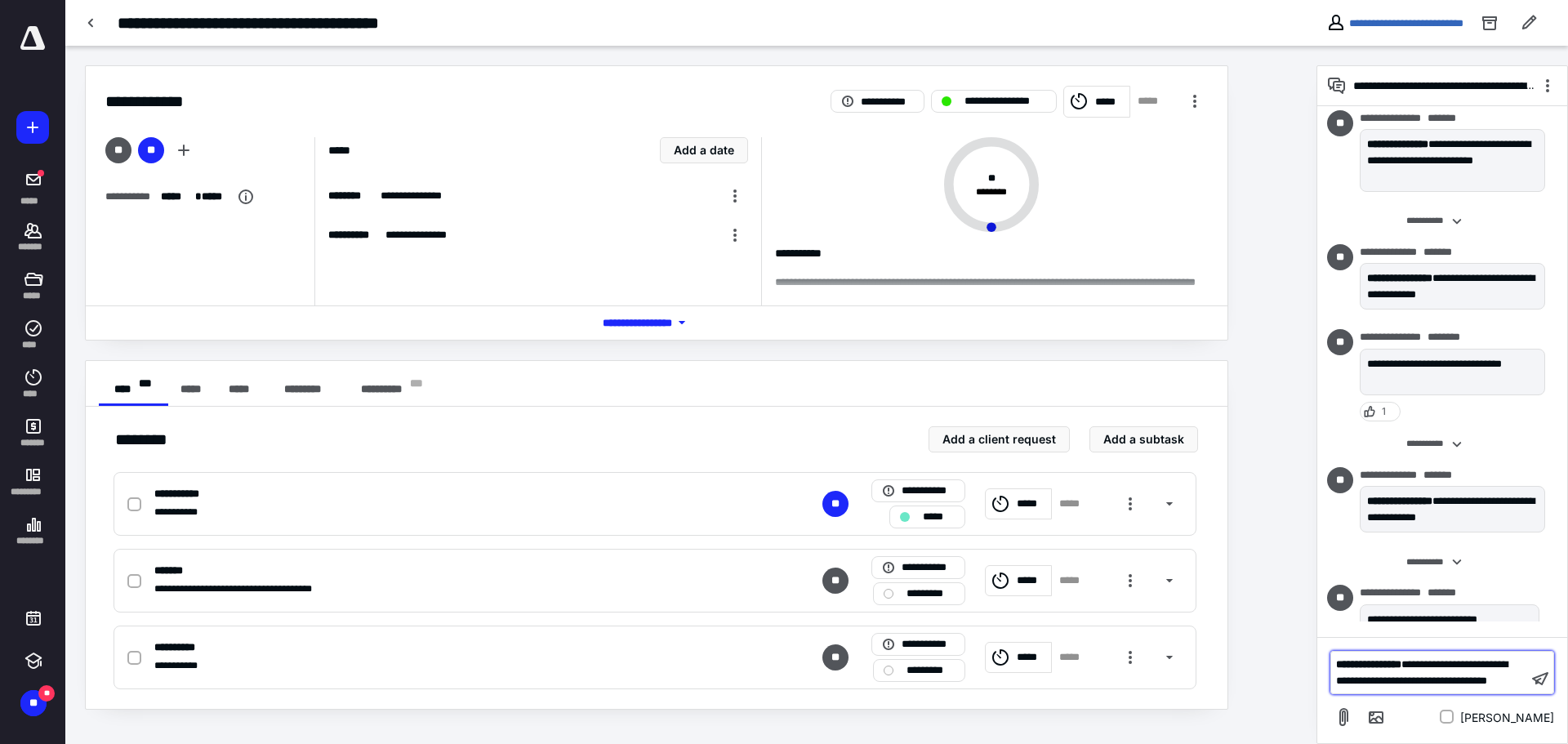 click on "**********" at bounding box center [1422, 672] 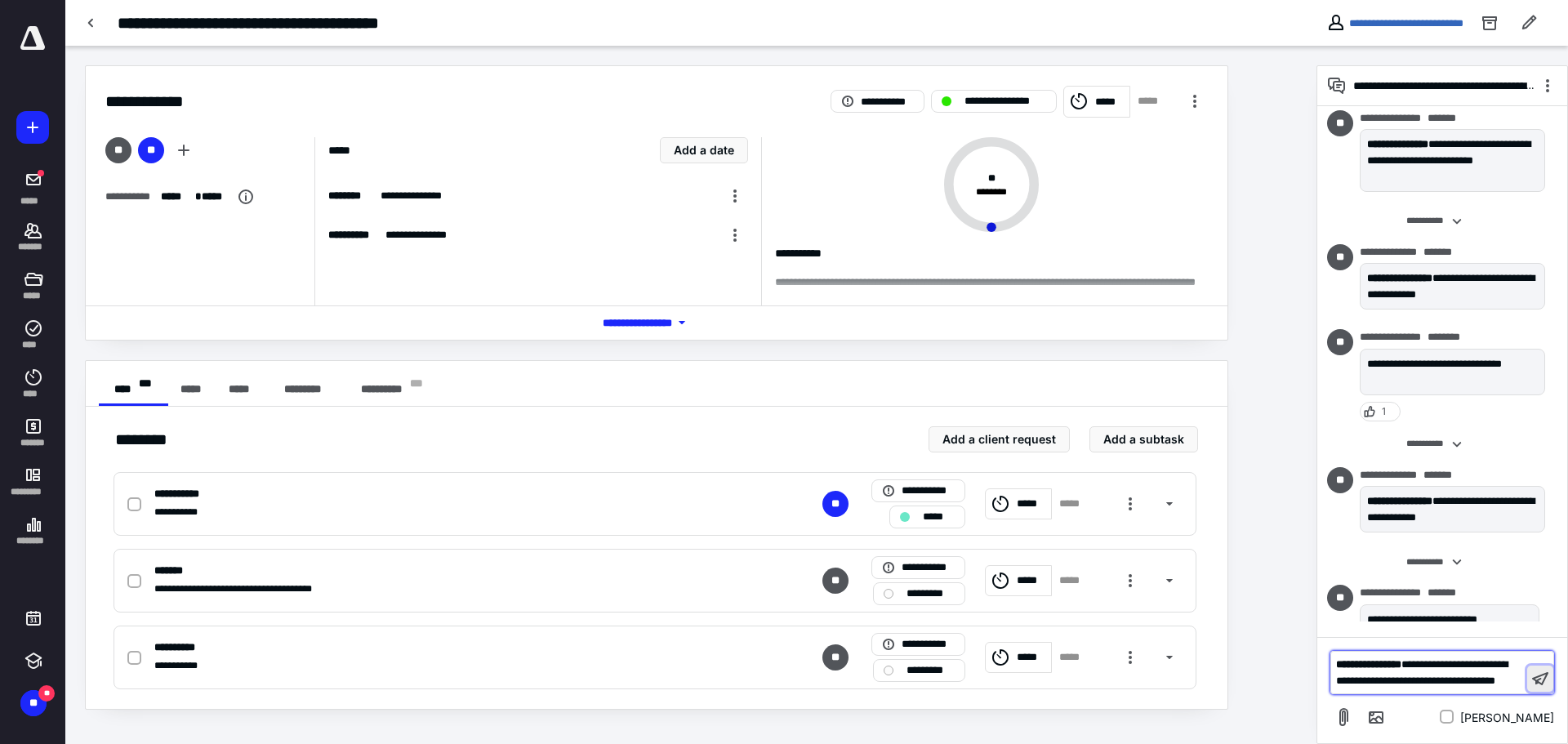 click at bounding box center [1540, 679] 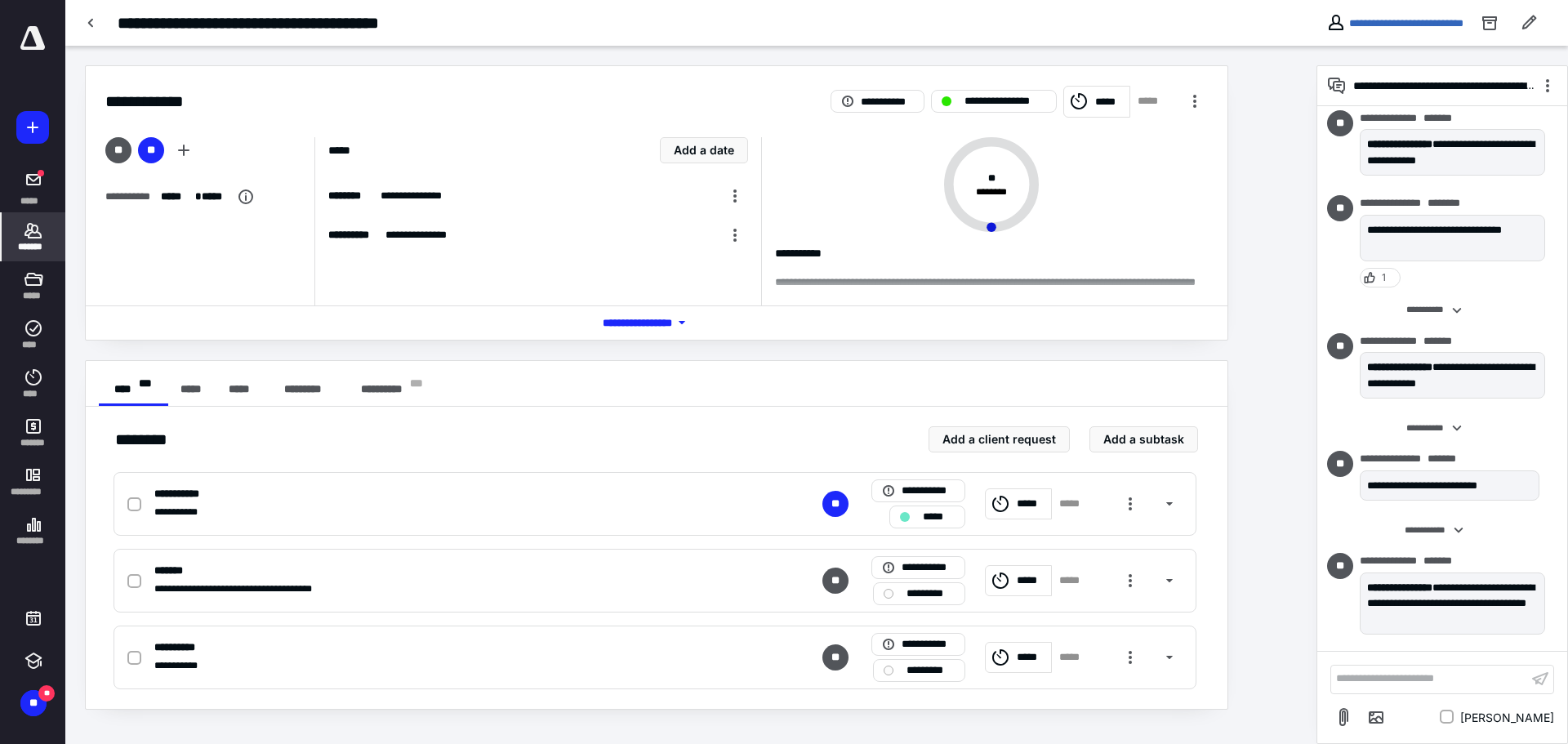 click on "*******" at bounding box center (33, 247) 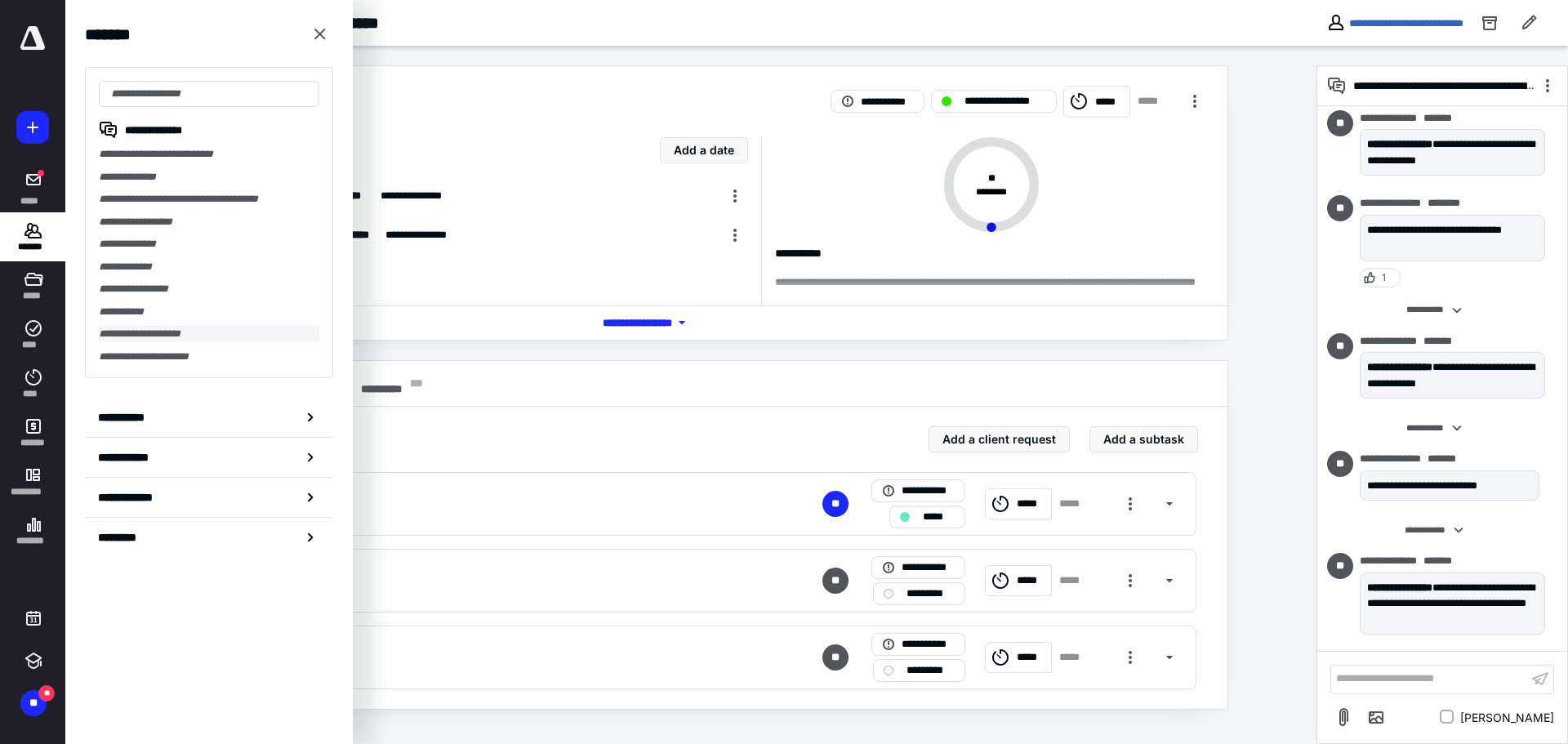 click on "**********" at bounding box center (209, 334) 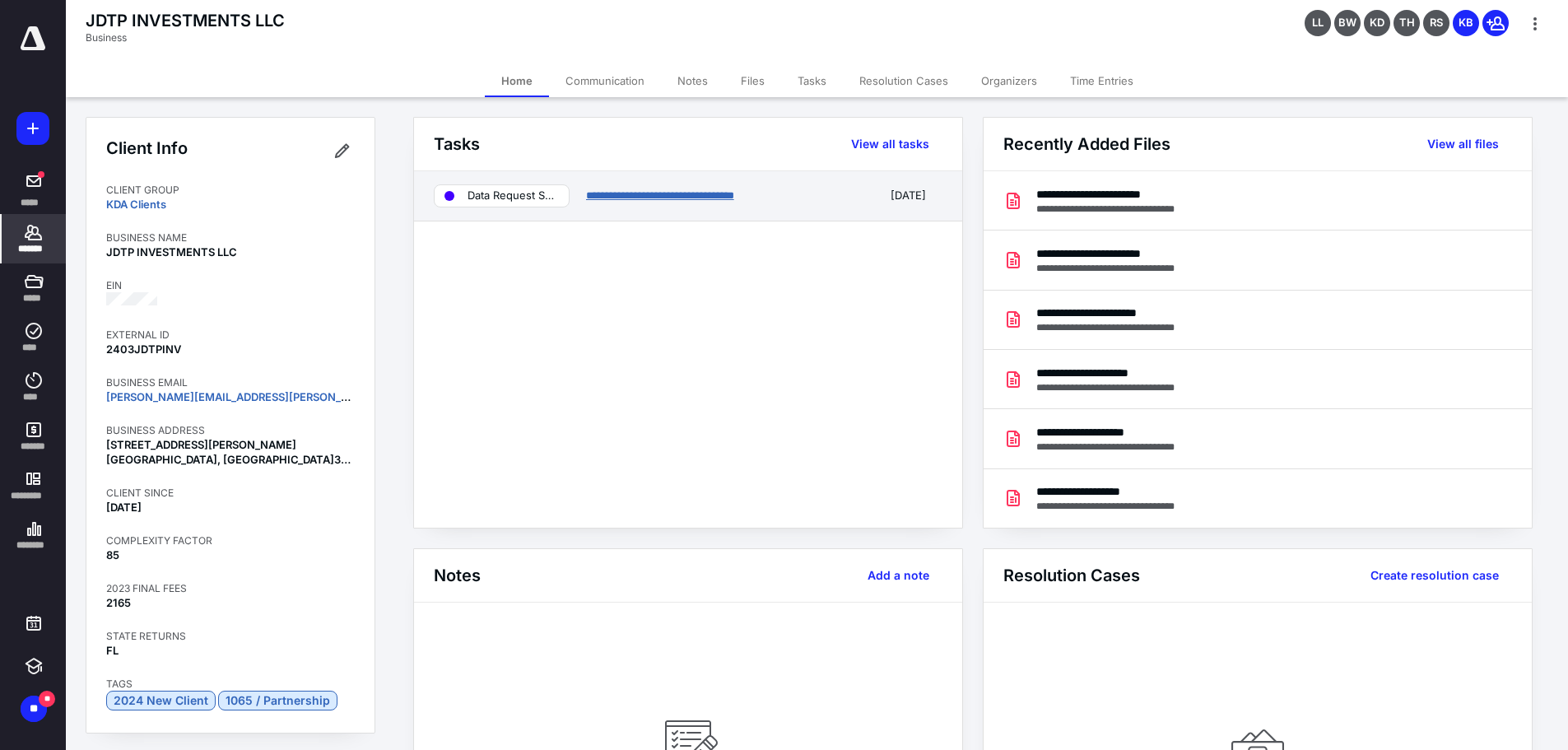click on "**********" at bounding box center (660, 195) 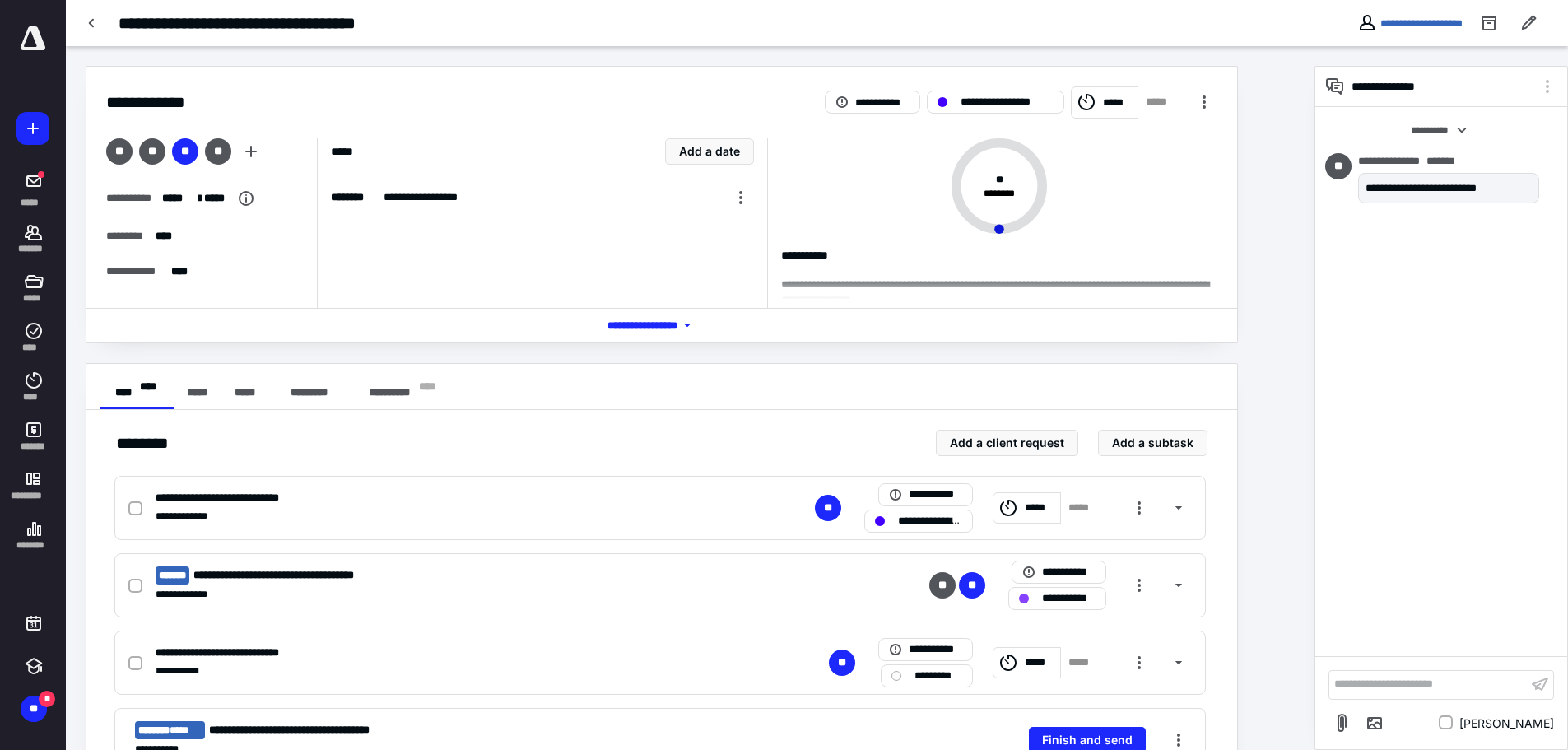 click on "**********" at bounding box center [1428, 684] 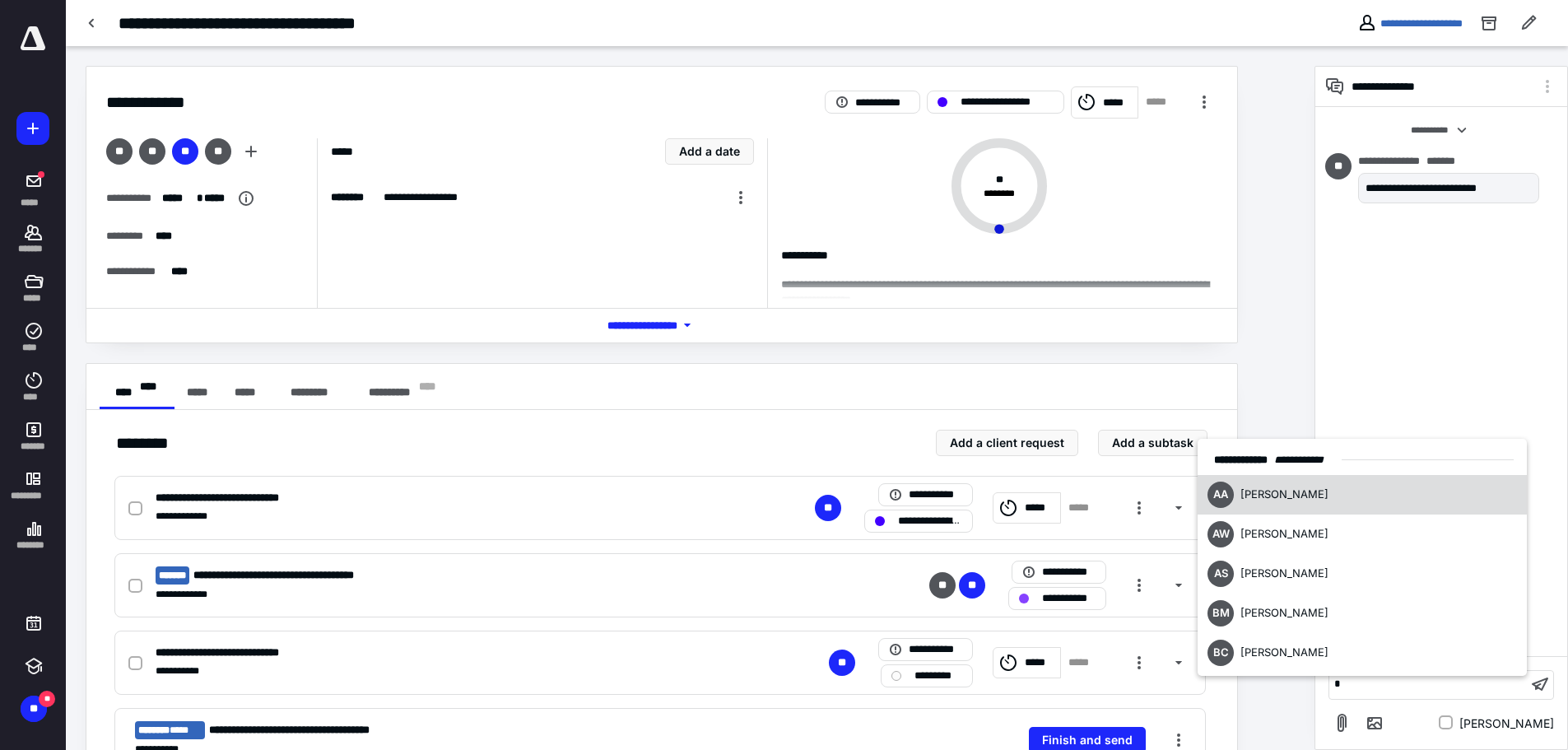 type 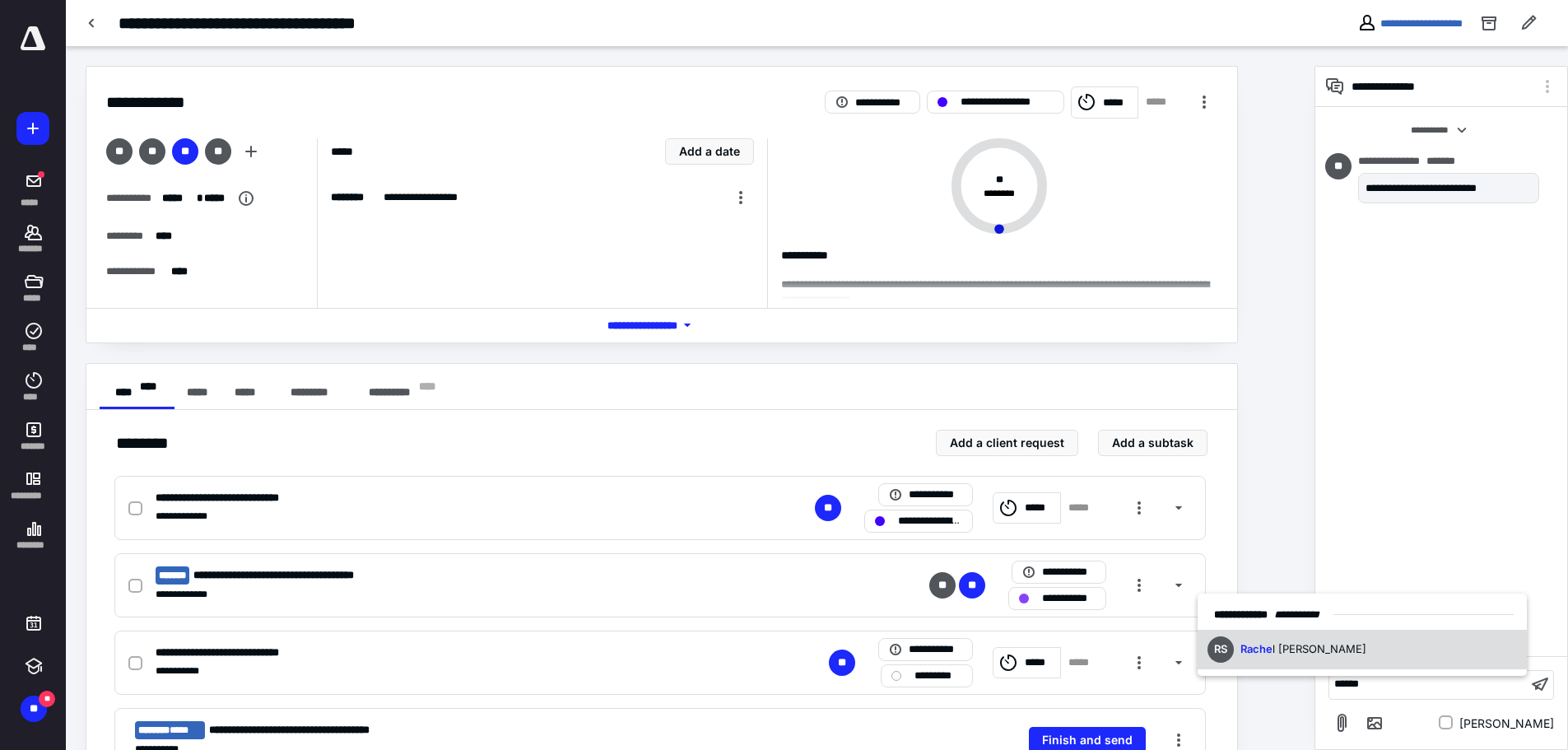 click on "l [PERSON_NAME]" at bounding box center [1319, 649] 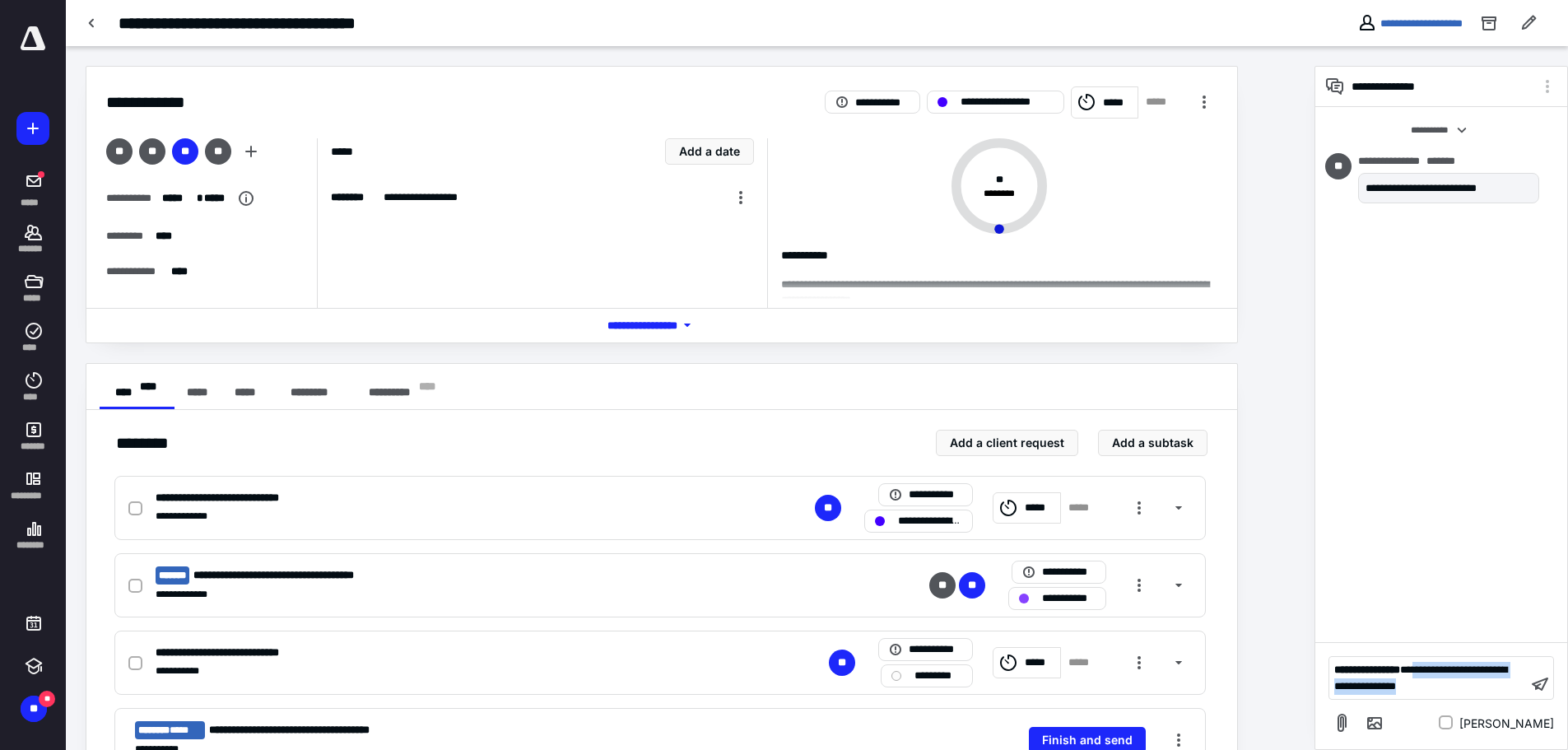 drag, startPoint x: 1494, startPoint y: 680, endPoint x: 1436, endPoint y: 664, distance: 60.1664 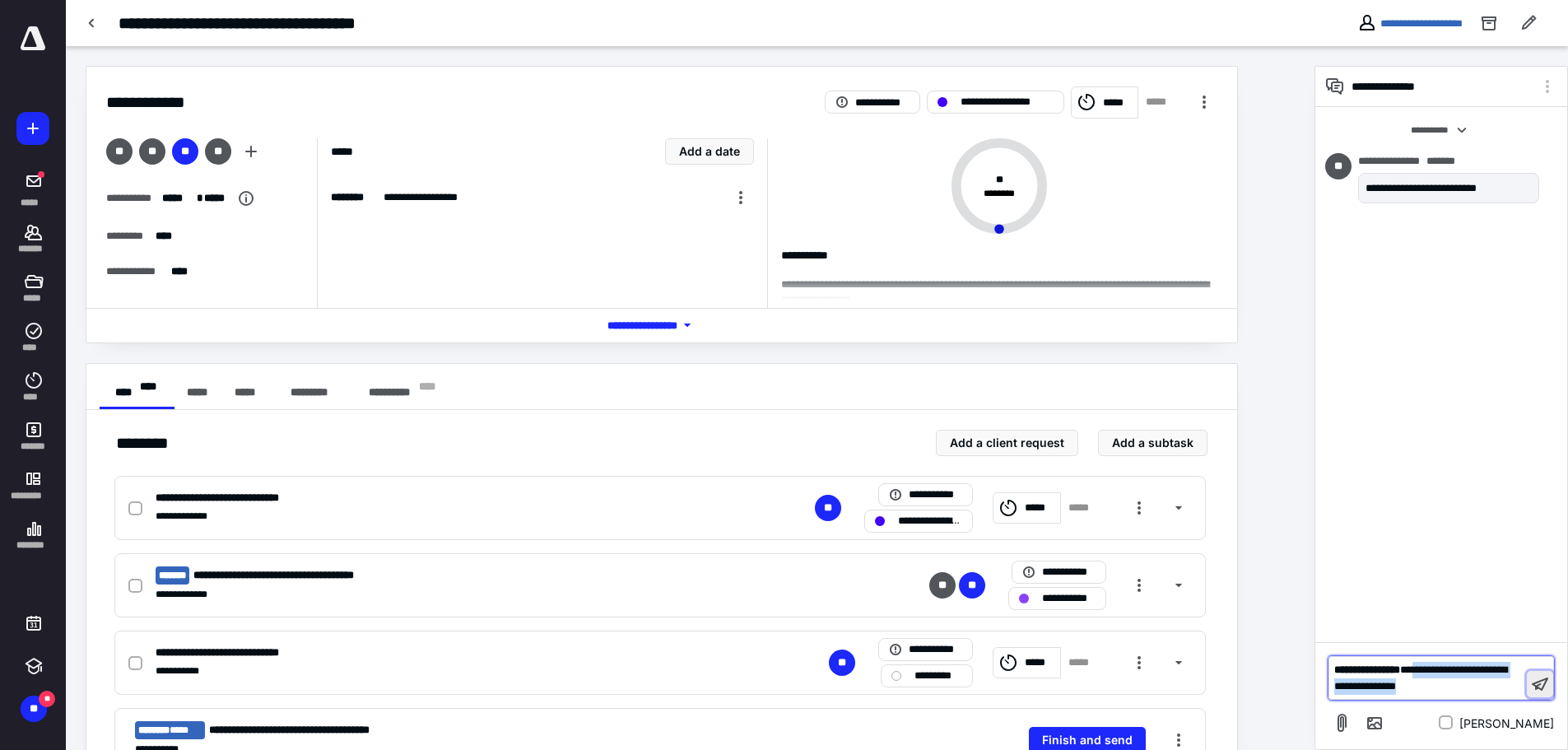 click at bounding box center [1540, 684] 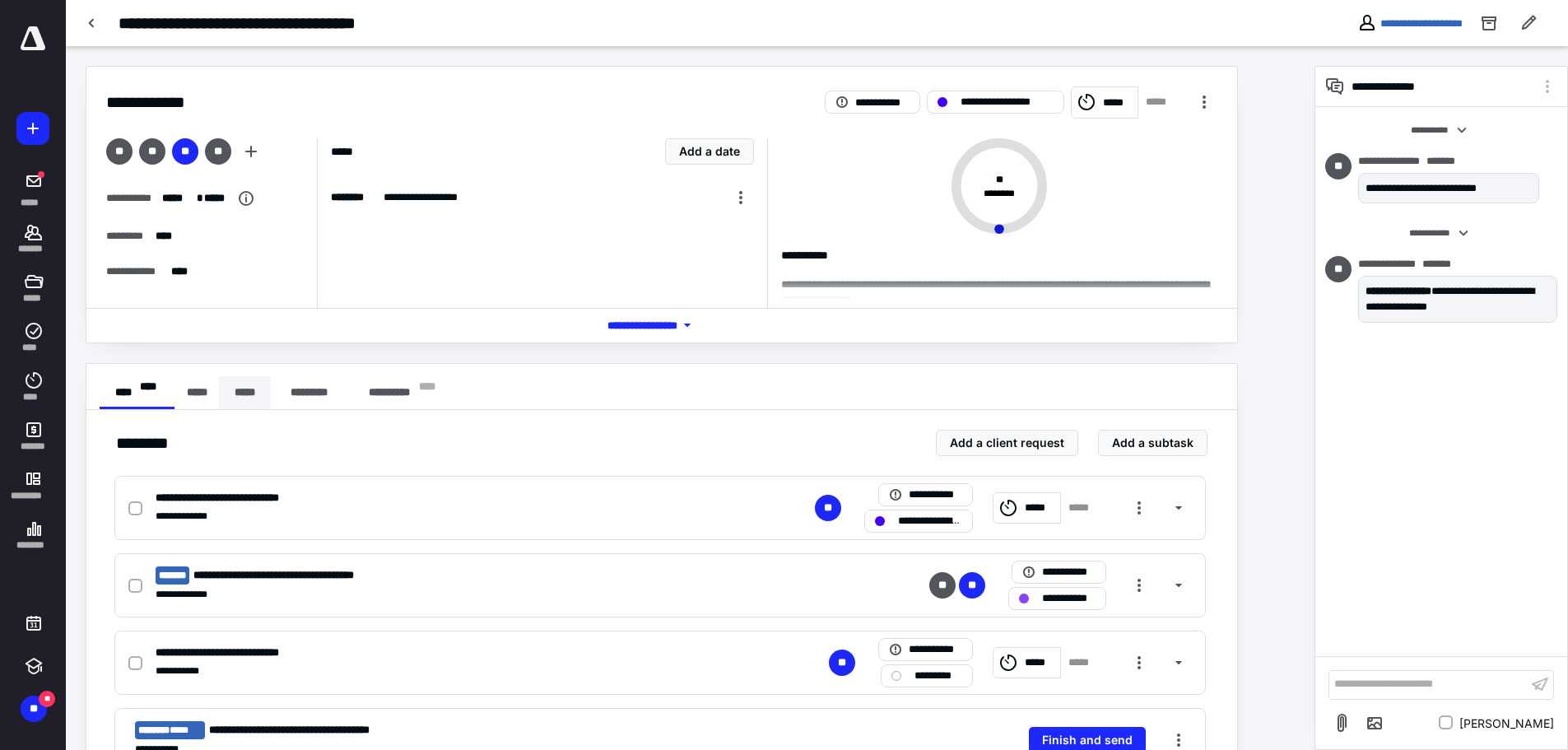 click on "*****" at bounding box center (244, 393) 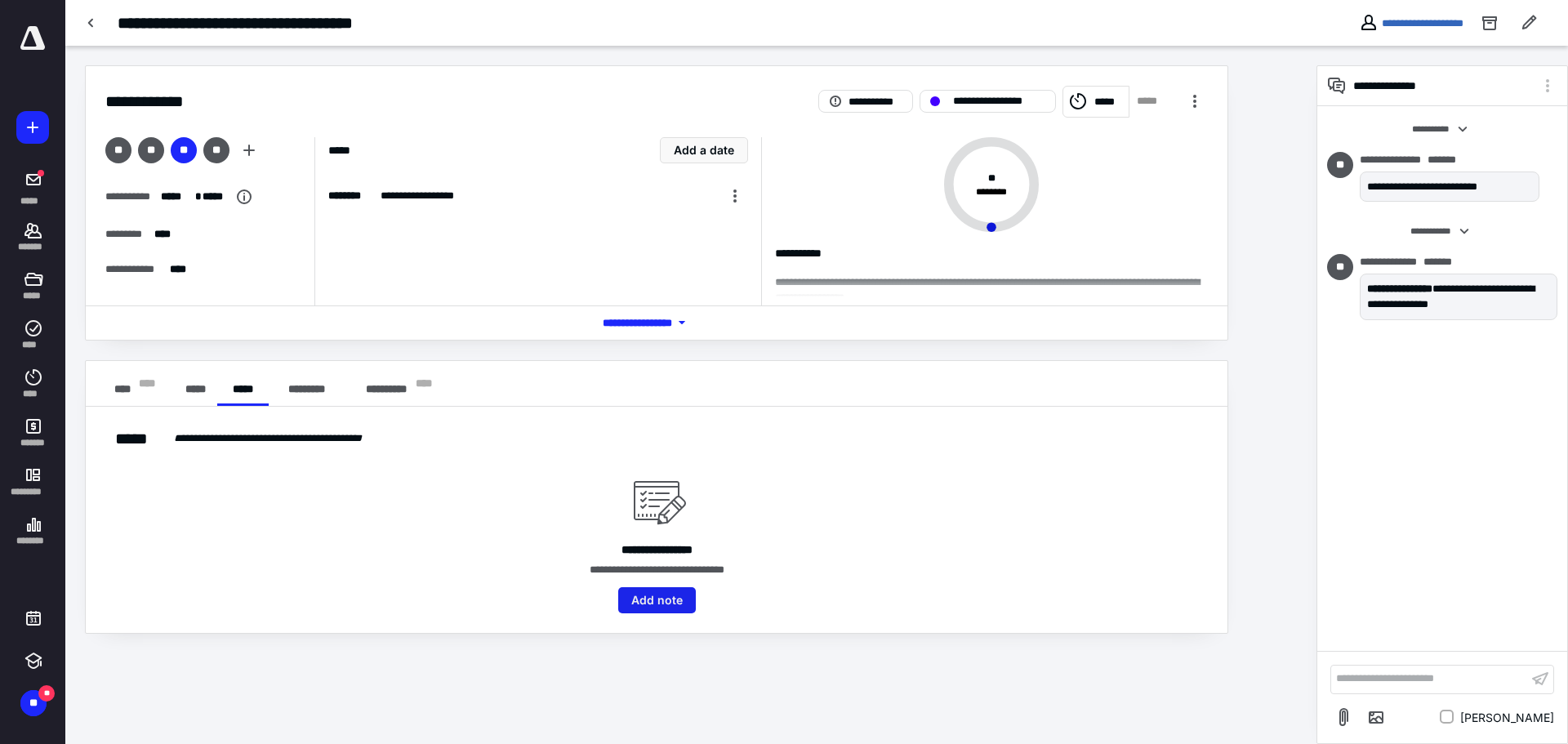 click on "Add note" at bounding box center (657, 600) 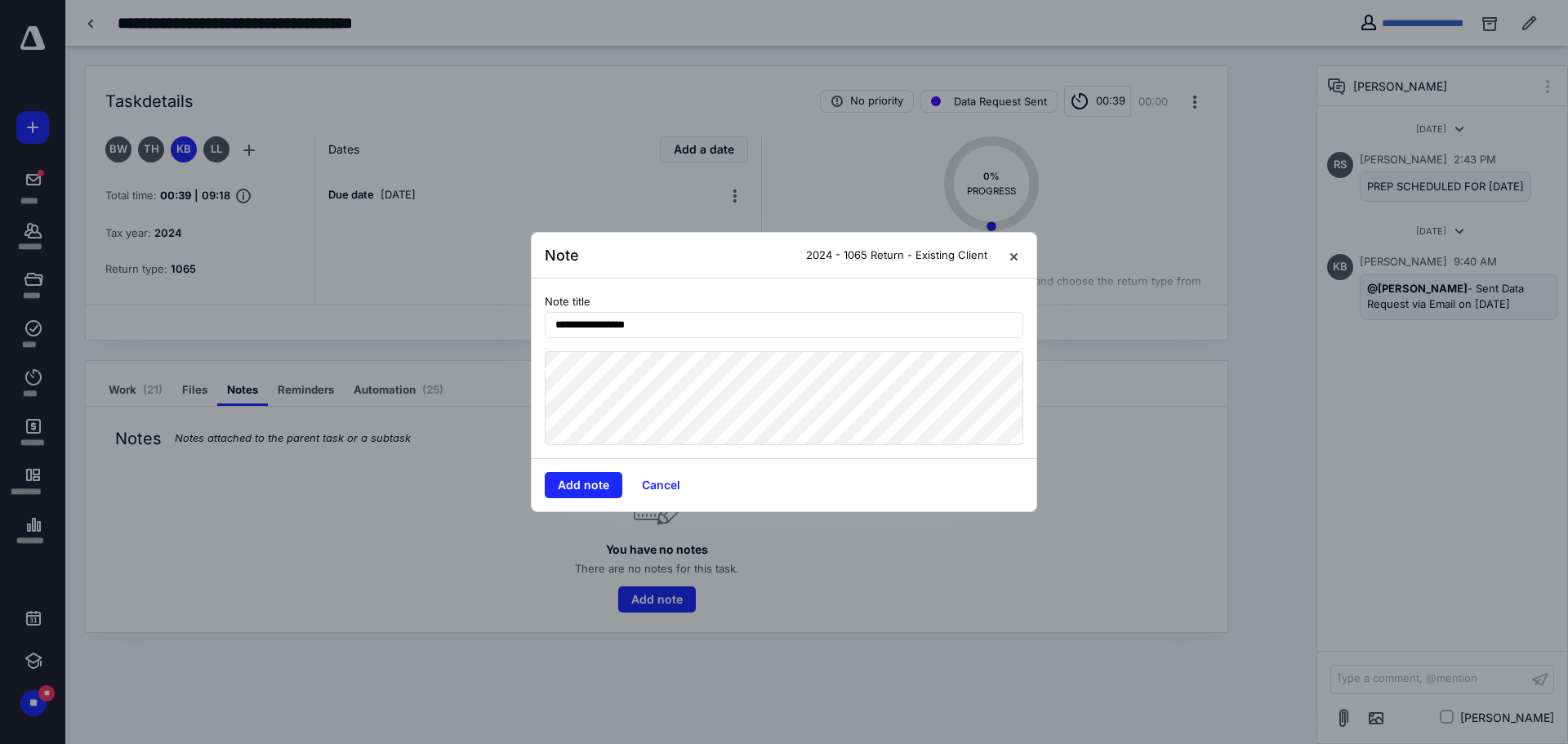 type on "**********" 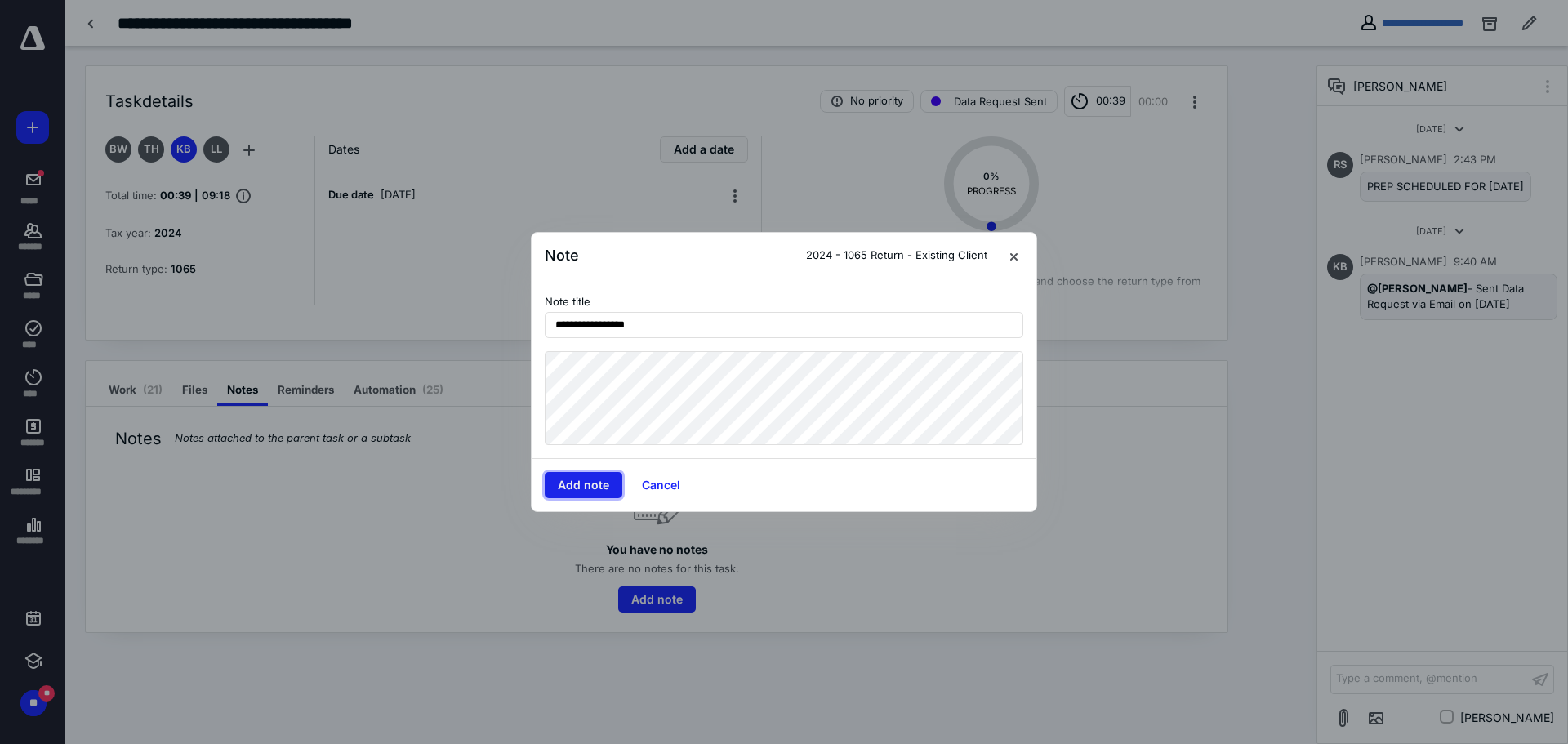 click on "Add note" at bounding box center [583, 485] 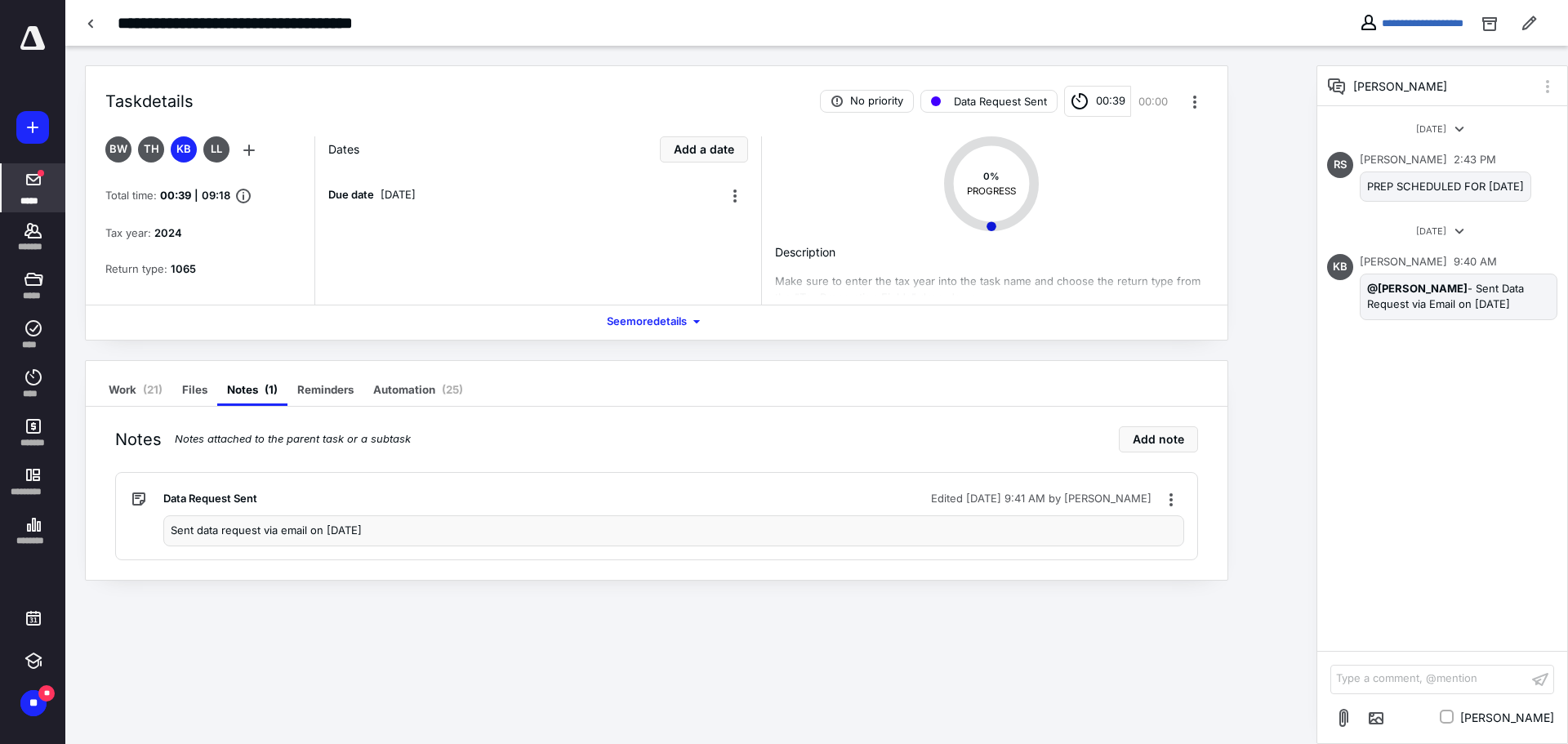 click 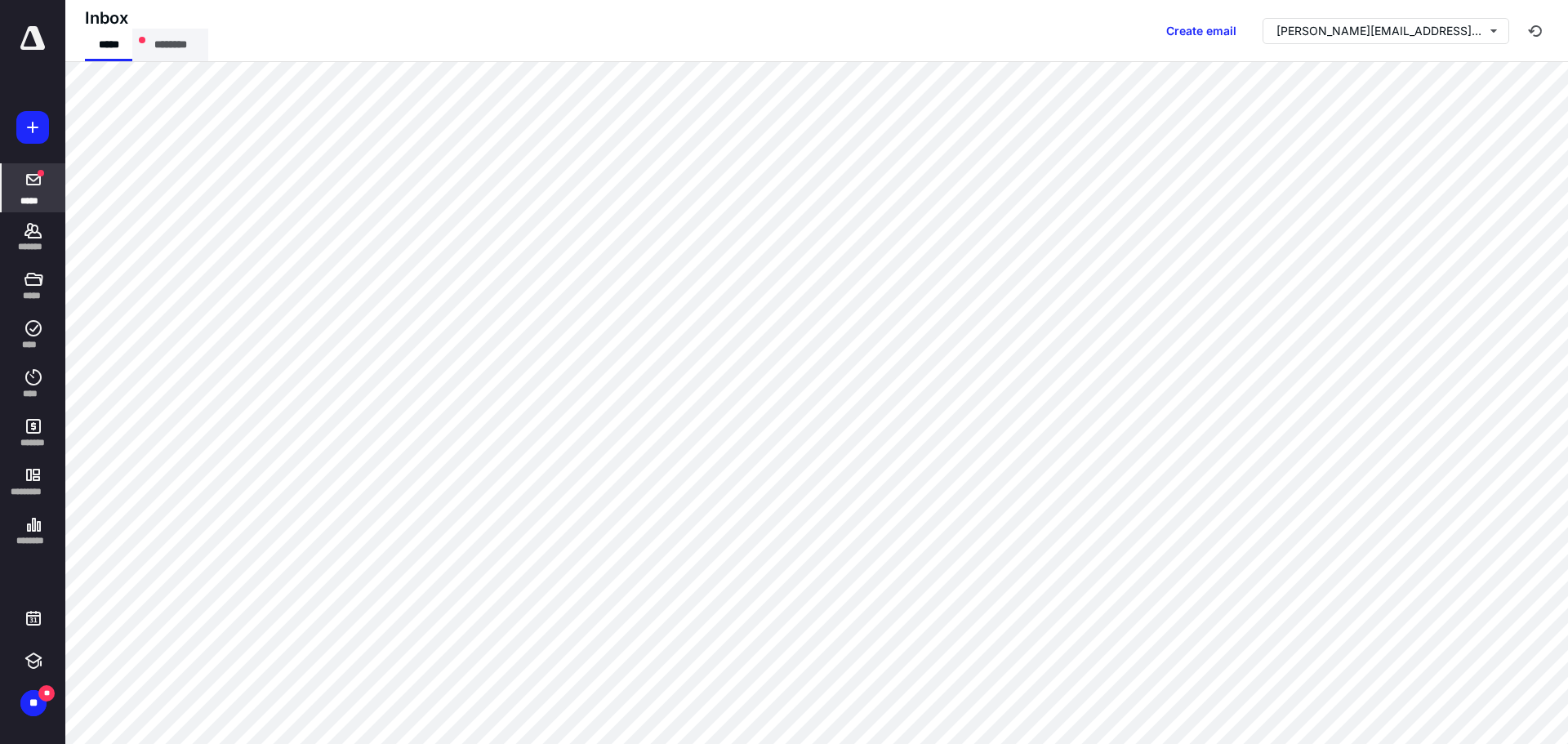 click on "********" at bounding box center [170, 45] 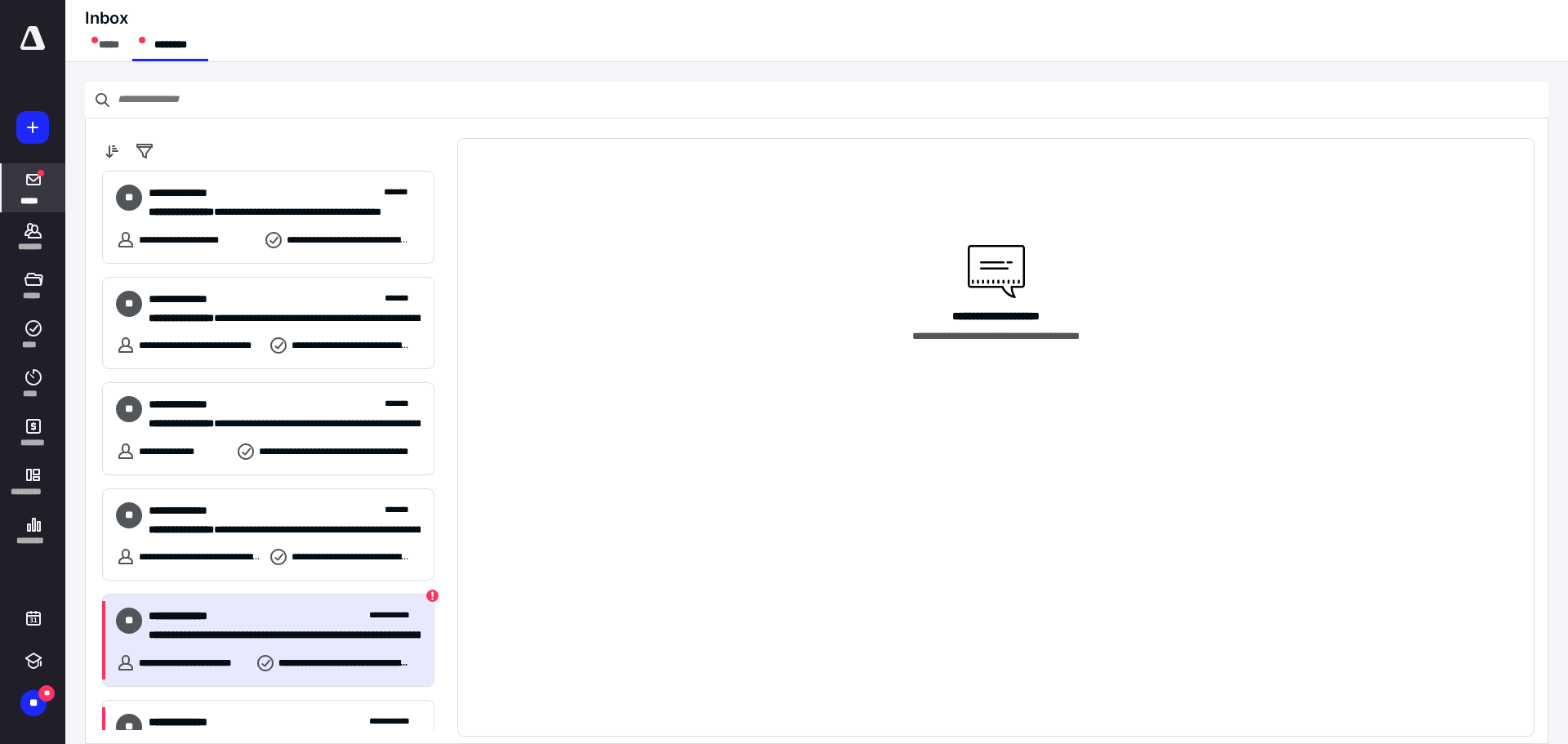 click on "**********" at bounding box center (278, 635) 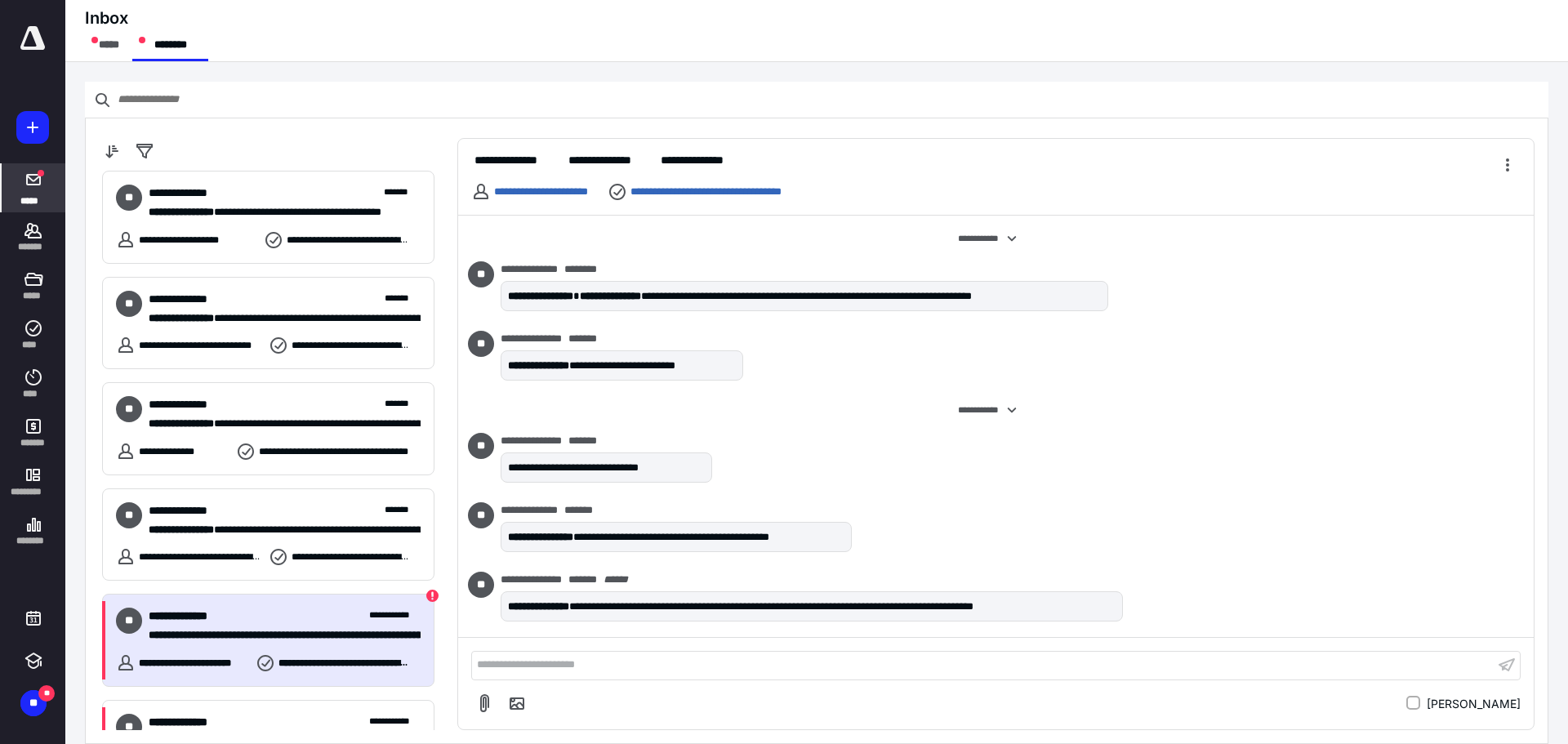 scroll, scrollTop: 546, scrollLeft: 0, axis: vertical 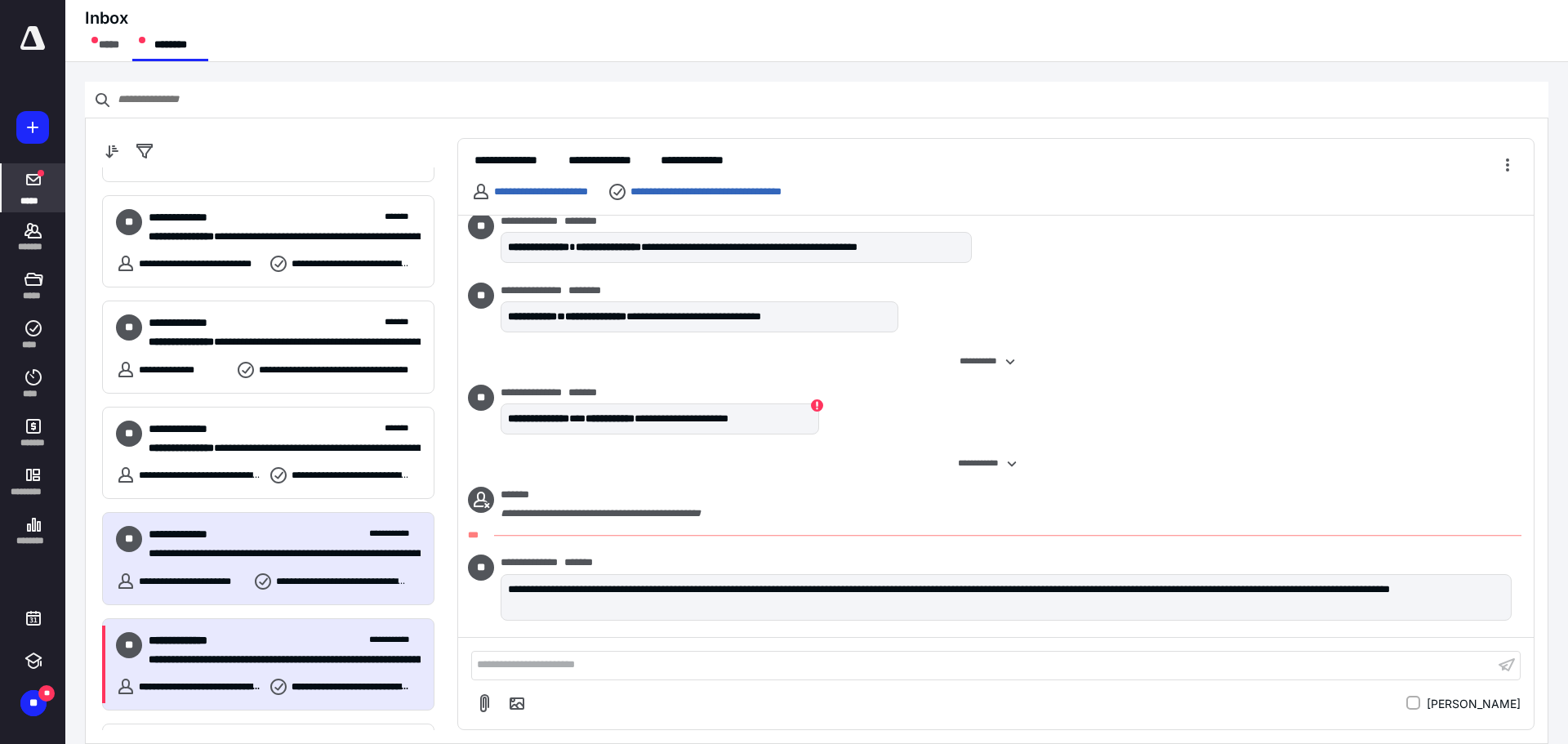 click on "**********" at bounding box center (278, 660) 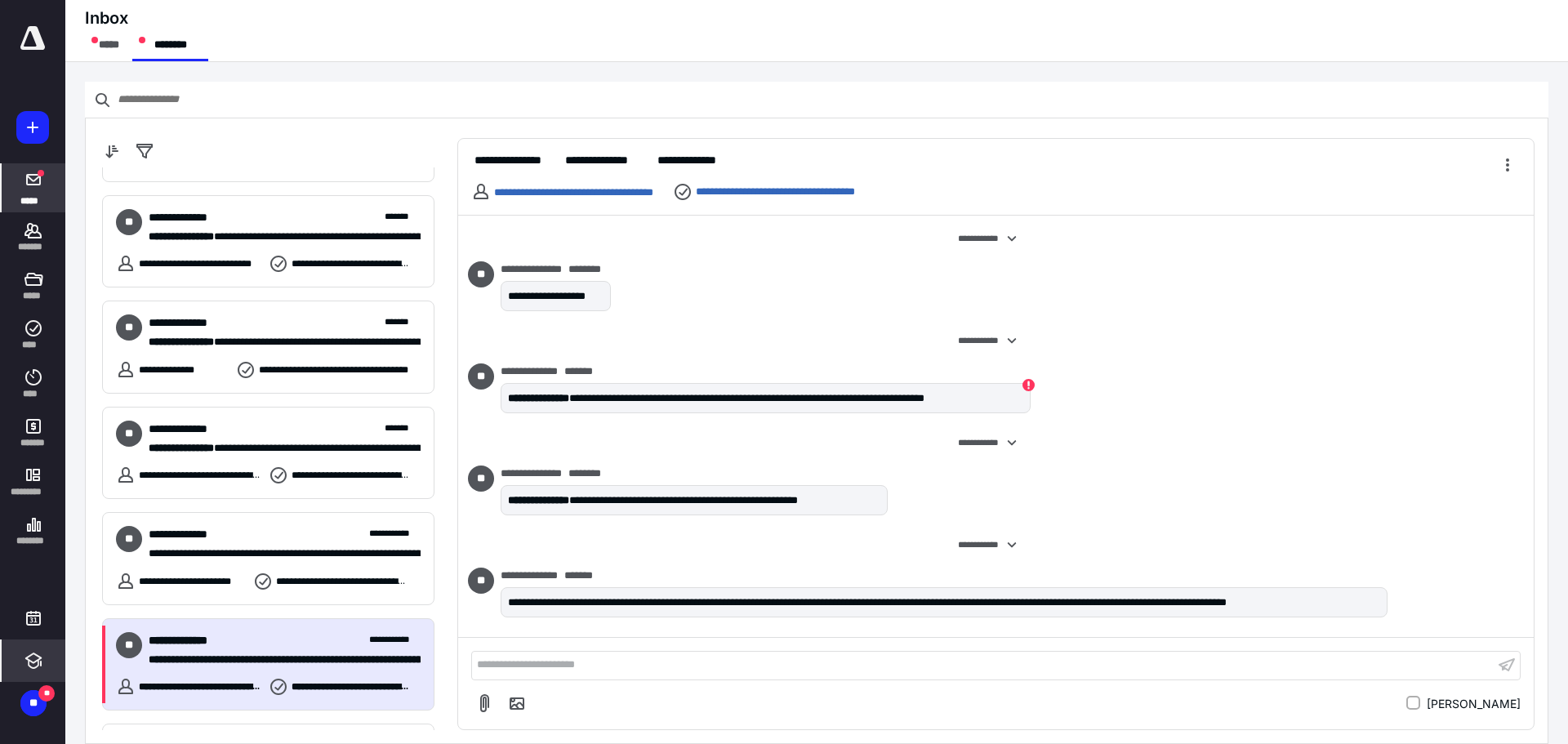 scroll, scrollTop: 332, scrollLeft: 0, axis: vertical 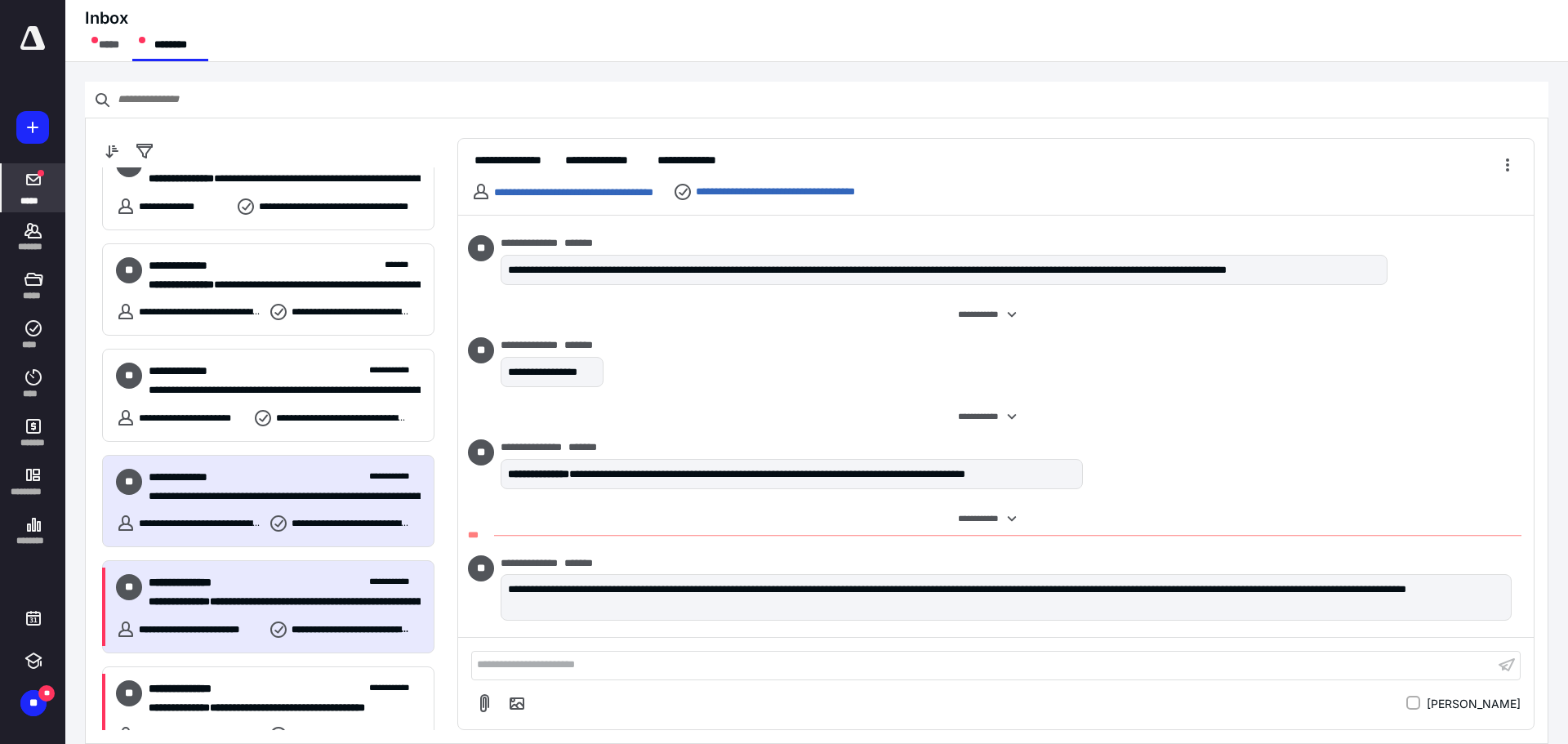 click on "**********" at bounding box center [179, 601] 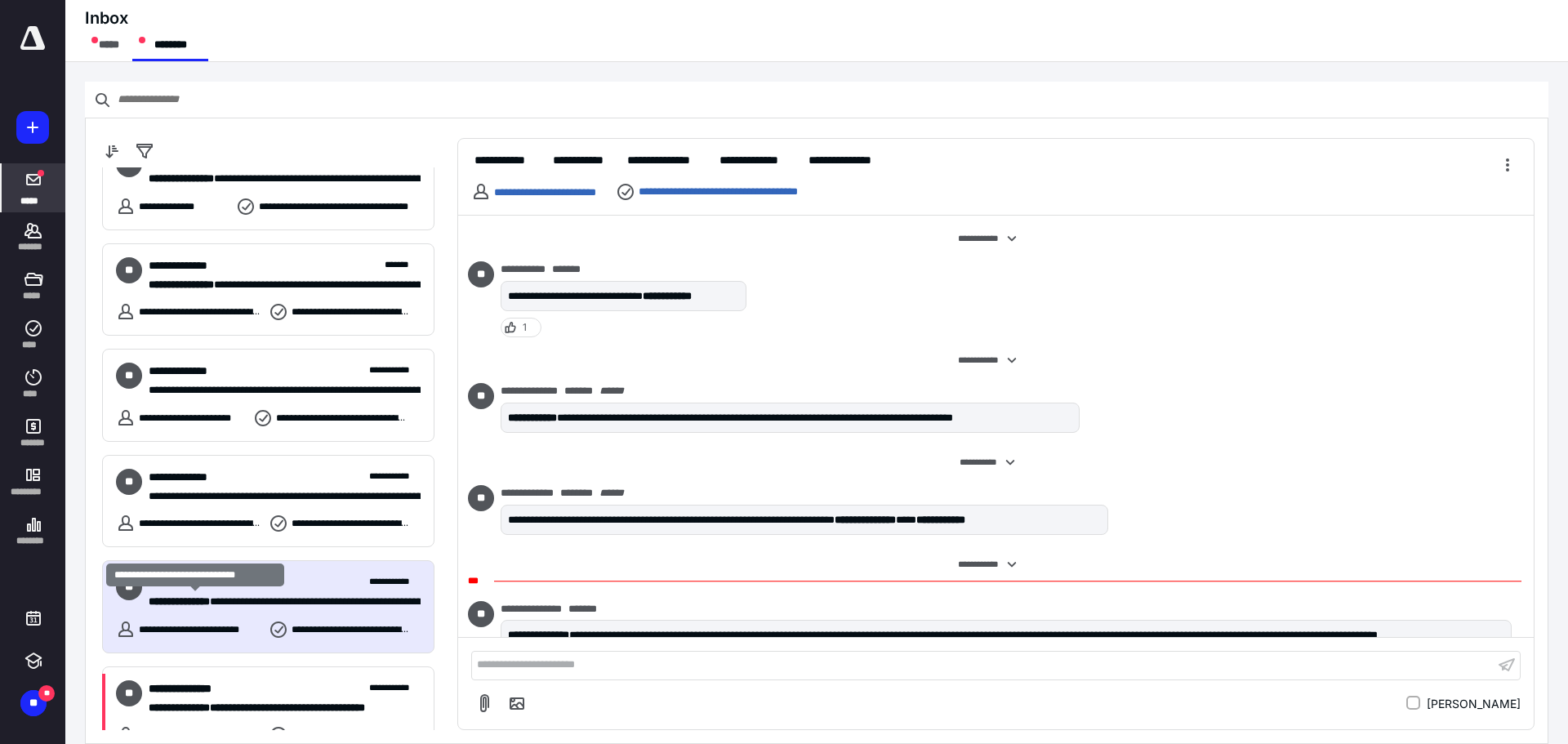 scroll, scrollTop: 46, scrollLeft: 0, axis: vertical 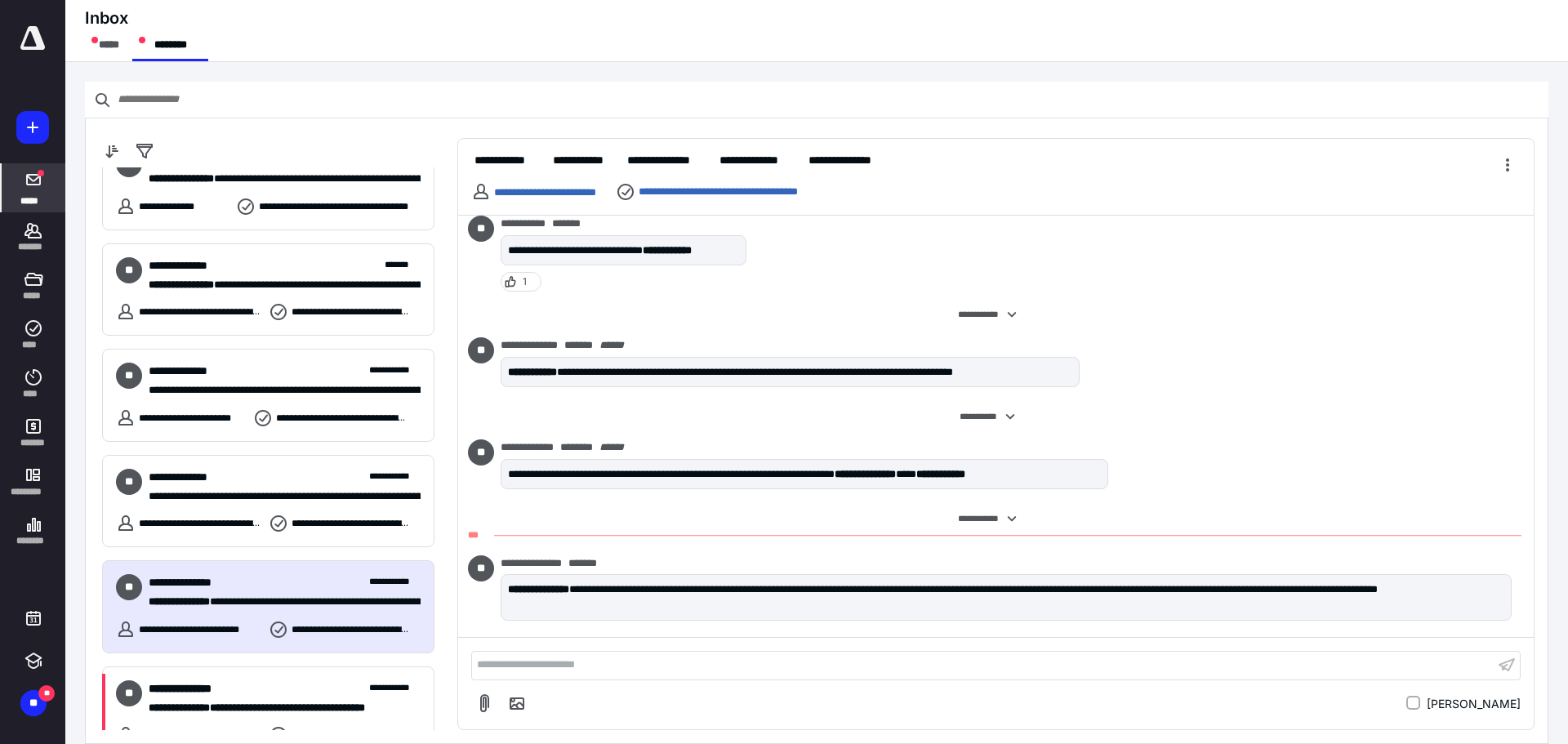 click on "**********" at bounding box center [982, 665] 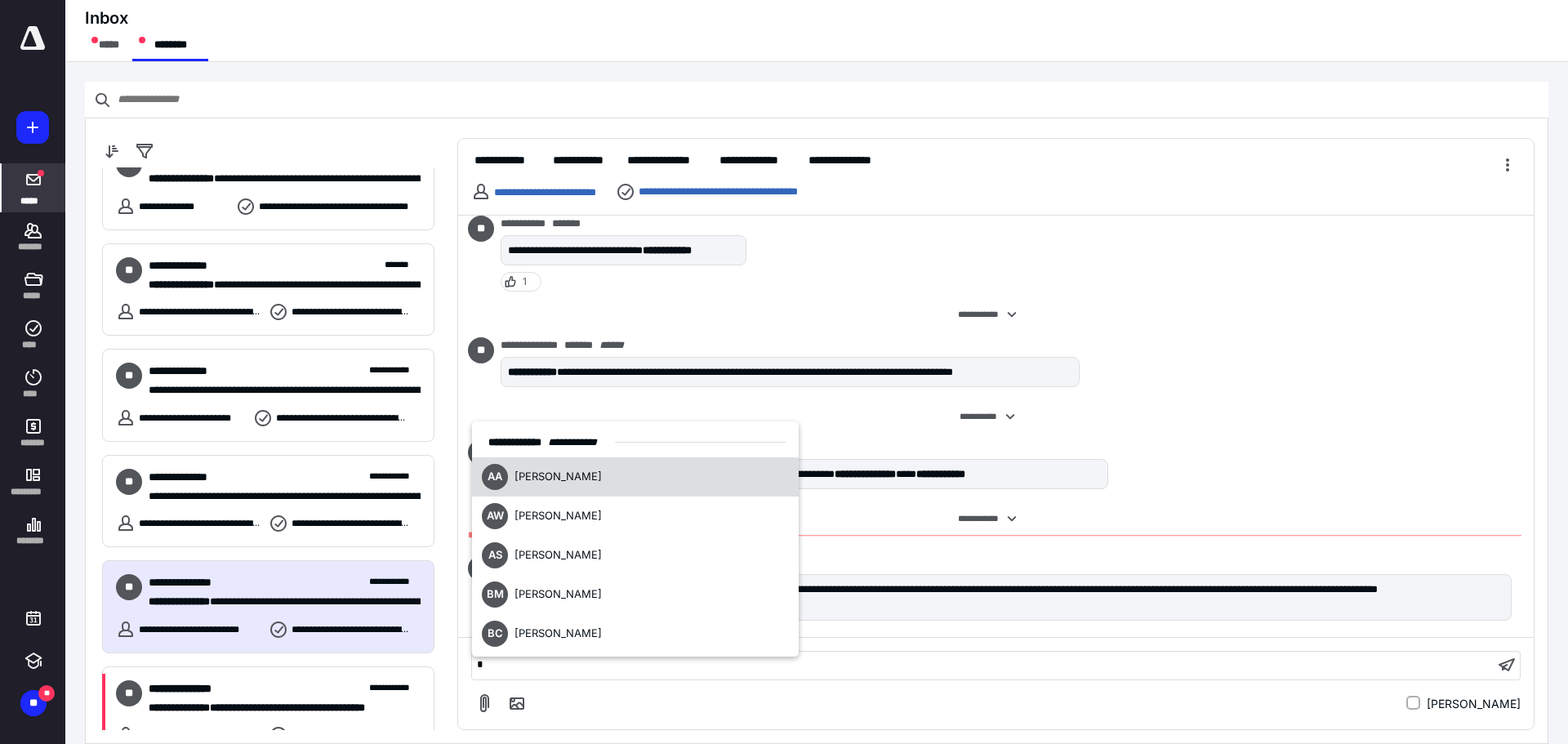 type 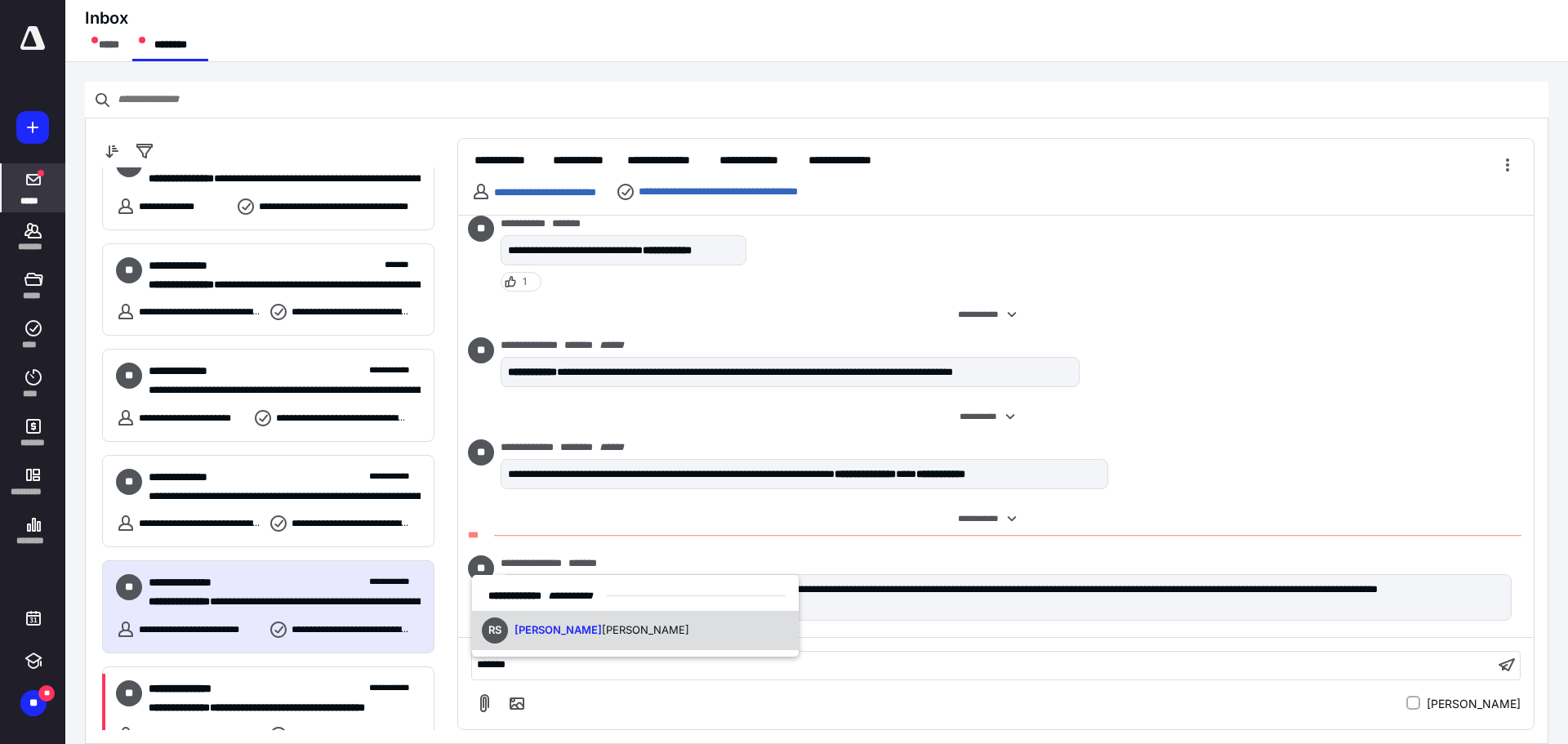 click on "[PERSON_NAME]" at bounding box center [645, 630] 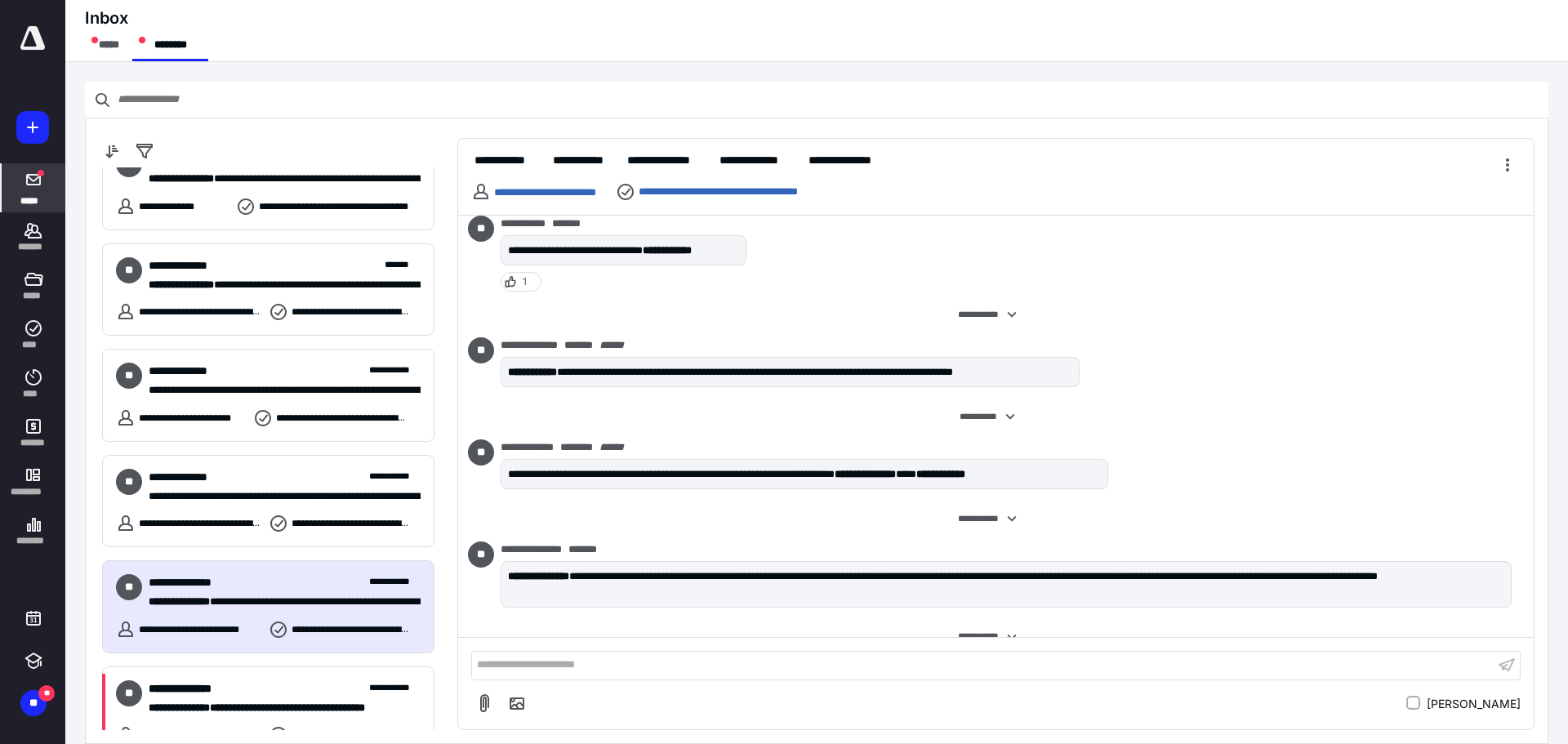 scroll, scrollTop: 135, scrollLeft: 0, axis: vertical 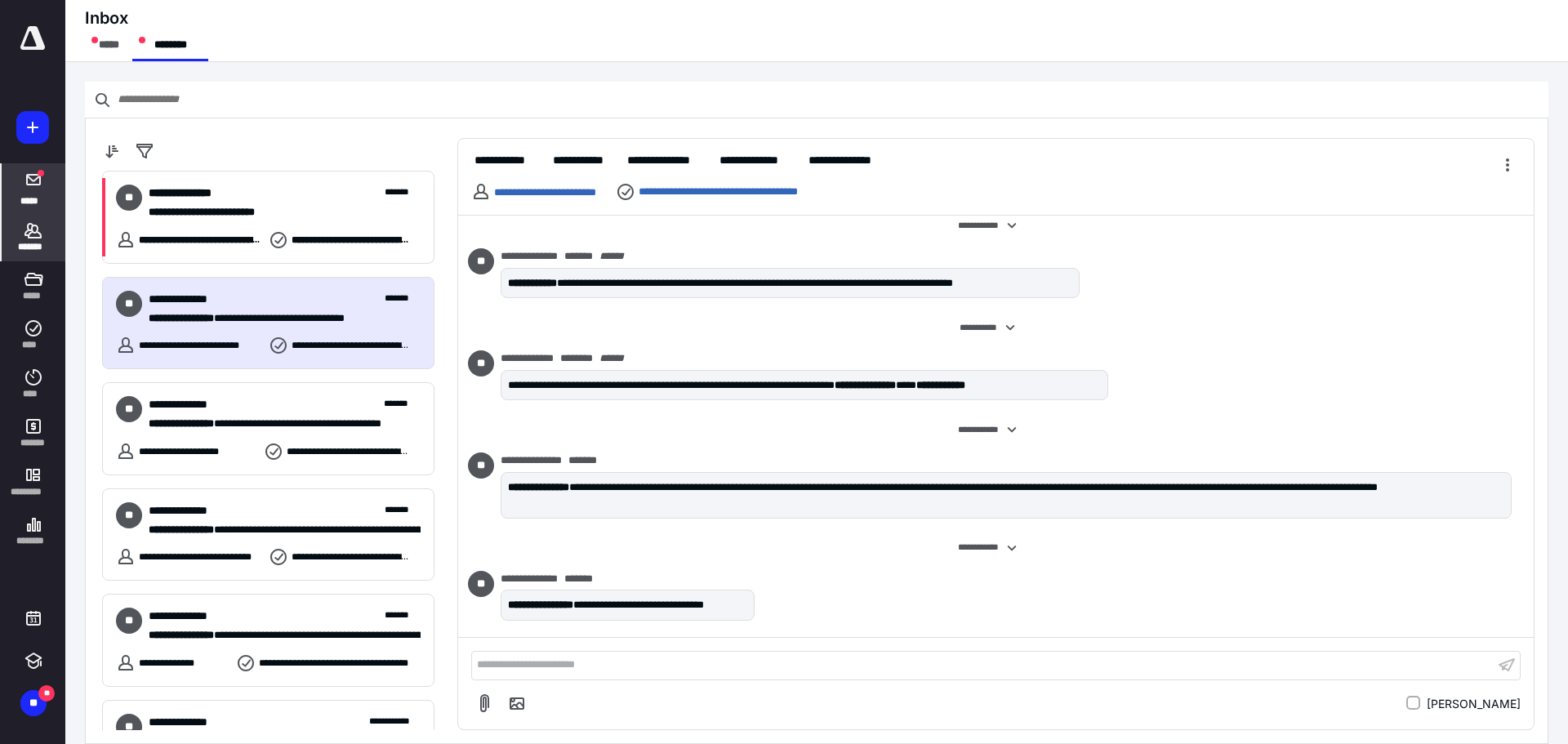 click 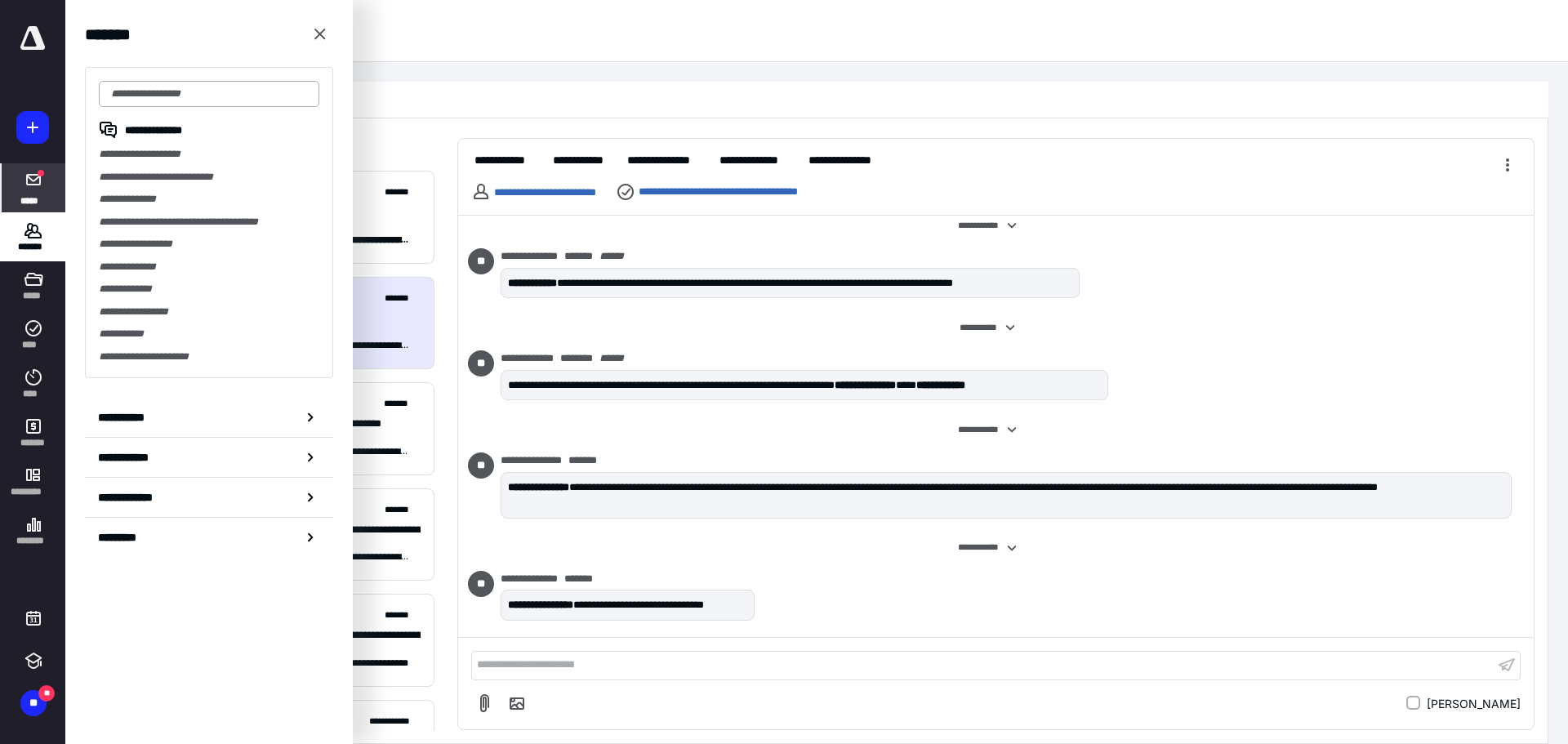 click at bounding box center (209, 94) 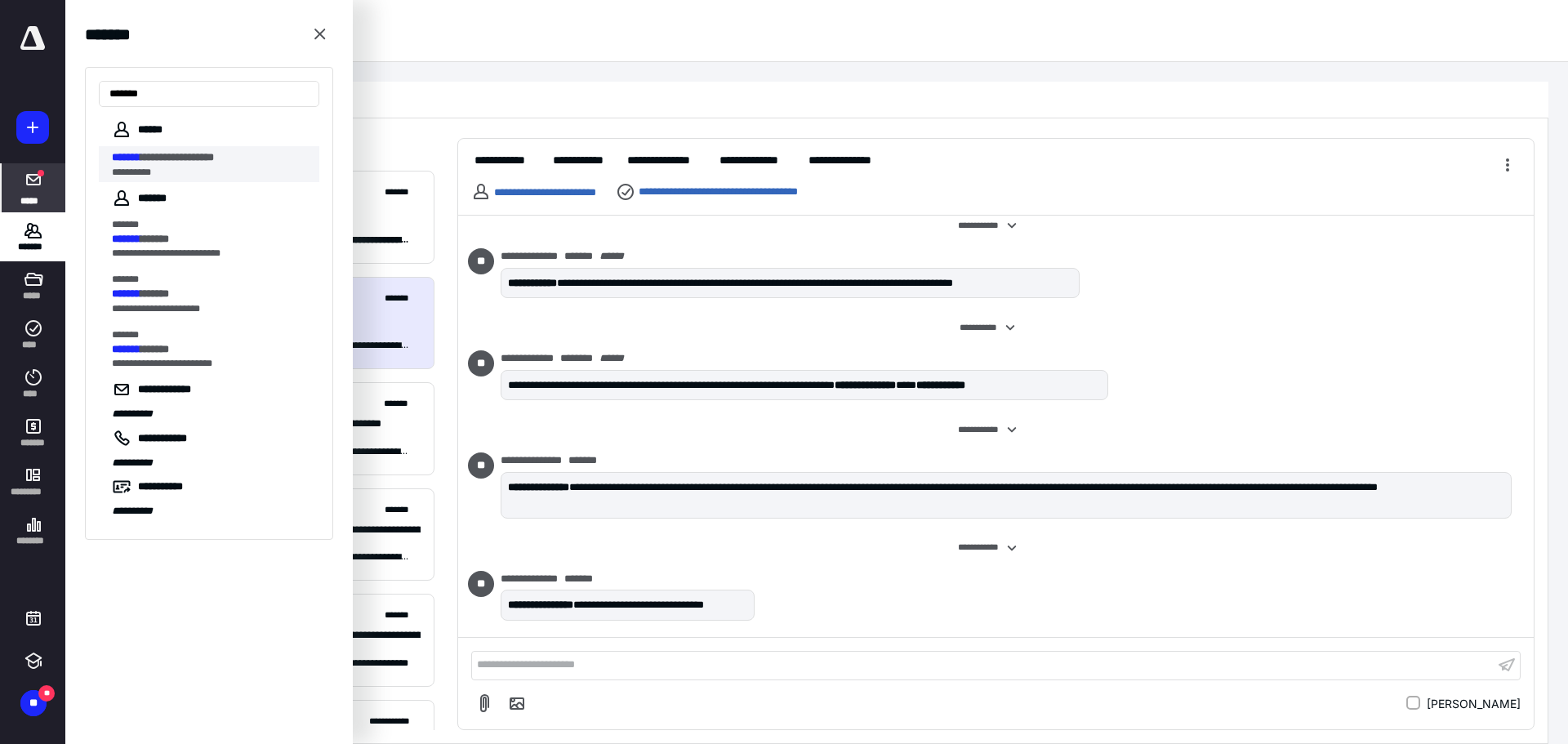 type on "*******" 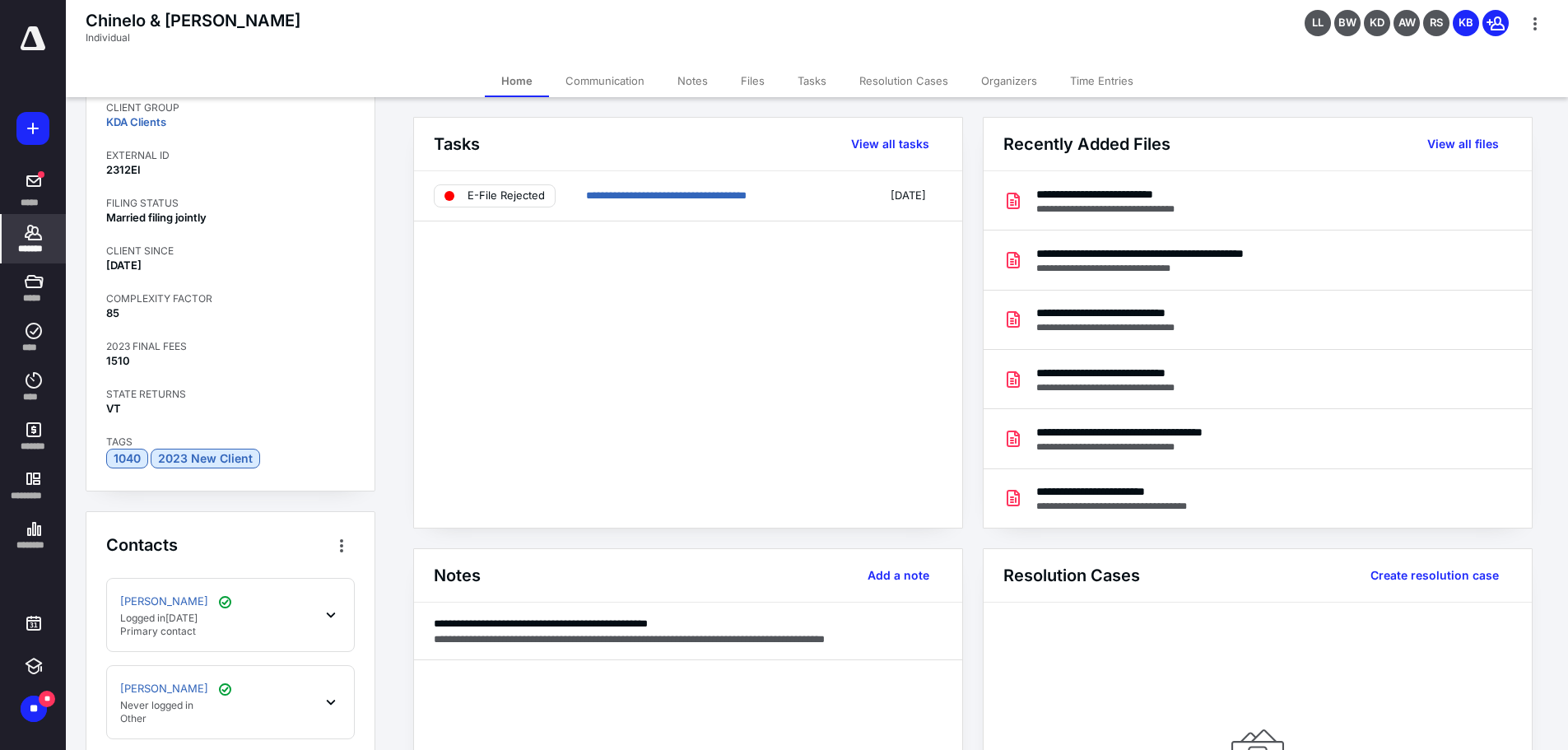 scroll, scrollTop: 165, scrollLeft: 0, axis: vertical 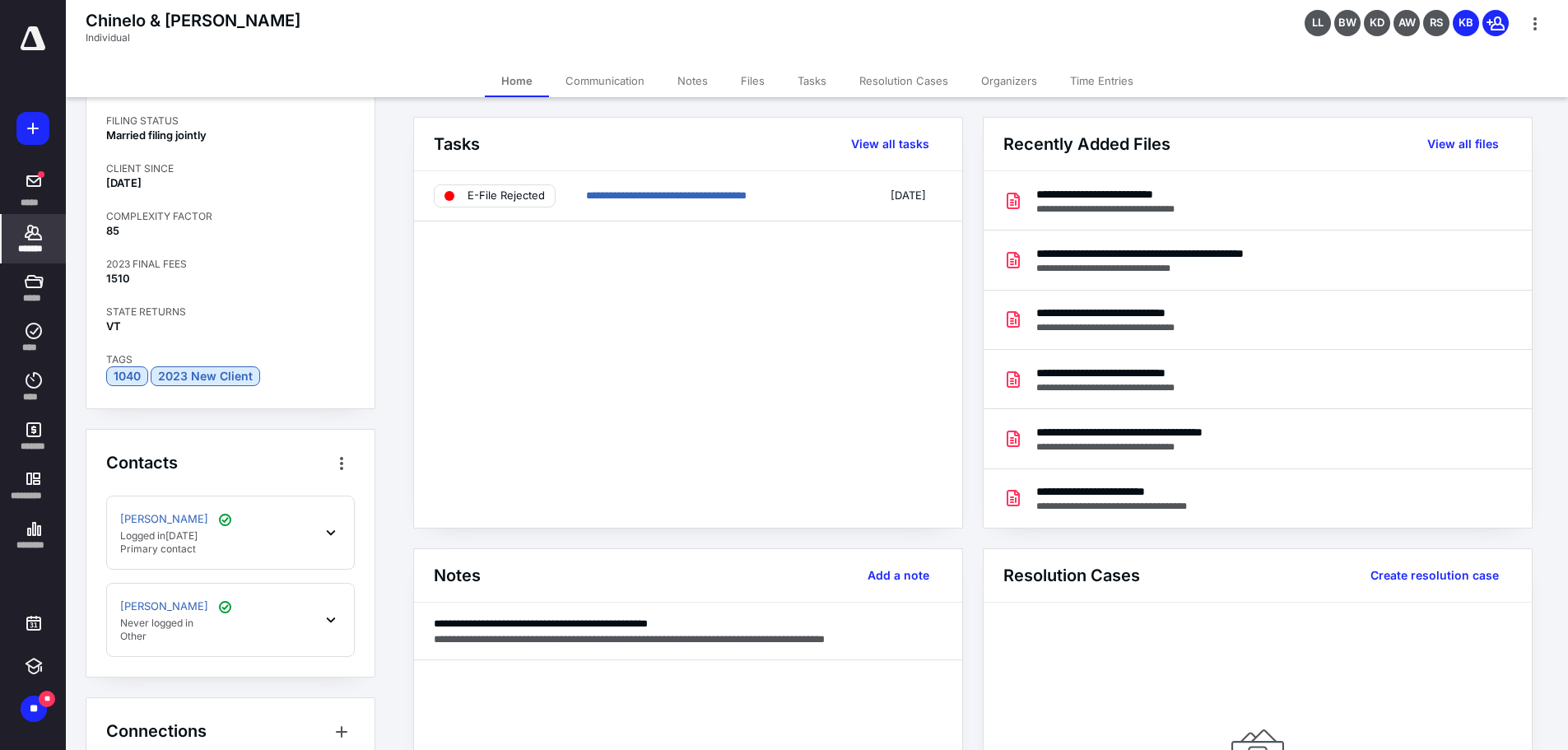 click on "Primary contact" at bounding box center [177, 549] 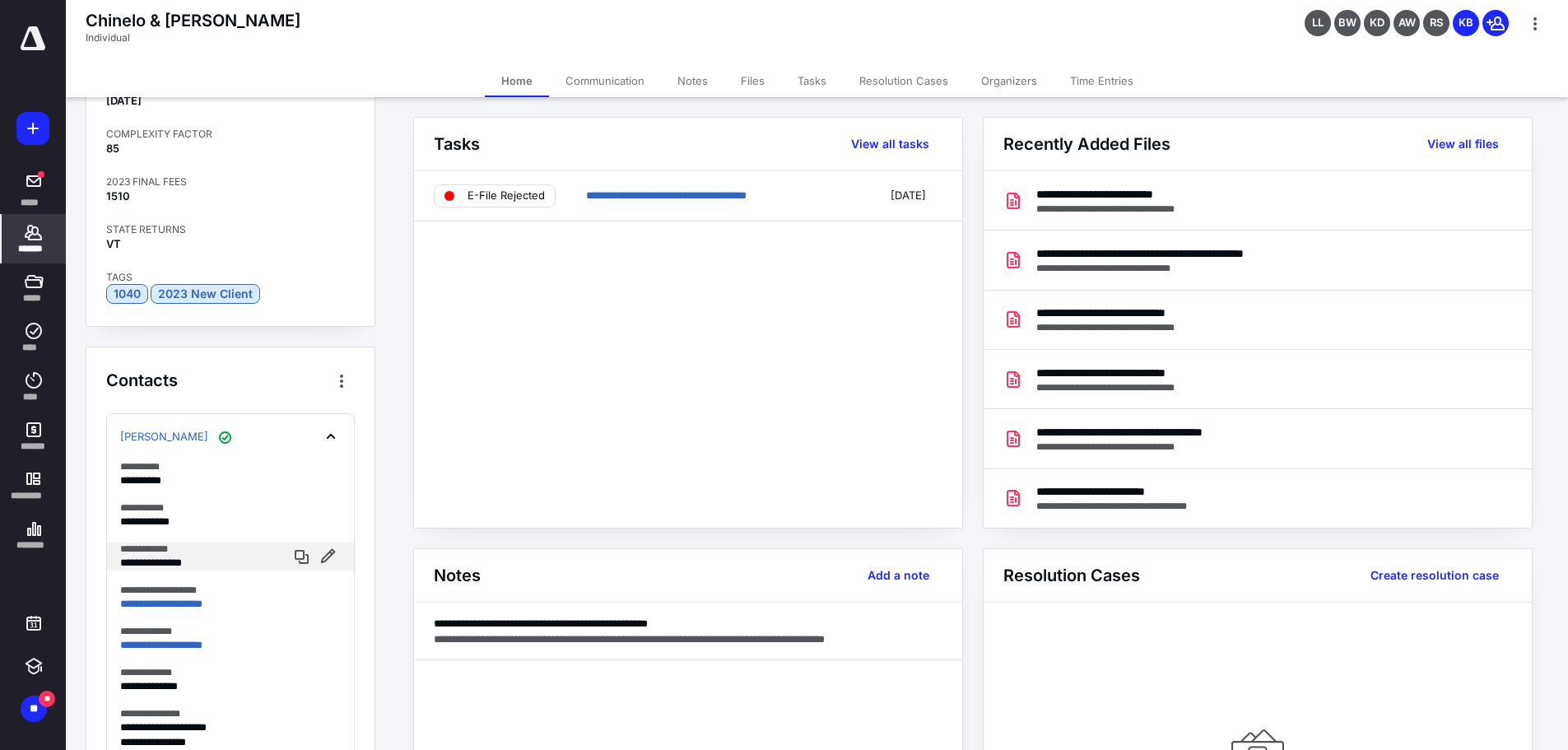 scroll, scrollTop: 329, scrollLeft: 0, axis: vertical 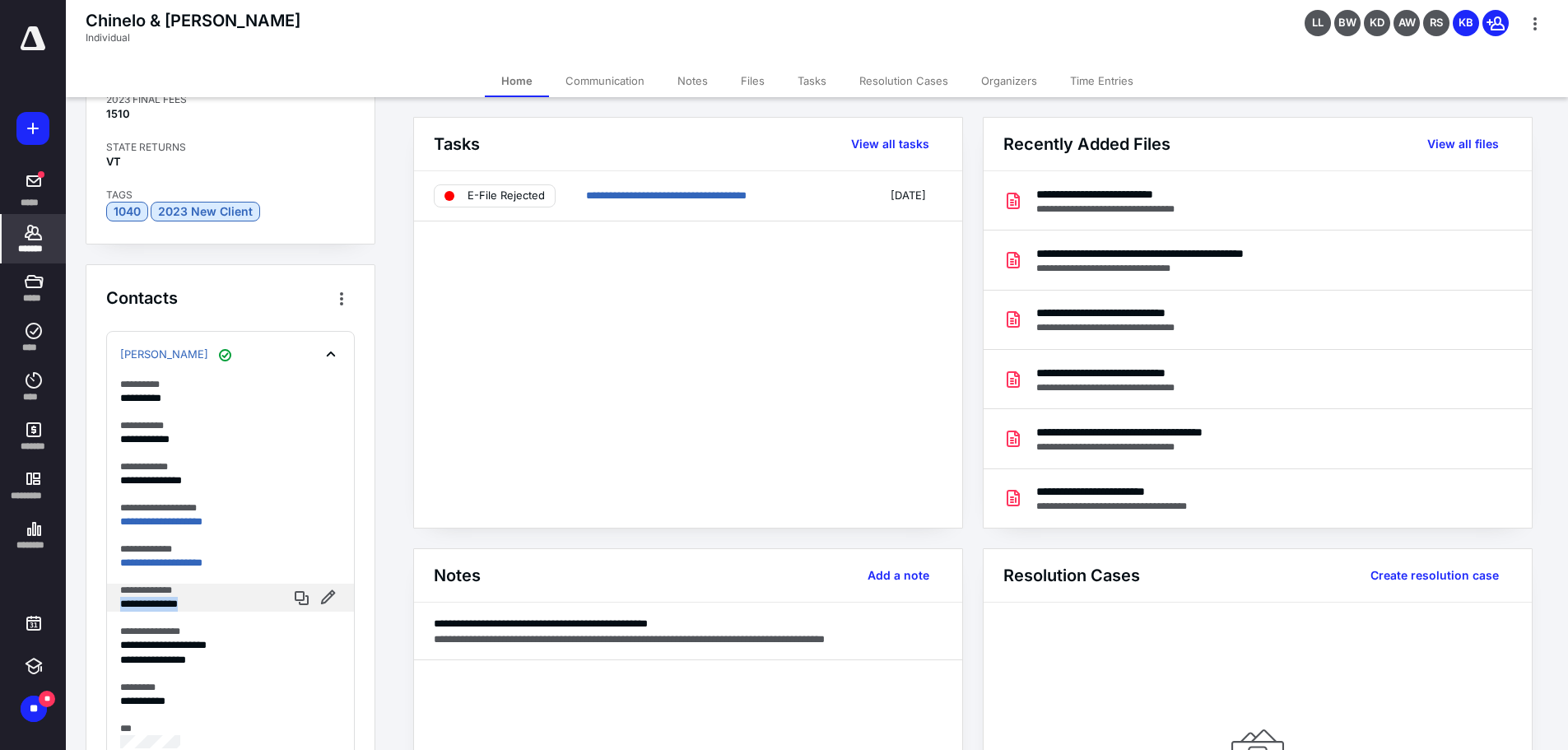 drag, startPoint x: 120, startPoint y: 605, endPoint x: 208, endPoint y: 609, distance: 88.09086 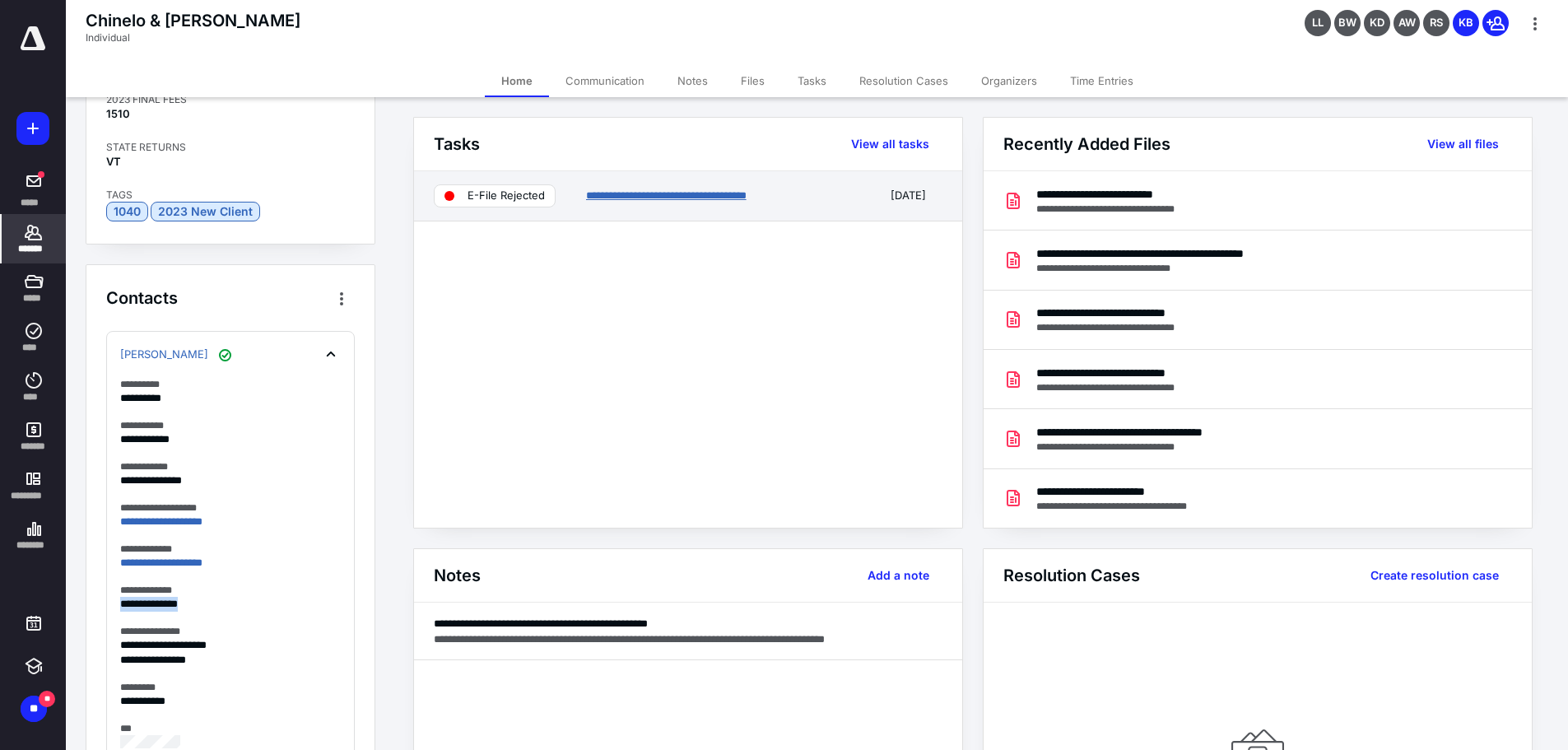 click on "**********" at bounding box center [666, 195] 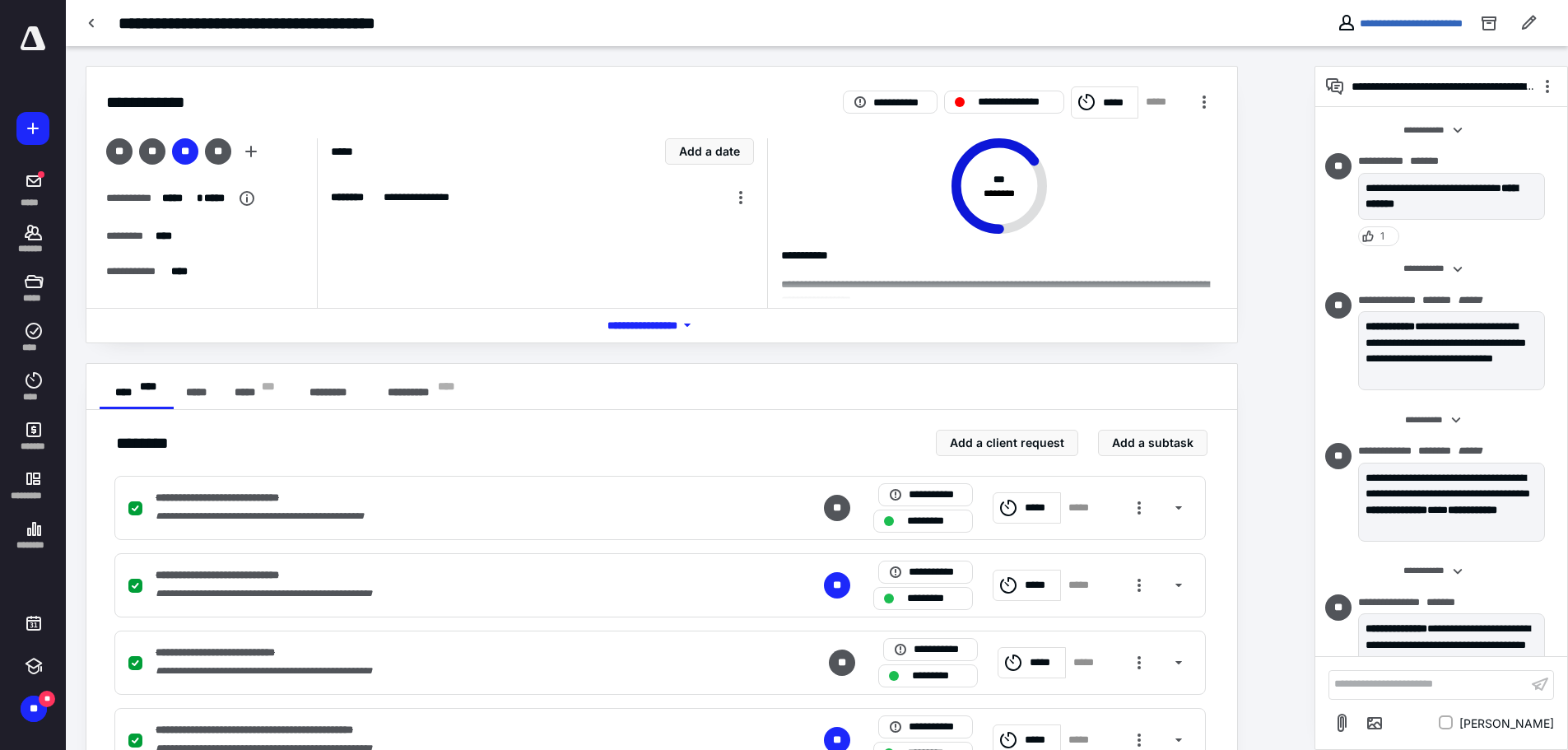 scroll, scrollTop: 236, scrollLeft: 0, axis: vertical 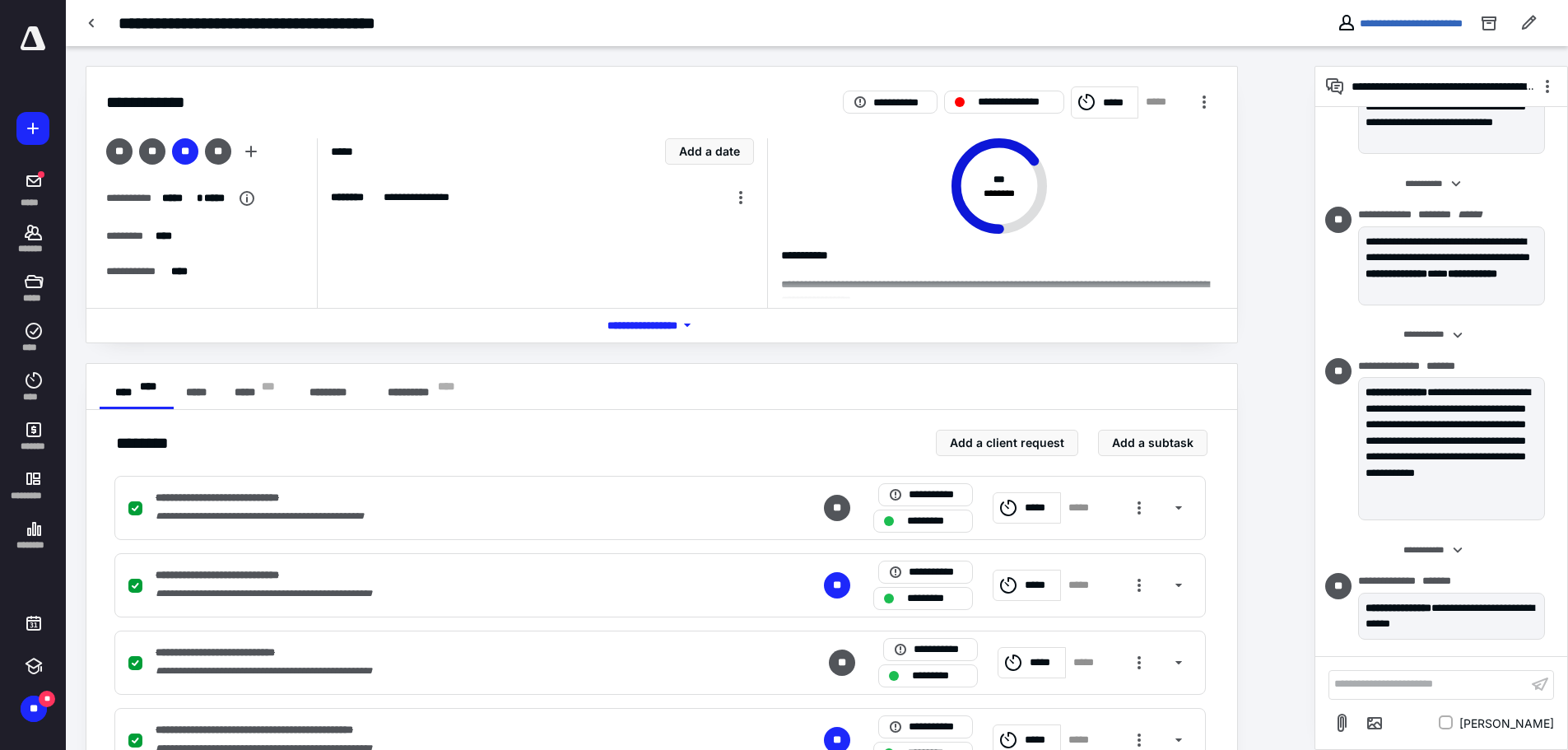 click on "**********" at bounding box center [1428, 684] 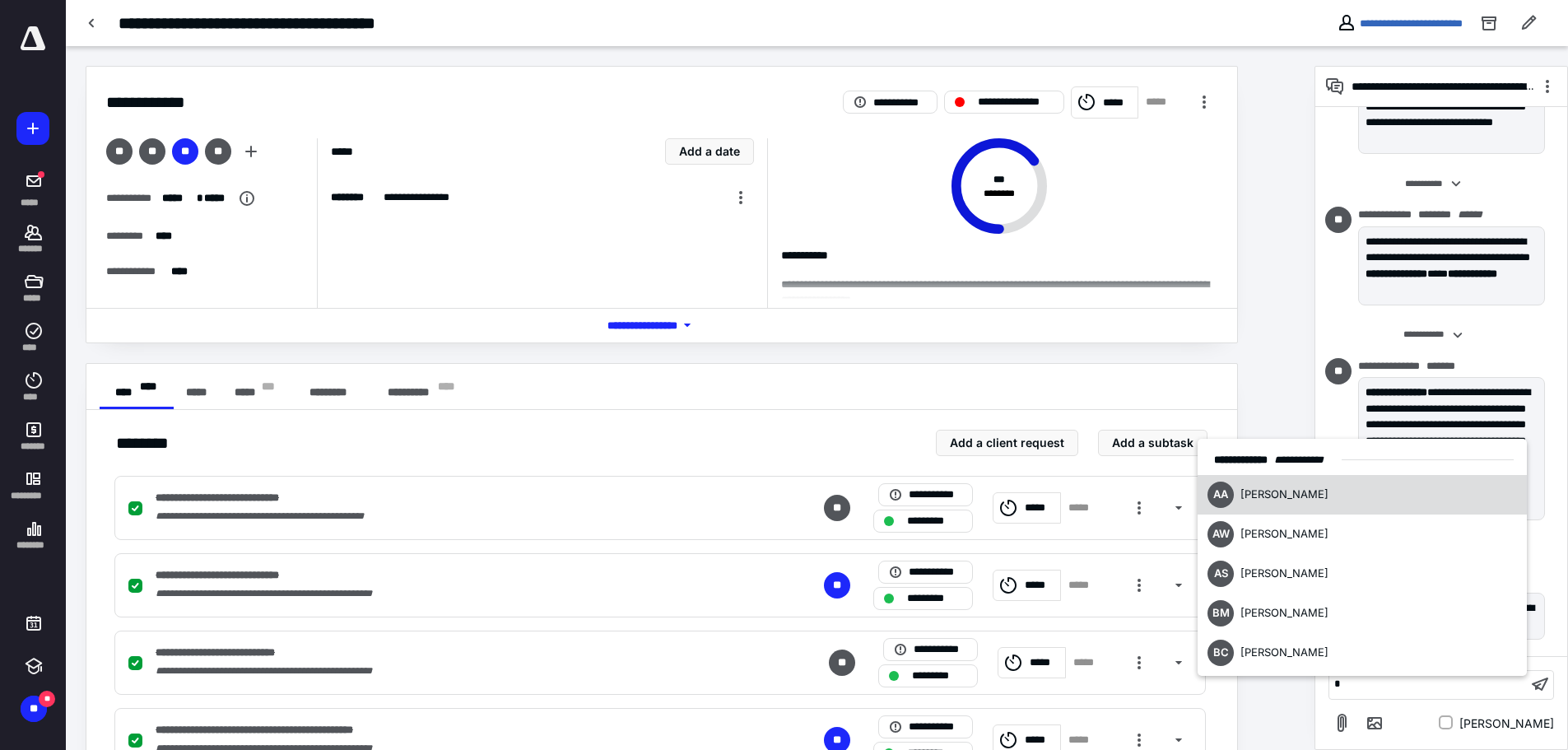 type 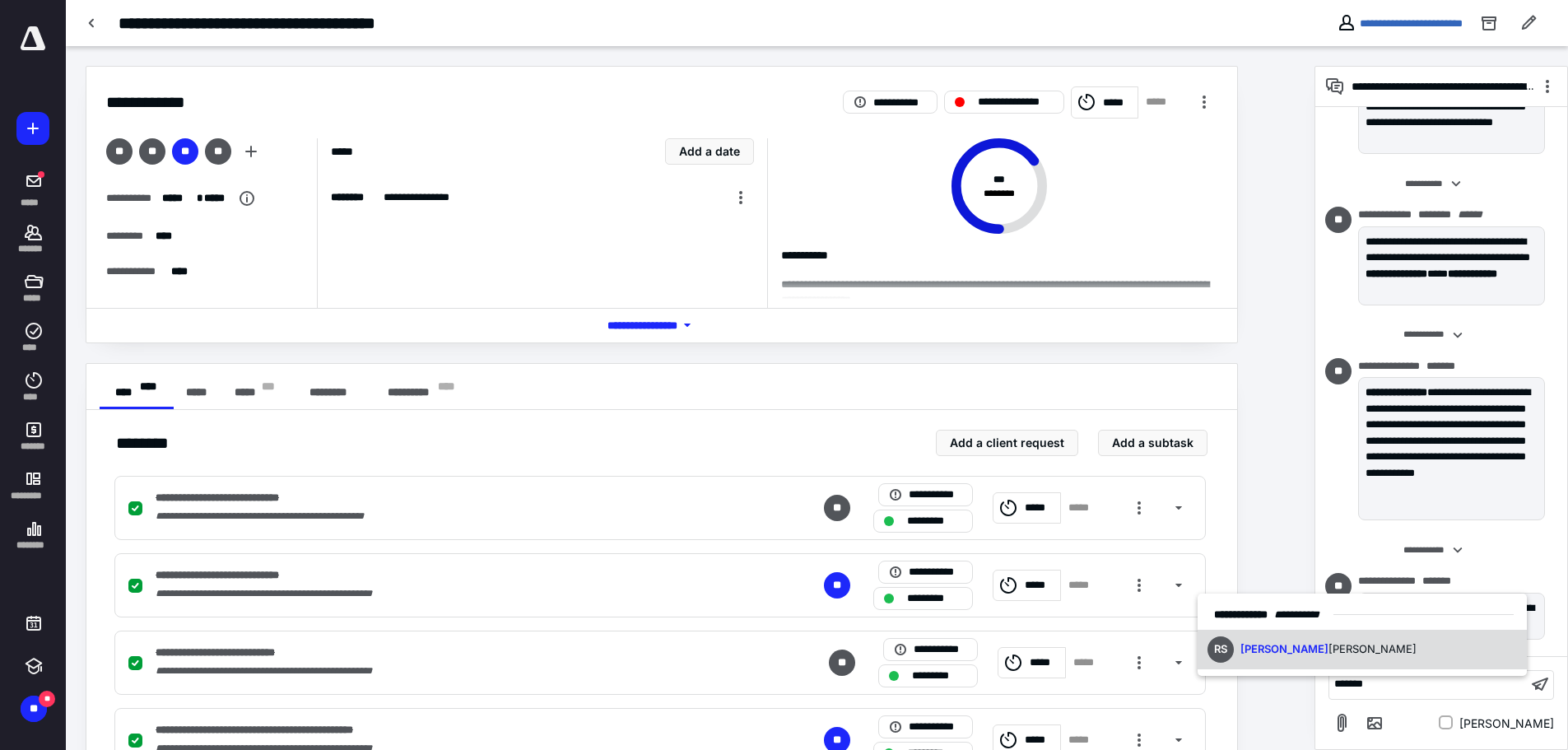 click on "RS [PERSON_NAME]" at bounding box center [1312, 650] 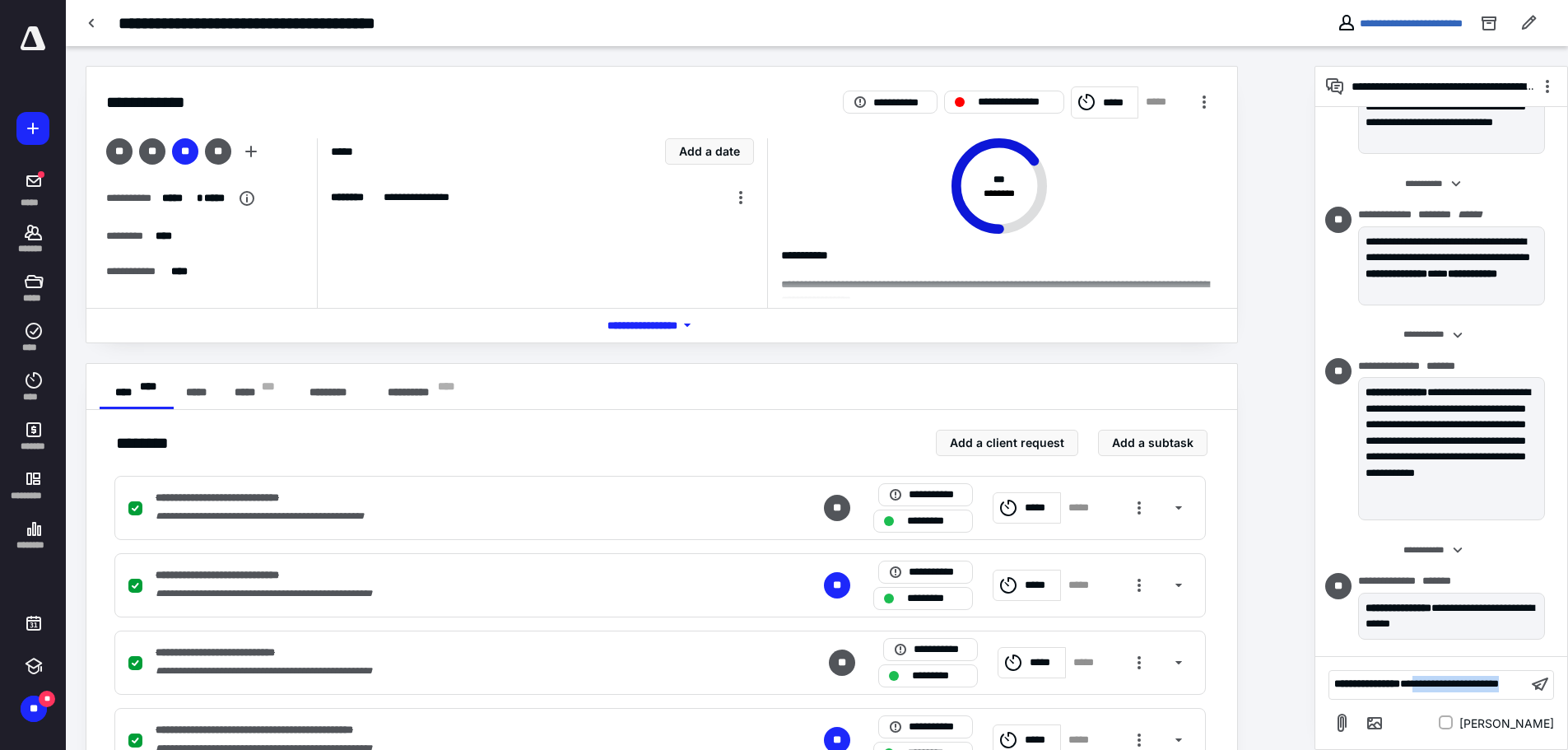 drag, startPoint x: 1382, startPoint y: 690, endPoint x: 1439, endPoint y: 659, distance: 64.88451 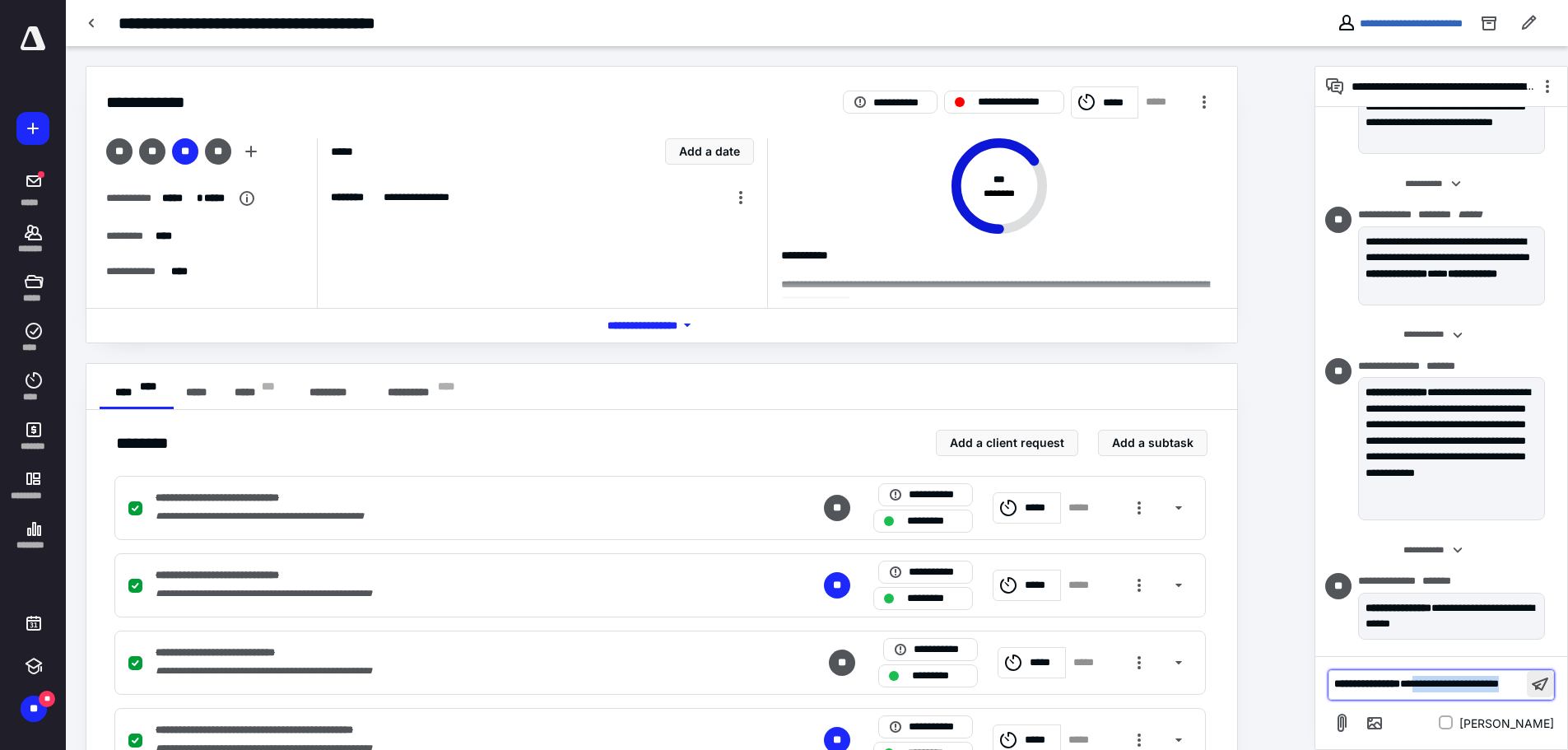 click at bounding box center (1540, 684) 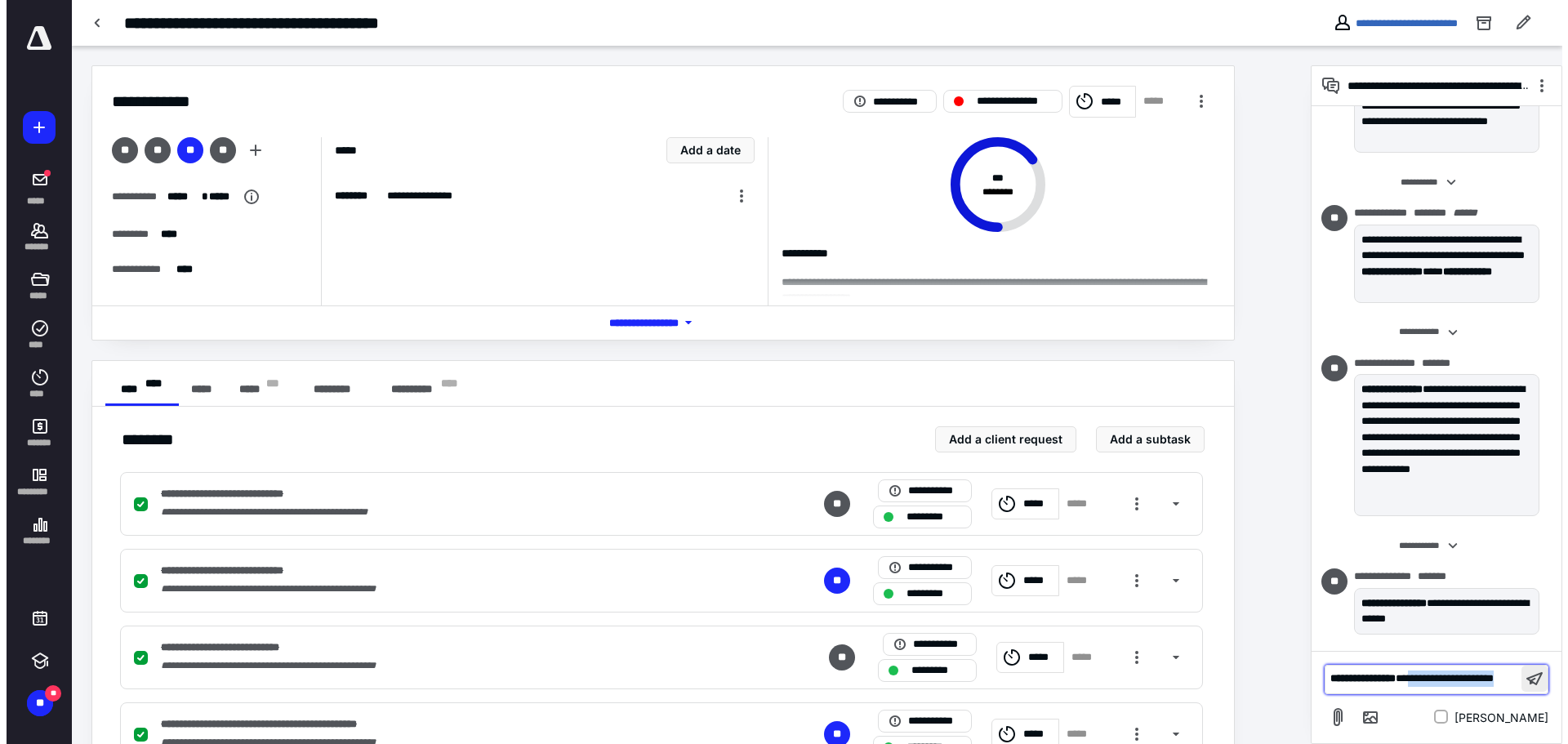 scroll, scrollTop: 319, scrollLeft: 0, axis: vertical 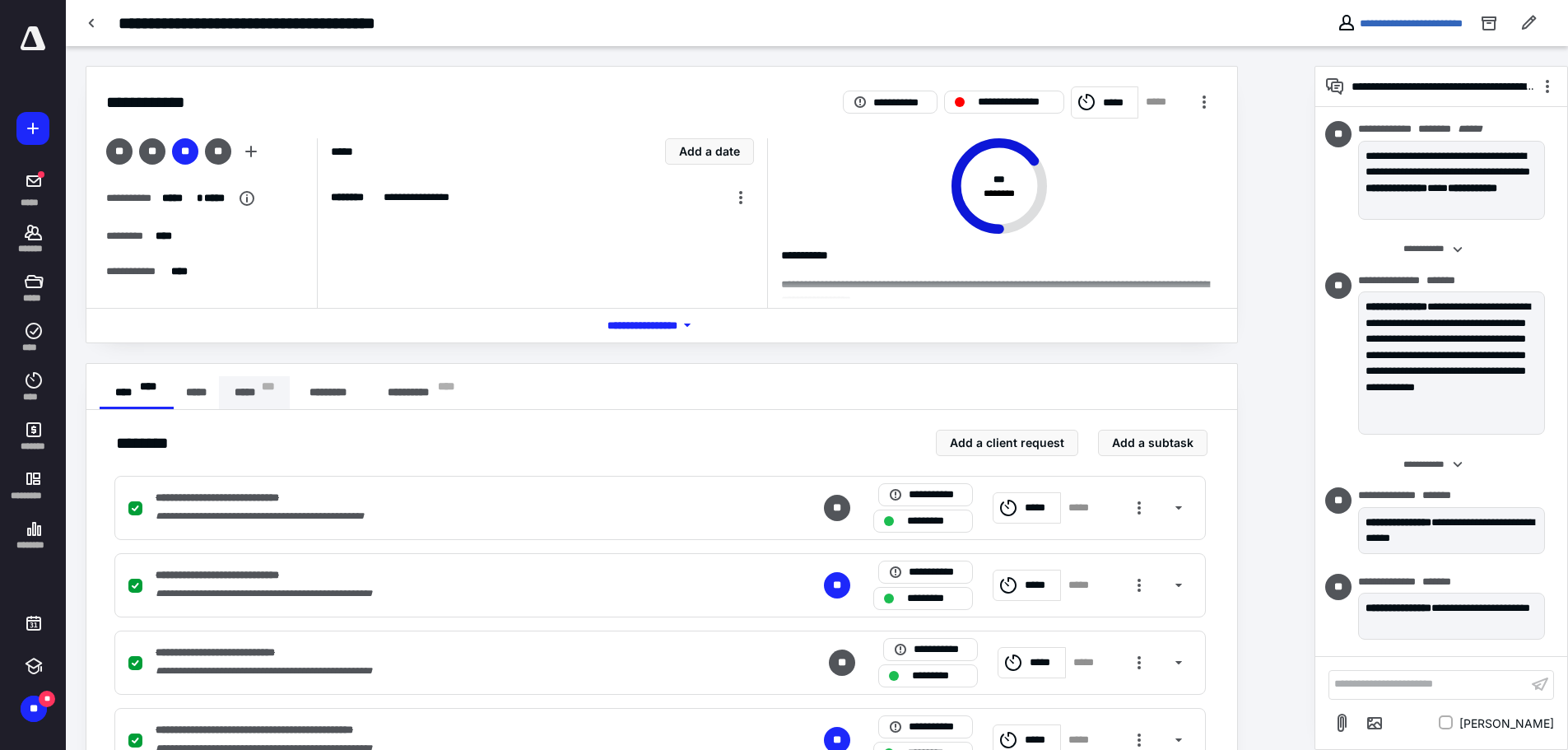 click on "***** * * *" at bounding box center [254, 393] 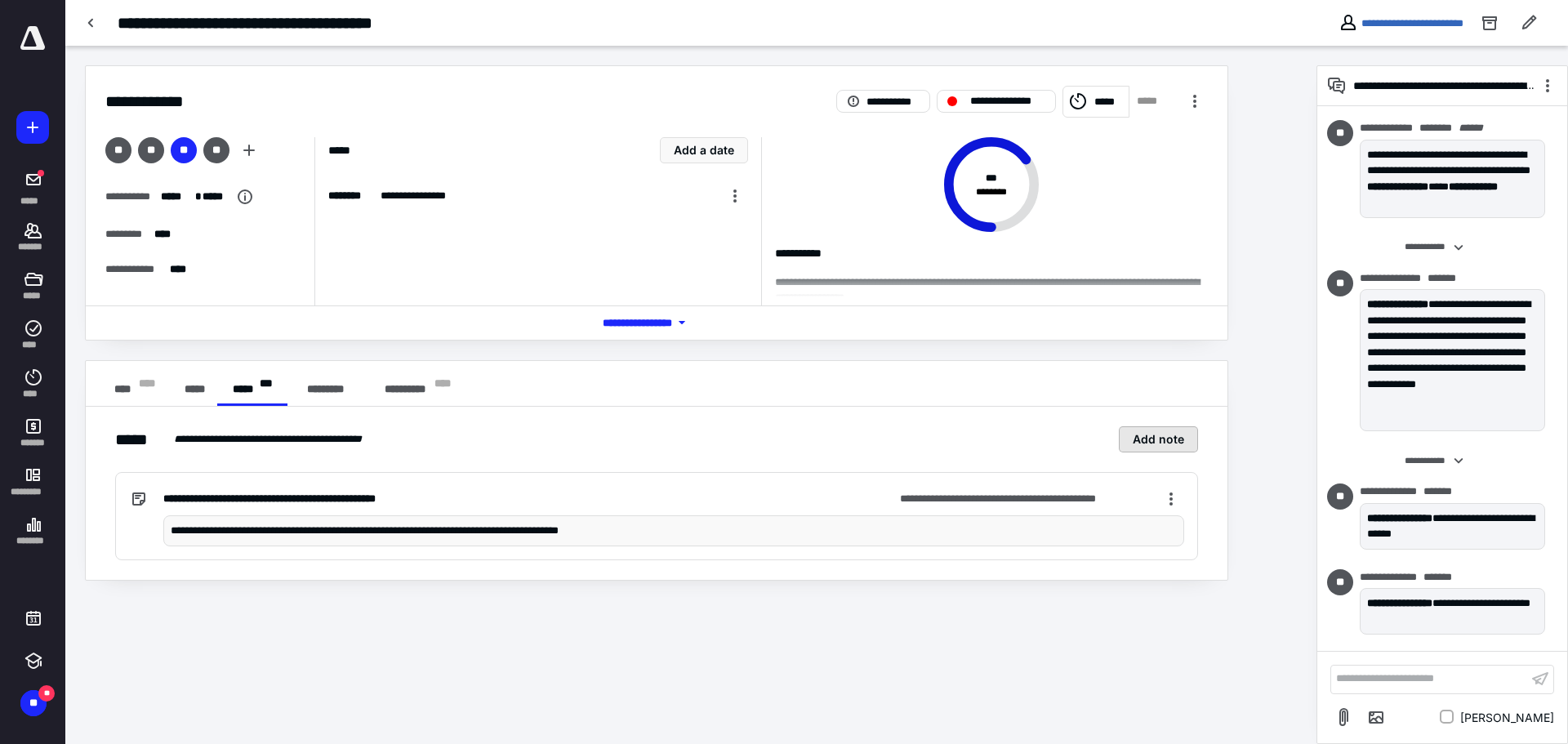 click on "Add note" at bounding box center (1158, 439) 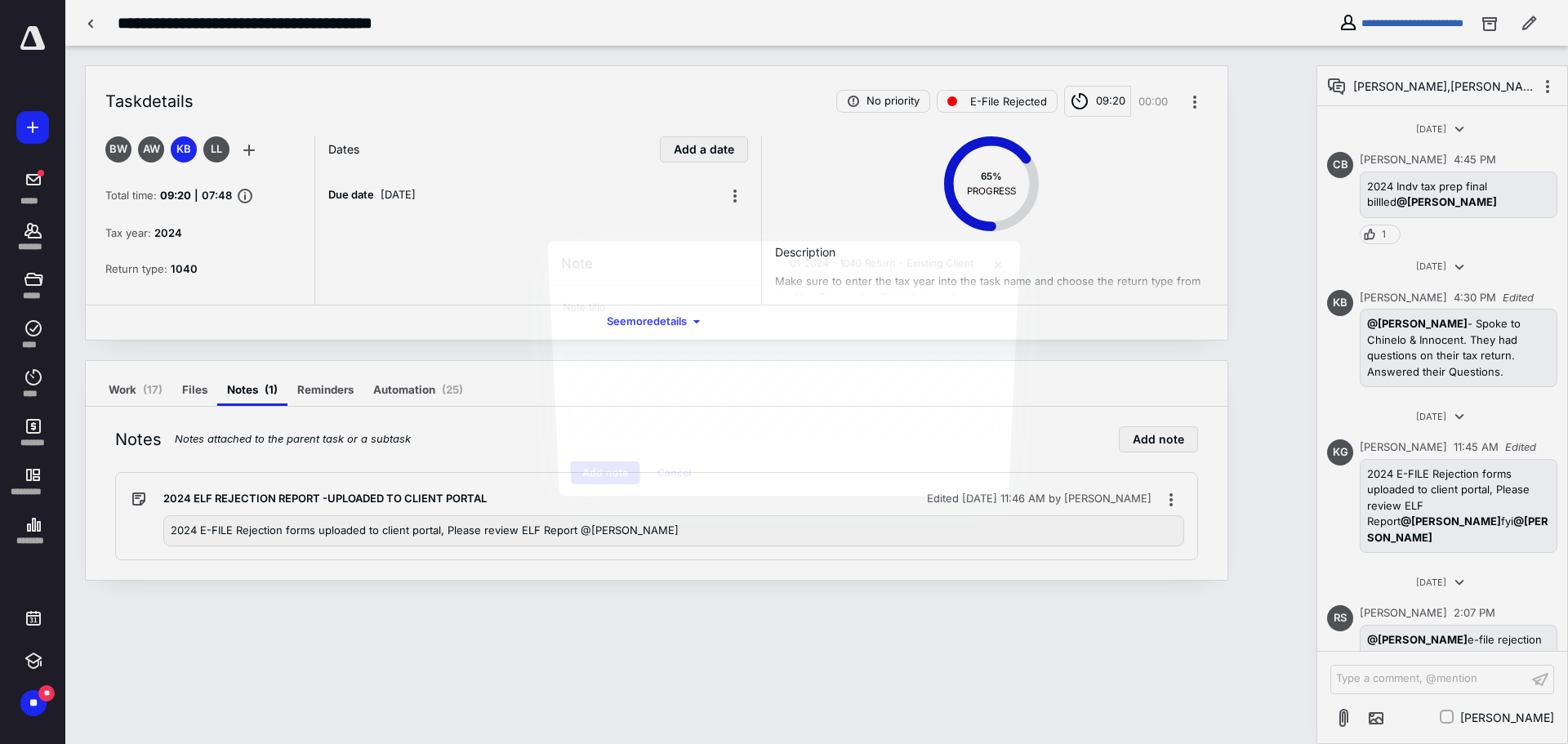 scroll, scrollTop: 319, scrollLeft: 0, axis: vertical 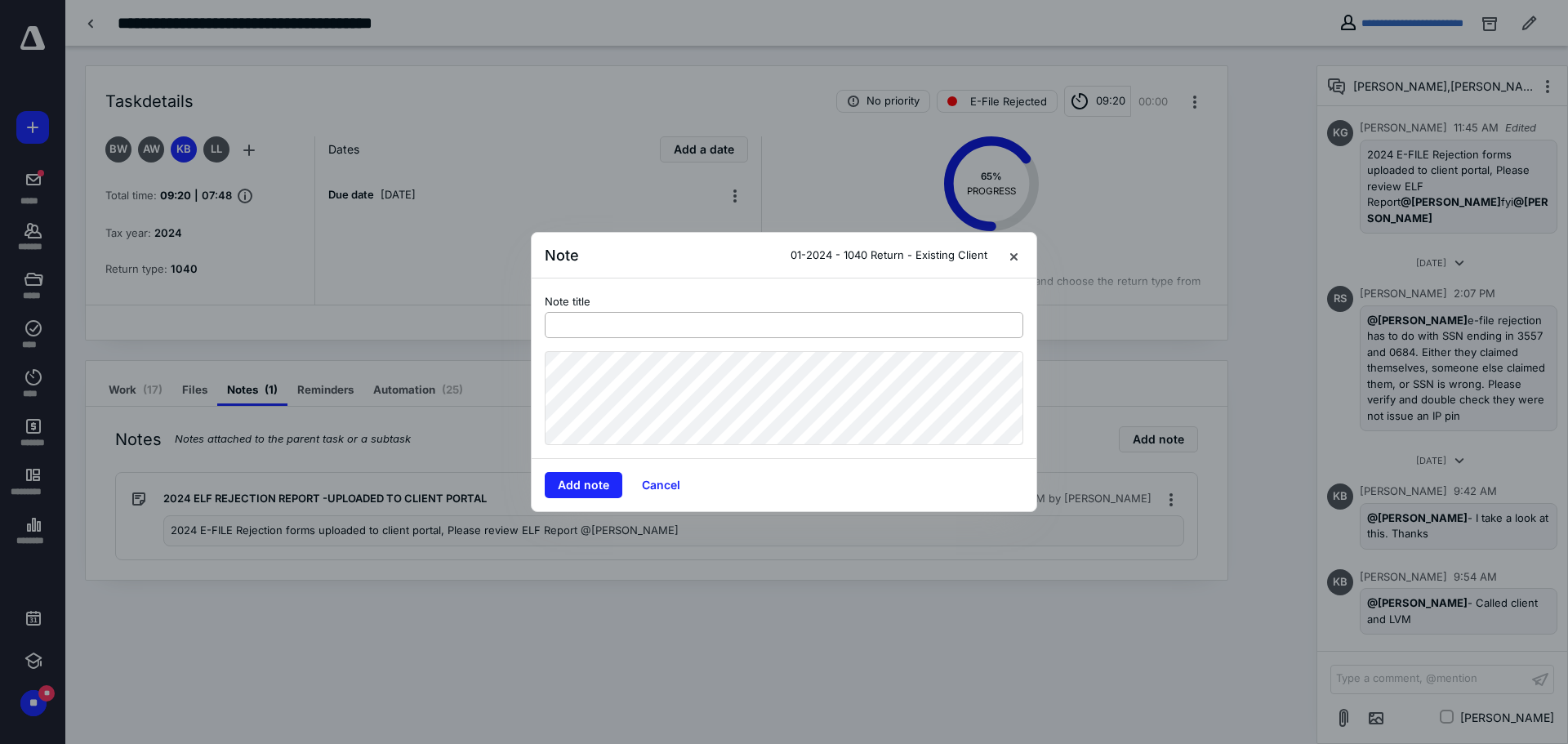 click at bounding box center (784, 325) 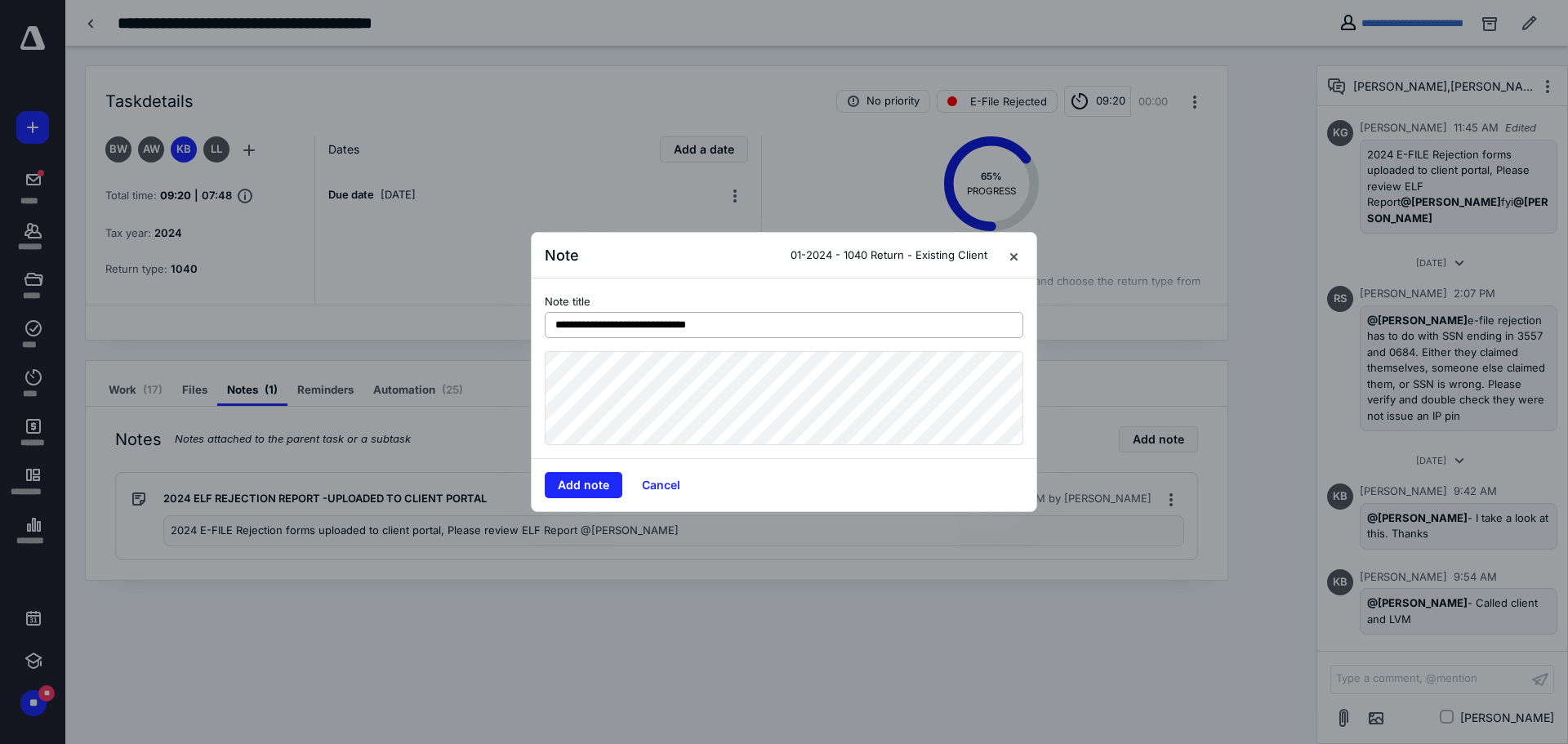 type on "**********" 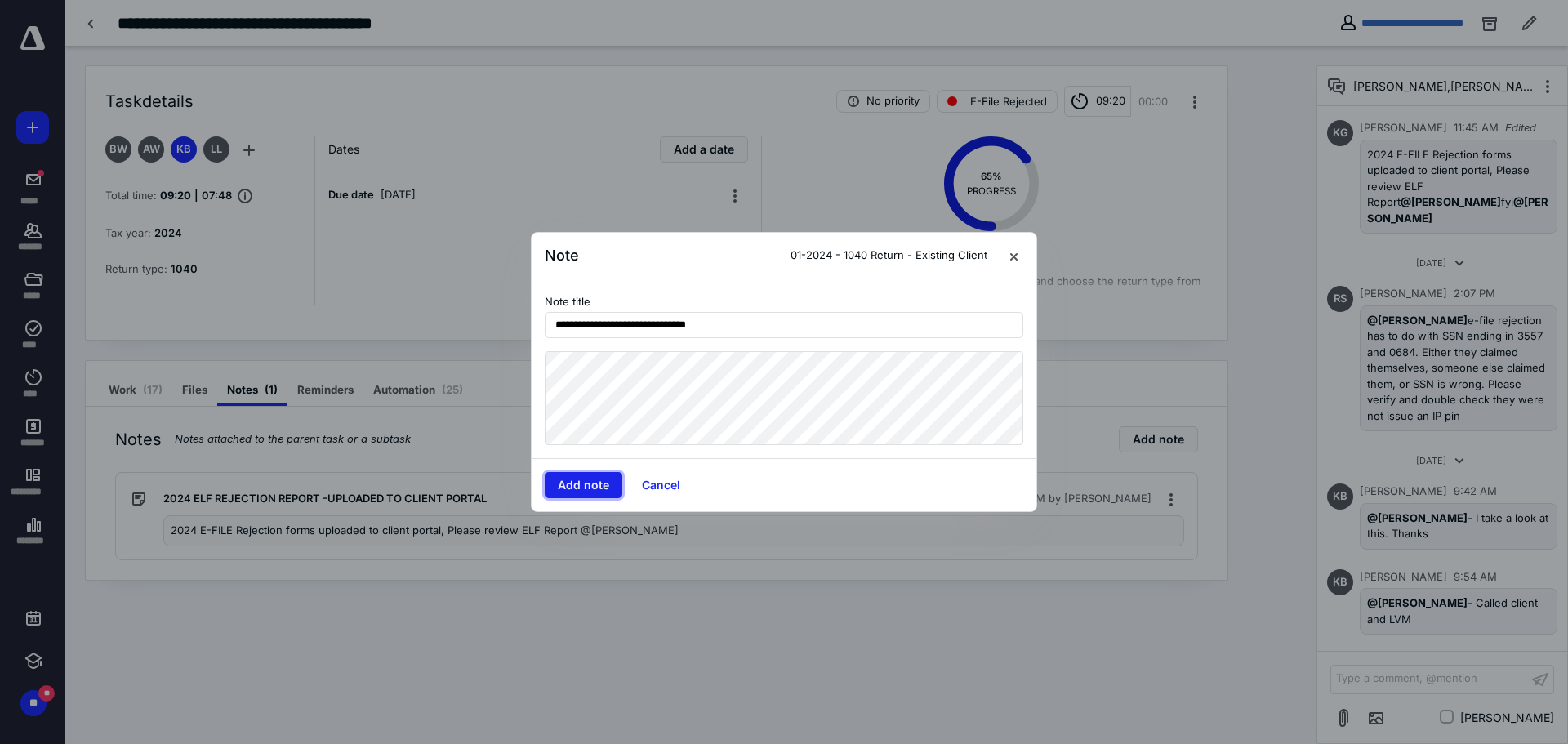 click on "Add note" at bounding box center (583, 485) 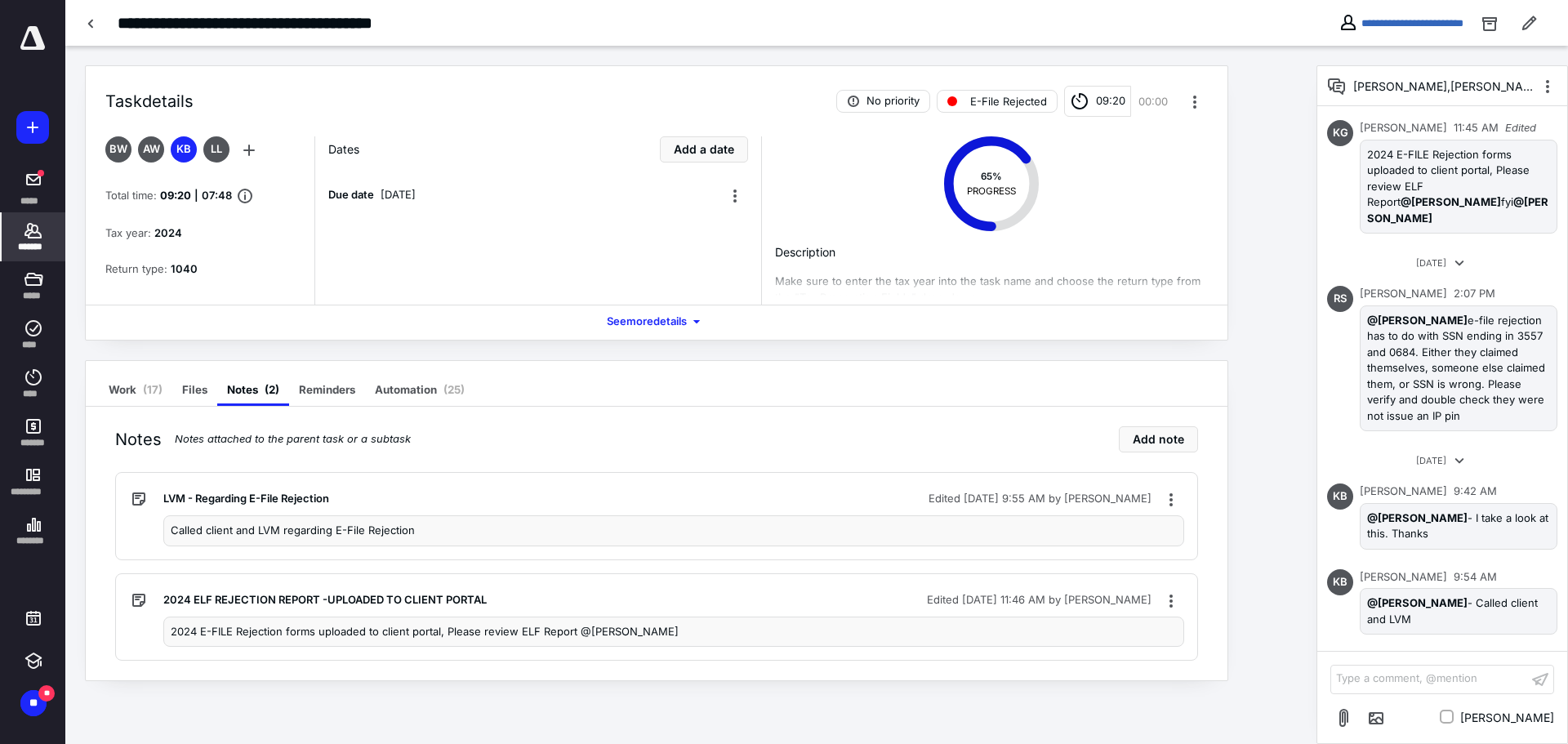 click on "*******" at bounding box center [33, 237] 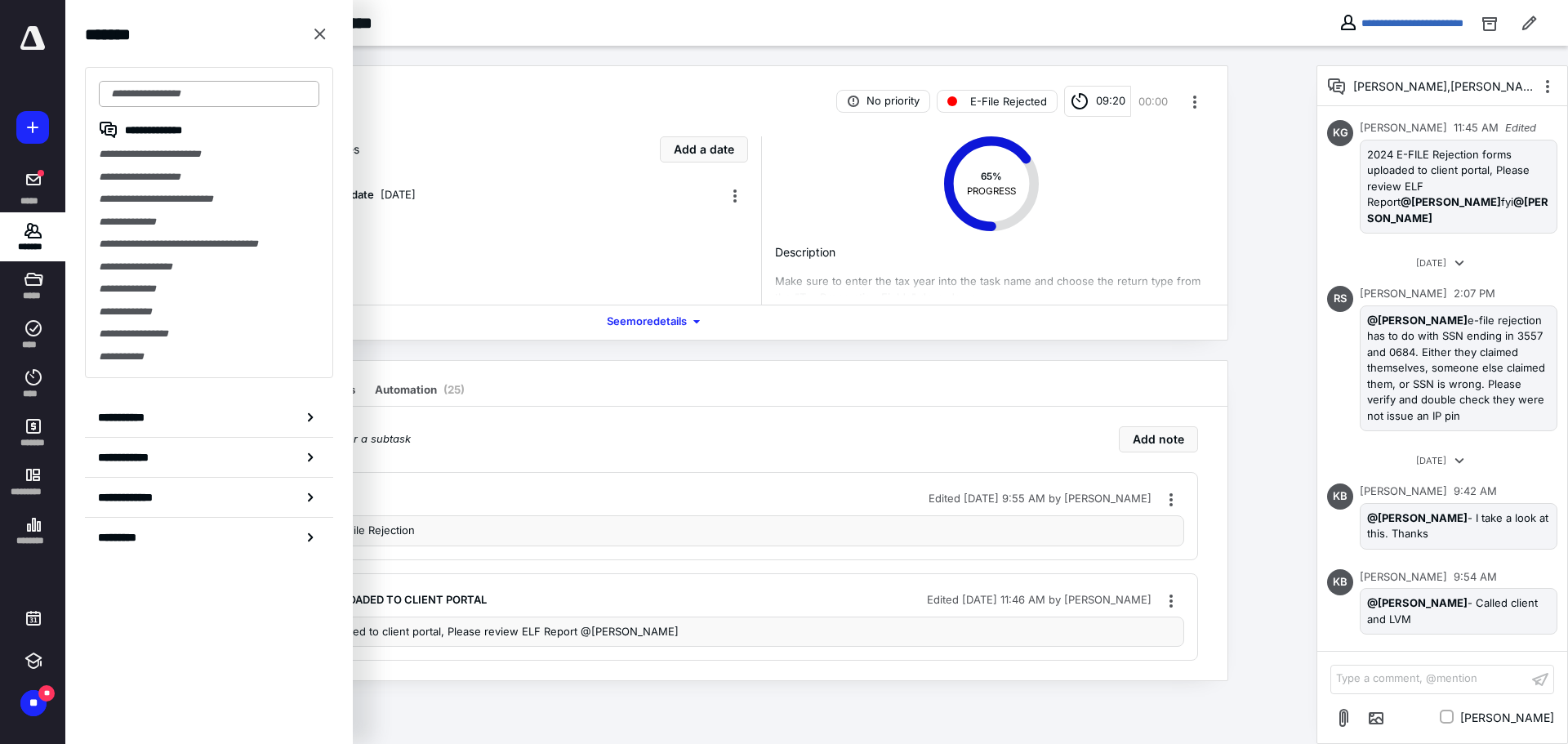 click at bounding box center (209, 94) 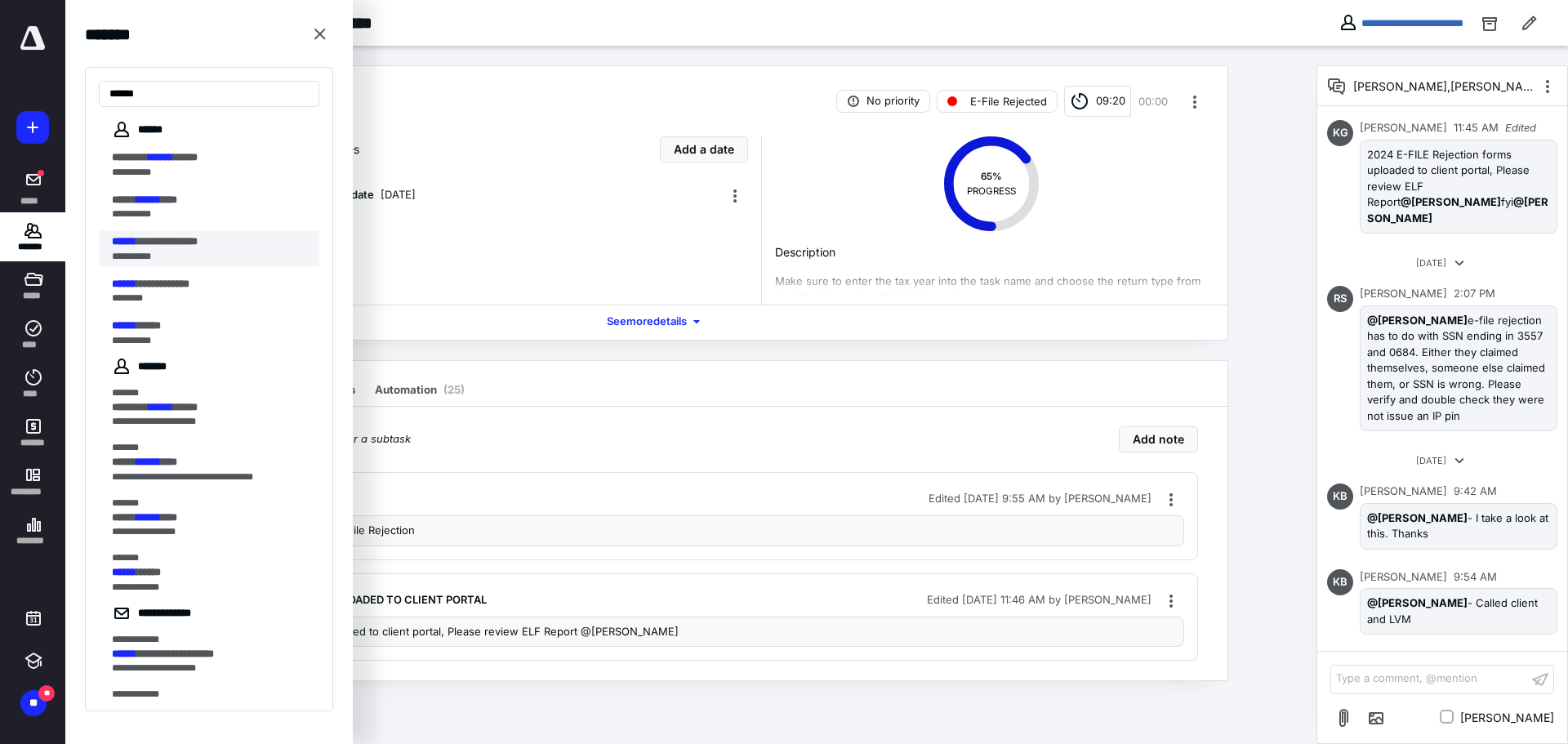 type on "******" 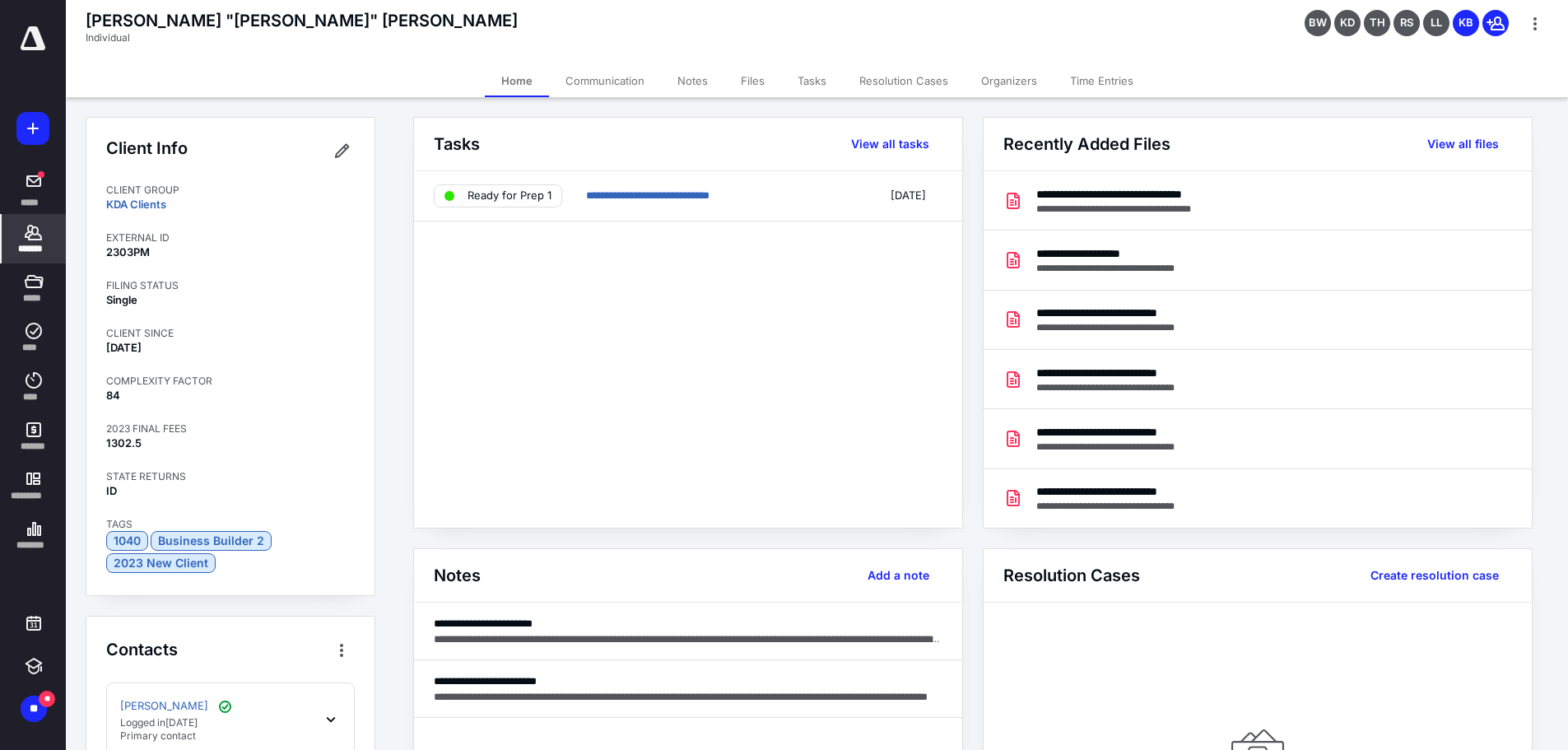 click on "Notes" at bounding box center (692, 81) 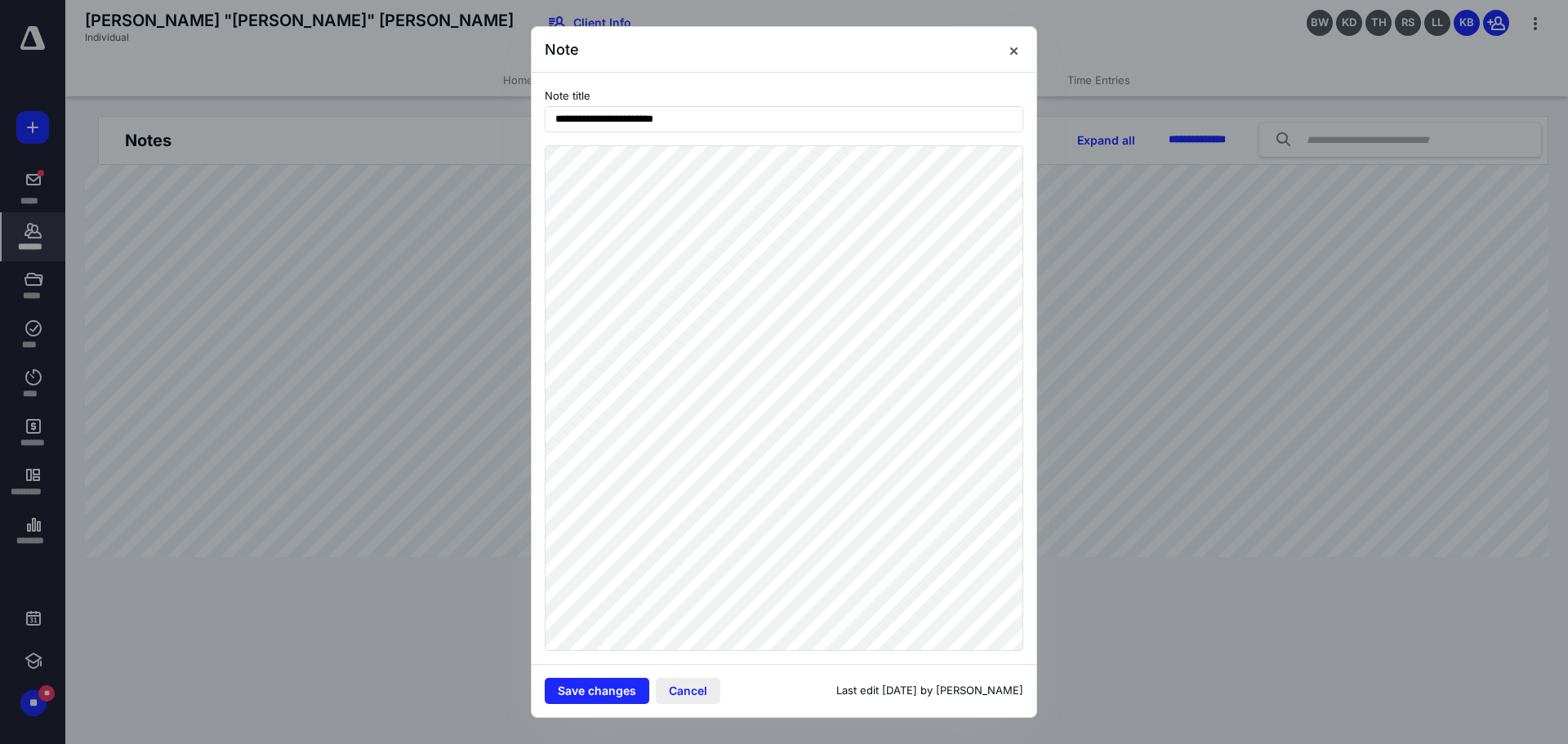 click on "Cancel" at bounding box center [688, 691] 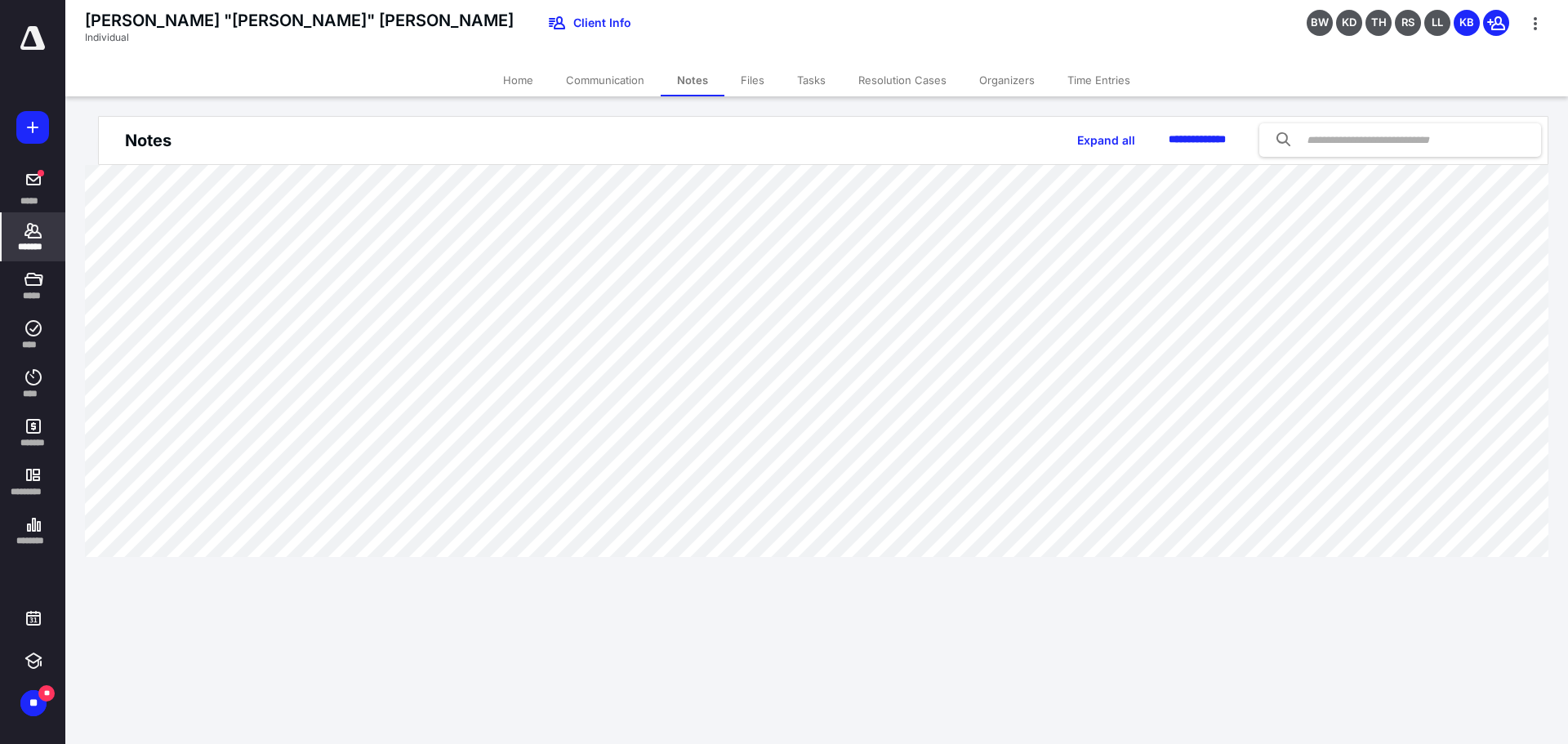click 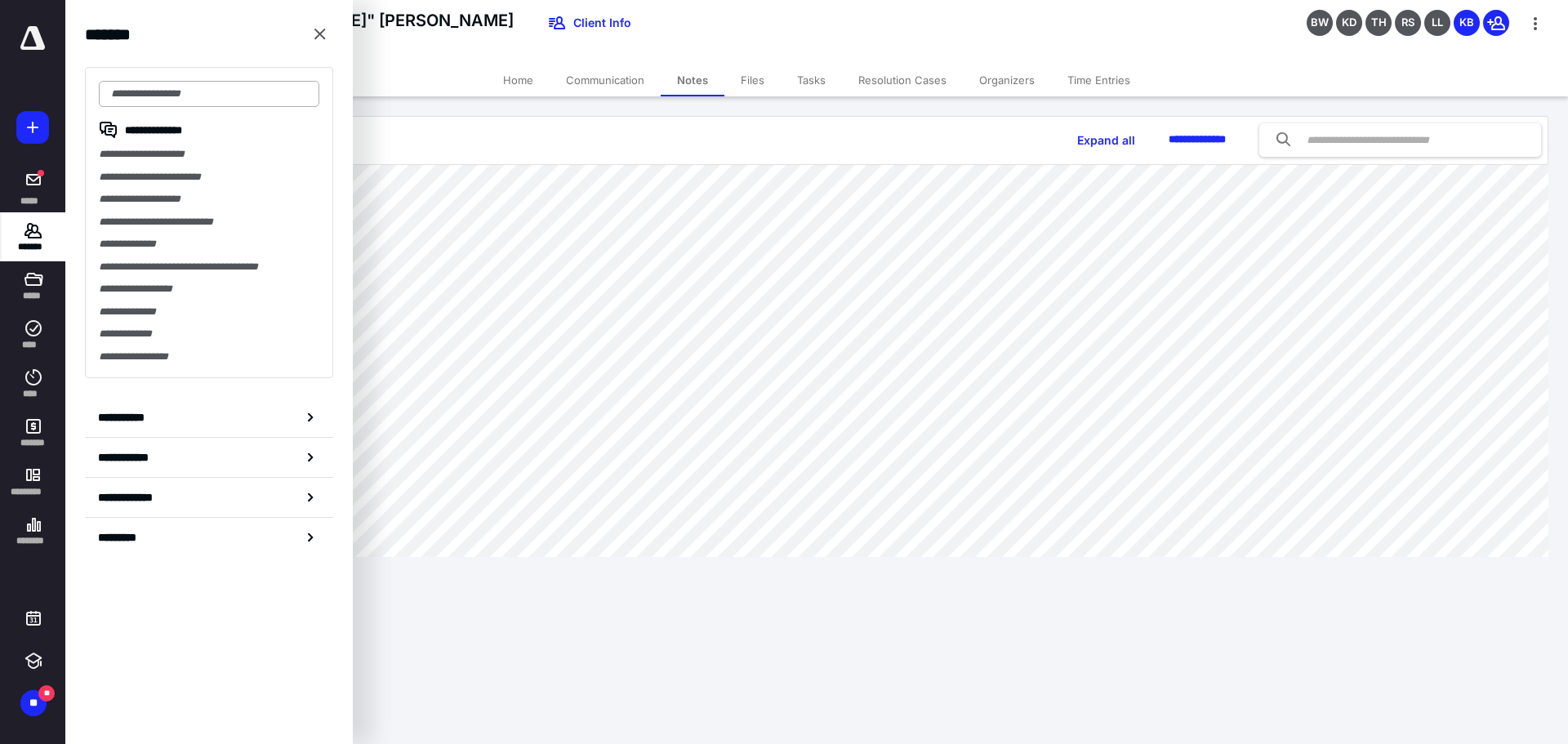click at bounding box center [209, 94] 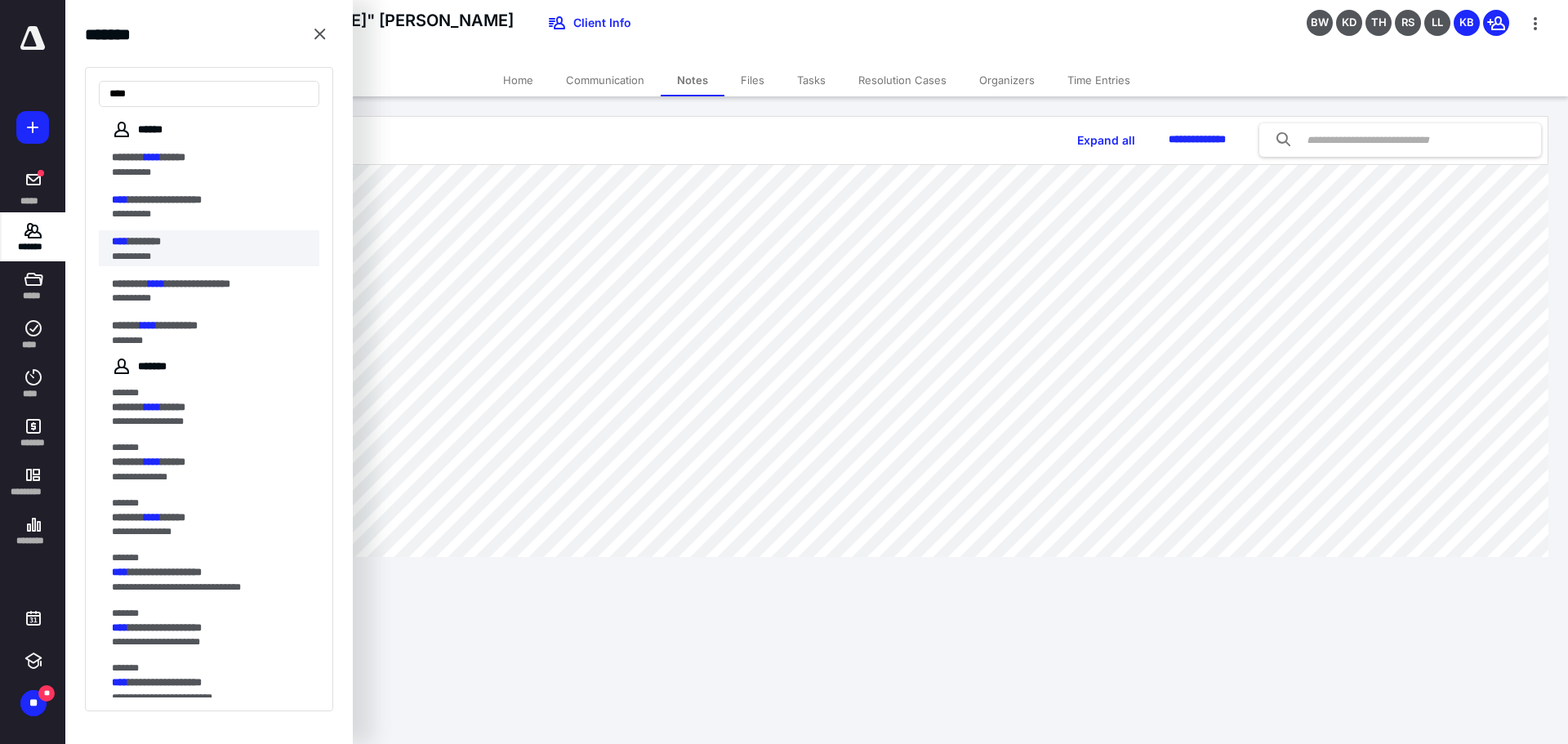 type on "****" 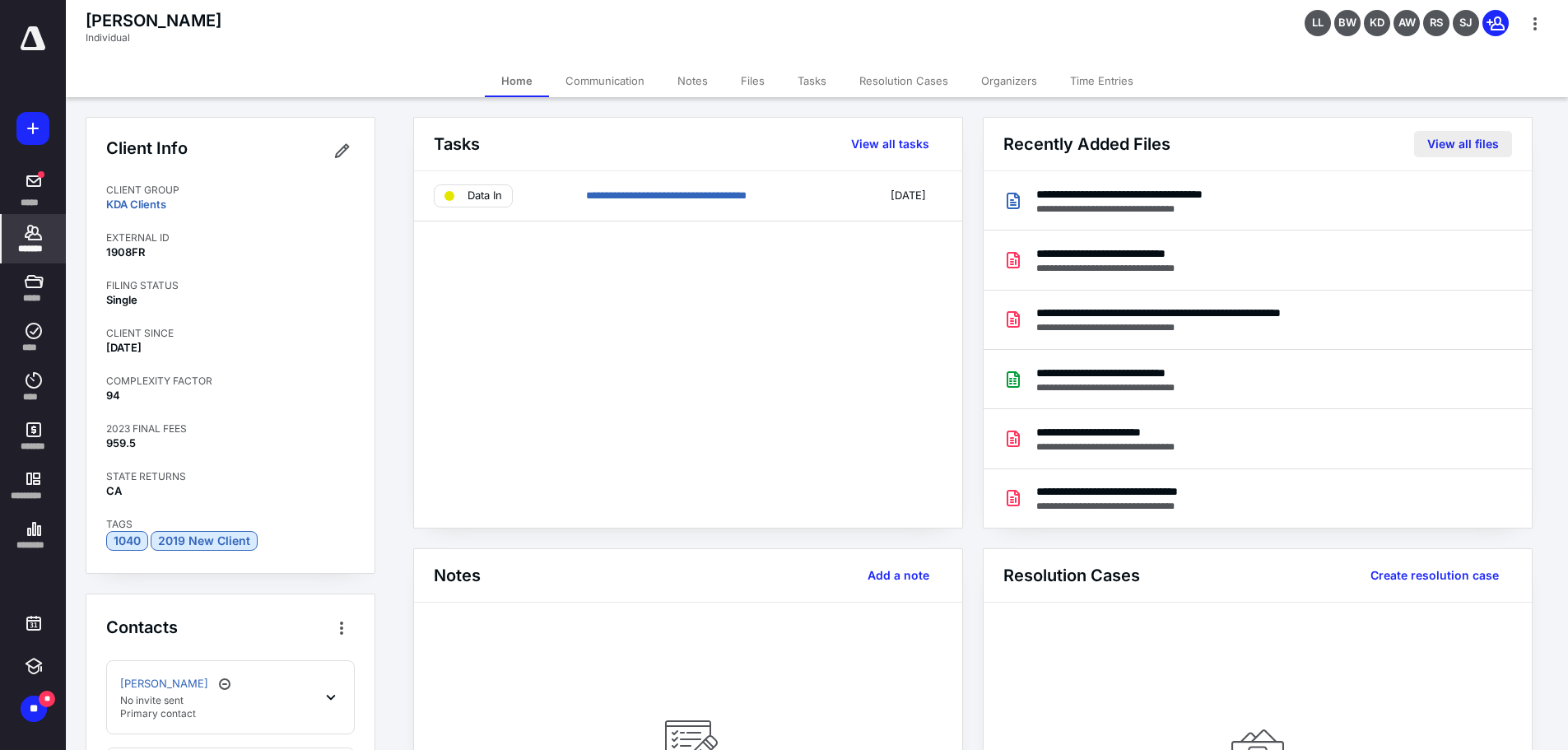 click on "View all files" at bounding box center (1463, 144) 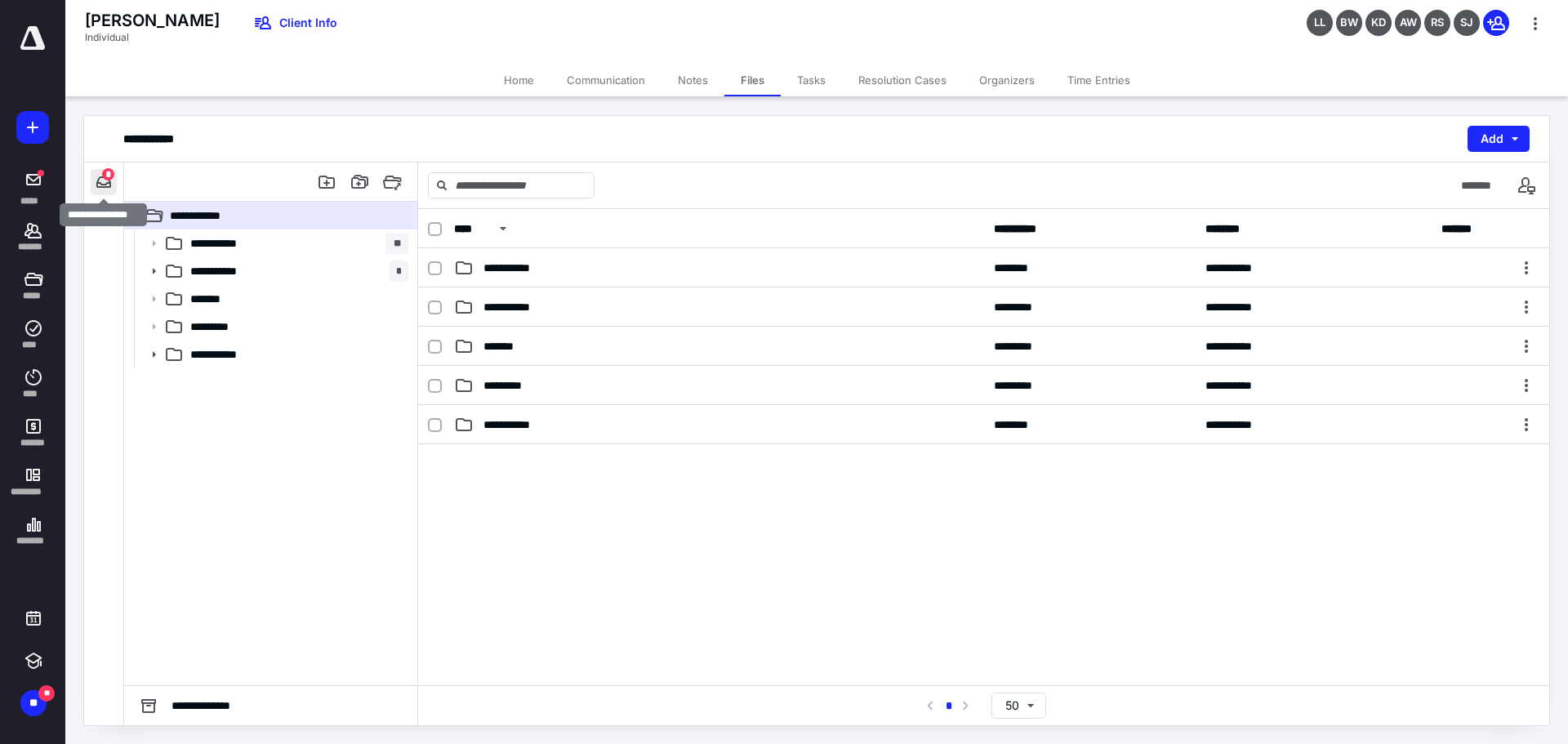 click at bounding box center [104, 182] 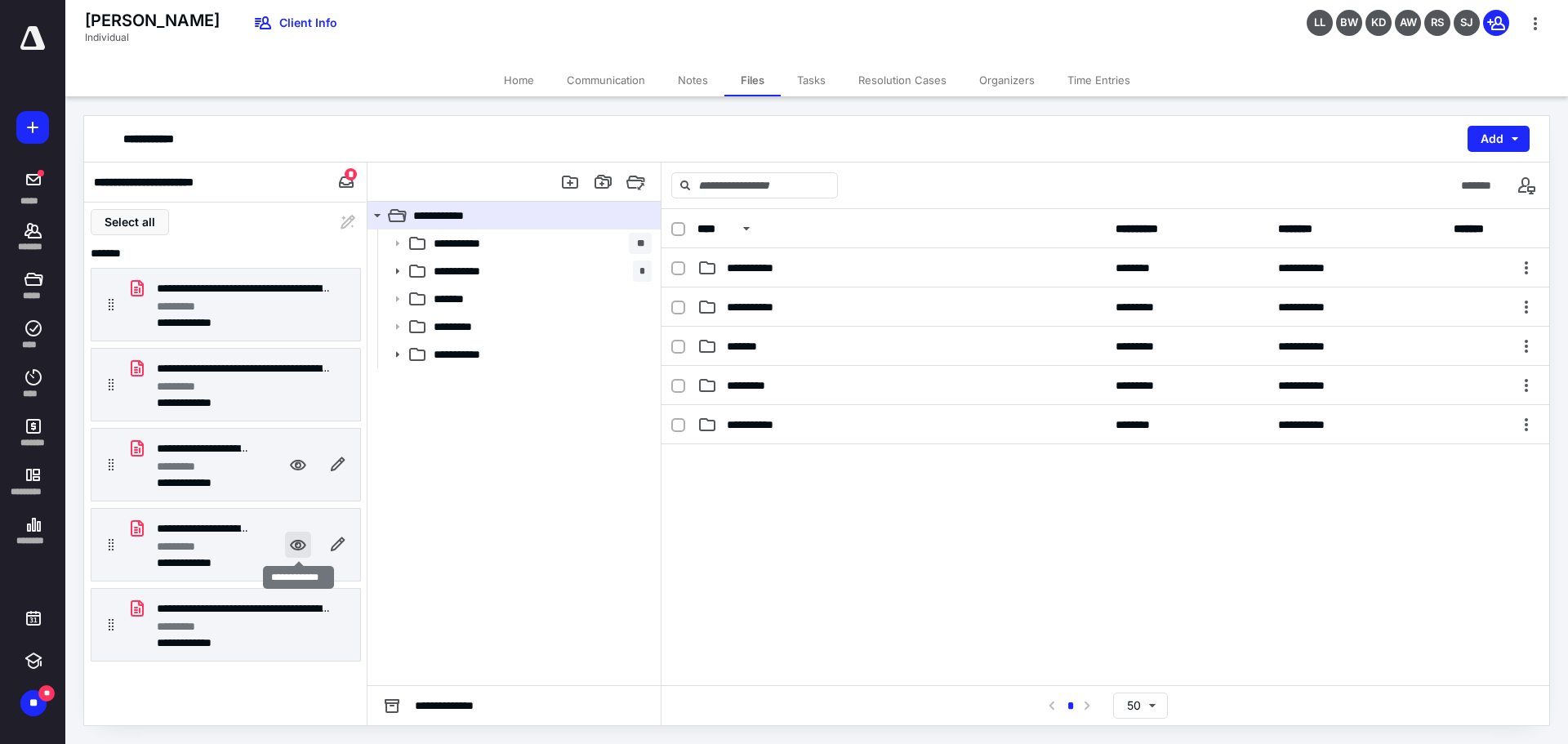 click at bounding box center (298, 545) 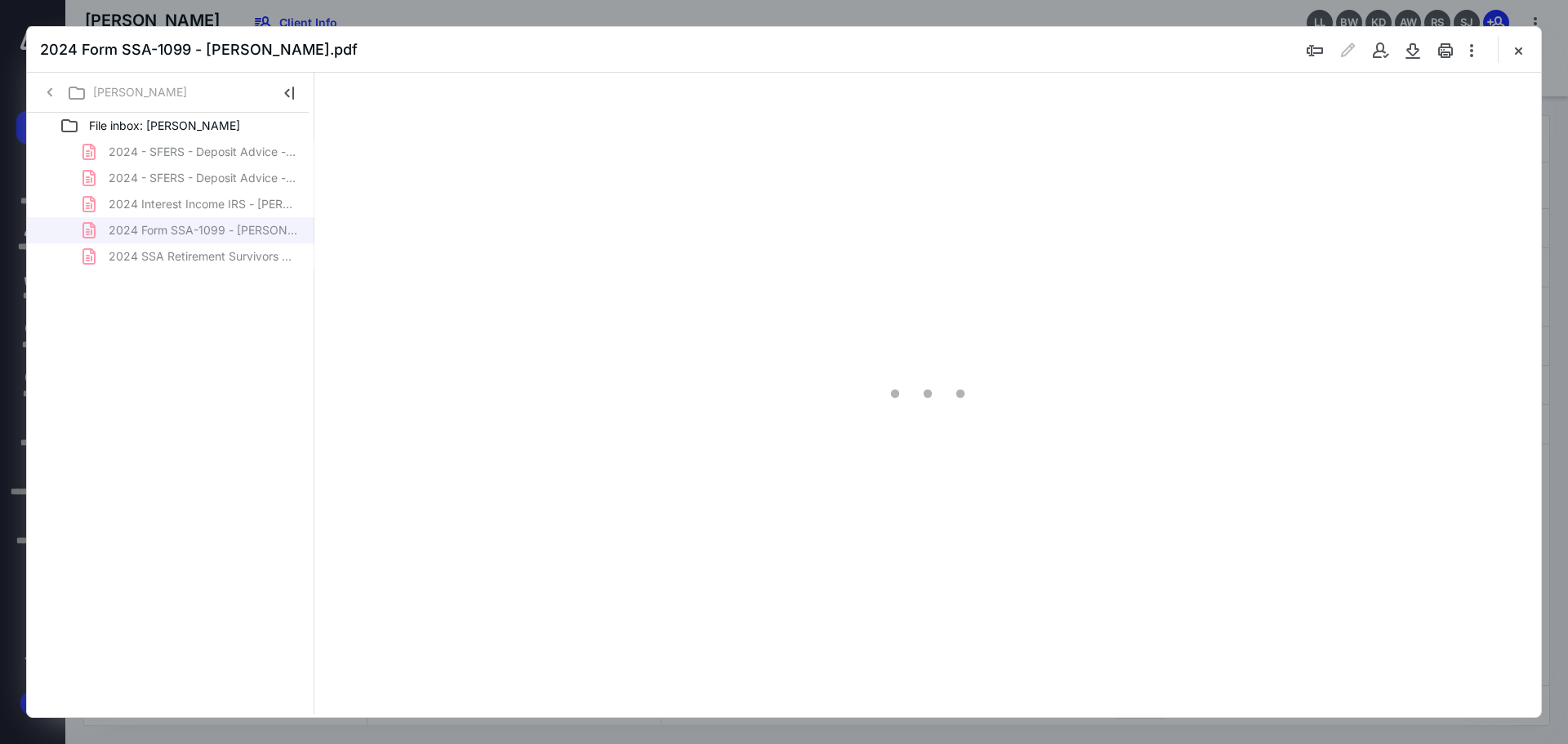 scroll, scrollTop: 0, scrollLeft: 0, axis: both 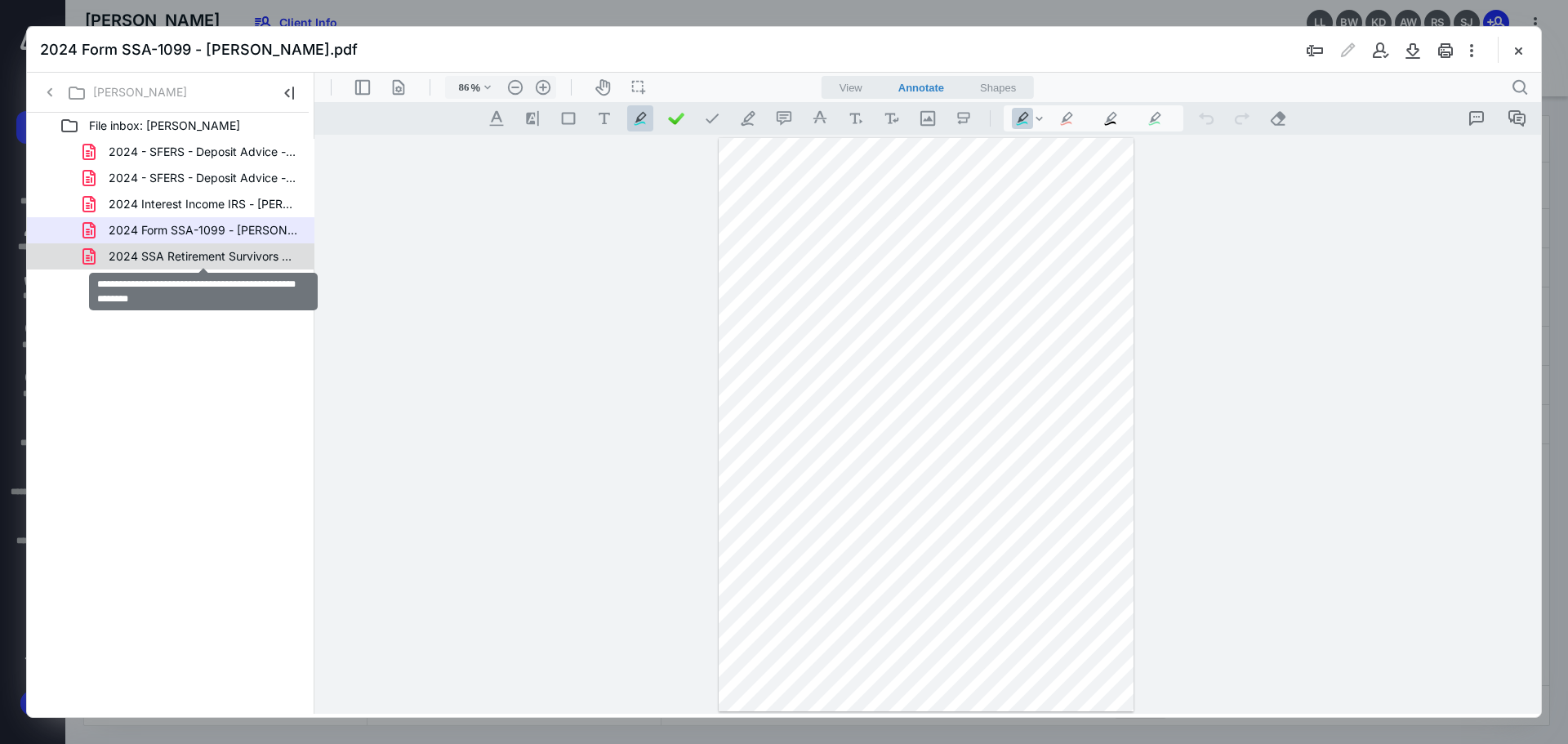 click on "2024 SSA Retirement Survivors Disability INS - [PERSON_NAME].pdf" at bounding box center (203, 256) 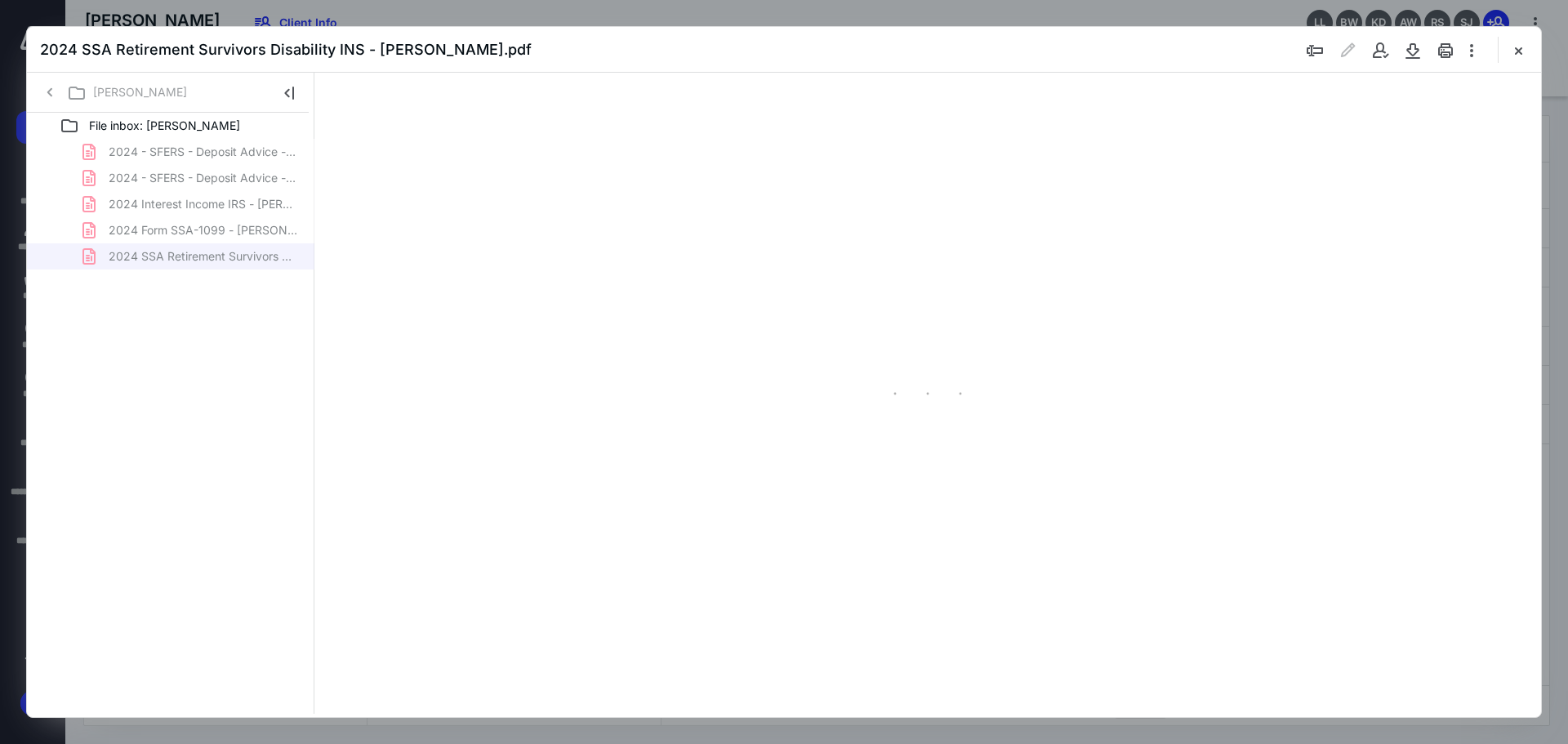 type on "89" 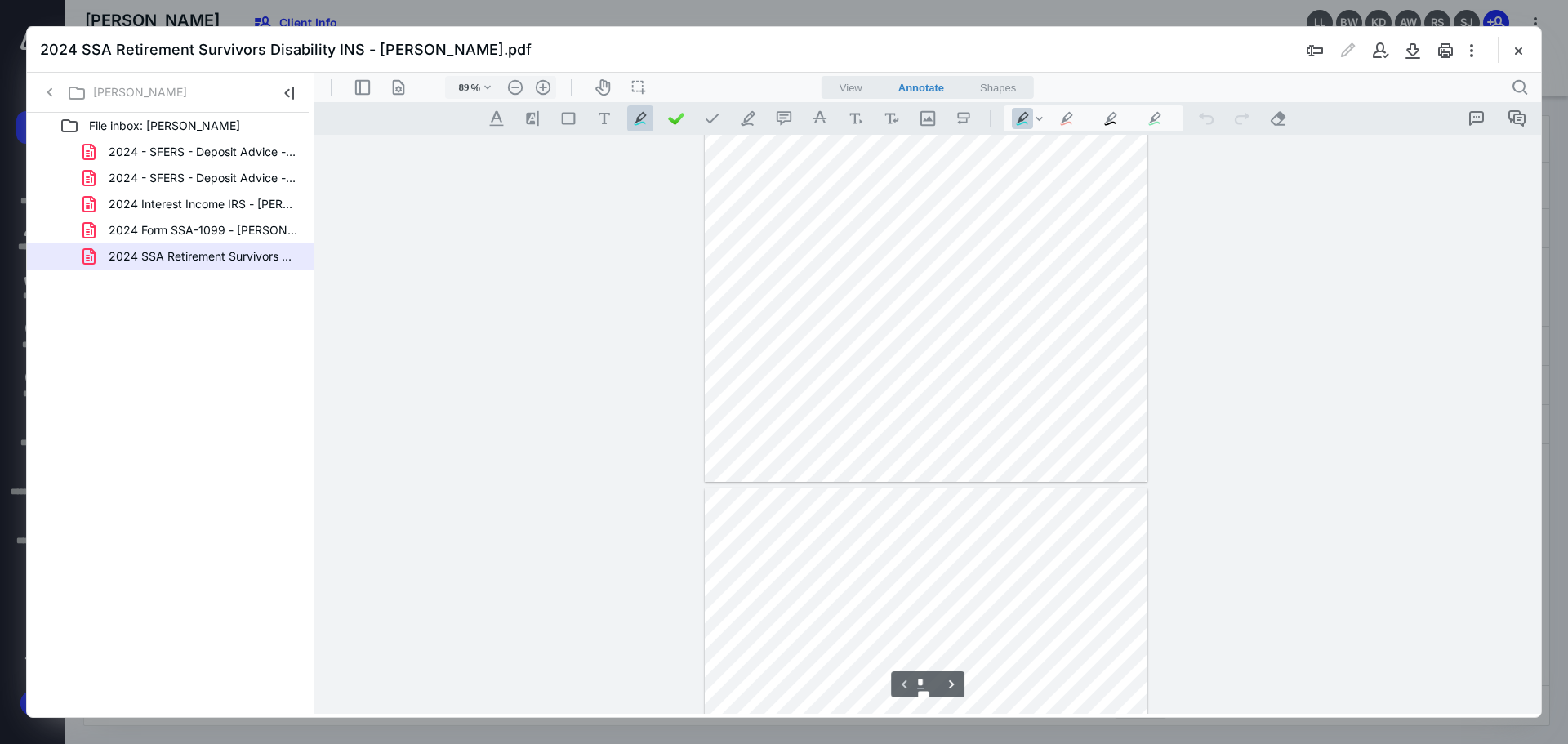 scroll, scrollTop: 0, scrollLeft: 0, axis: both 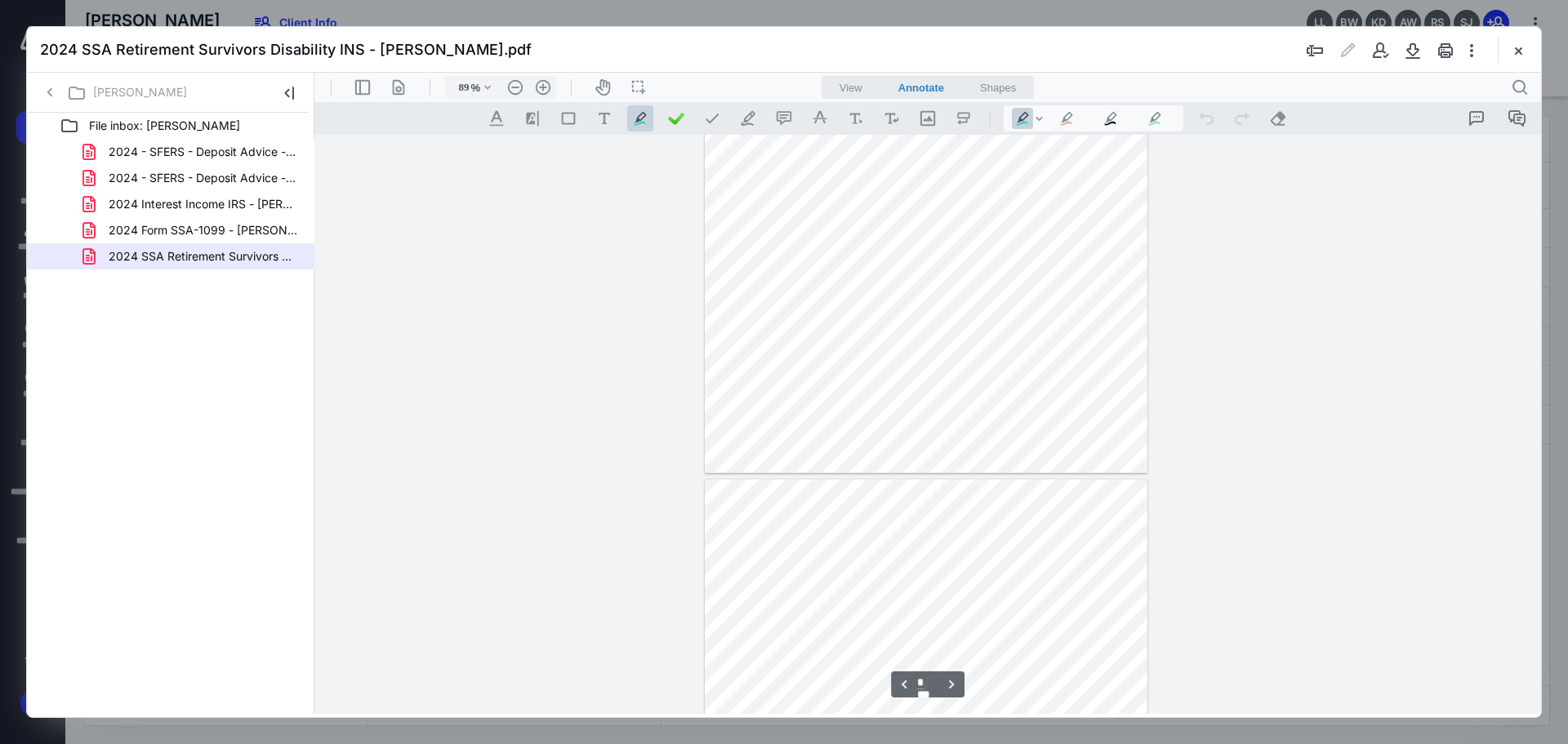 type on "*" 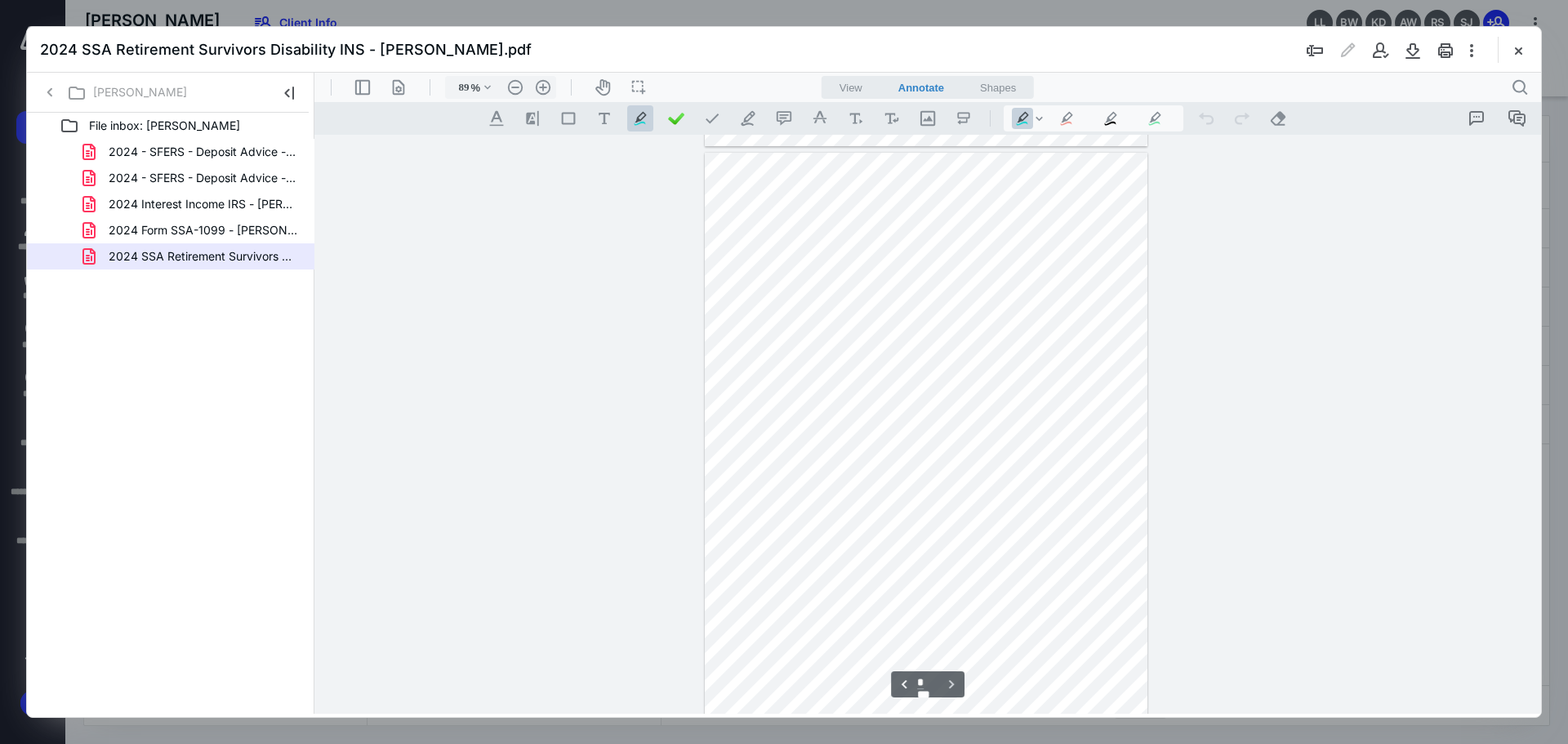 scroll, scrollTop: 1158, scrollLeft: 0, axis: vertical 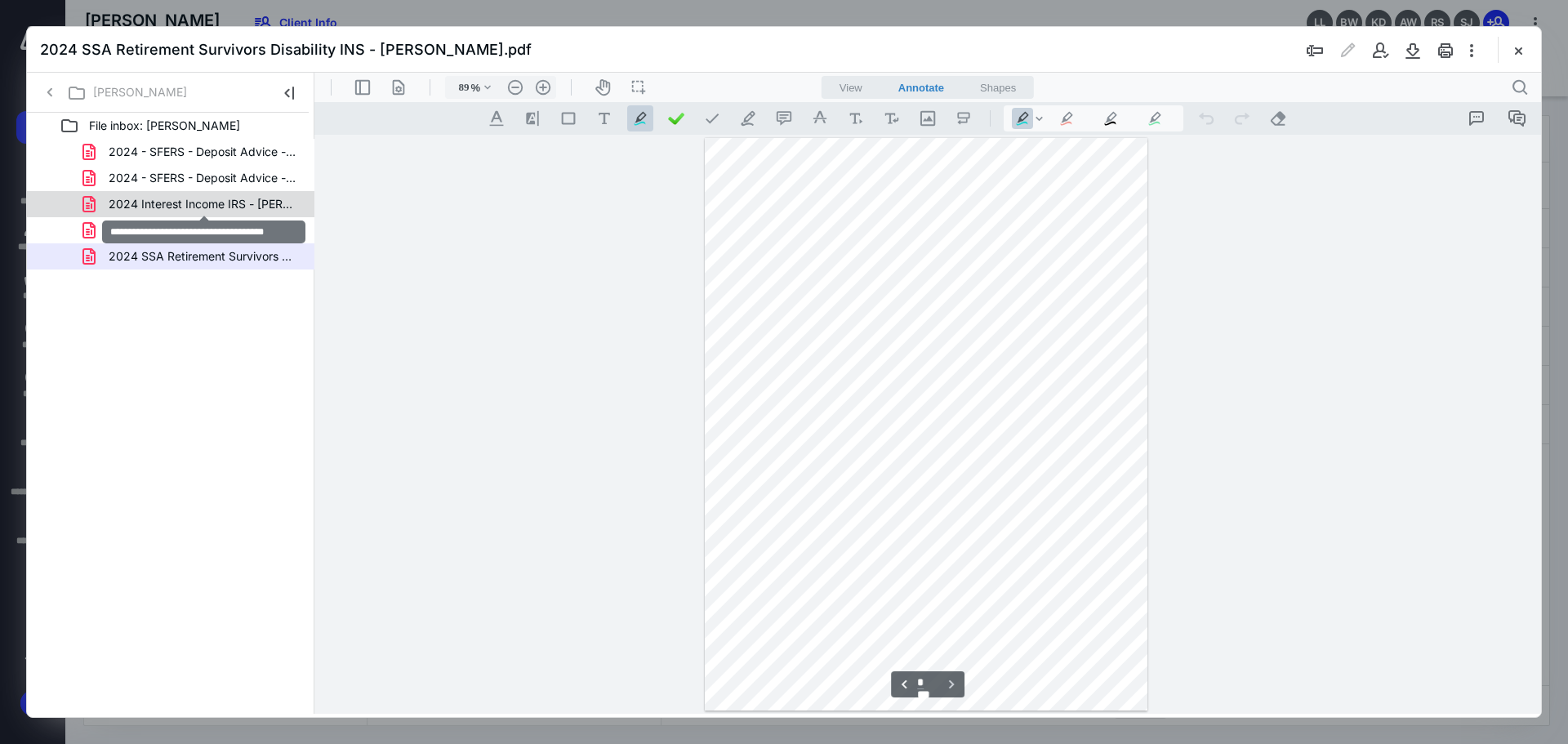 click on "2024 Interest Income IRS - [PERSON_NAME].pdf" at bounding box center (203, 204) 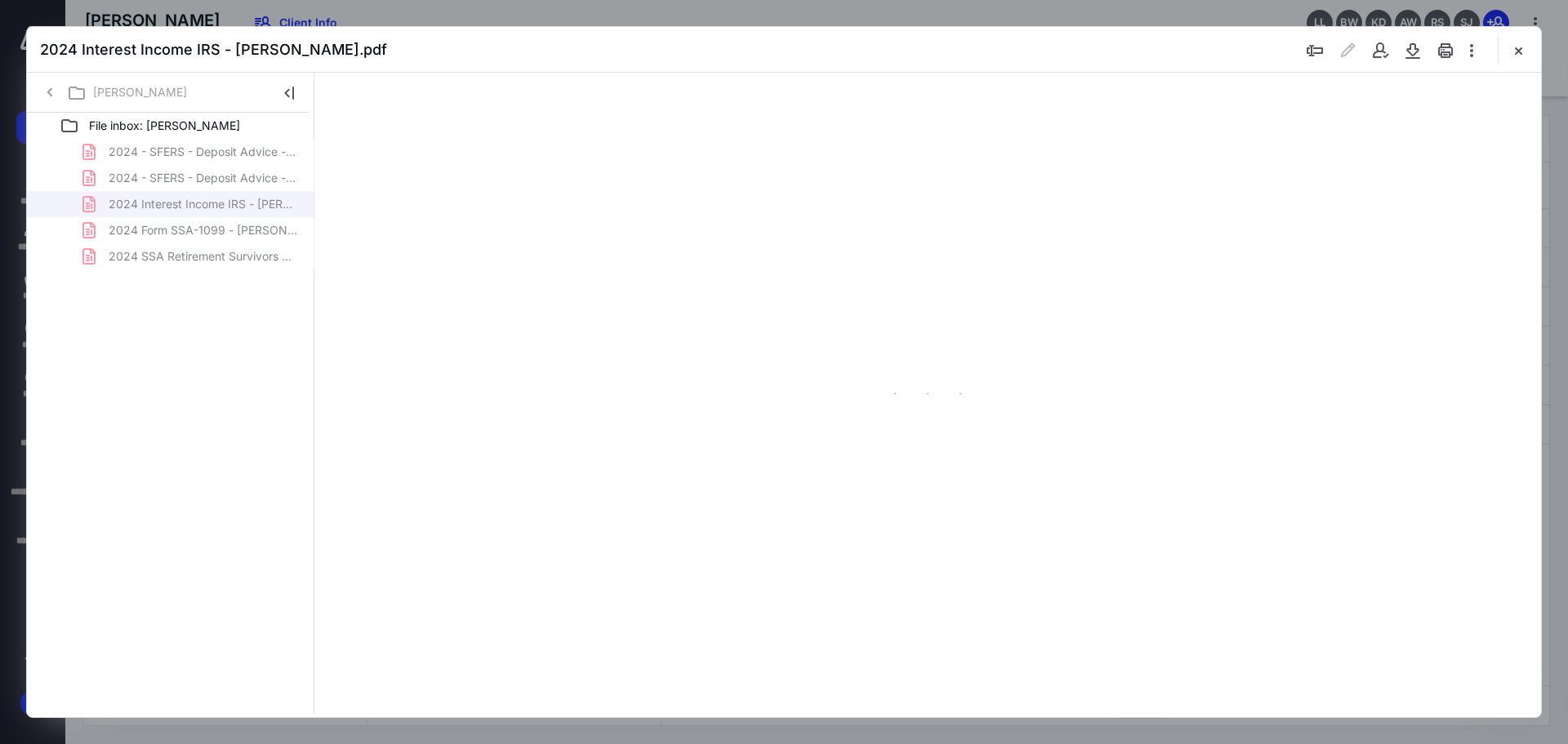scroll, scrollTop: 0, scrollLeft: 0, axis: both 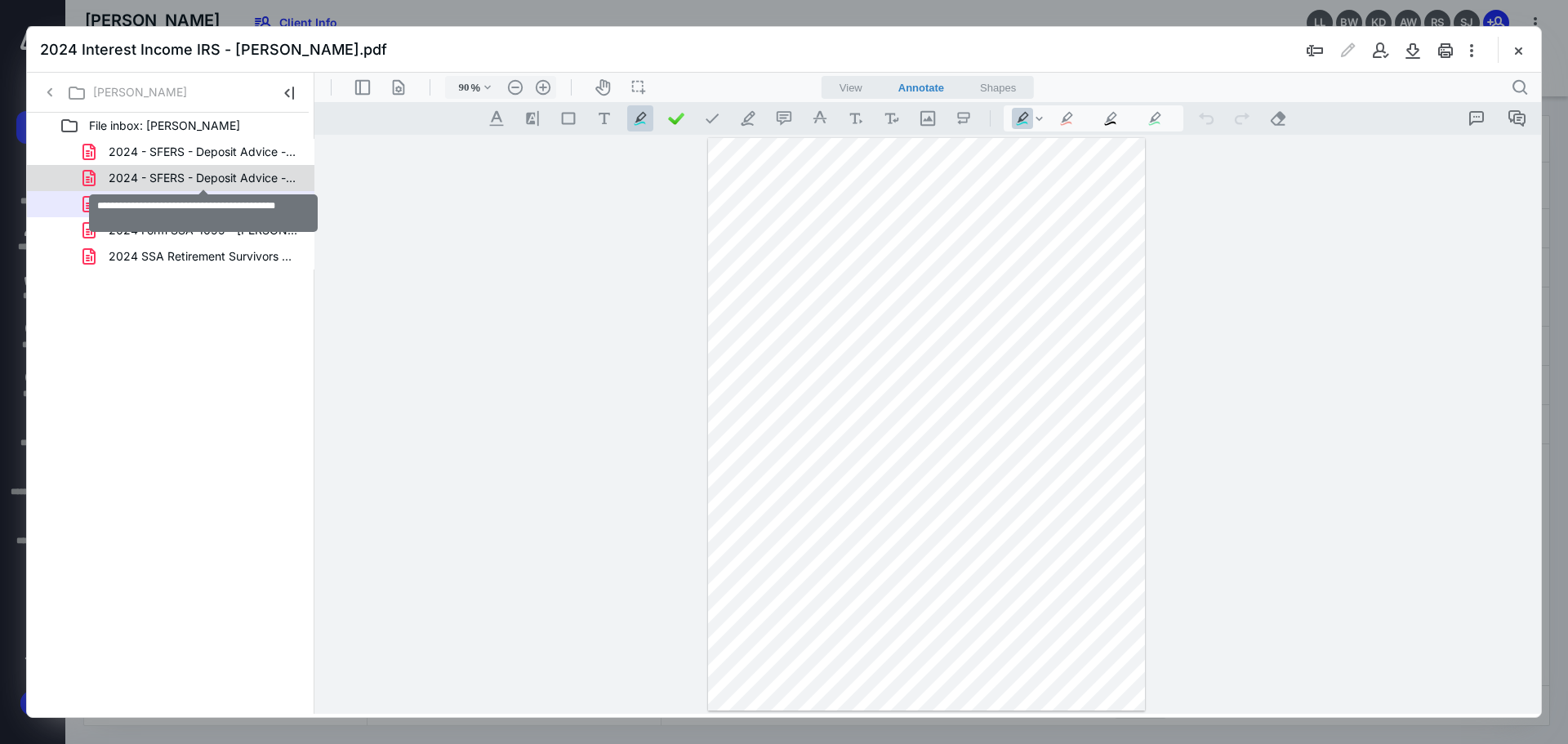 click on "2024 - SFERS - Deposit Advice - [PERSON_NAME].pdf" at bounding box center [203, 178] 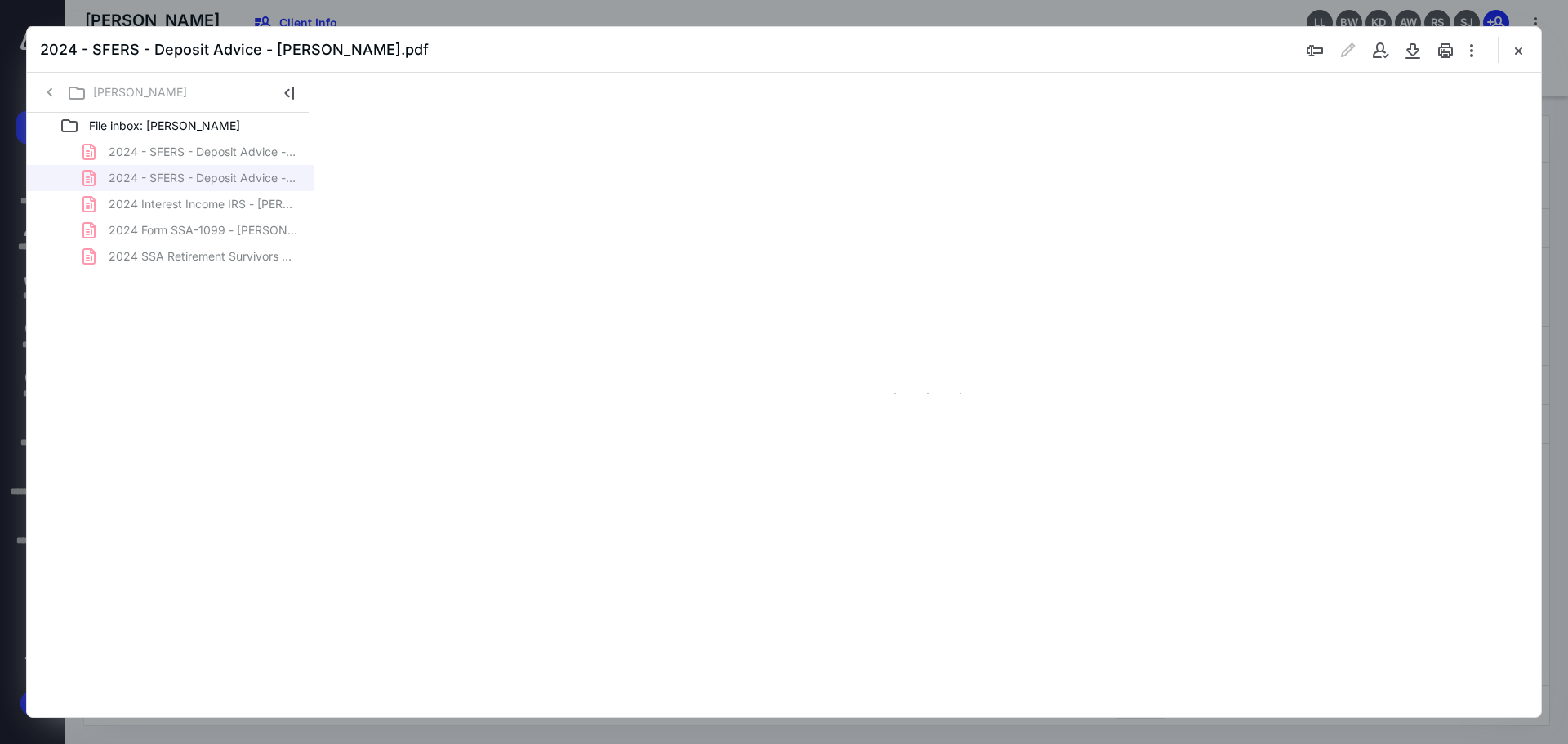 type on "89" 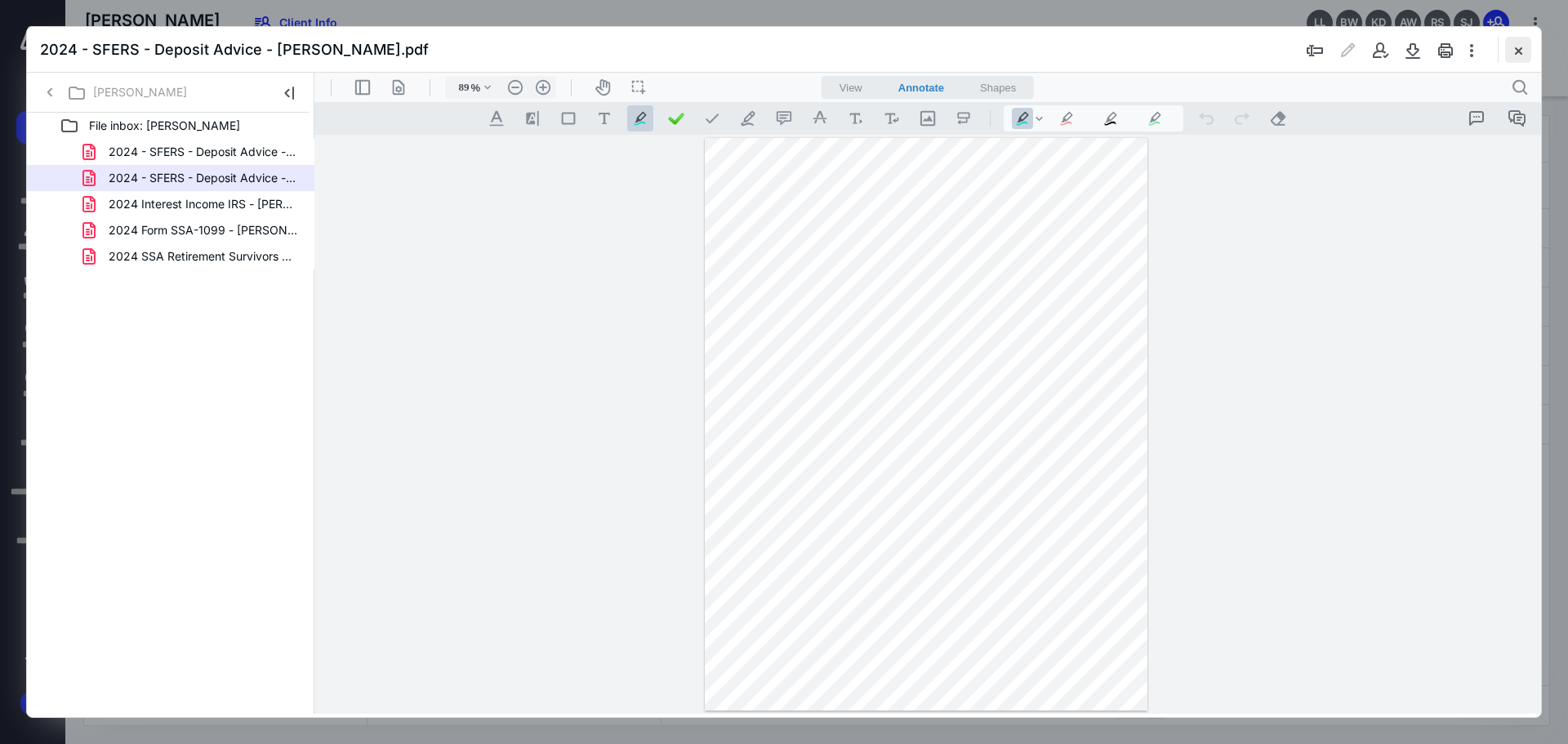 click at bounding box center [1518, 50] 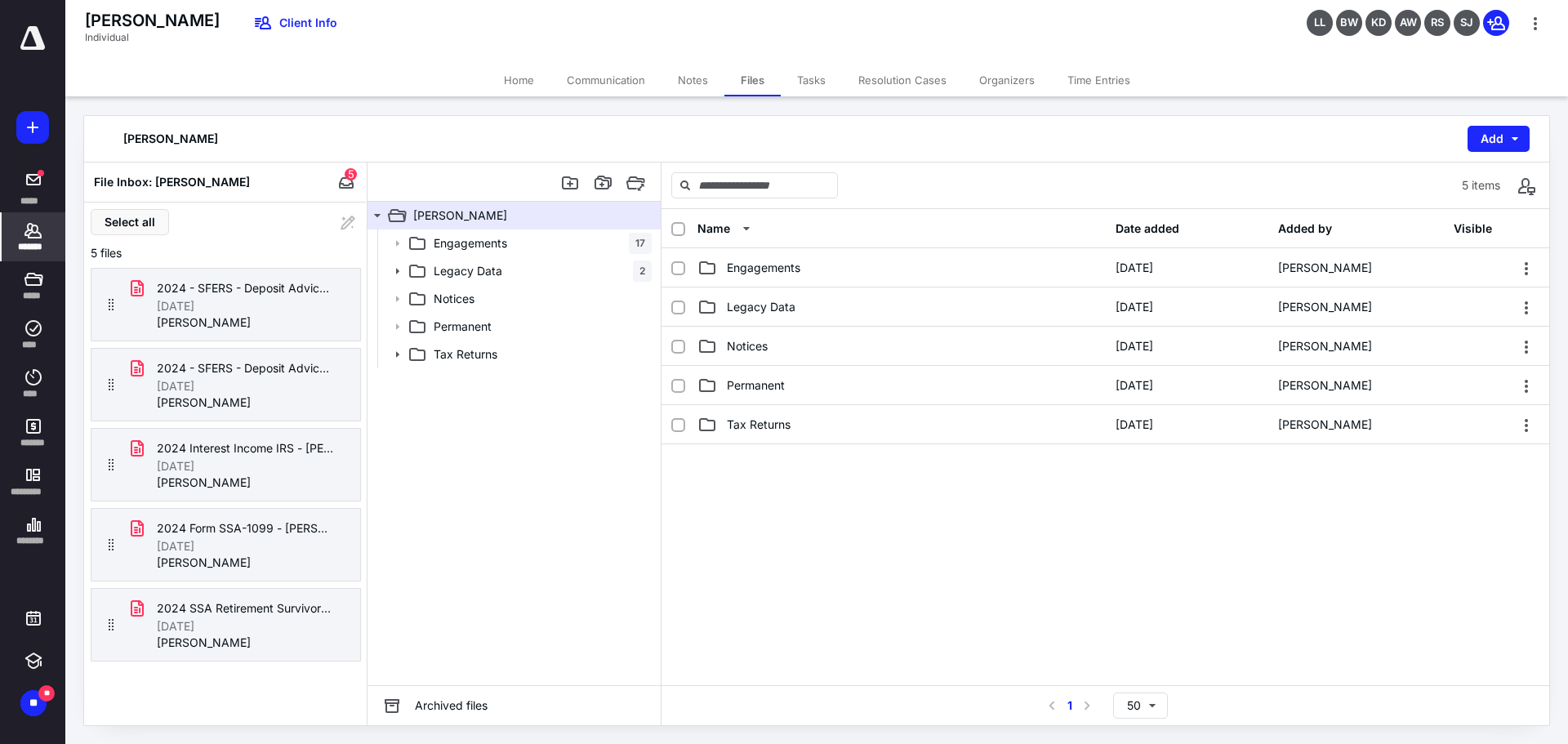 click 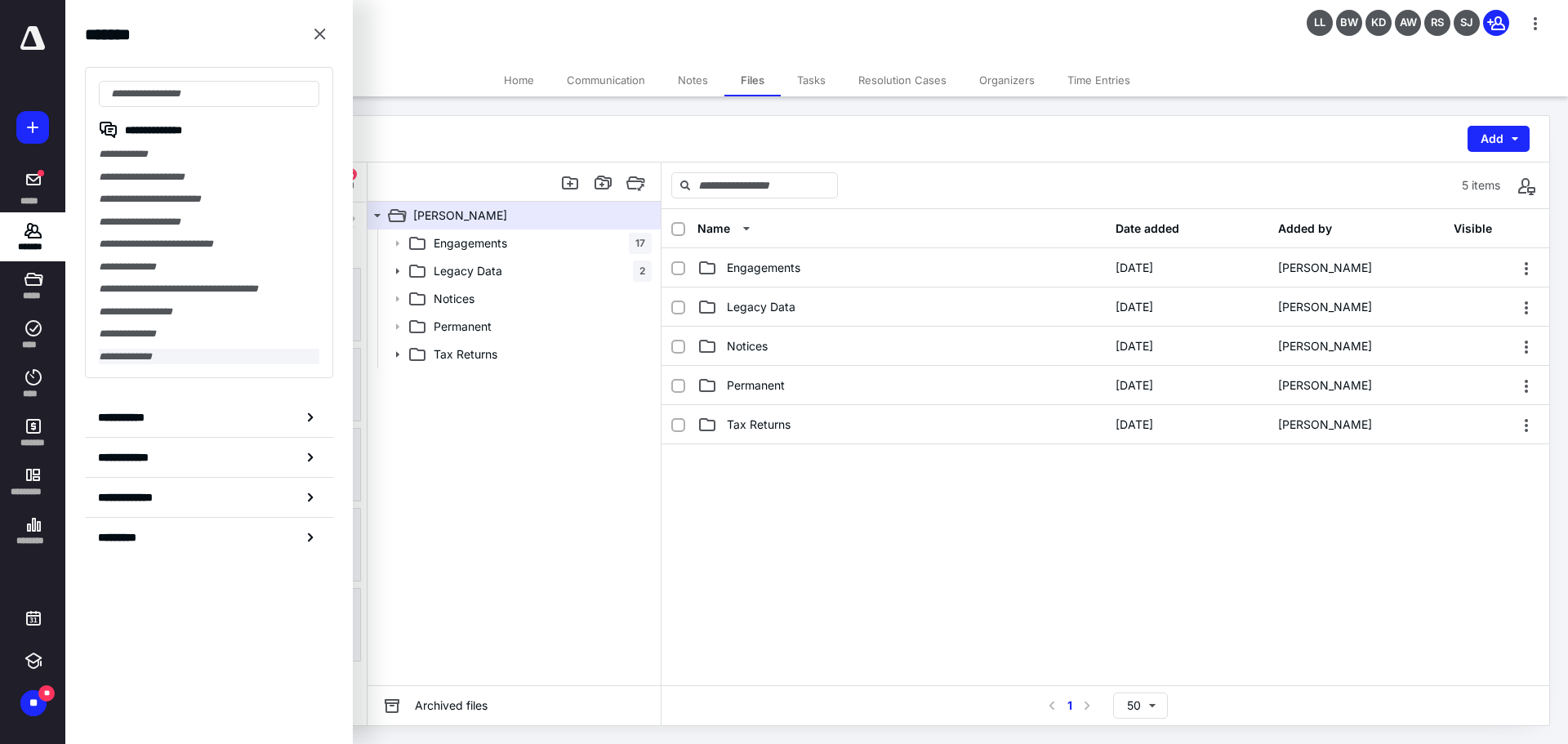 click on "**********" at bounding box center [209, 357] 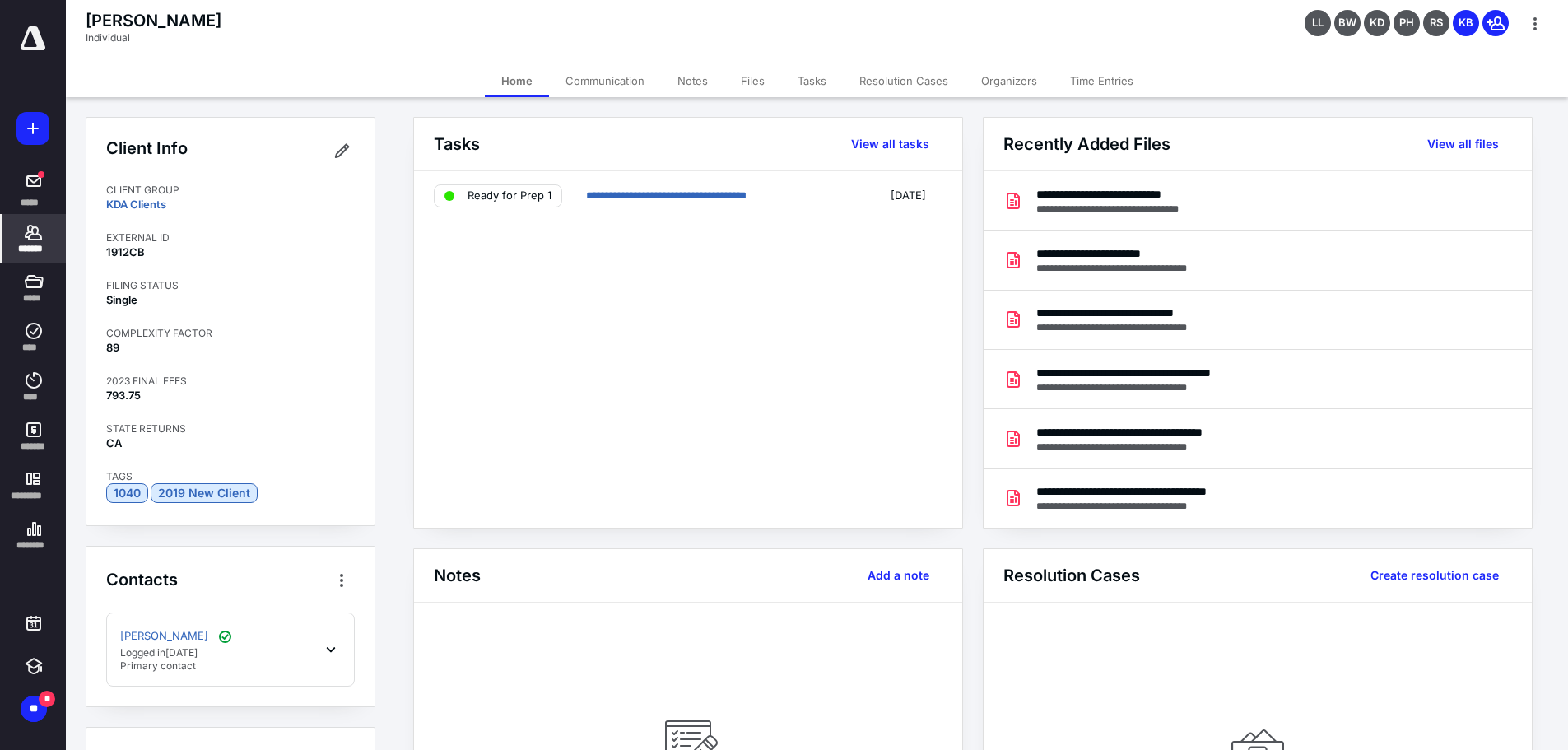 click on "Files" at bounding box center (752, 81) 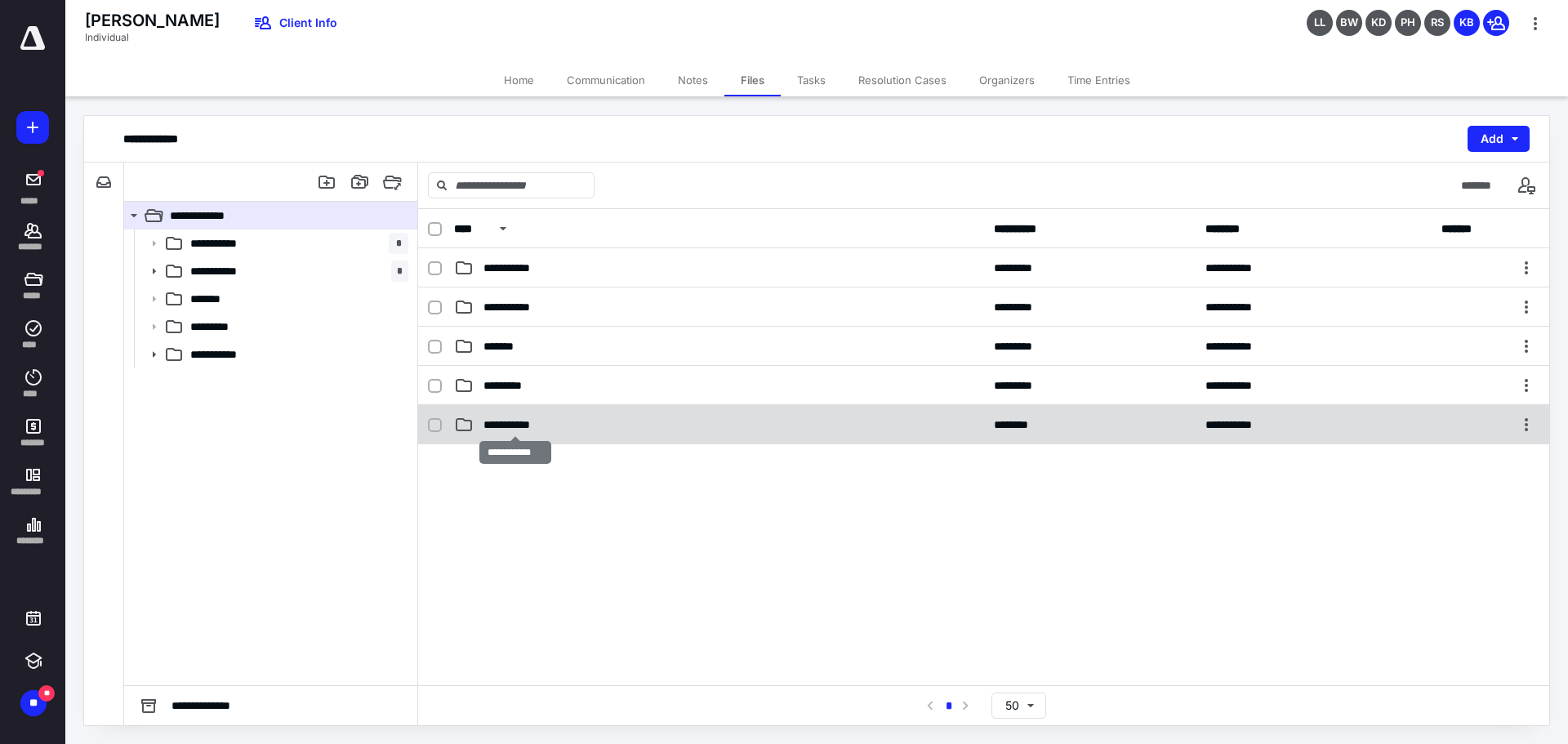 click on "**********" at bounding box center [515, 425] 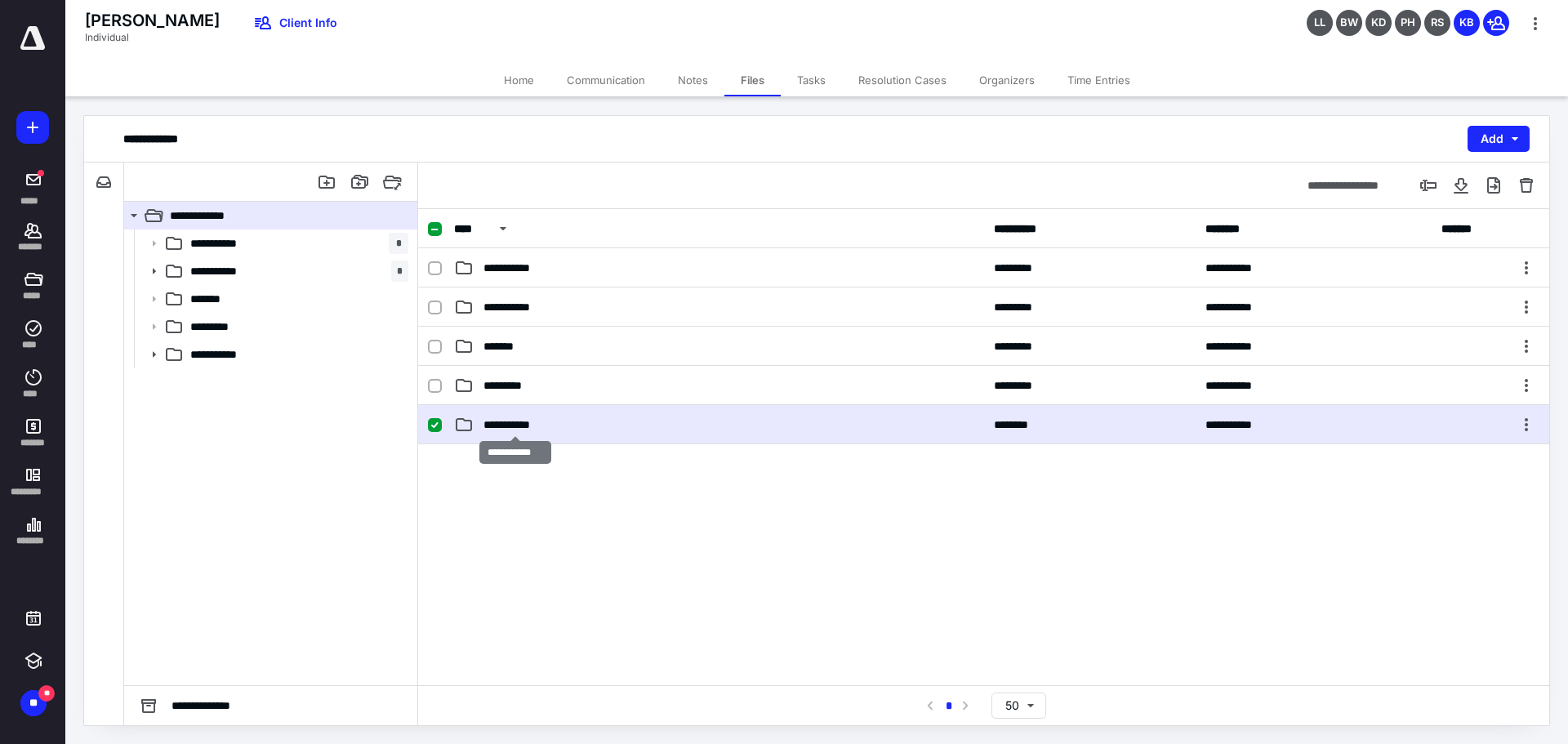 click on "**********" at bounding box center (515, 425) 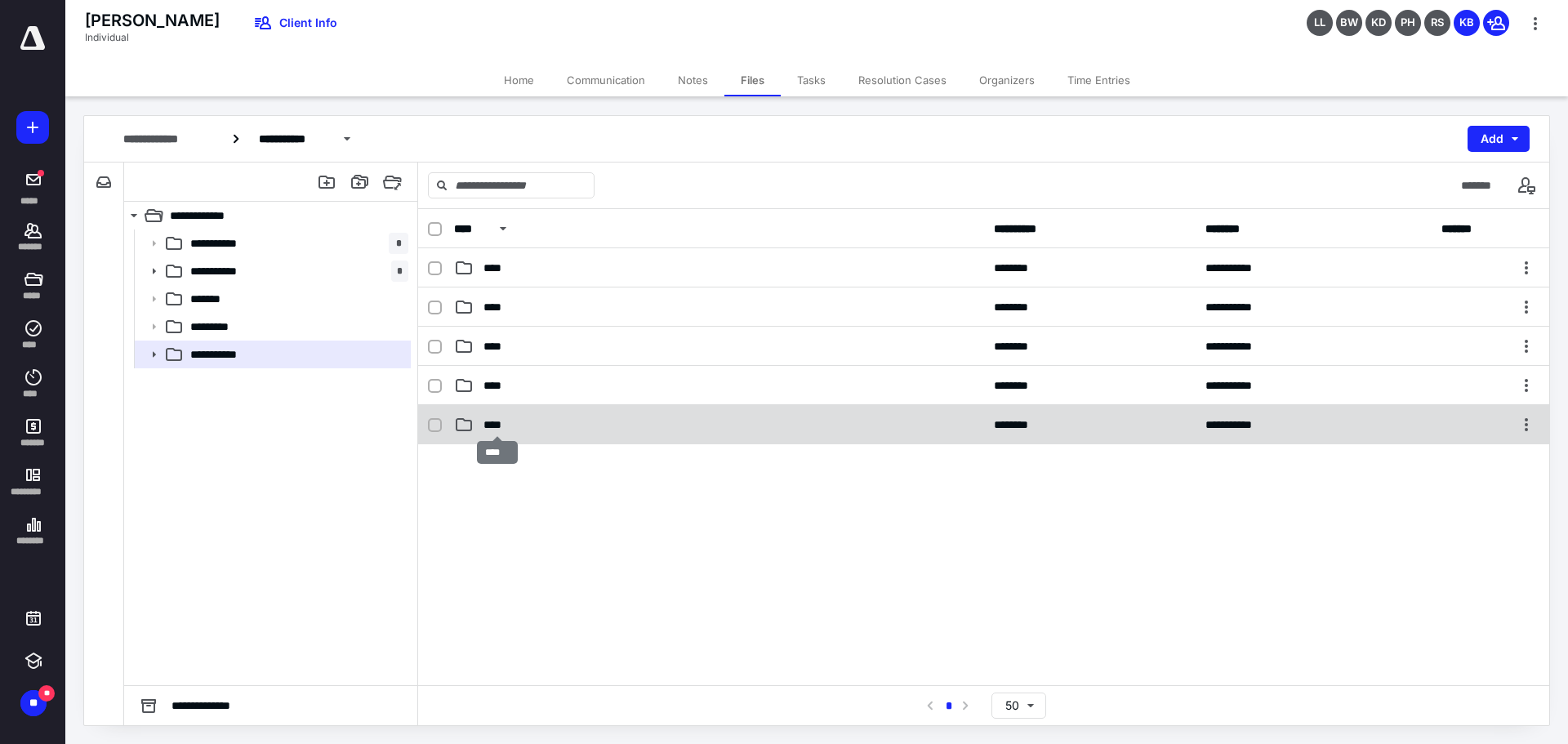 click on "****" at bounding box center (497, 425) 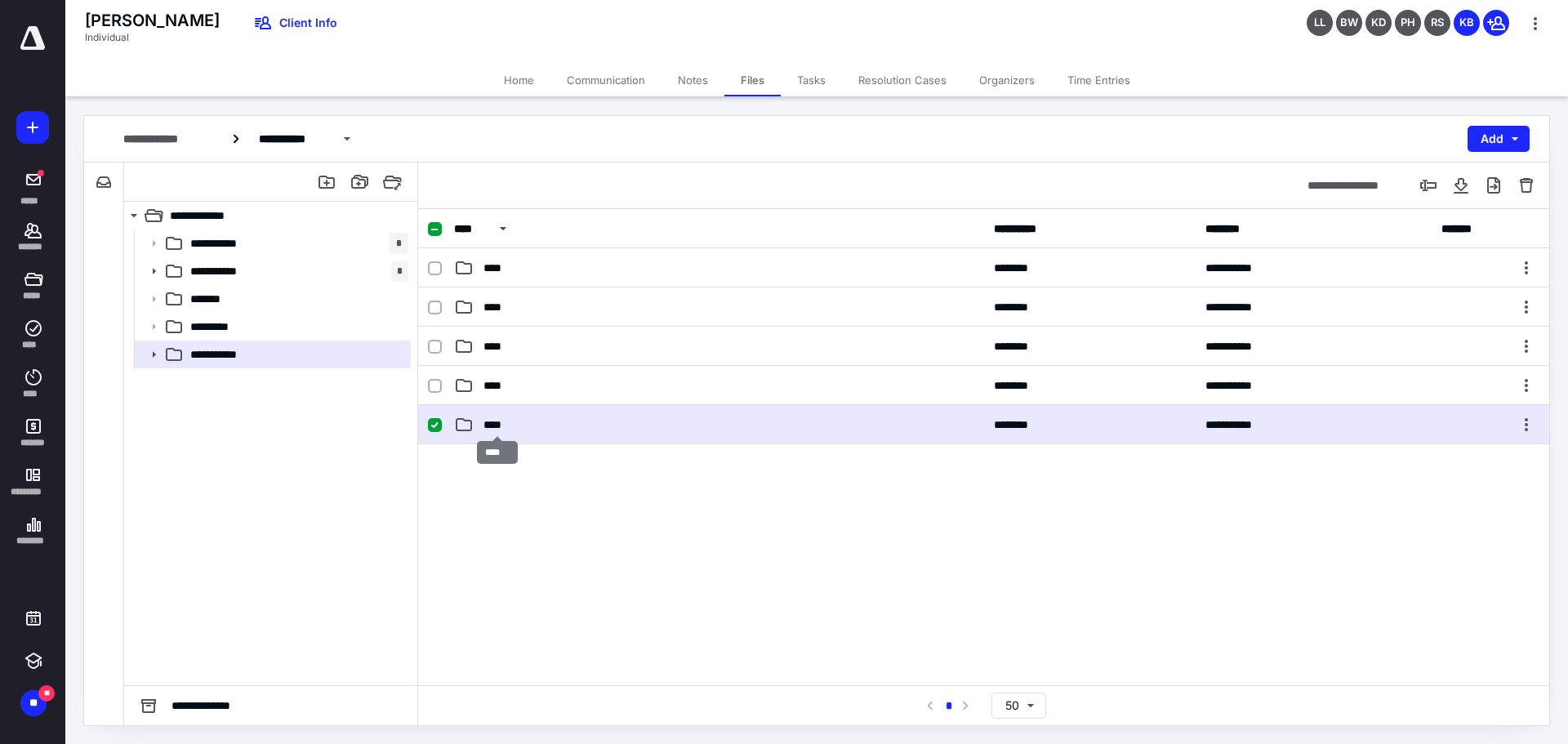 click on "****" at bounding box center [497, 425] 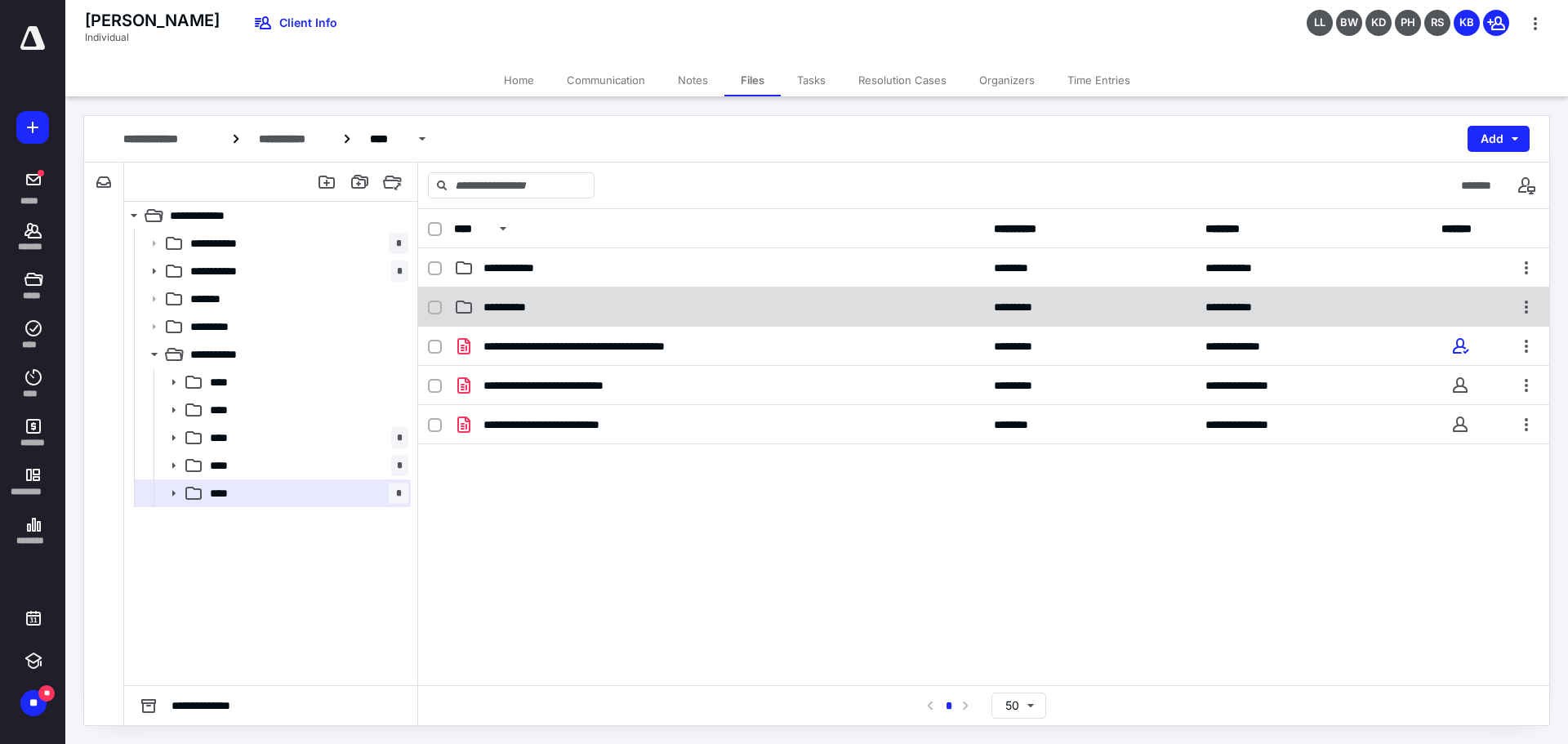 click on "**********" at bounding box center [516, 307] 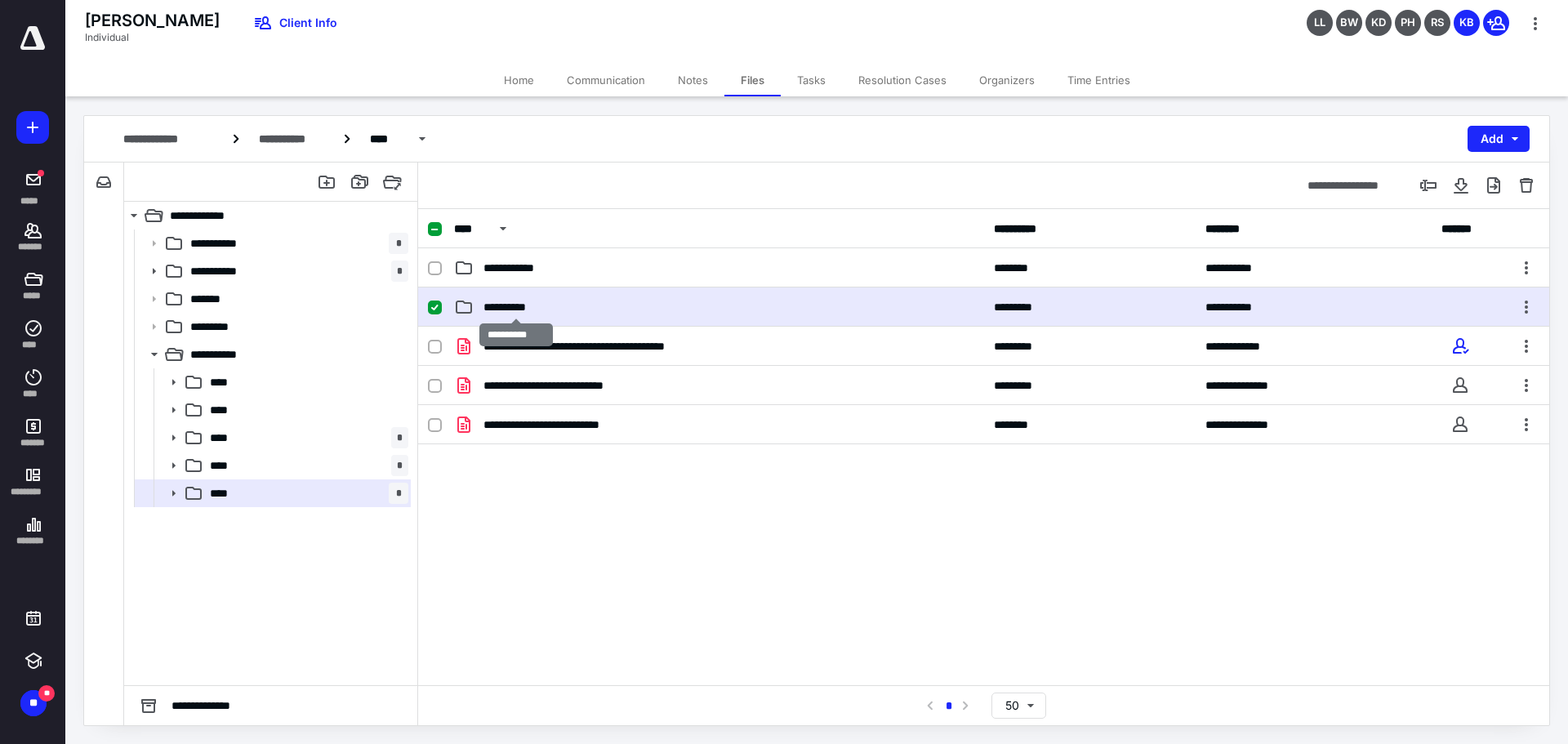 click on "**********" at bounding box center [516, 307] 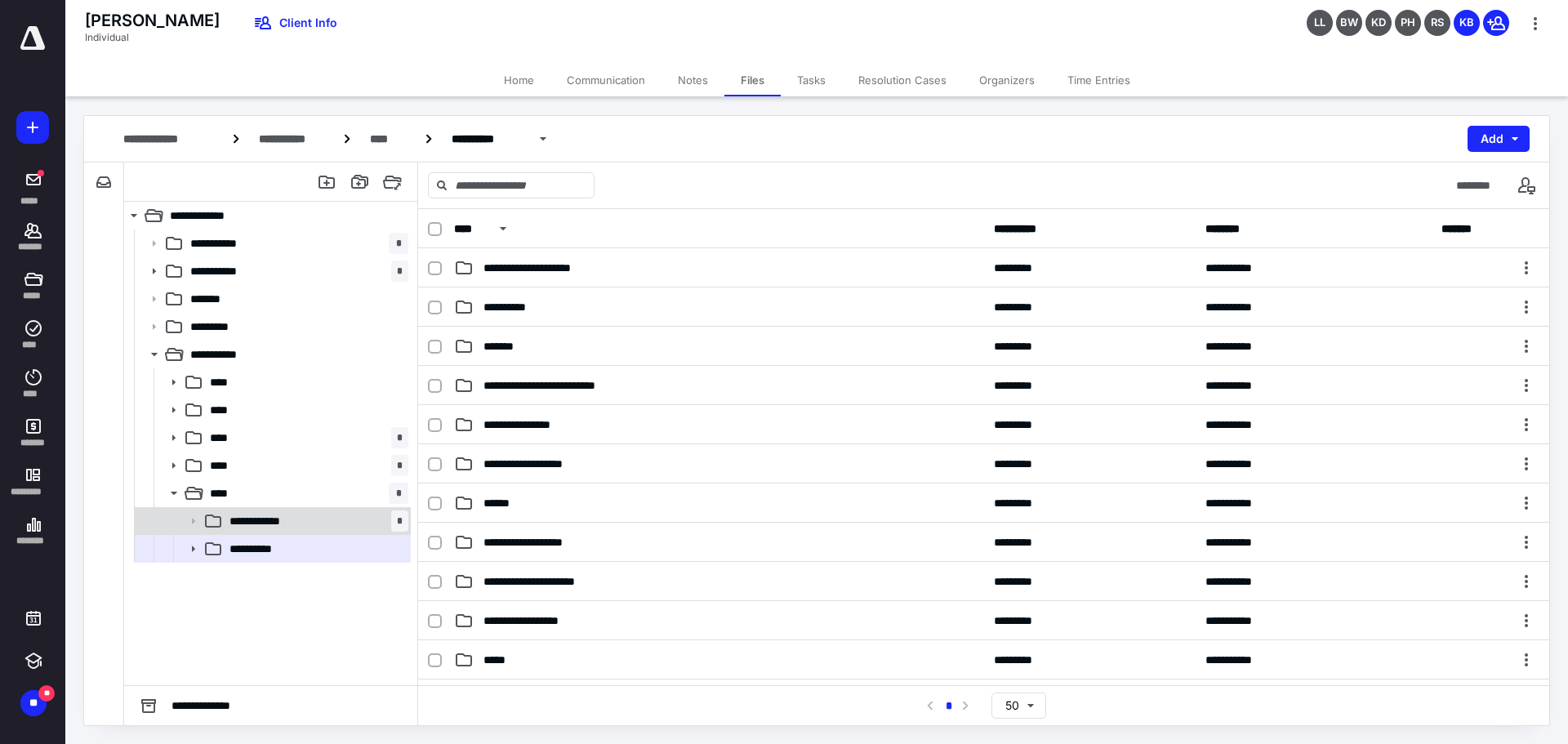 click on "**********" at bounding box center [315, 521] 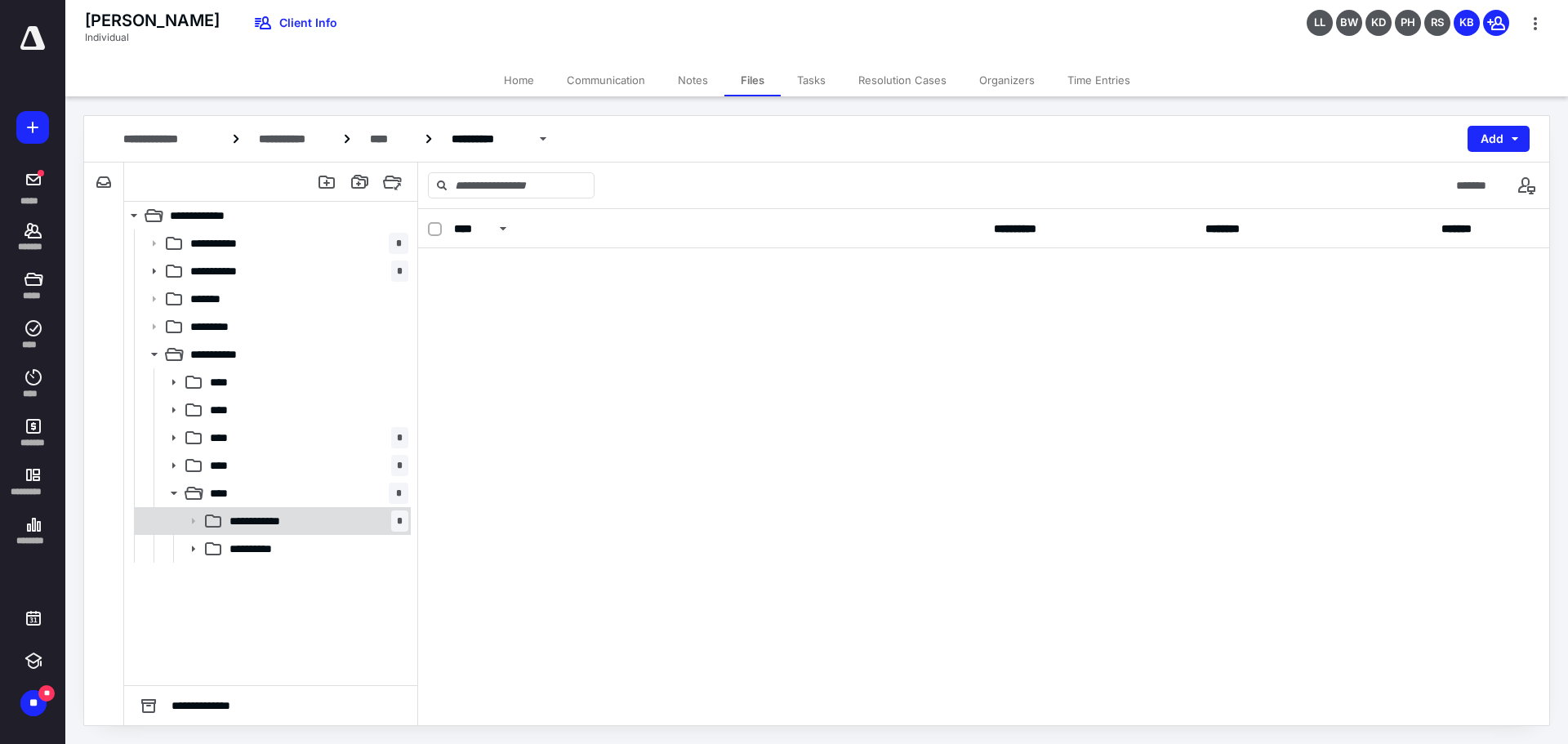 click on "**********" at bounding box center [315, 521] 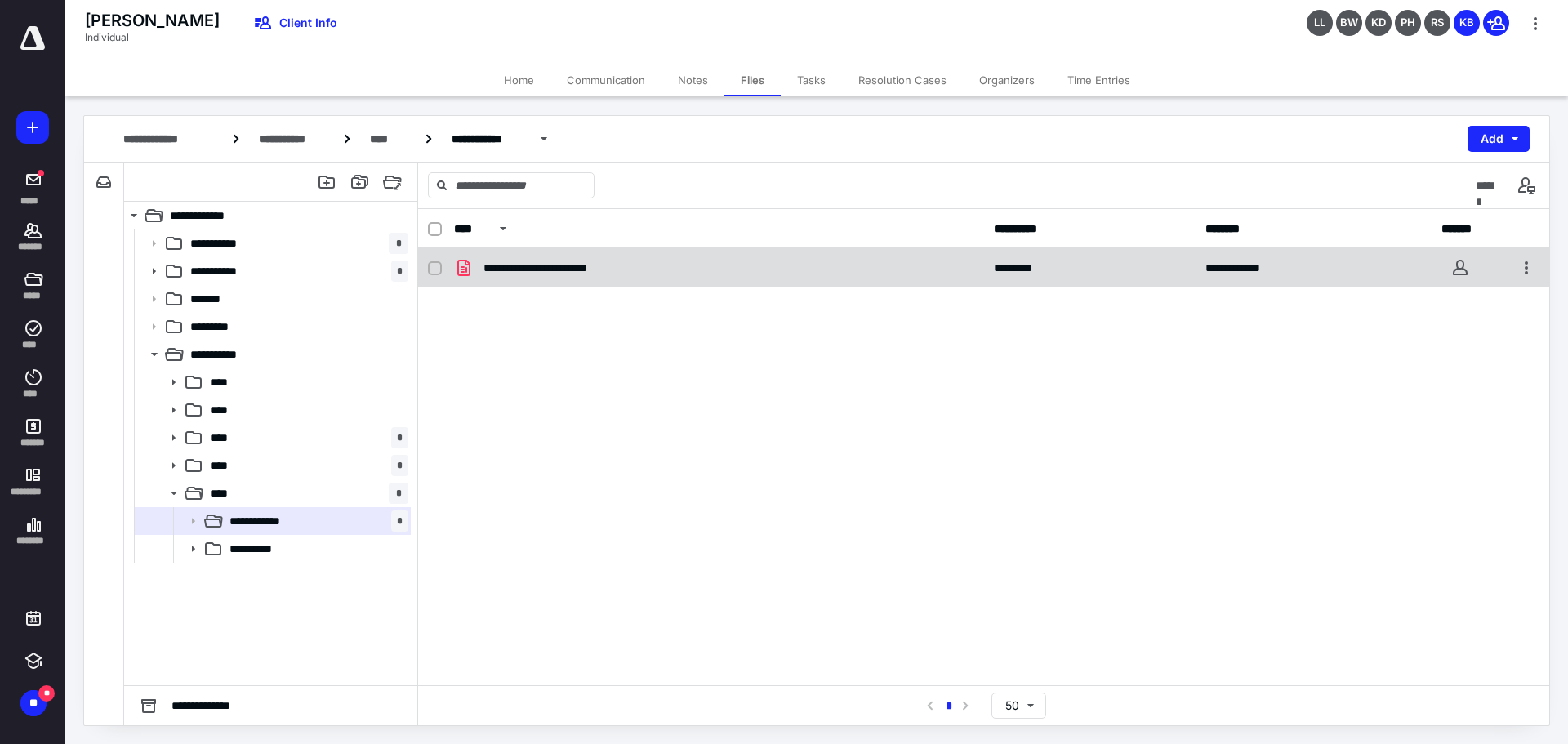 click on "**********" at bounding box center (564, 268) 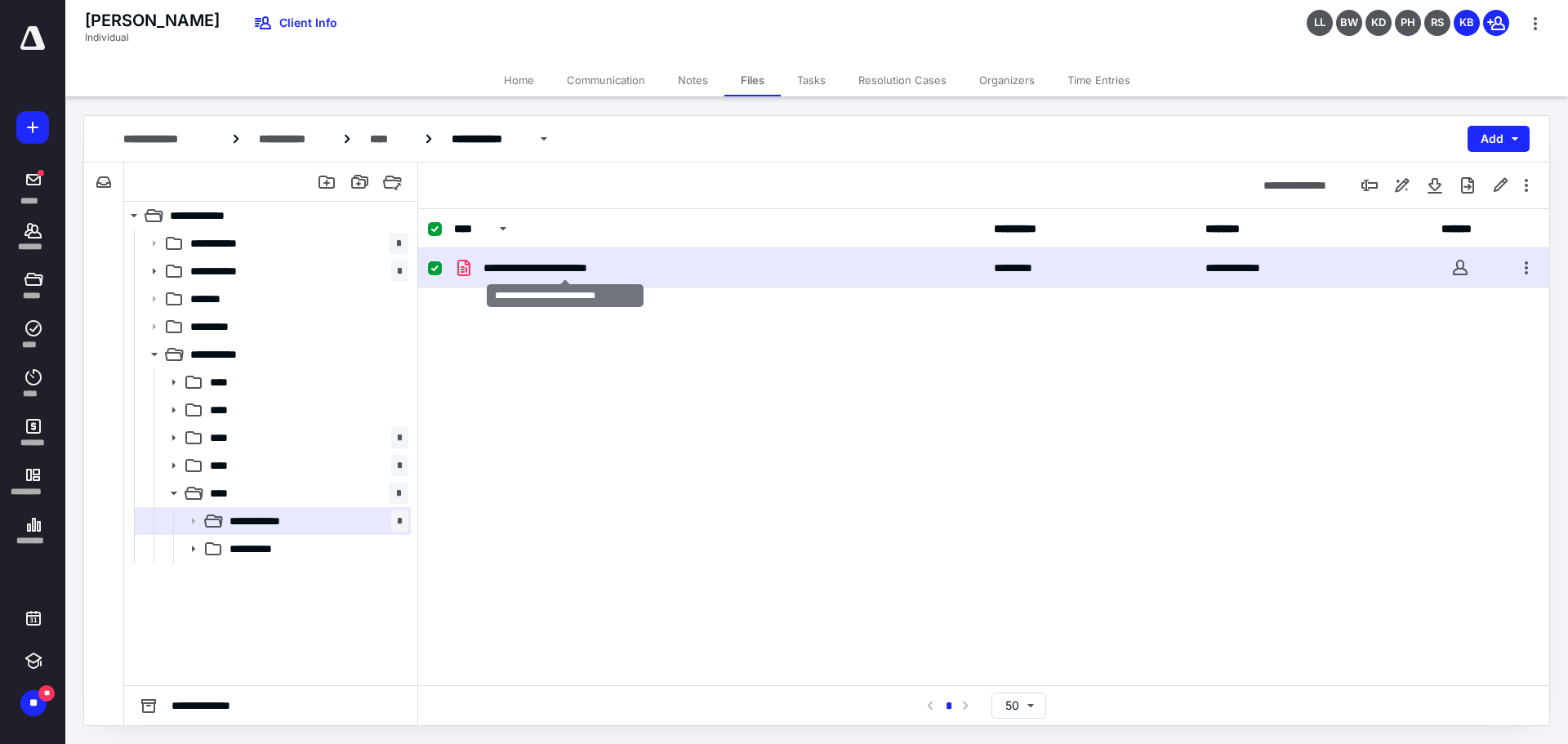 click on "**********" at bounding box center [564, 268] 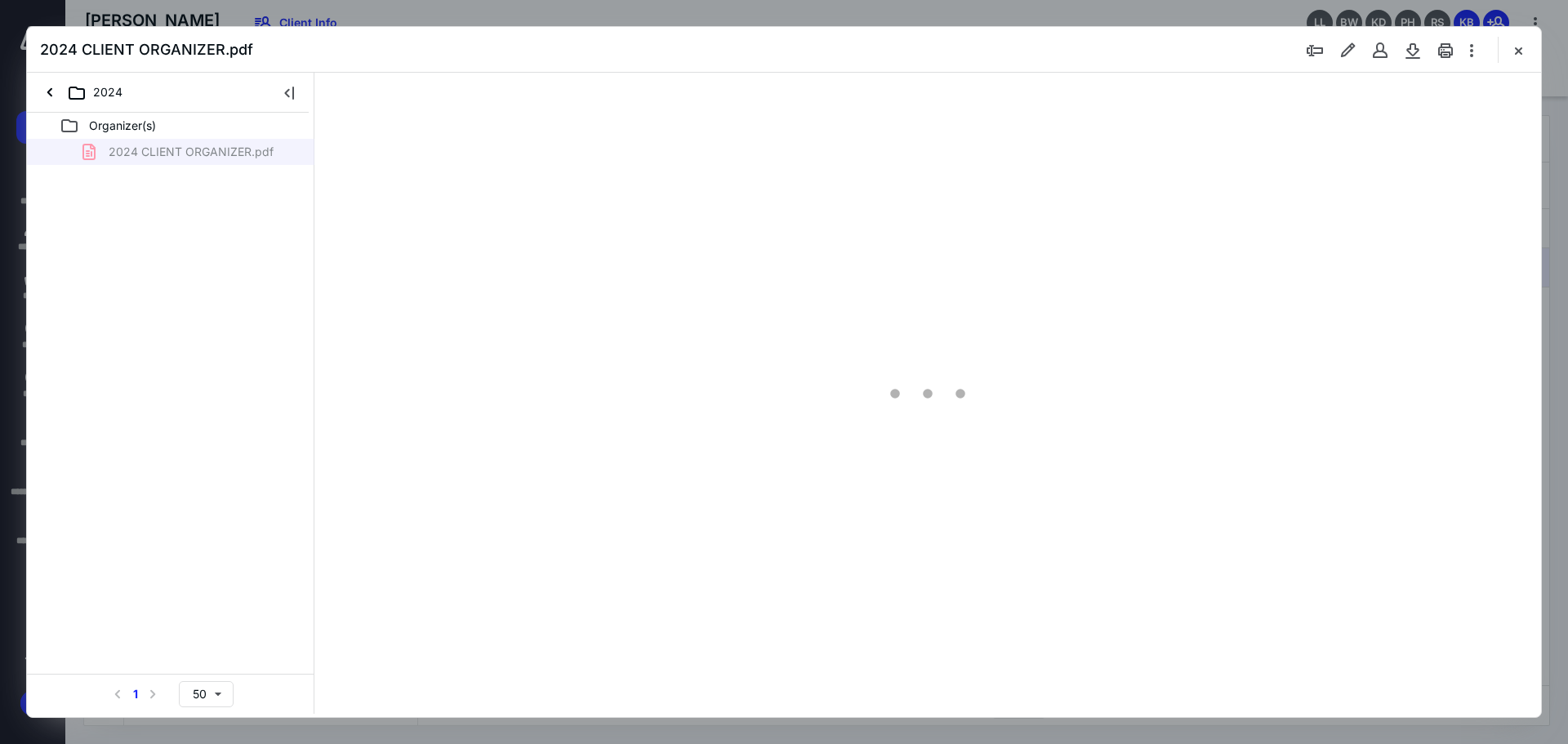 scroll, scrollTop: 0, scrollLeft: 0, axis: both 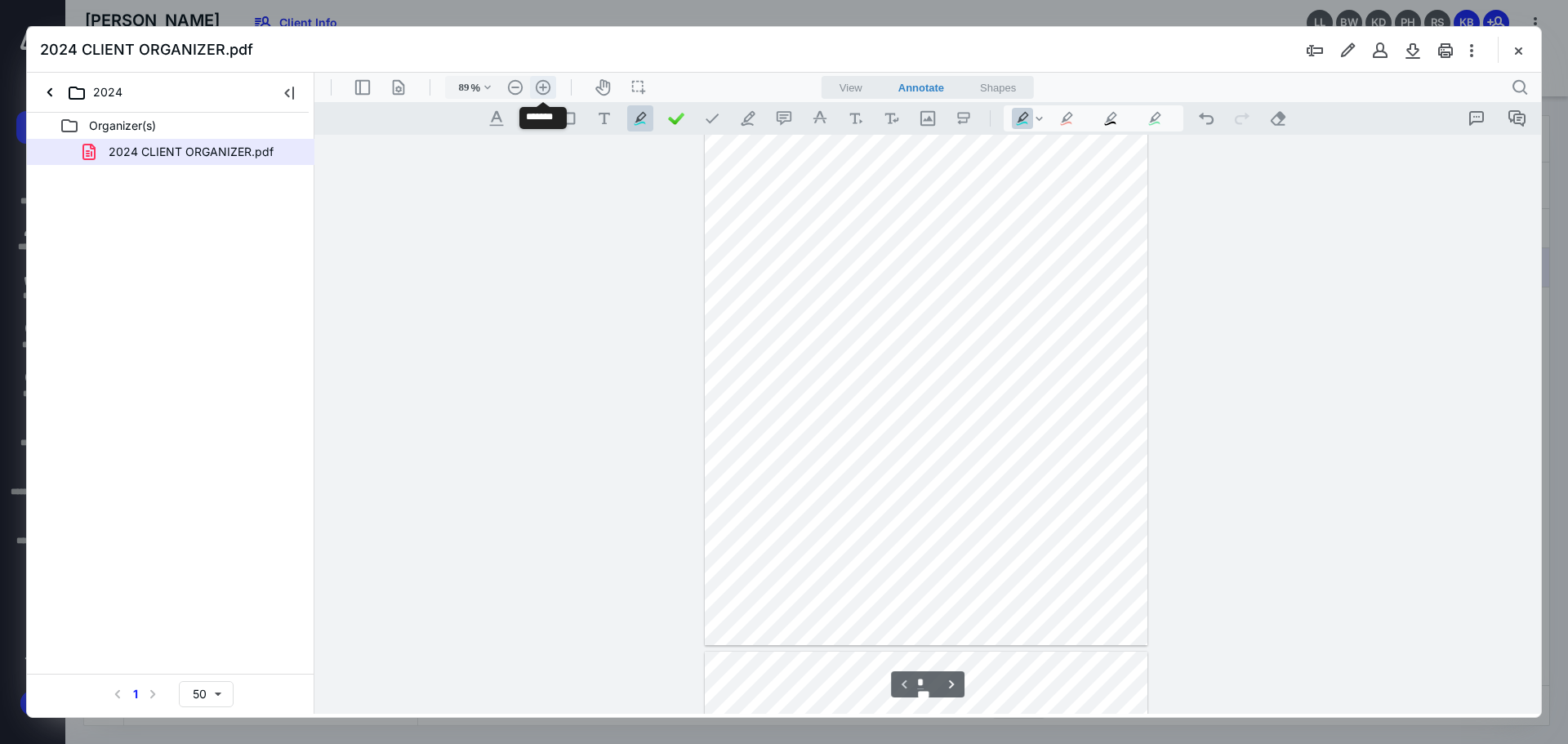 click on ".cls-1{fill:#abb0c4;} icon - header - zoom - in - line" at bounding box center (543, 87) 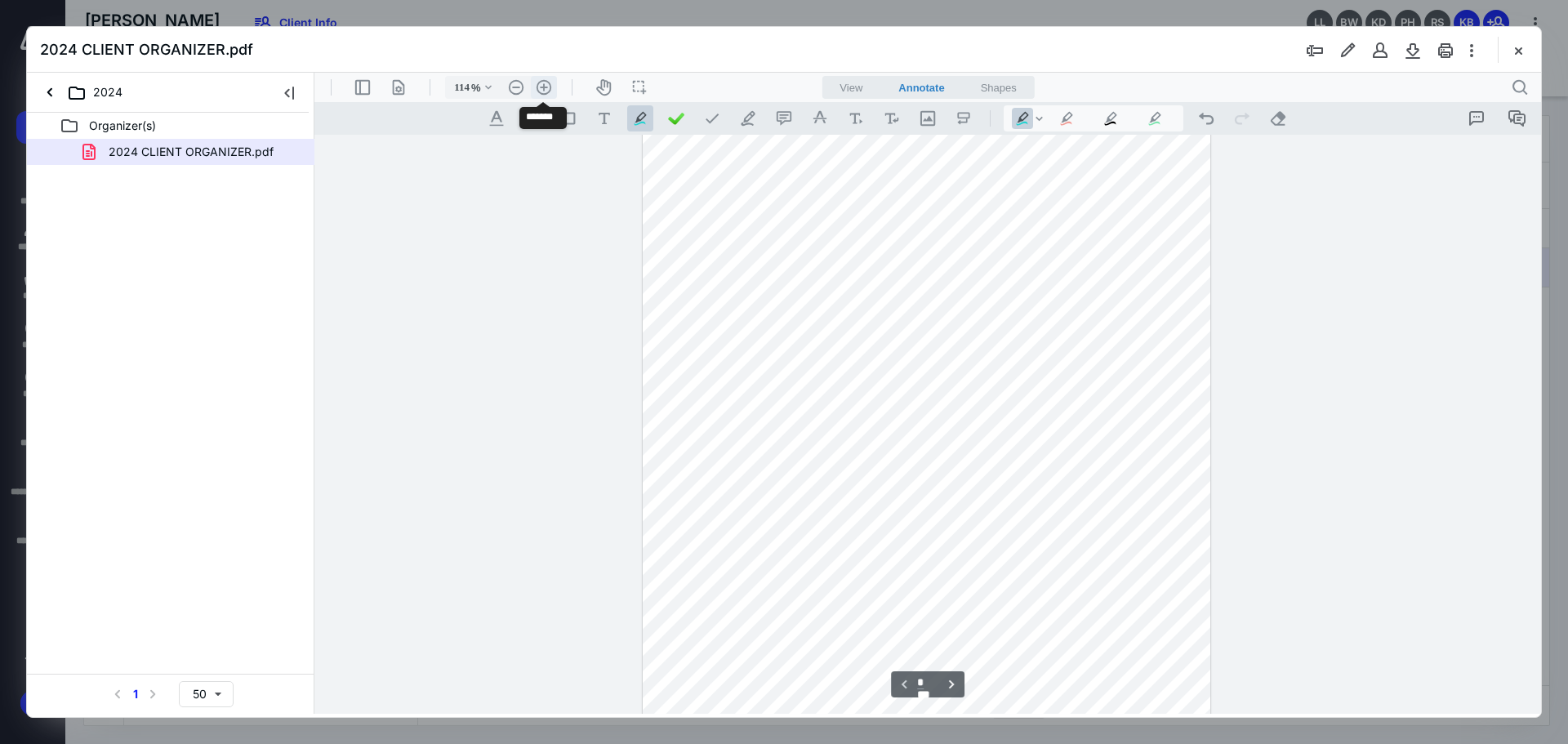 click on ".cls-1{fill:#abb0c4;} icon - header - zoom - in - line" at bounding box center (544, 87) 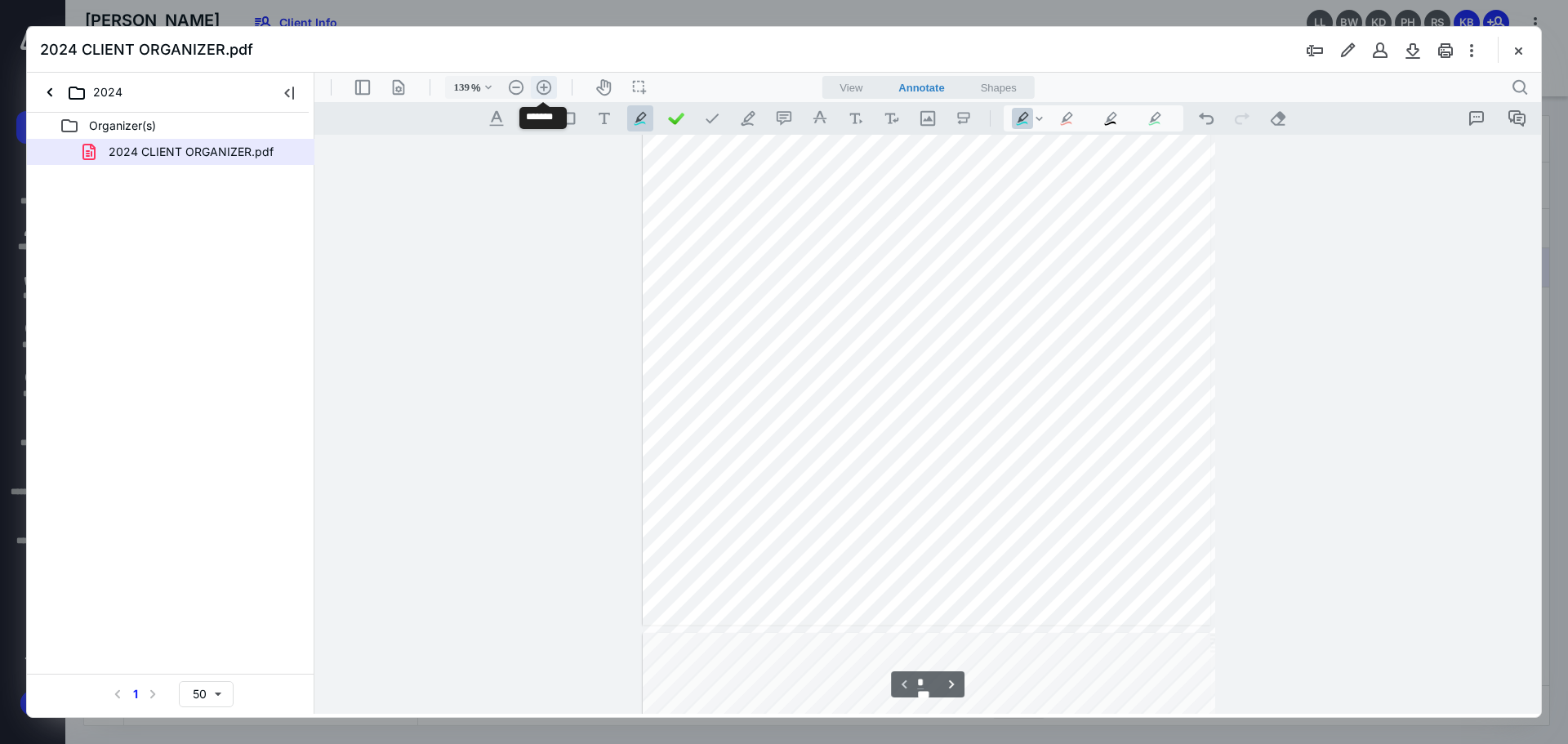 click on ".cls-1{fill:#abb0c4;} icon - header - zoom - in - line" at bounding box center [544, 87] 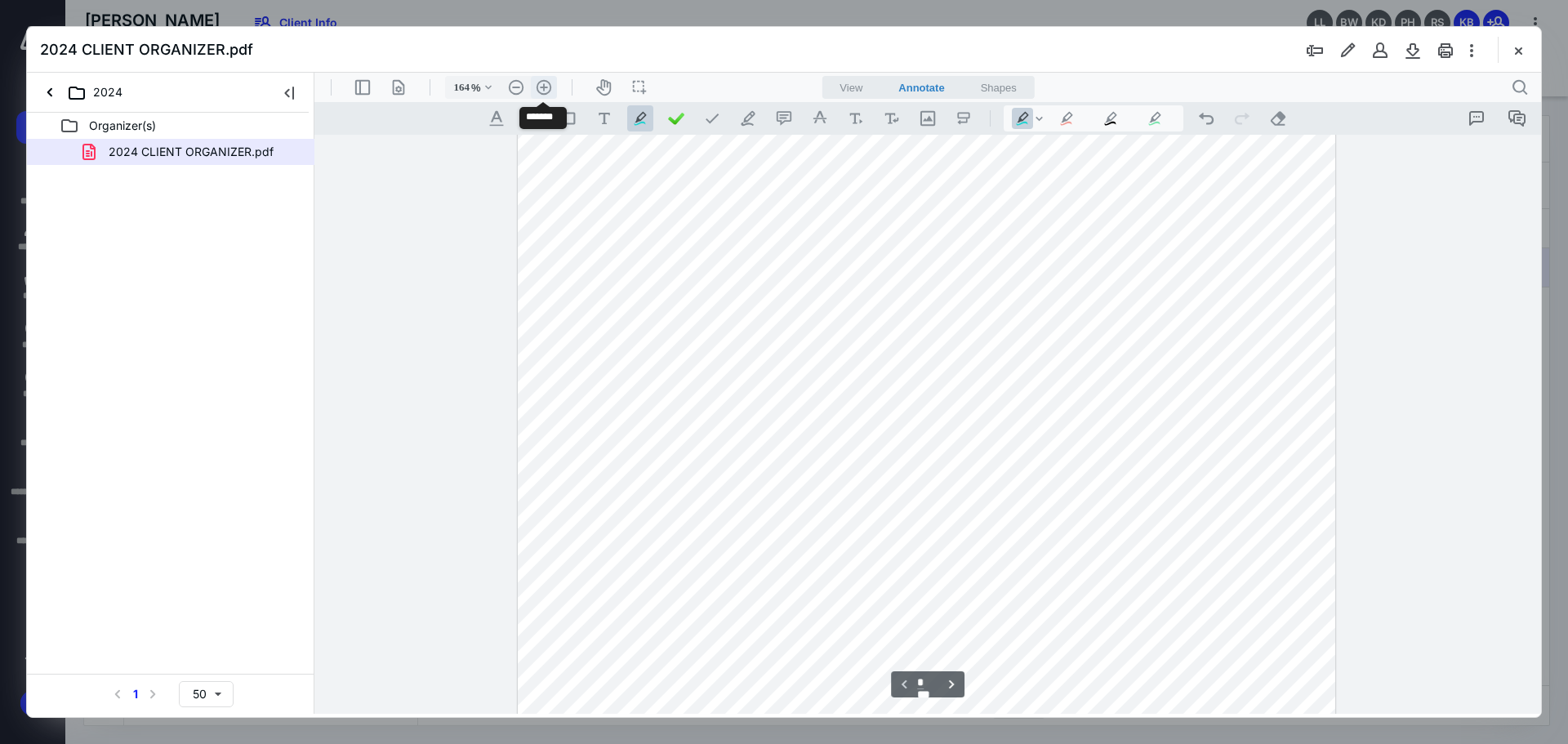 click on ".cls-1{fill:#abb0c4;} icon - header - zoom - in - line" at bounding box center (544, 87) 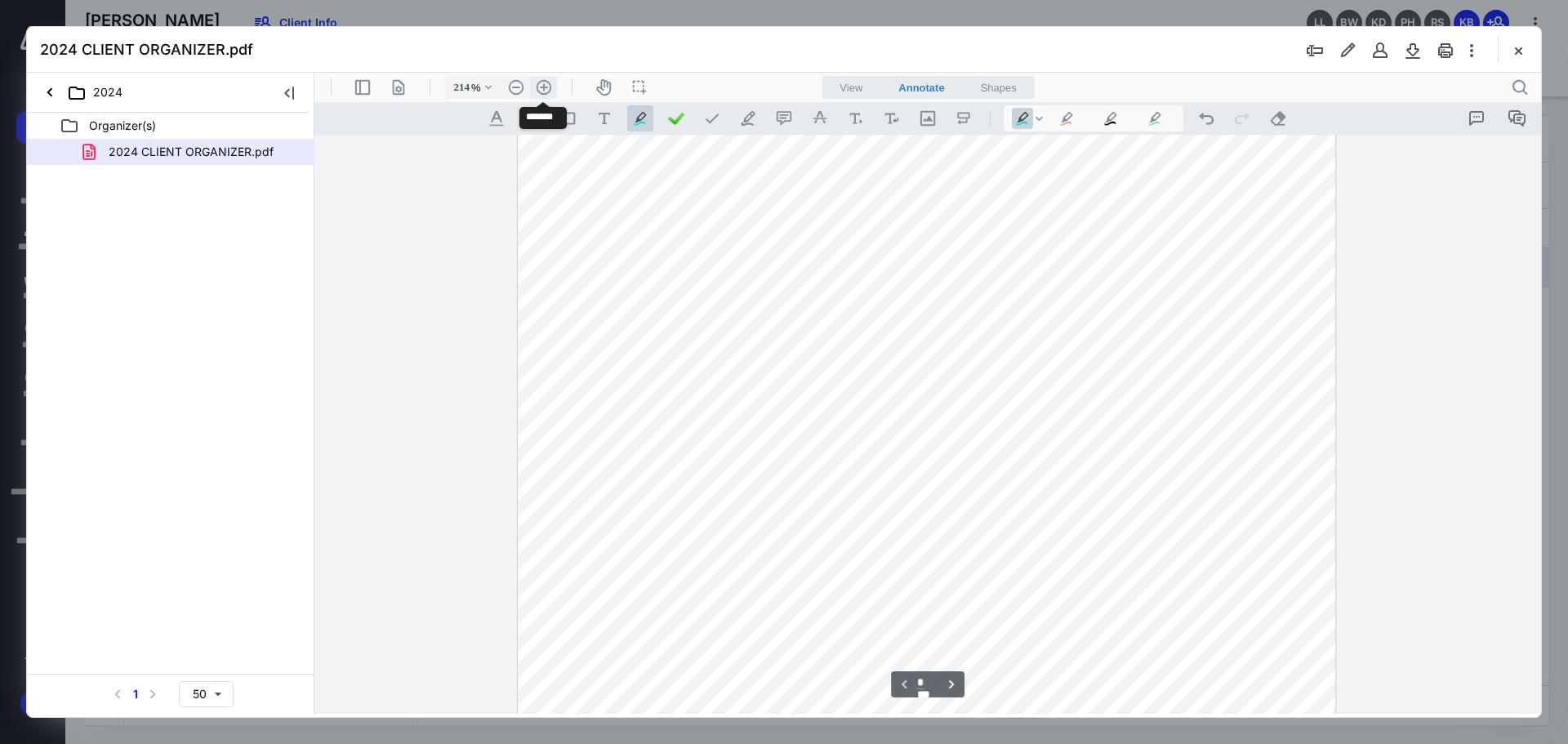 scroll, scrollTop: 523, scrollLeft: 0, axis: vertical 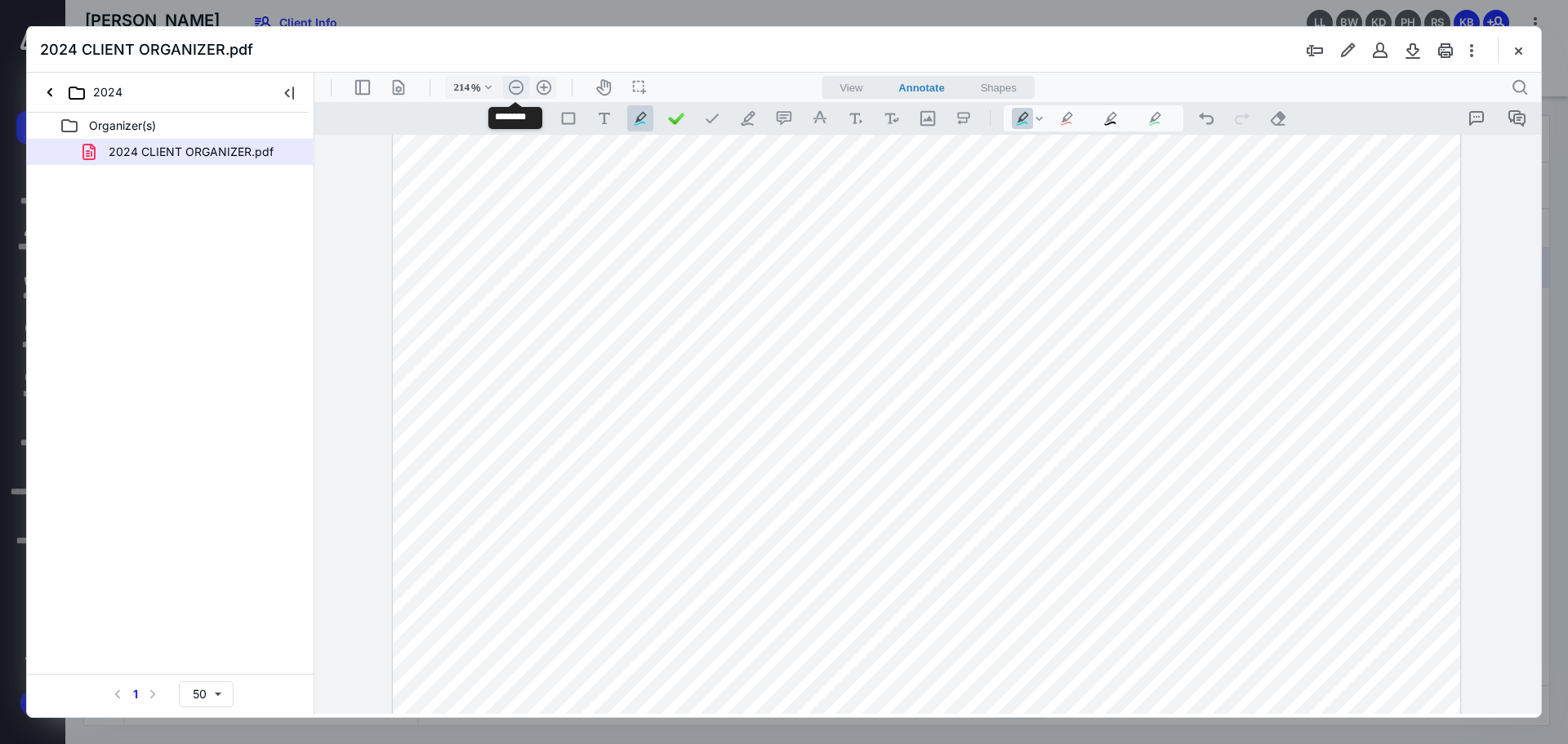 click on ".cls-1{fill:#abb0c4;} icon - header - zoom - out - line" at bounding box center (516, 87) 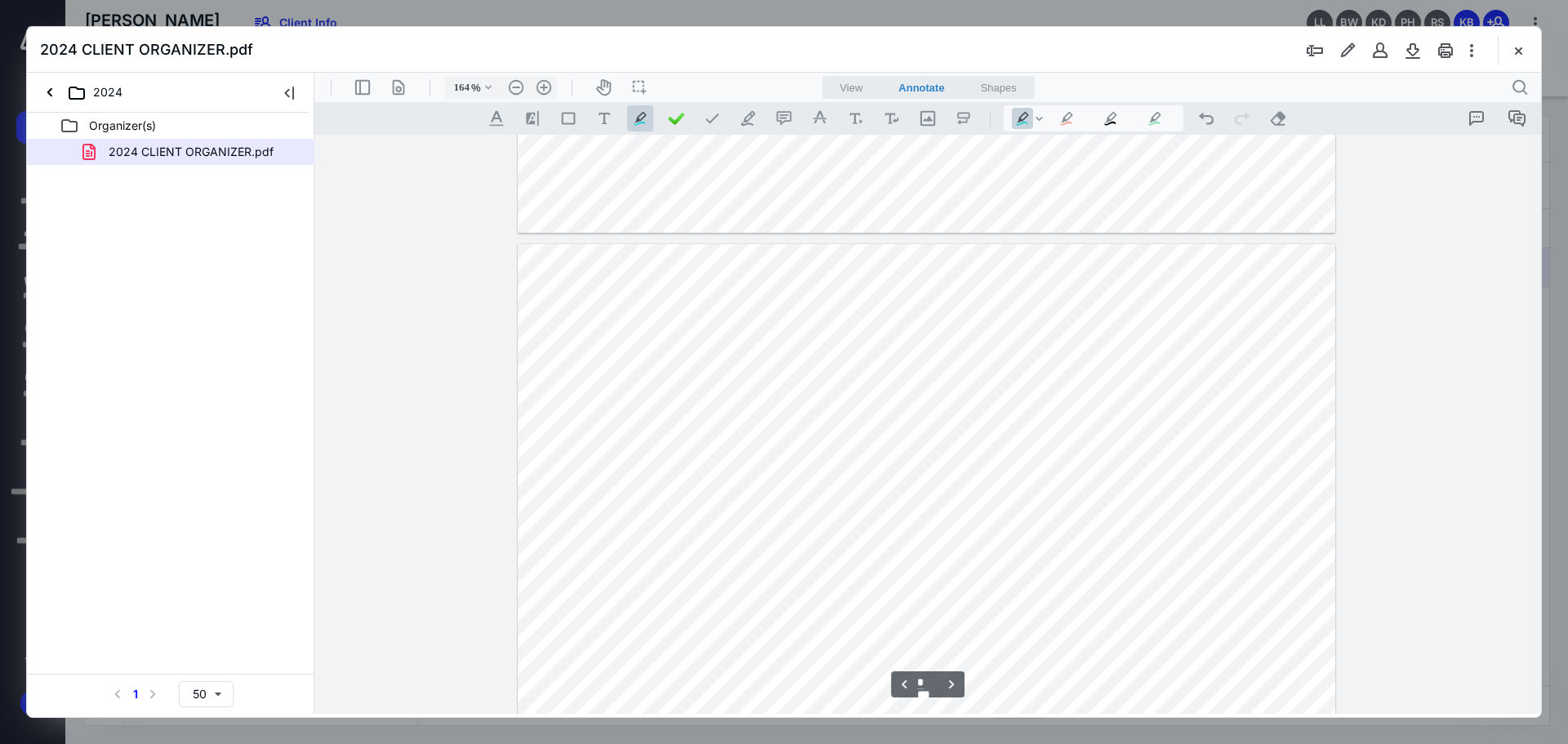 scroll, scrollTop: 3185, scrollLeft: 0, axis: vertical 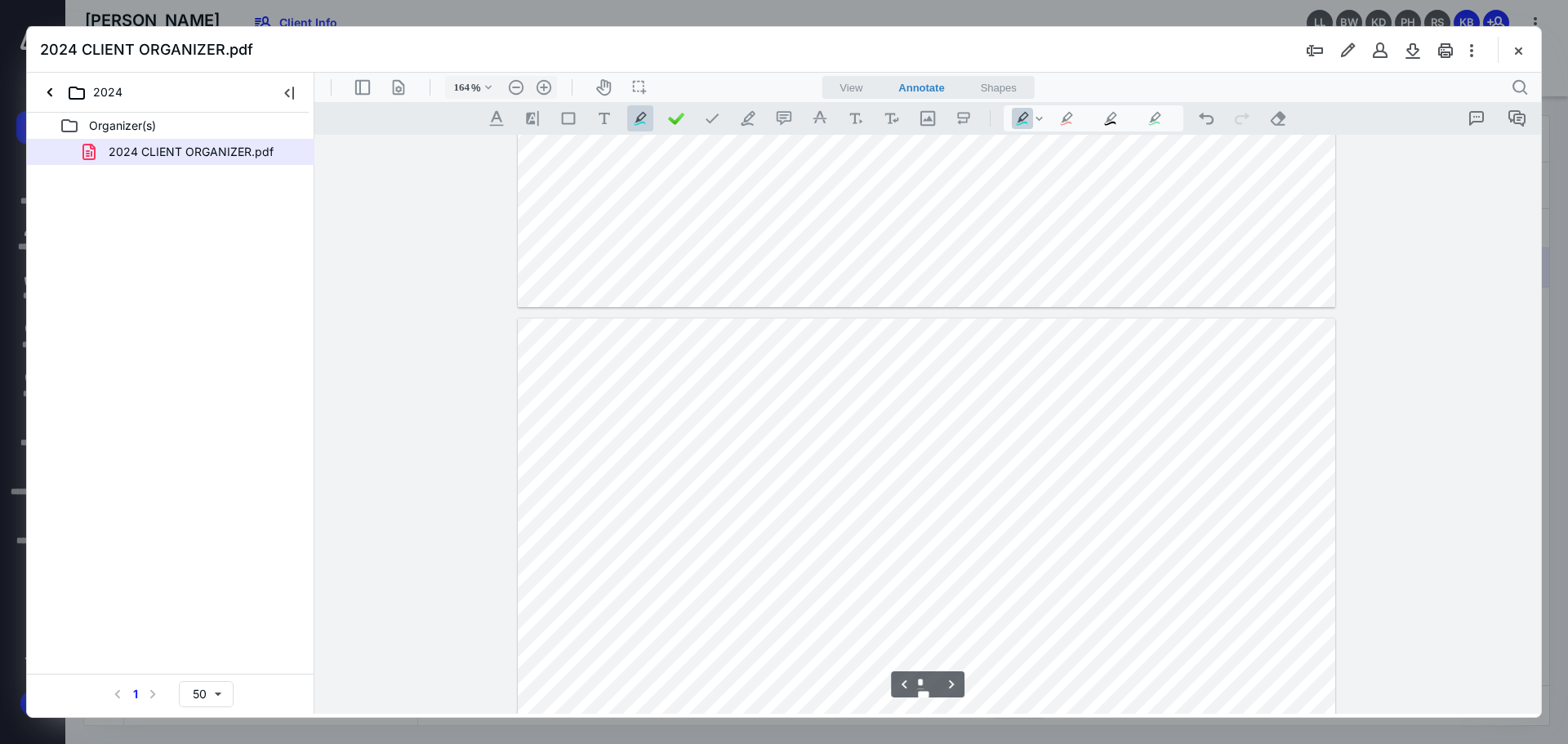 type on "*" 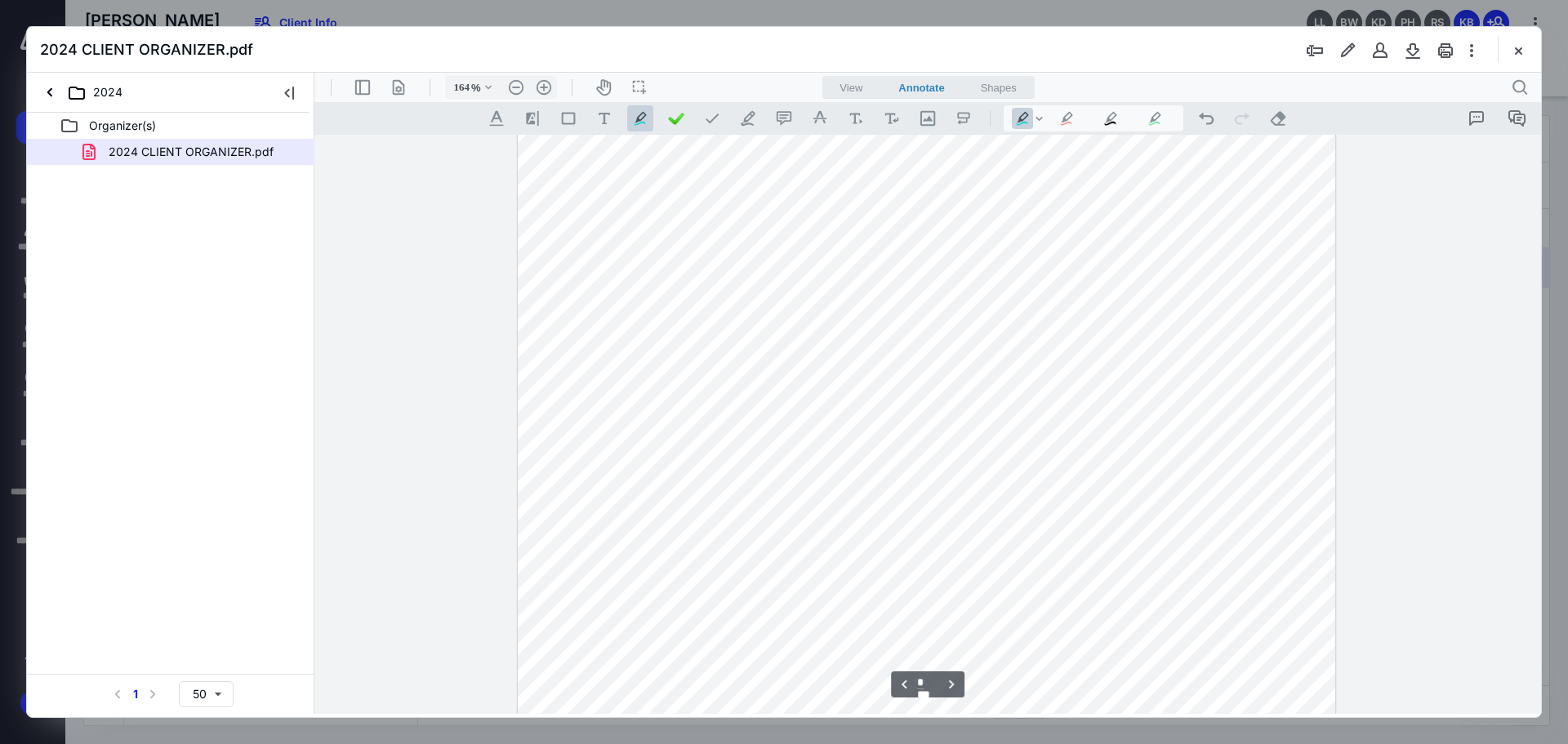 click at bounding box center [1518, 50] 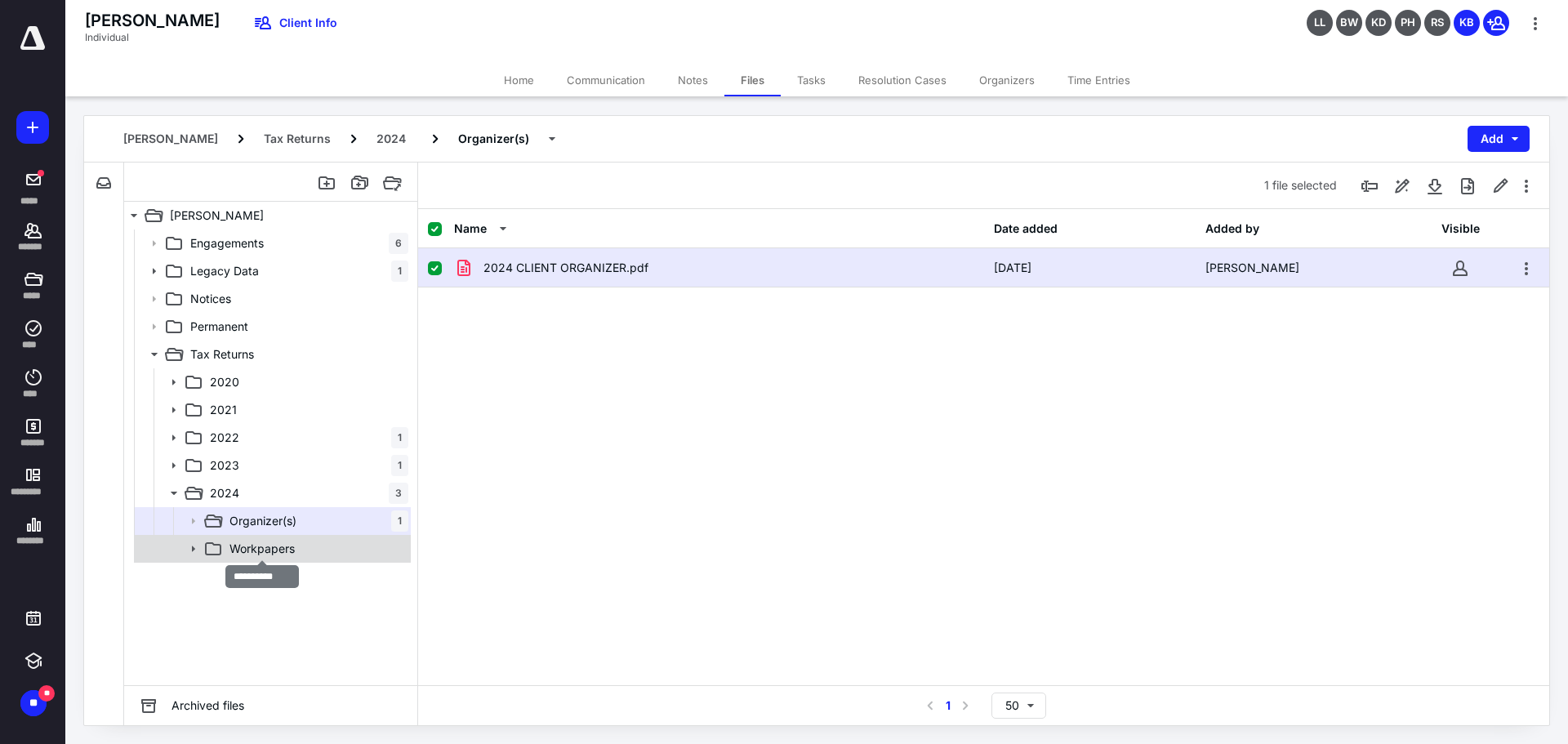 click on "Workpapers" at bounding box center (262, 549) 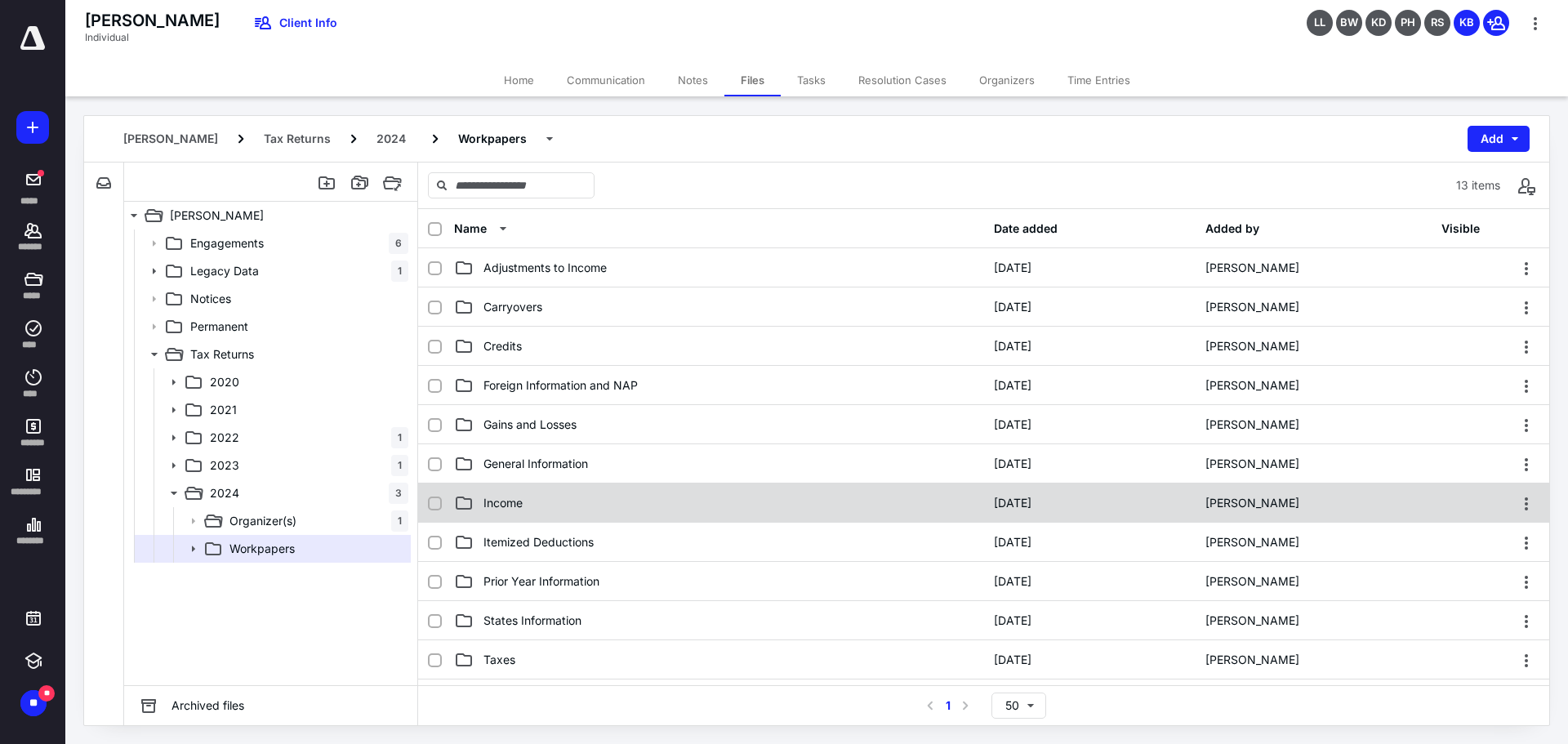 click on "Income" at bounding box center [503, 503] 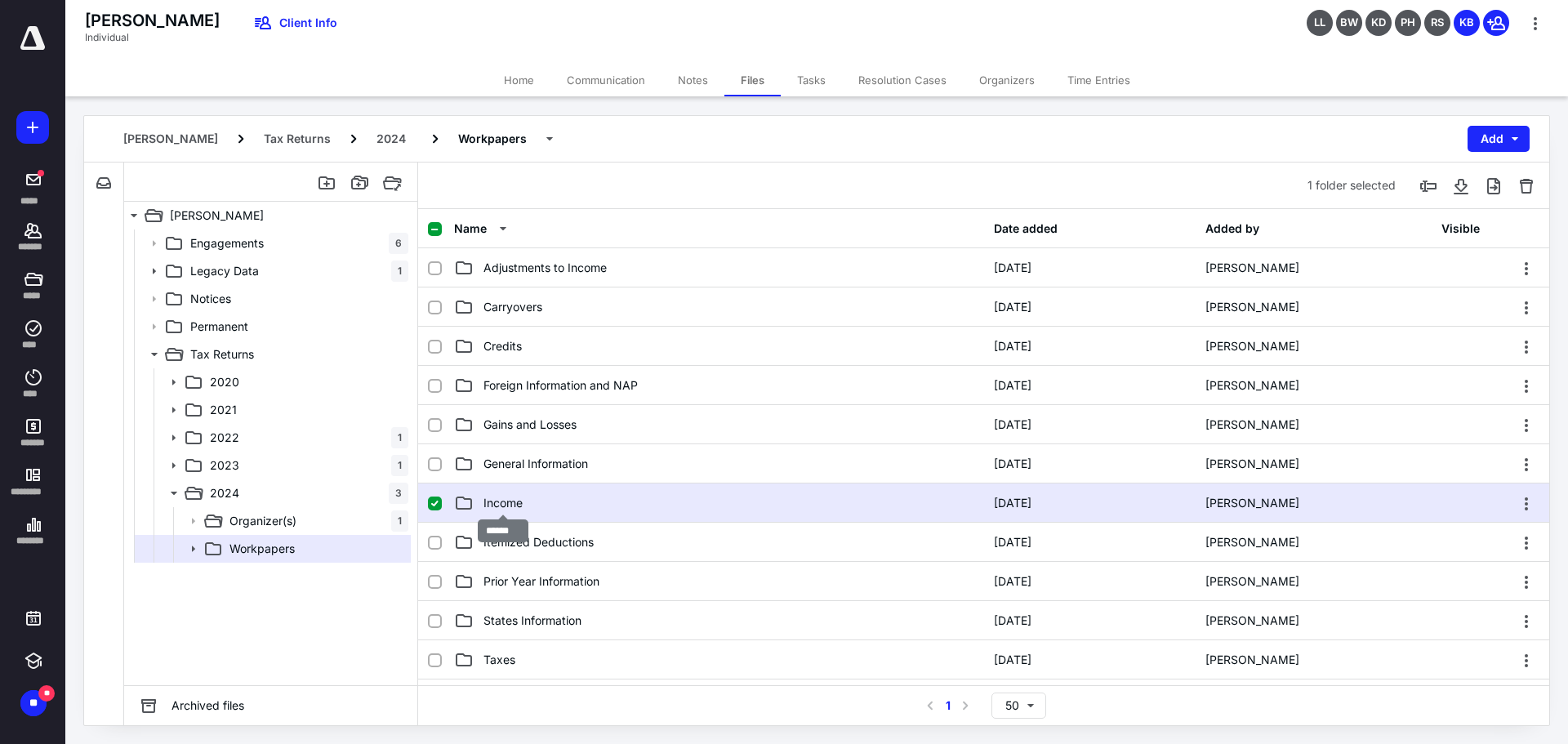 click on "Income" at bounding box center [503, 503] 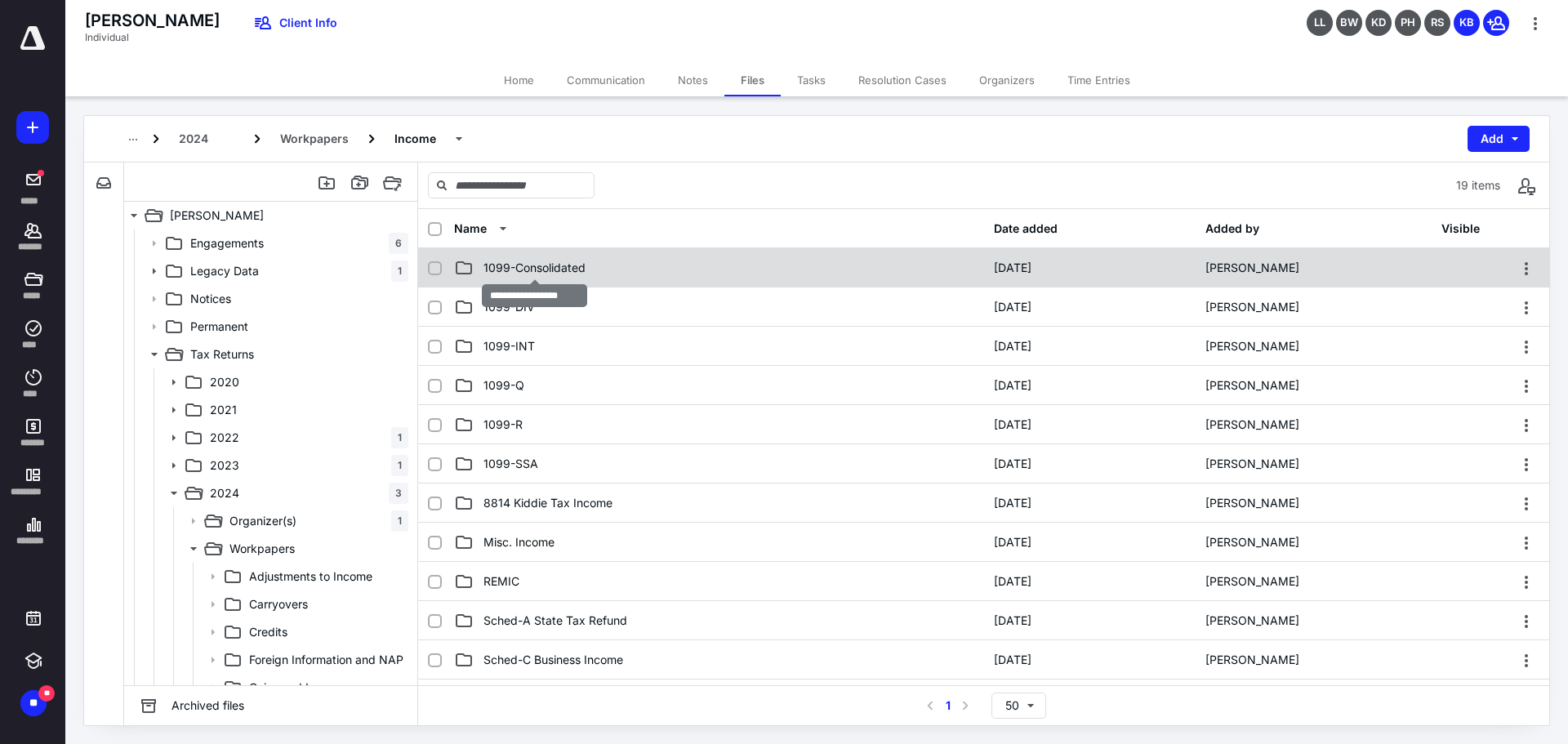click on "1099-Consolidated" at bounding box center (534, 268) 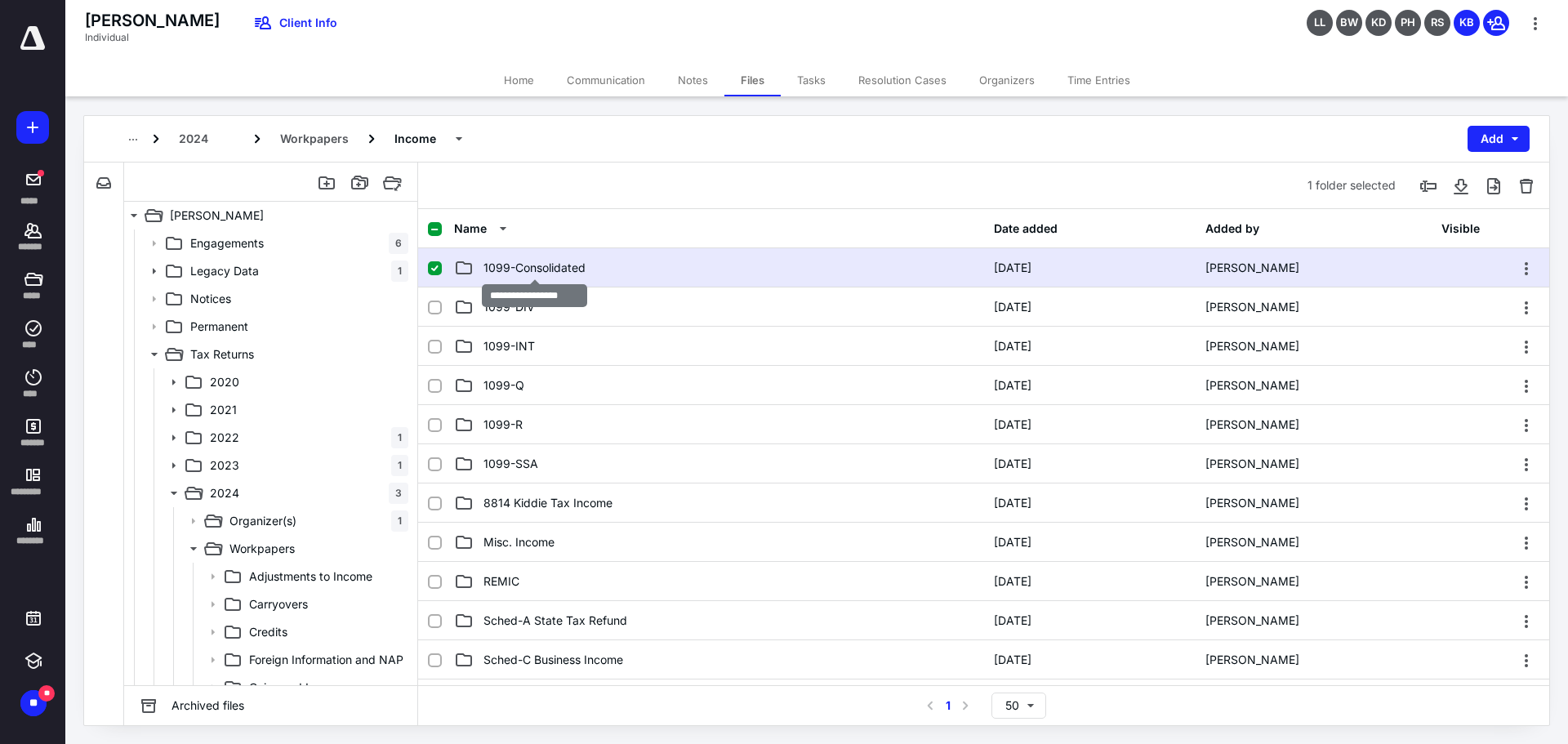 click on "1099-Consolidated" at bounding box center (534, 268) 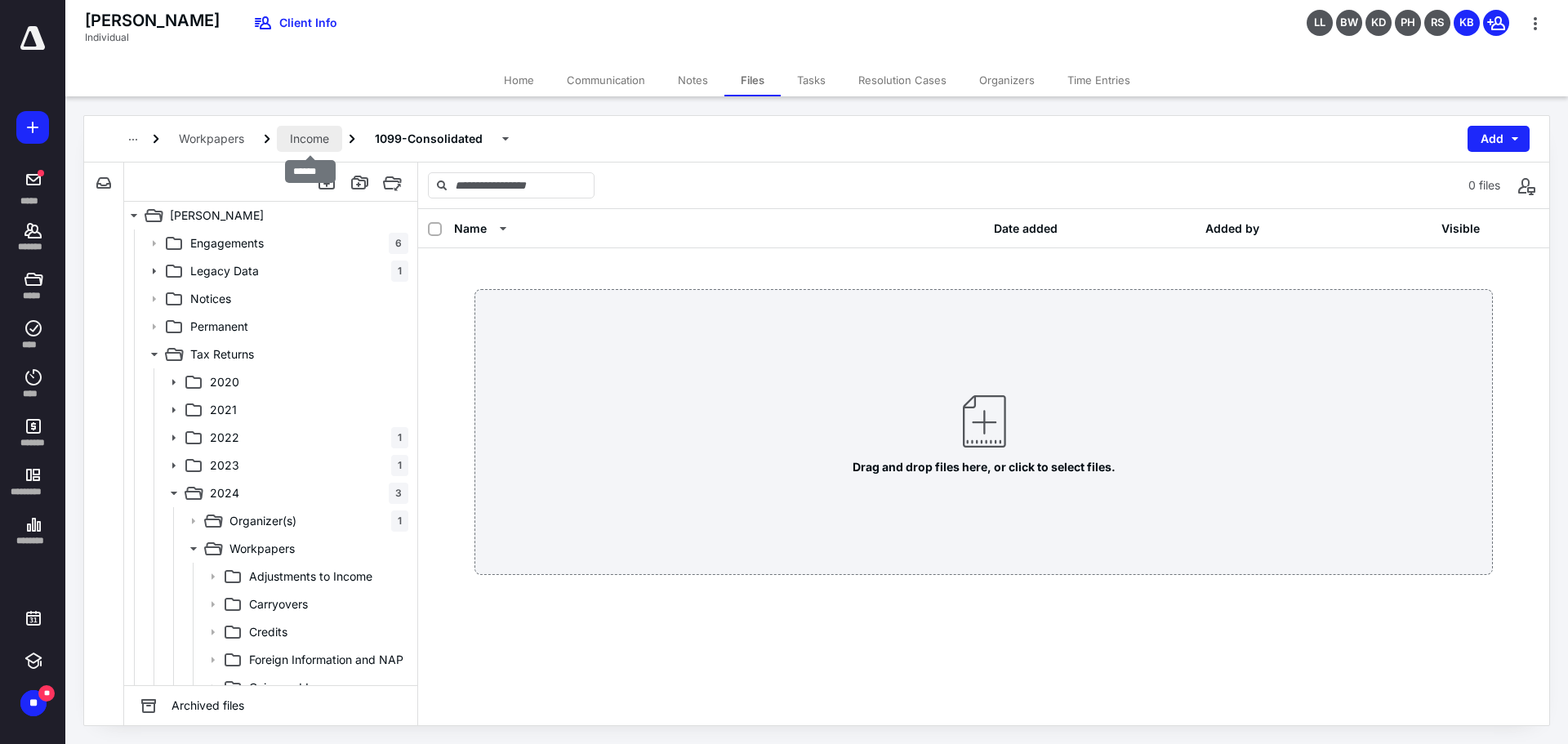 click on "Income" at bounding box center [310, 139] 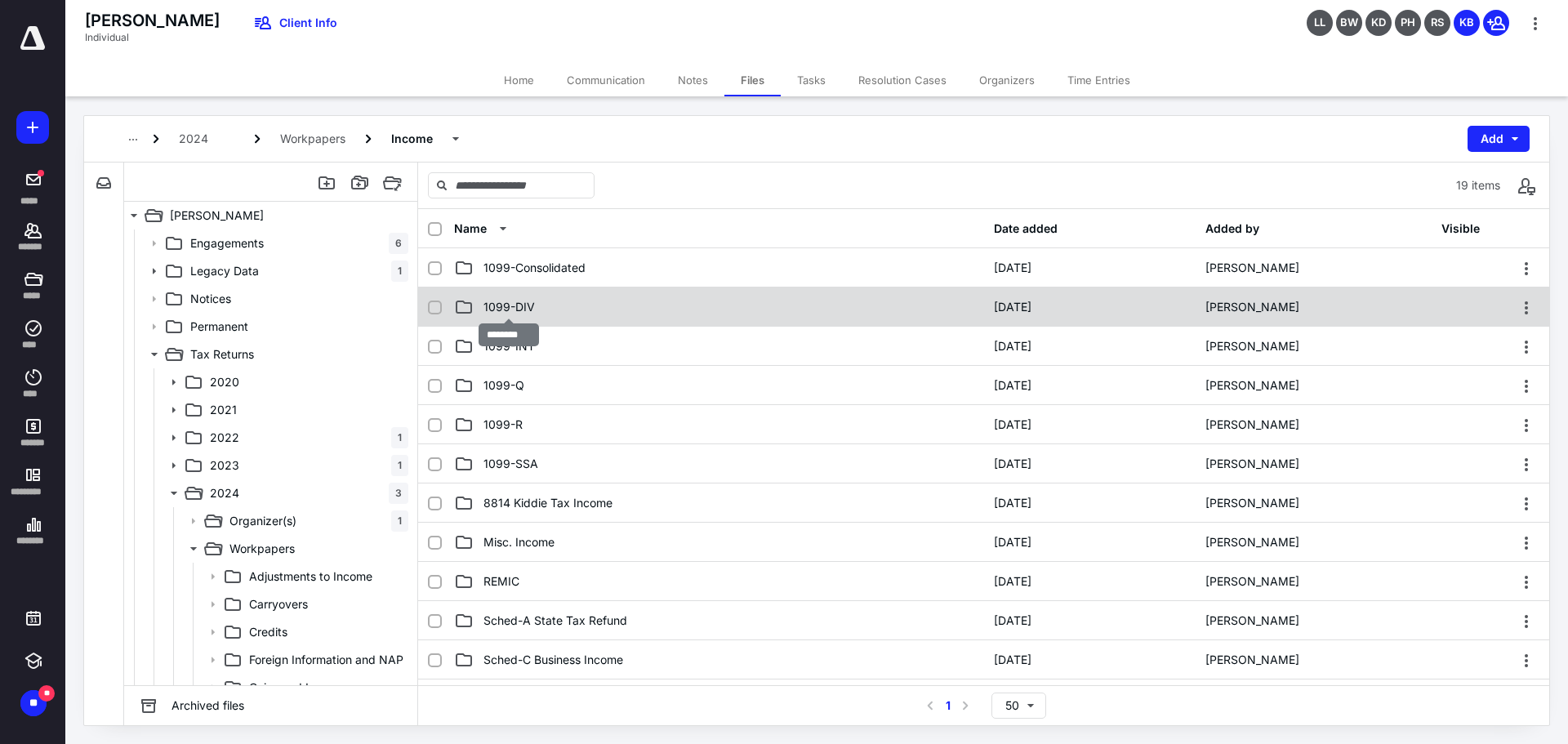 click on "1099-DIV" at bounding box center (509, 307) 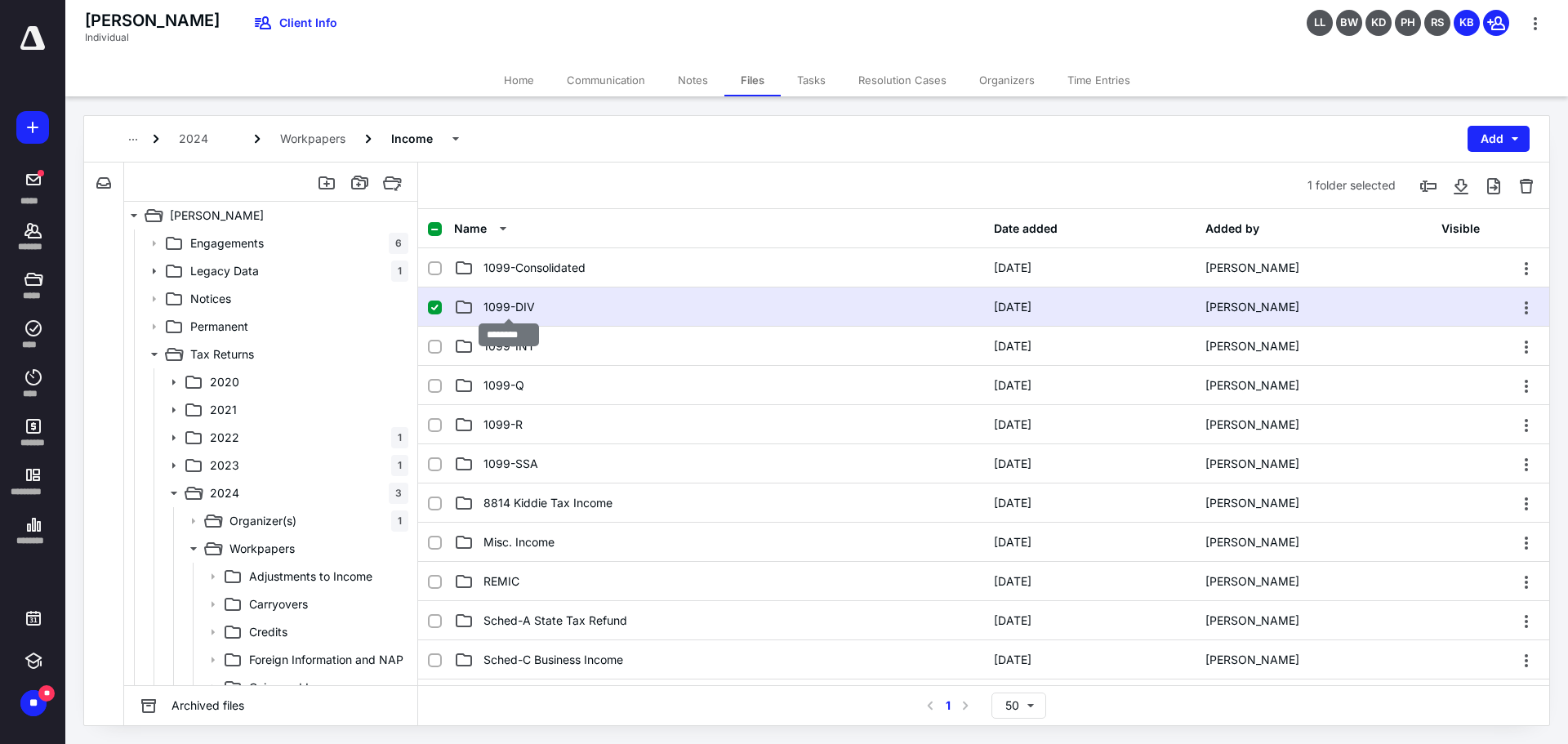 click on "1099-DIV" at bounding box center (509, 307) 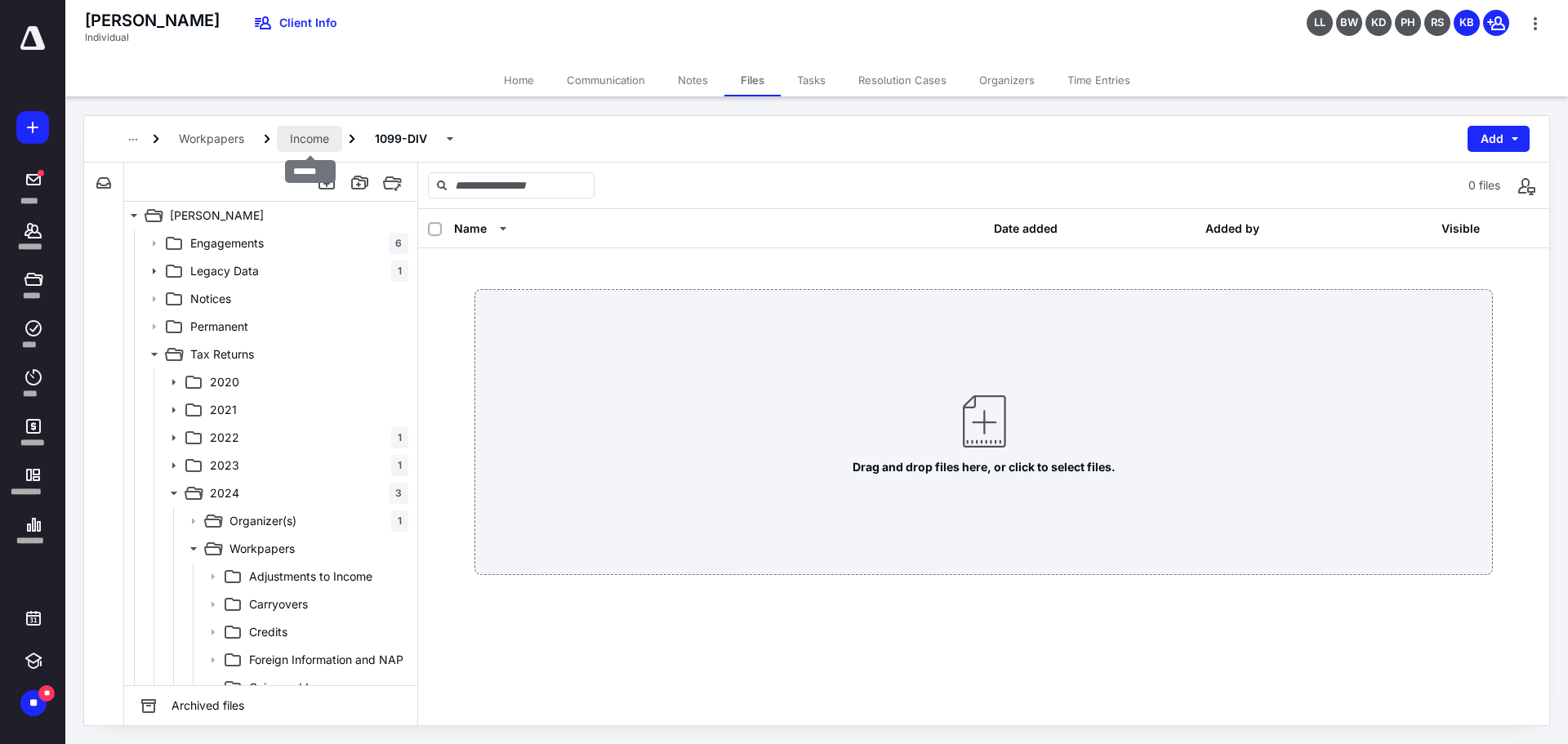 click on "Income" at bounding box center [310, 139] 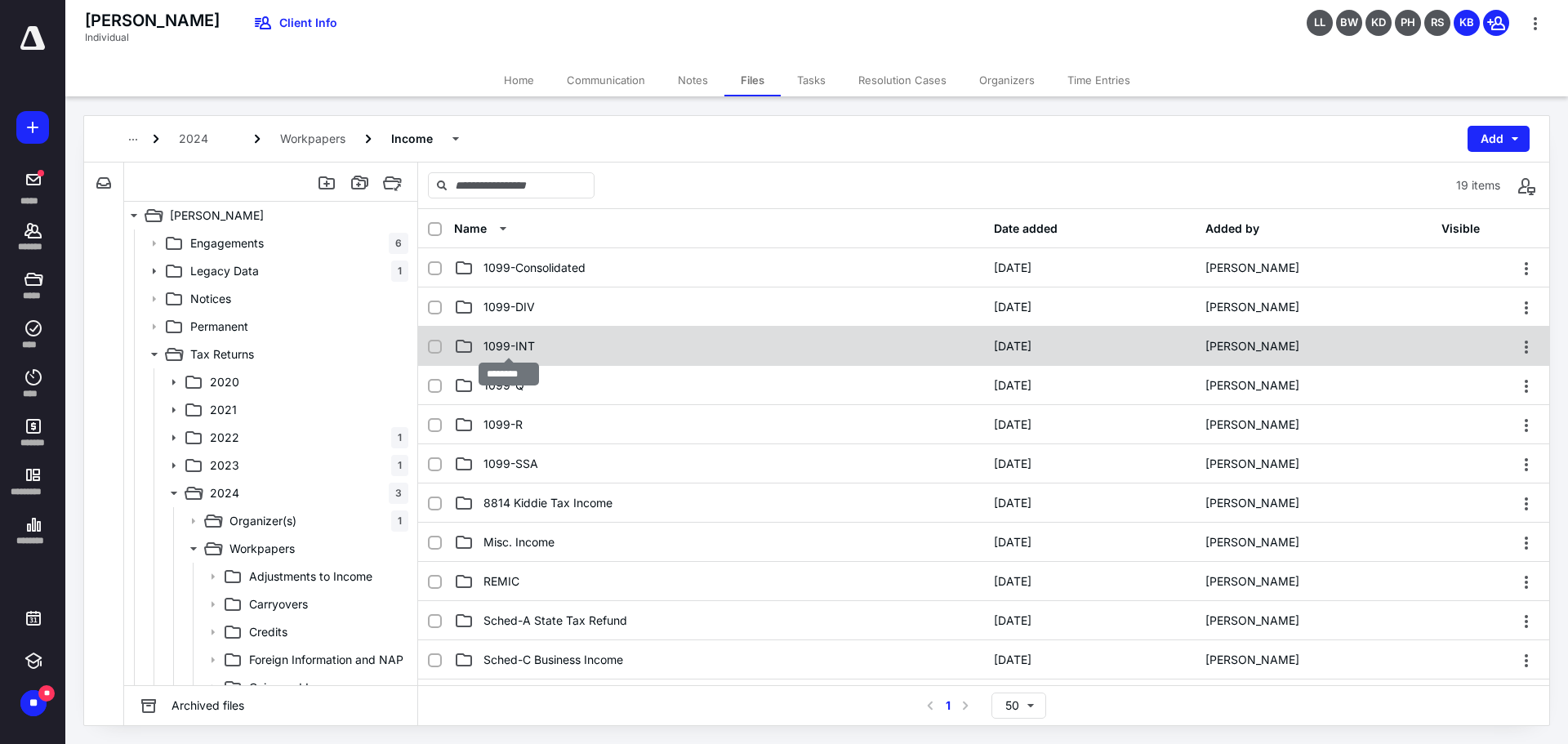click on "1099-INT" at bounding box center (509, 346) 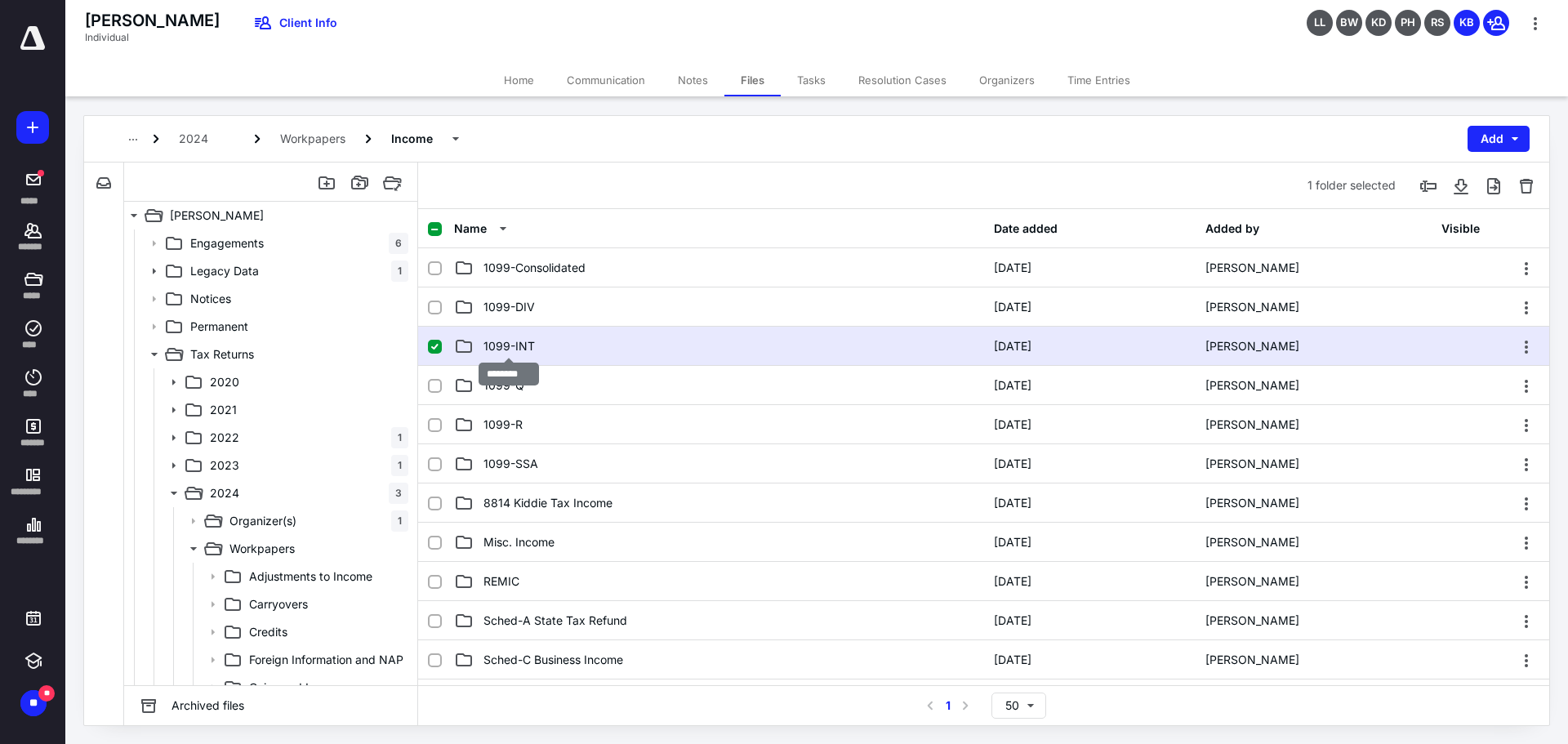 click on "1099-INT" at bounding box center [509, 346] 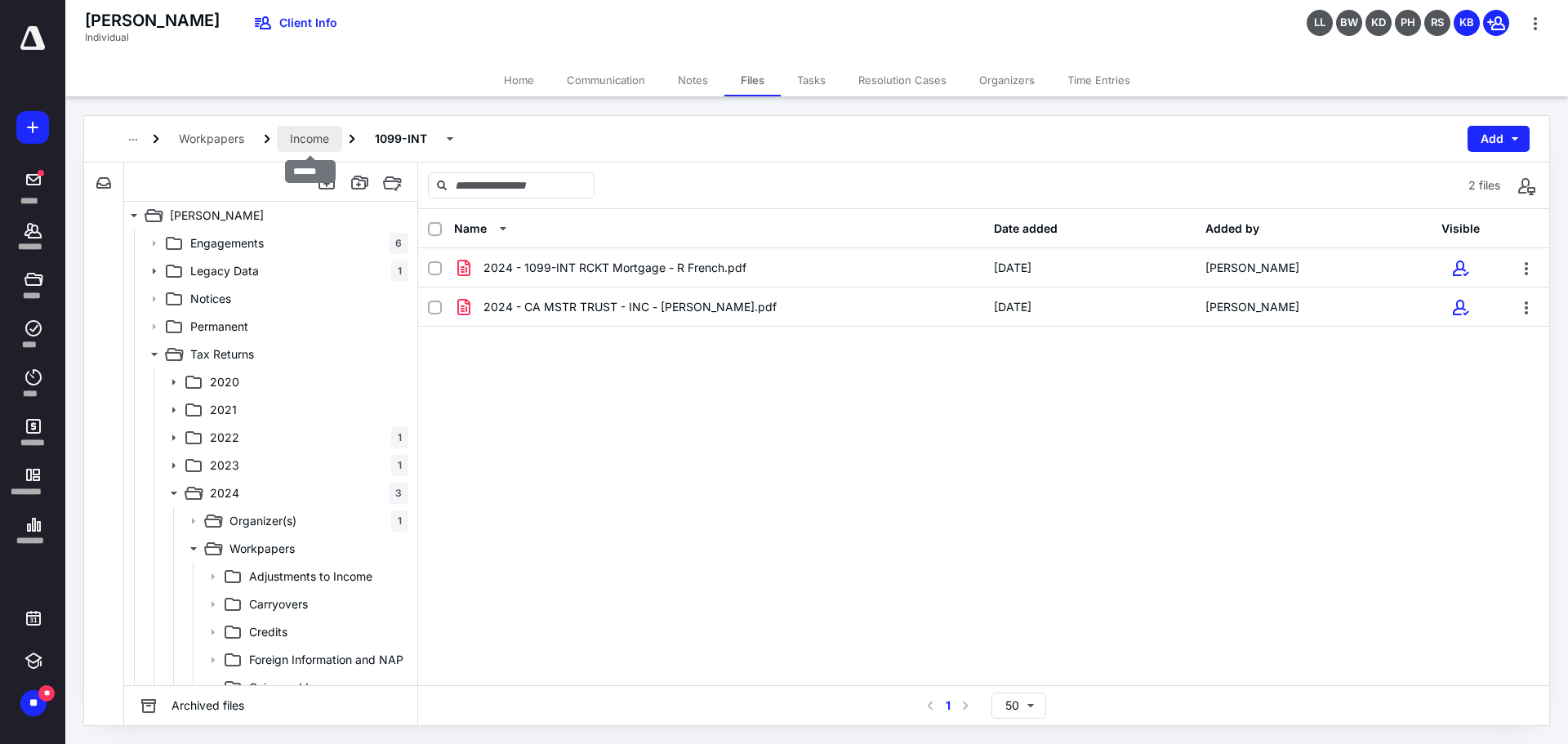 click on "Income" at bounding box center (310, 139) 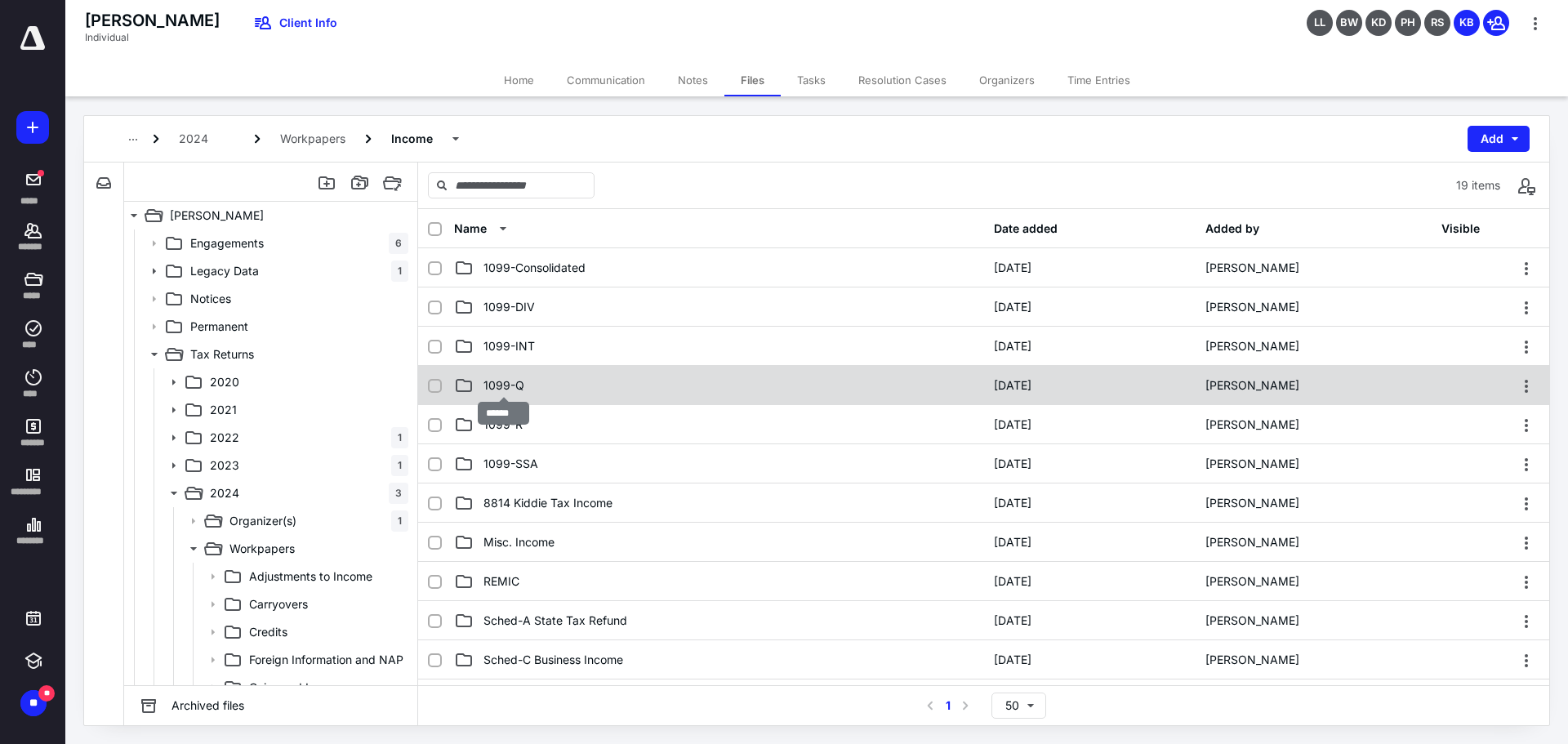 click on "1099-Q" at bounding box center (504, 385) 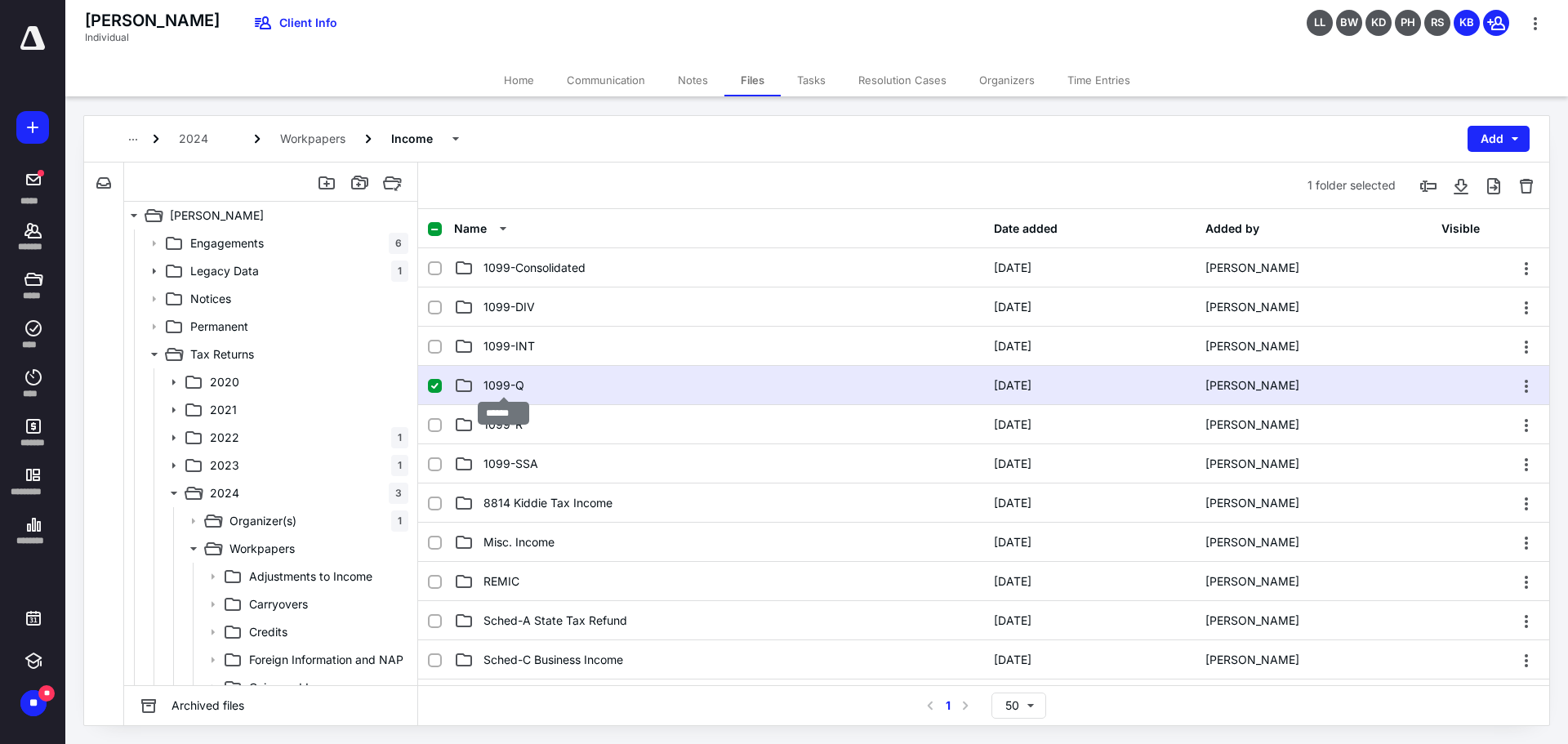 click on "1099-Q" at bounding box center [504, 385] 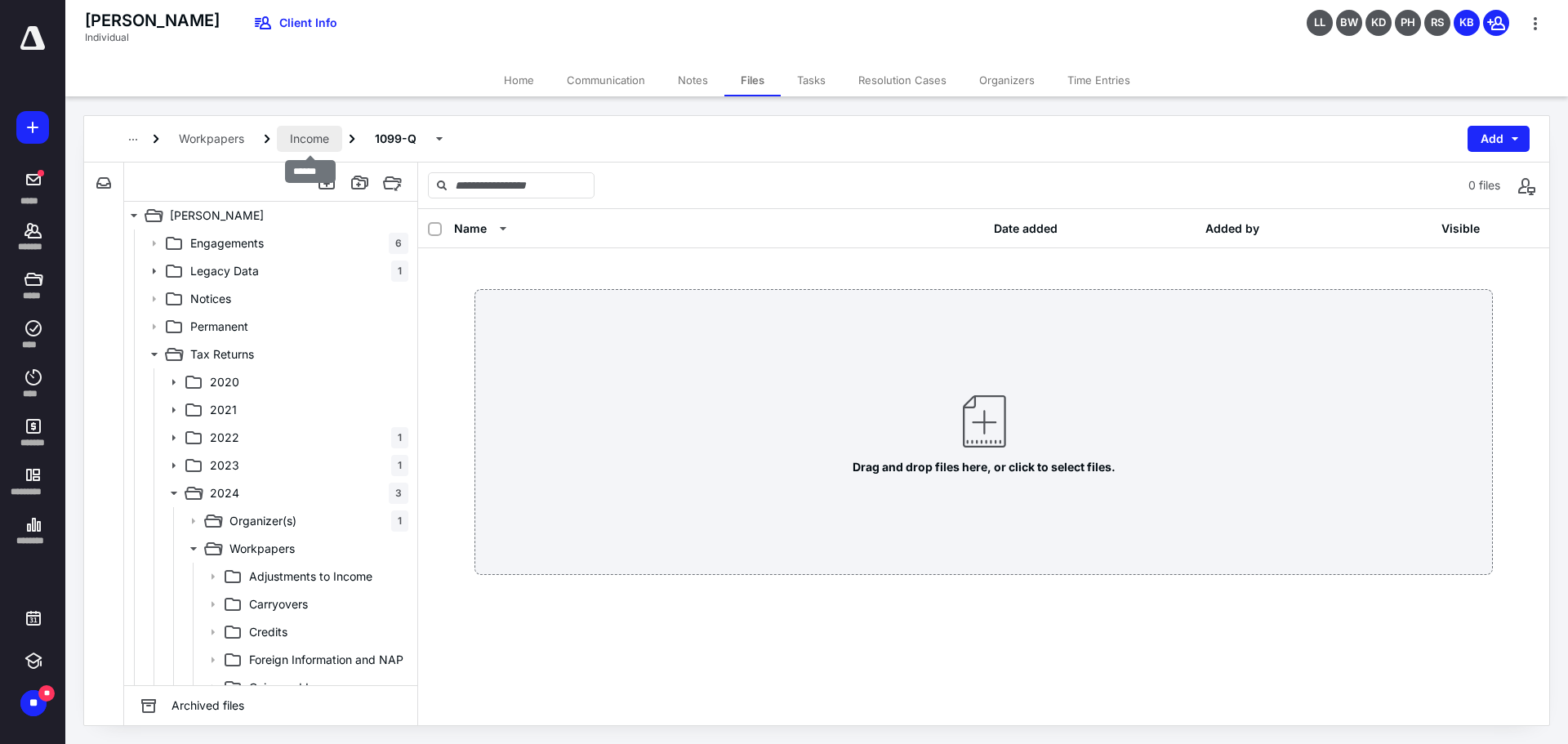 click on "Income" at bounding box center (310, 139) 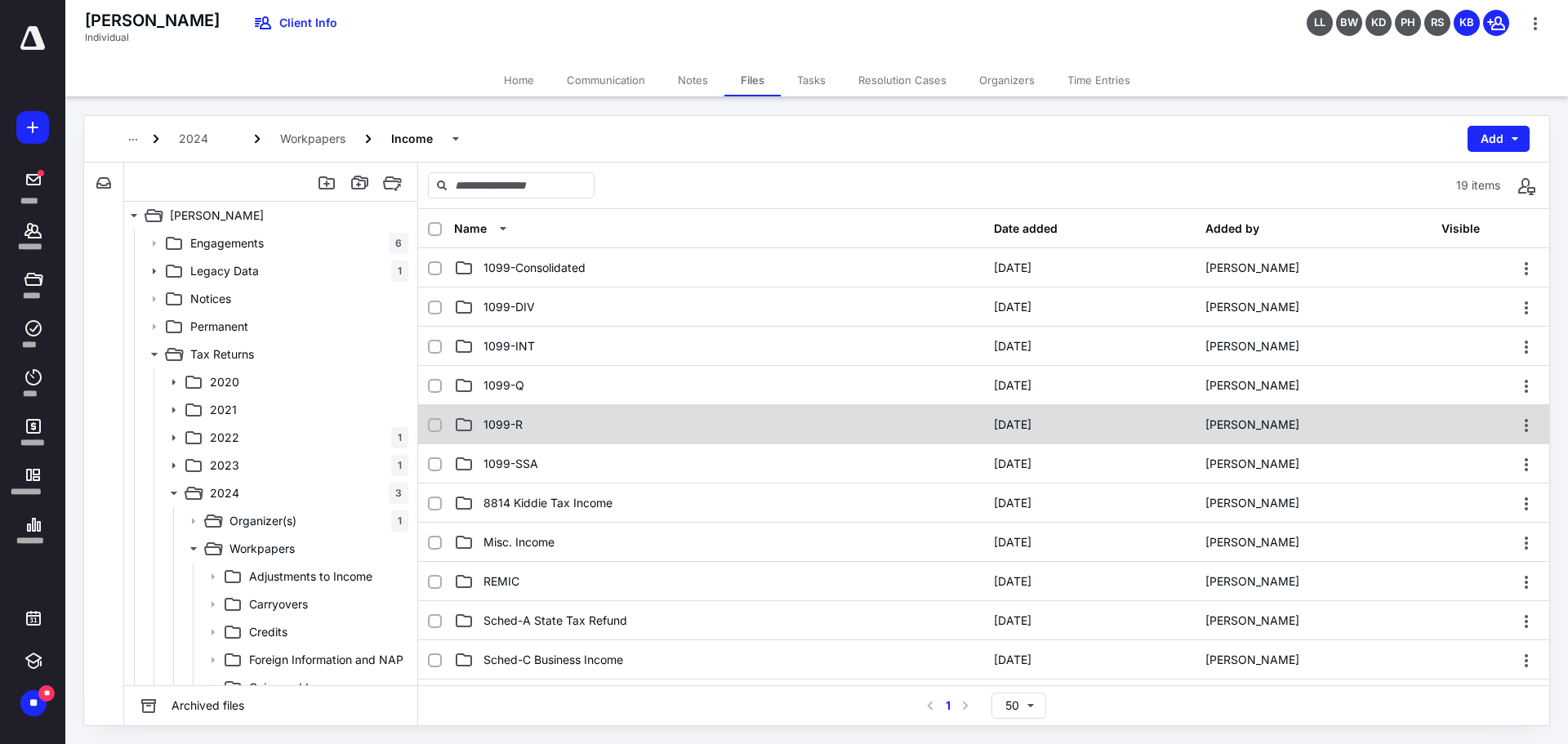 click on "1099-R" at bounding box center (503, 425) 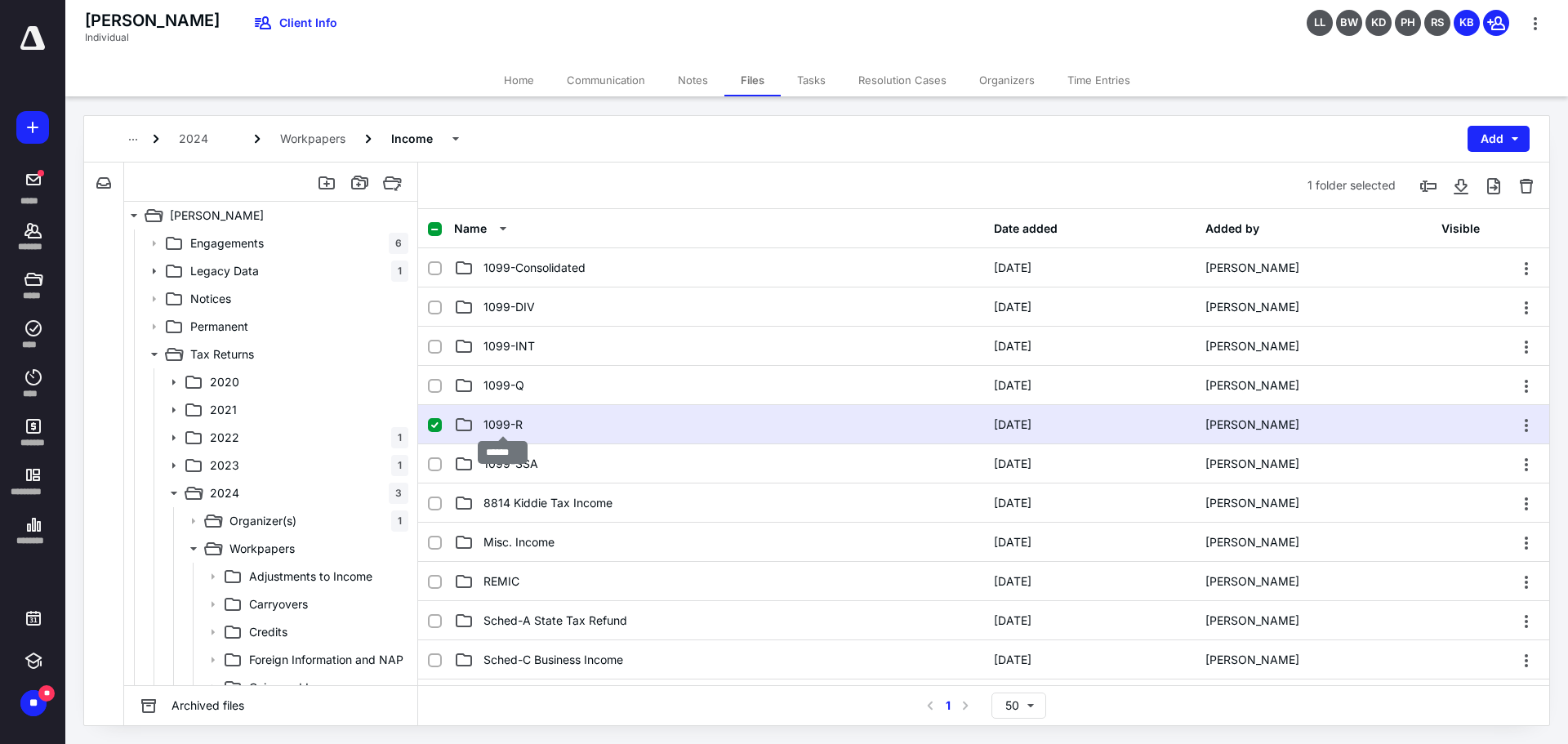 click on "1099-R" at bounding box center [503, 425] 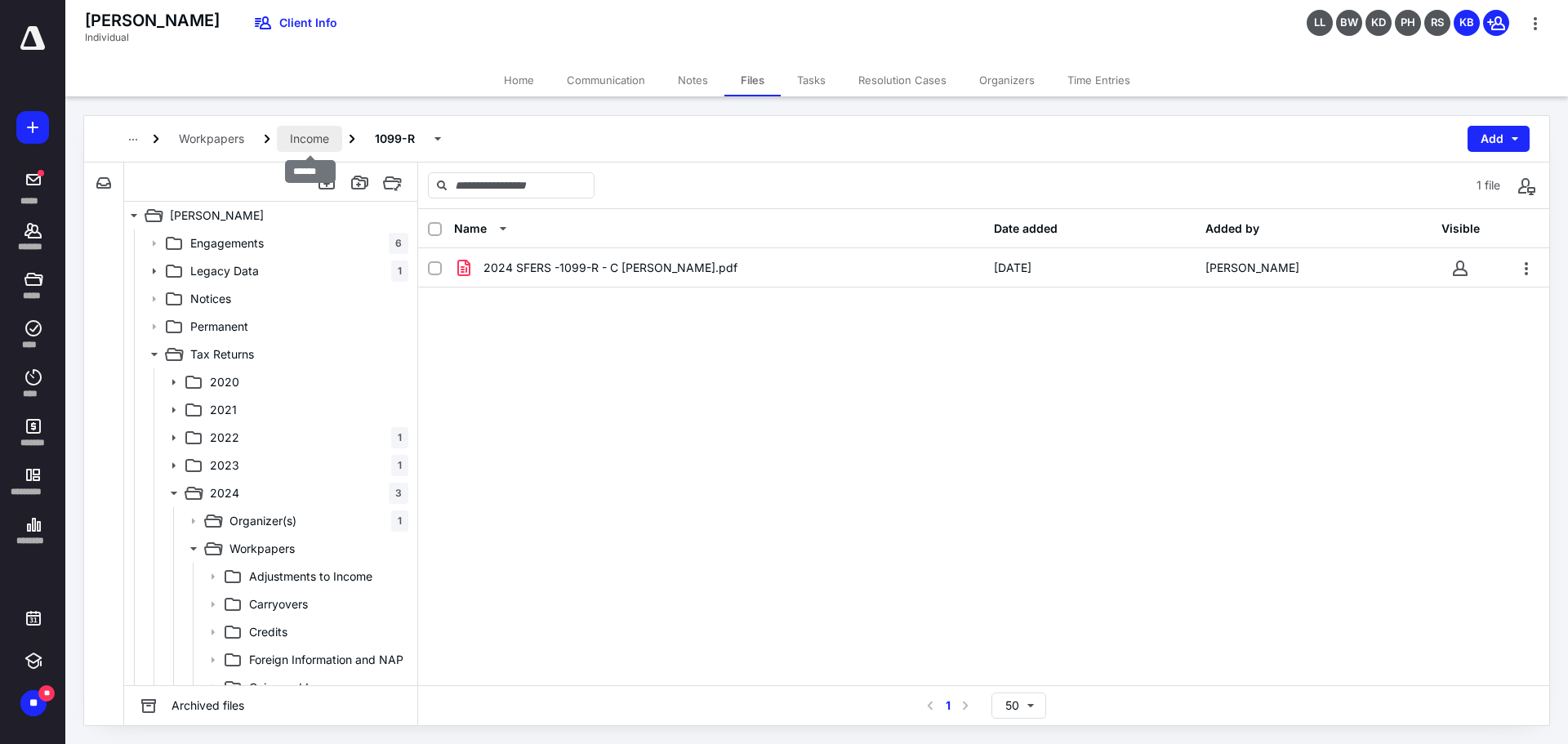 click on "Income" at bounding box center (310, 139) 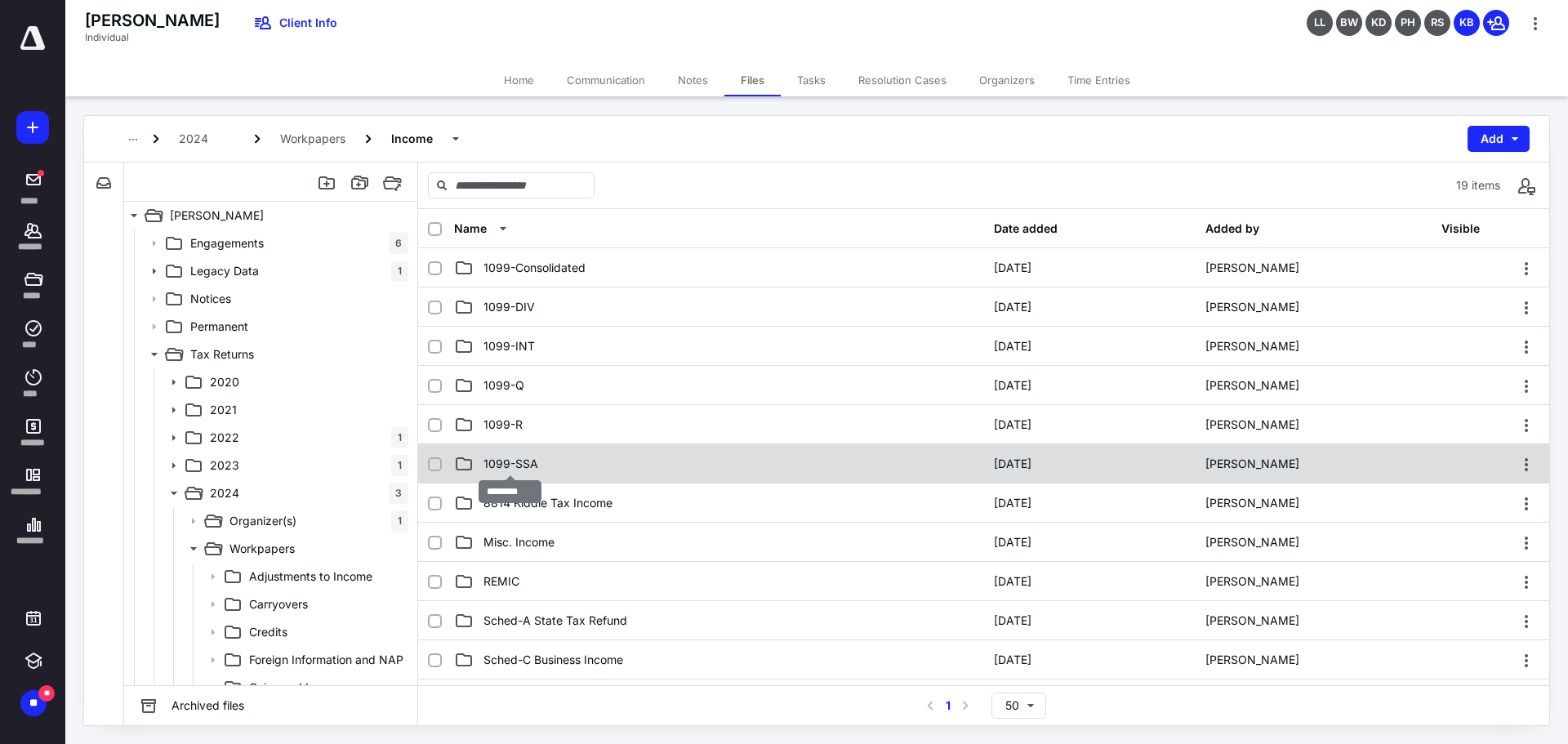 click on "1099-SSA" at bounding box center (510, 464) 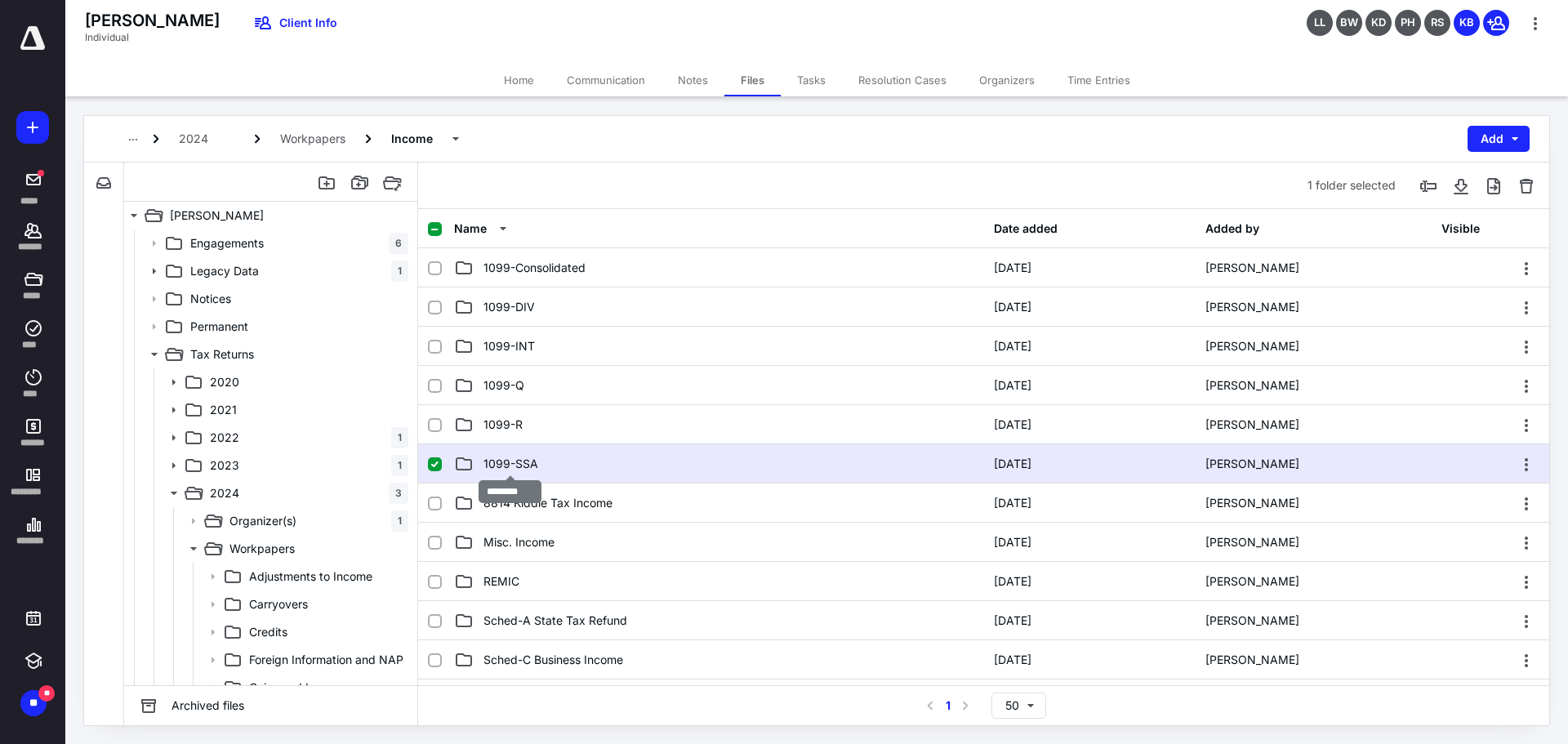 click on "1099-SSA" at bounding box center [510, 464] 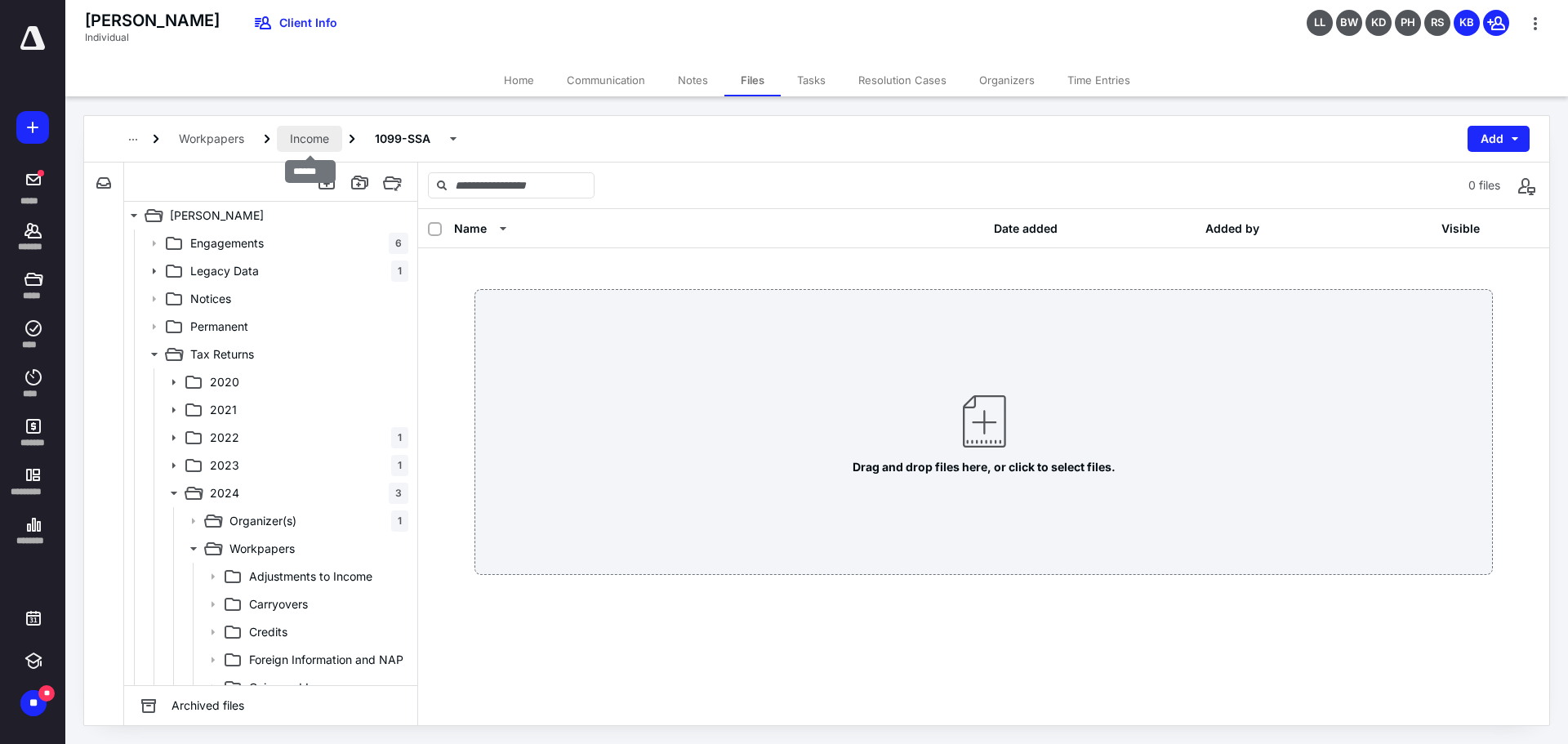 click on "Income" at bounding box center [310, 139] 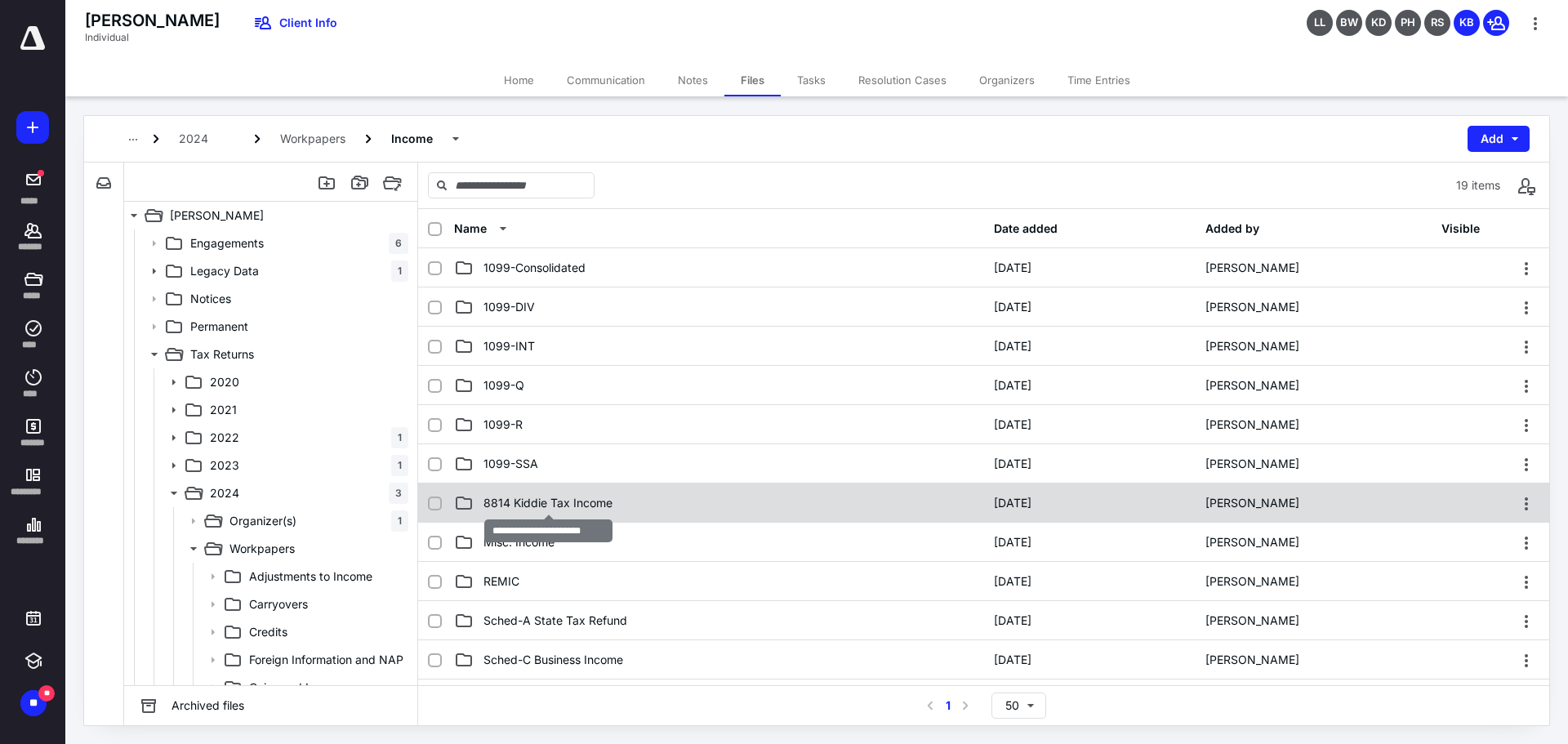 click on "8814 Kiddie Tax Income" at bounding box center [548, 503] 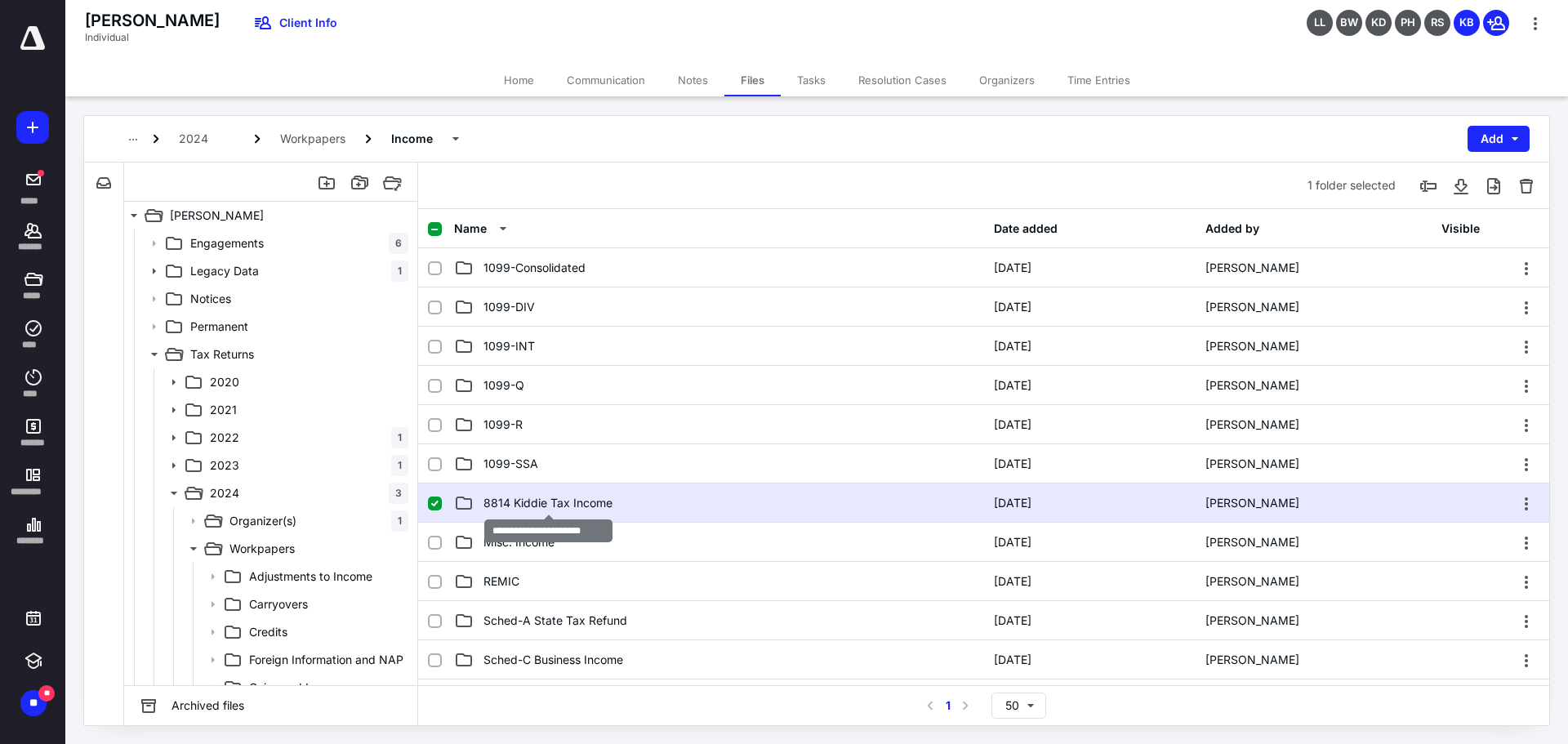 click on "8814 Kiddie Tax Income" at bounding box center (548, 503) 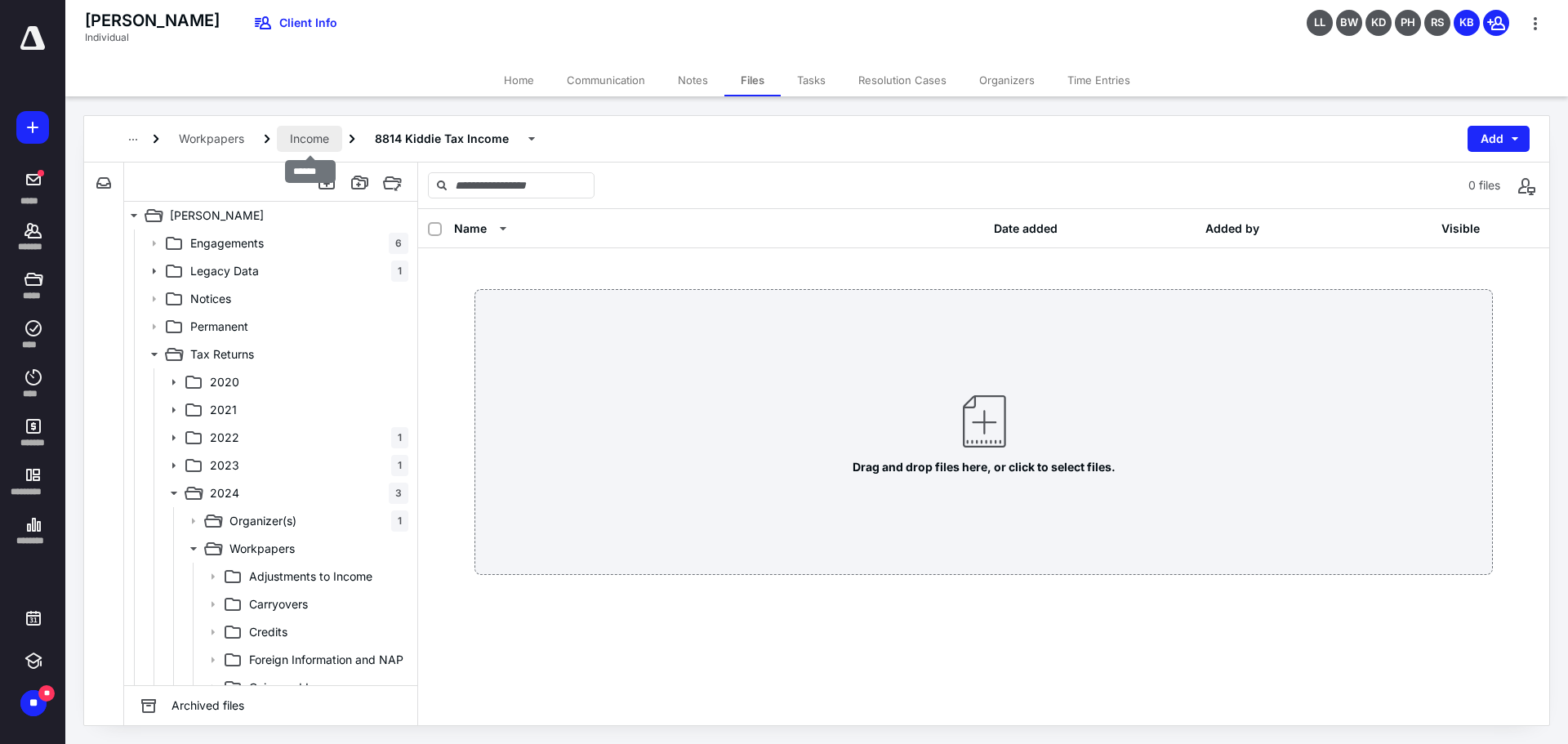 click on "Income" at bounding box center (310, 139) 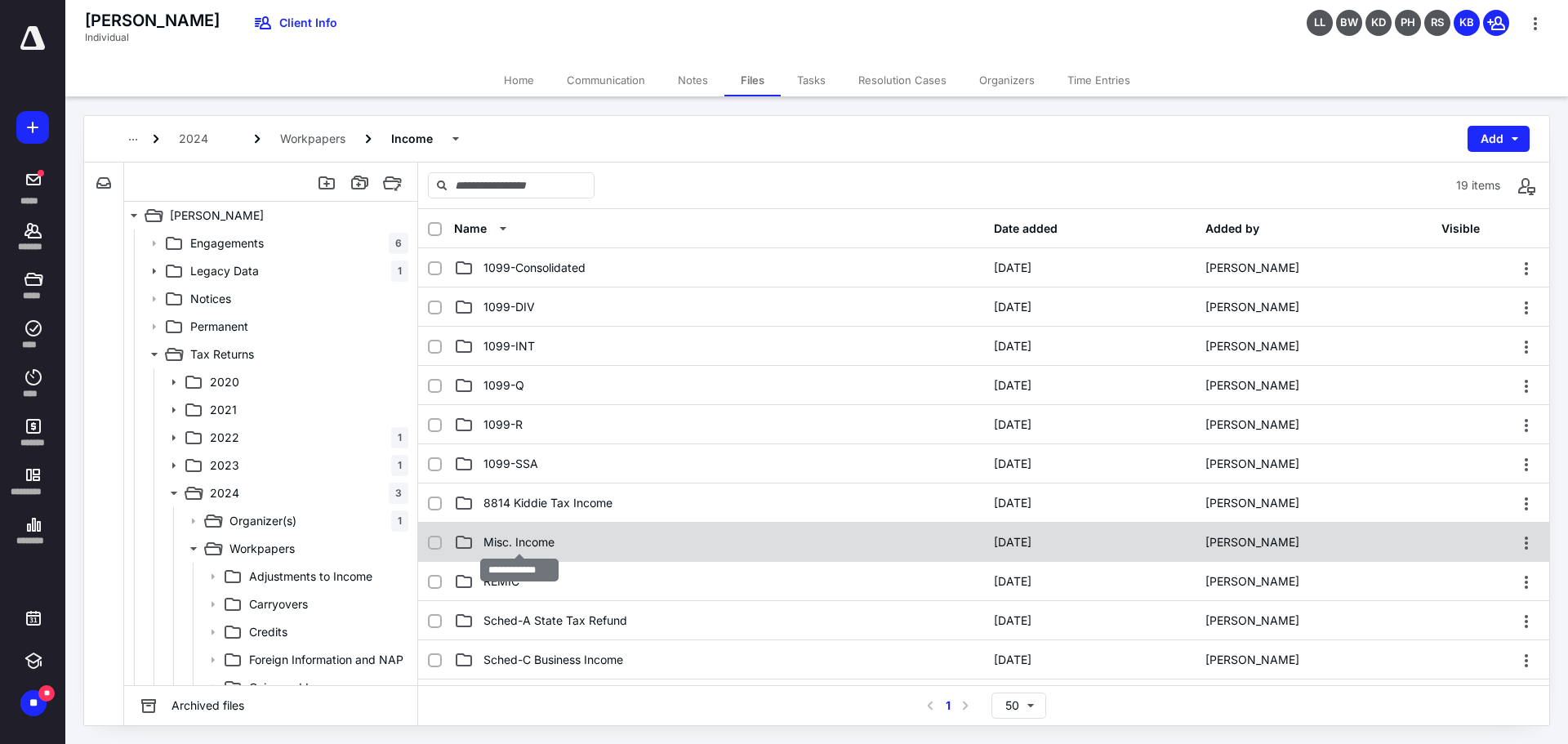 click on "Misc. Income" at bounding box center [519, 542] 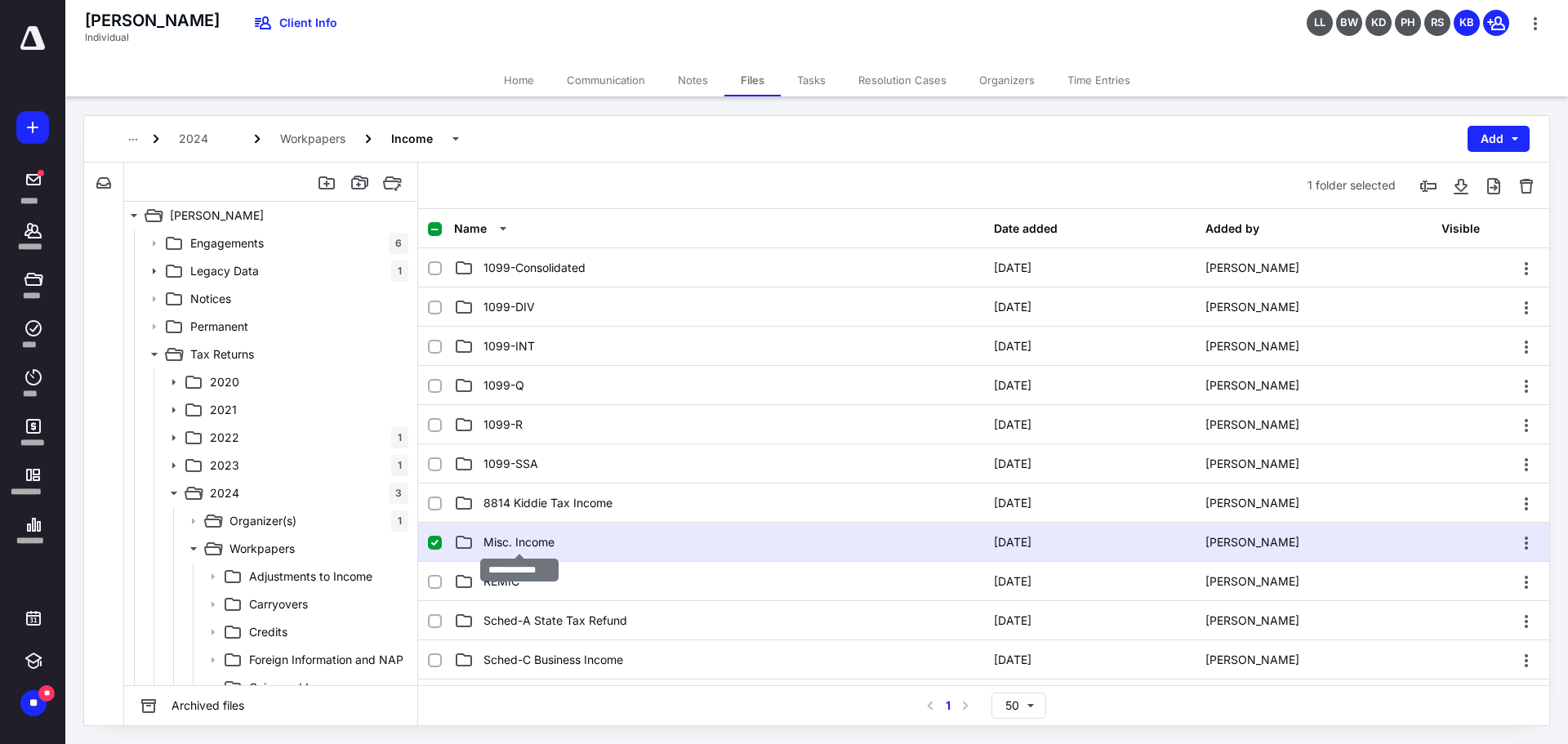 click on "Misc. Income" at bounding box center (519, 542) 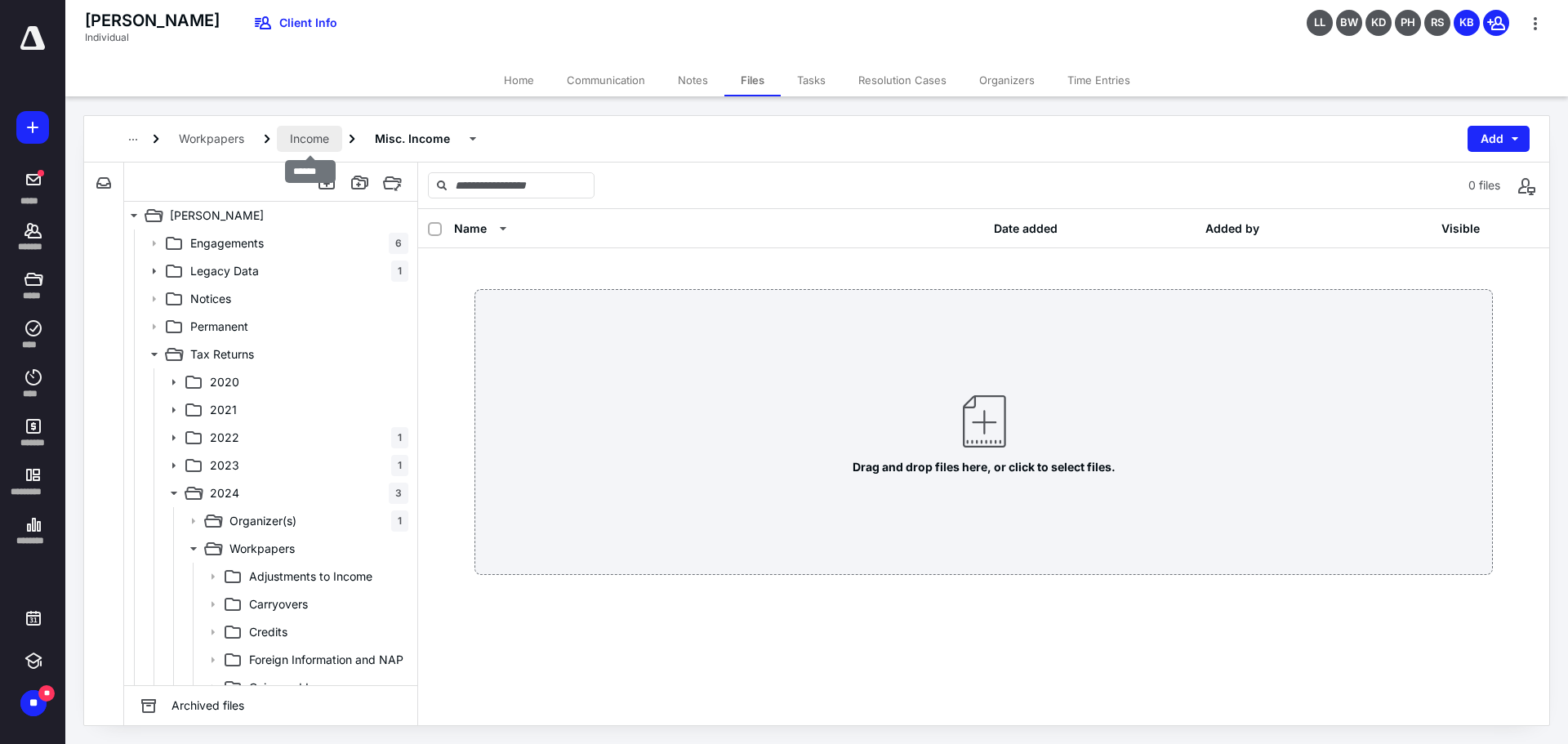 click on "Income" at bounding box center (310, 139) 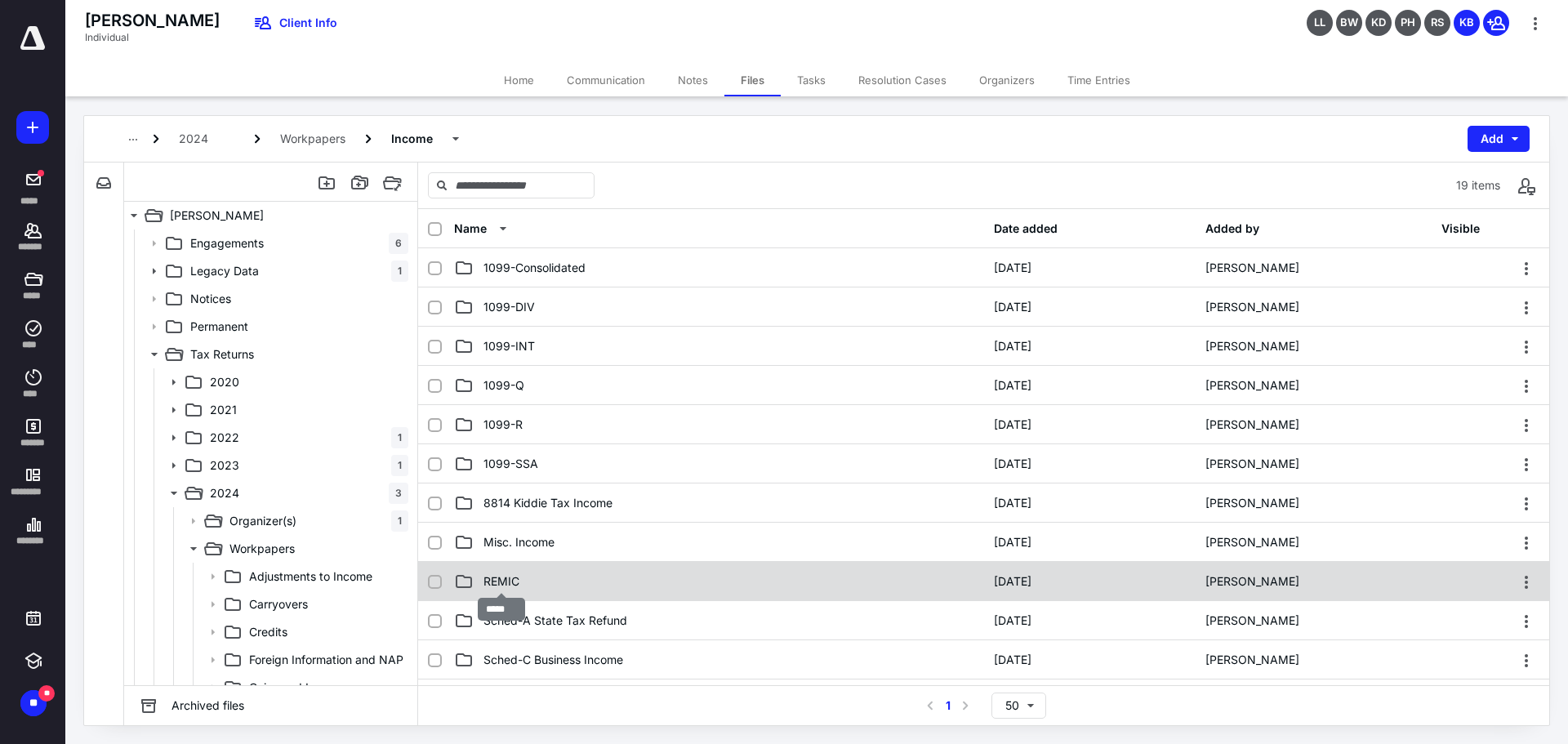 click on "REMIC" at bounding box center [501, 581] 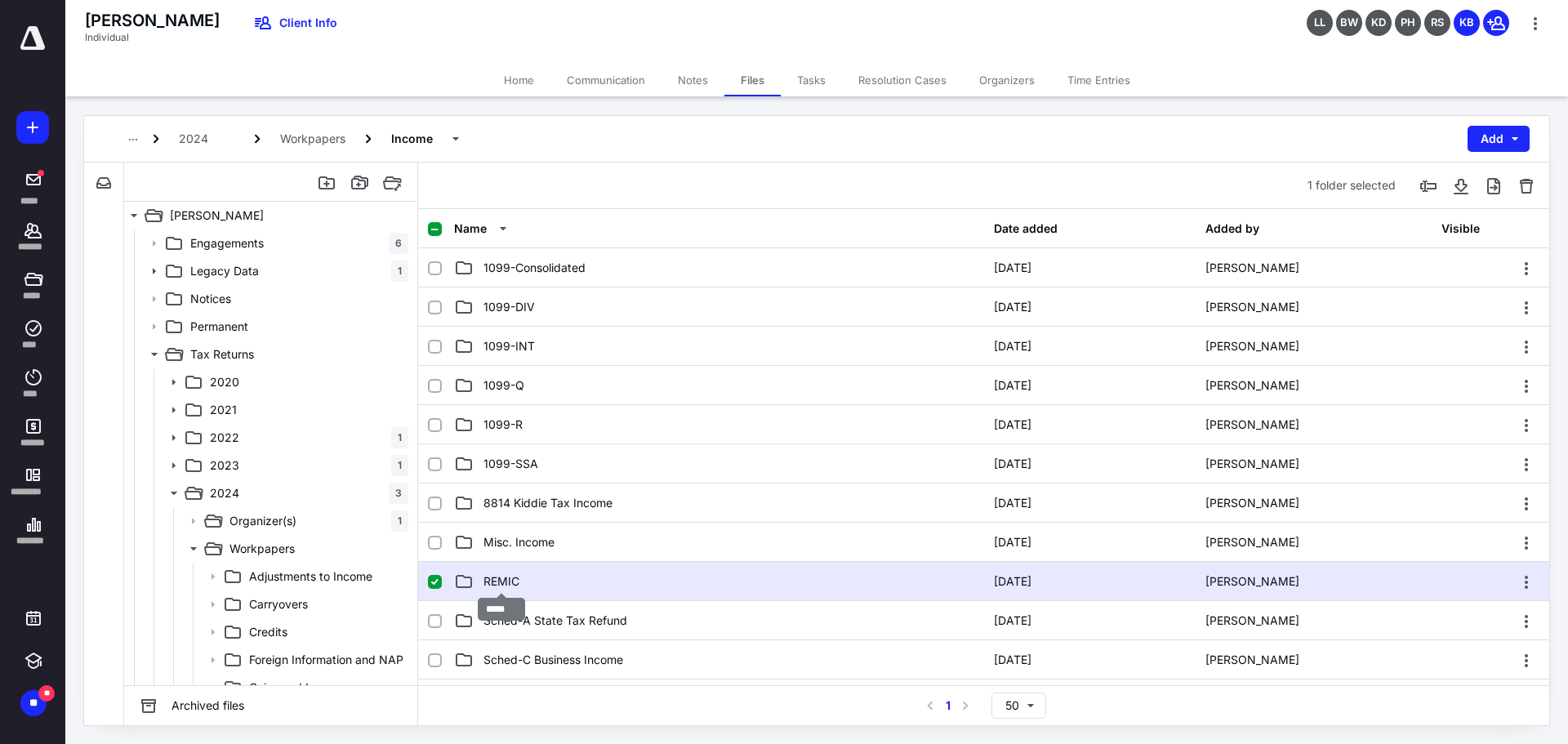 click on "REMIC" at bounding box center (501, 581) 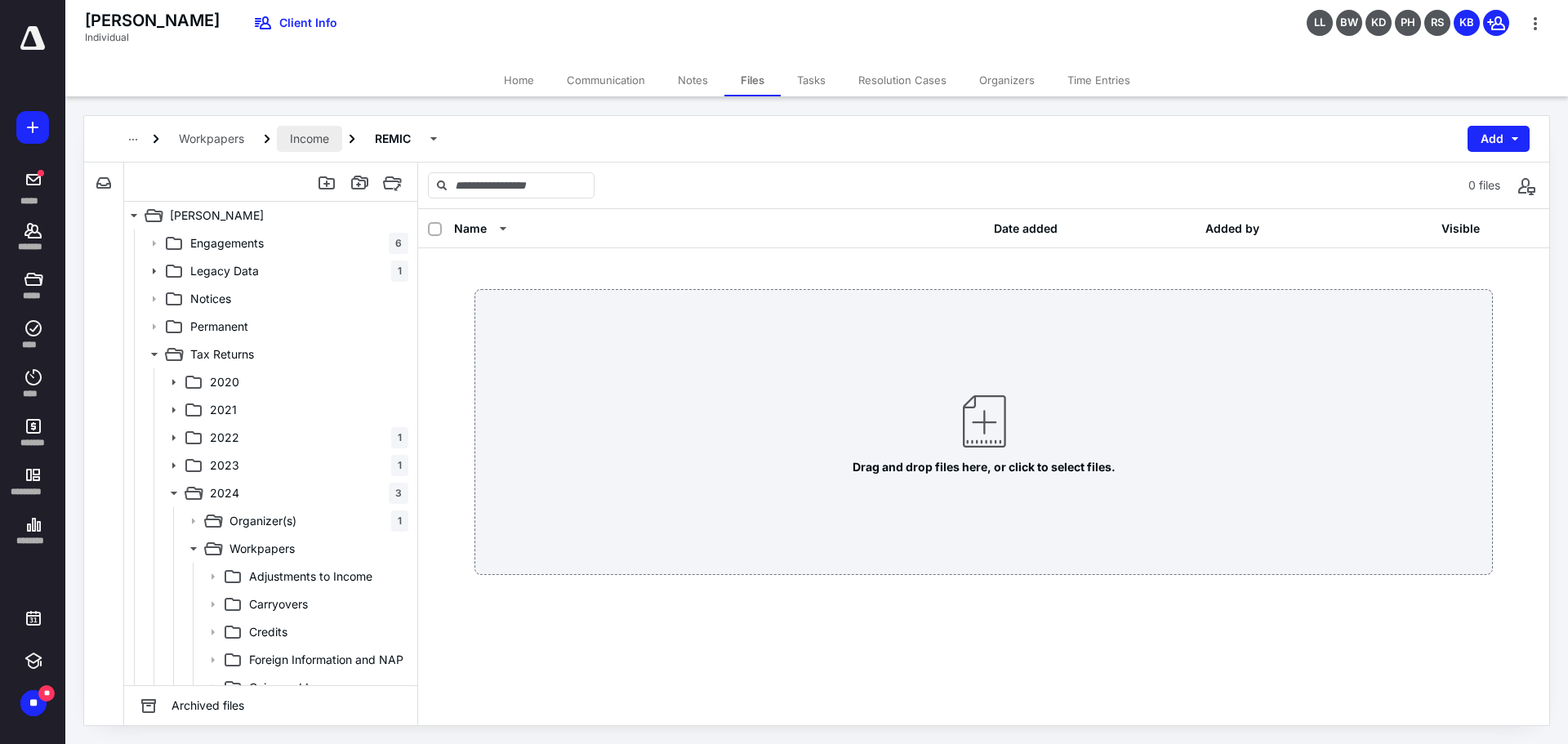 click on "Income" at bounding box center (310, 139) 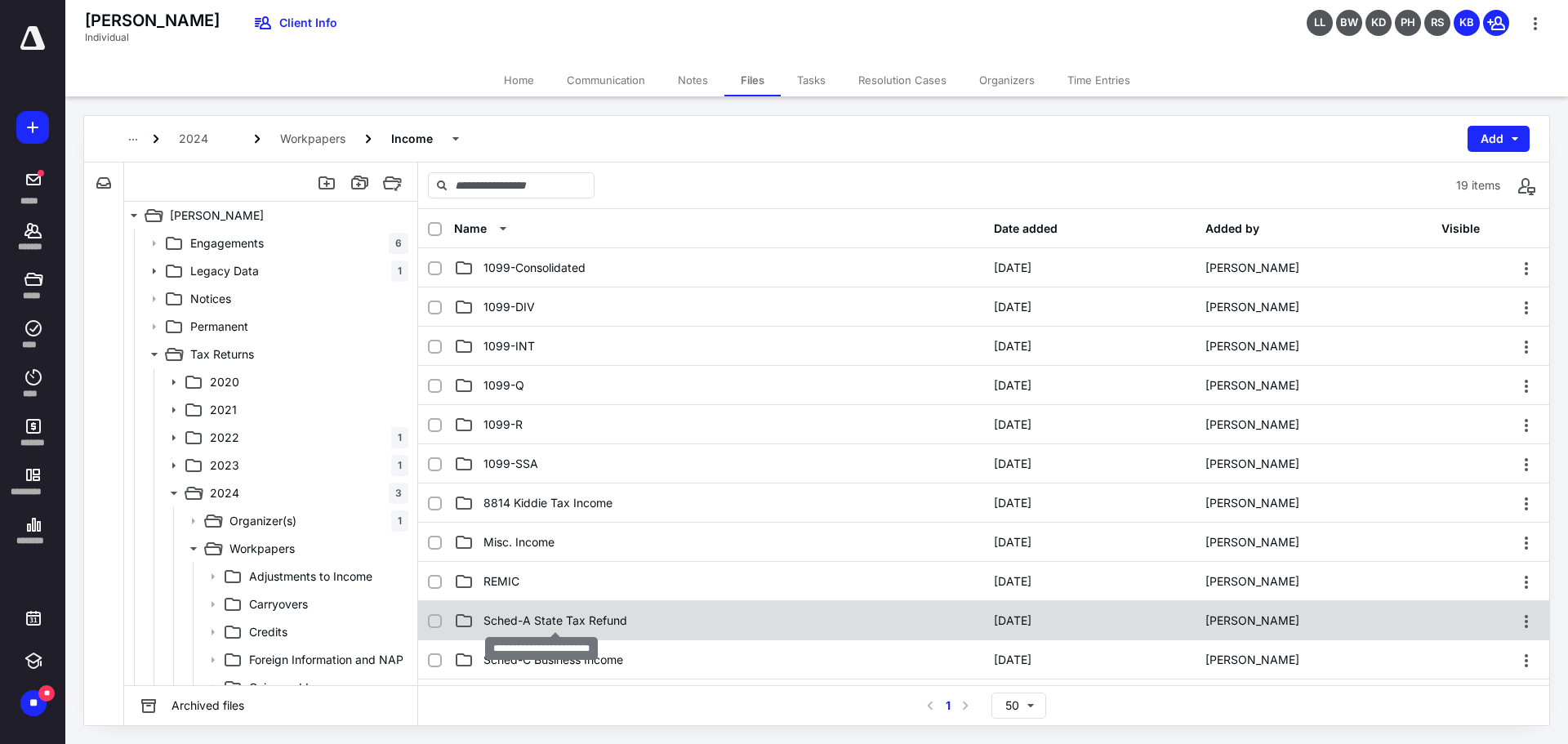 click on "Sched-A State Tax Refund" at bounding box center (555, 621) 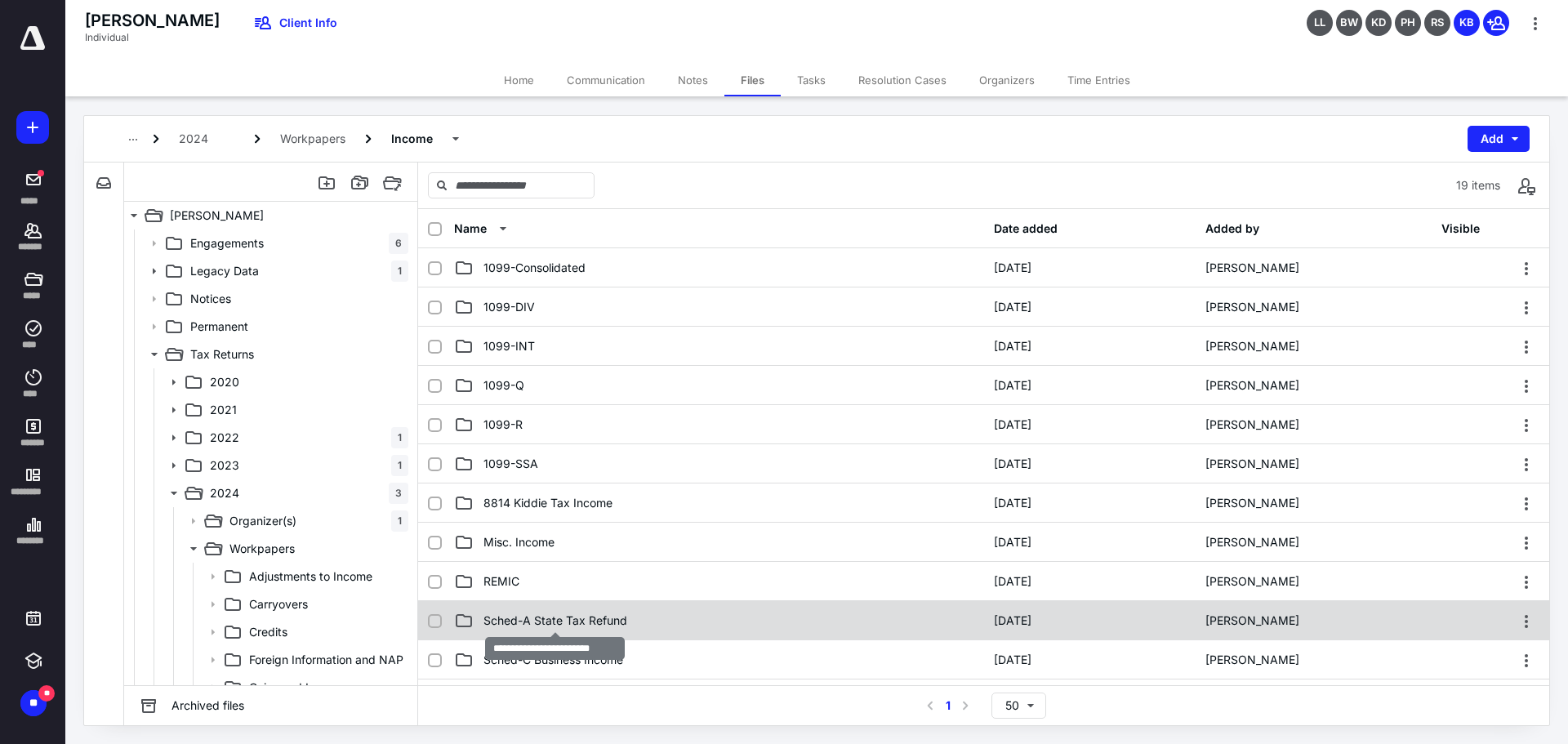click on "Sched-A State Tax Refund" at bounding box center [555, 621] 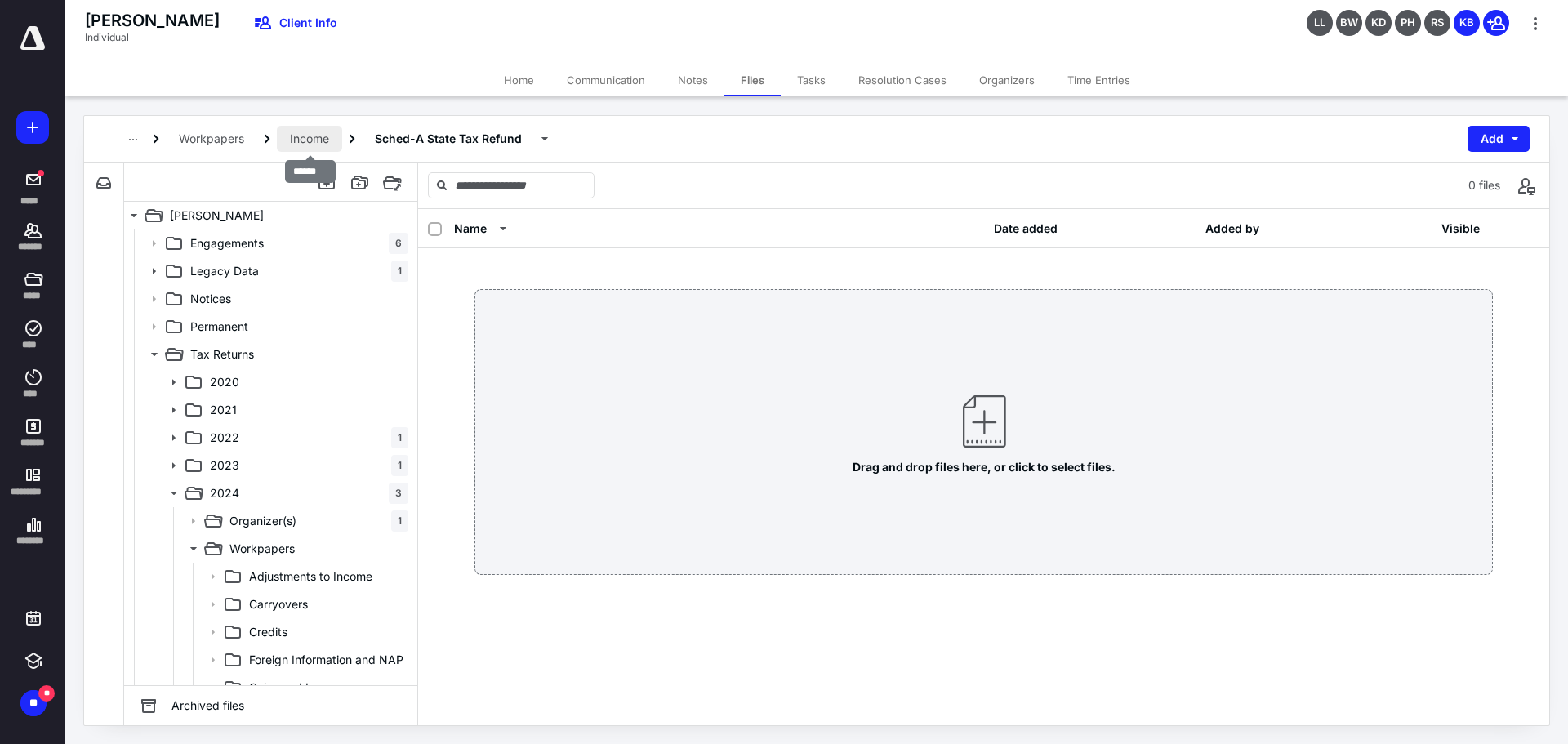 click on "Income" at bounding box center (310, 139) 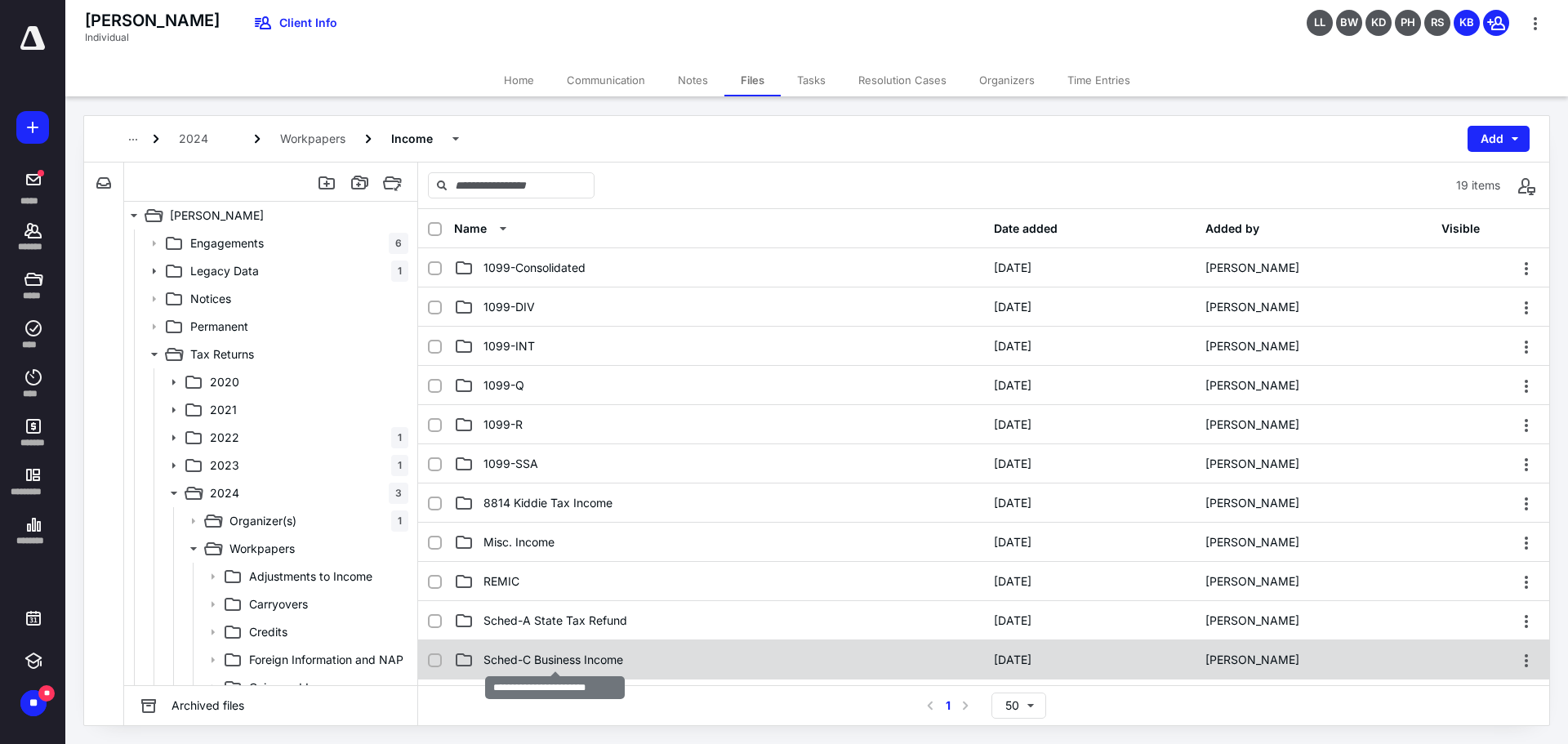 click on "Sched-C Business Income" at bounding box center (553, 660) 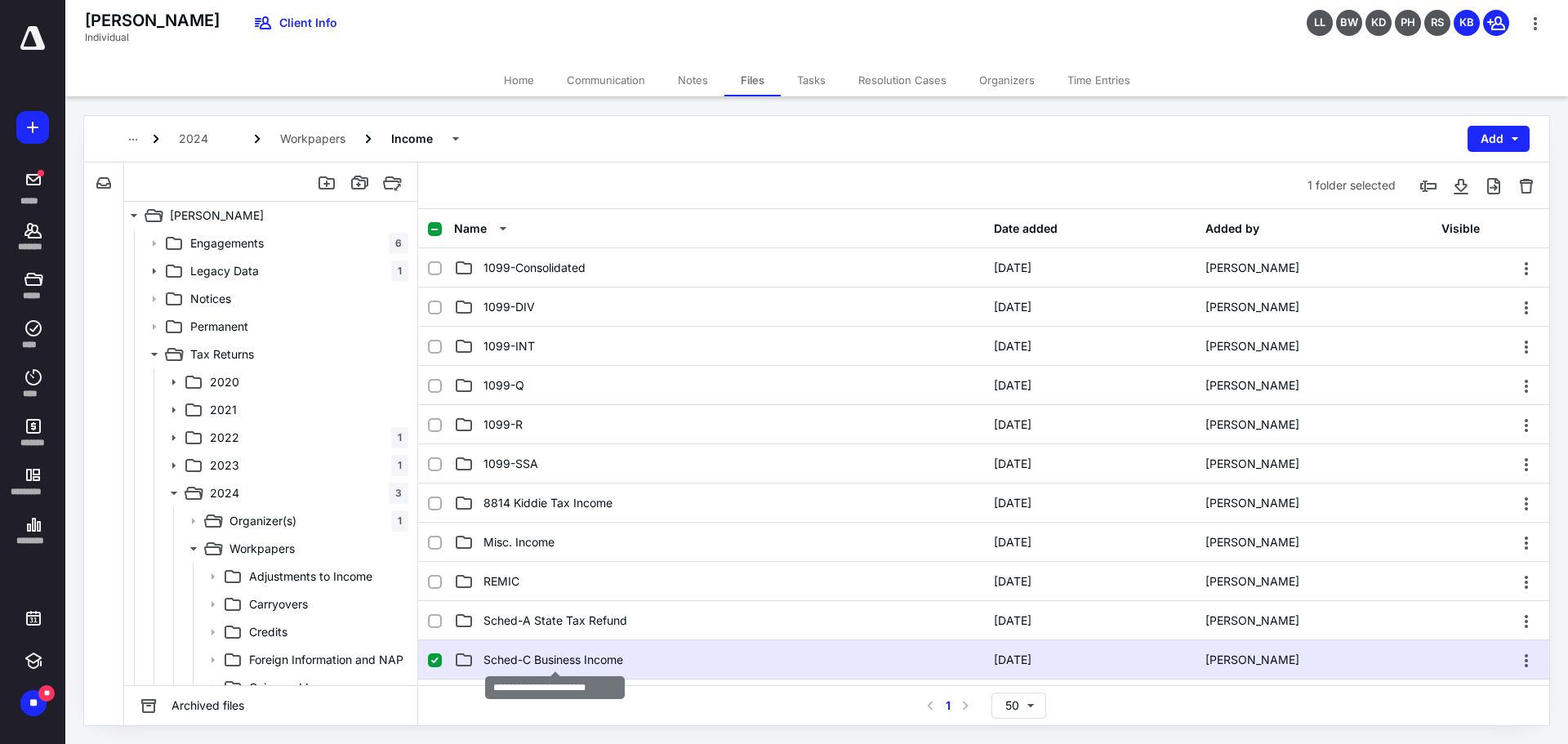 click on "Sched-C Business Income" at bounding box center [553, 660] 